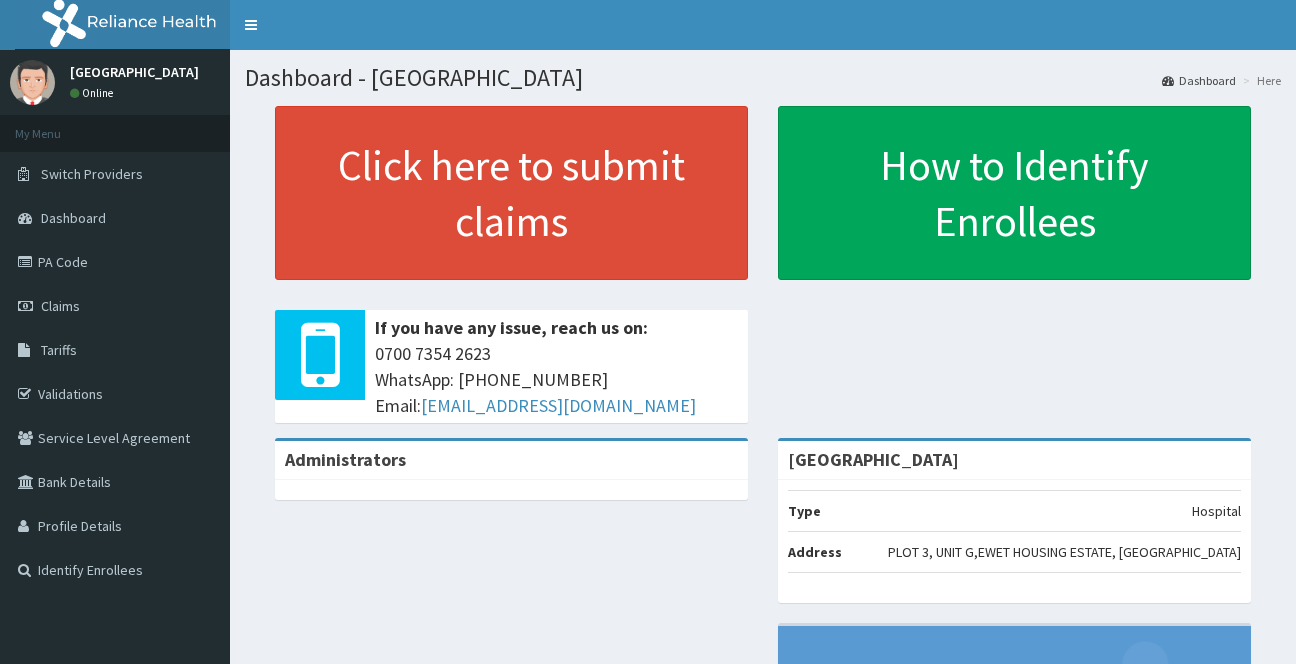 scroll, scrollTop: 0, scrollLeft: 0, axis: both 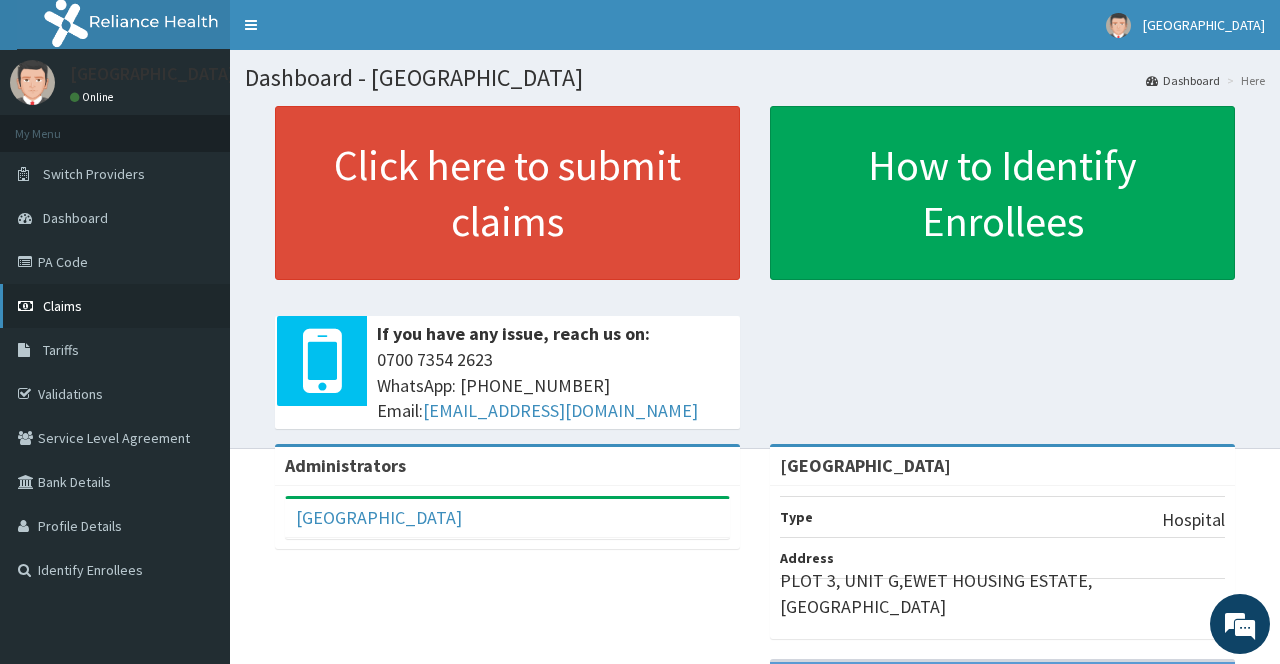 click on "Claims" at bounding box center (115, 306) 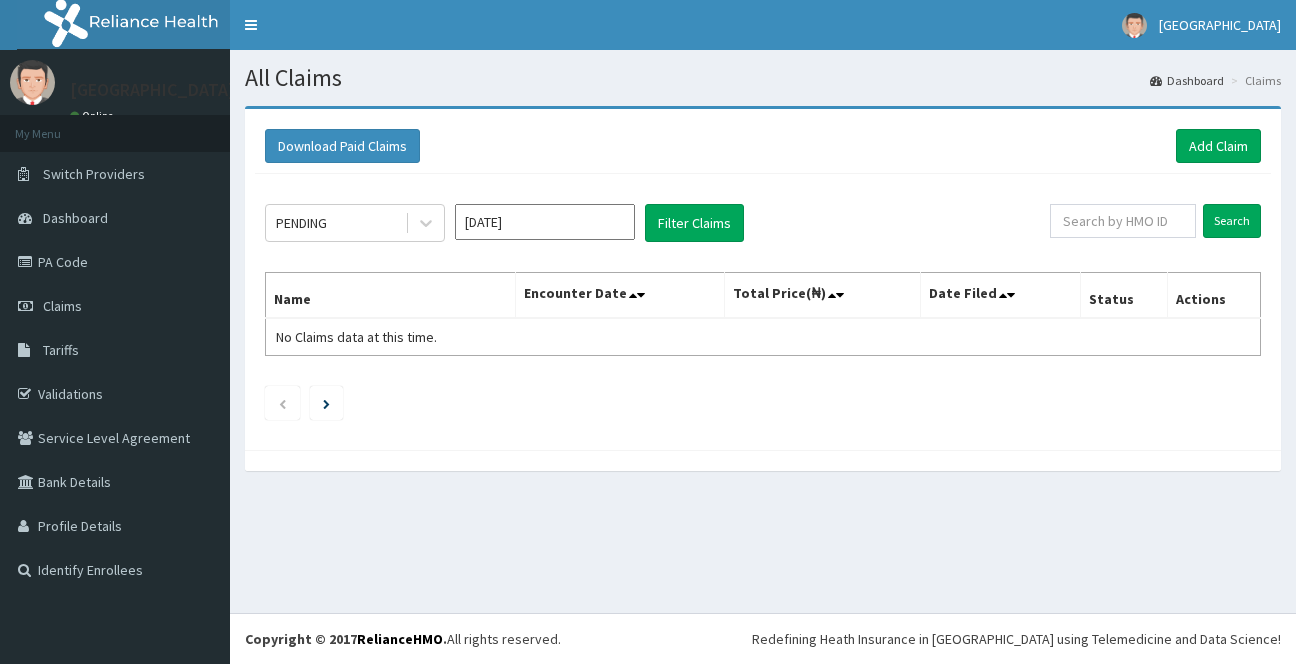 scroll, scrollTop: 0, scrollLeft: 0, axis: both 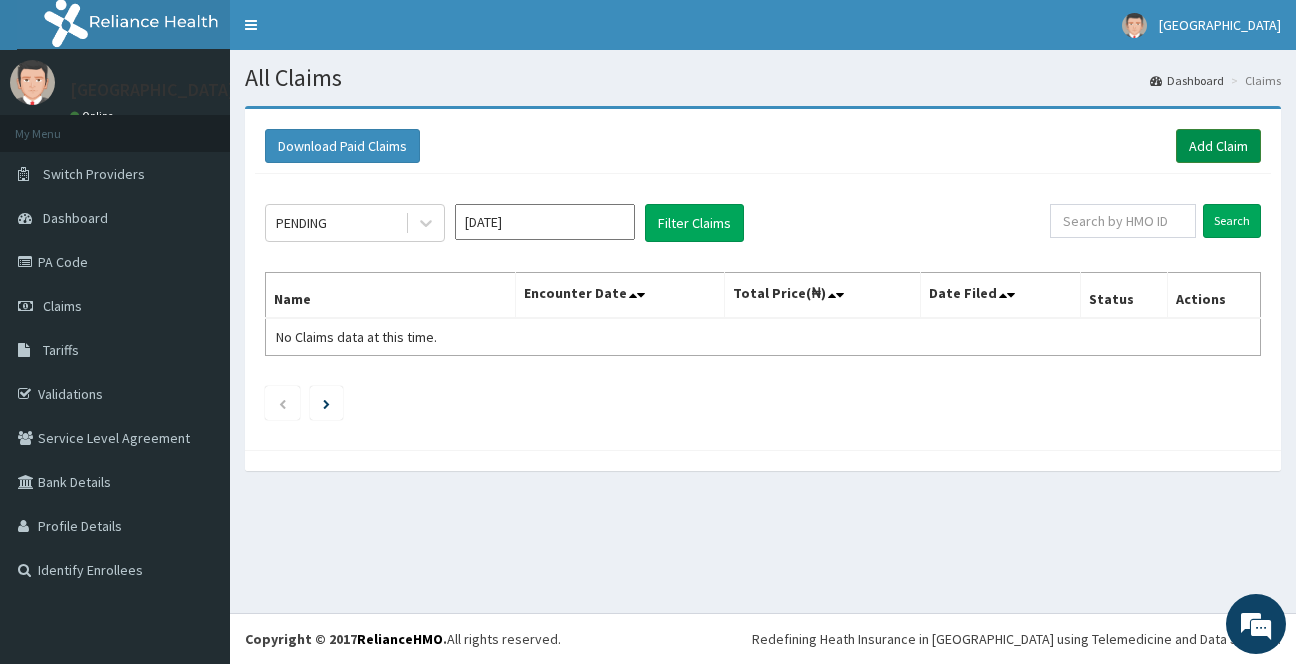 click on "Add Claim" at bounding box center [1218, 146] 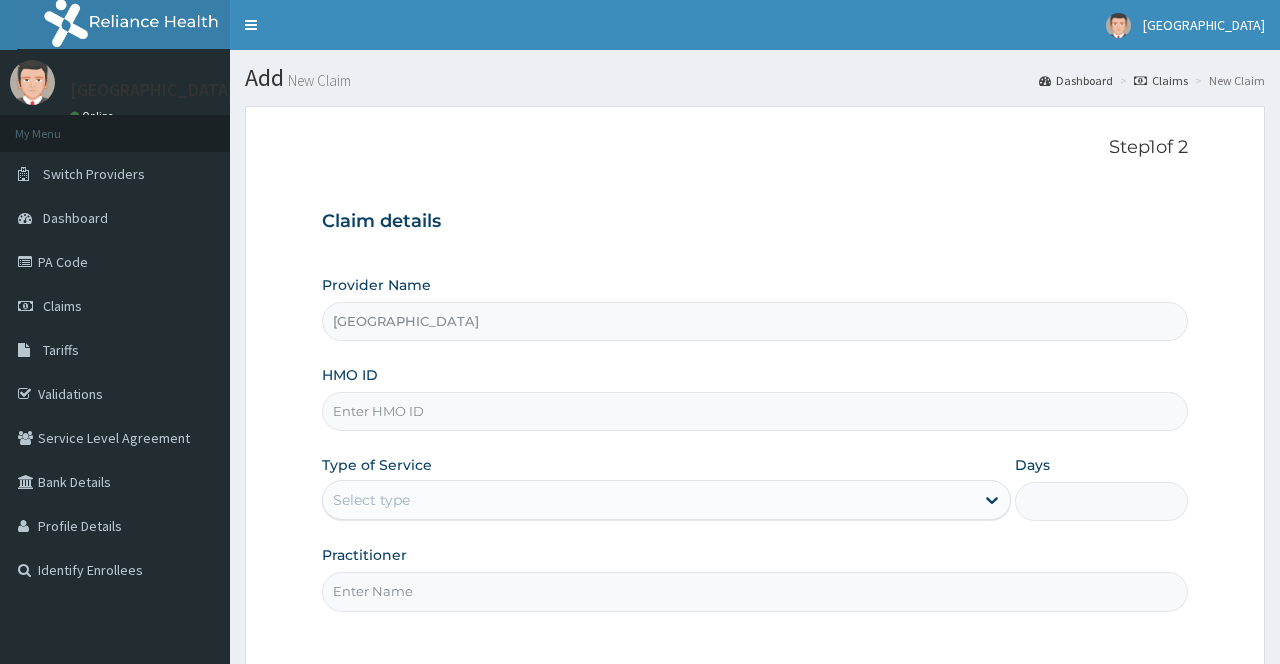 scroll, scrollTop: 0, scrollLeft: 0, axis: both 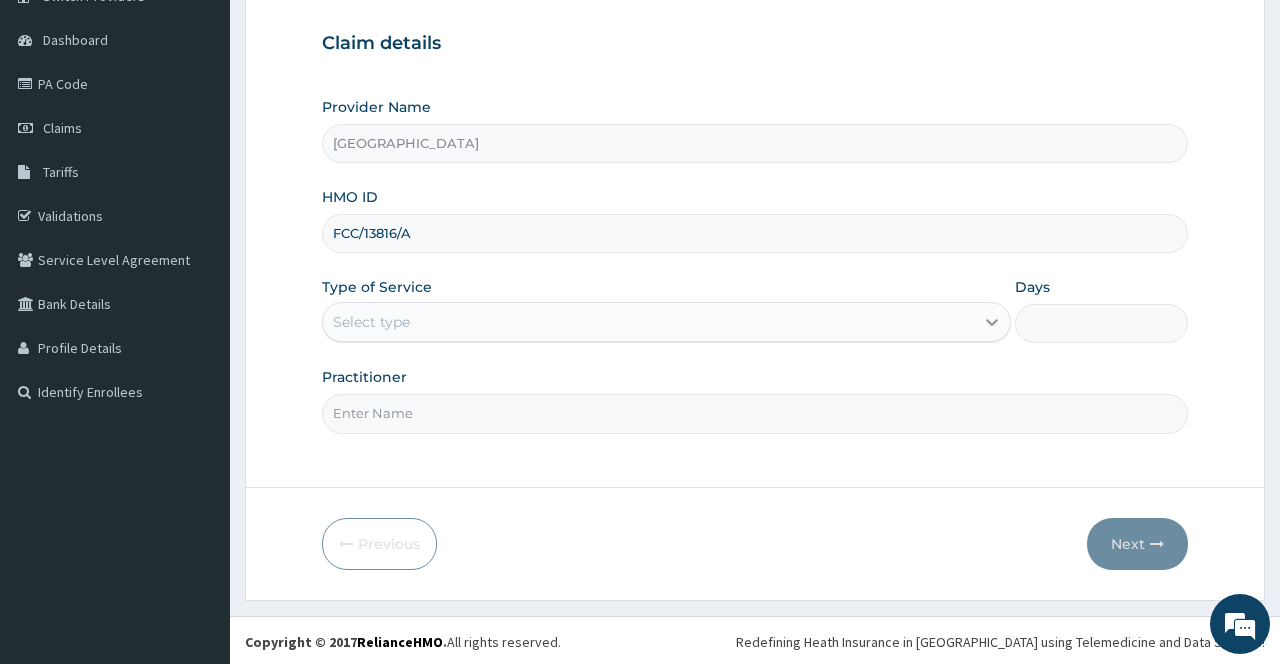 type on "FCC/13816/A" 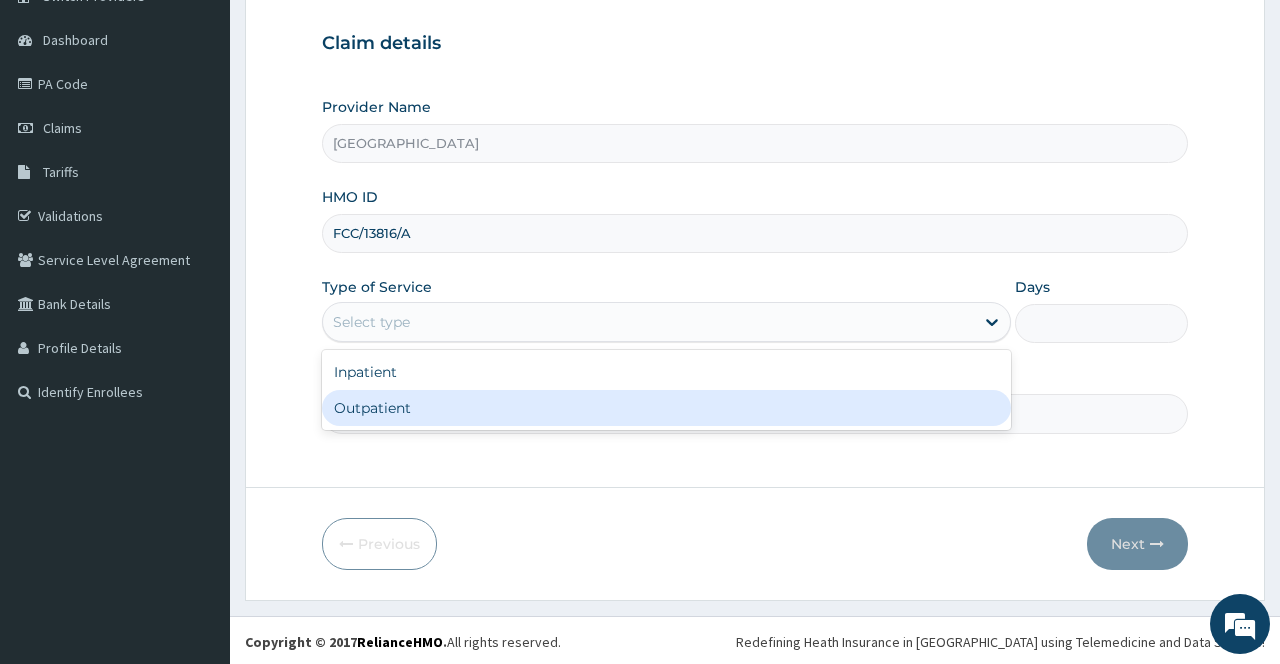 click on "Outpatient" at bounding box center (666, 408) 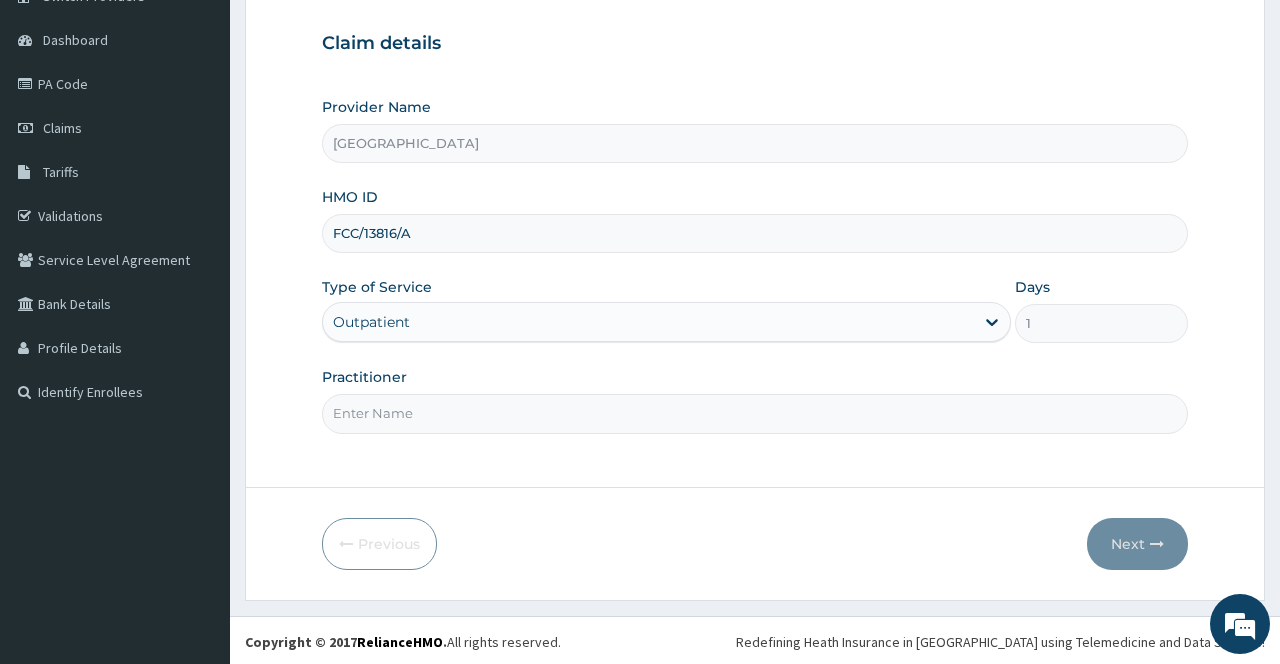 click on "Practitioner" at bounding box center (754, 413) 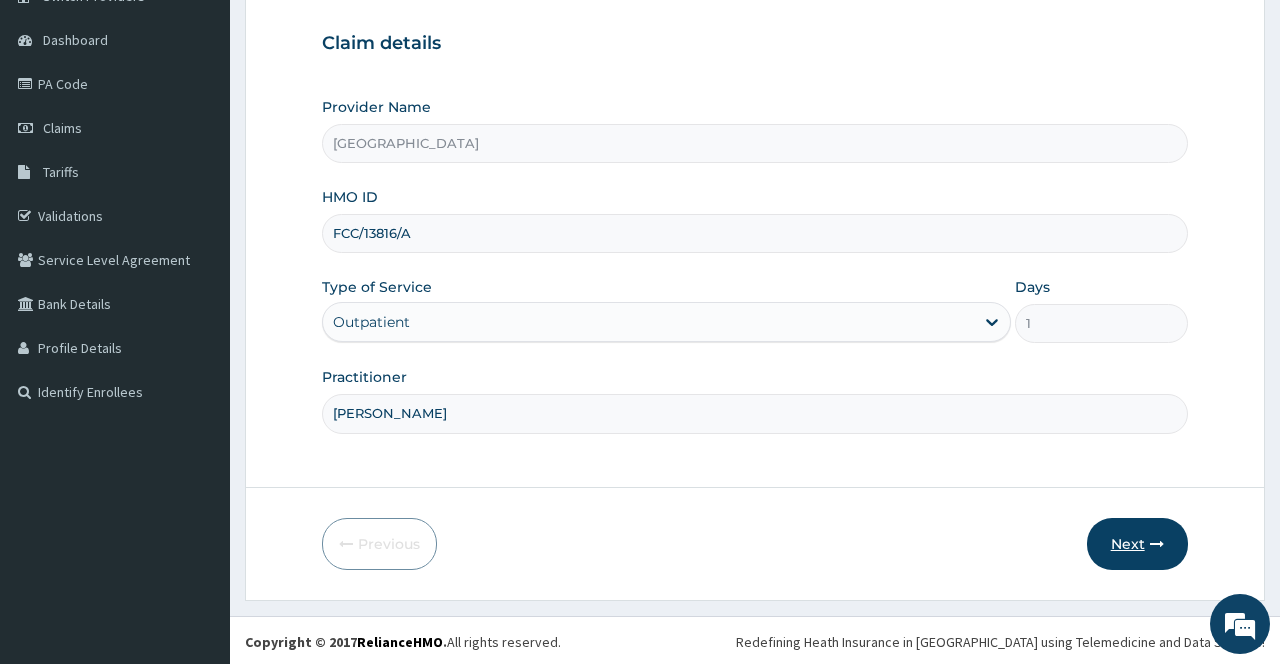 click on "Next" at bounding box center (1137, 544) 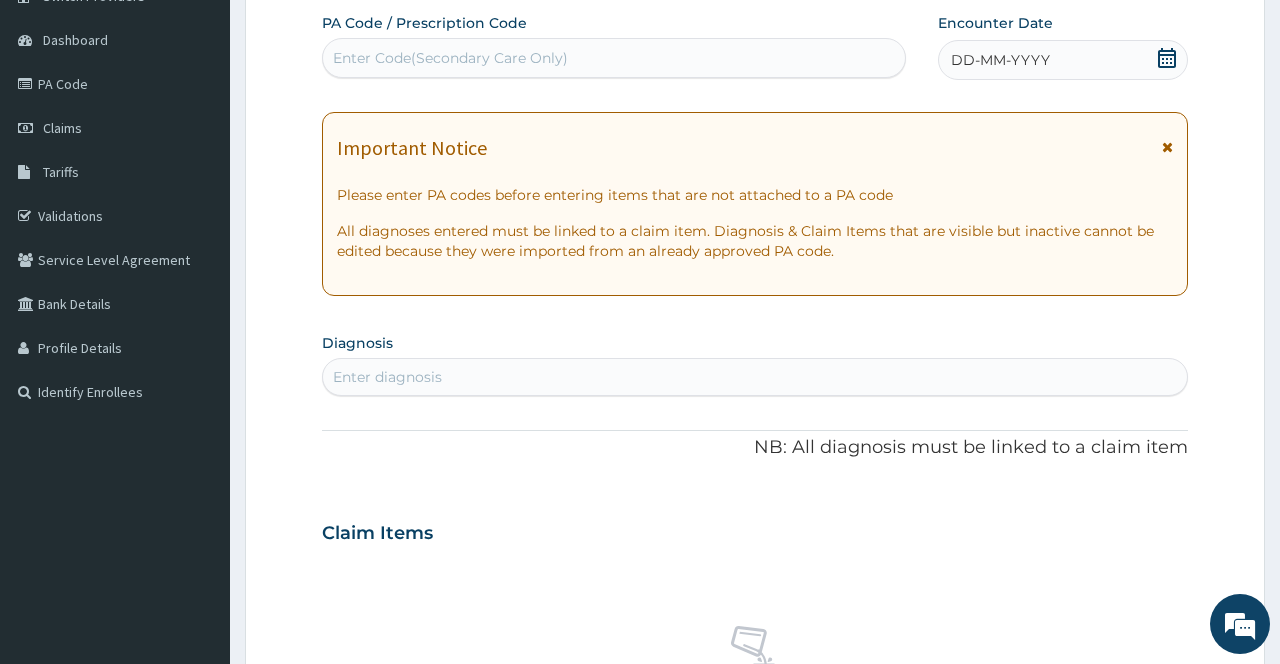 click on "Claim Items" at bounding box center (754, 529) 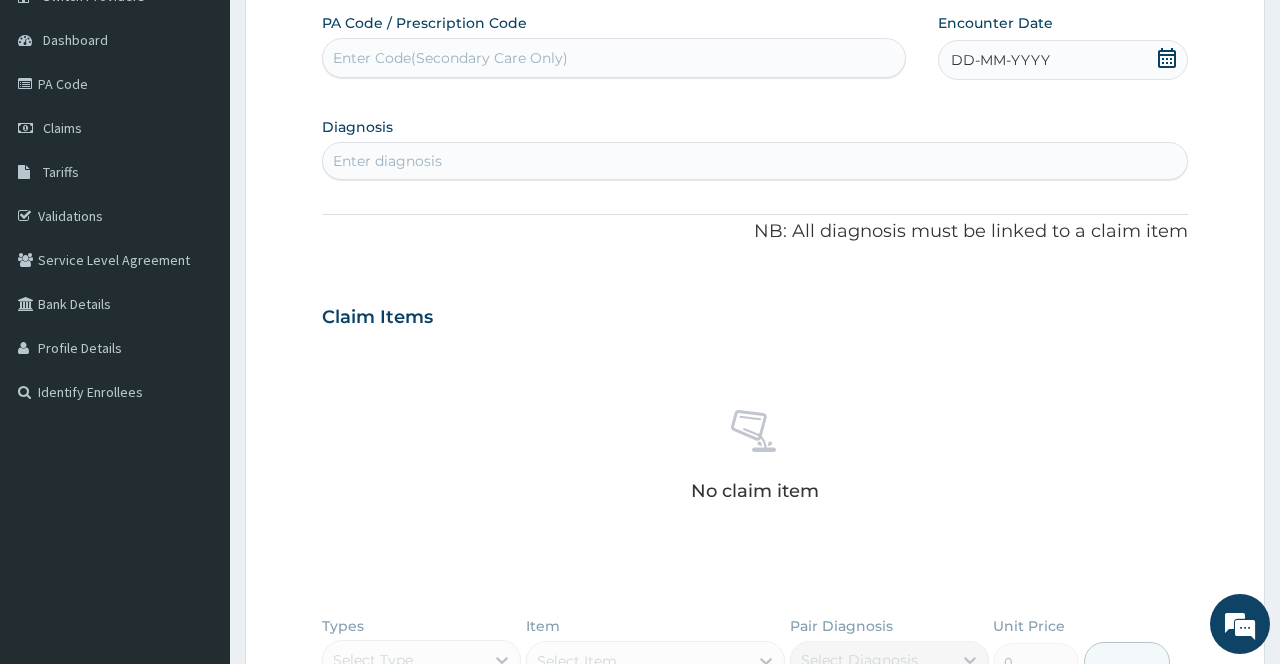 click 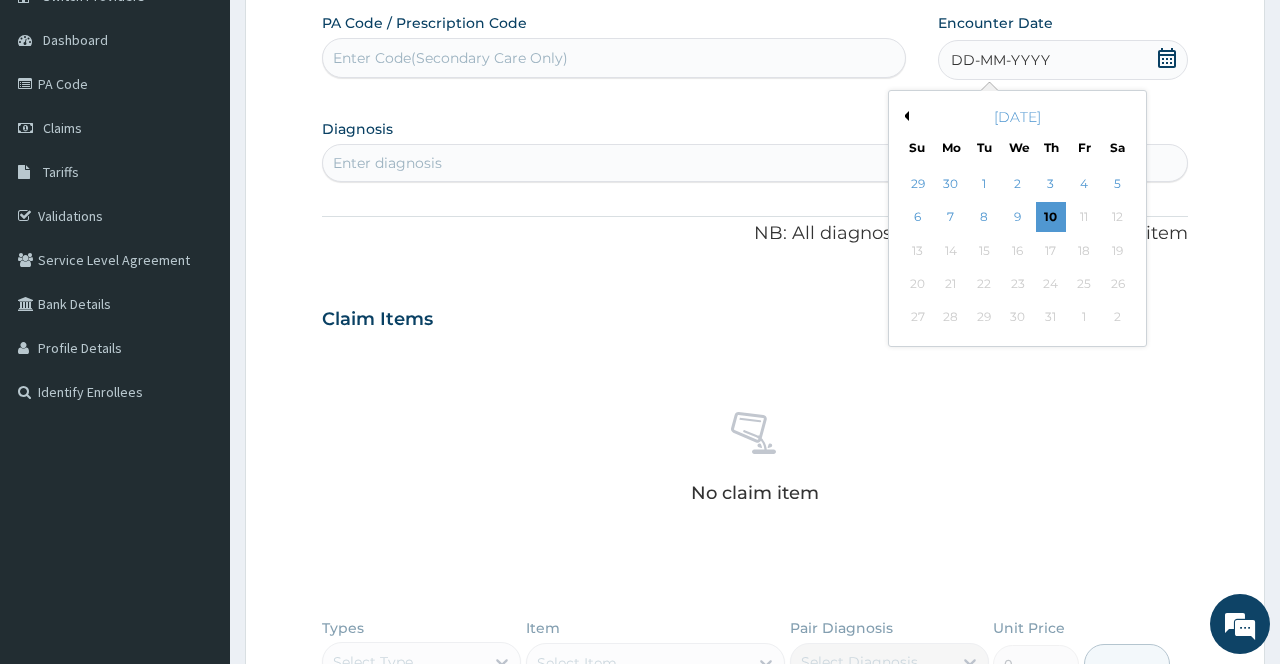 click on "Previous Month" at bounding box center [904, 116] 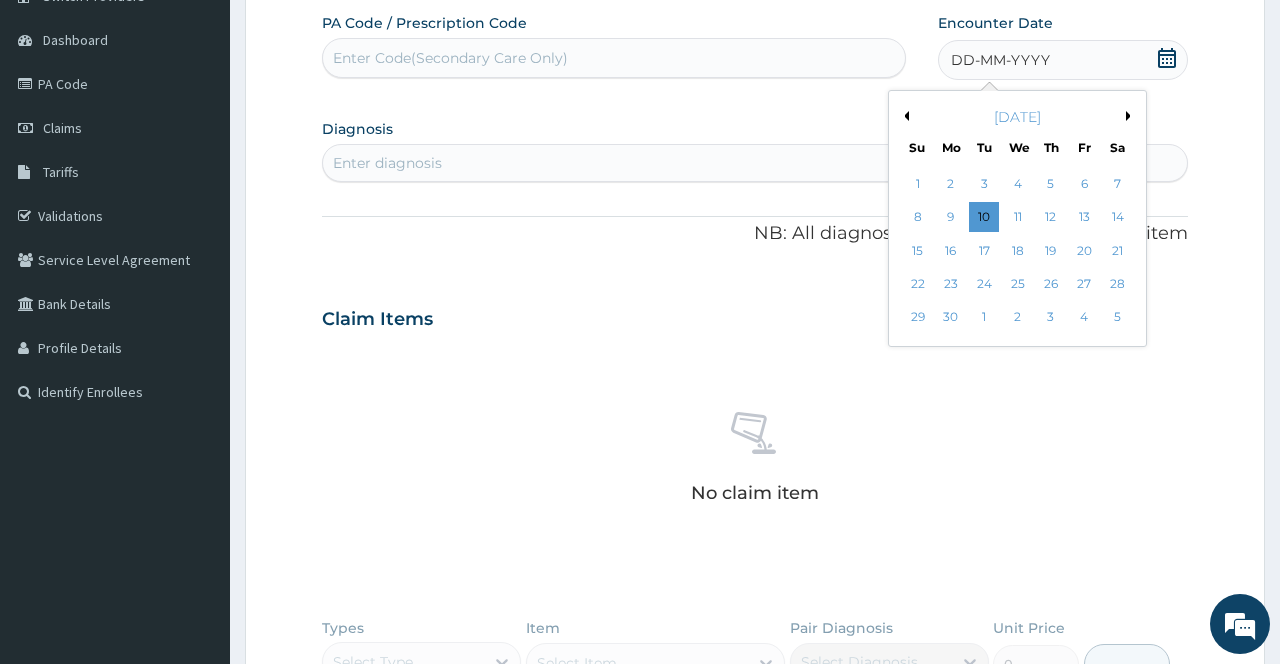 click on "Previous Month" at bounding box center [904, 116] 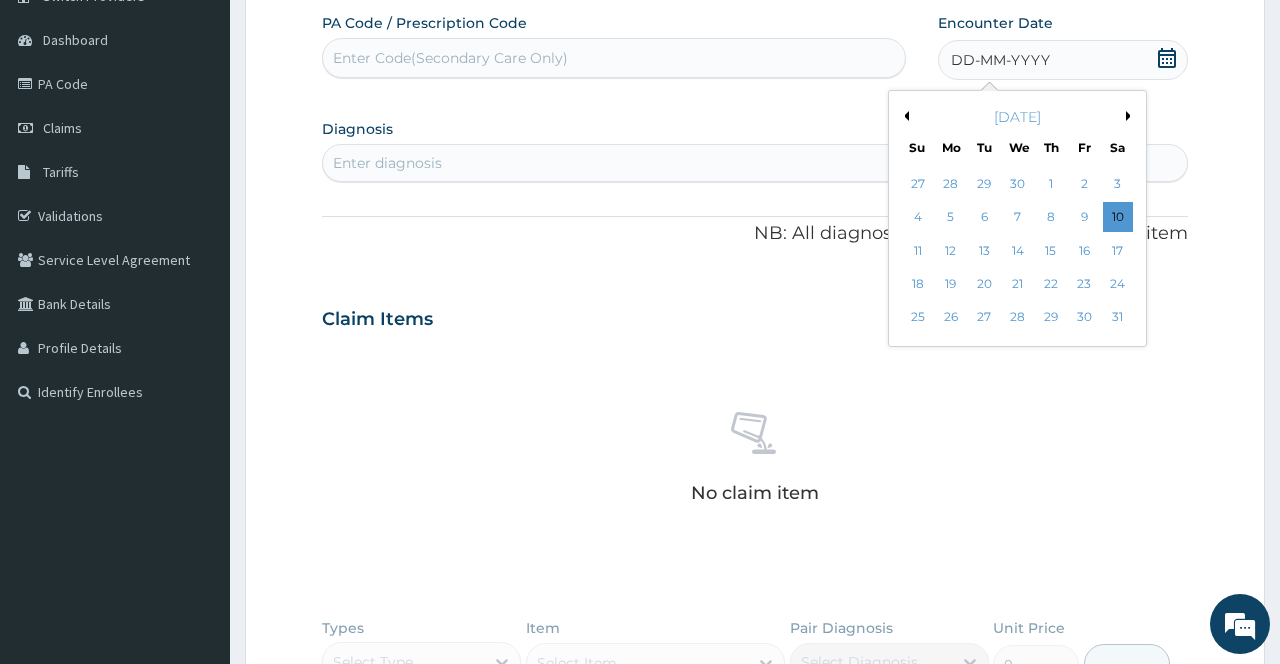 click on "Previous Month" at bounding box center (904, 116) 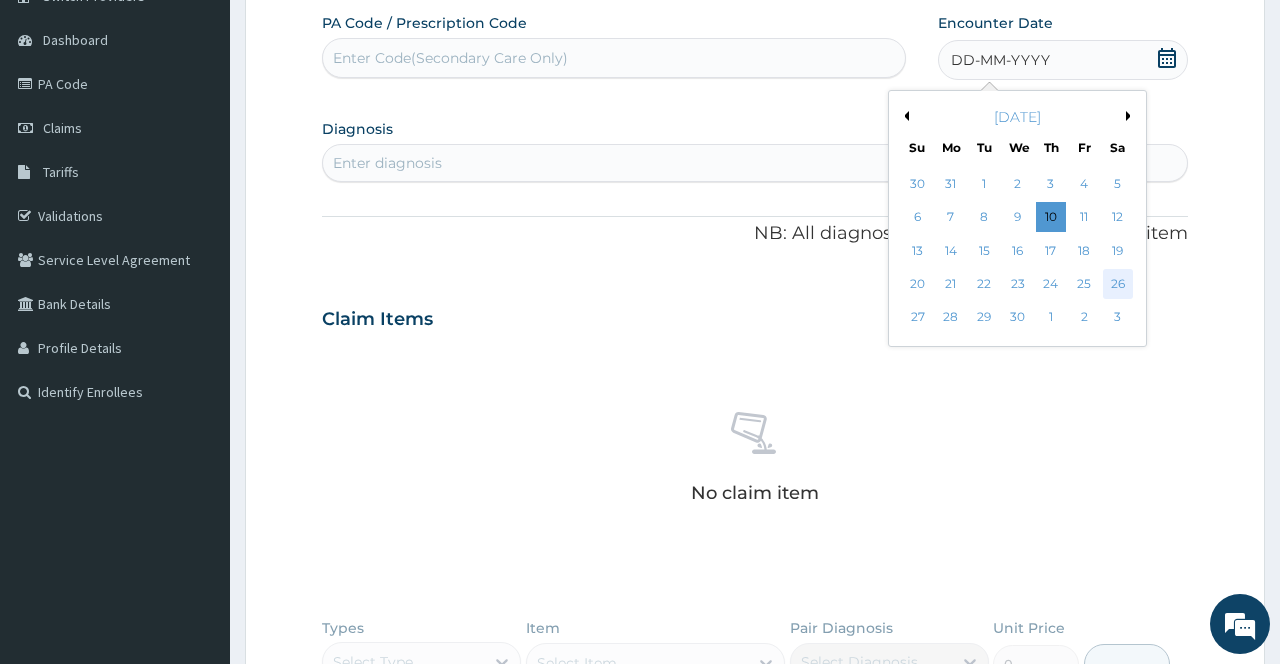 click on "26" at bounding box center (1117, 284) 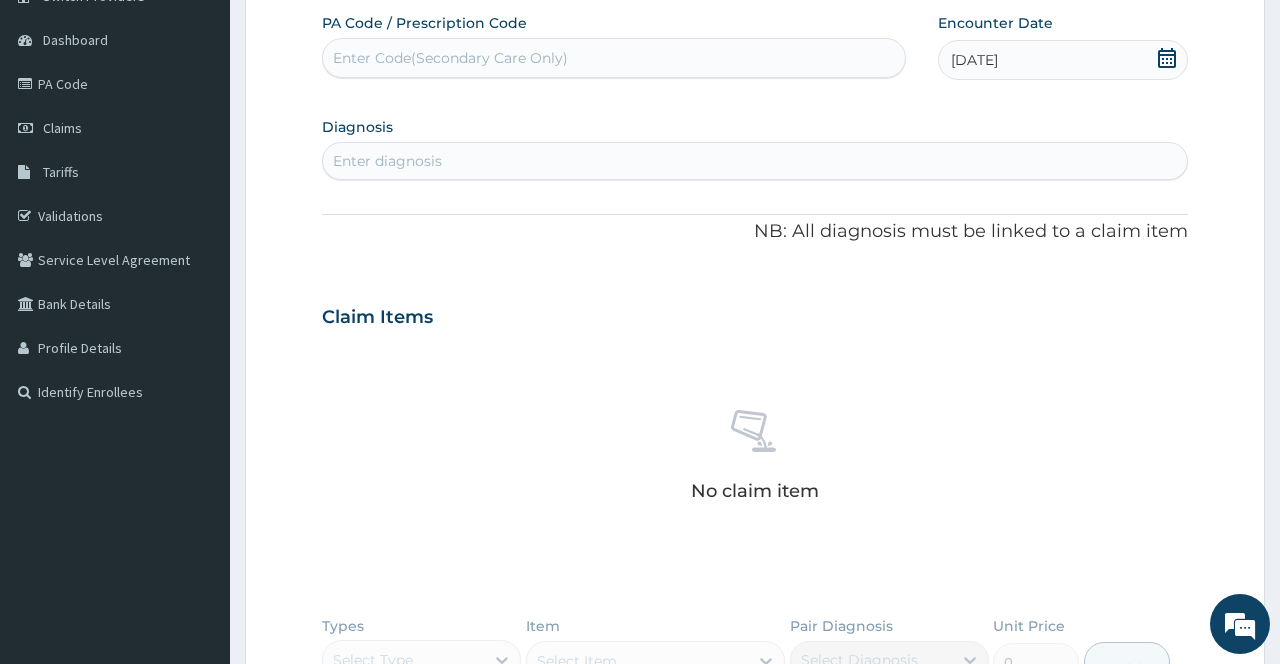 click on "No claim item" at bounding box center (754, 459) 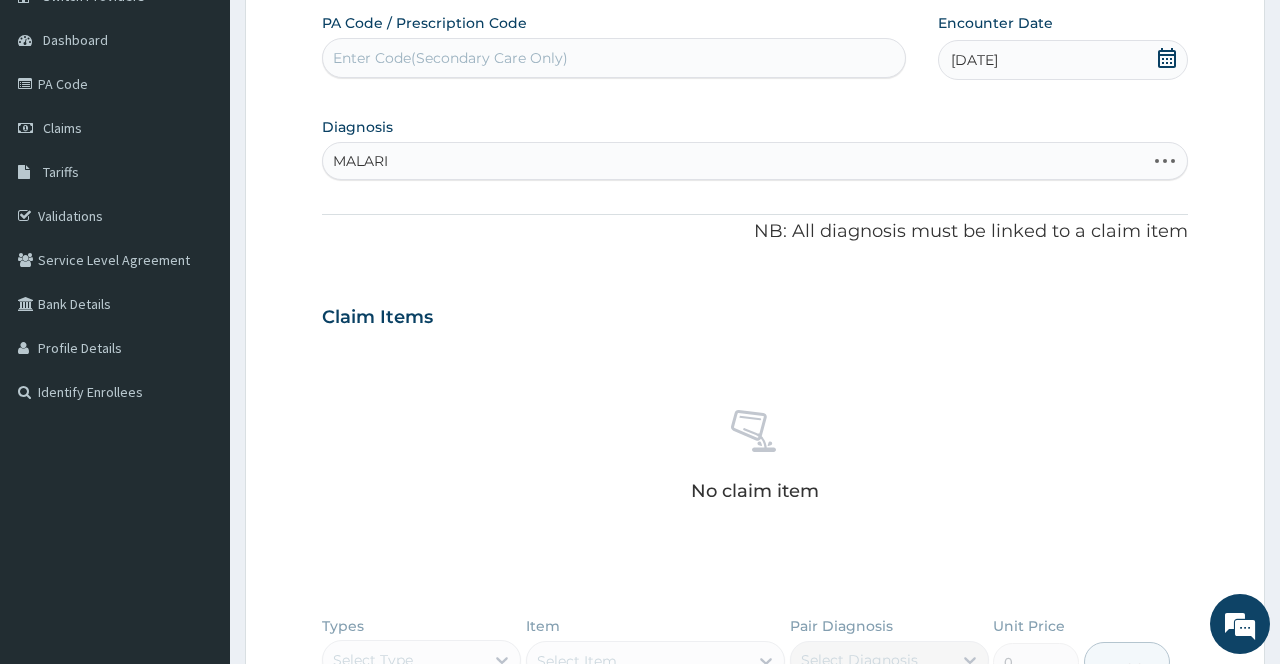 type on "MALARIA" 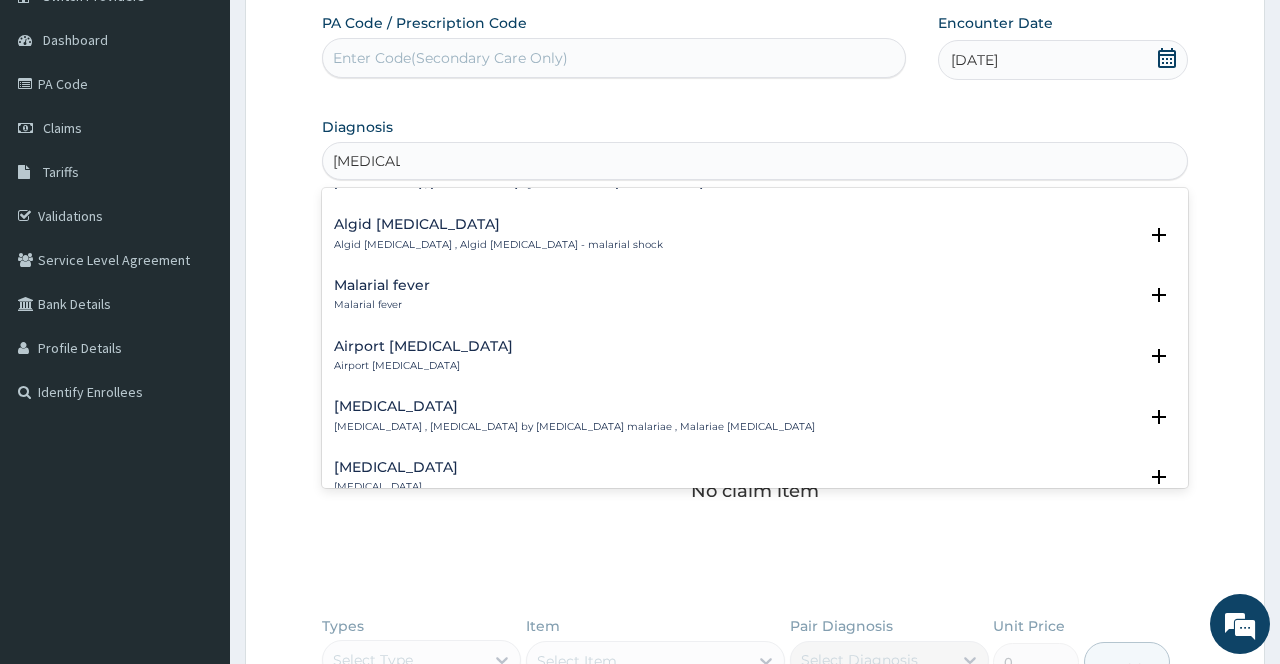 scroll, scrollTop: 320, scrollLeft: 0, axis: vertical 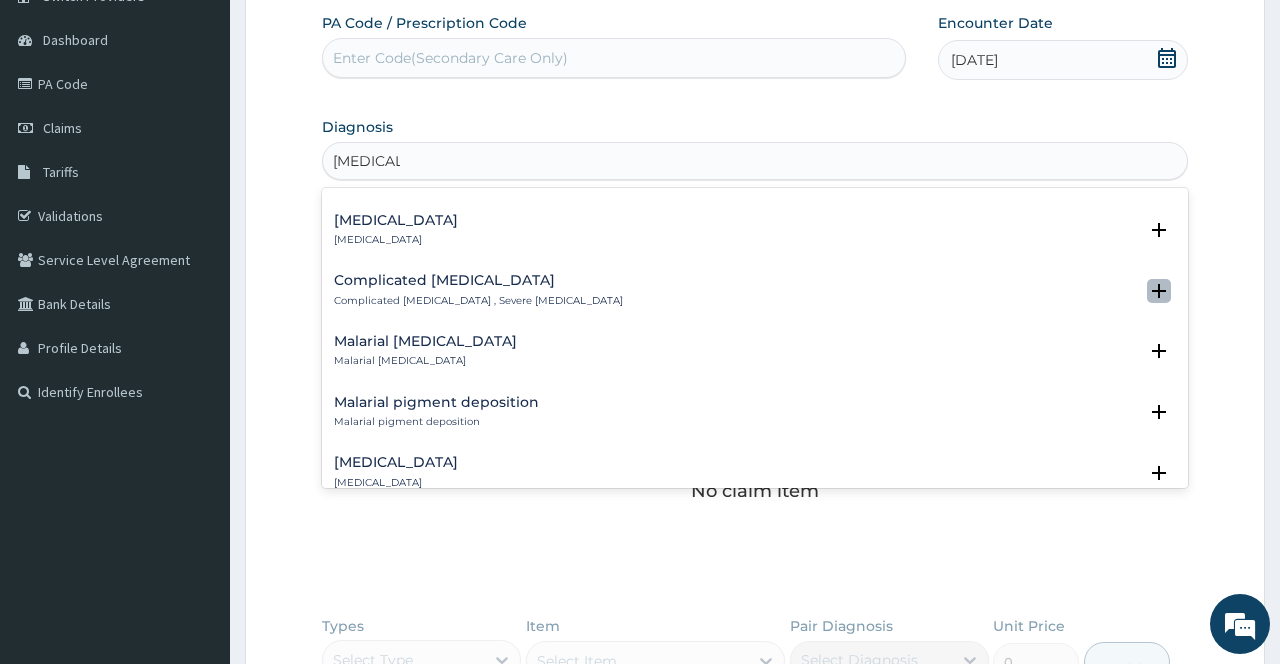 click 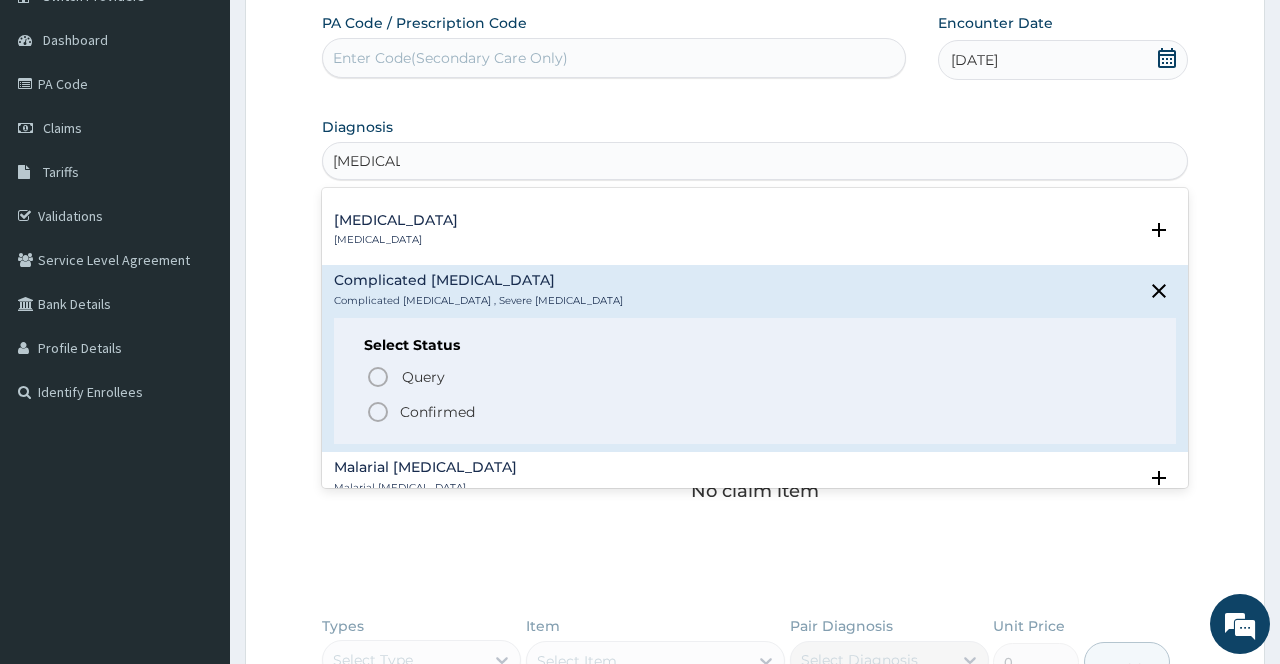 click 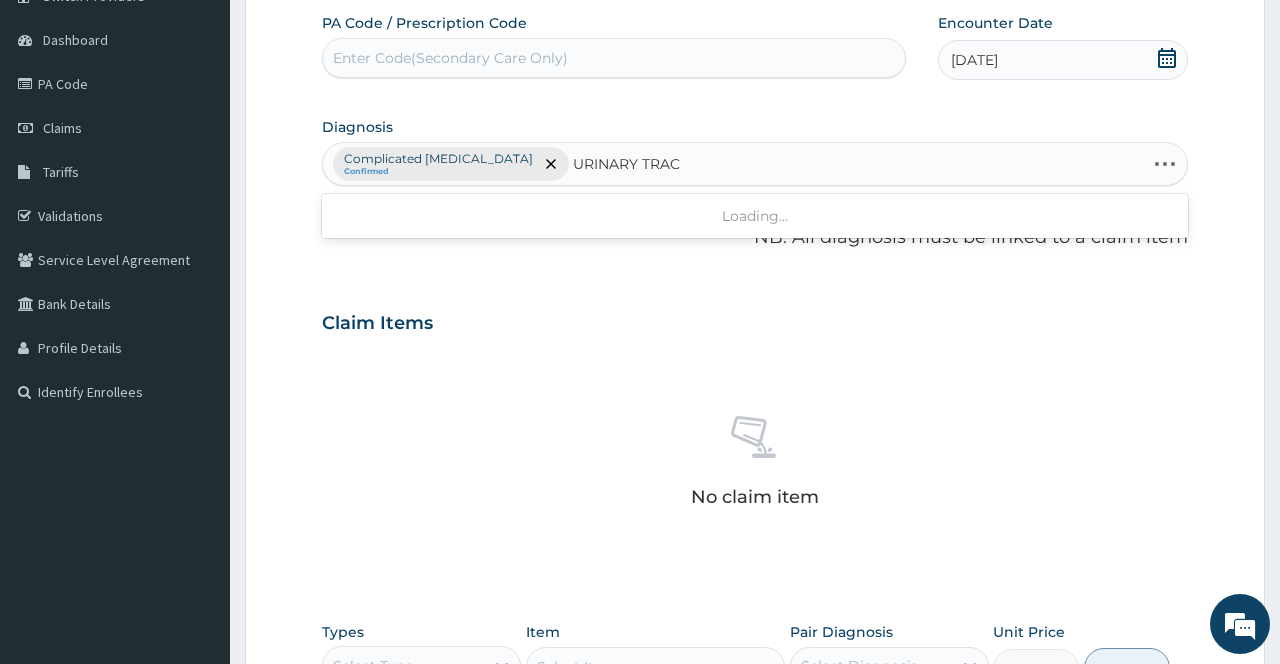 type on "URINARY TRACT" 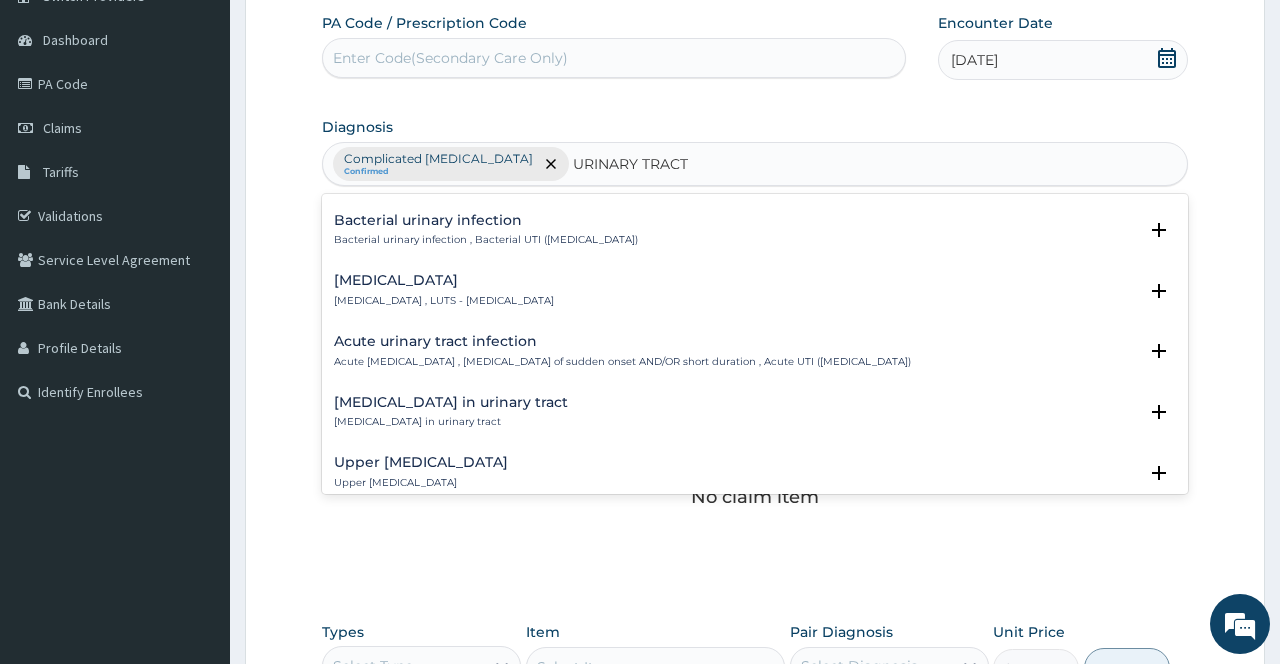 scroll, scrollTop: 640, scrollLeft: 0, axis: vertical 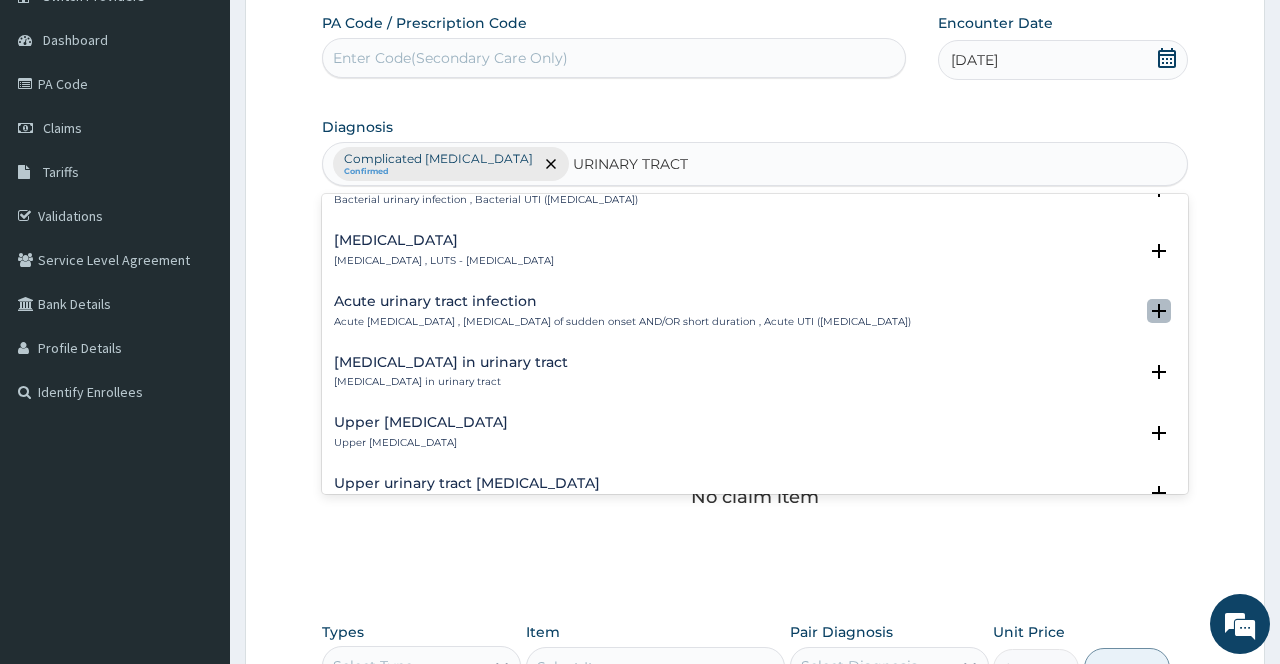 click 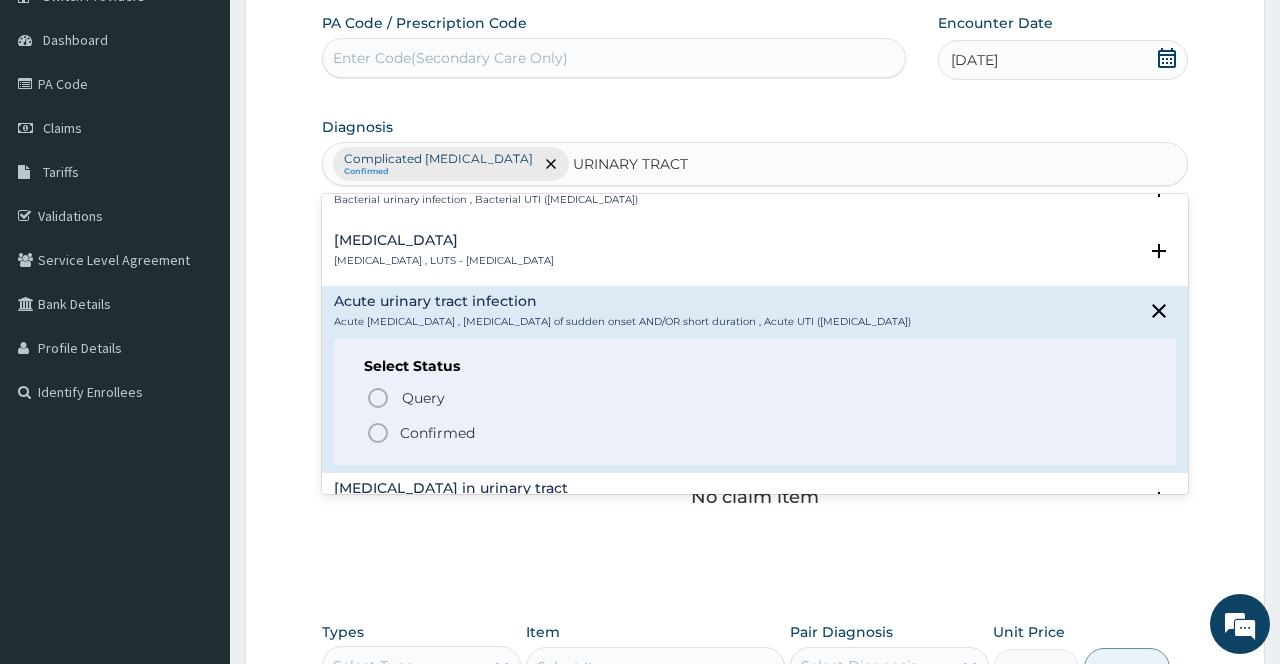 click 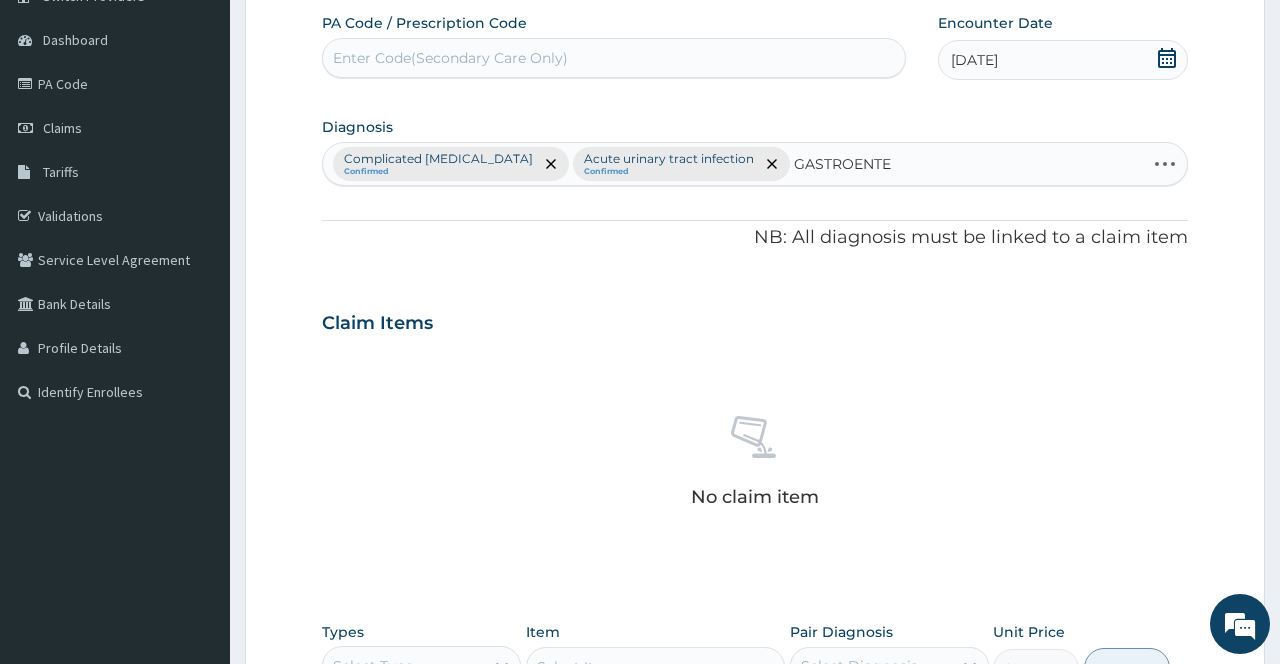 type on "GASTROENTER" 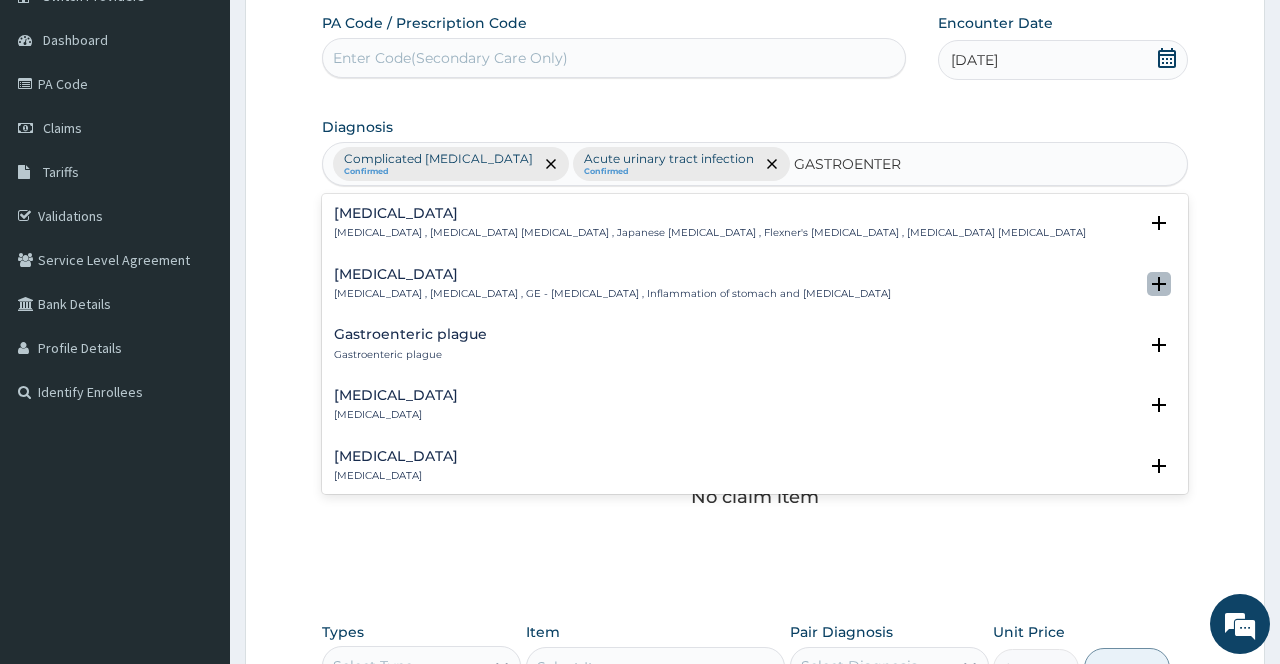 click 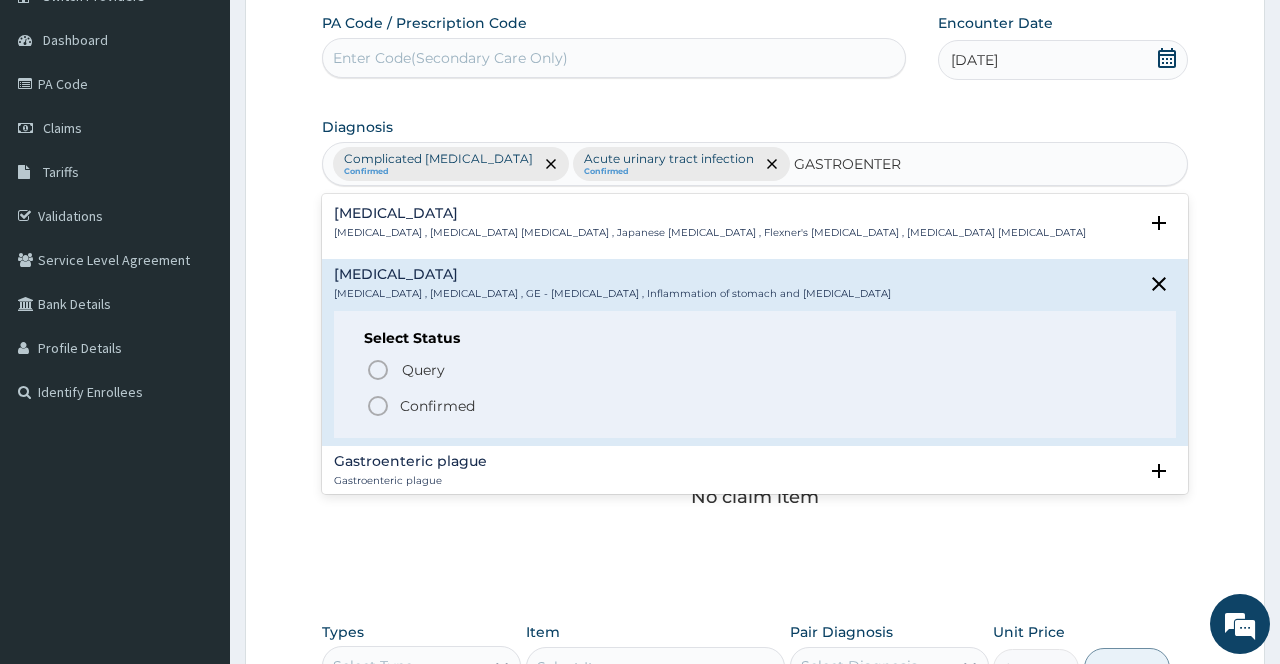 click 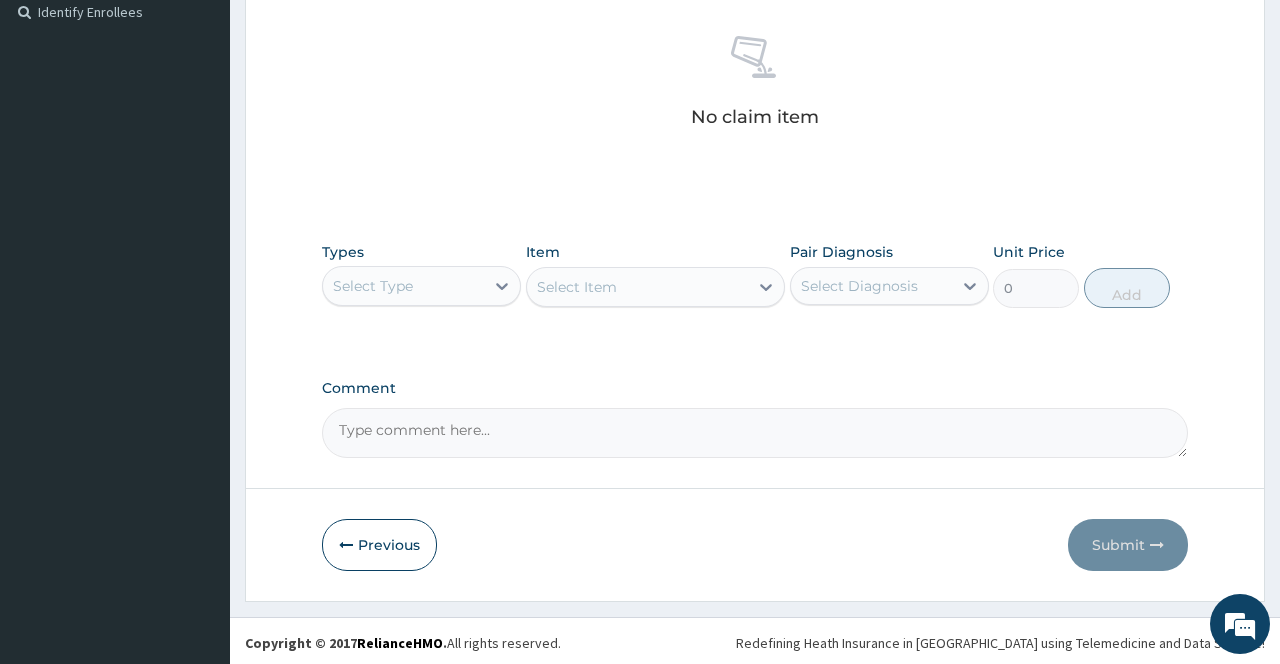 scroll, scrollTop: 562, scrollLeft: 0, axis: vertical 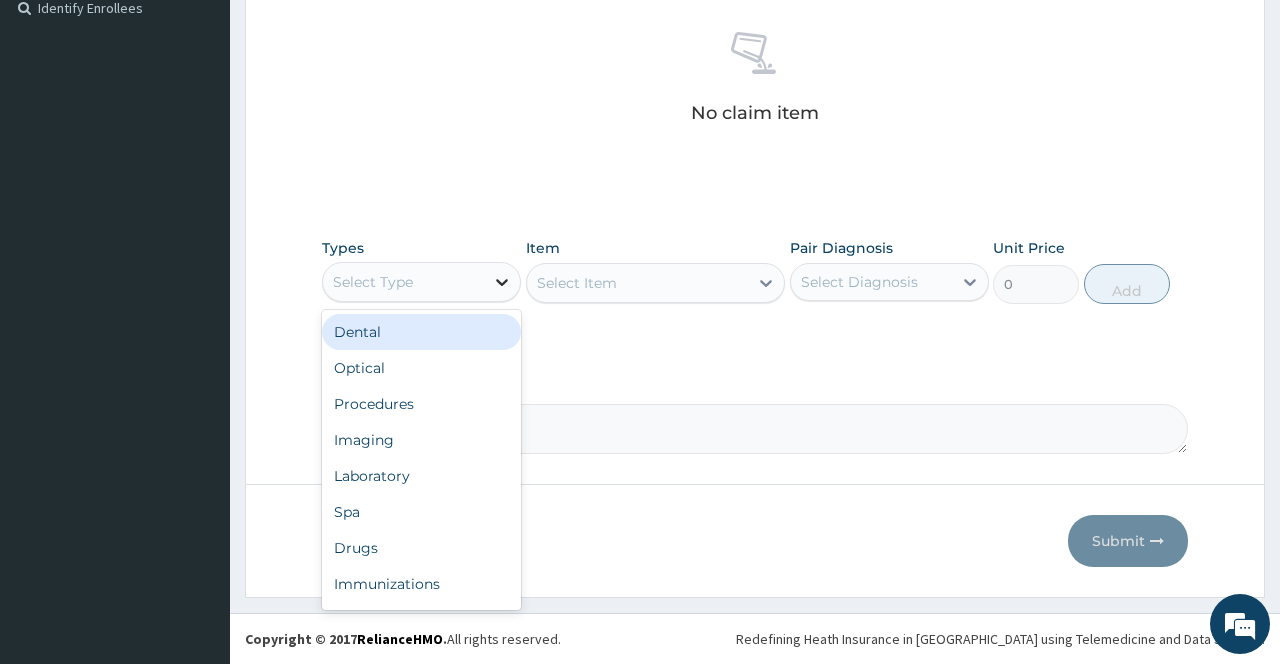 click 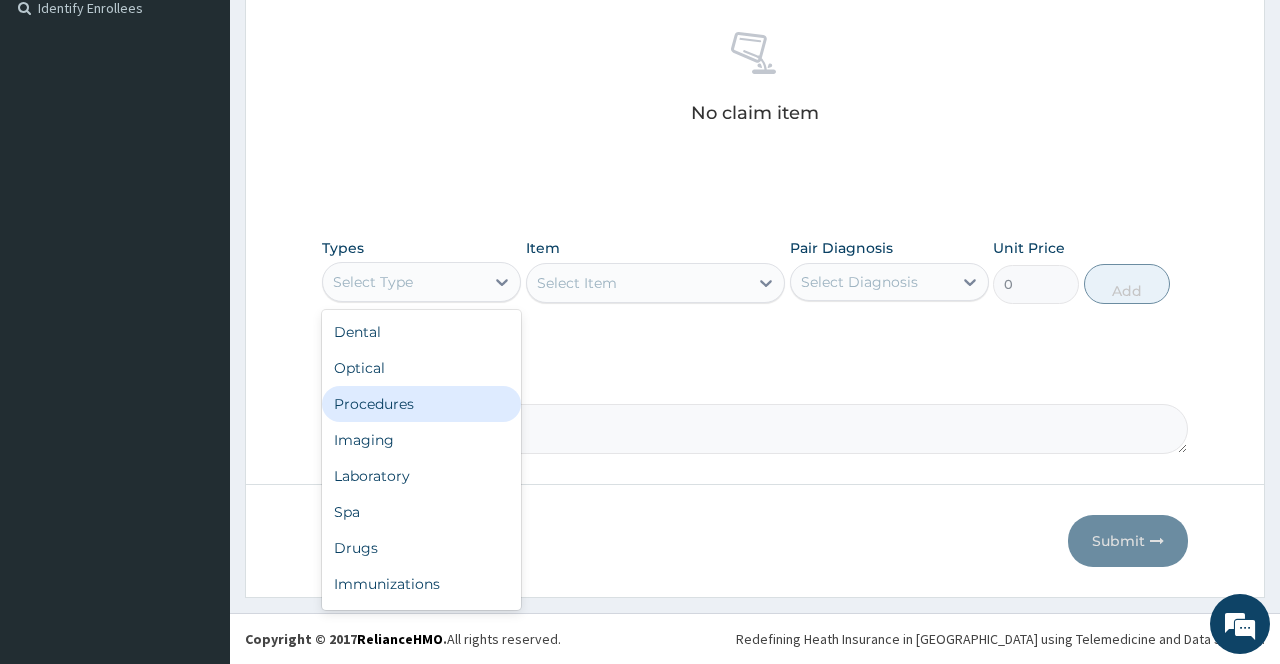 click on "Procedures" at bounding box center [421, 404] 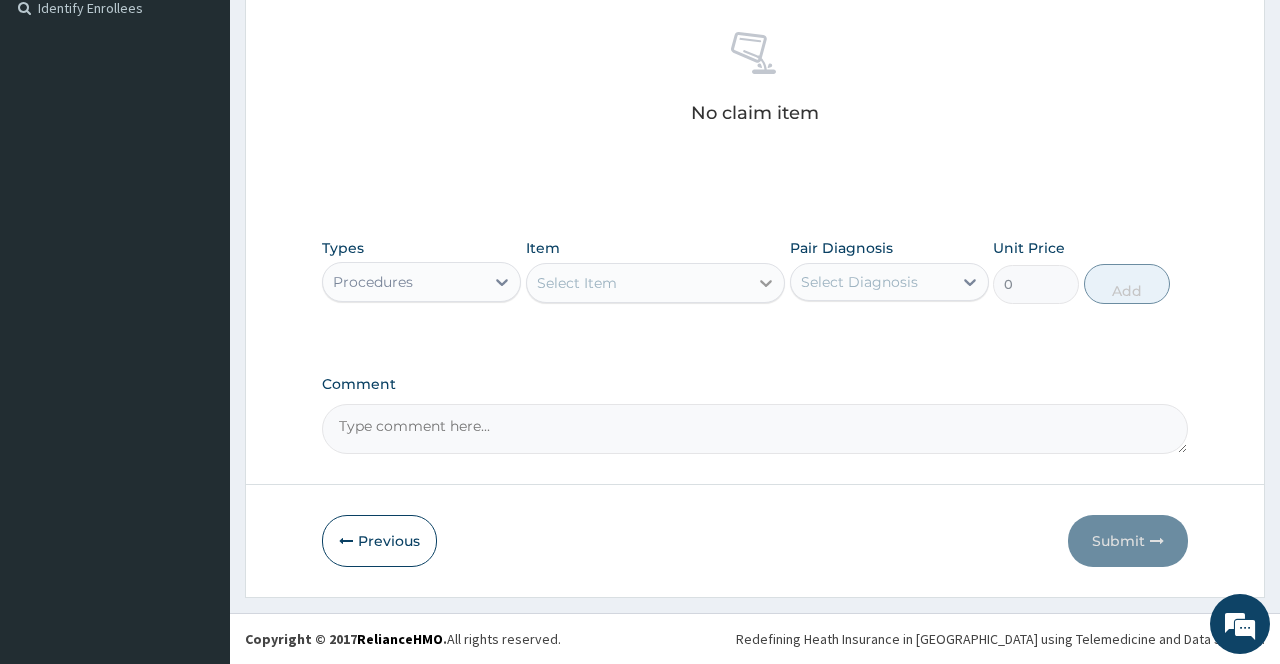 click 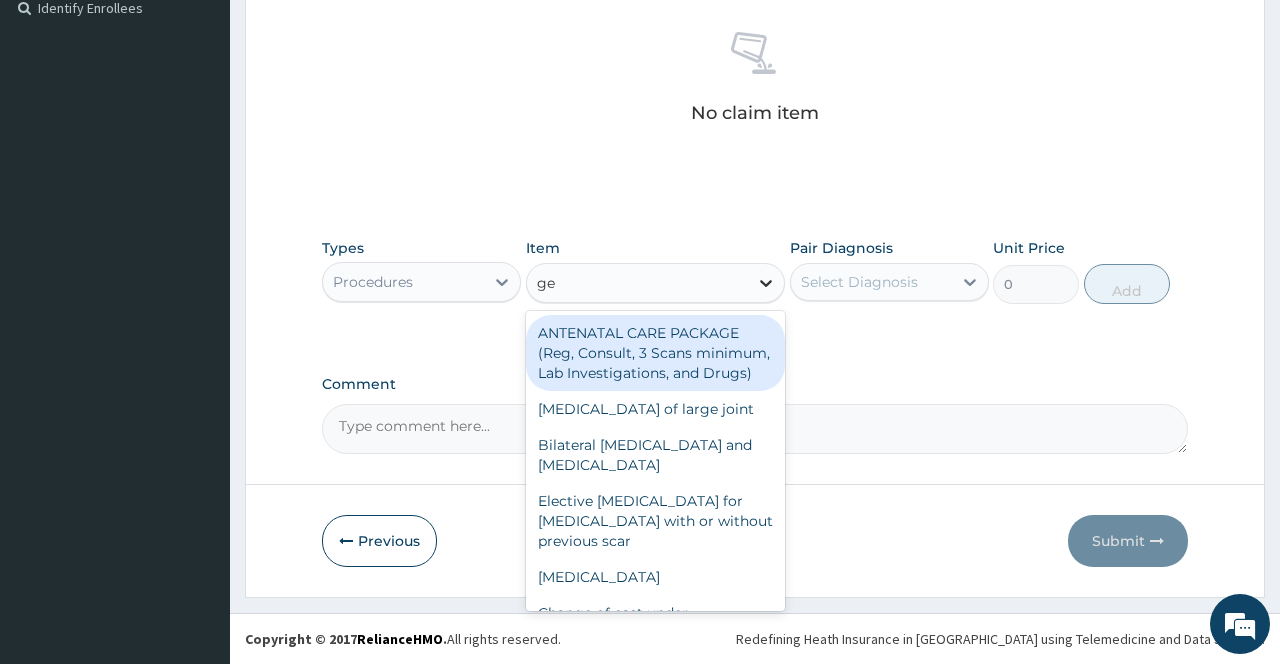 type on "g" 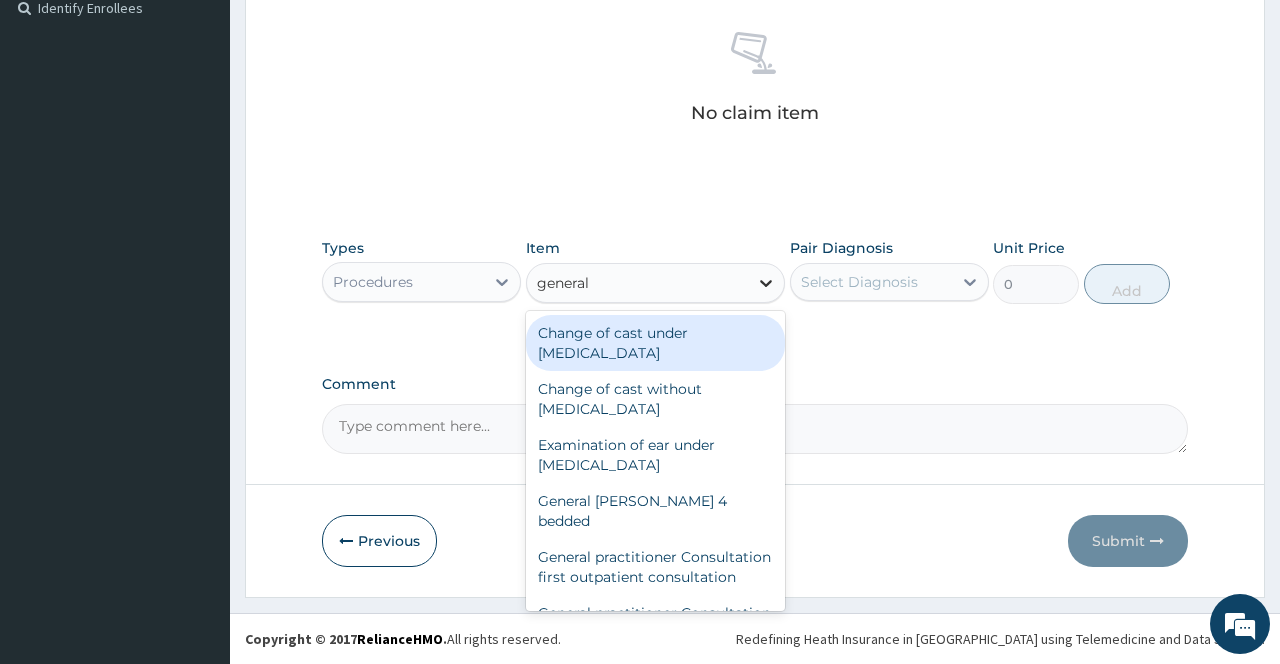 type on "general p" 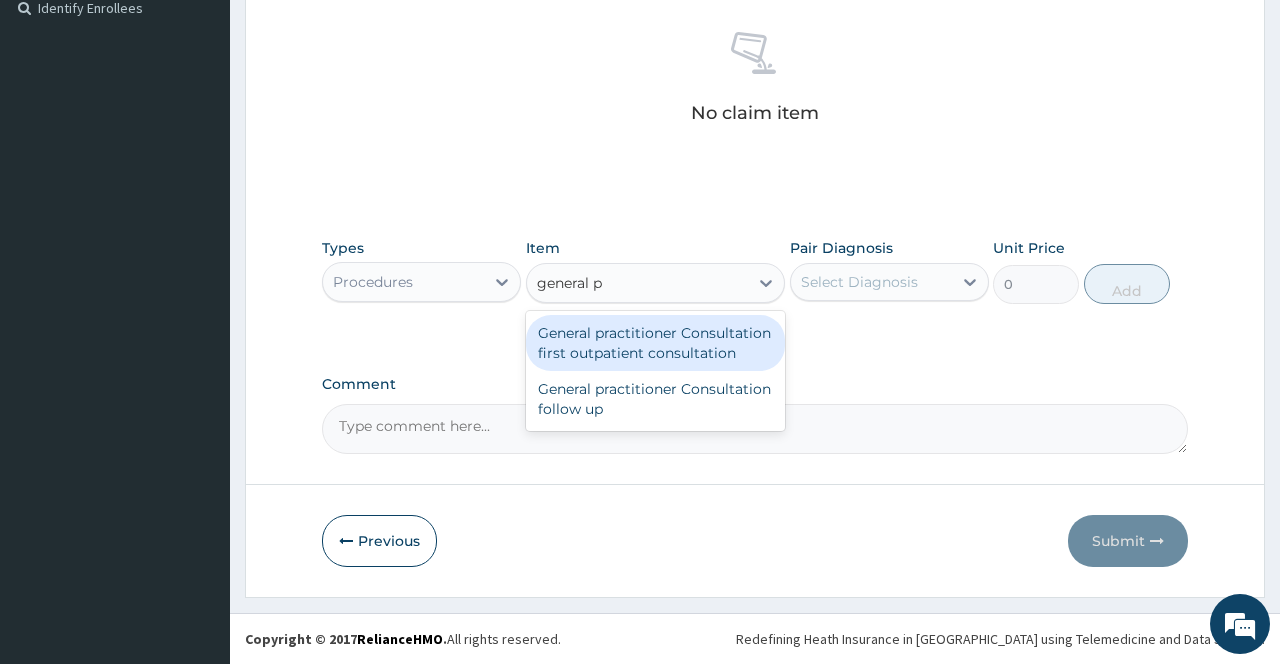 click on "General practitioner Consultation first outpatient consultation" at bounding box center (656, 343) 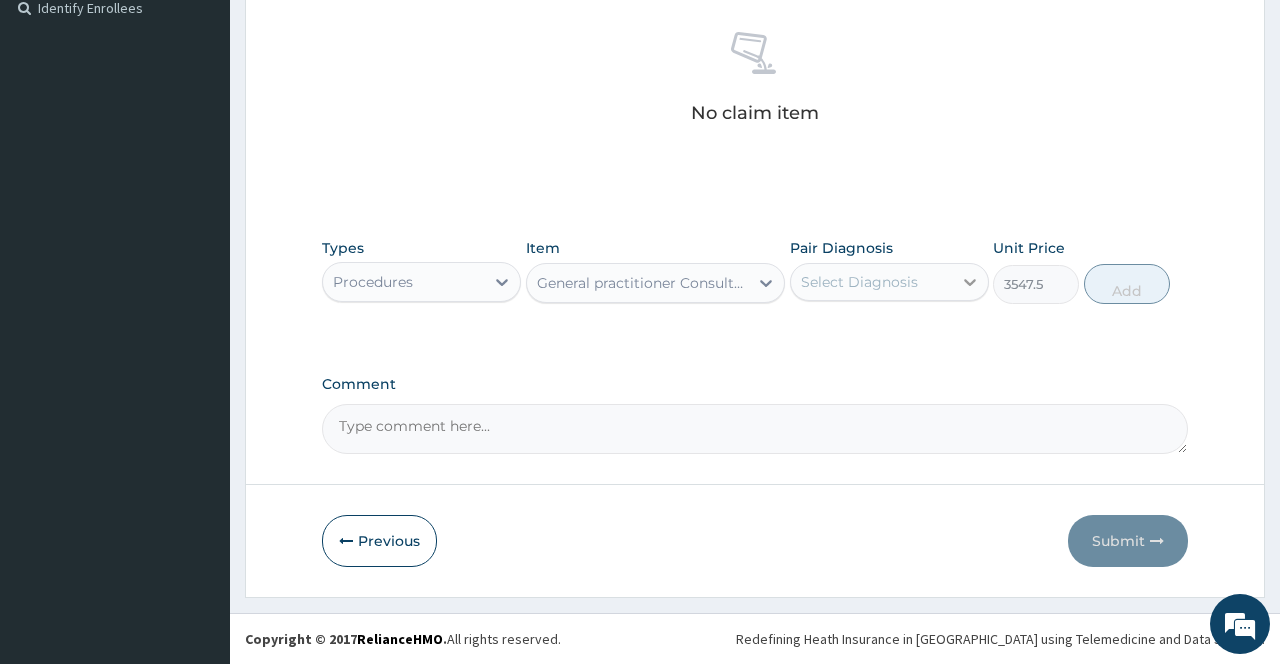 click 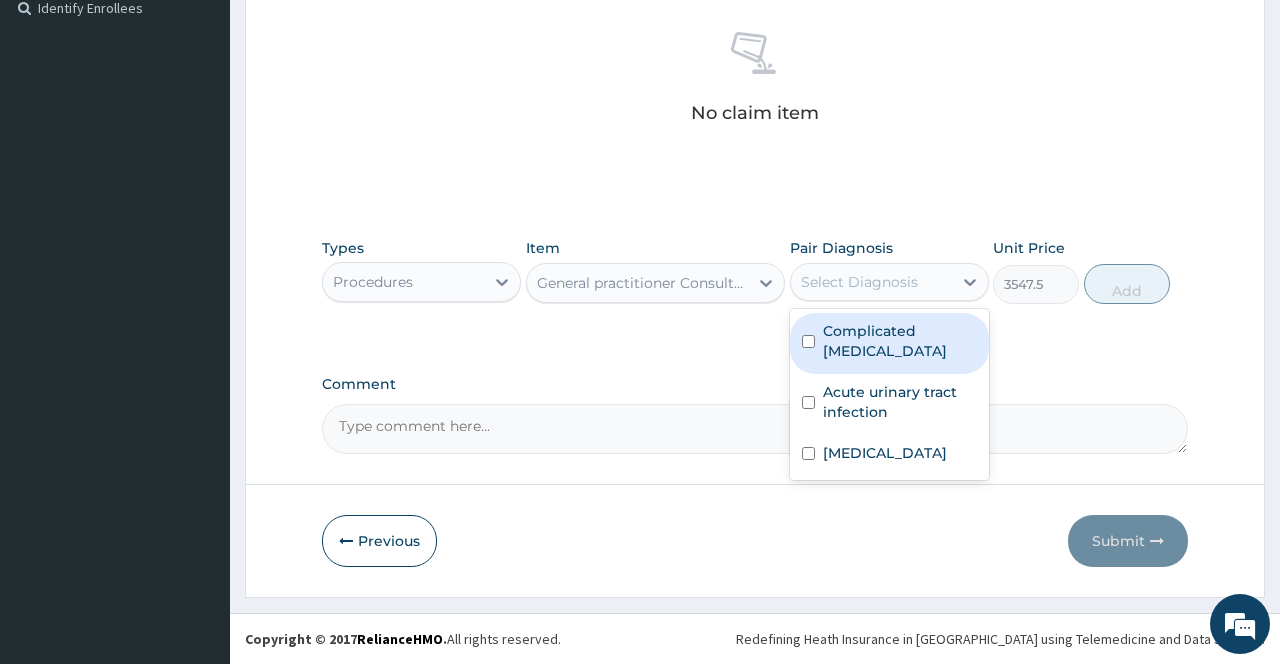 click on "Complicated malaria" at bounding box center (900, 341) 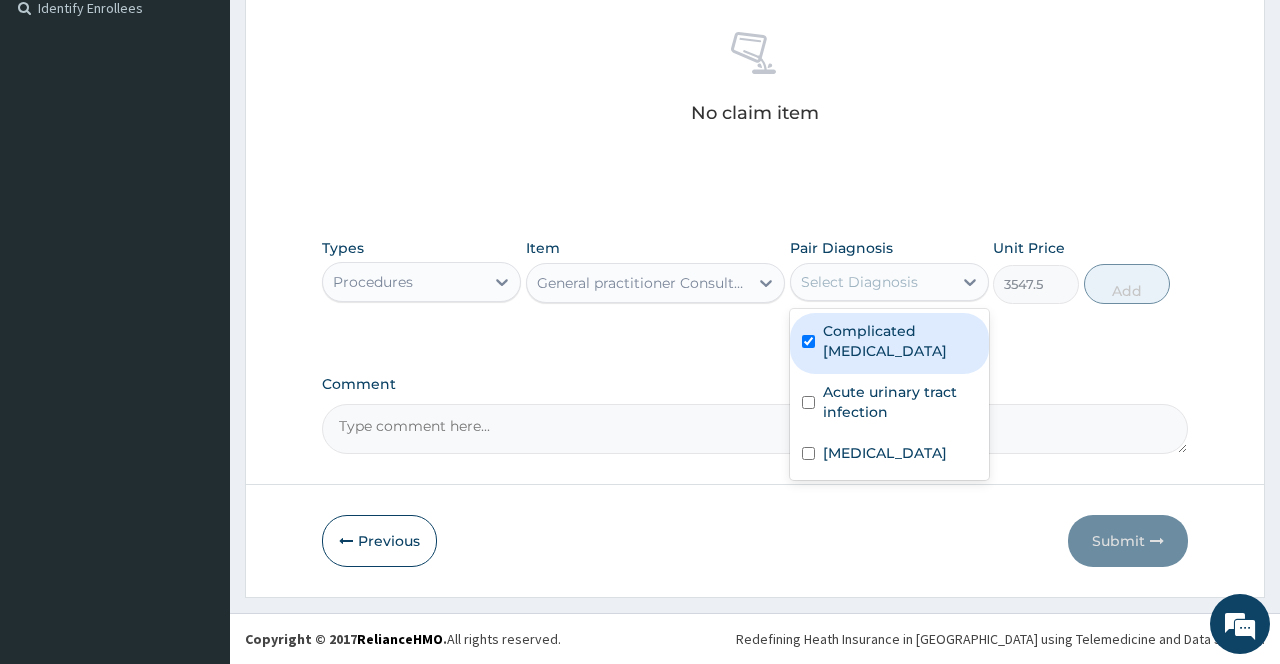 checkbox on "true" 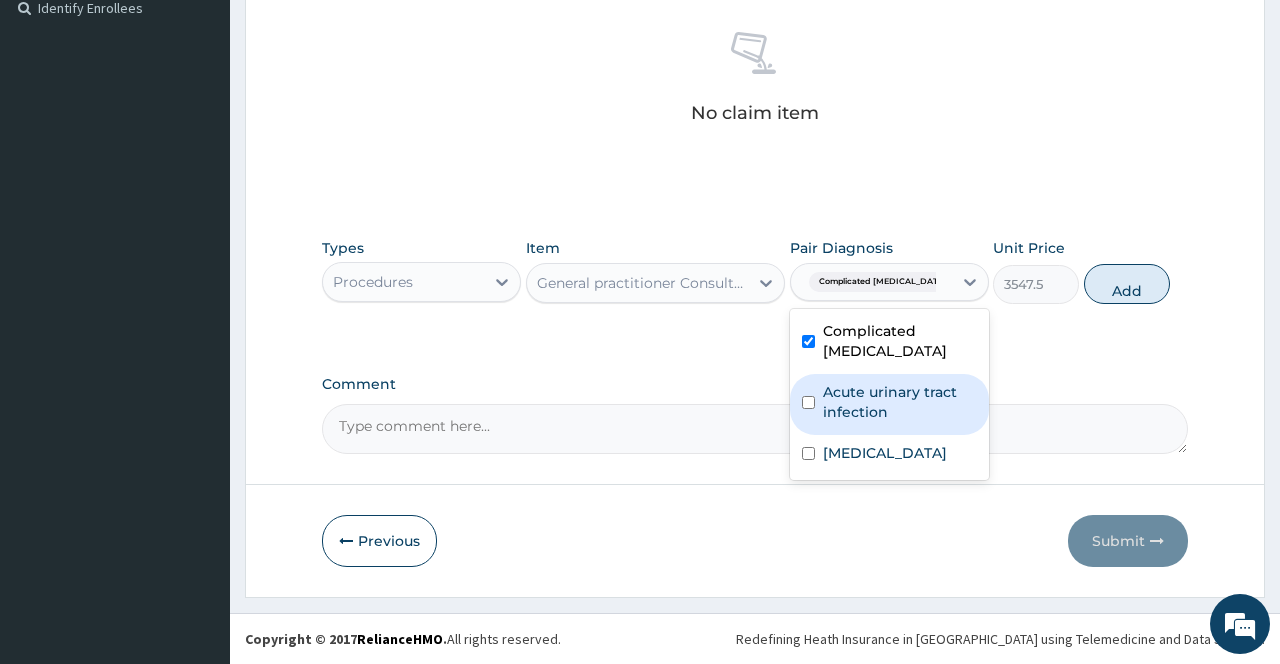 click on "Acute urinary tract infection" at bounding box center [900, 402] 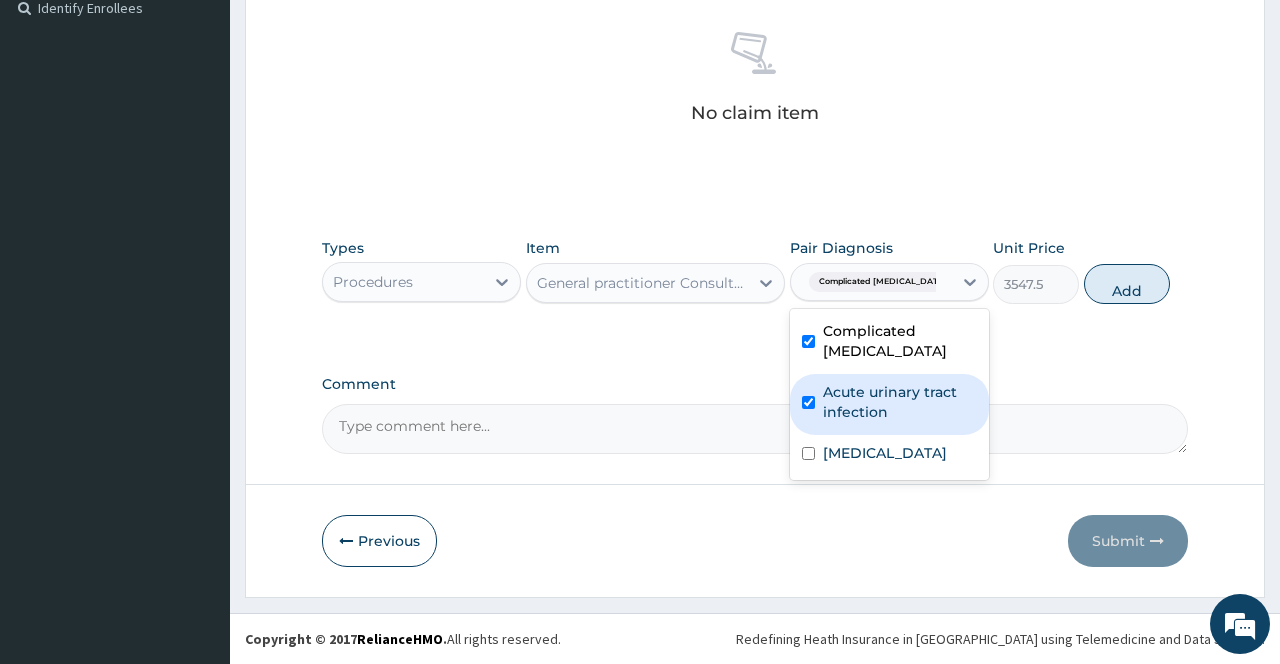 checkbox on "true" 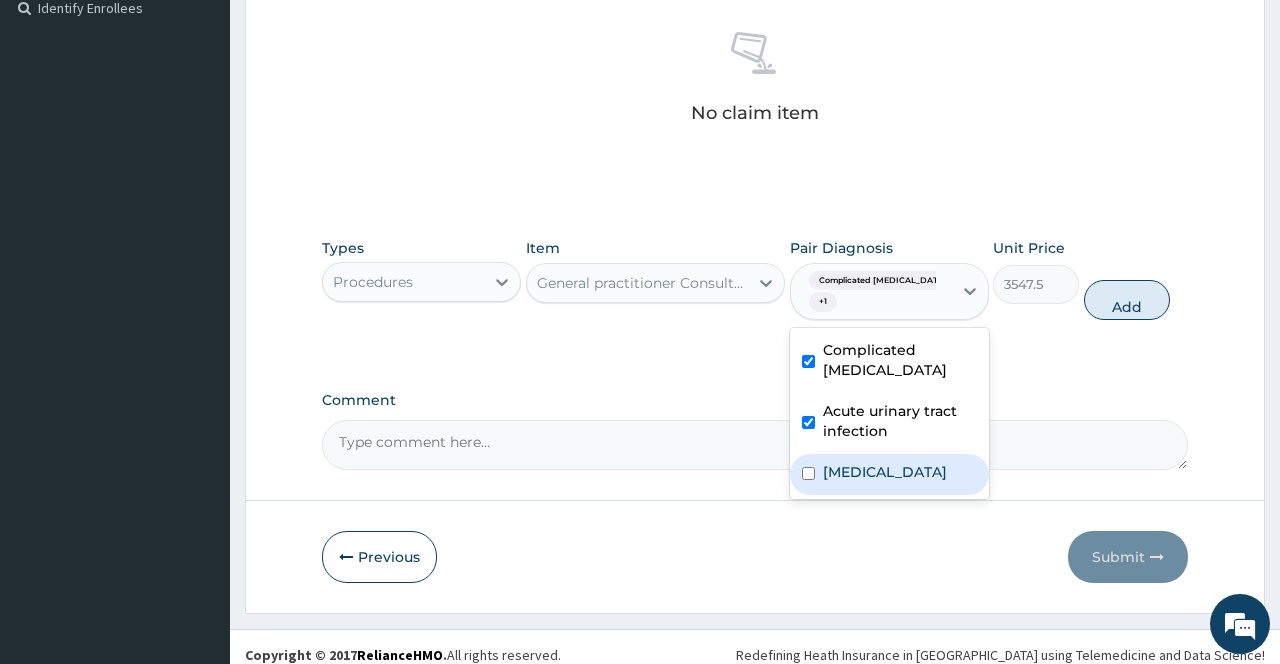 click on "Gastroenteritis" at bounding box center (889, 474) 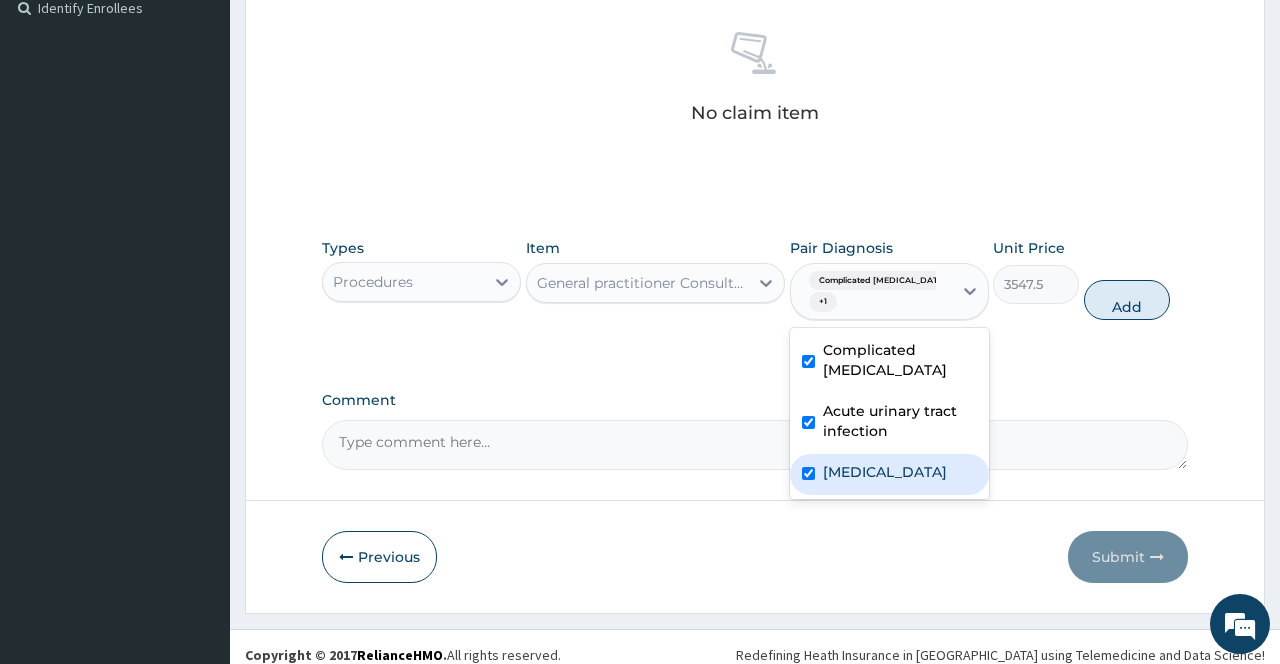 checkbox on "true" 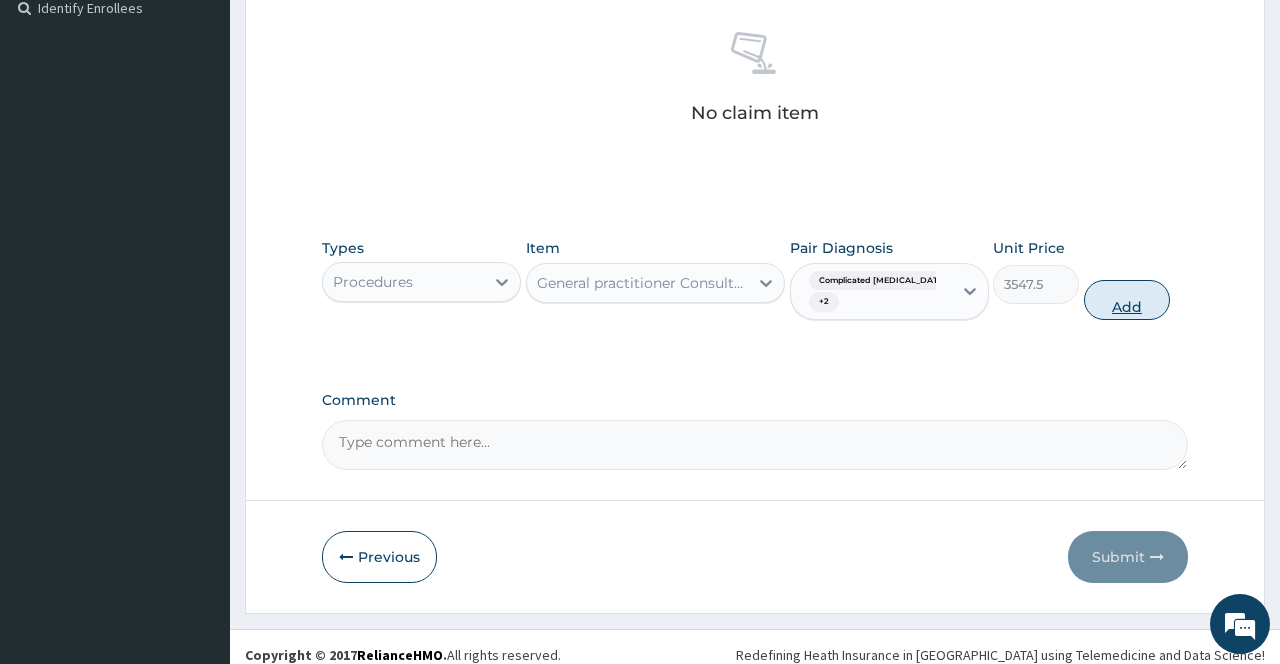 click on "Add" at bounding box center (1127, 300) 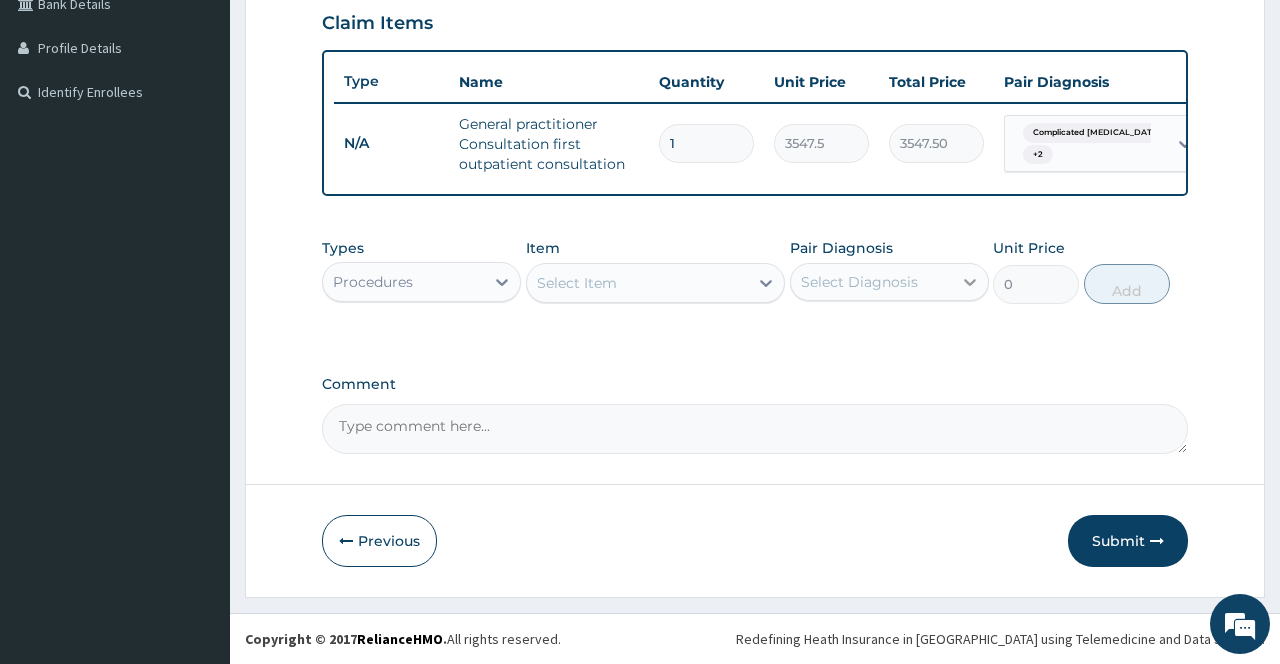 scroll, scrollTop: 494, scrollLeft: 0, axis: vertical 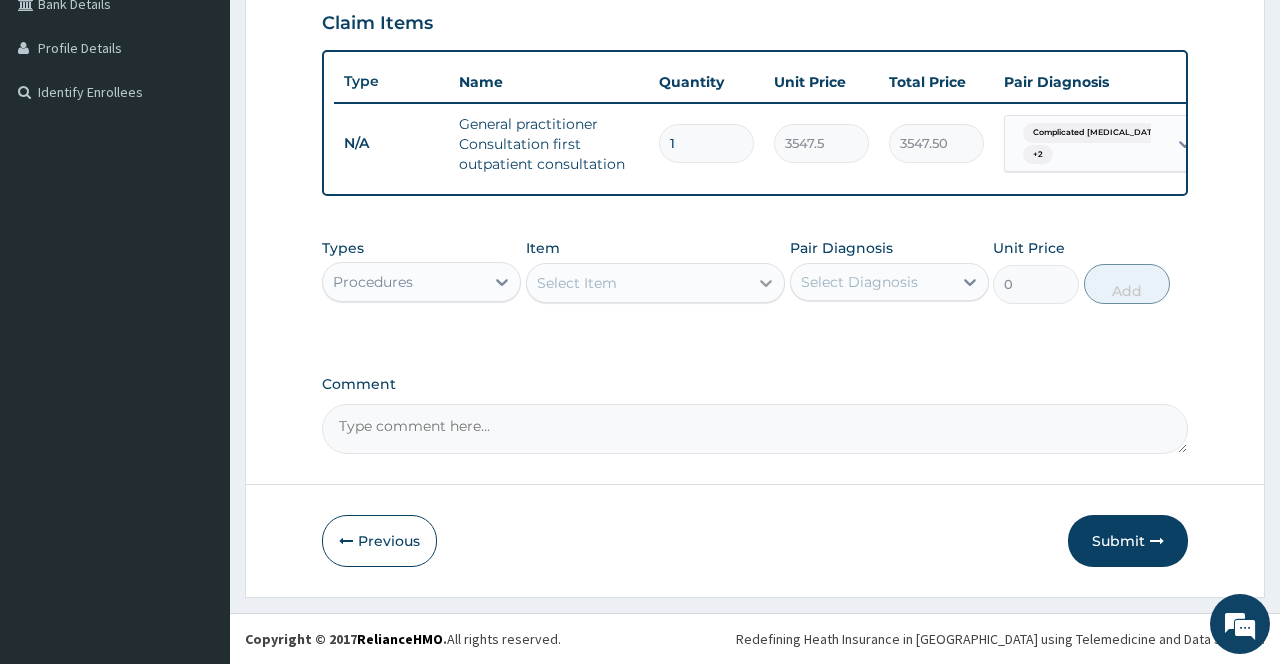 click 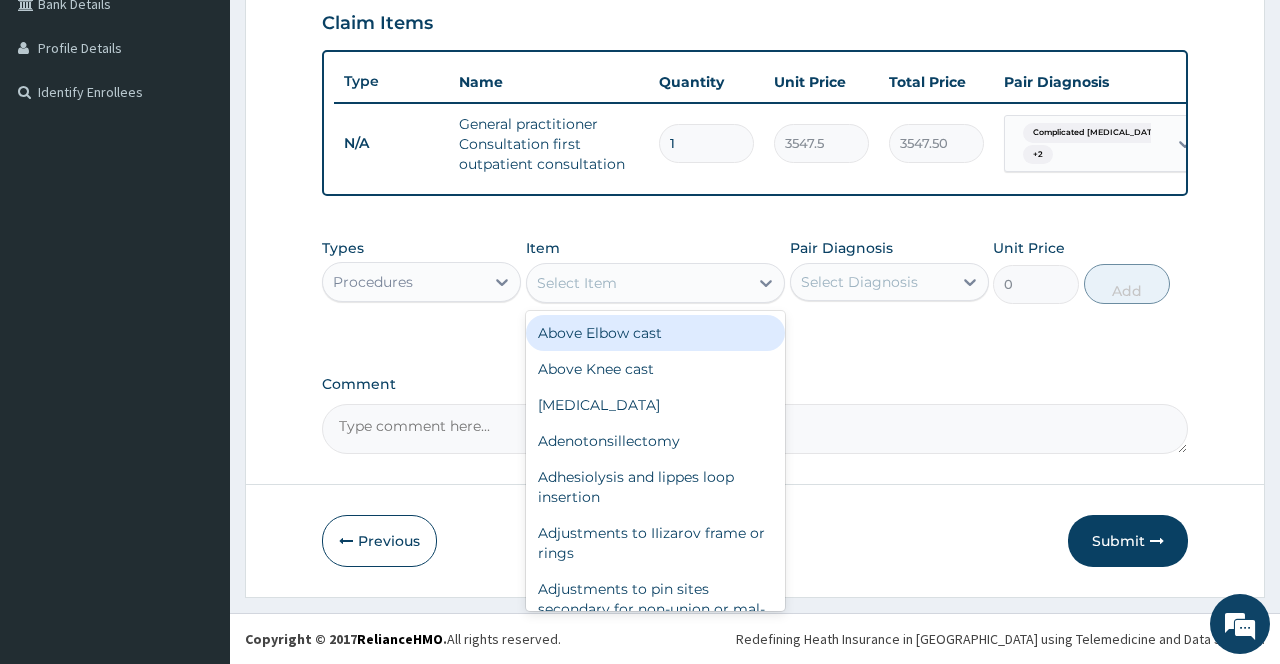 type on "e" 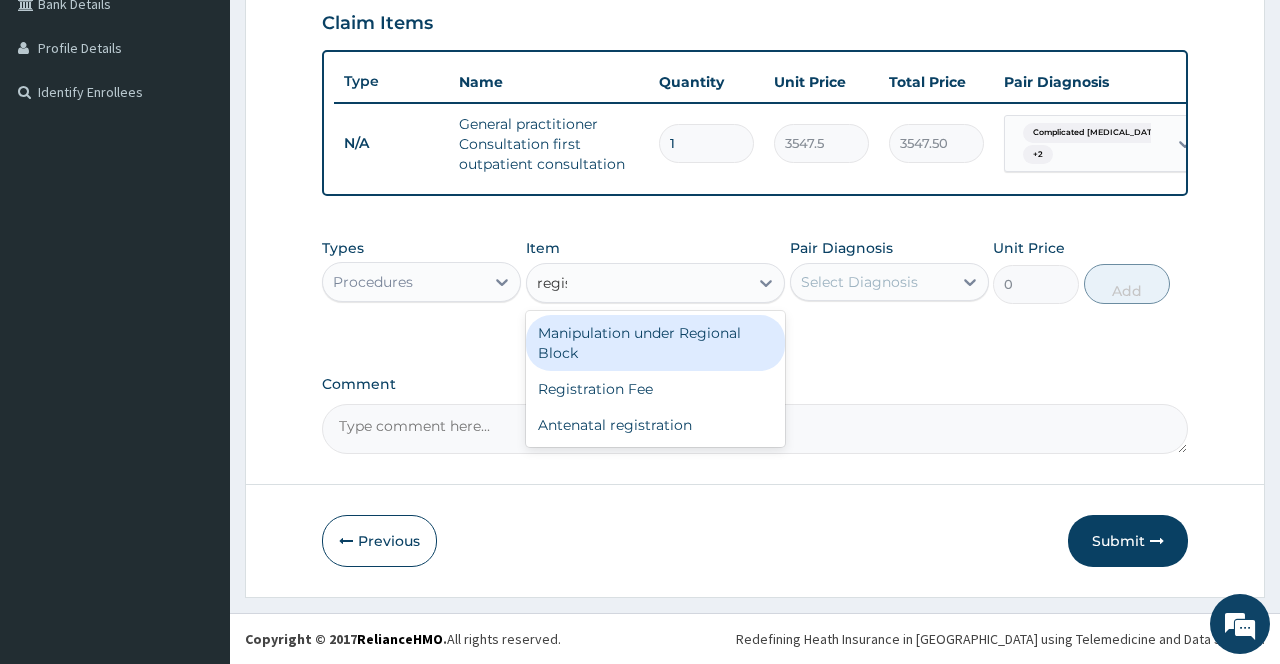 type on "regist" 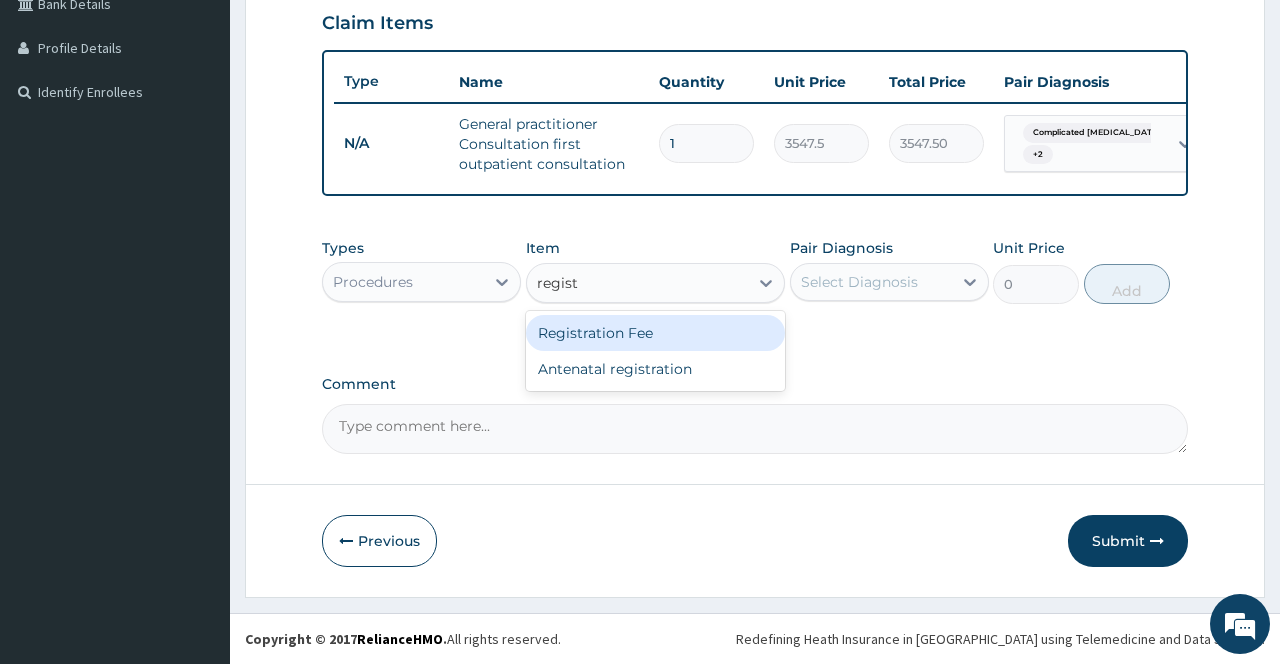 click on "Registration Fee" at bounding box center [656, 333] 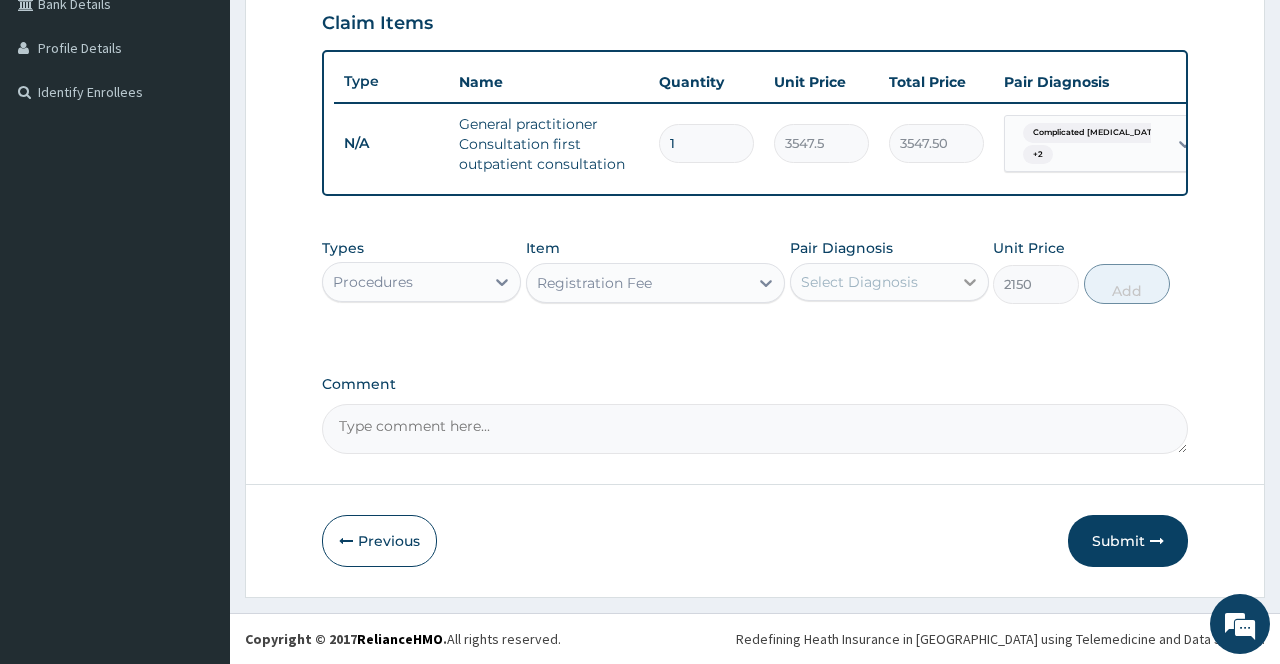click 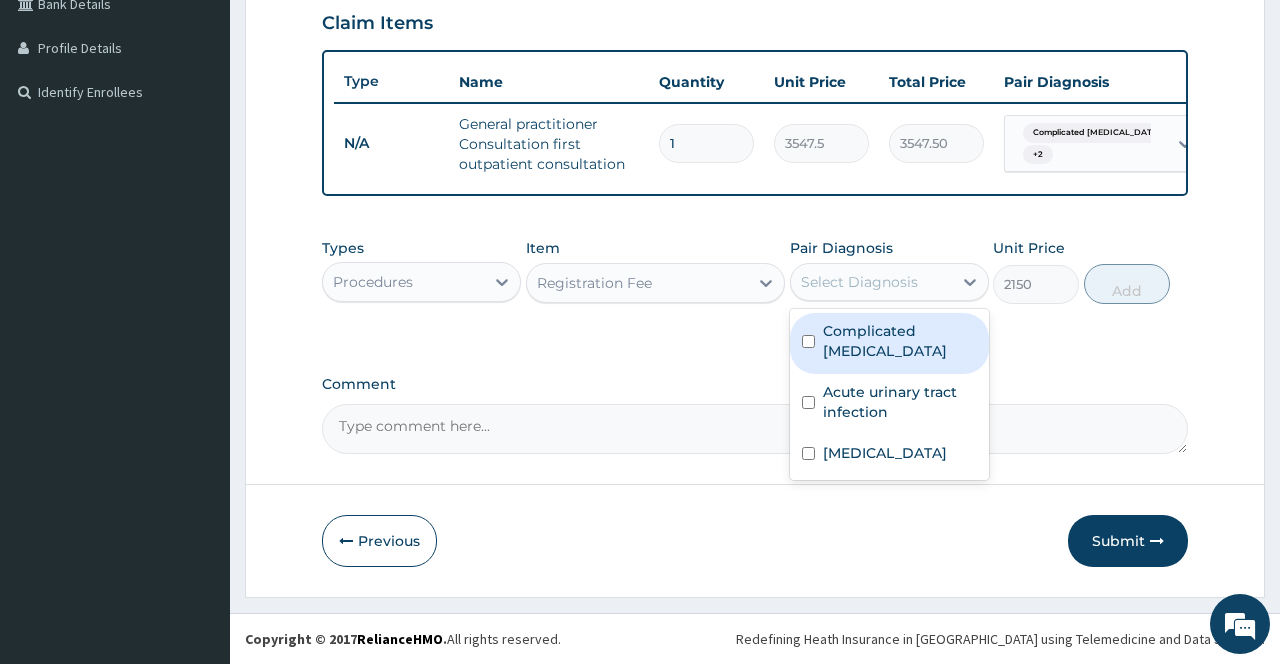 click on "Complicated malaria" at bounding box center [900, 341] 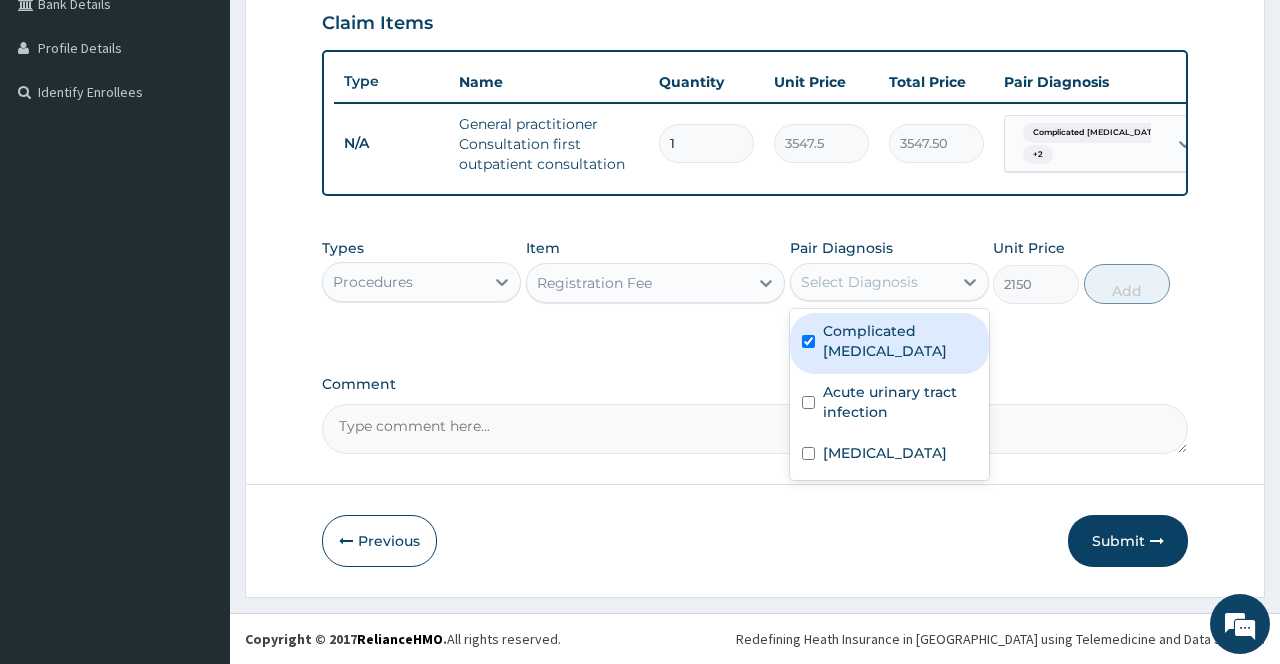 checkbox on "true" 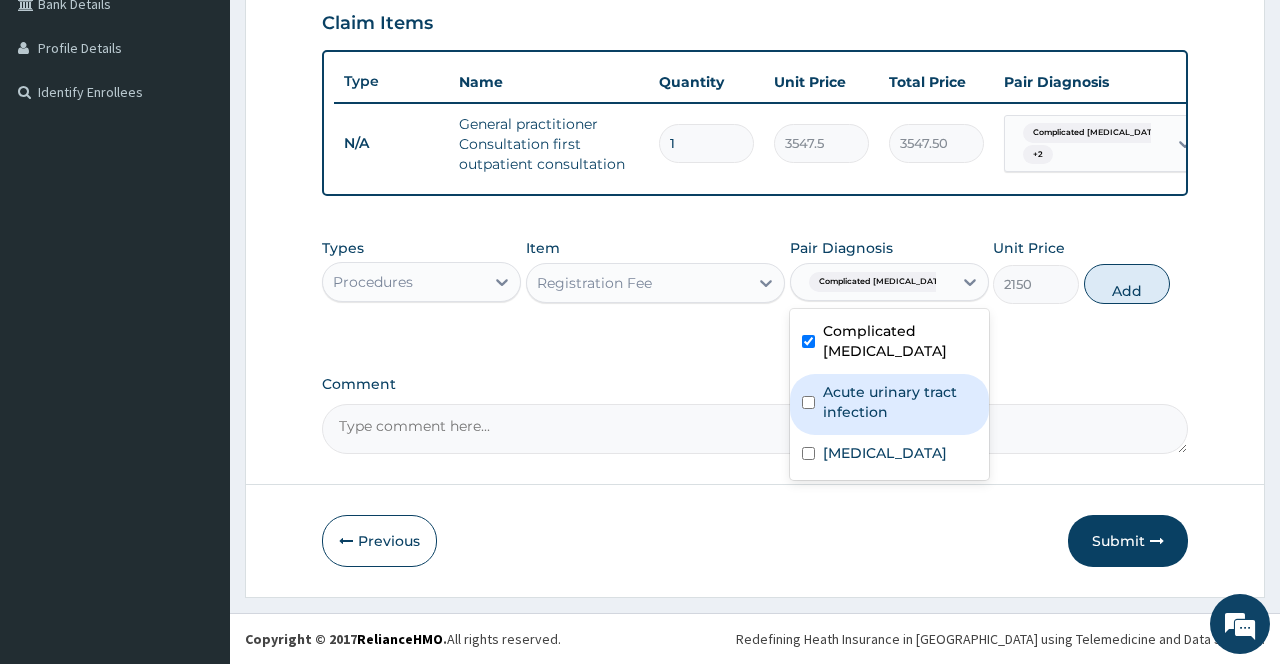 click on "Acute urinary tract infection" at bounding box center [900, 402] 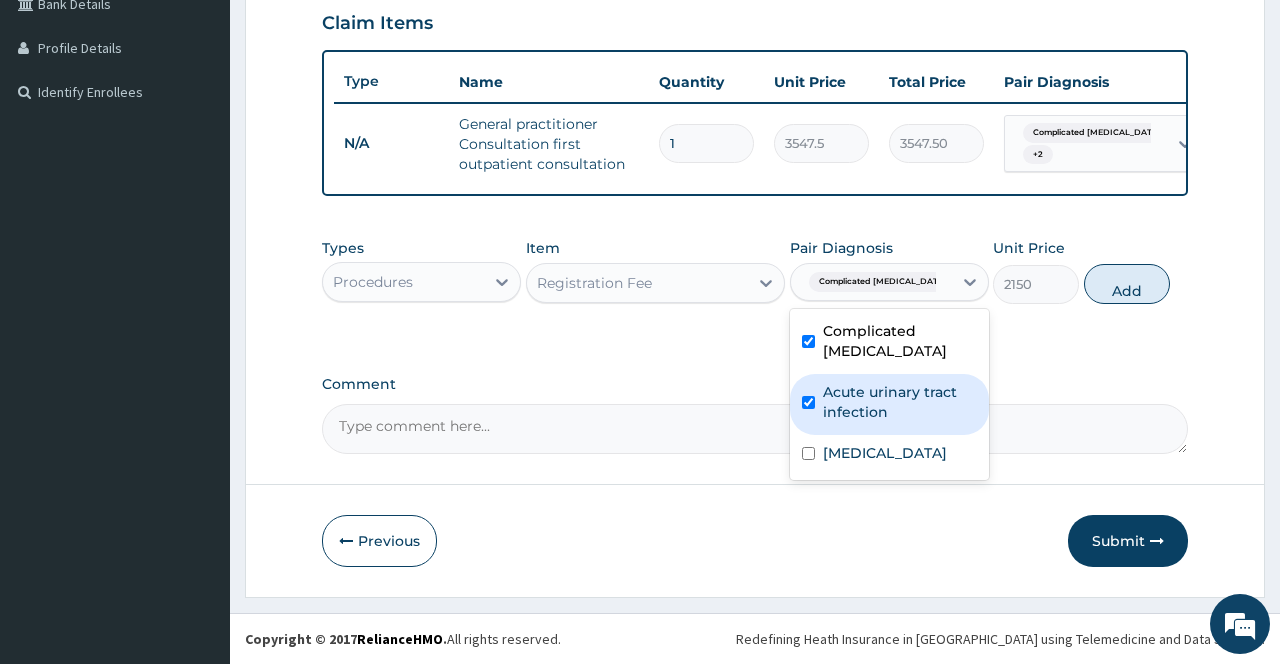 checkbox on "true" 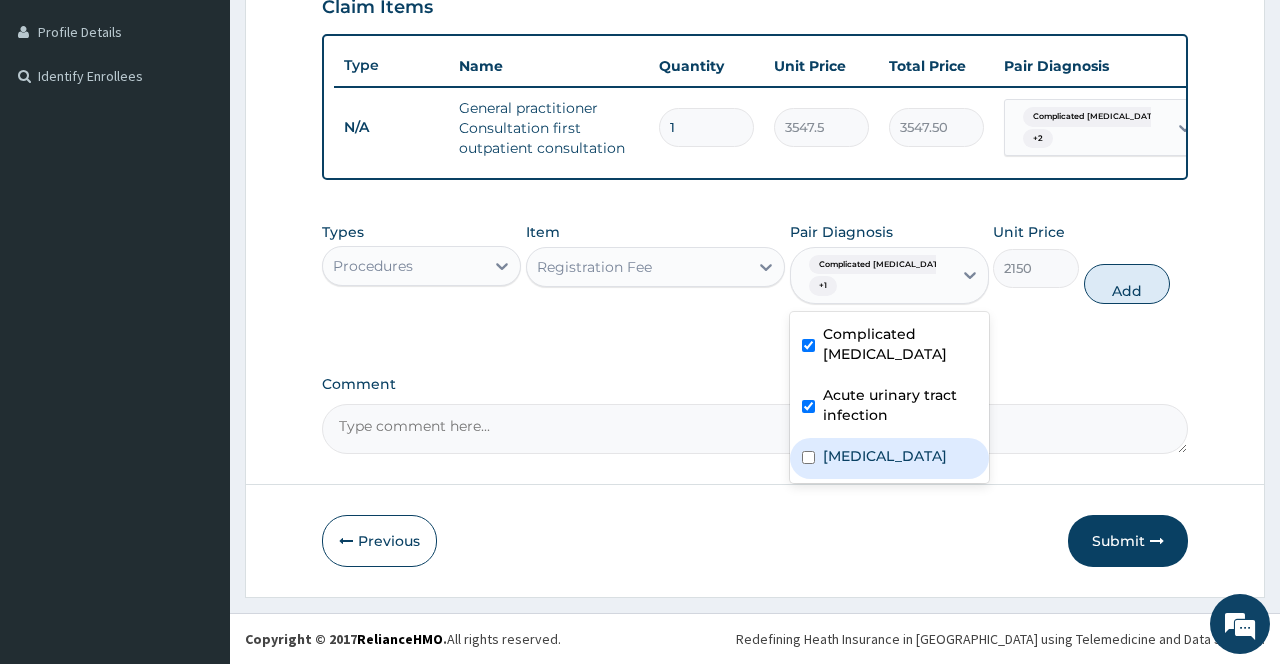 click at bounding box center (808, 457) 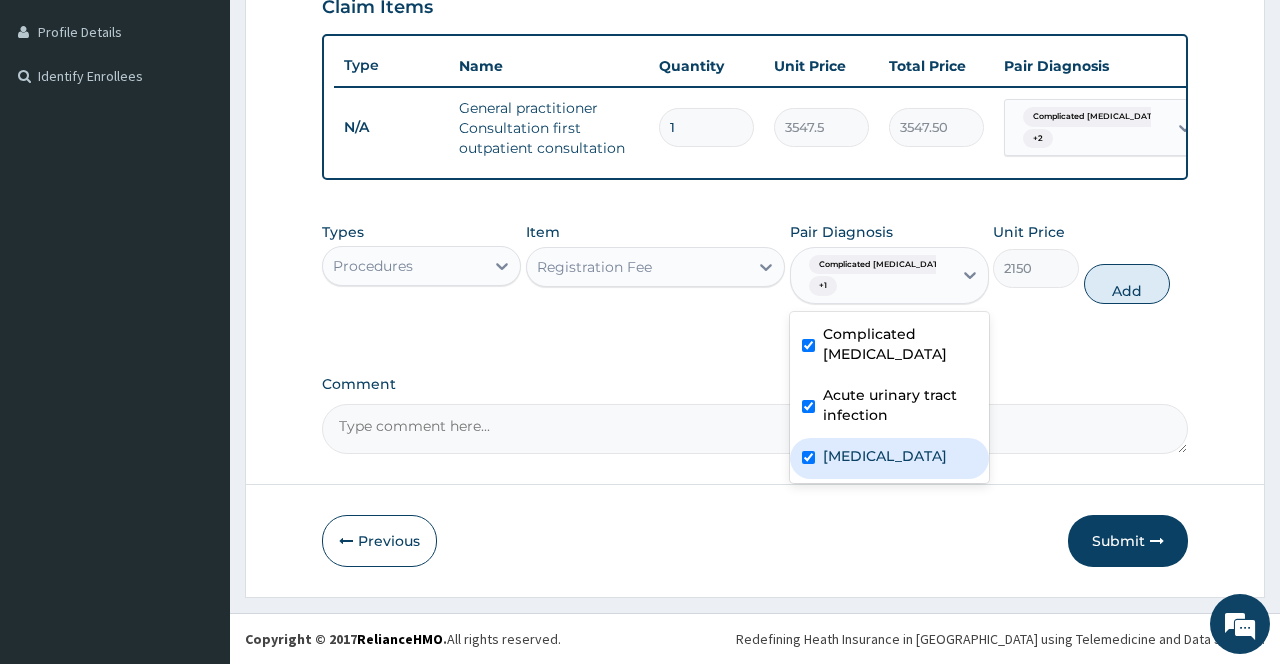 checkbox on "true" 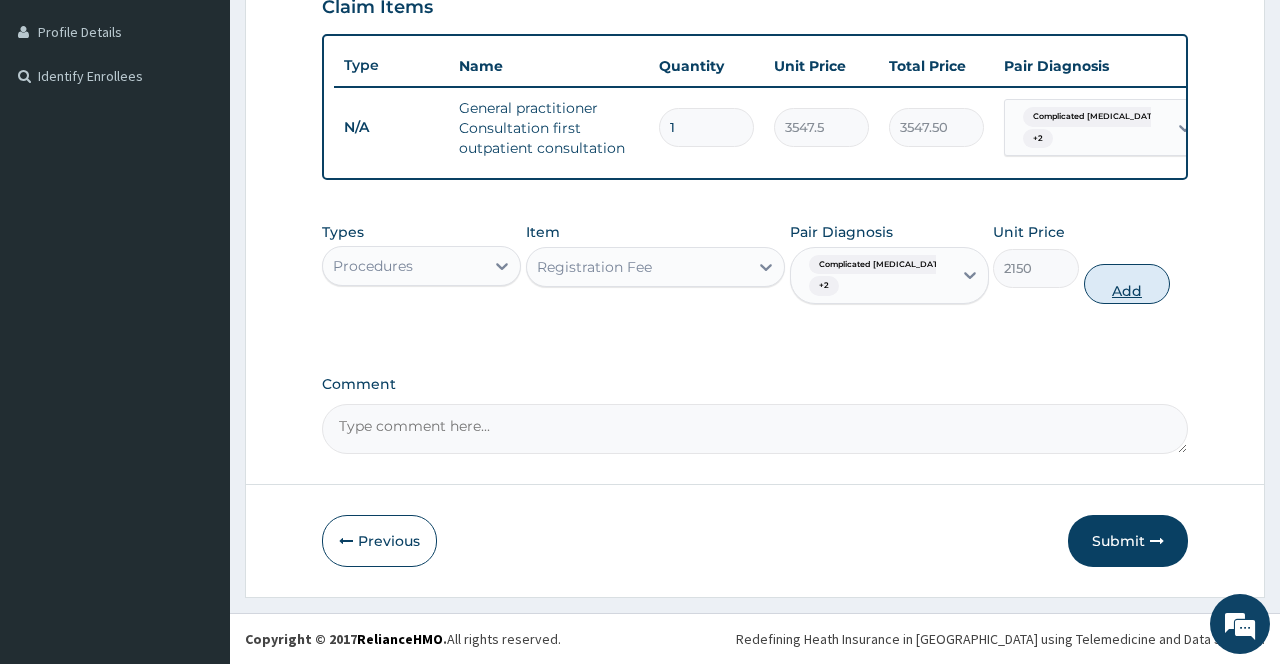 click on "Add" at bounding box center (1127, 284) 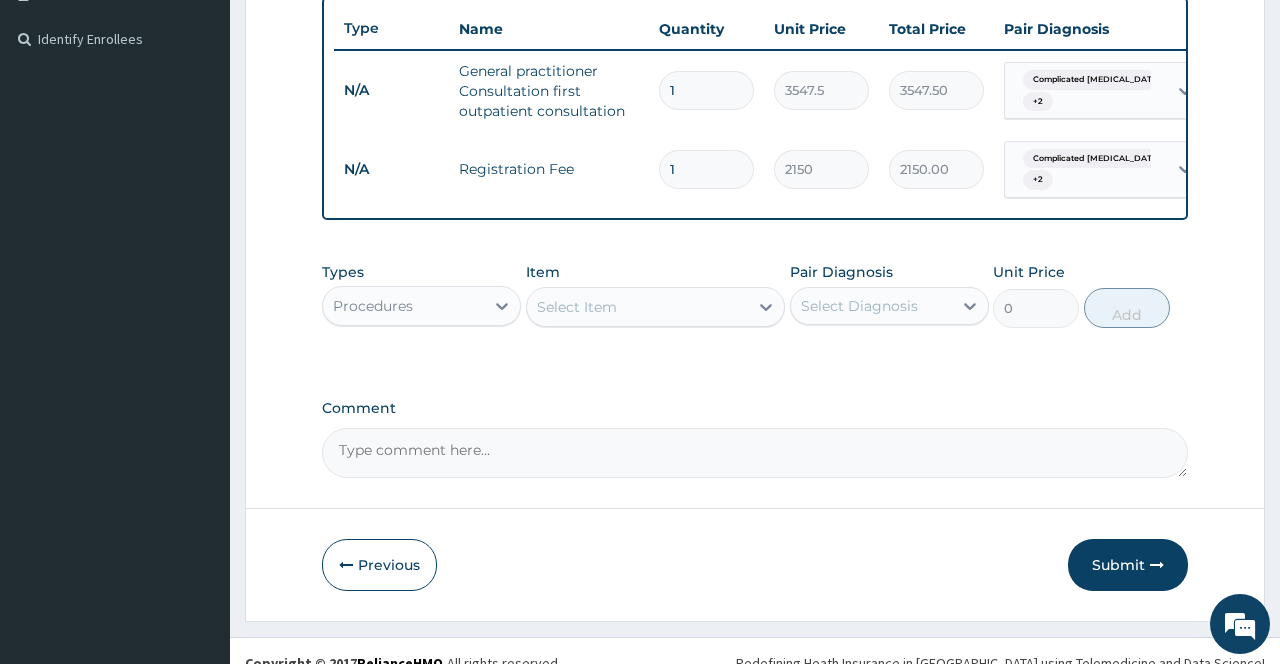 scroll, scrollTop: 571, scrollLeft: 0, axis: vertical 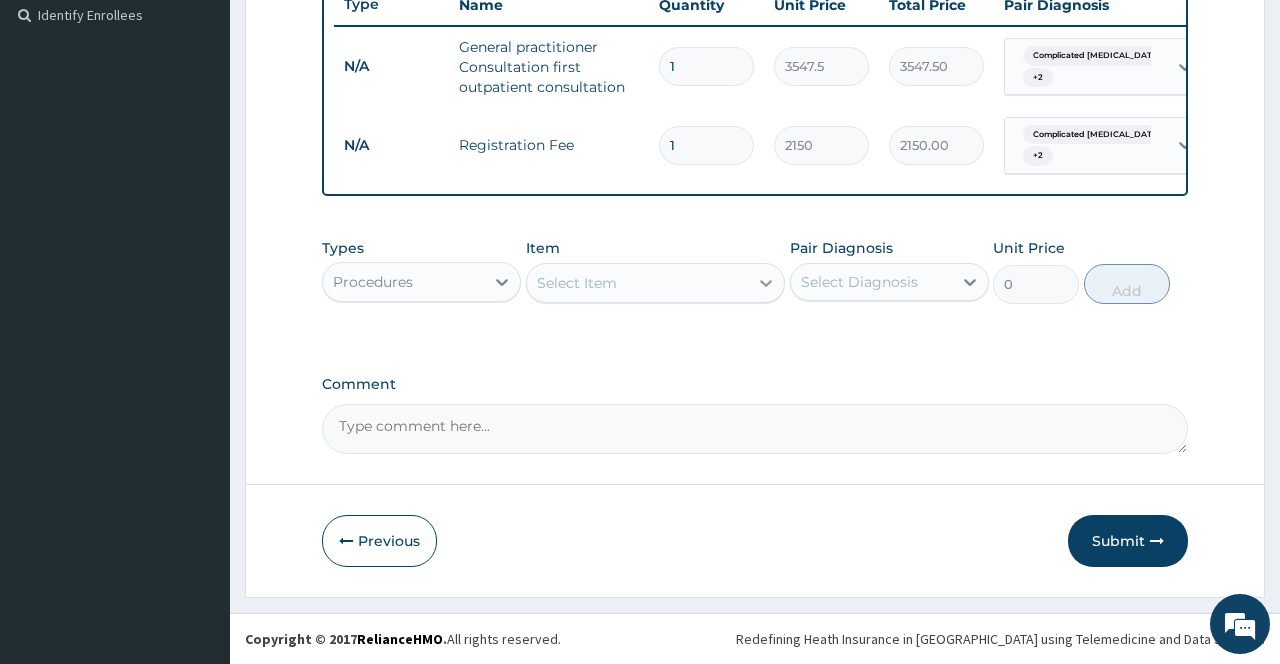 click 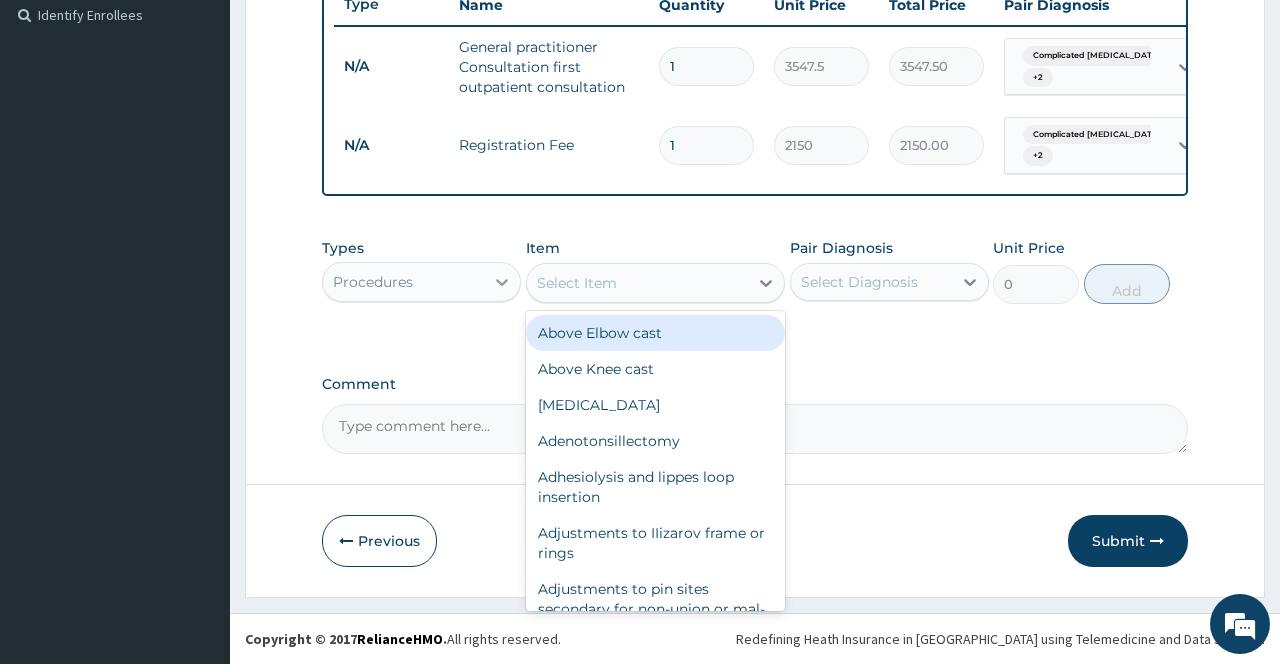 click 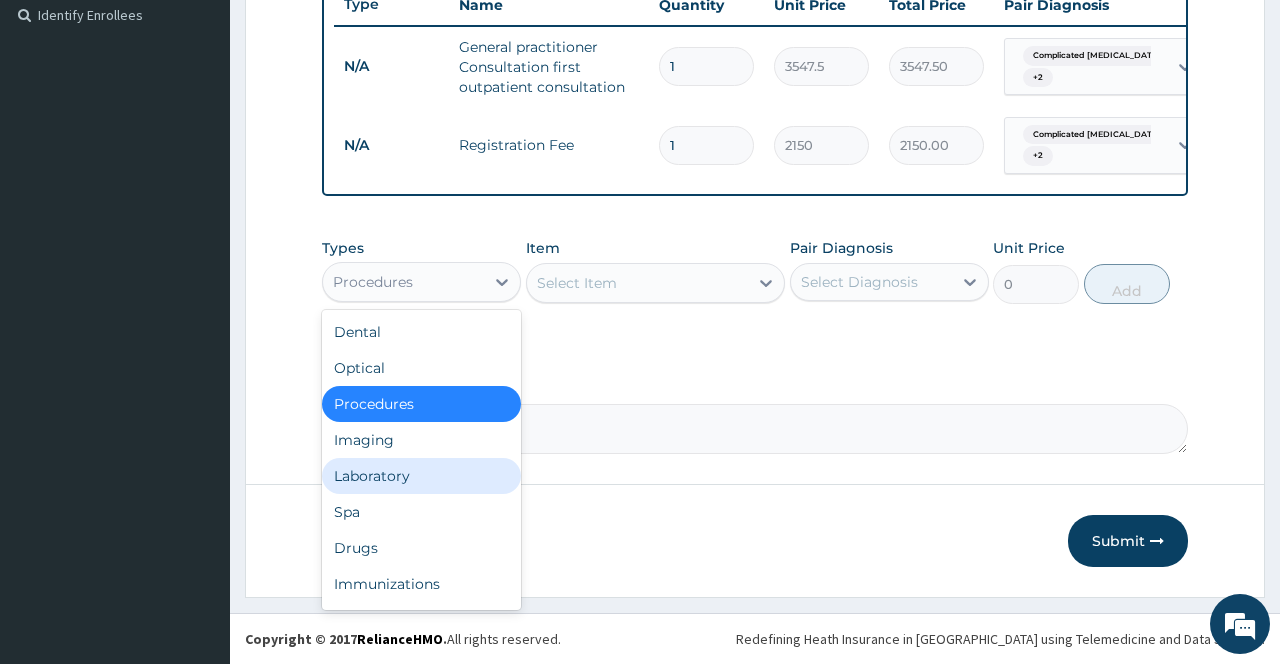 click on "Laboratory" at bounding box center (421, 476) 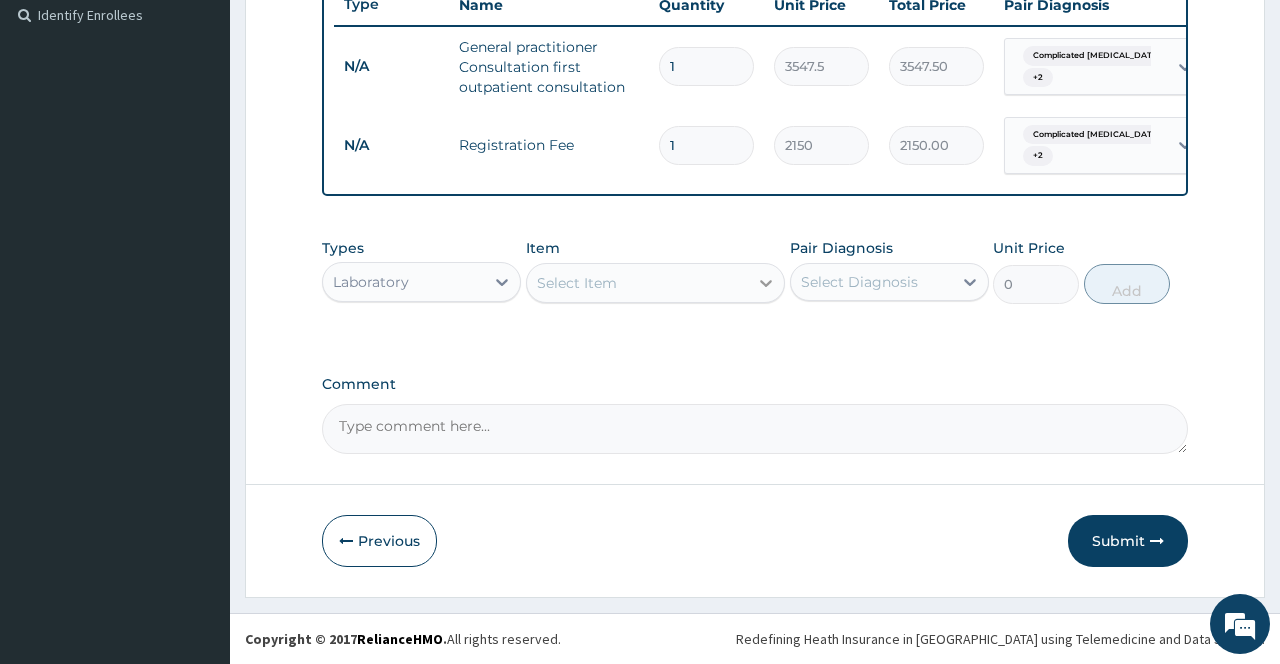 click 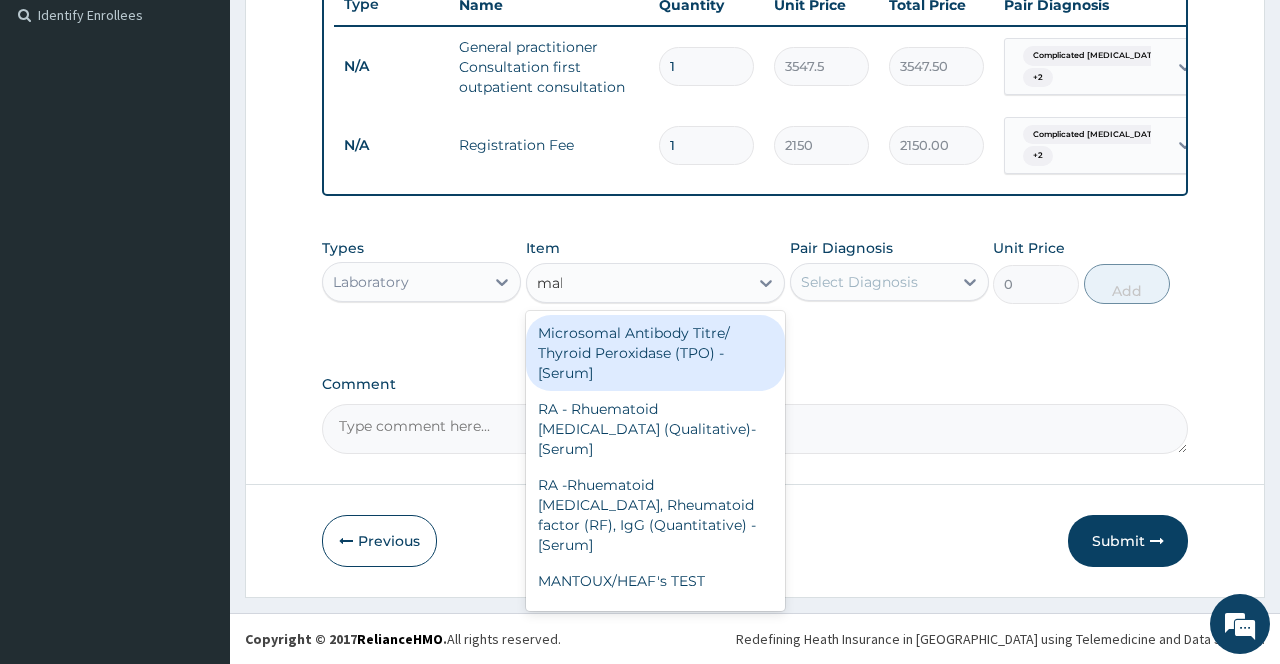 type on "mala" 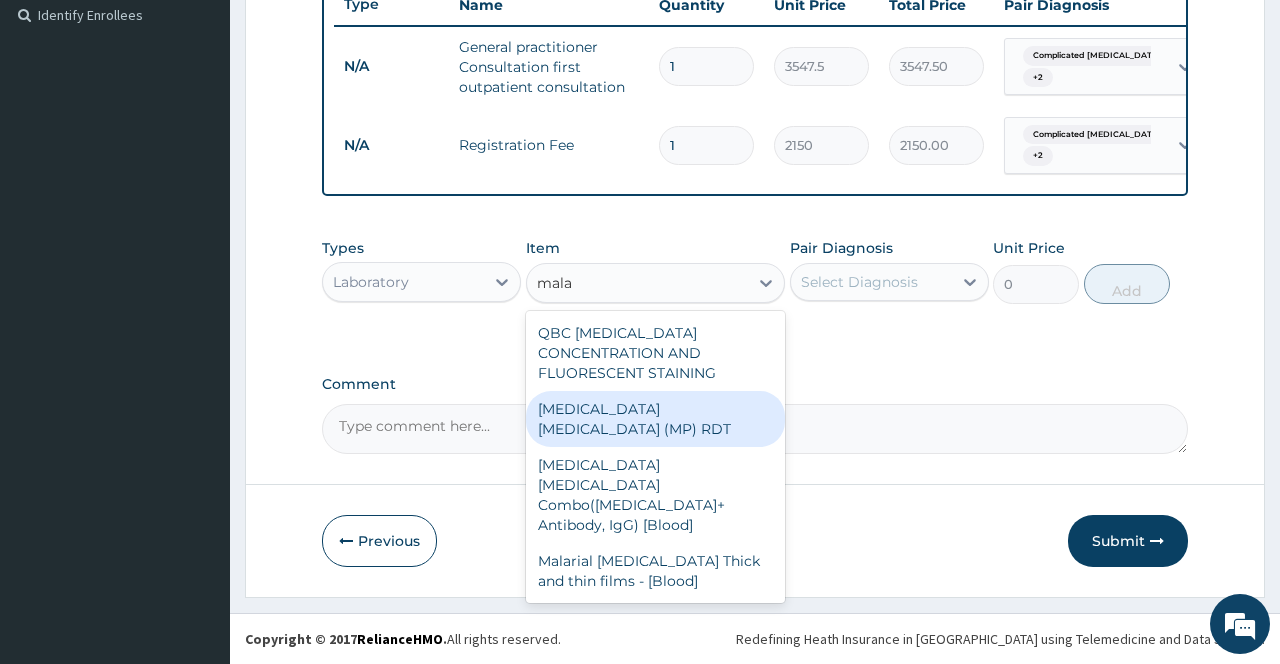 click on "MALARIA PARASITE (MP) RDT" at bounding box center (656, 419) 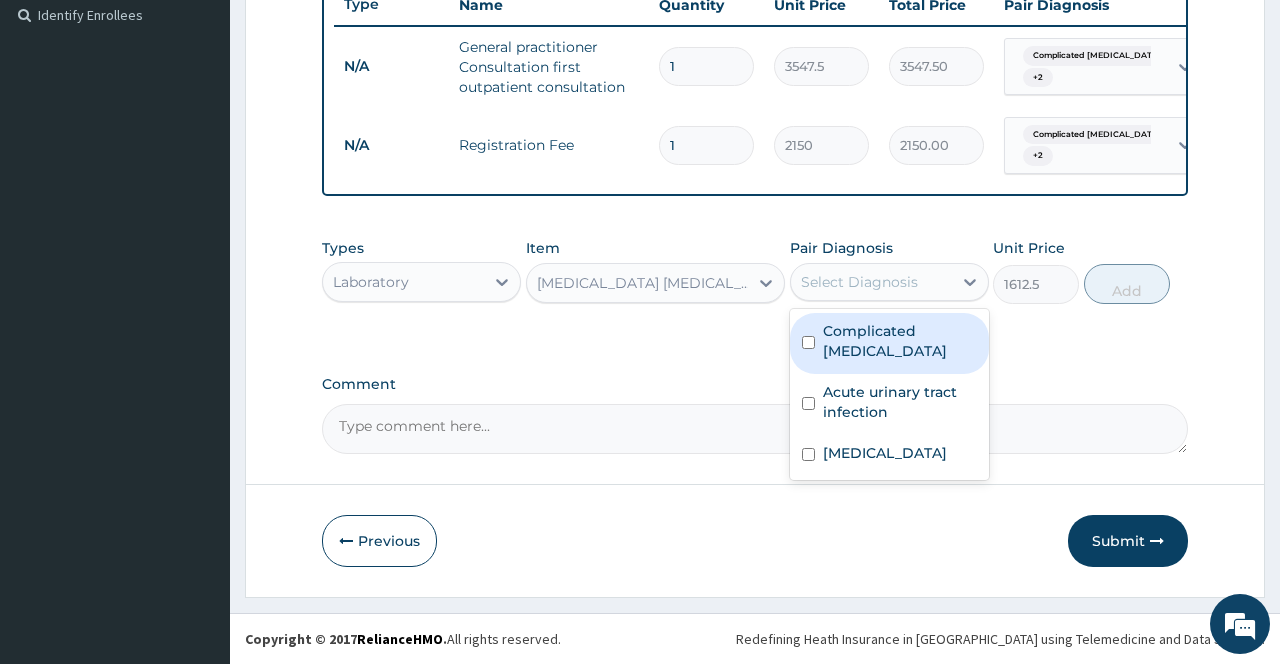 click on "Select Diagnosis" at bounding box center (871, 282) 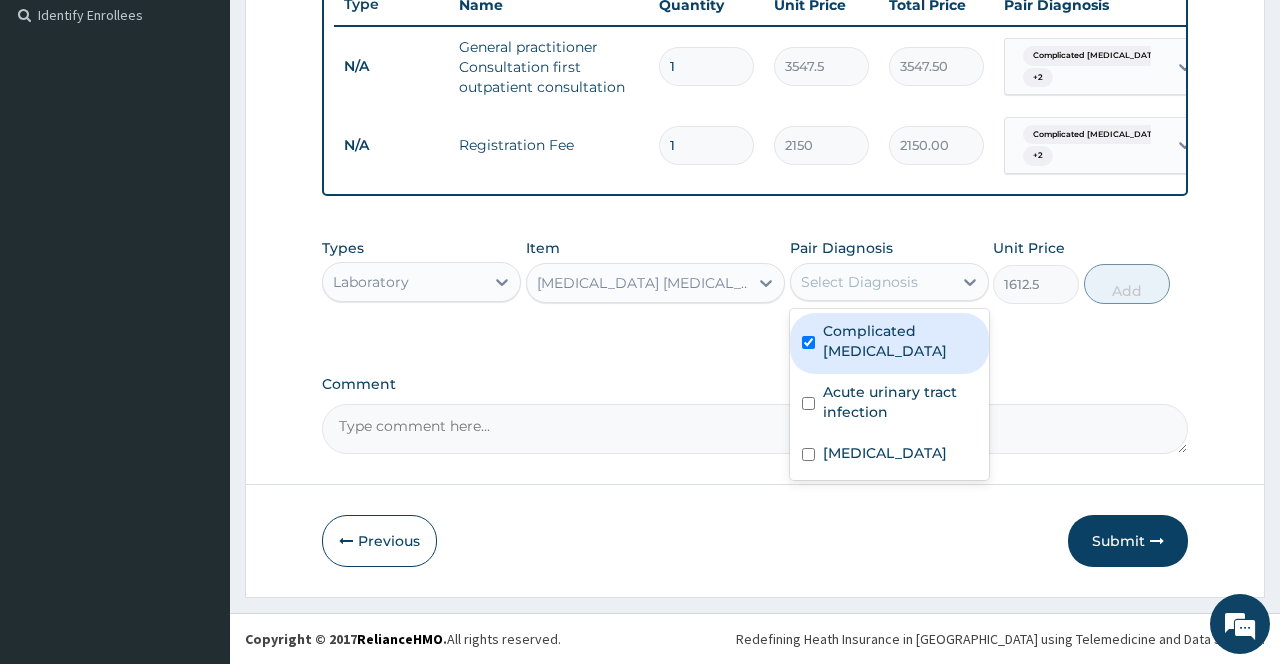 checkbox on "true" 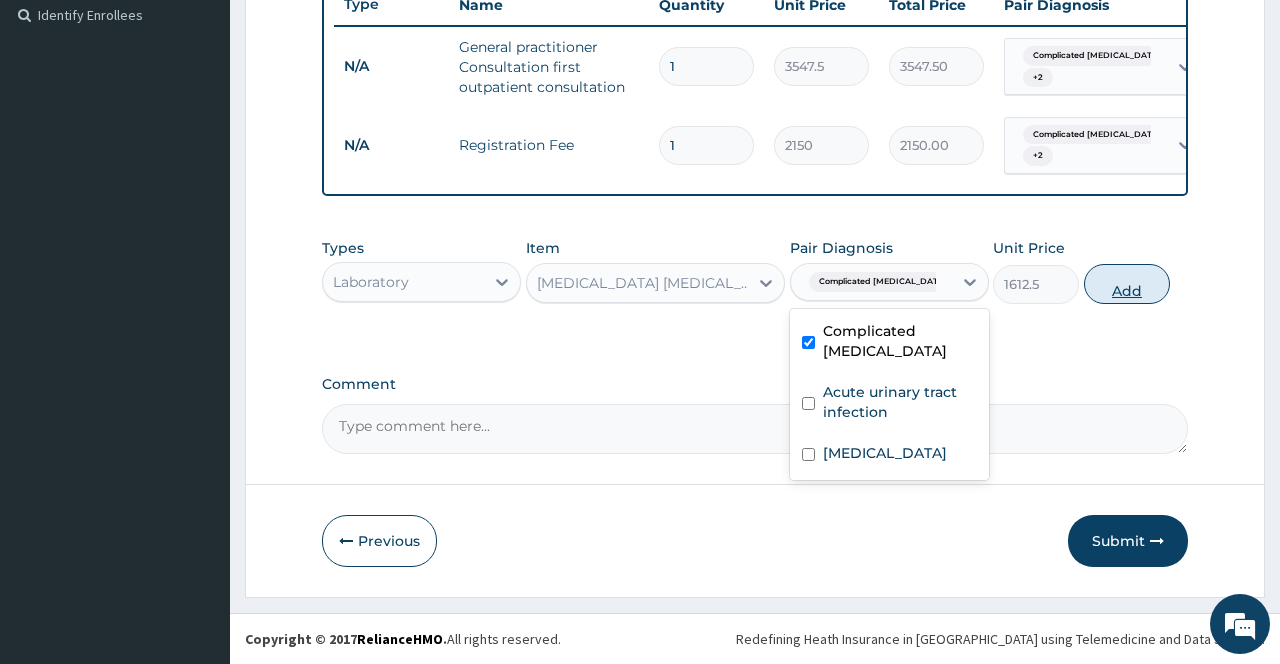 click on "Add" at bounding box center (1127, 284) 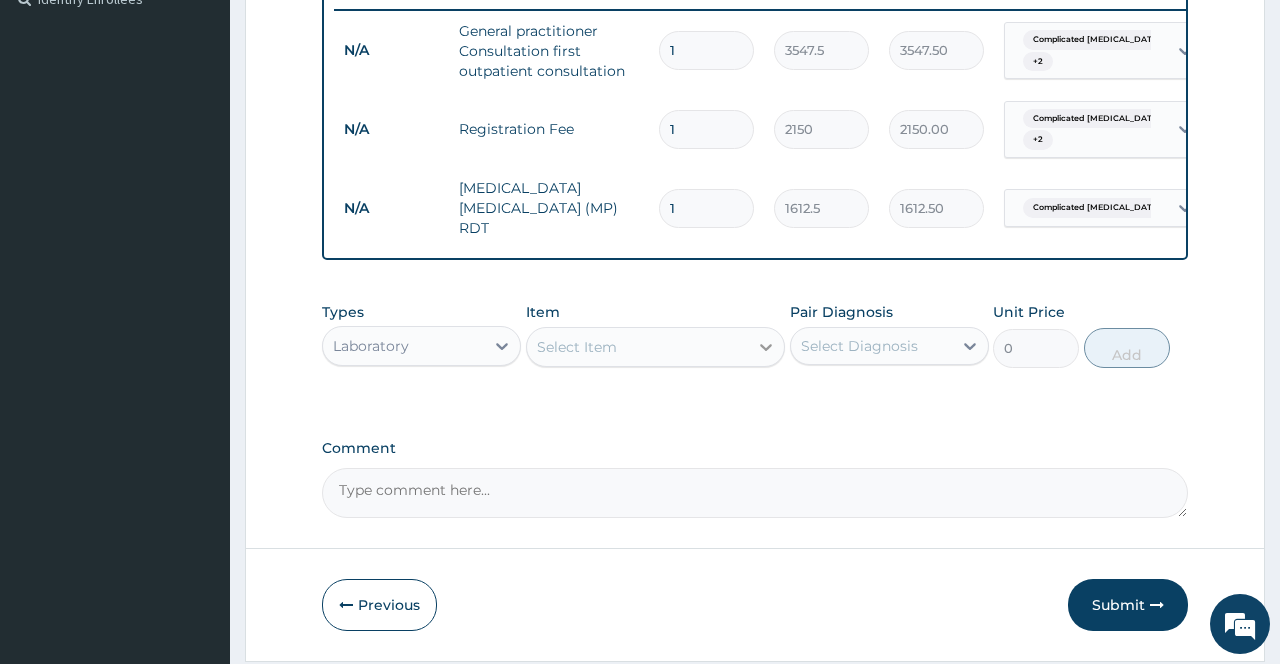 click 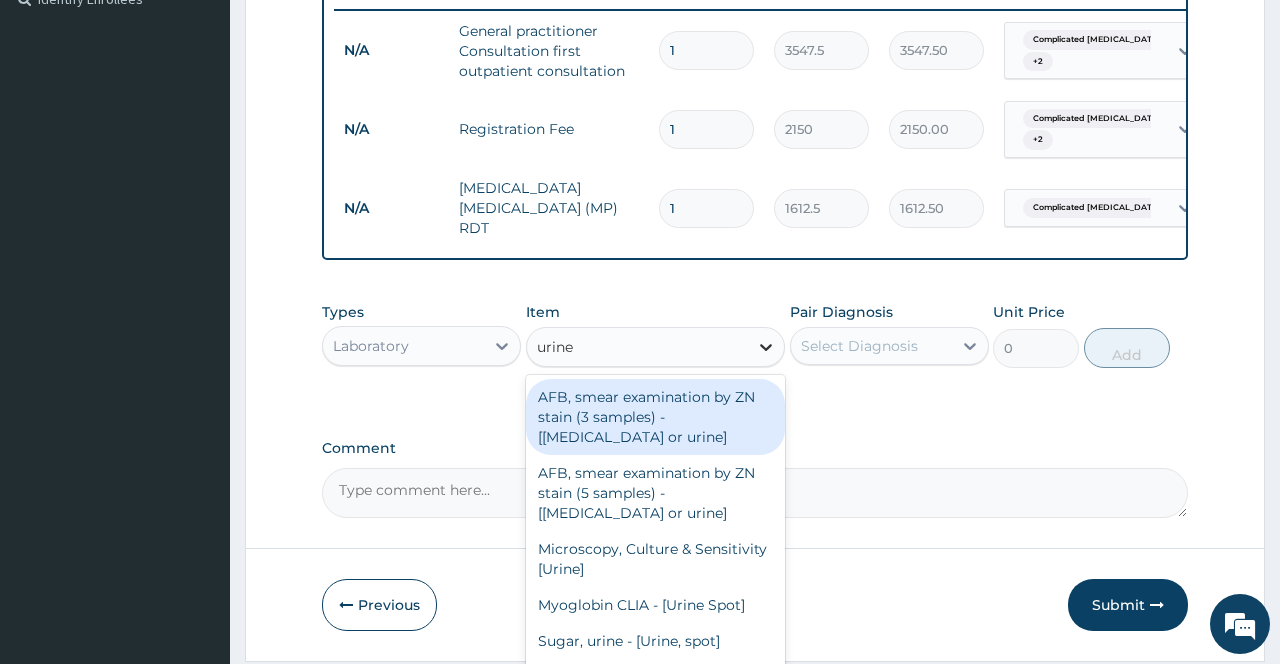 type on "urine m" 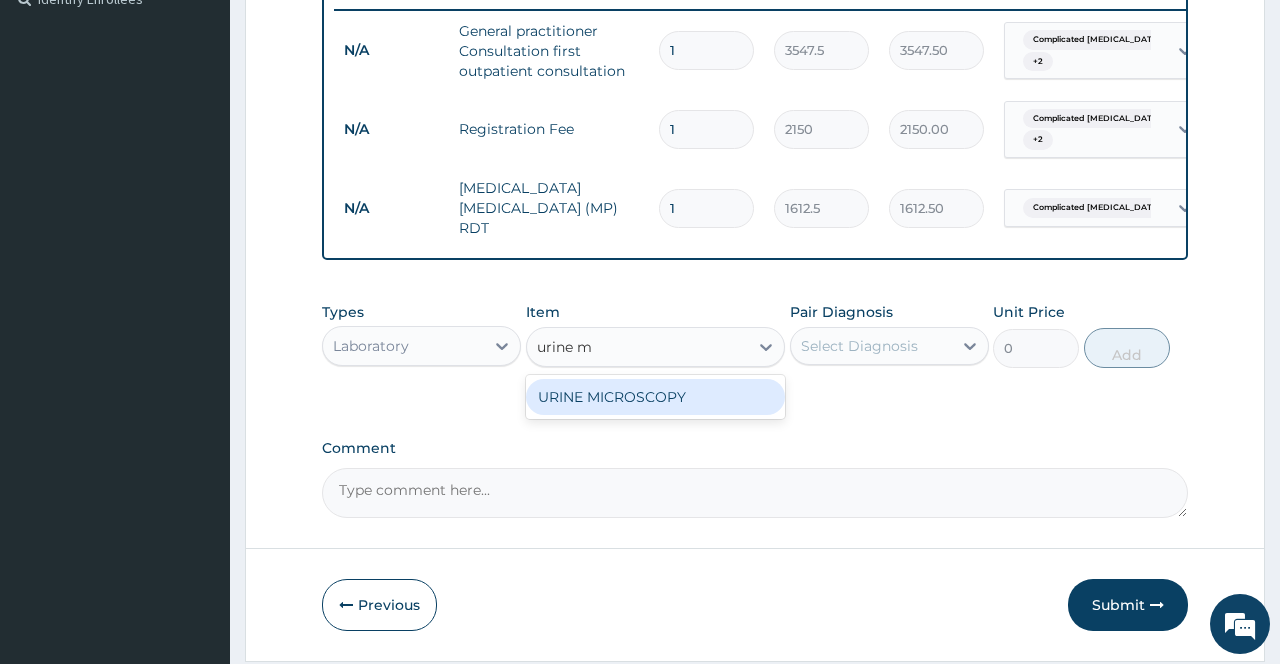 click on "URINE MICROSCOPY" at bounding box center (656, 397) 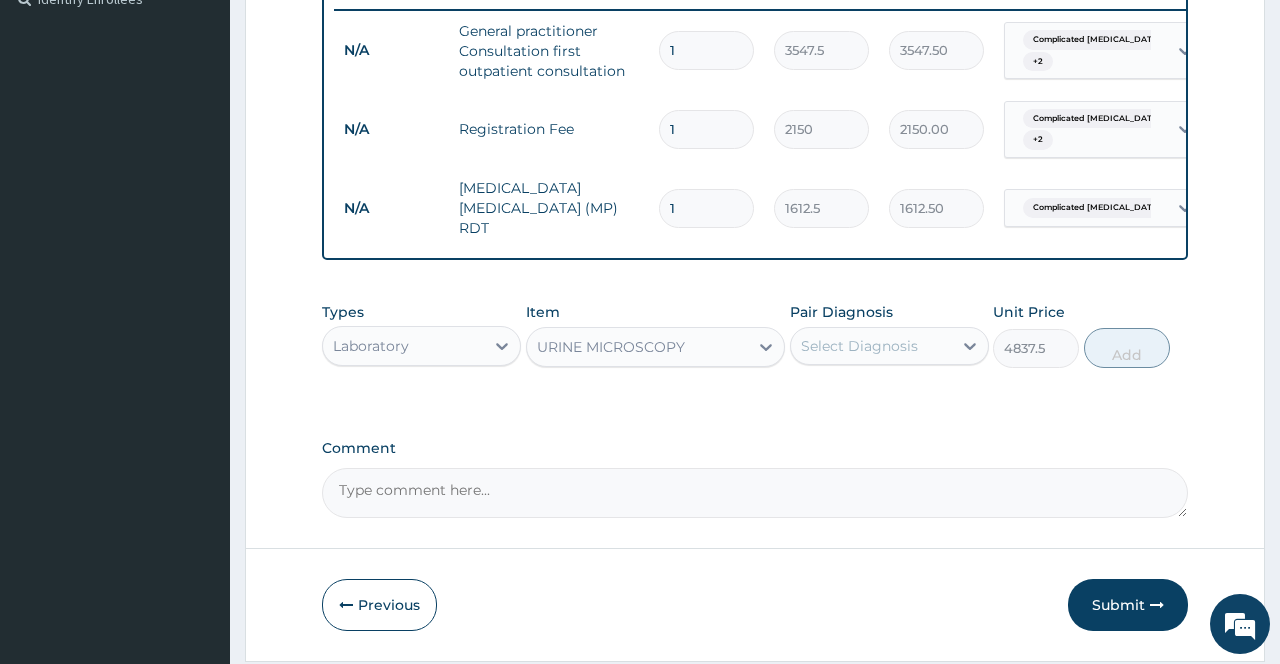click on "Select Diagnosis" at bounding box center (871, 346) 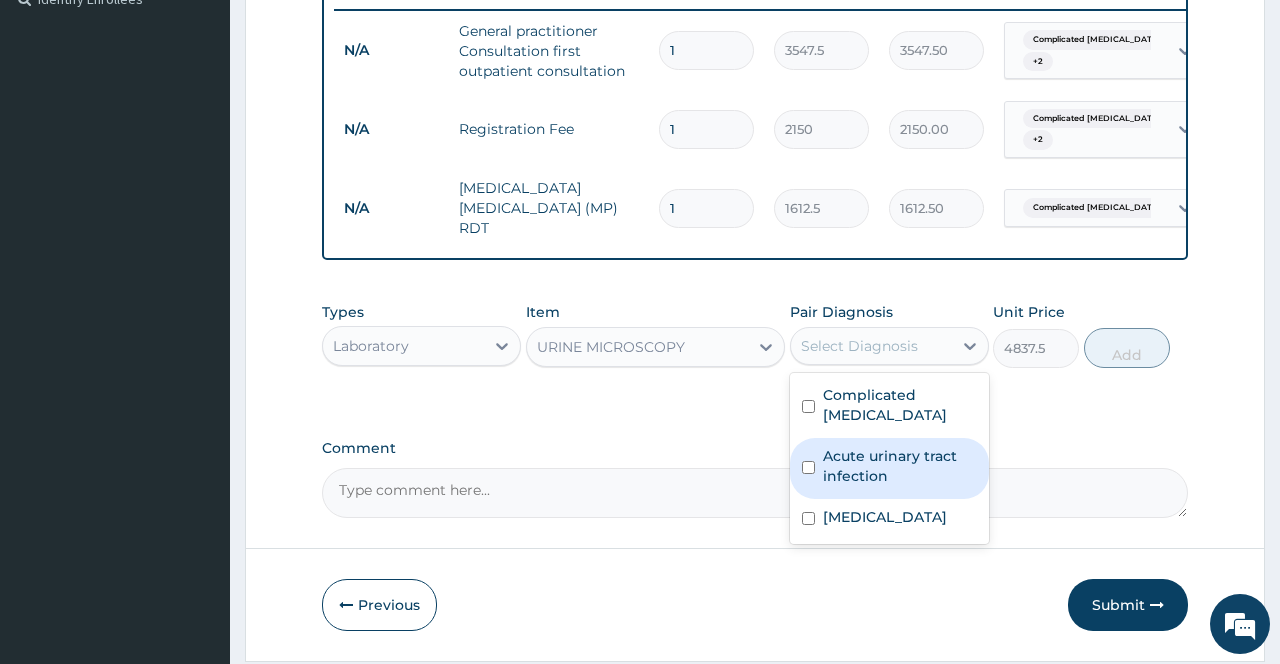 click on "Acute urinary tract infection" at bounding box center [900, 466] 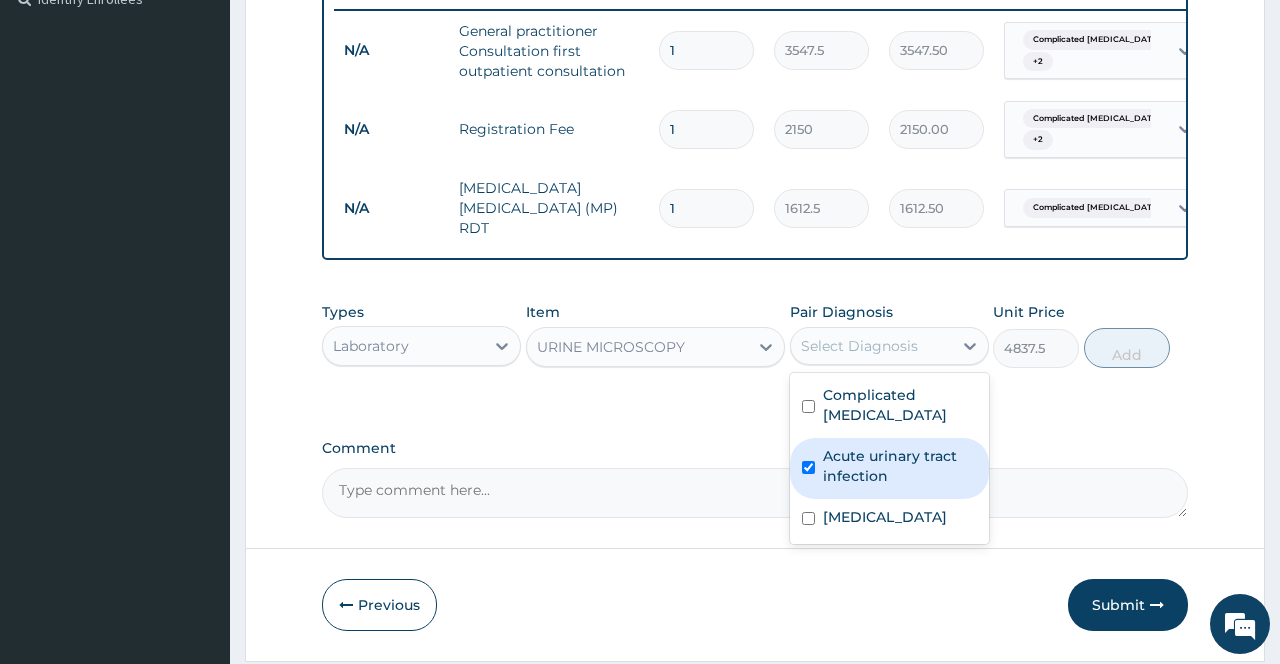 checkbox on "true" 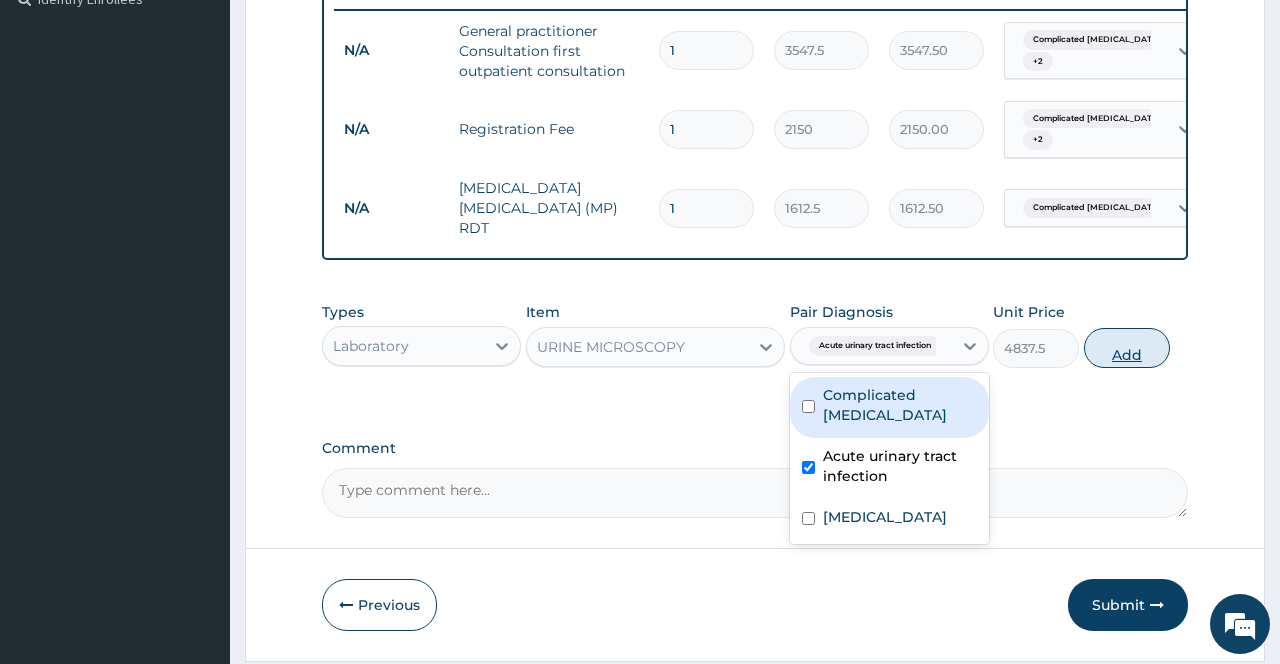 click on "Add" at bounding box center (1127, 348) 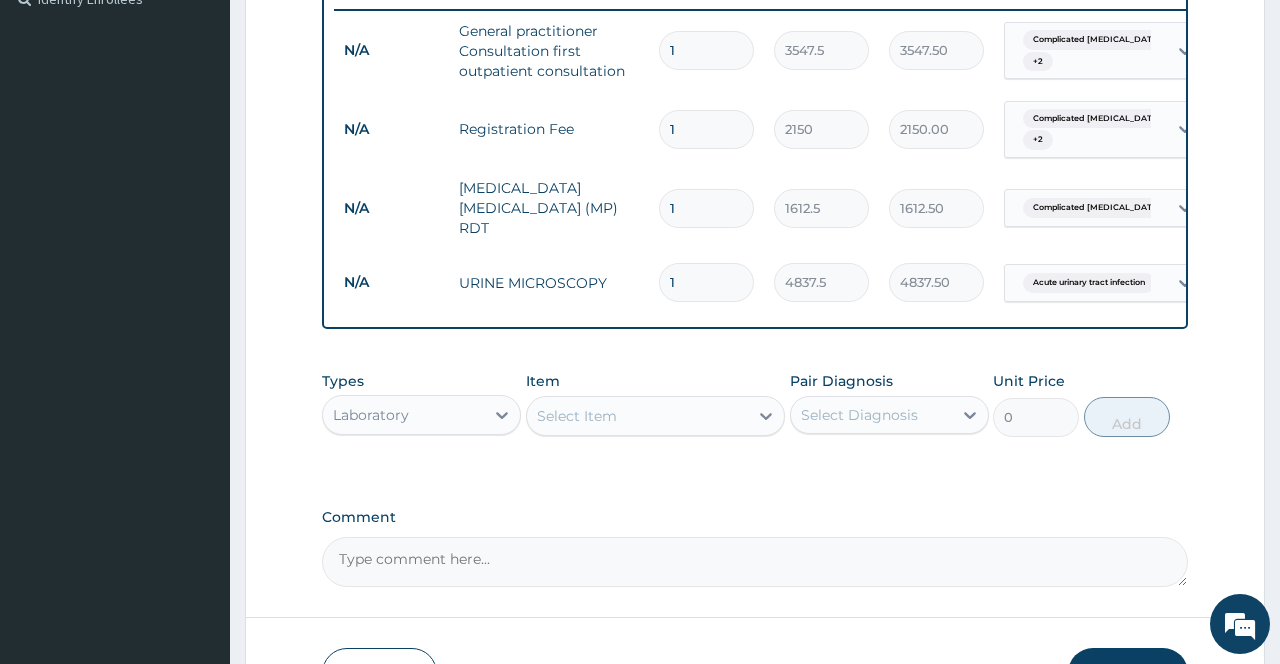 click on "Comment" at bounding box center (754, 517) 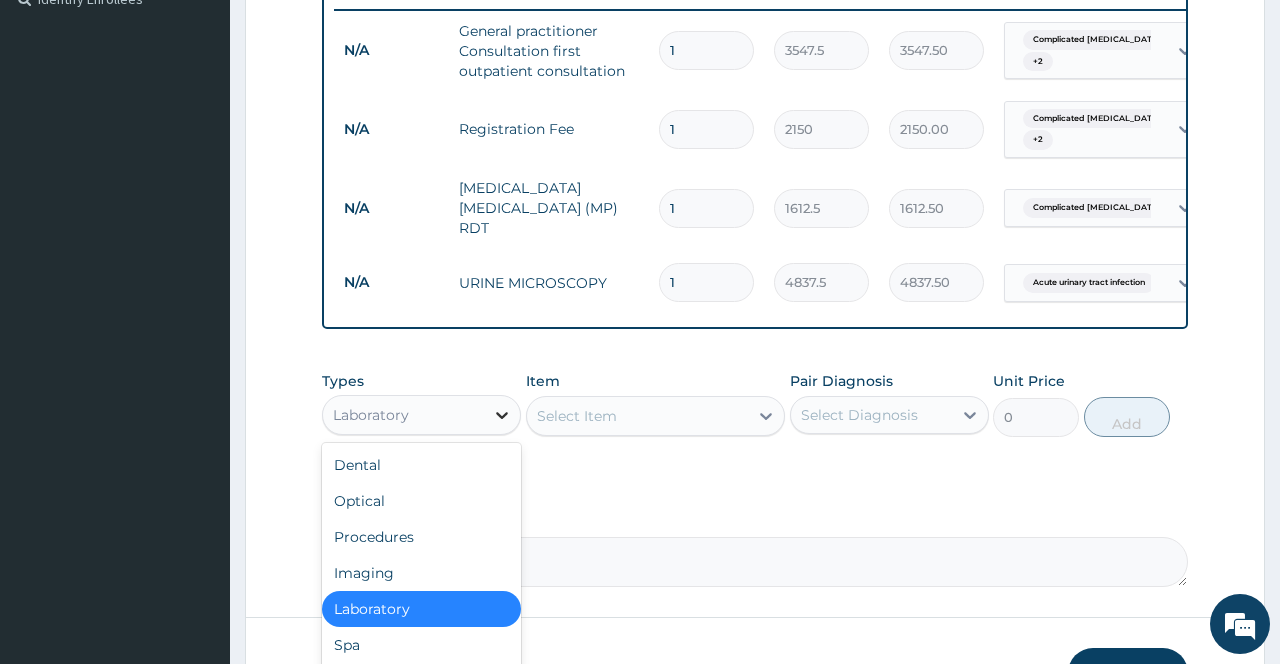 click 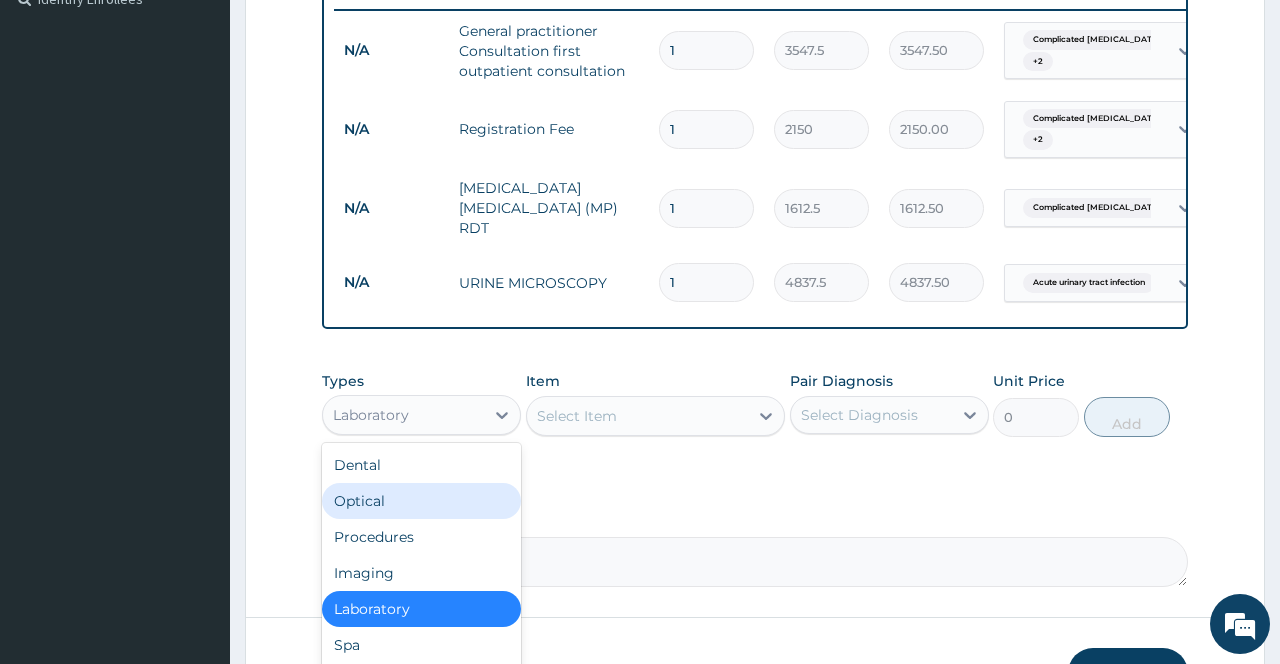 scroll, scrollTop: 68, scrollLeft: 0, axis: vertical 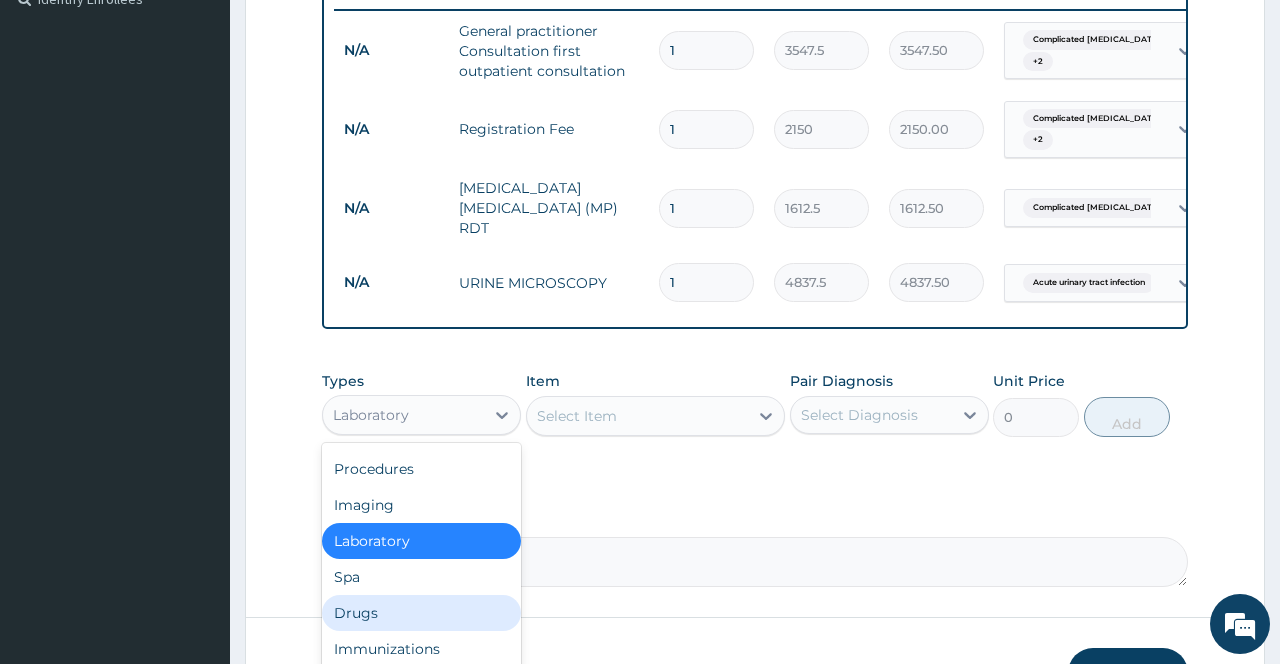 click on "Drugs" at bounding box center [421, 613] 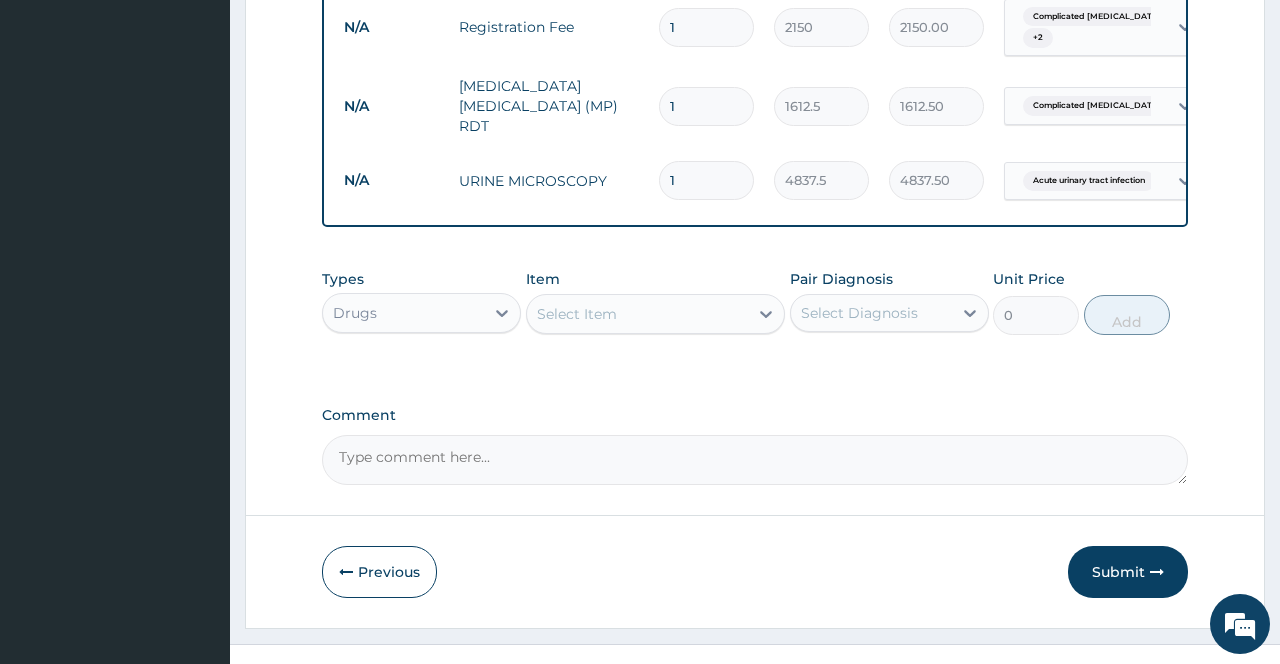 scroll, scrollTop: 675, scrollLeft: 0, axis: vertical 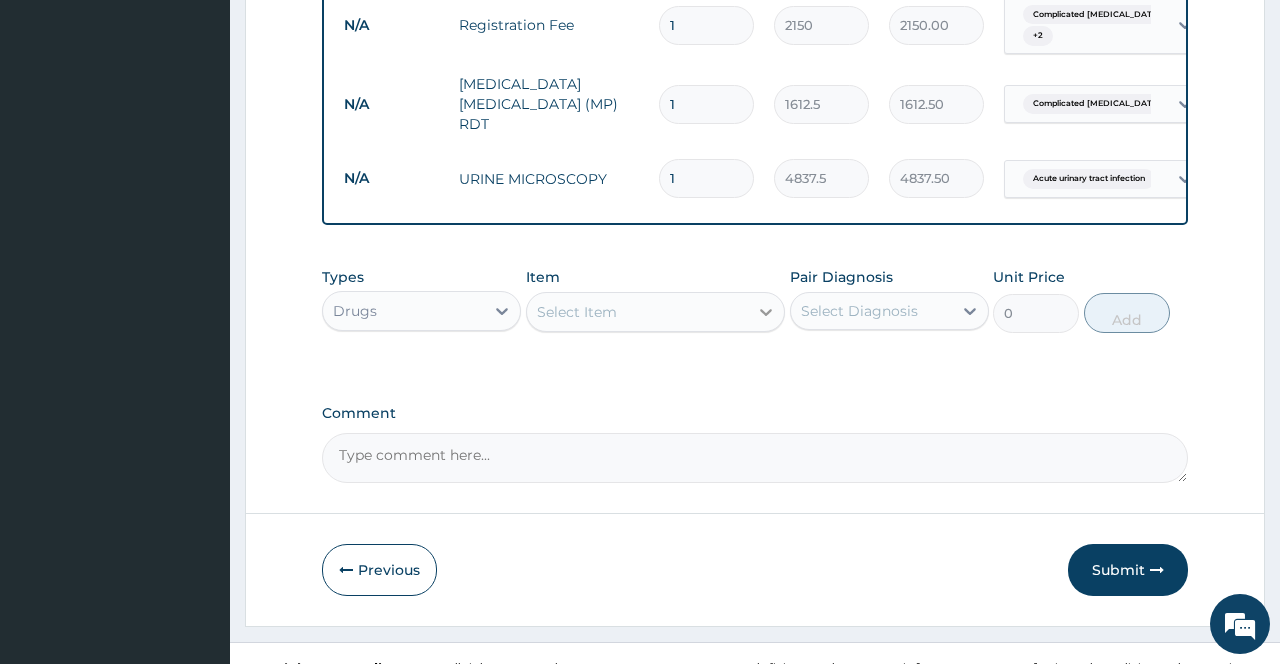 click 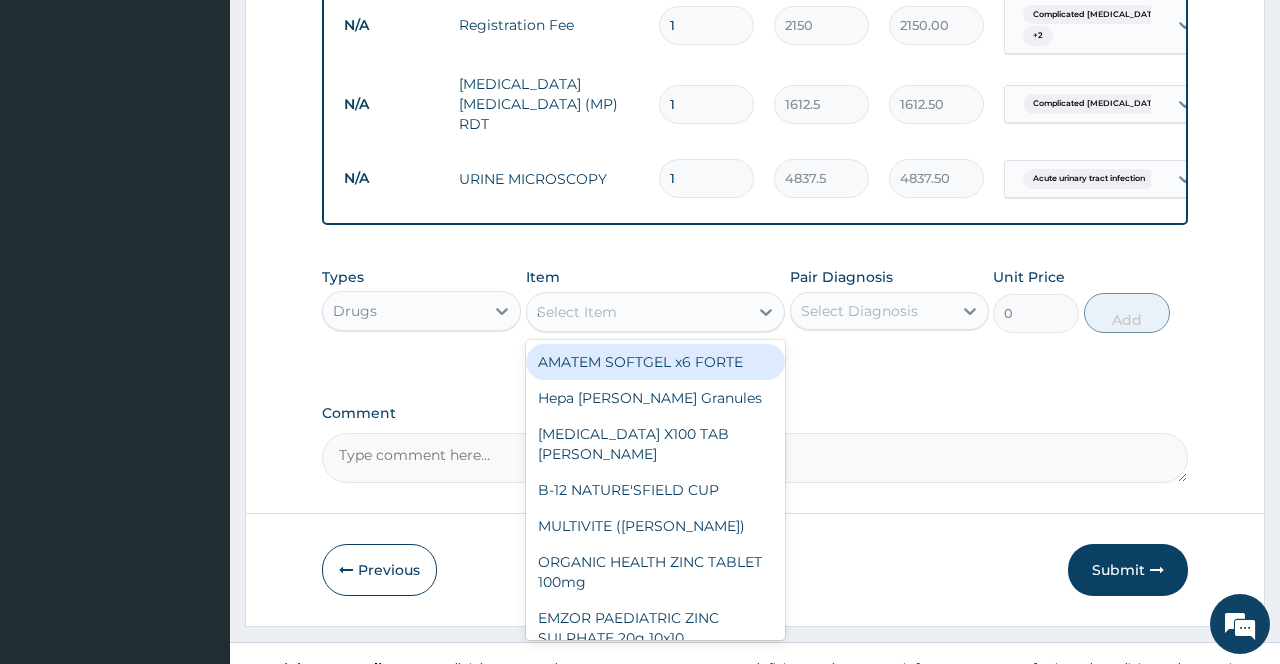 type on "arte" 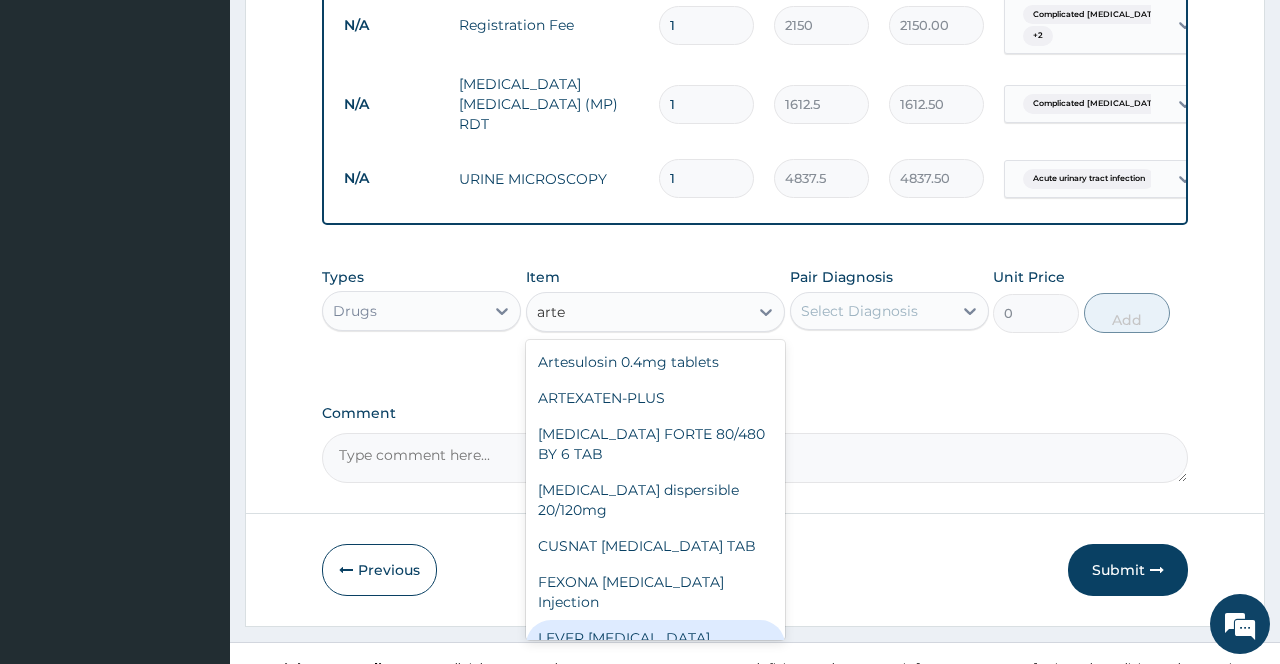 click on "LEVER [MEDICAL_DATA] Injection. 120mg" at bounding box center (656, 648) 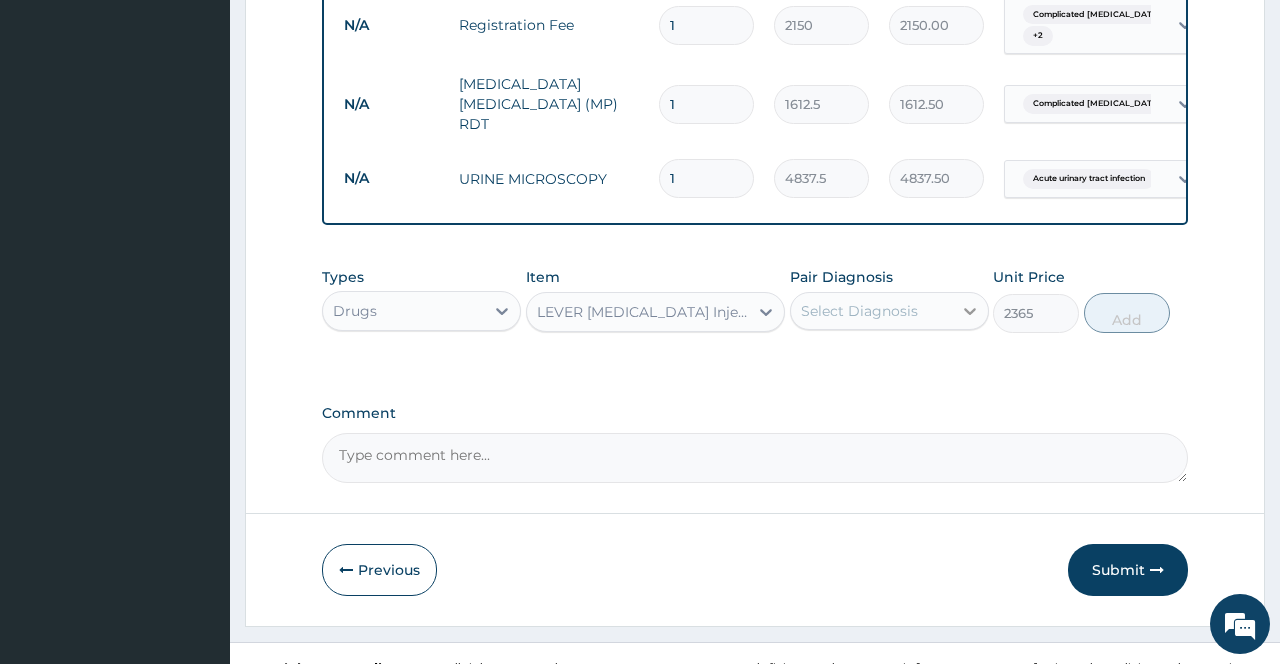 click 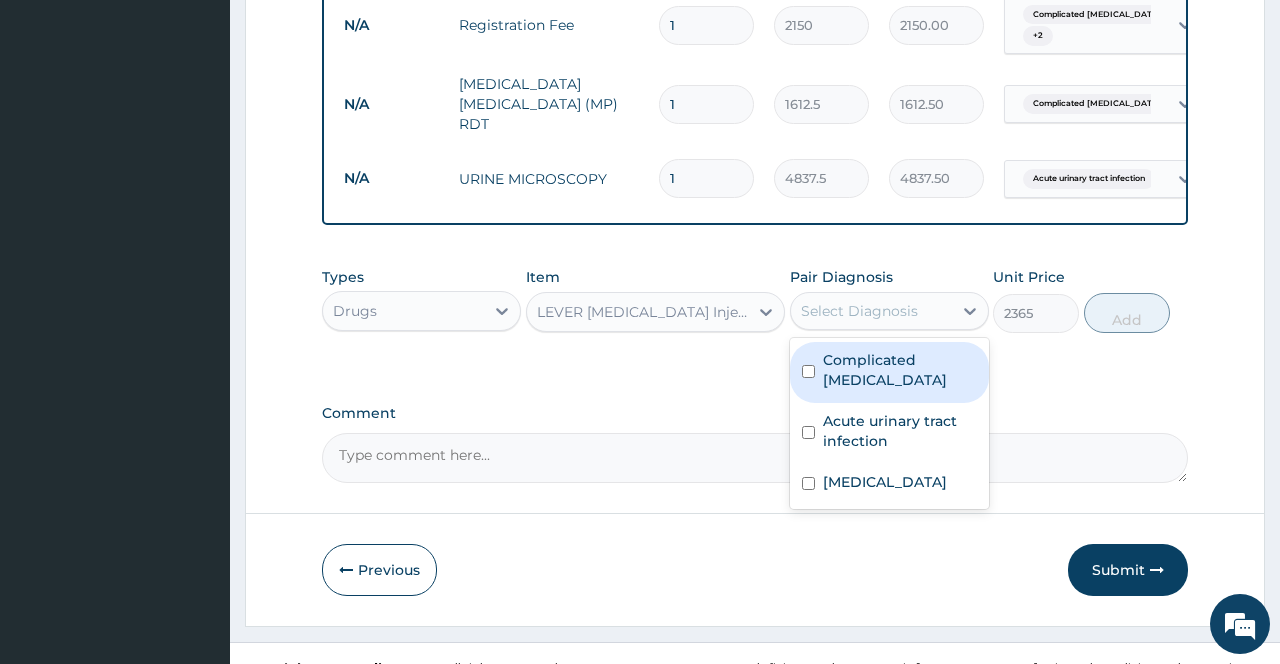 click on "Complicated [MEDICAL_DATA]" at bounding box center [900, 370] 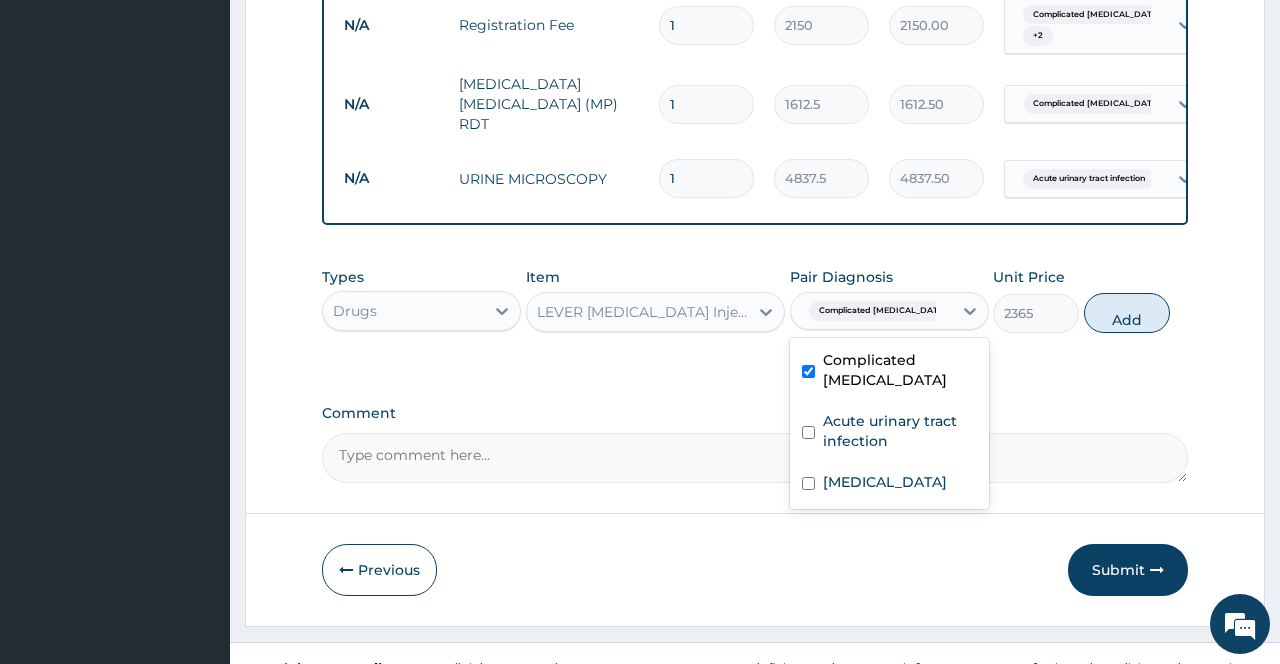 checkbox on "true" 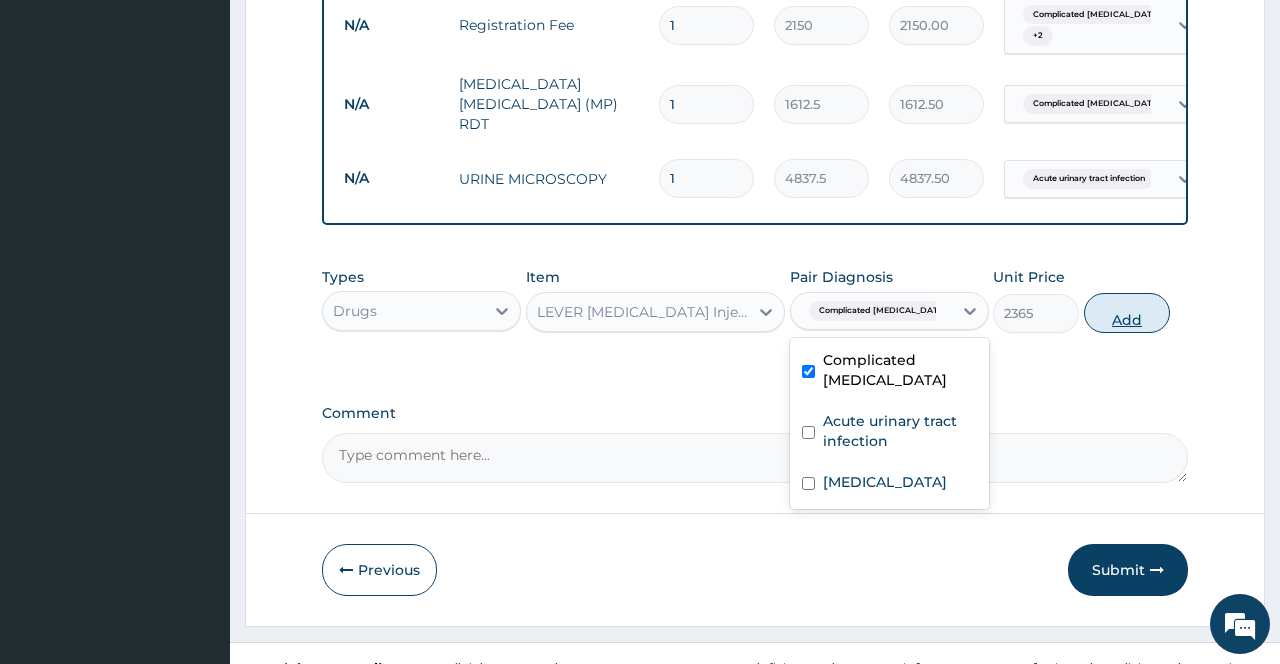 click on "Add" at bounding box center (1127, 313) 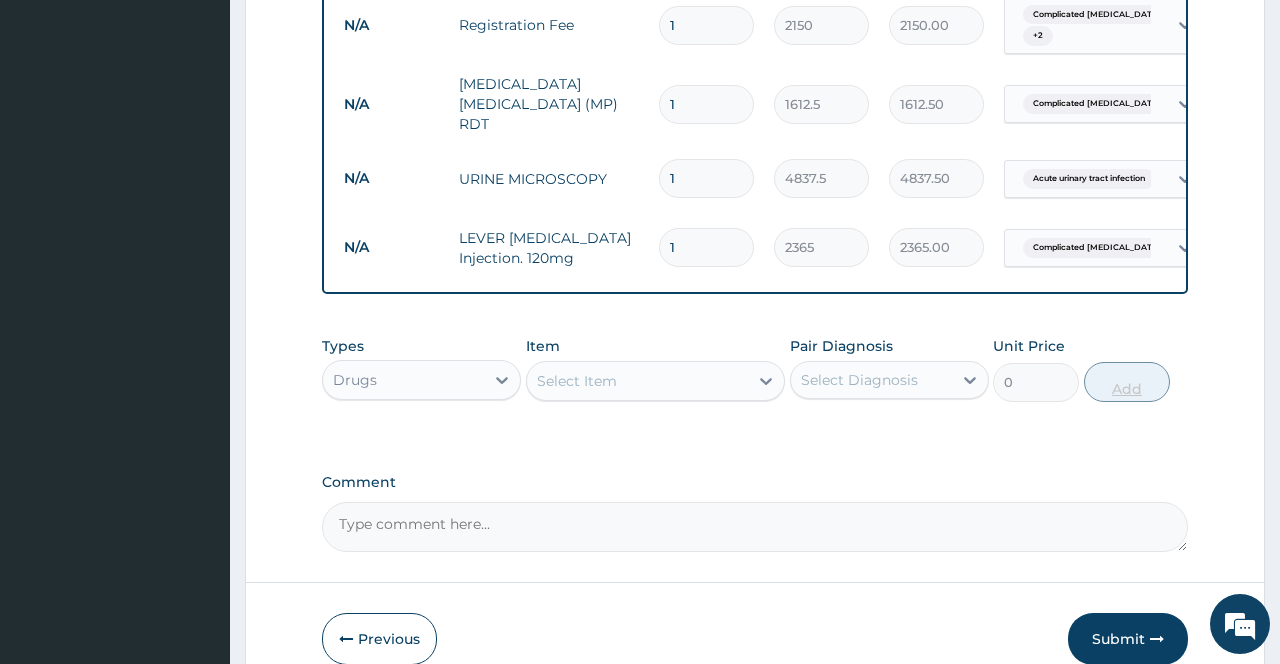type 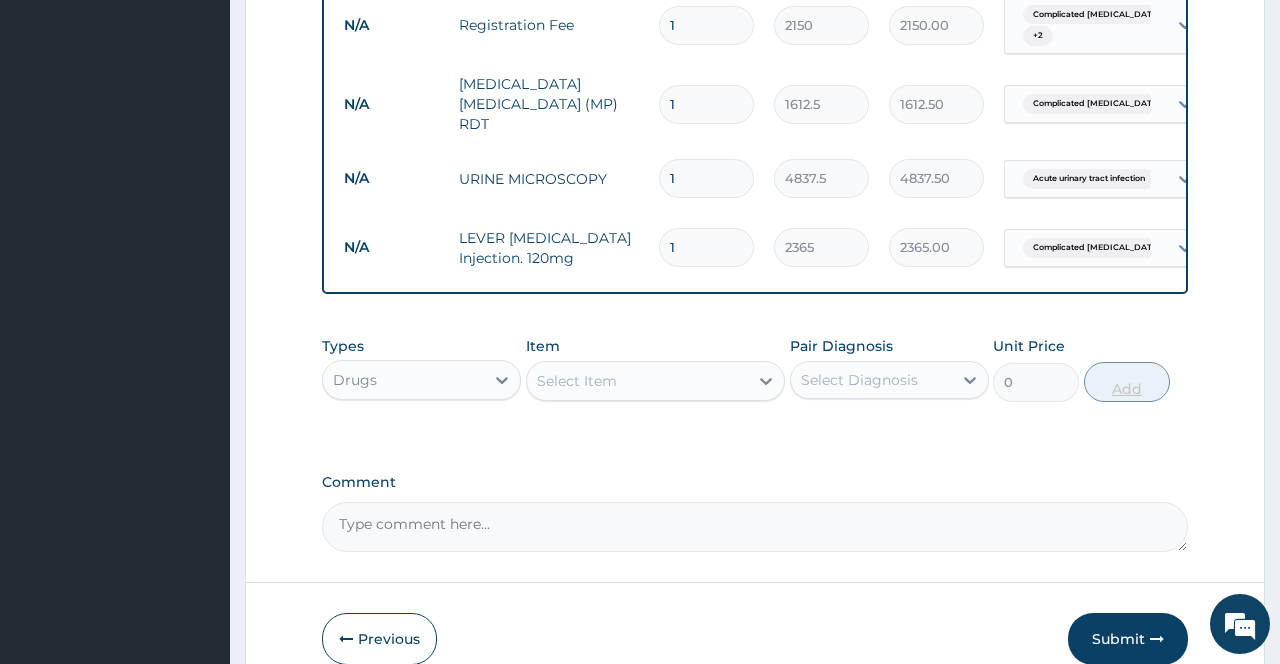 type on "0.00" 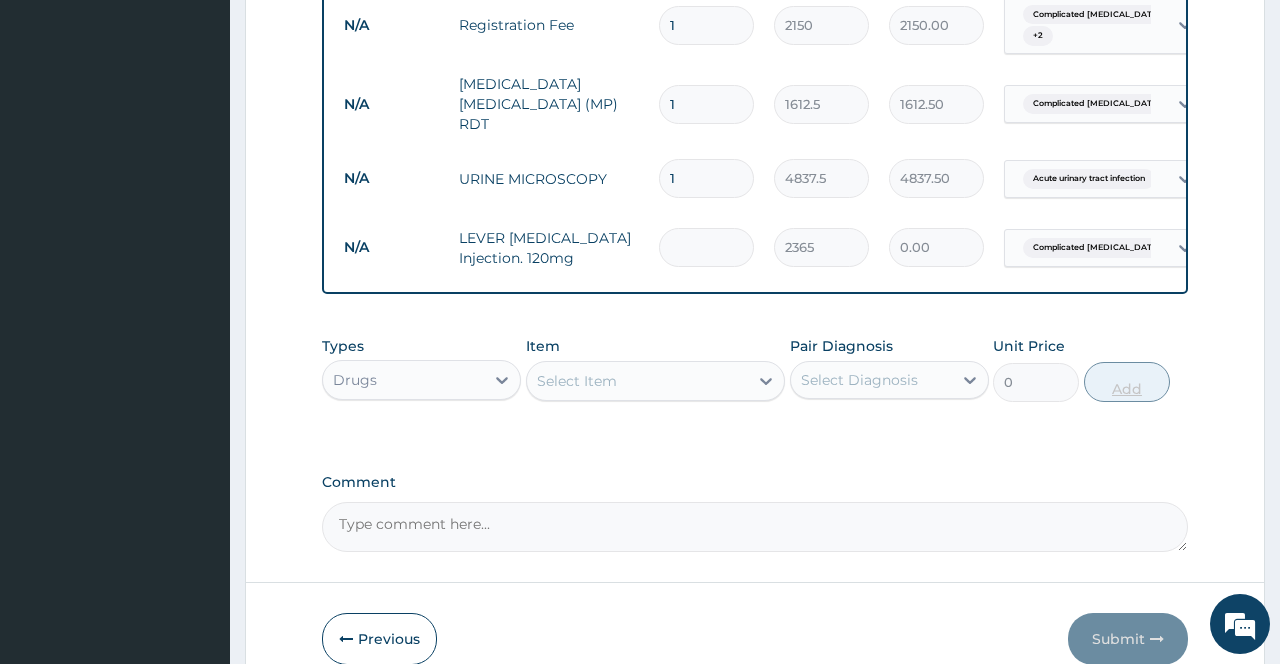 type on "6" 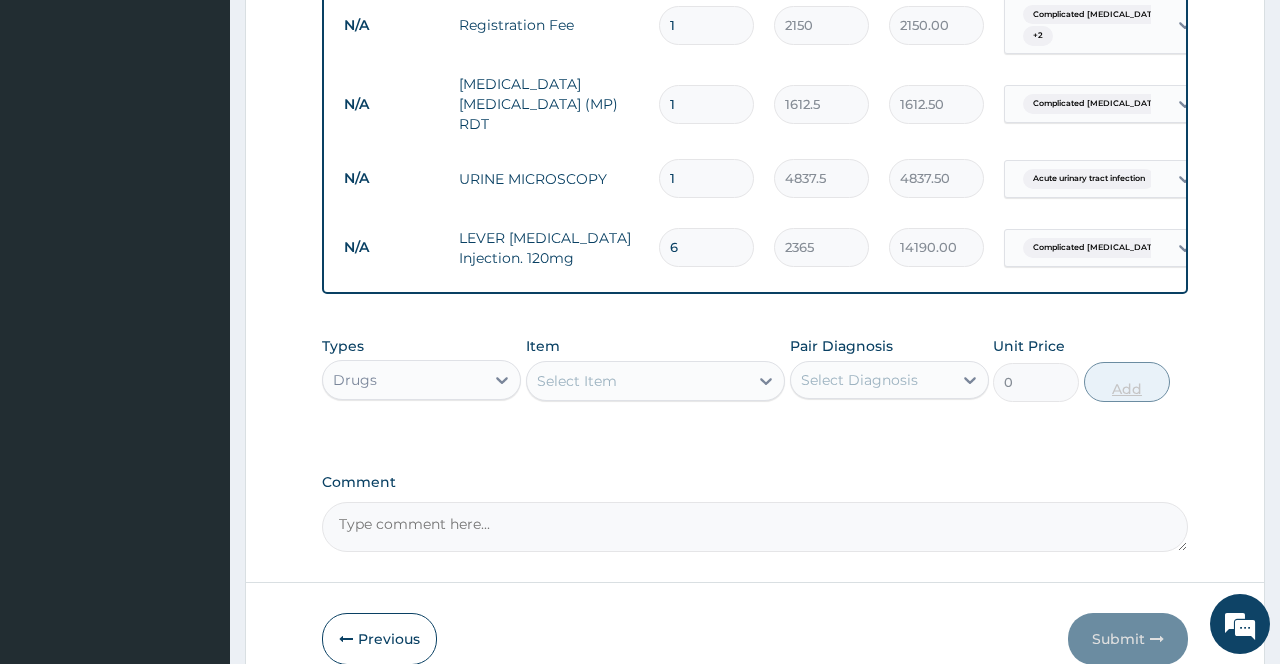 type 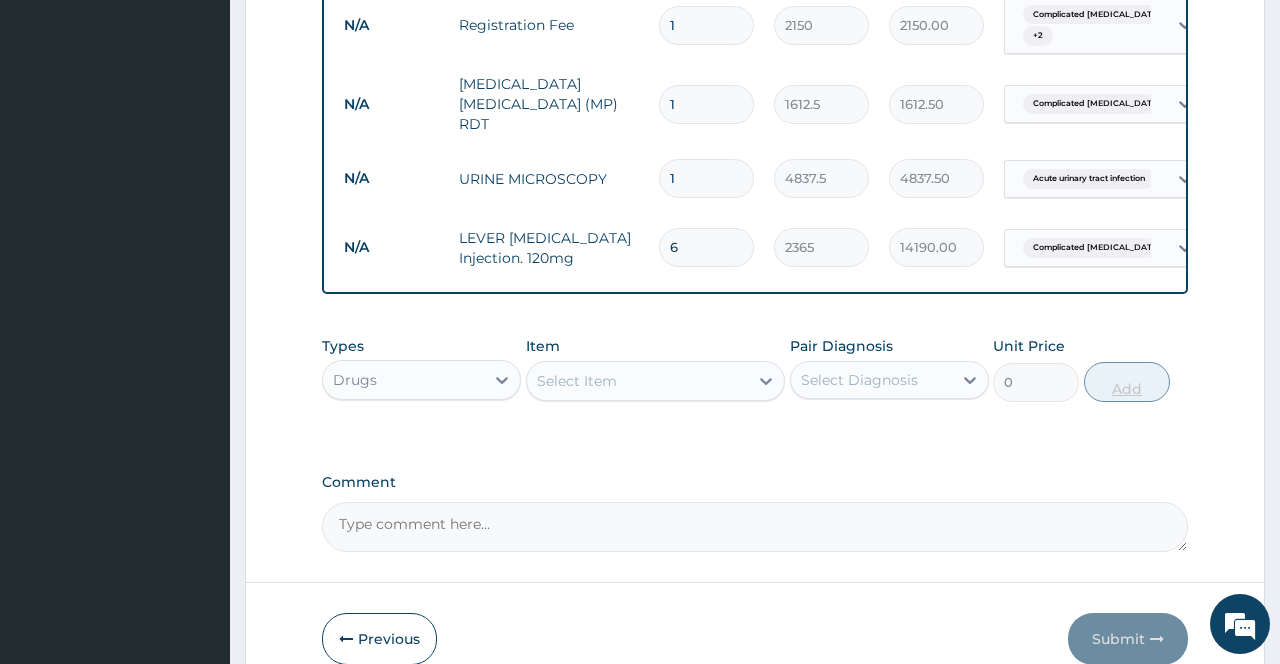 type on "0.00" 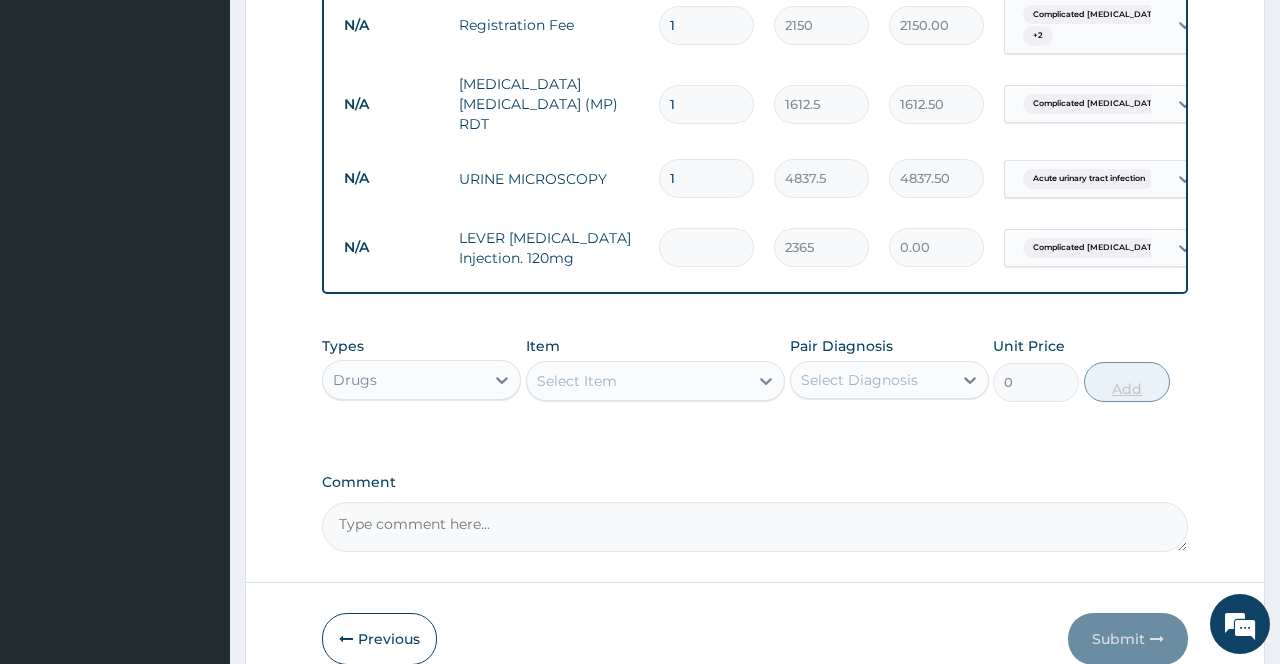 type on "3" 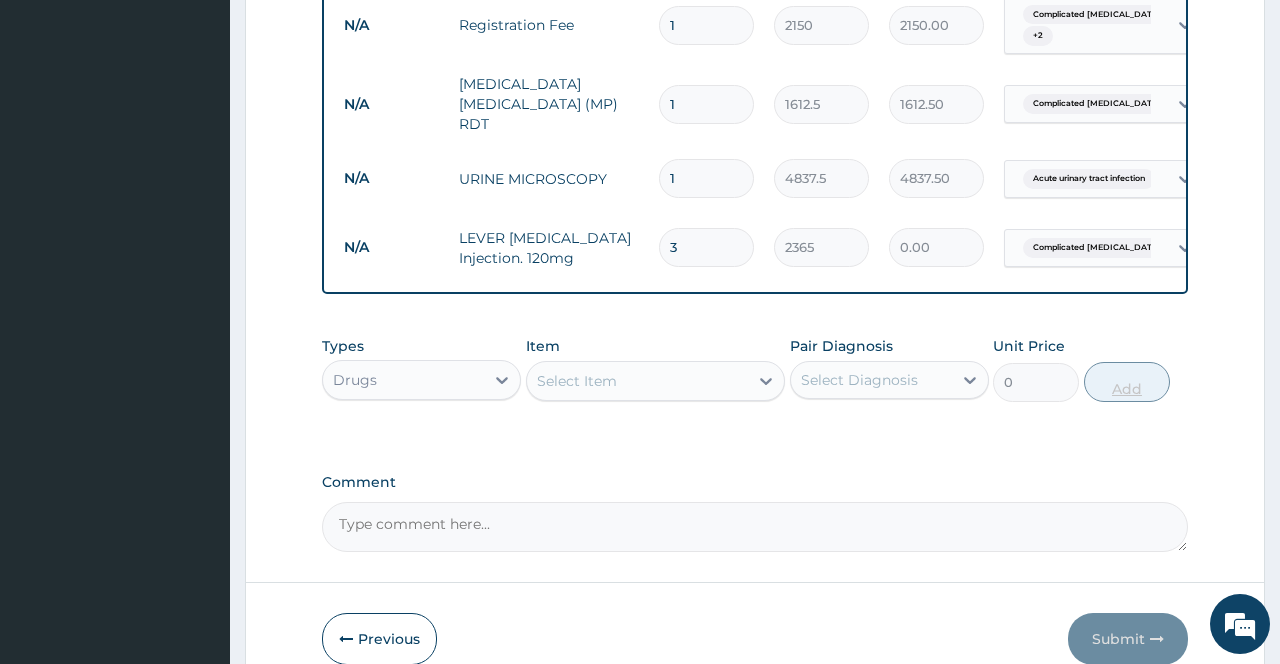 type on "7095.00" 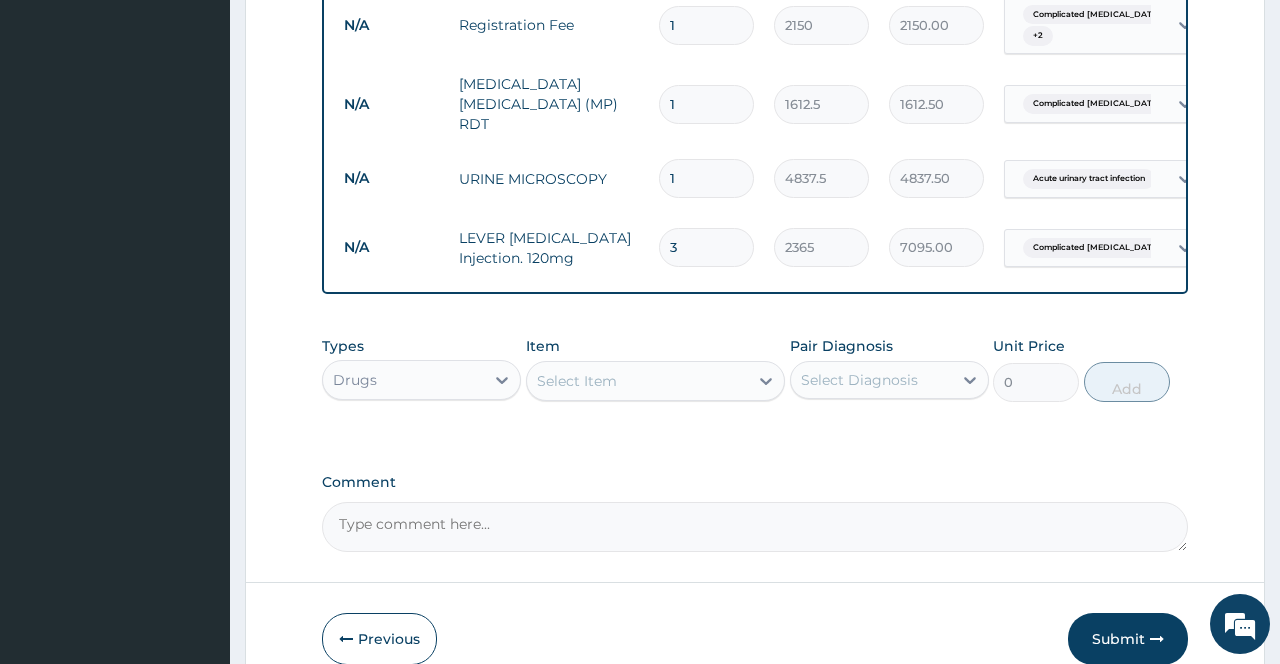 type on "3" 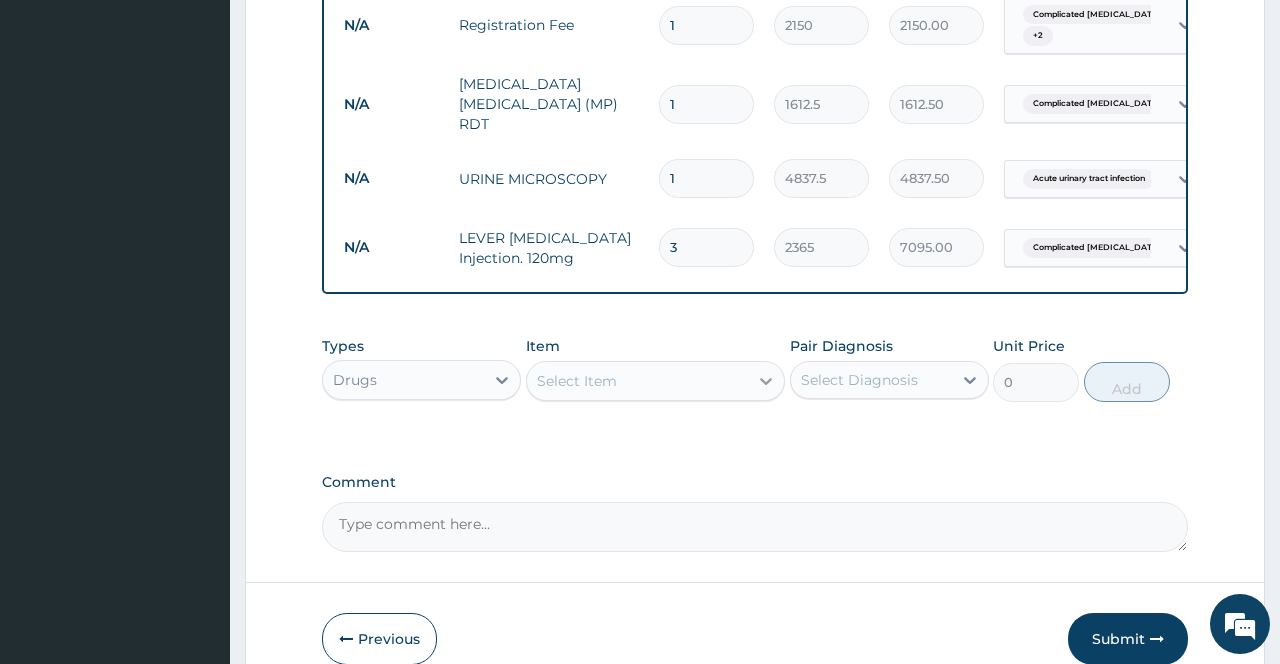 click 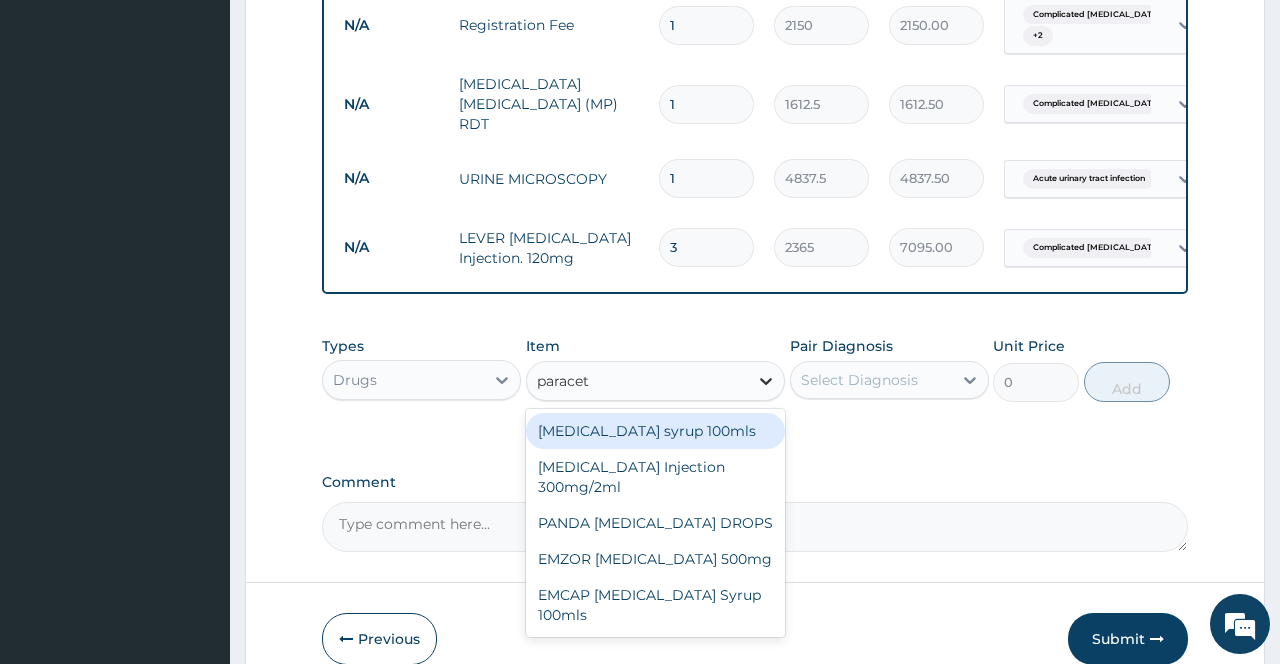 type on "paraceta" 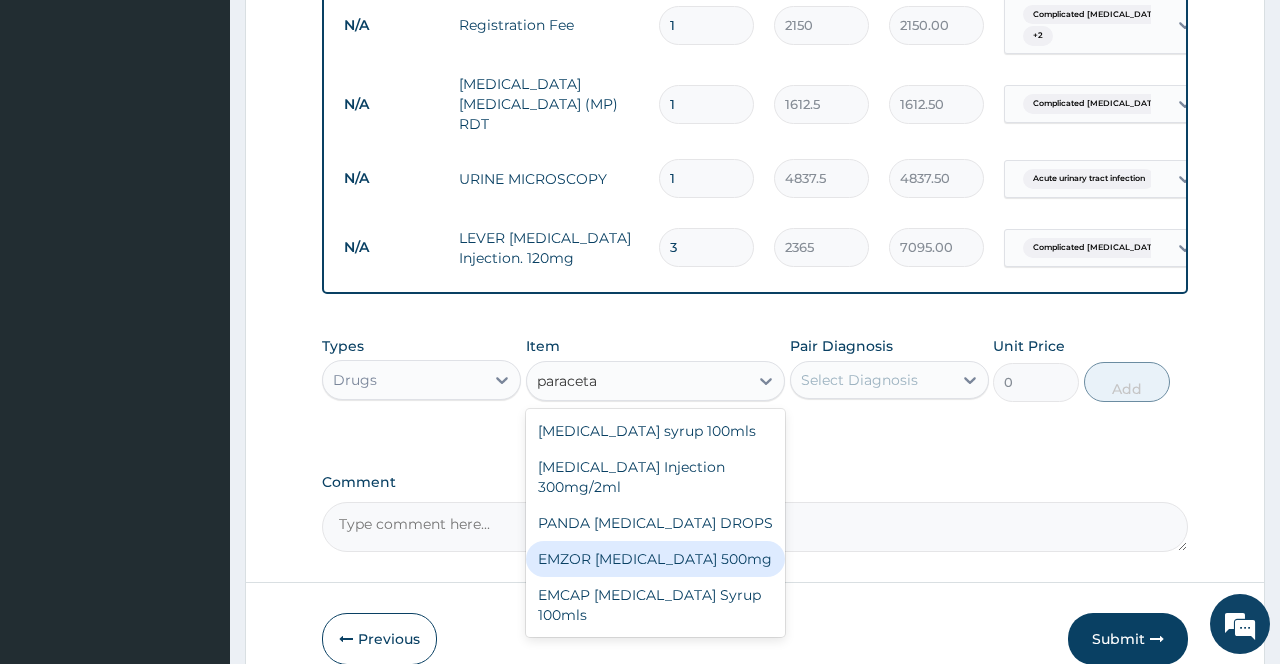 click on "EMZOR [MEDICAL_DATA] 500mg" at bounding box center (656, 559) 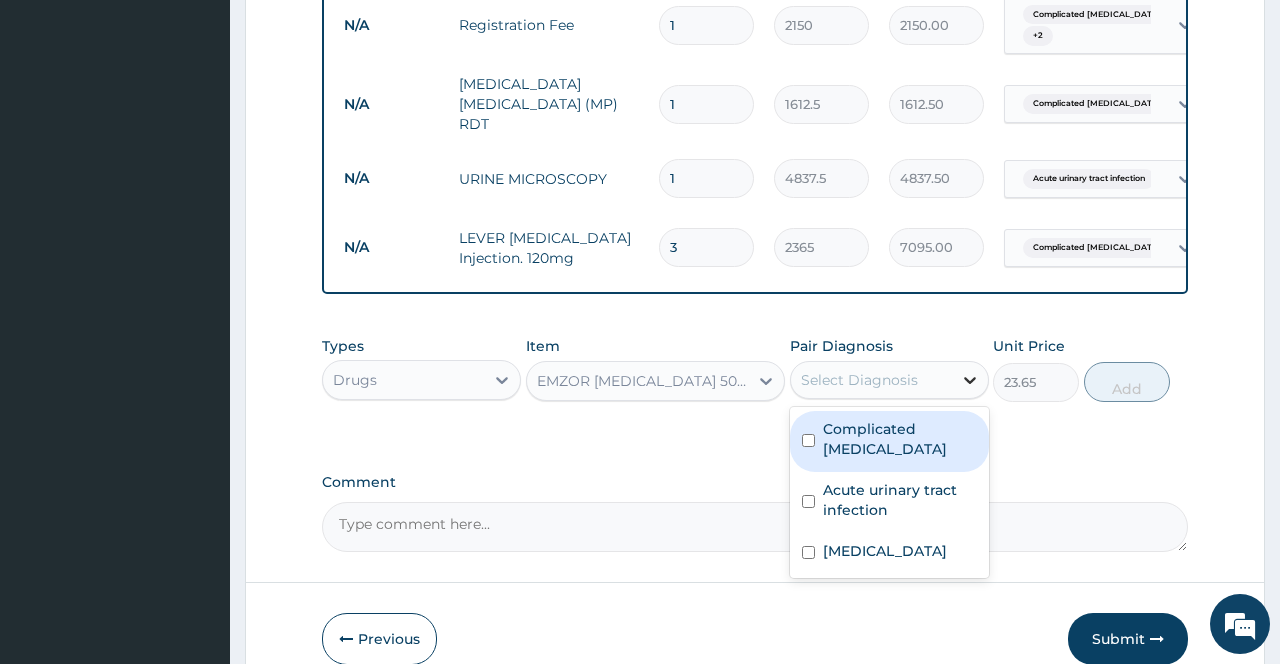 click 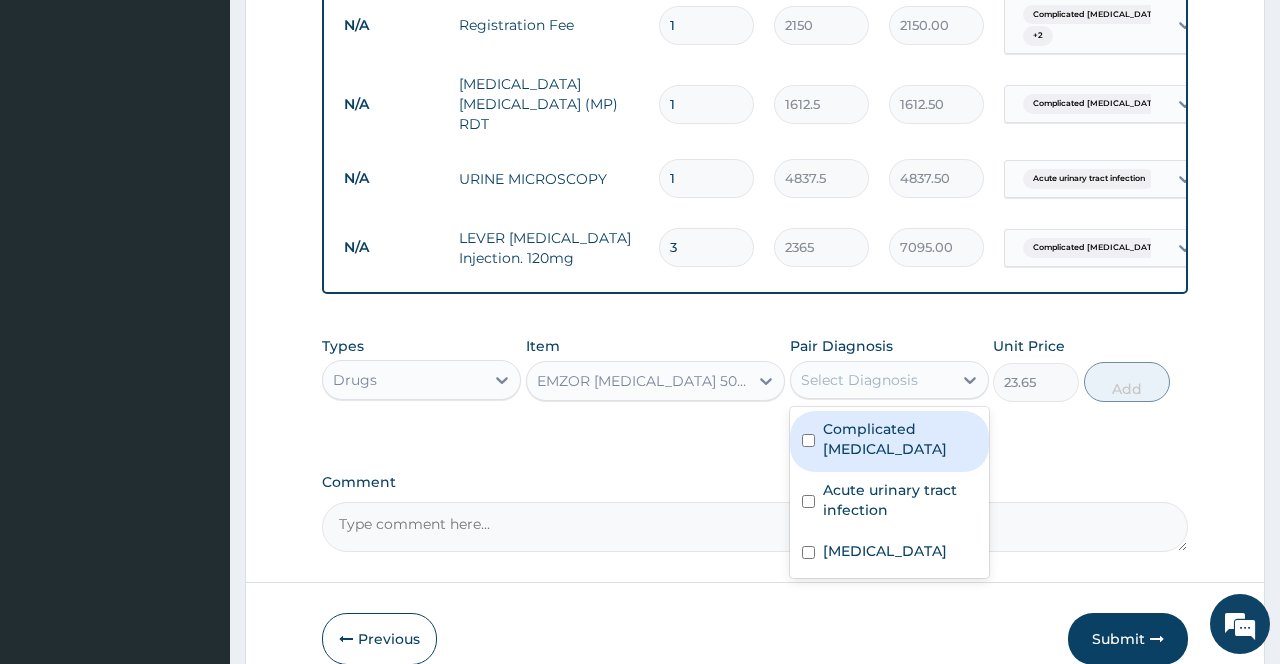 click on "Complicated [MEDICAL_DATA]" at bounding box center (900, 439) 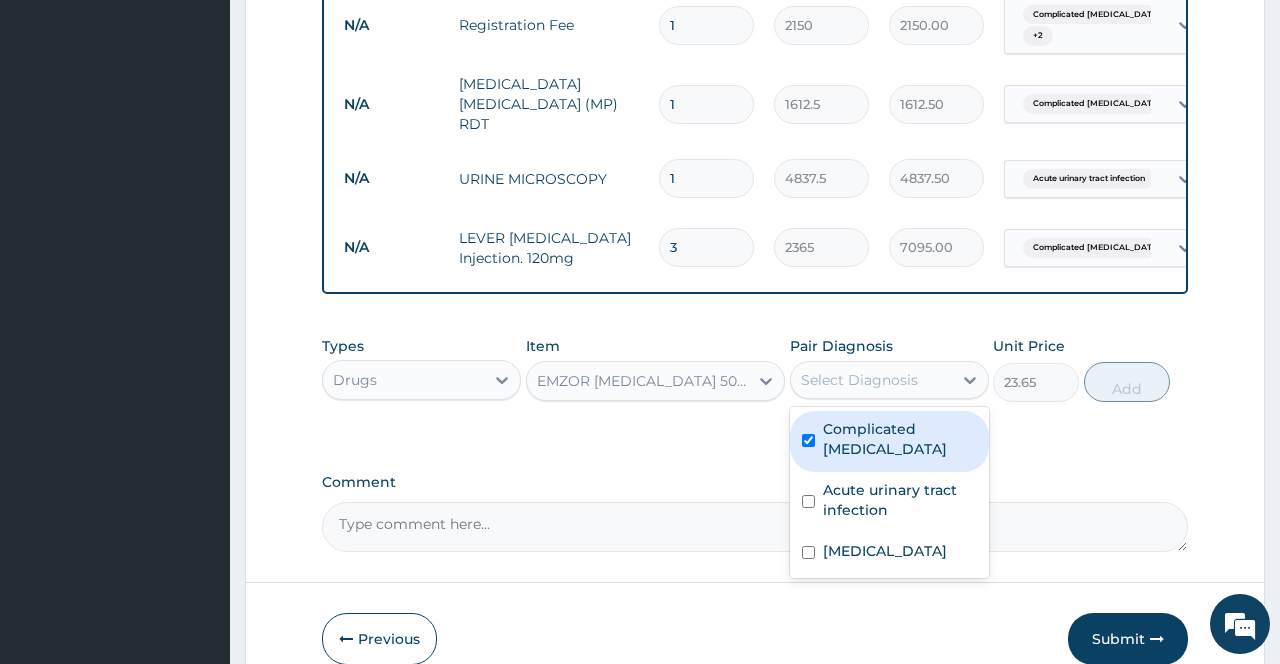 checkbox on "true" 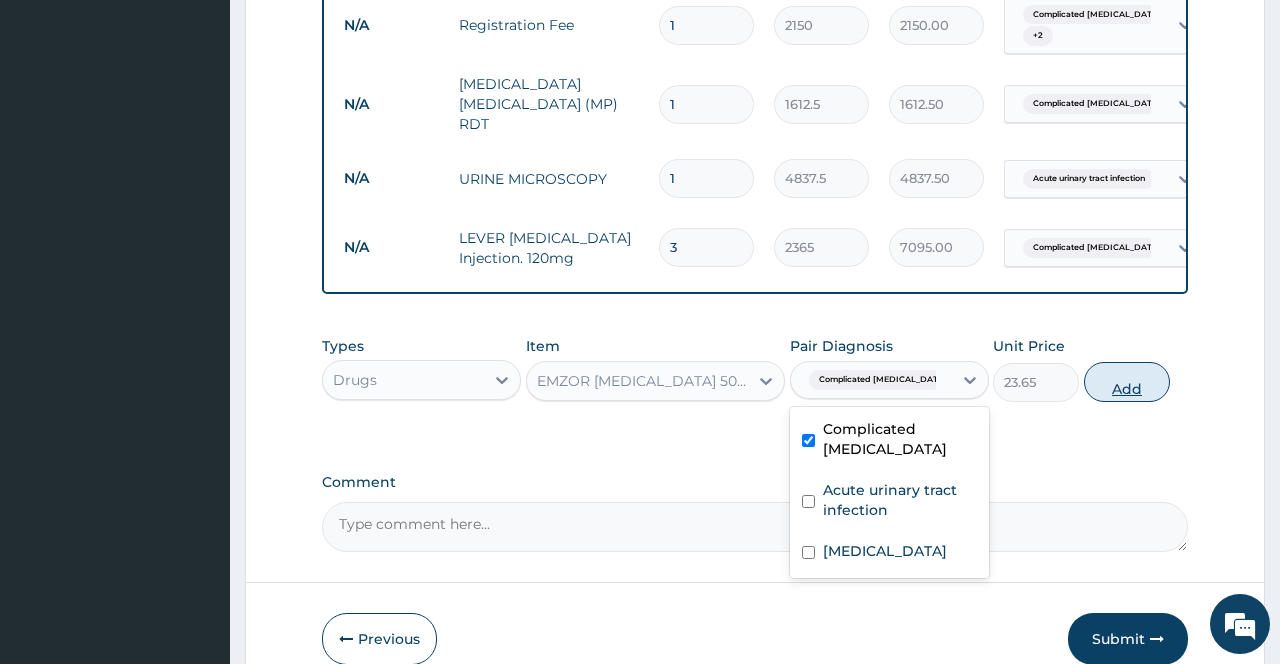 click on "Add" at bounding box center [1127, 382] 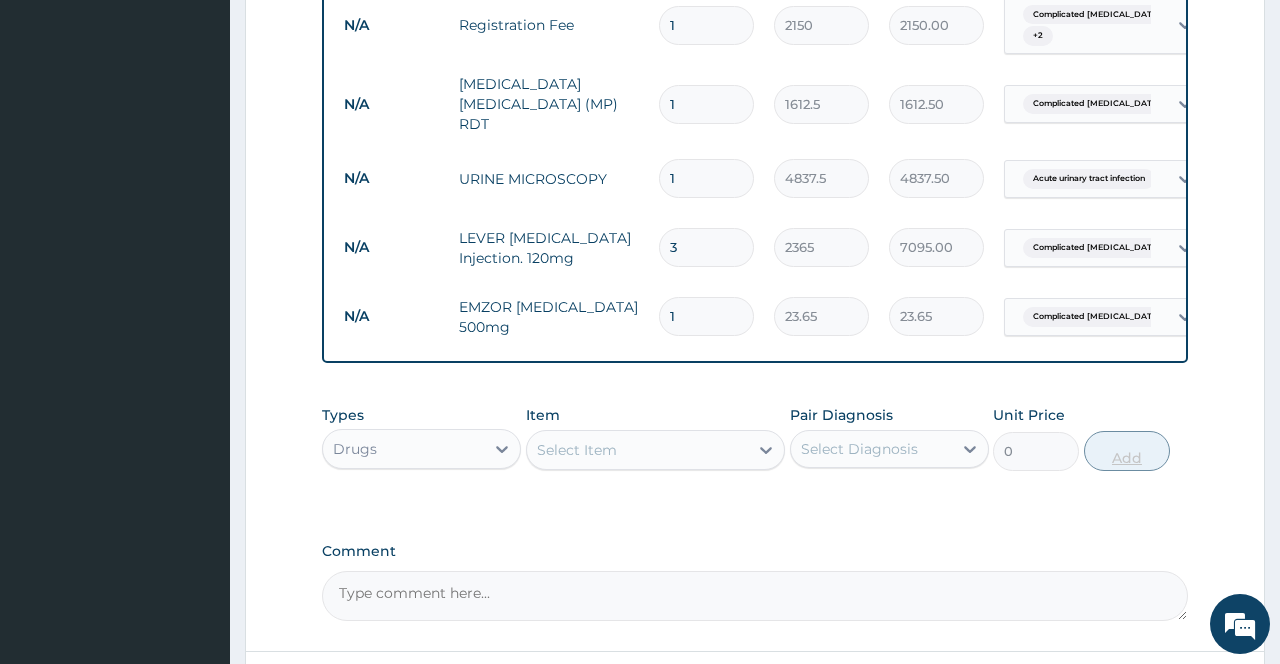 type on "18" 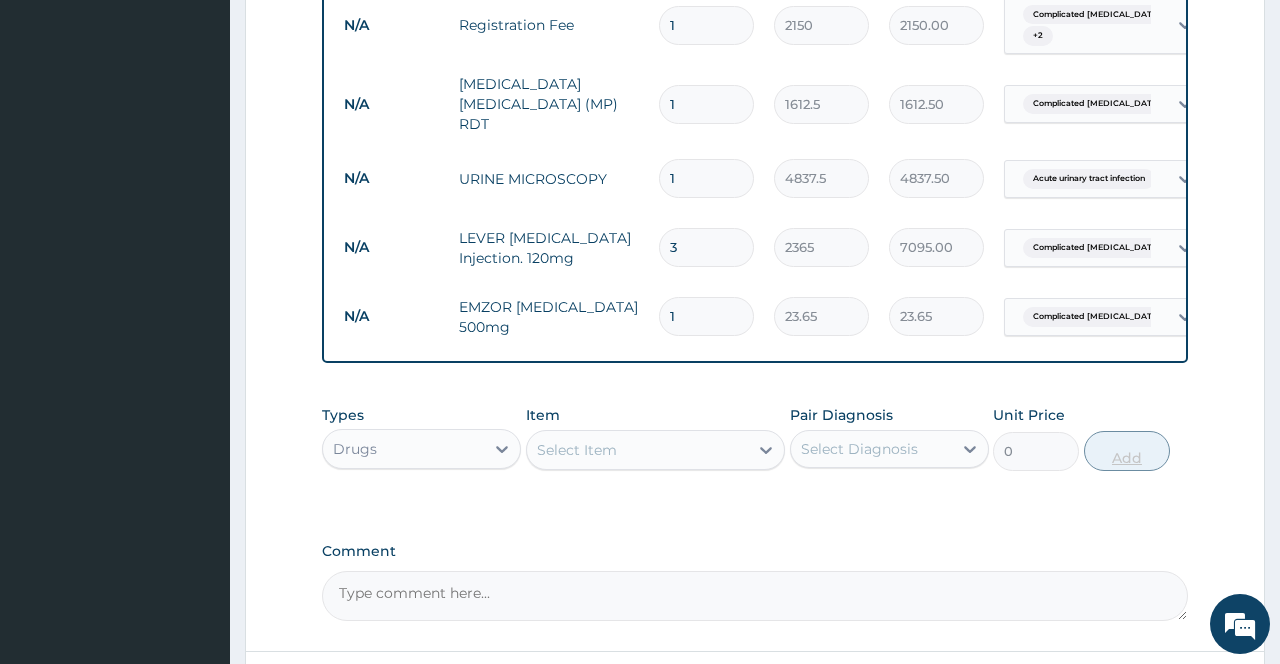 type on "425.70" 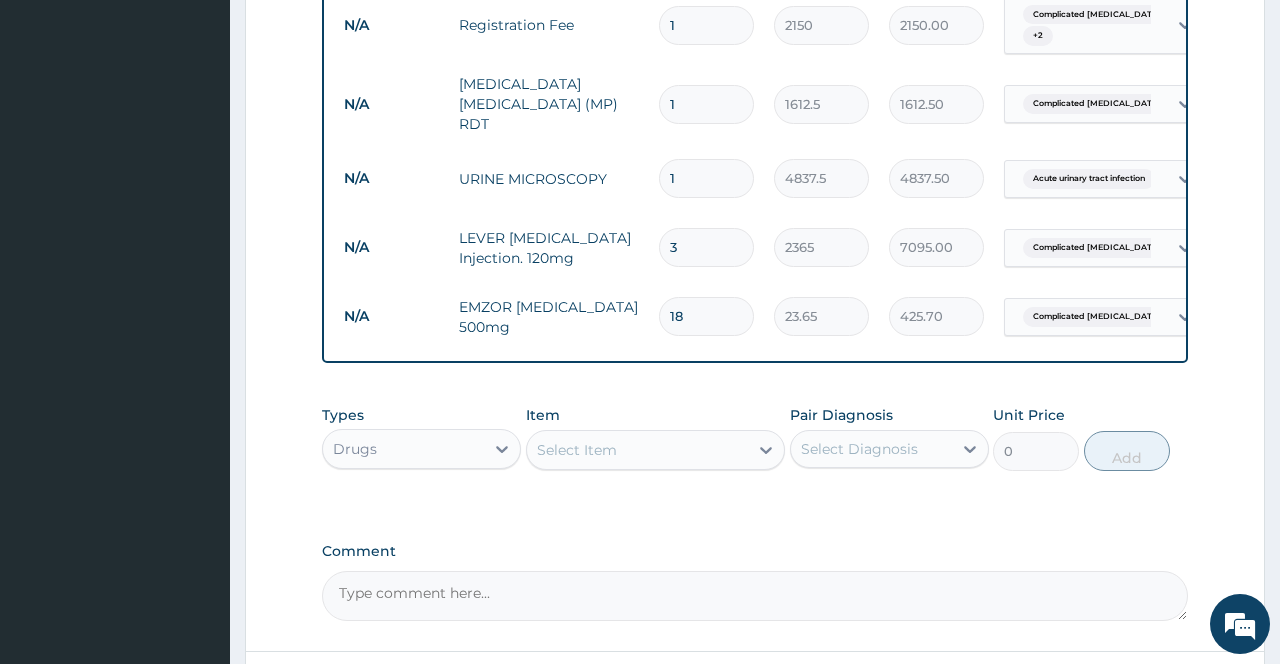 type on "18" 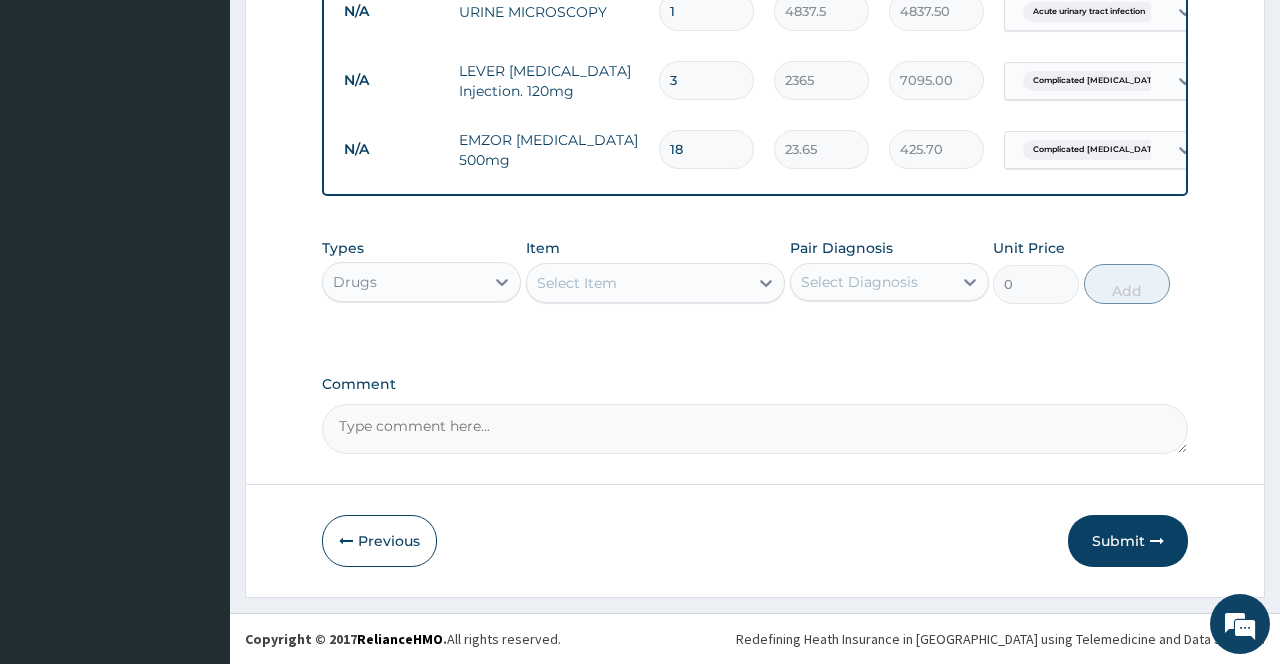 scroll, scrollTop: 847, scrollLeft: 0, axis: vertical 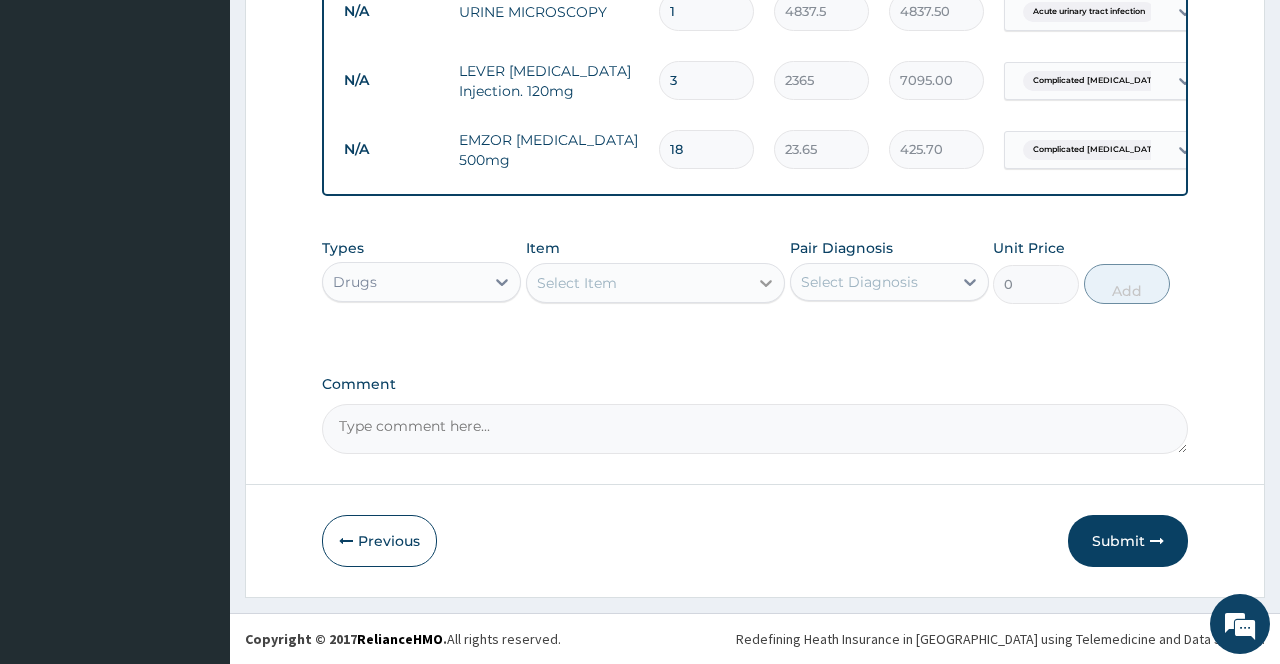 click 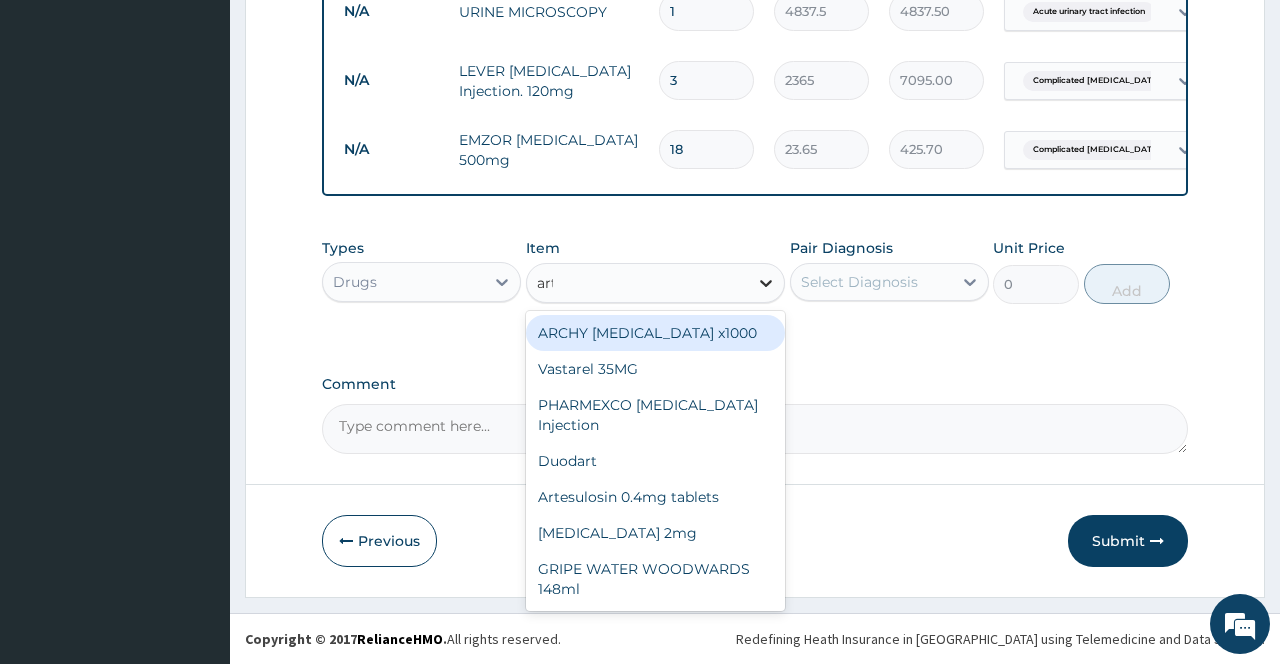 type on "arte" 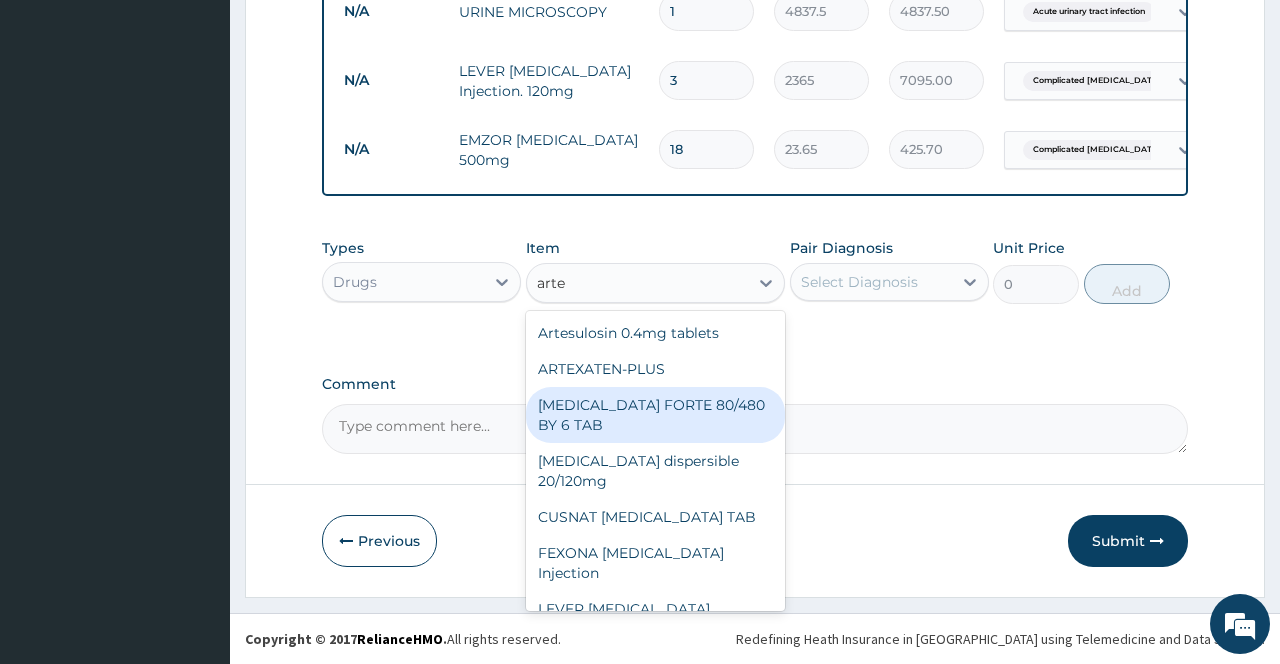 click on "[MEDICAL_DATA] FORTE 80/480 BY 6 TAB" at bounding box center (656, 415) 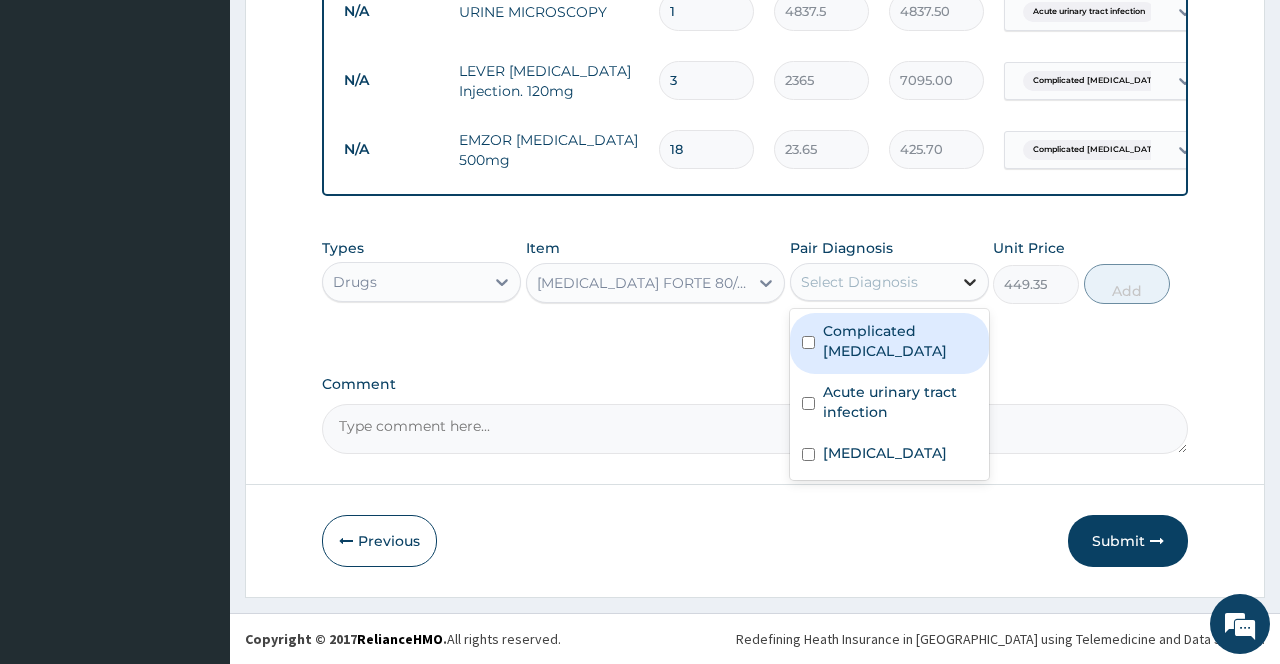click 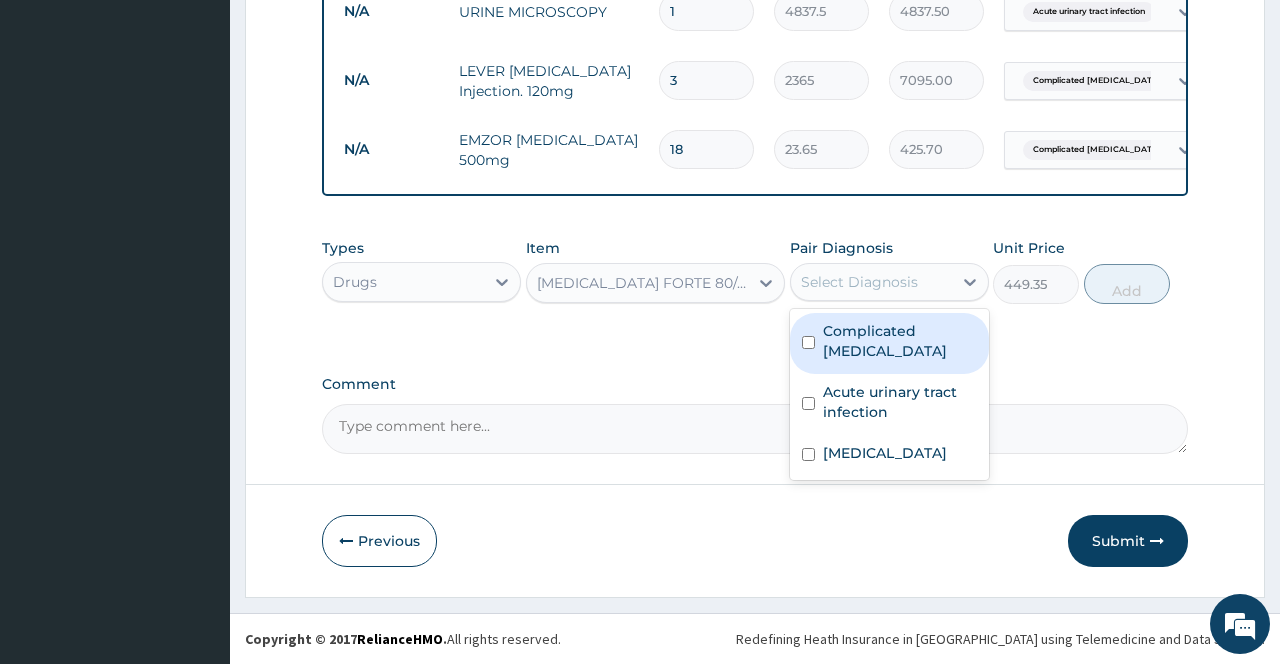 click on "Complicated [MEDICAL_DATA]" at bounding box center [900, 341] 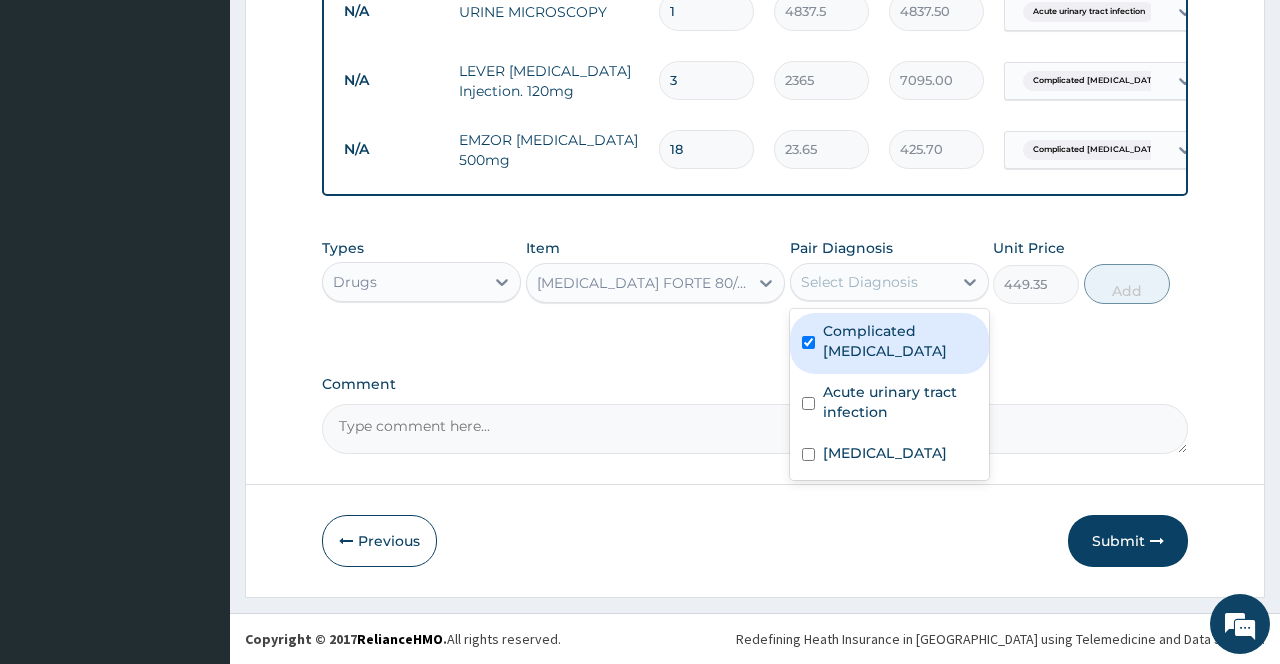 checkbox on "true" 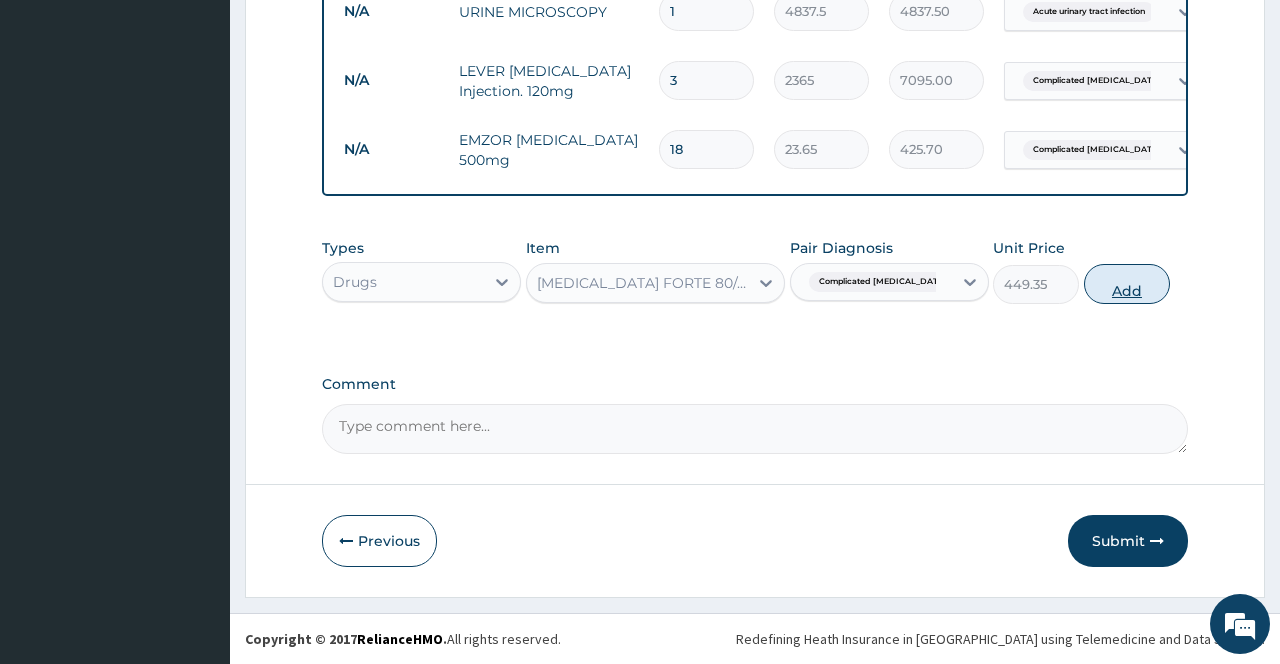 click on "Add" at bounding box center [1127, 284] 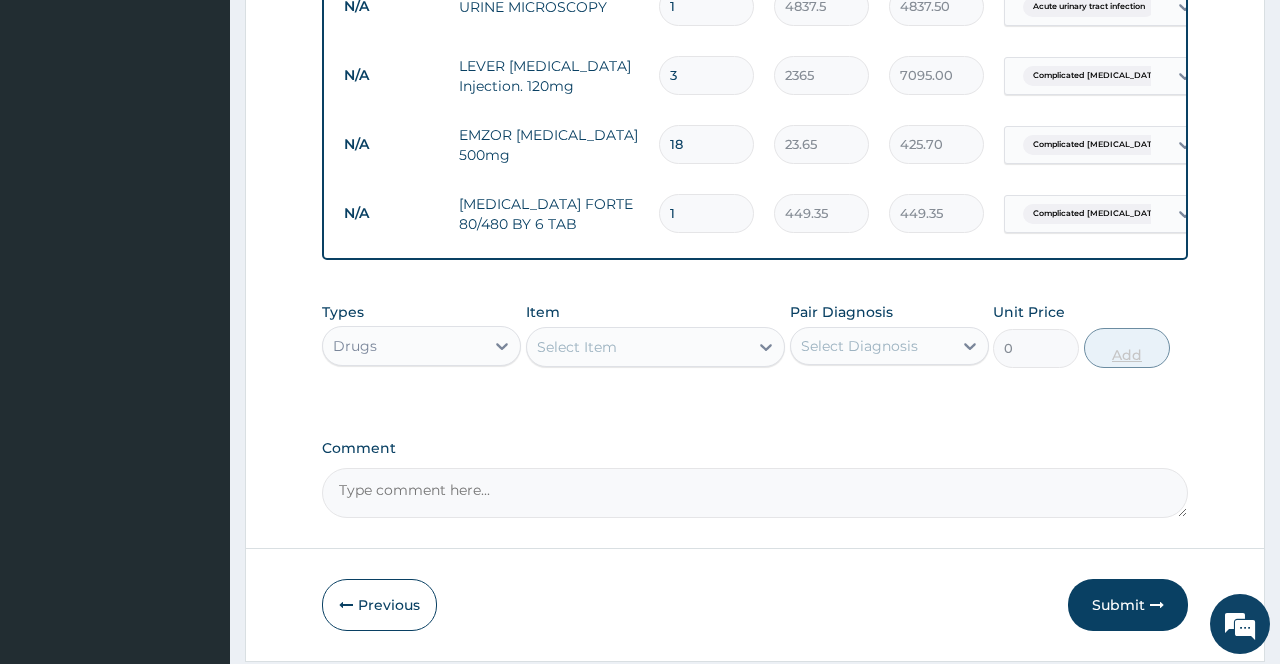 type 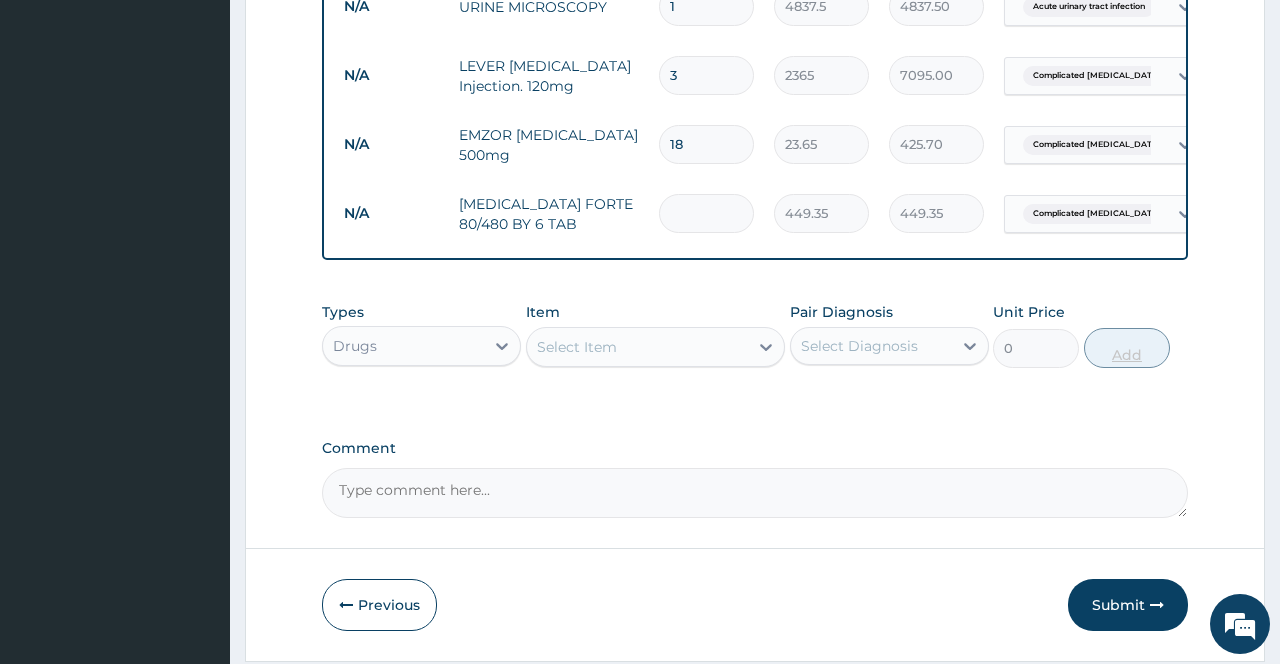 type on "0.00" 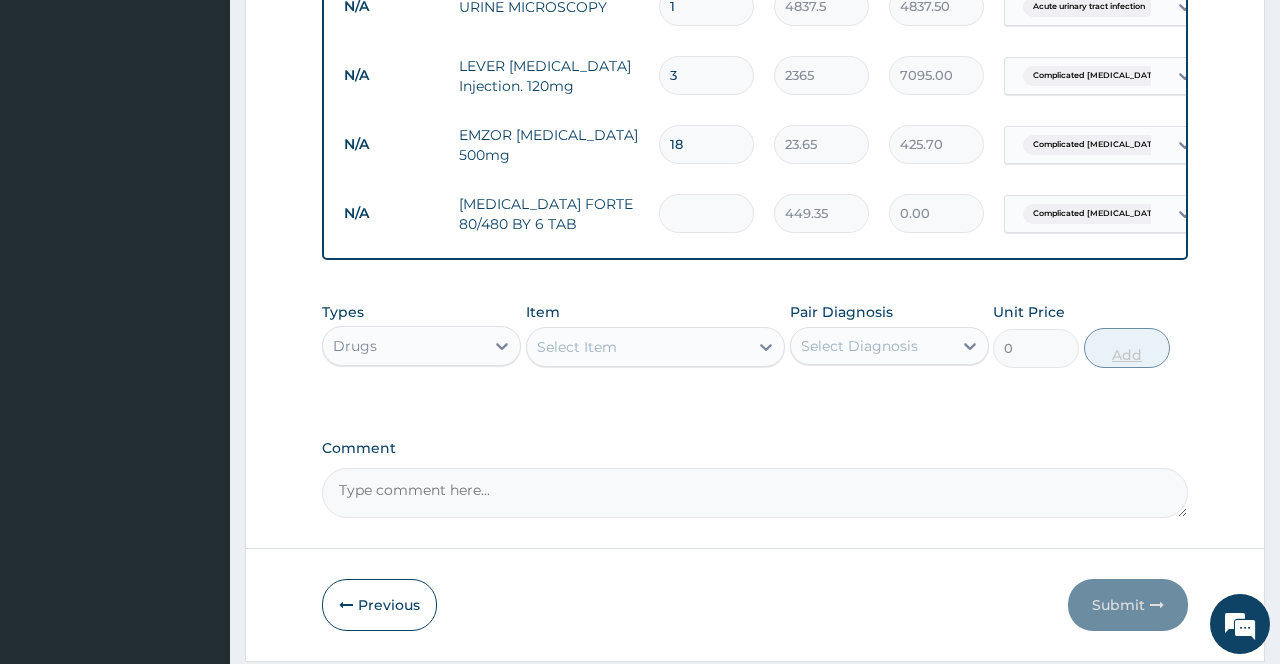 type on "6" 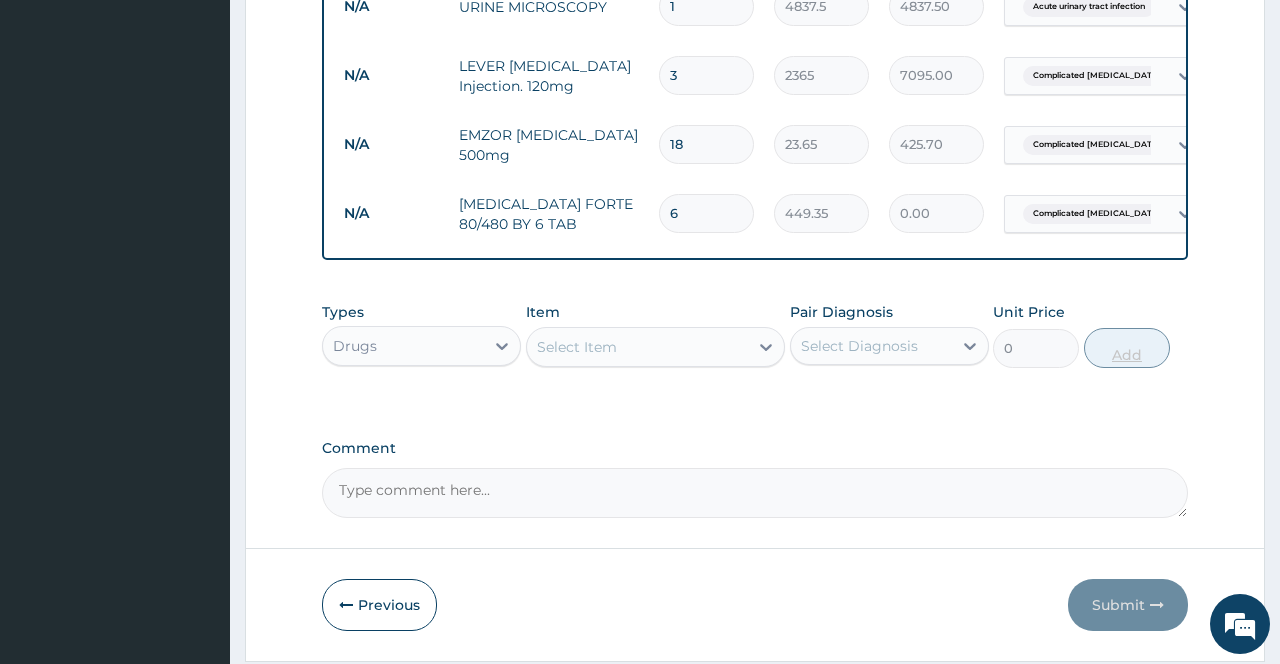 type on "2696.10" 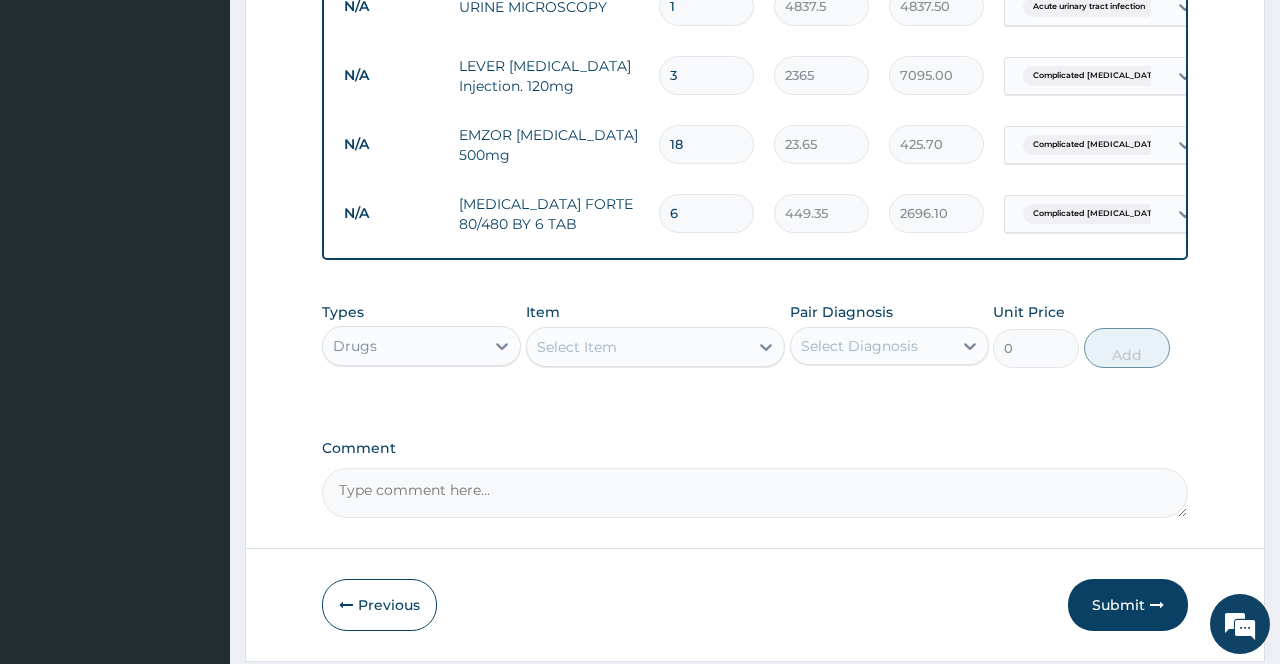 scroll, scrollTop: 916, scrollLeft: 0, axis: vertical 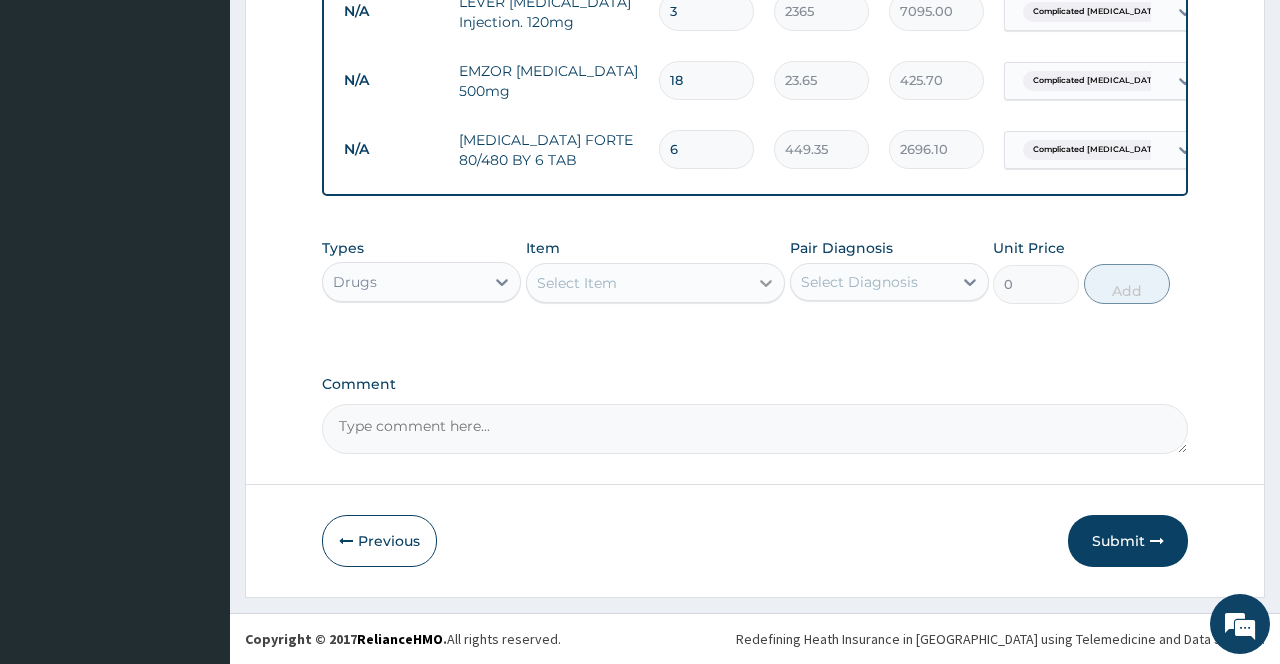 type on "6" 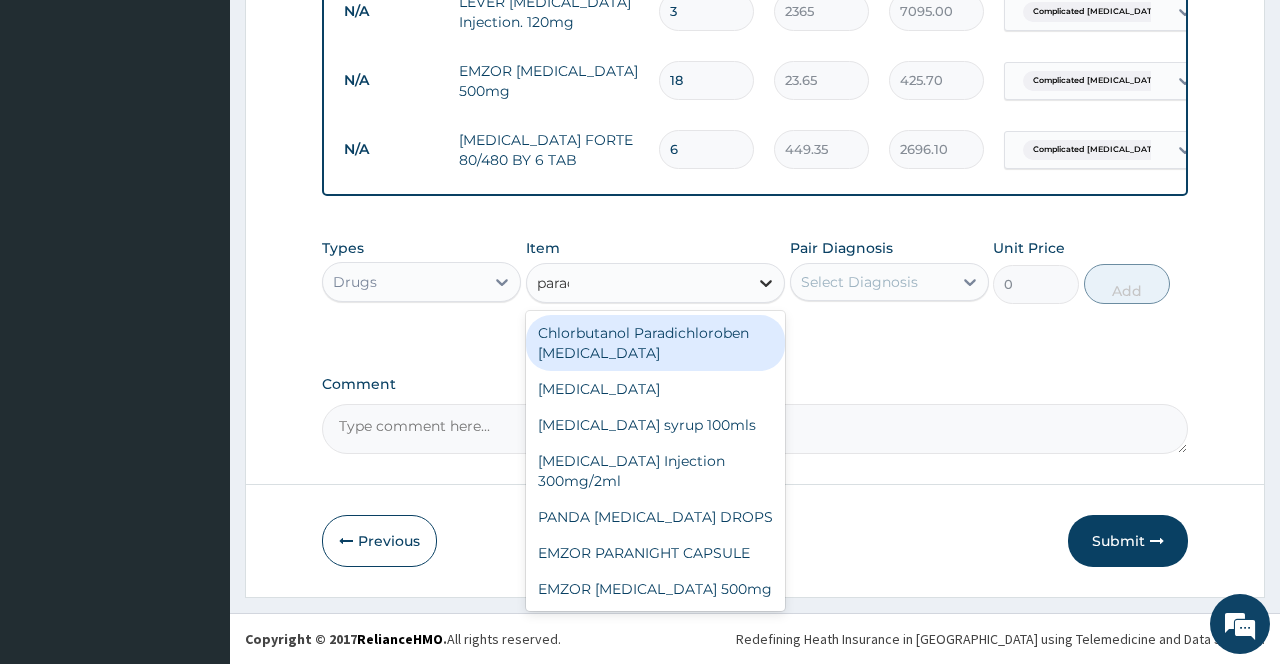 type on "parace" 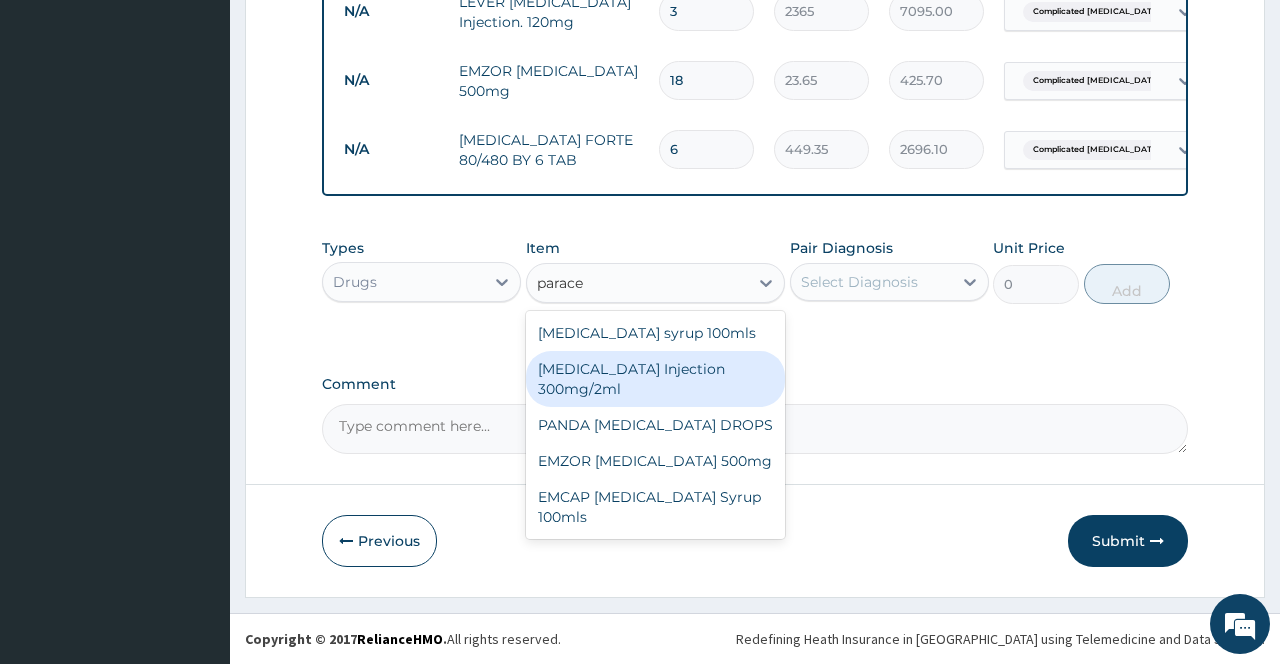 click on "PARACETAMOL Injection 300mg/2ml" at bounding box center [656, 379] 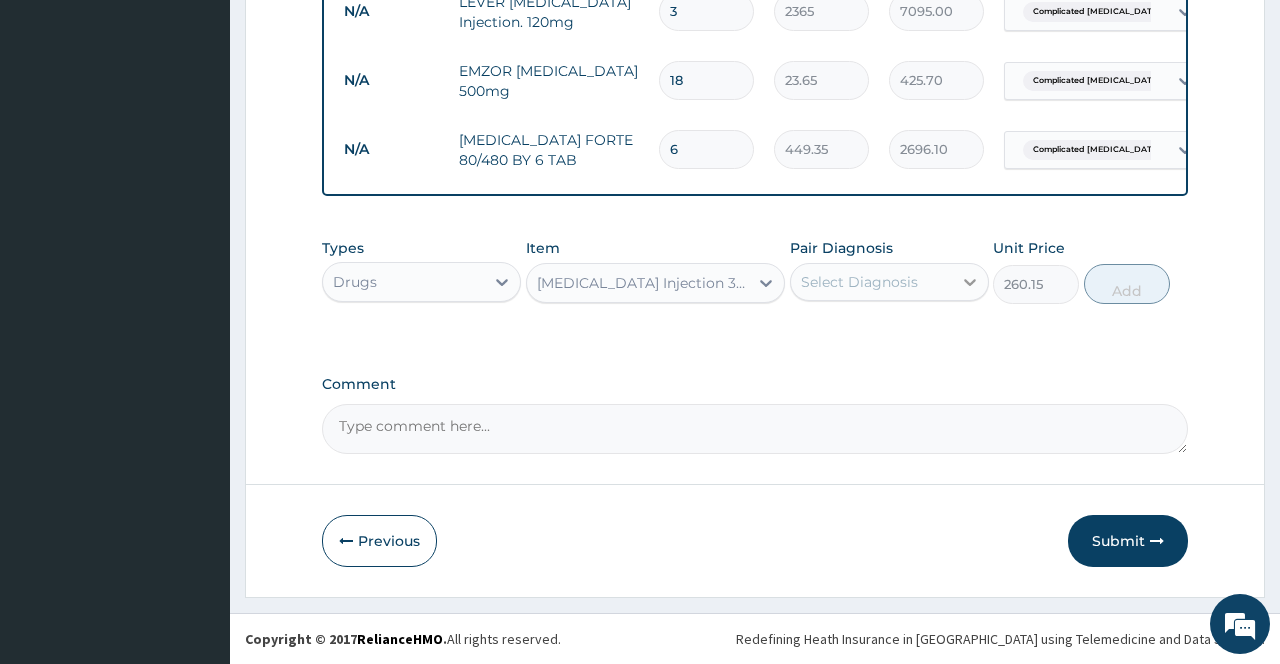 click 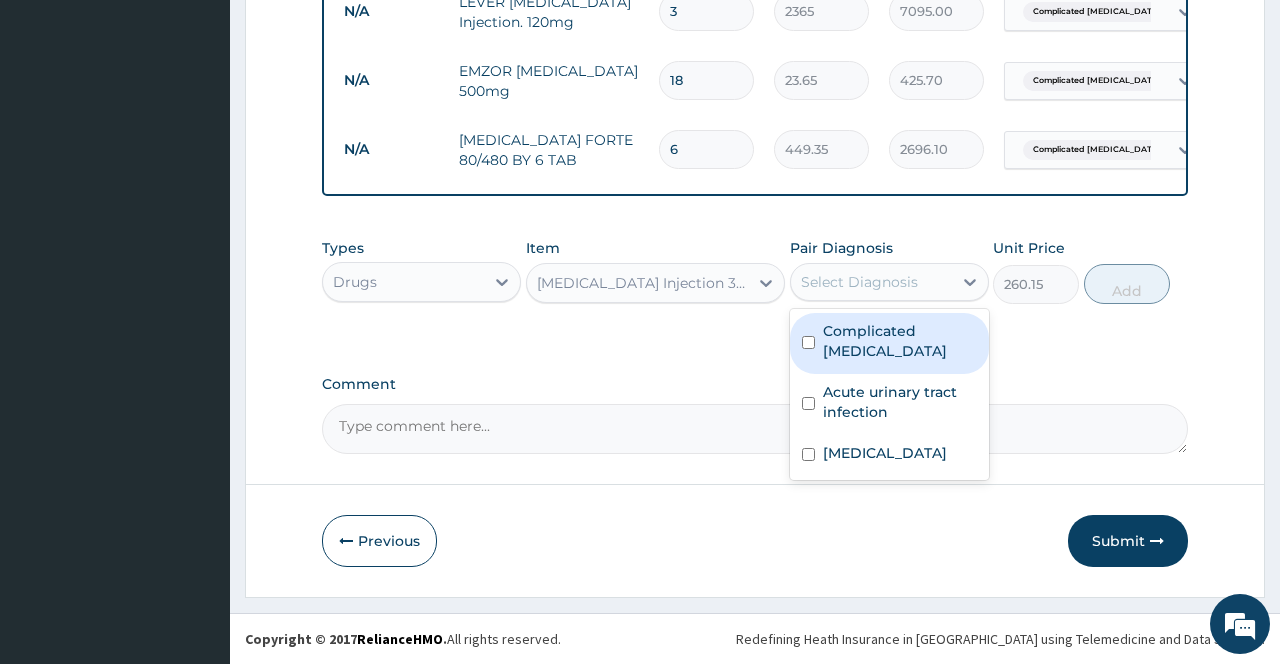 click on "Complicated [MEDICAL_DATA]" at bounding box center (900, 341) 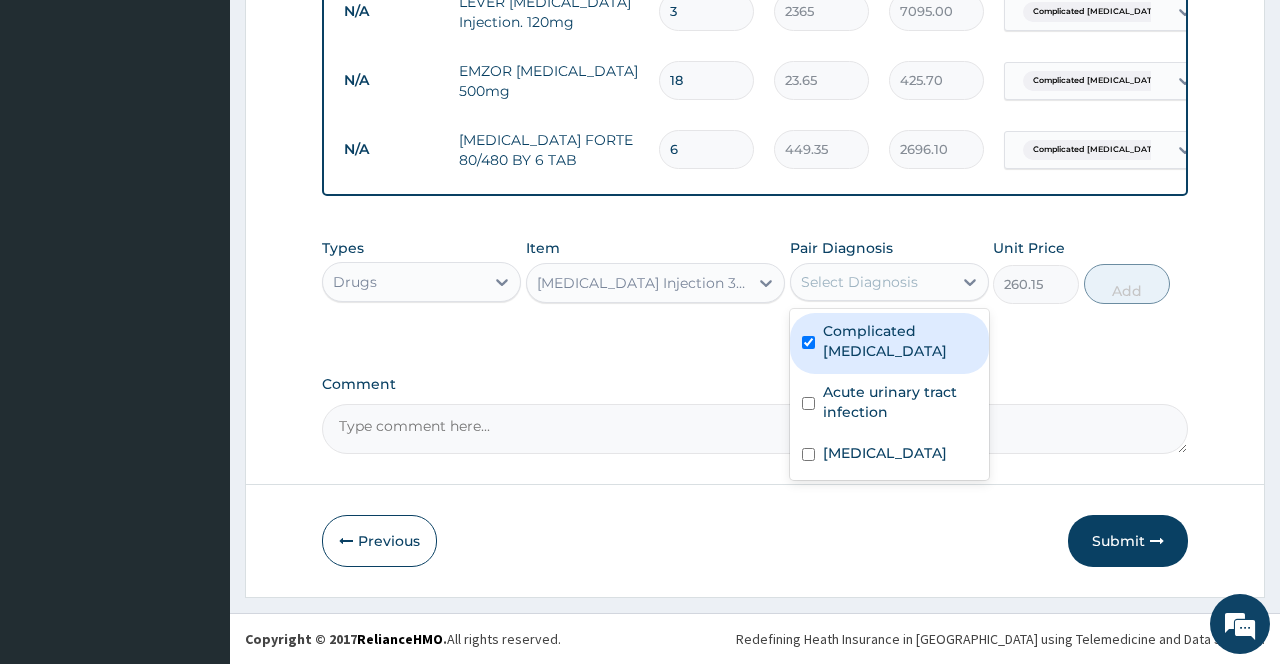 checkbox on "true" 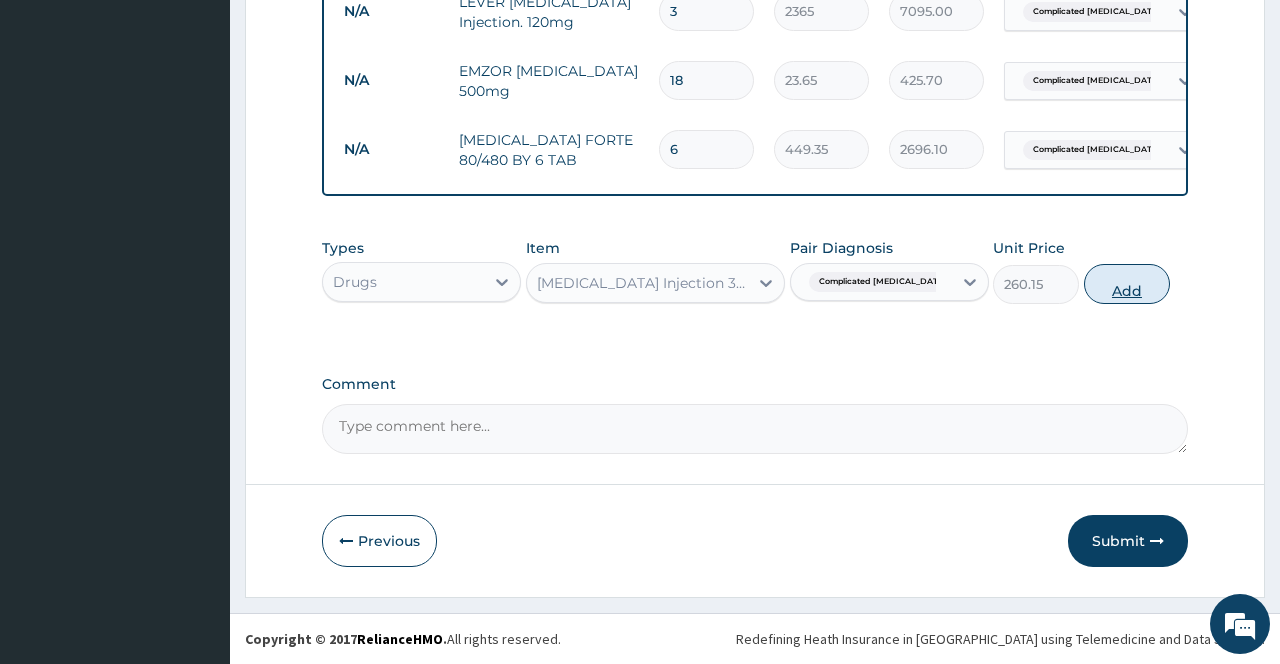 click on "Add" at bounding box center (1127, 284) 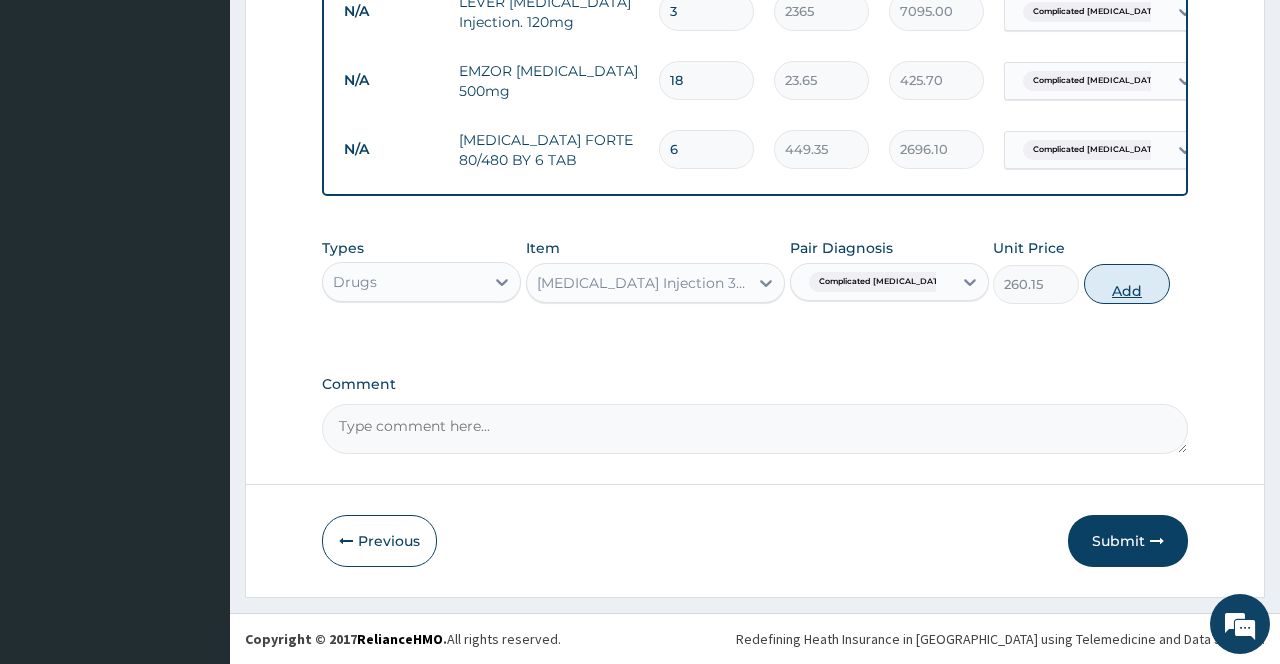 type on "0" 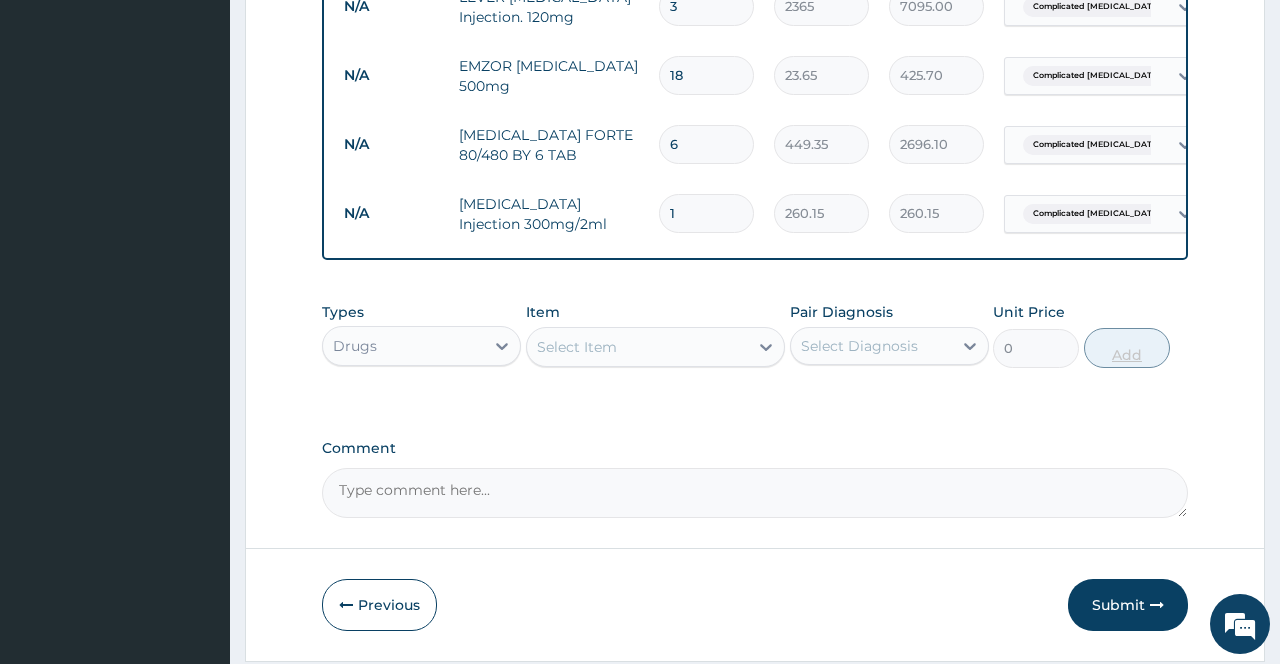 type 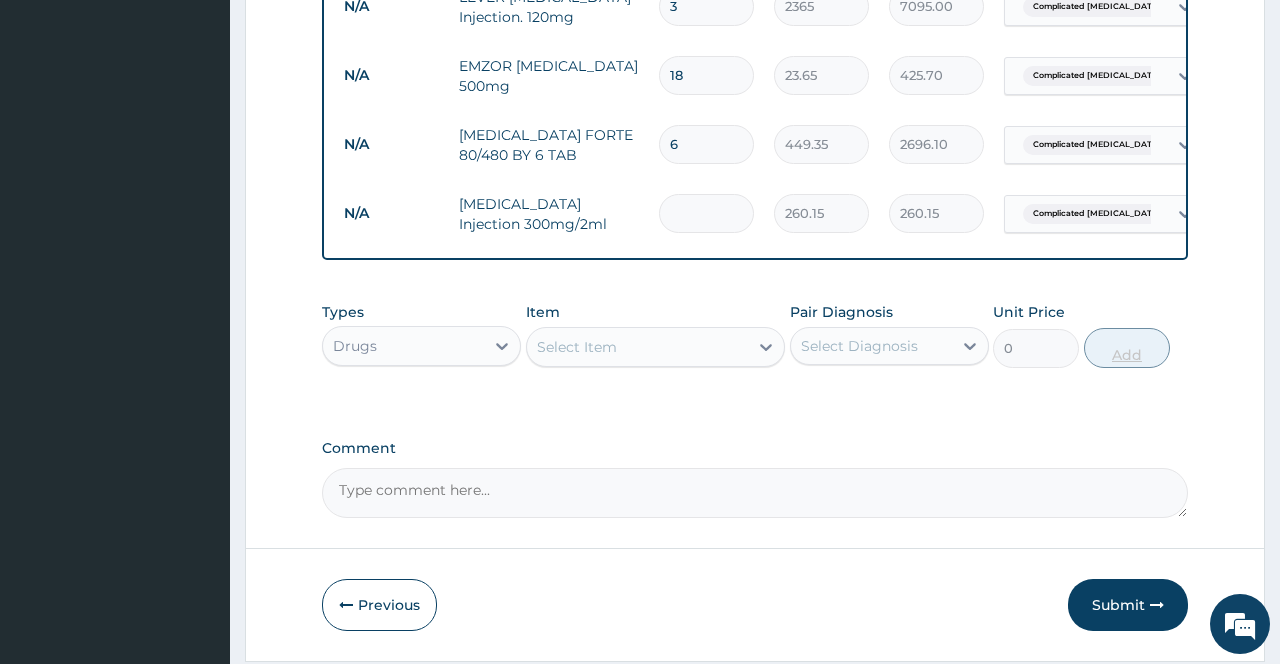 type on "0.00" 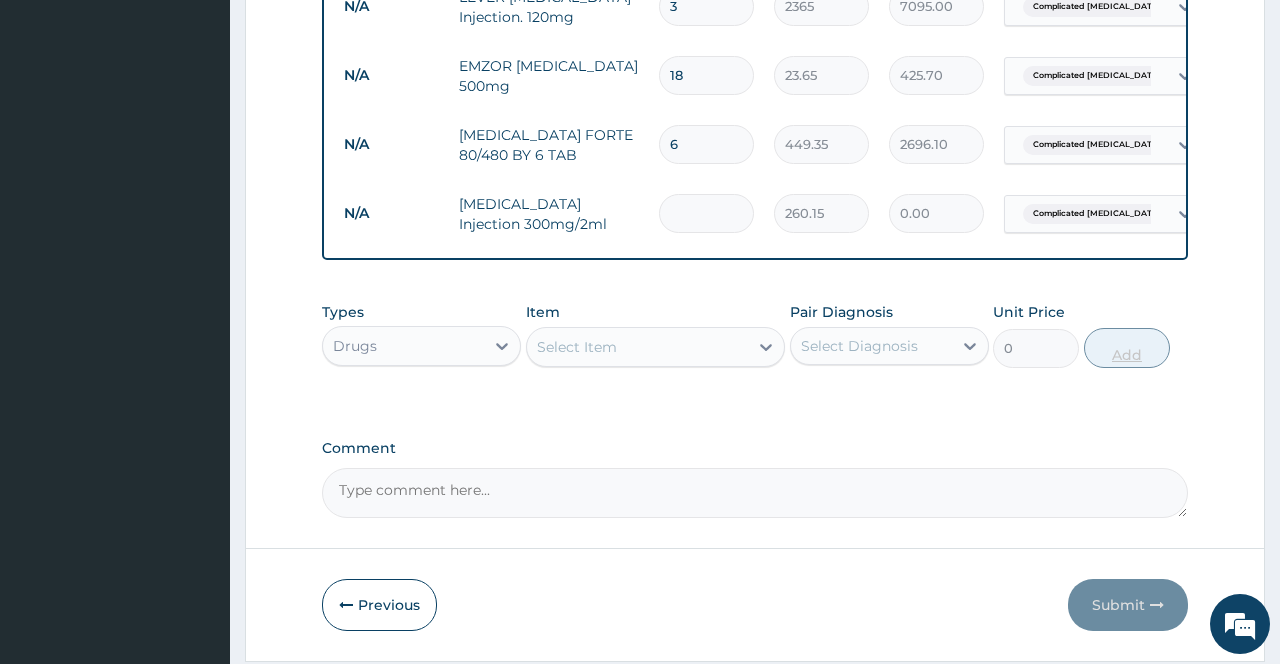 type on "4" 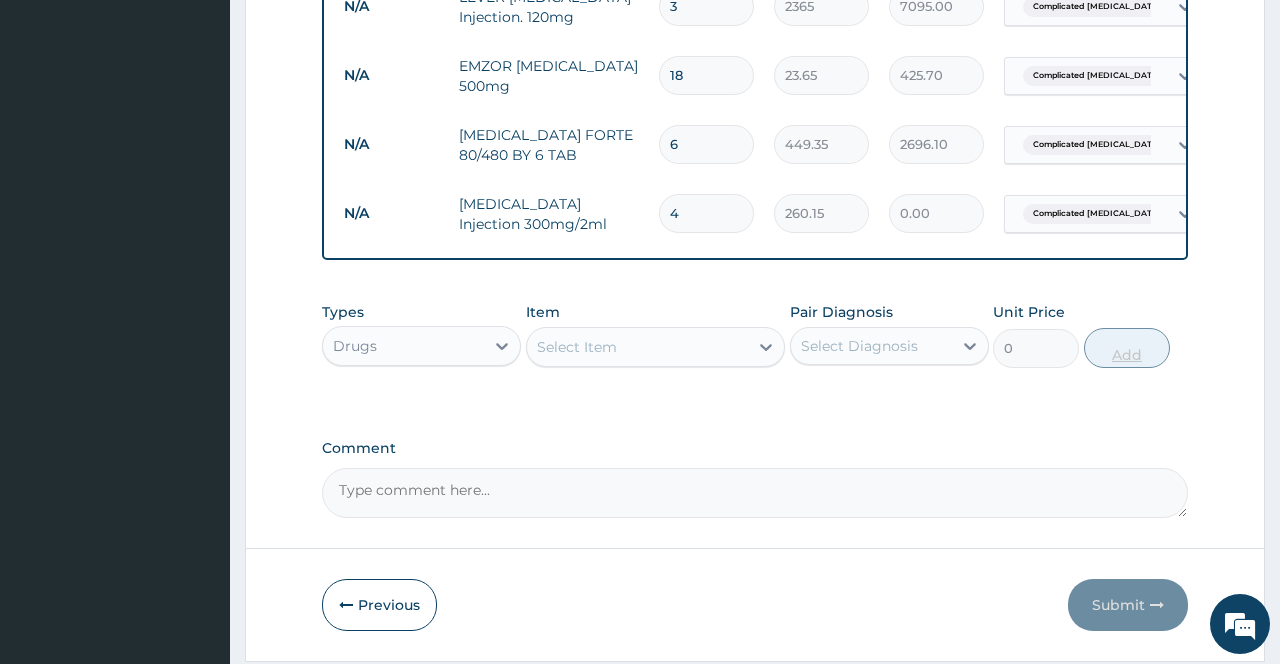 type on "1040.60" 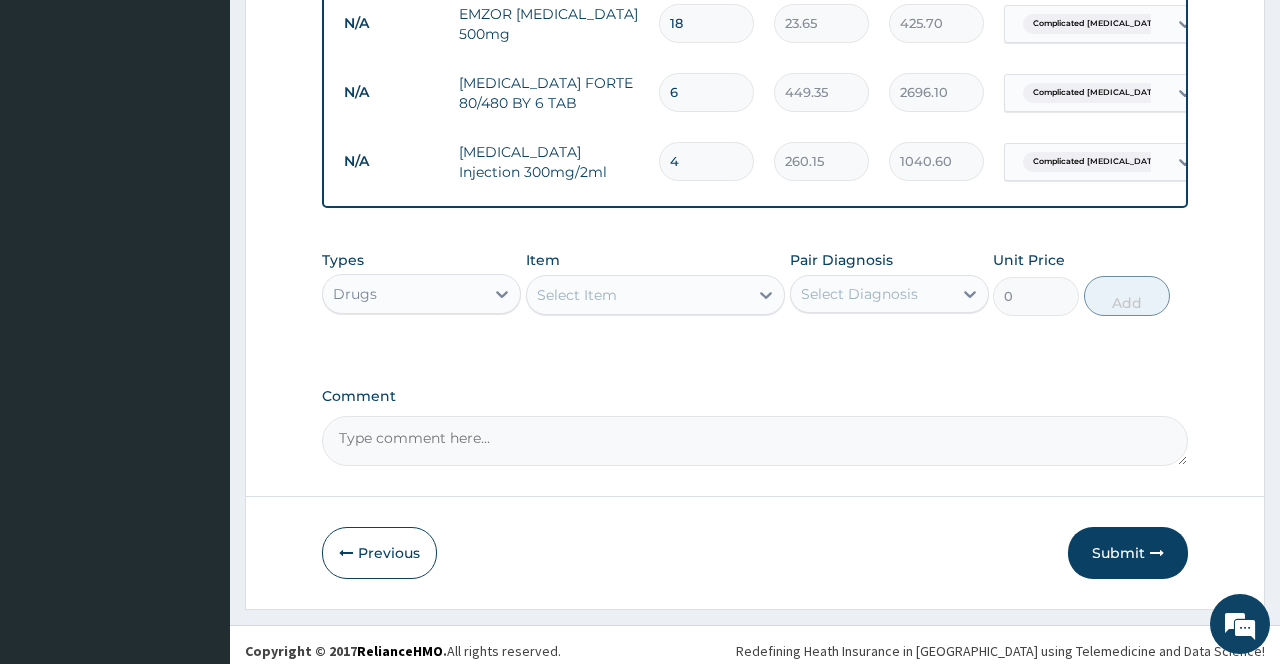 scroll, scrollTop: 985, scrollLeft: 0, axis: vertical 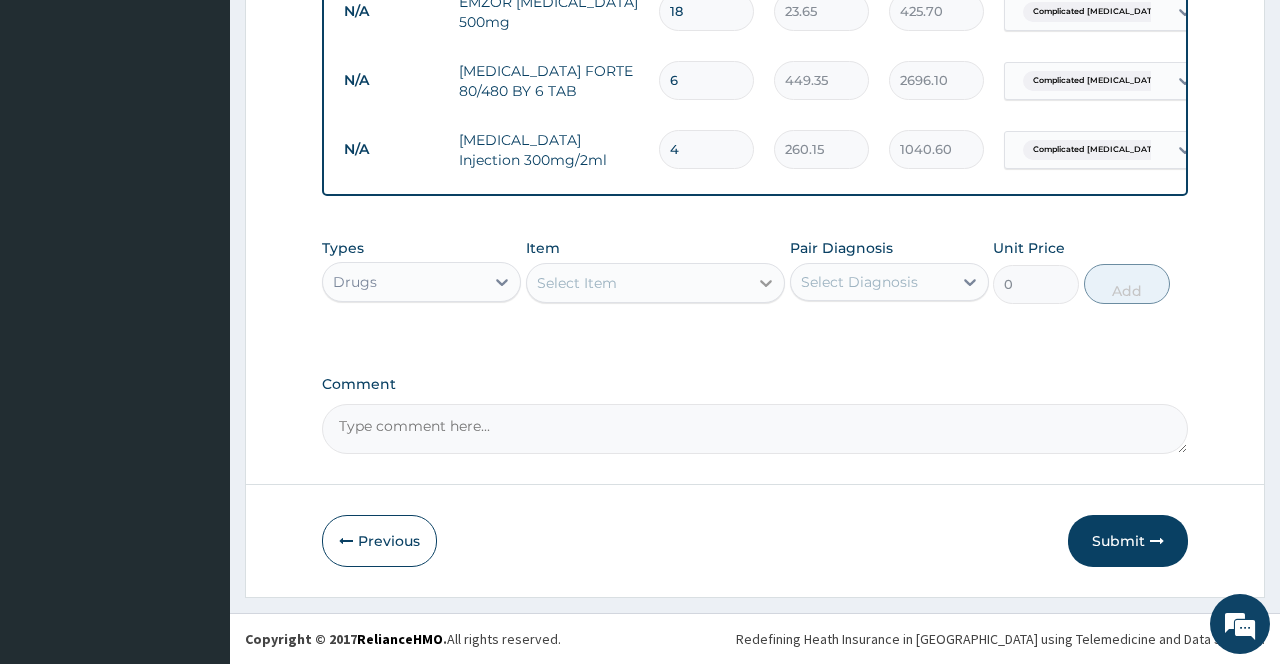 type on "4" 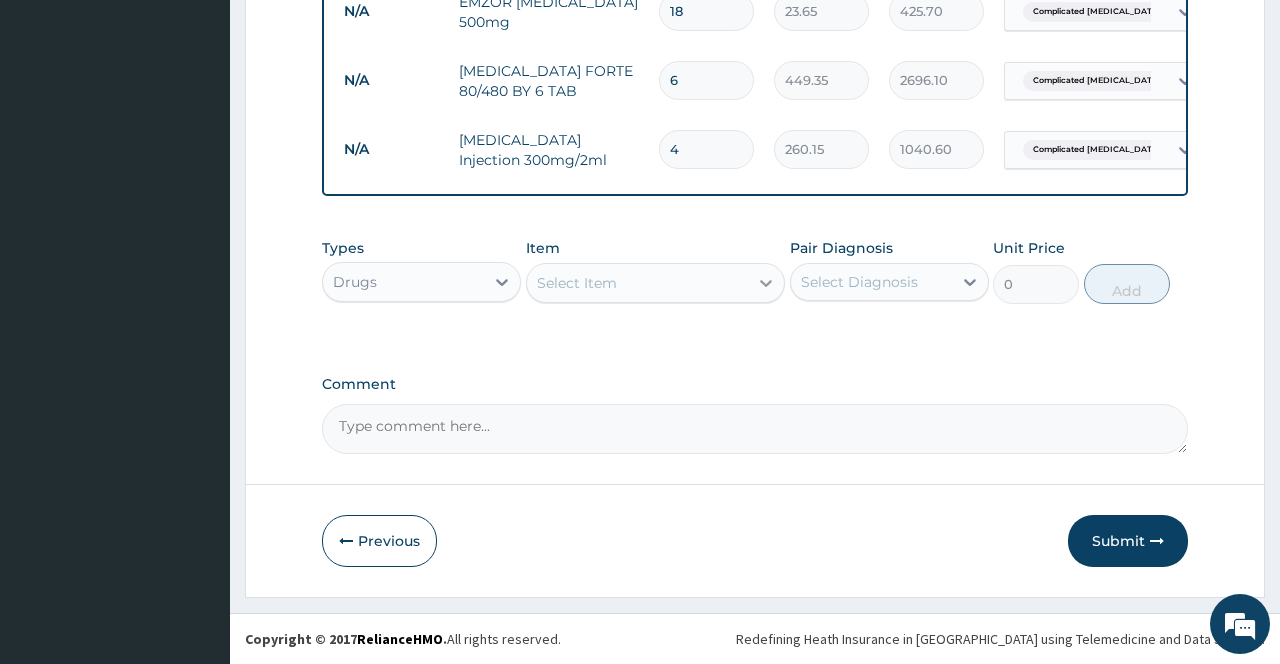 click 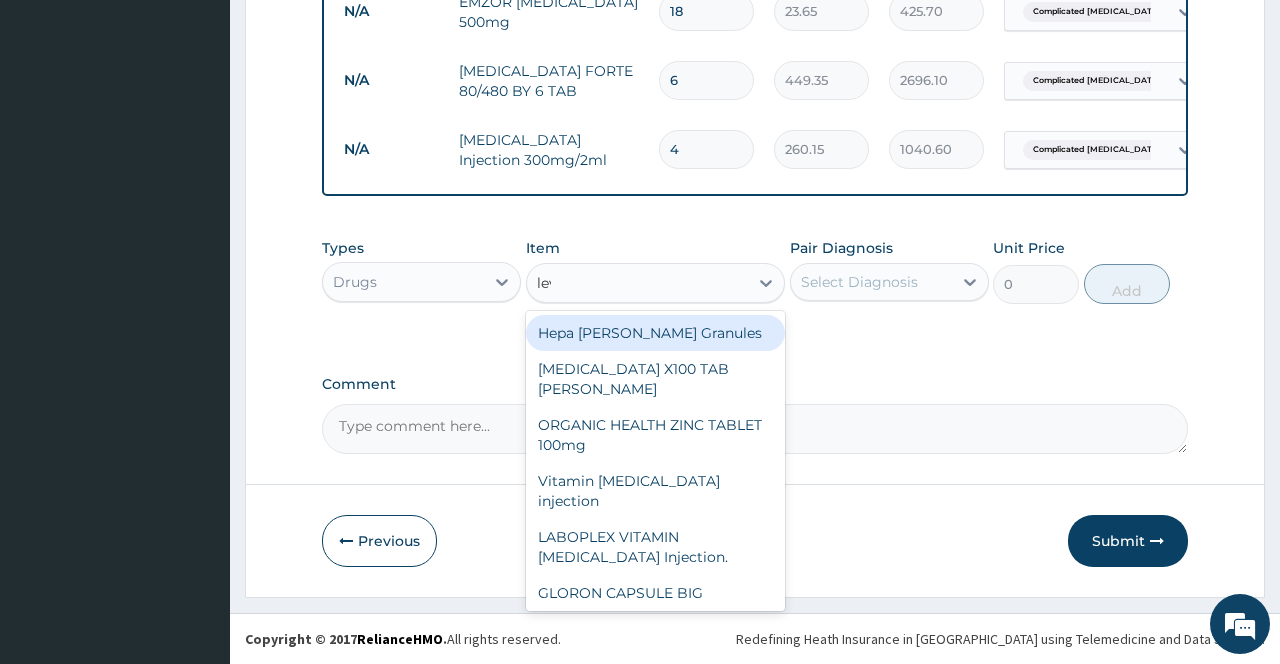 type on "levo" 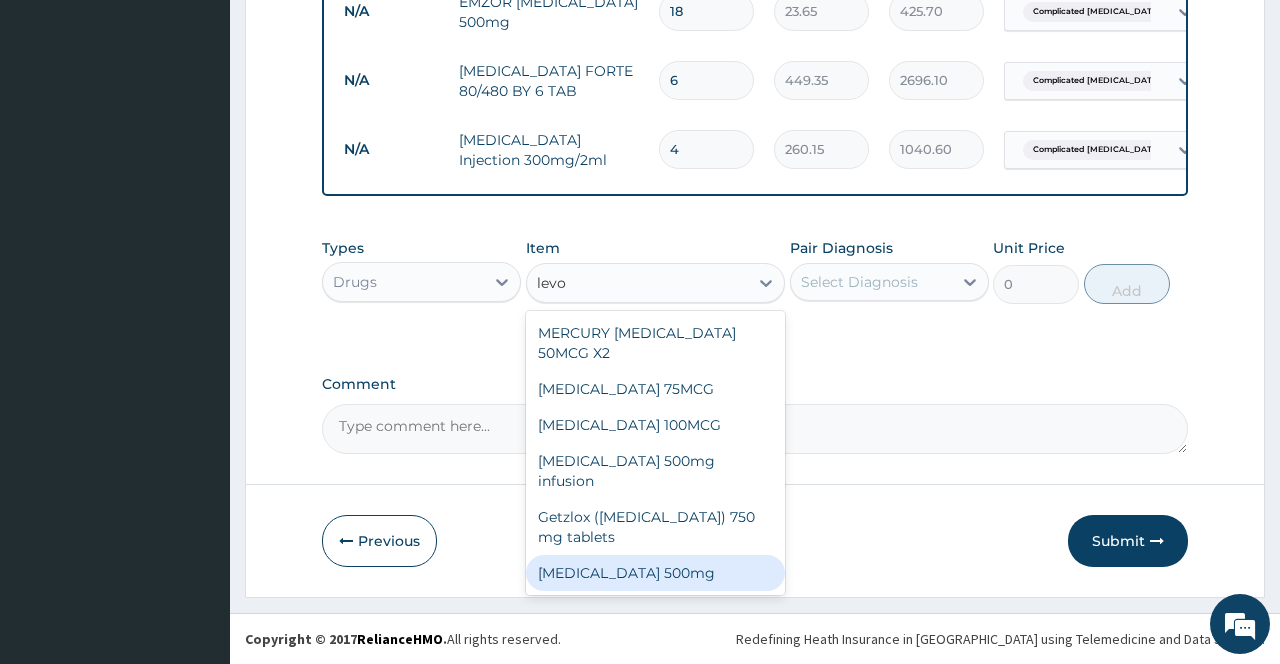 click on "LEVOFLOXACIN 500mg" at bounding box center (656, 573) 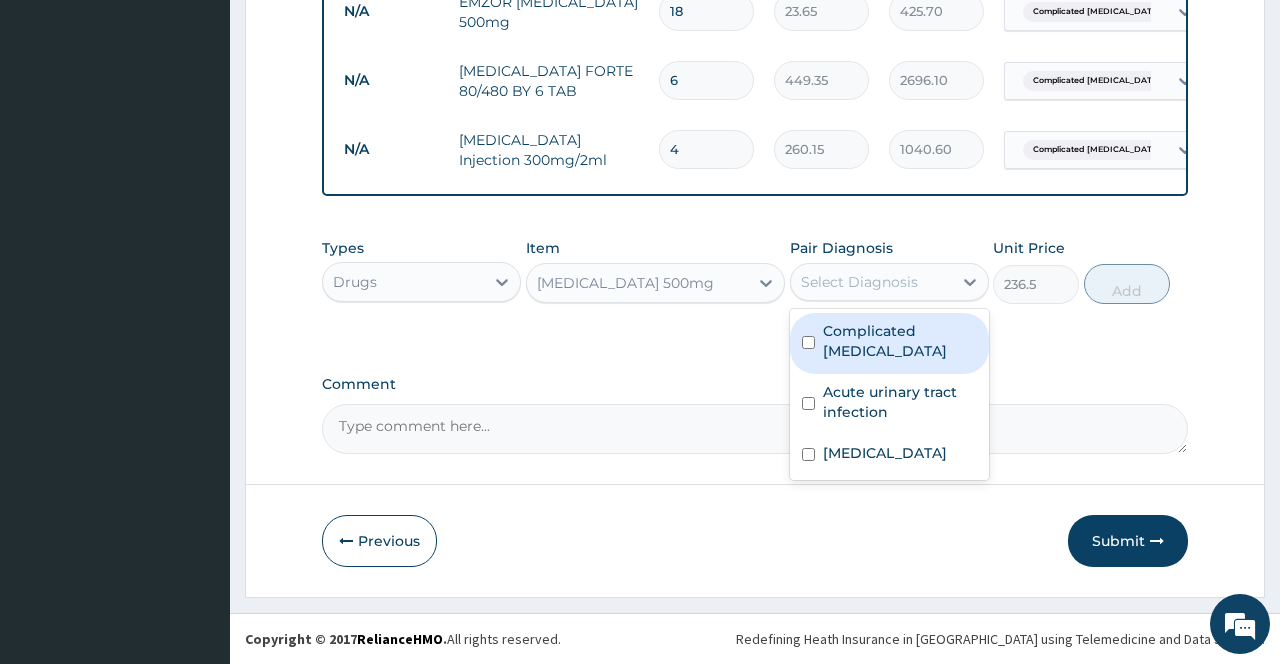 click on "Select Diagnosis" at bounding box center [871, 282] 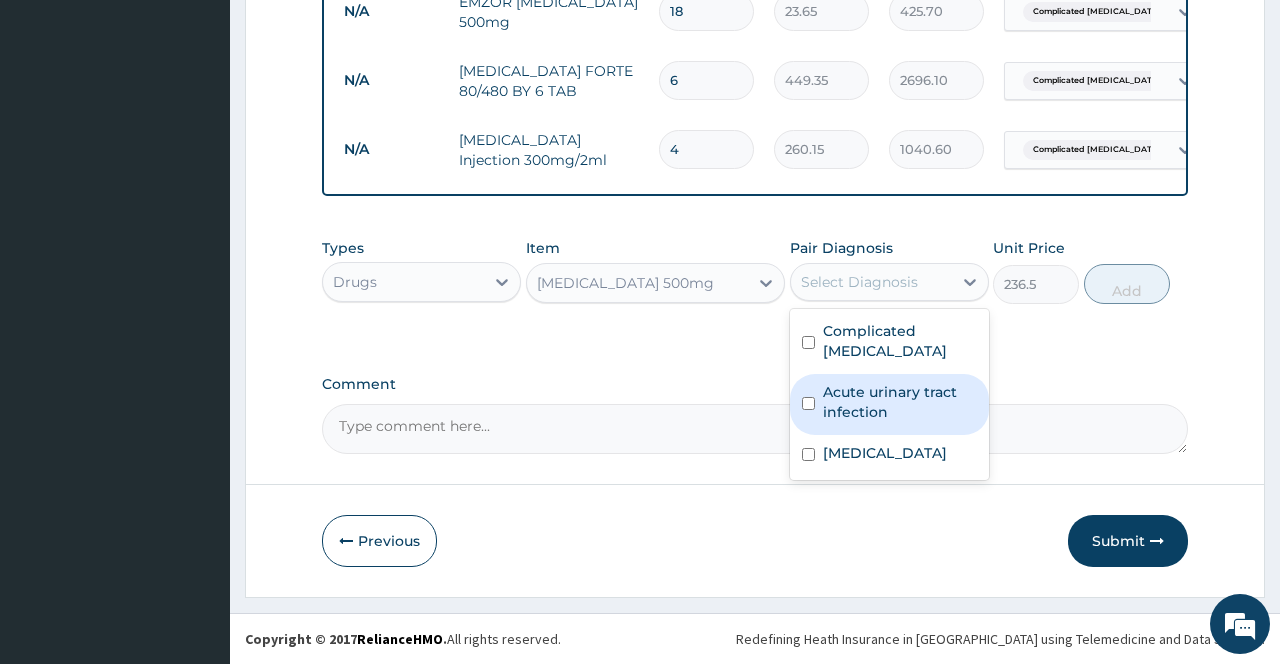 click on "Acute urinary tract infection" at bounding box center (900, 402) 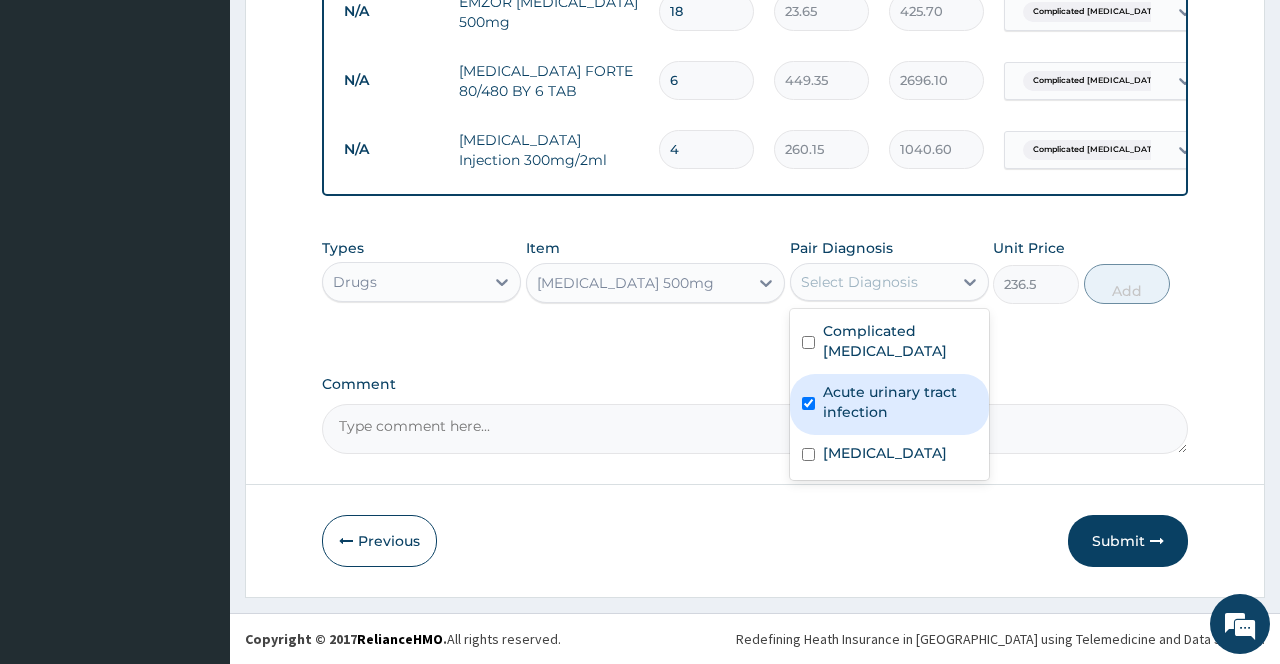 checkbox on "true" 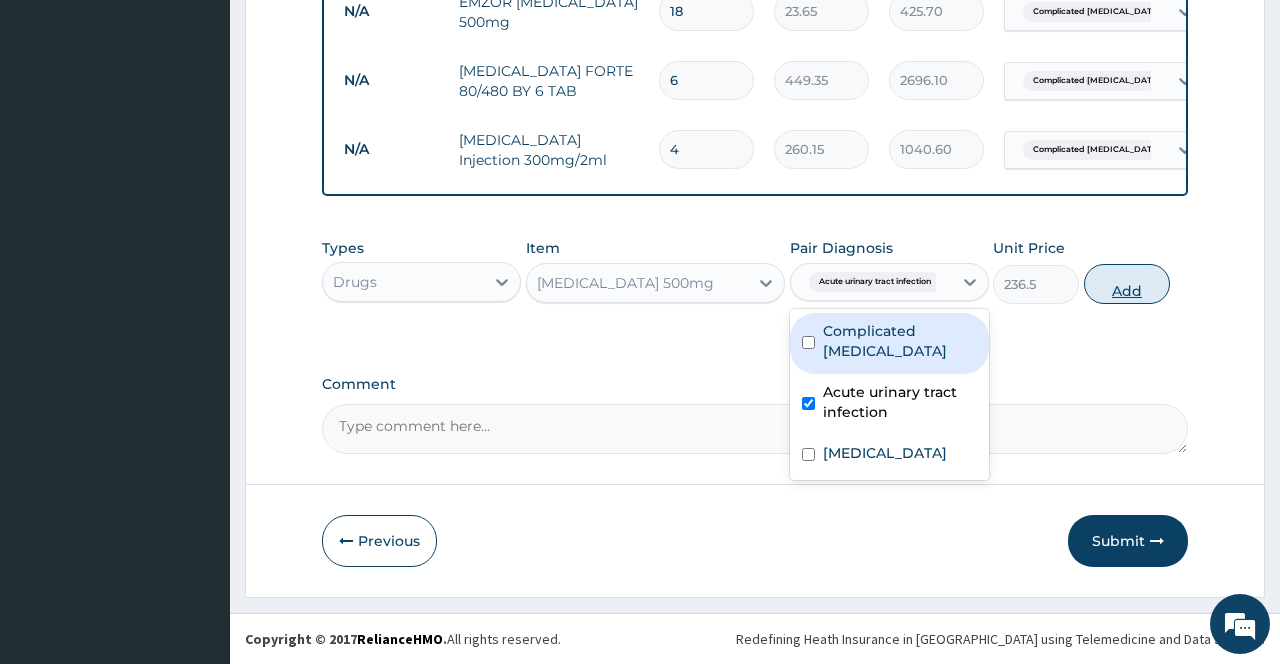 click on "Add" at bounding box center [1127, 284] 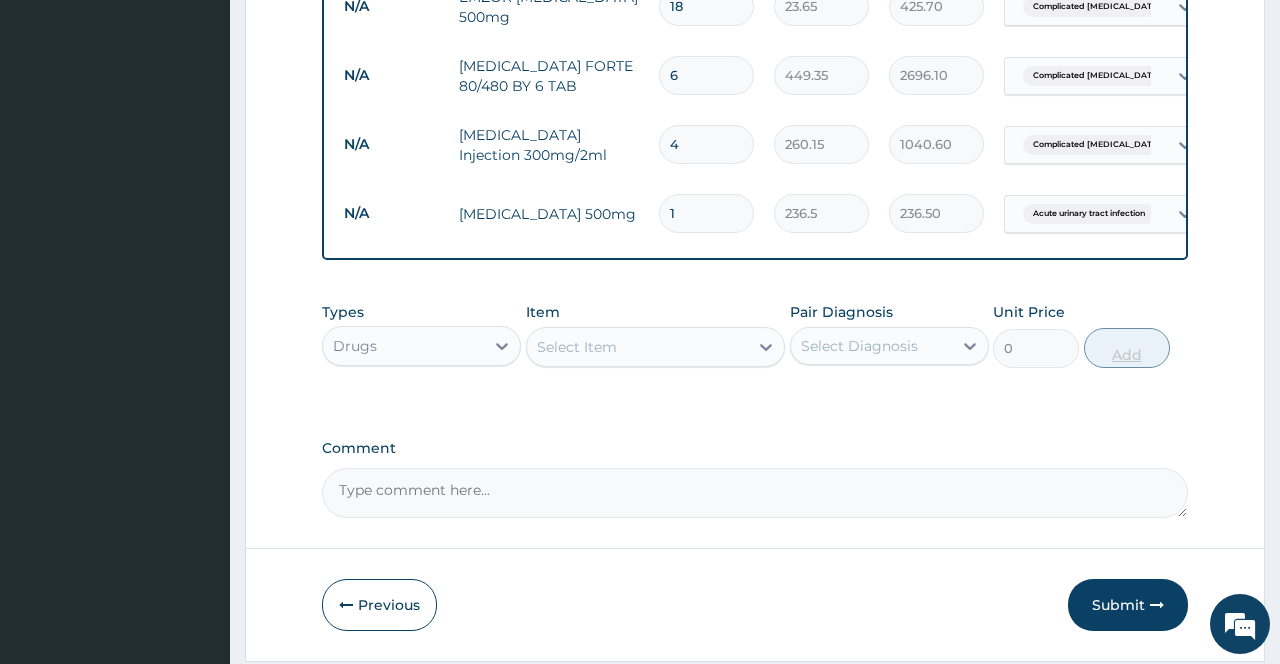 type on "10" 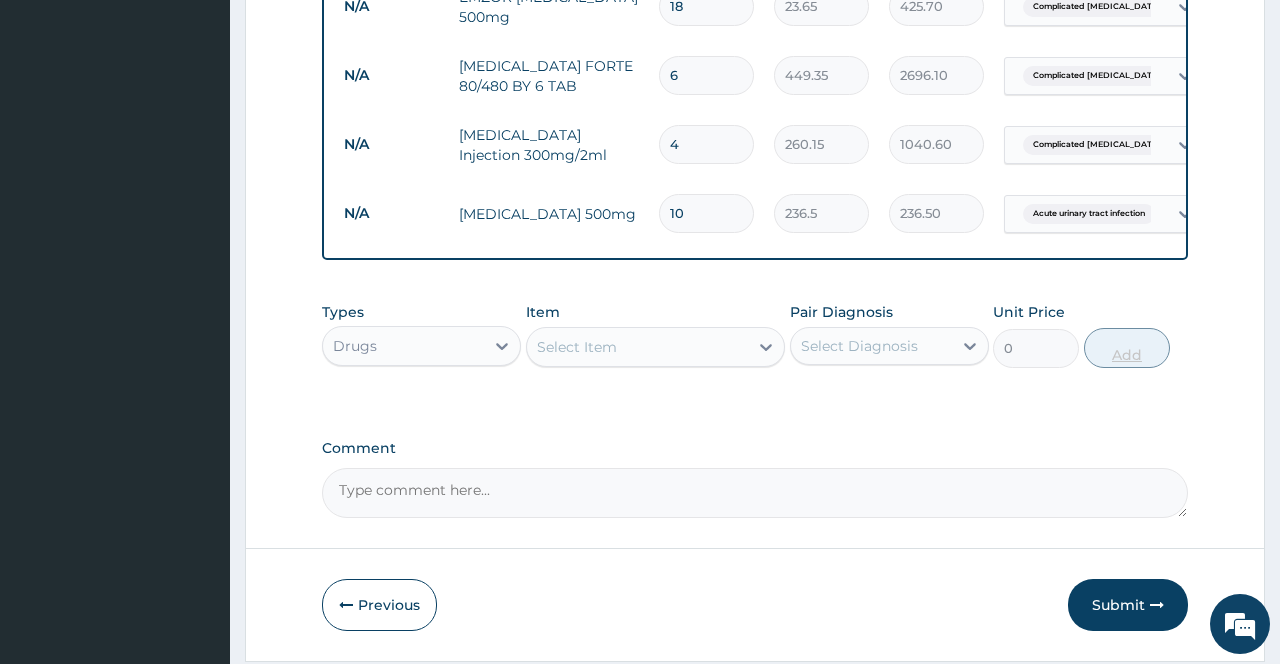 type on "2365.00" 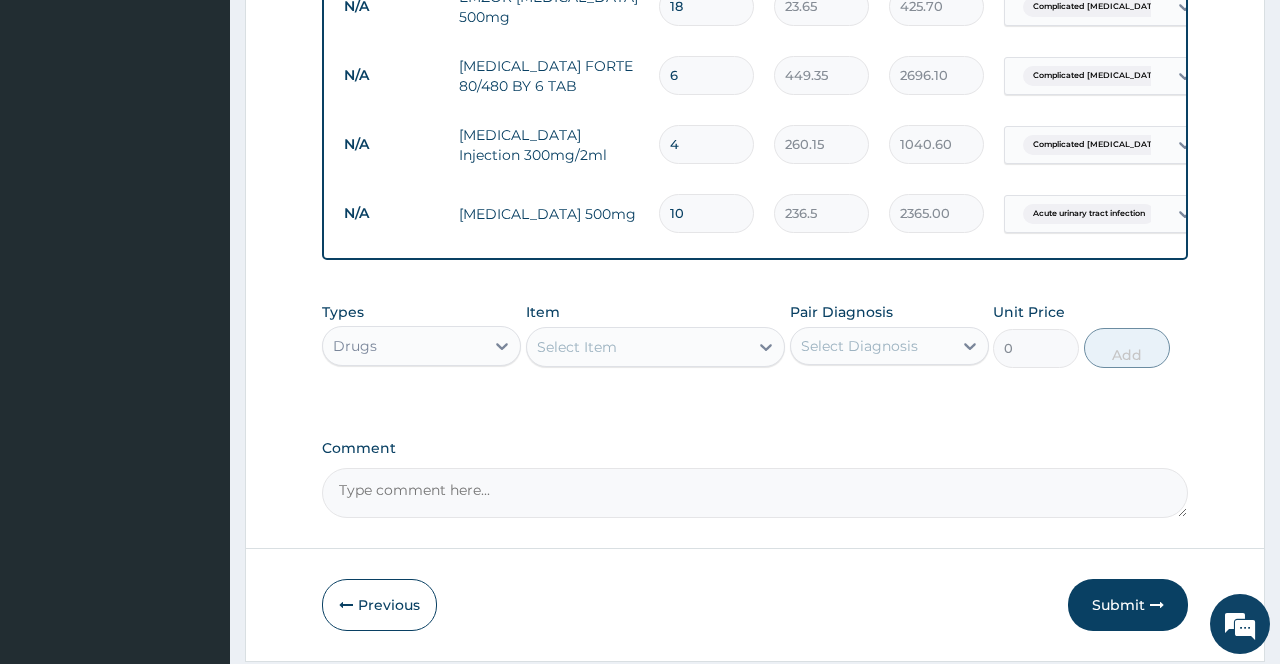 scroll, scrollTop: 1054, scrollLeft: 0, axis: vertical 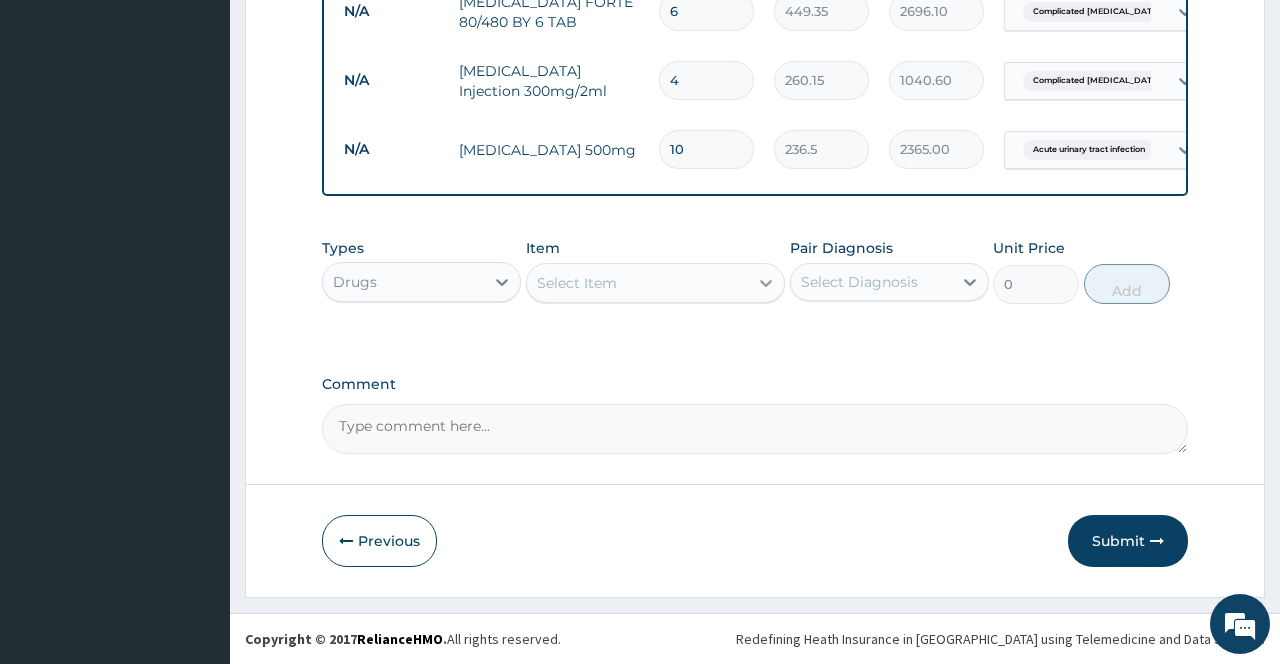 type on "10" 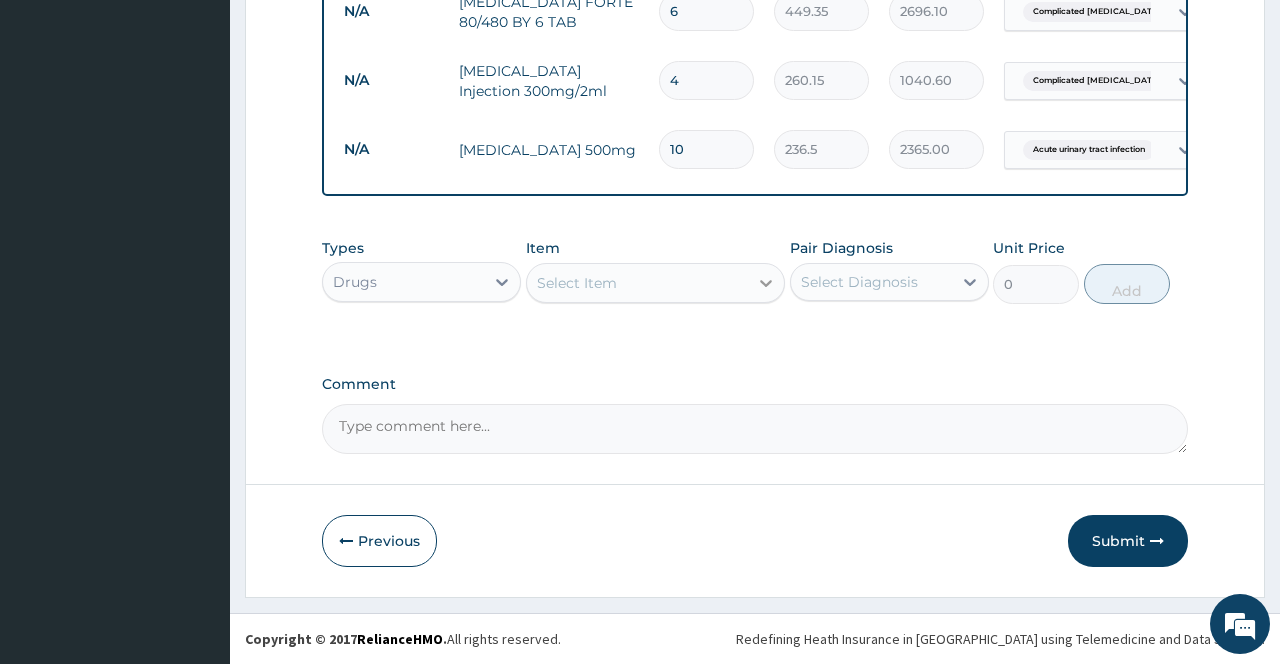 click 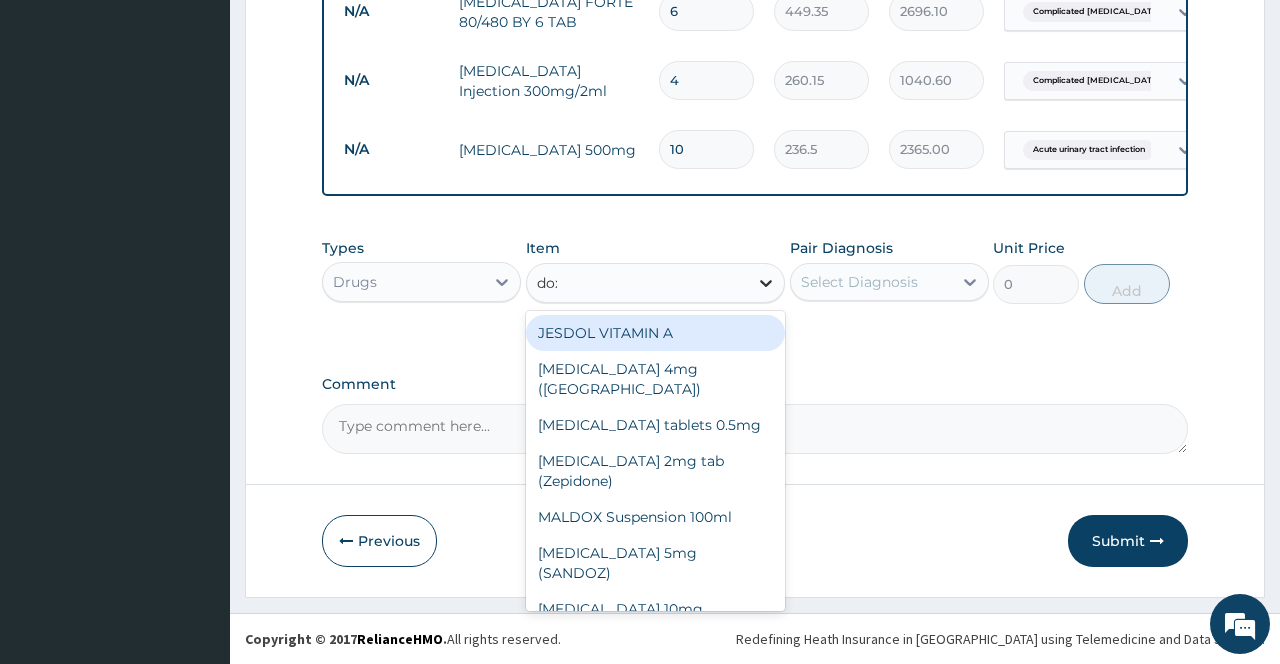 type on "doxy" 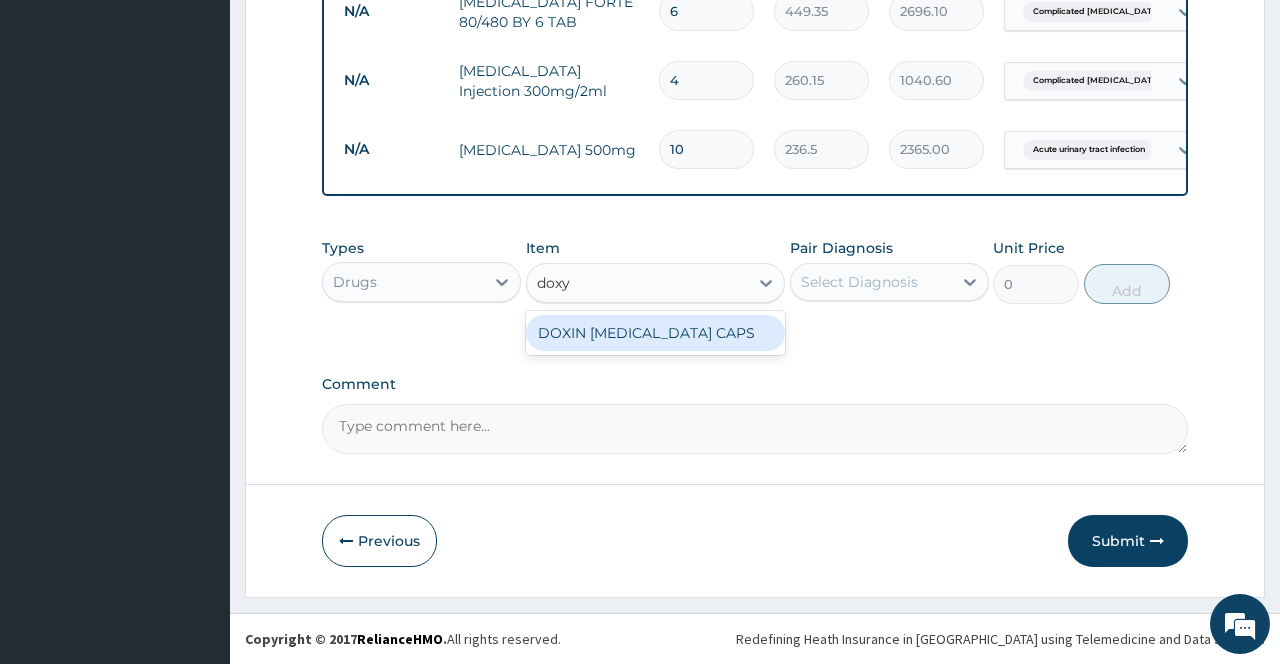 click on "DOXIN DOXYCYCLINE CAPS" at bounding box center [656, 333] 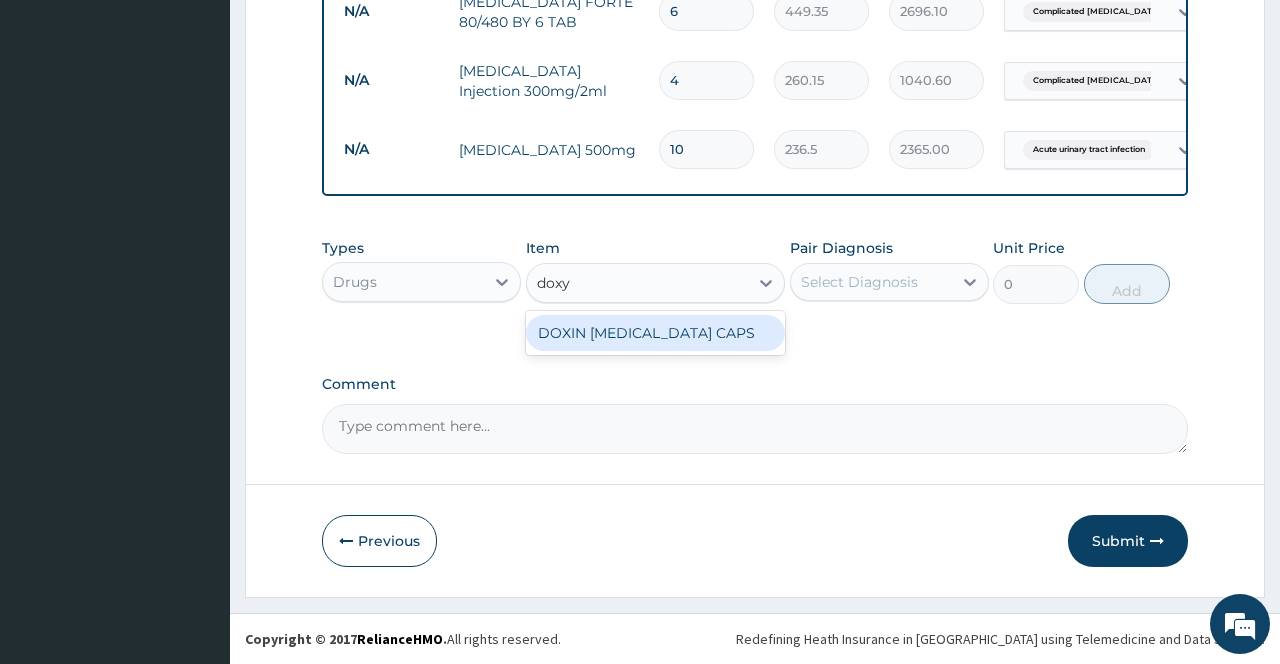 type 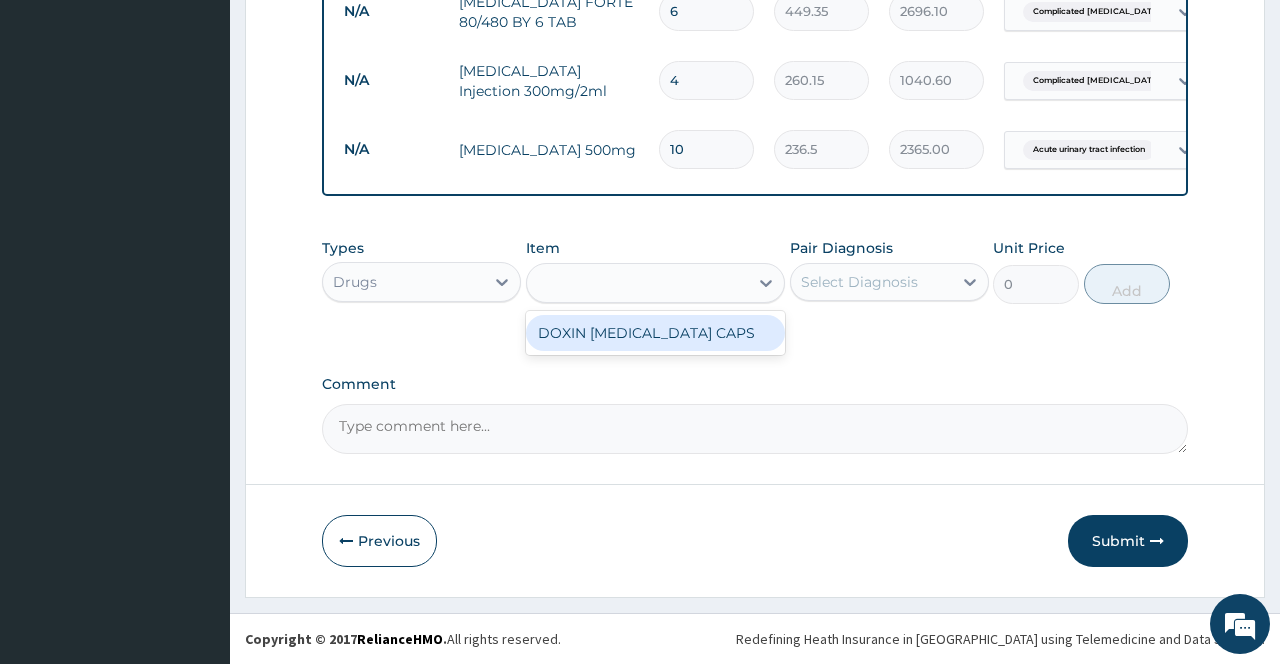 type on "59.125" 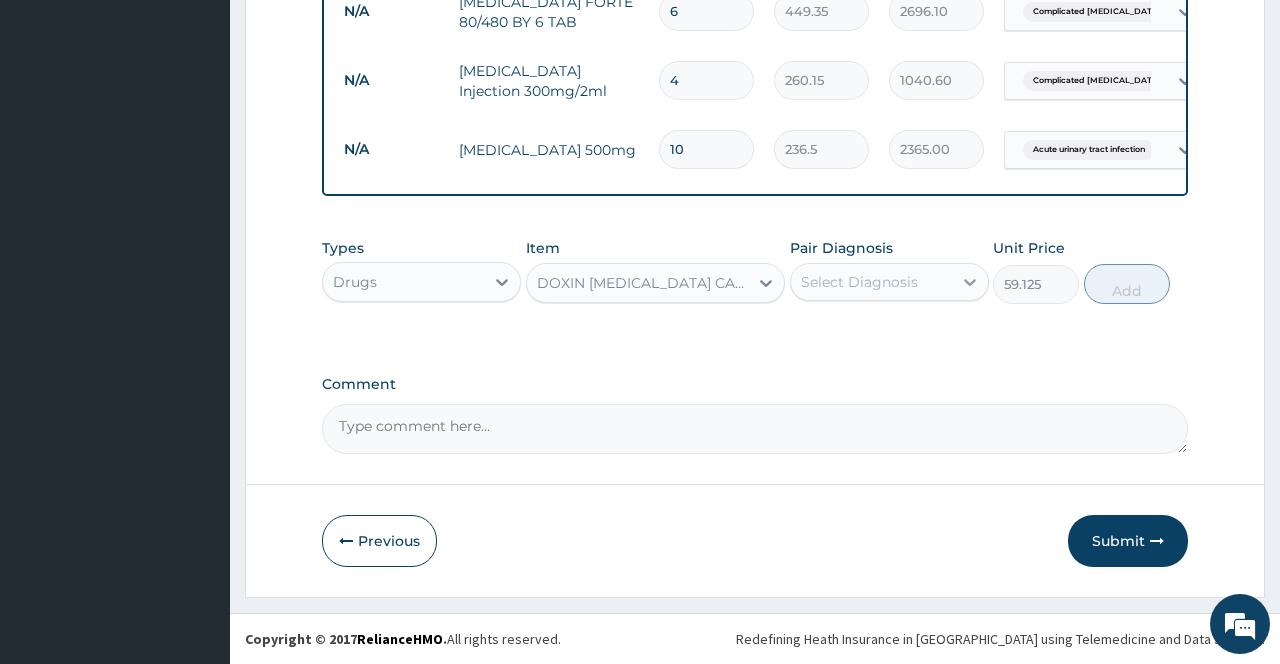 click 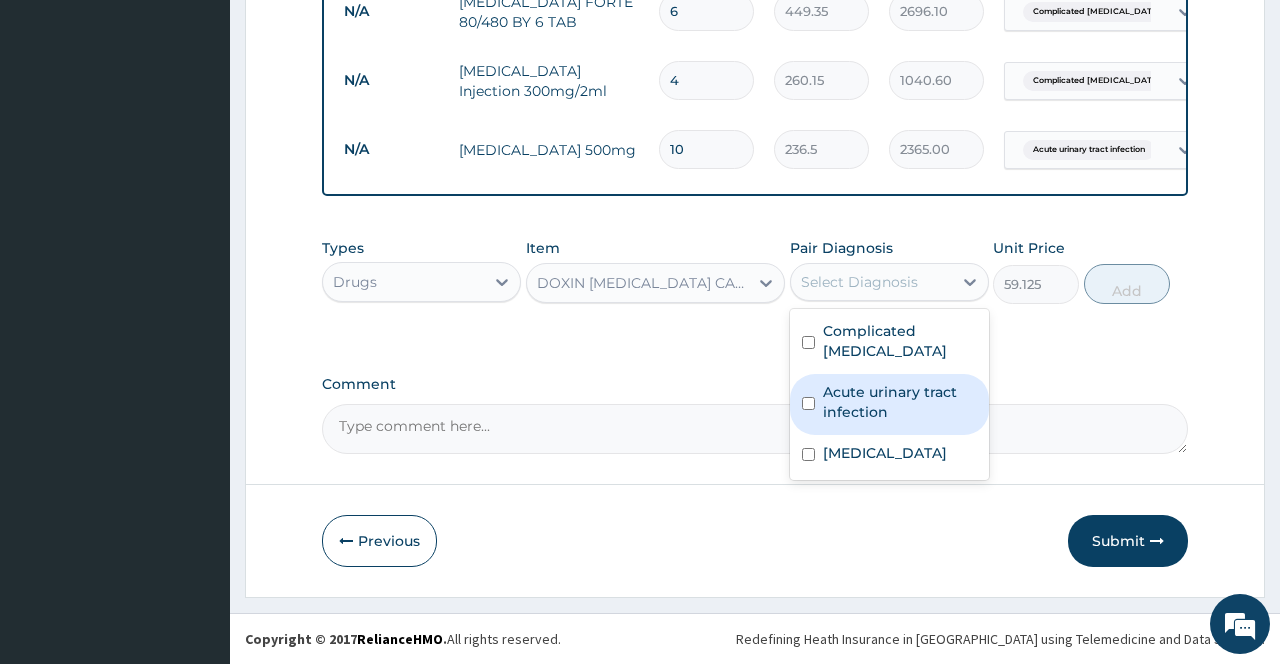 click on "Acute urinary tract infection" at bounding box center (900, 402) 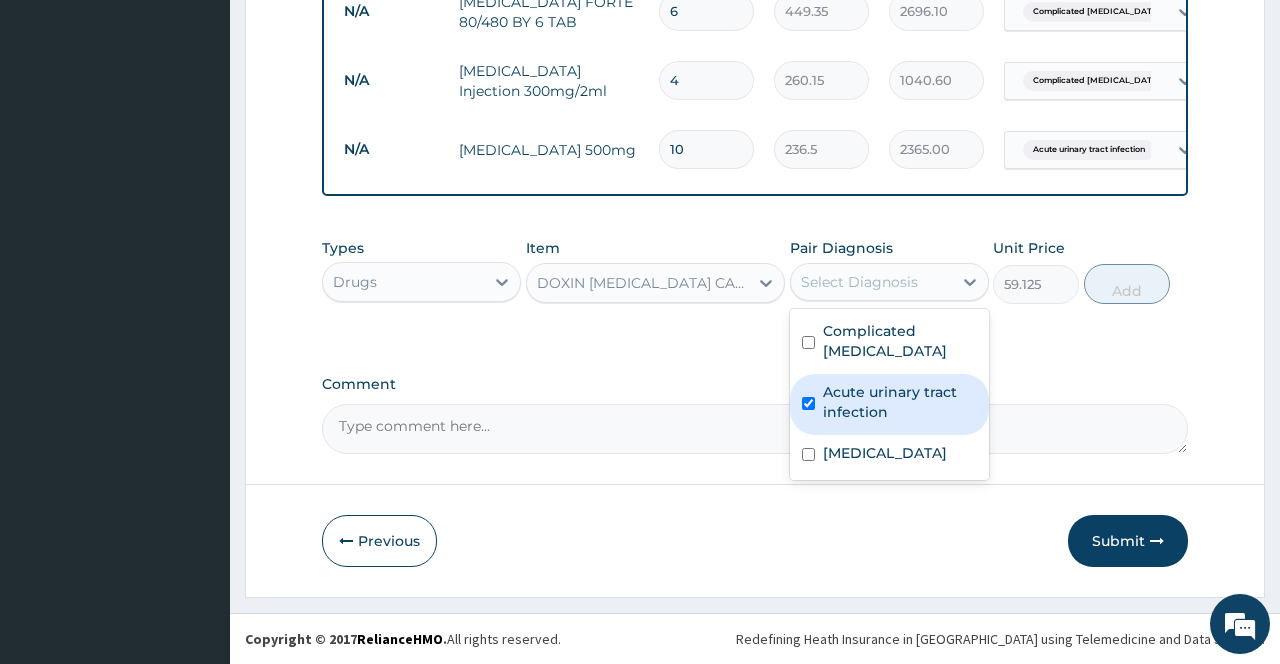 checkbox on "true" 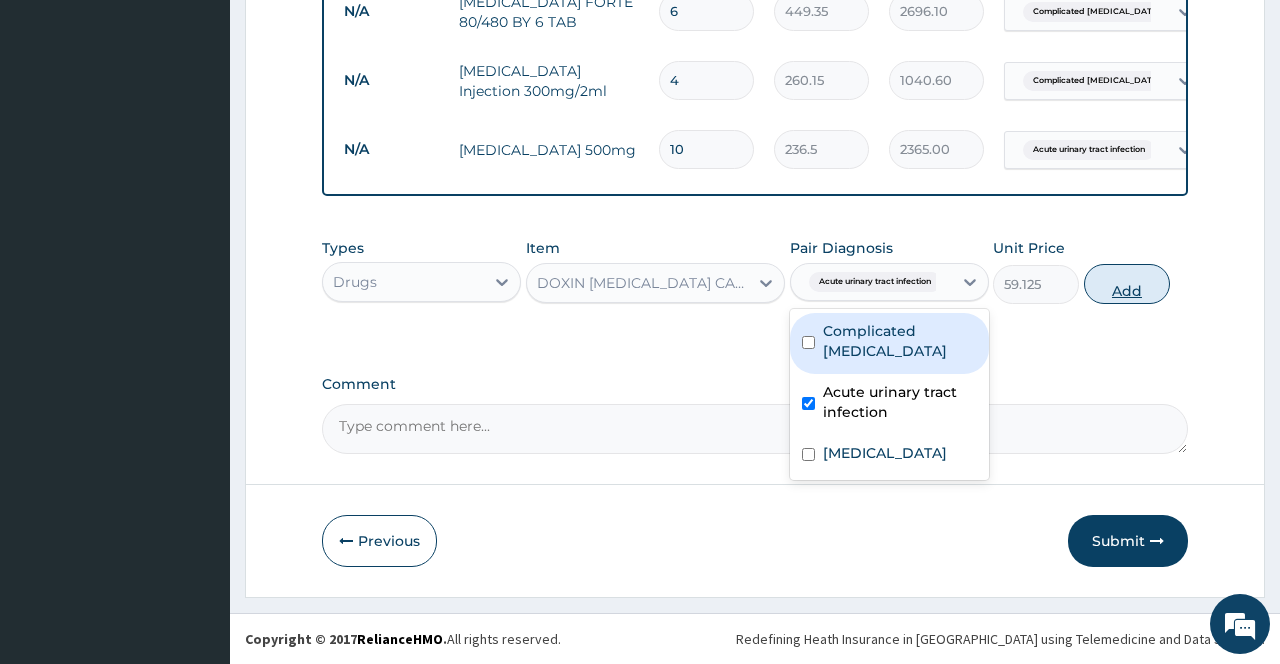 click on "Add" at bounding box center [1127, 284] 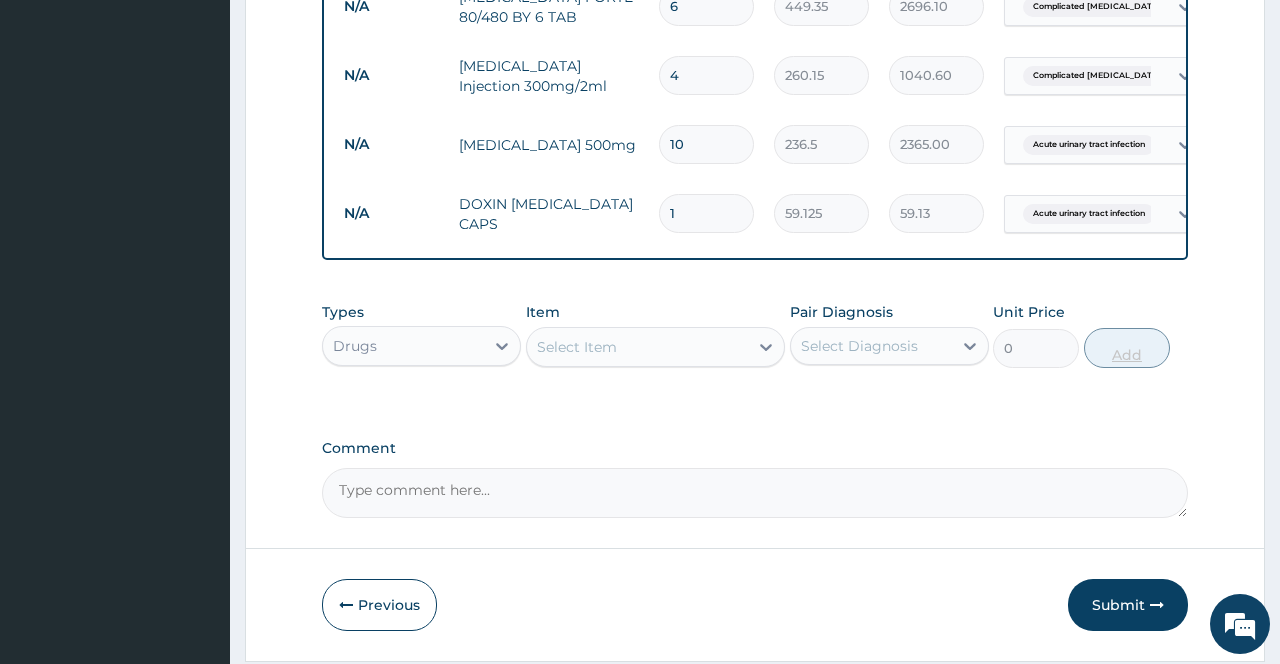 type 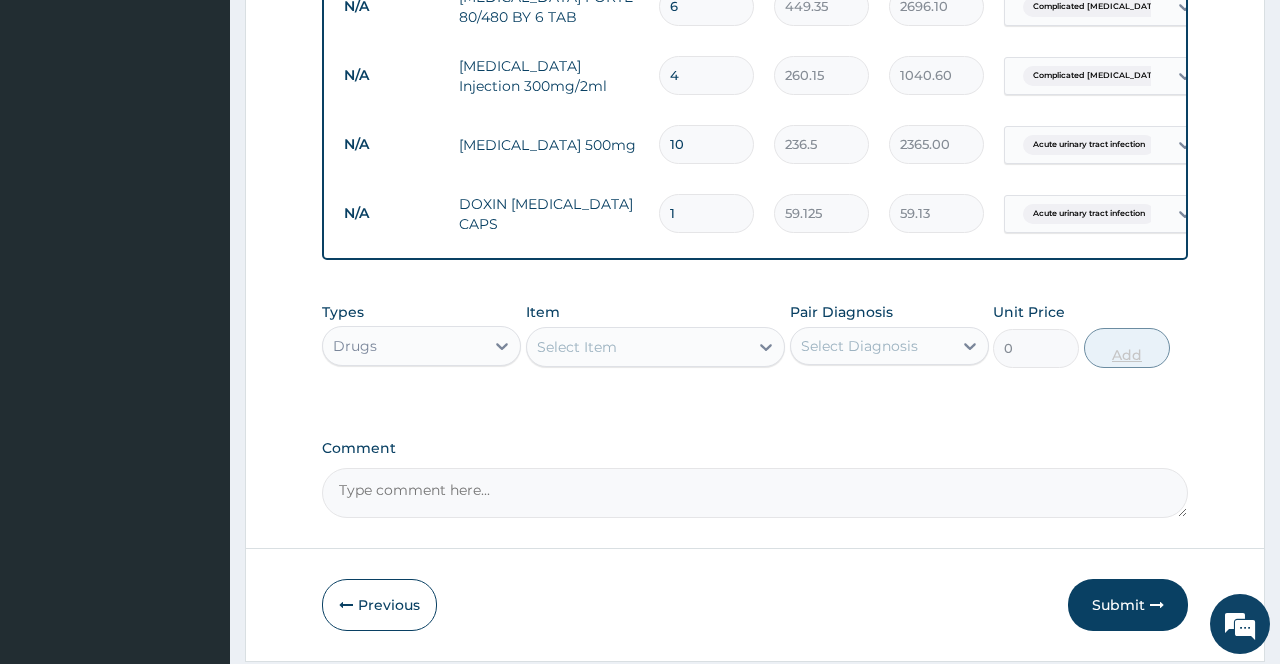 type on "0.00" 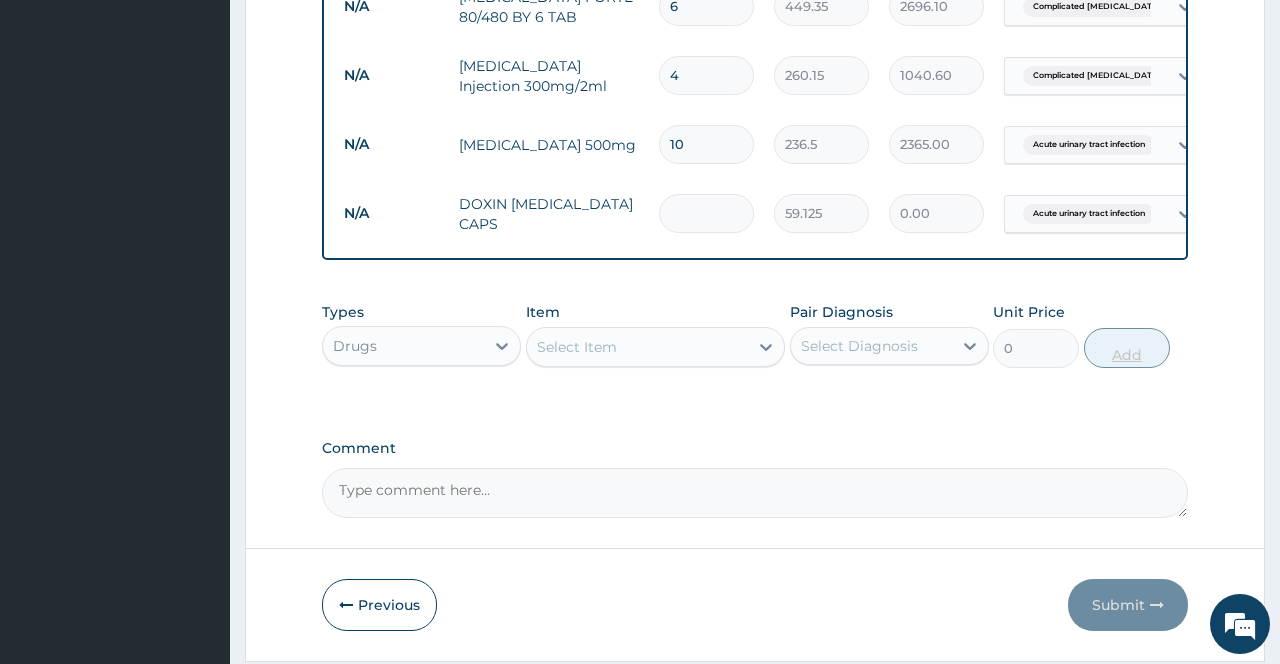 type on "2" 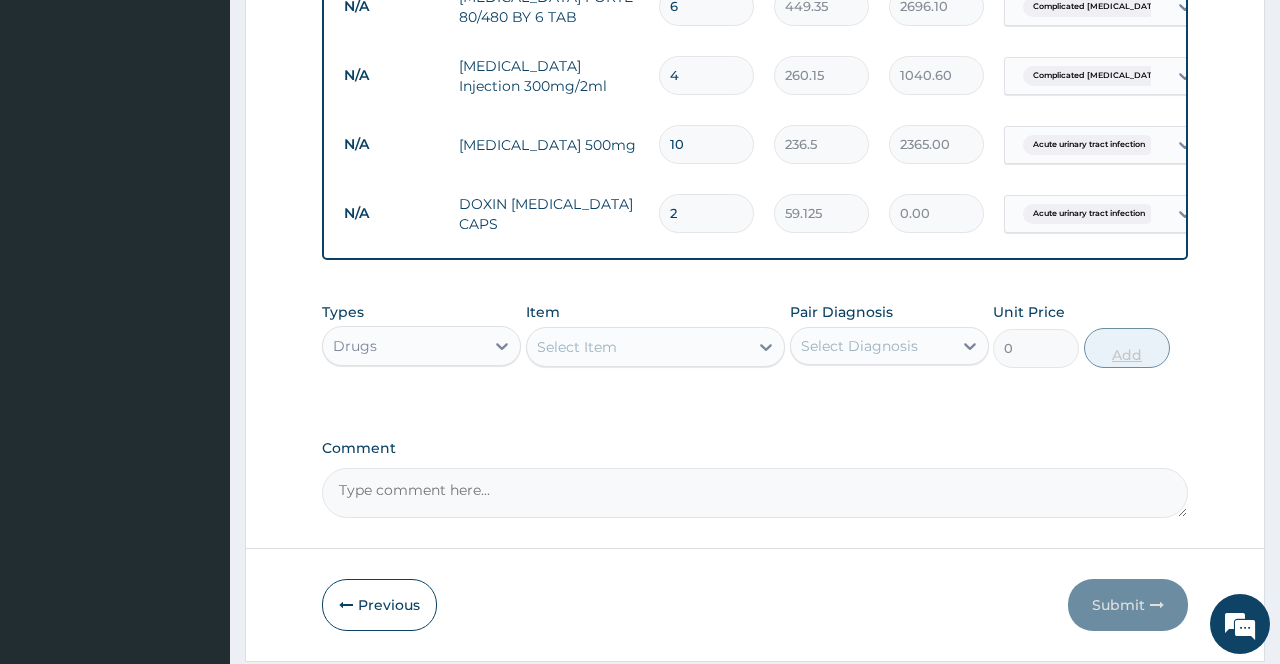 type on "118.25" 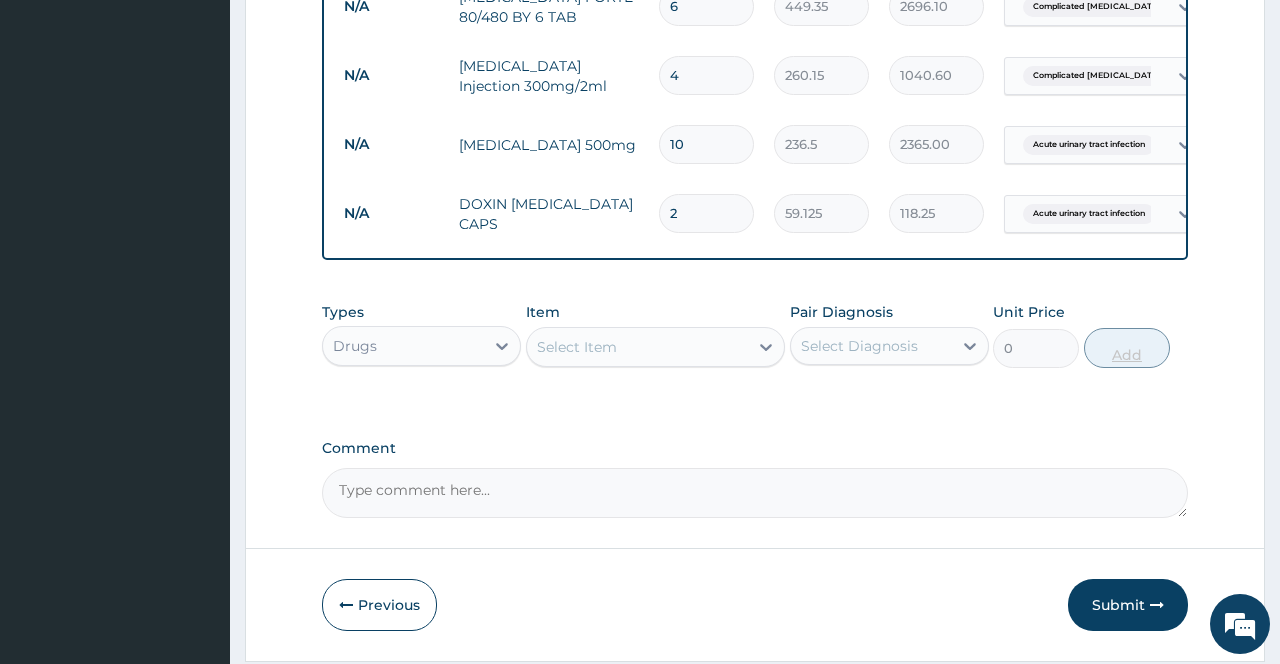 type on "28" 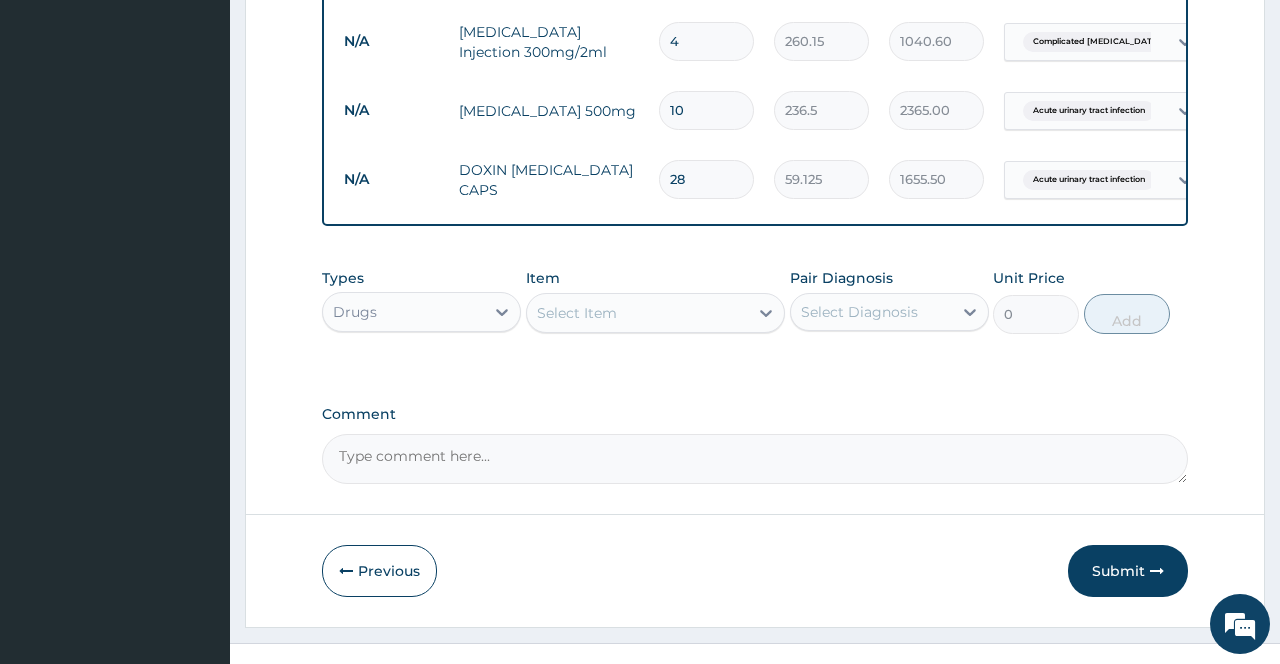 scroll, scrollTop: 1123, scrollLeft: 0, axis: vertical 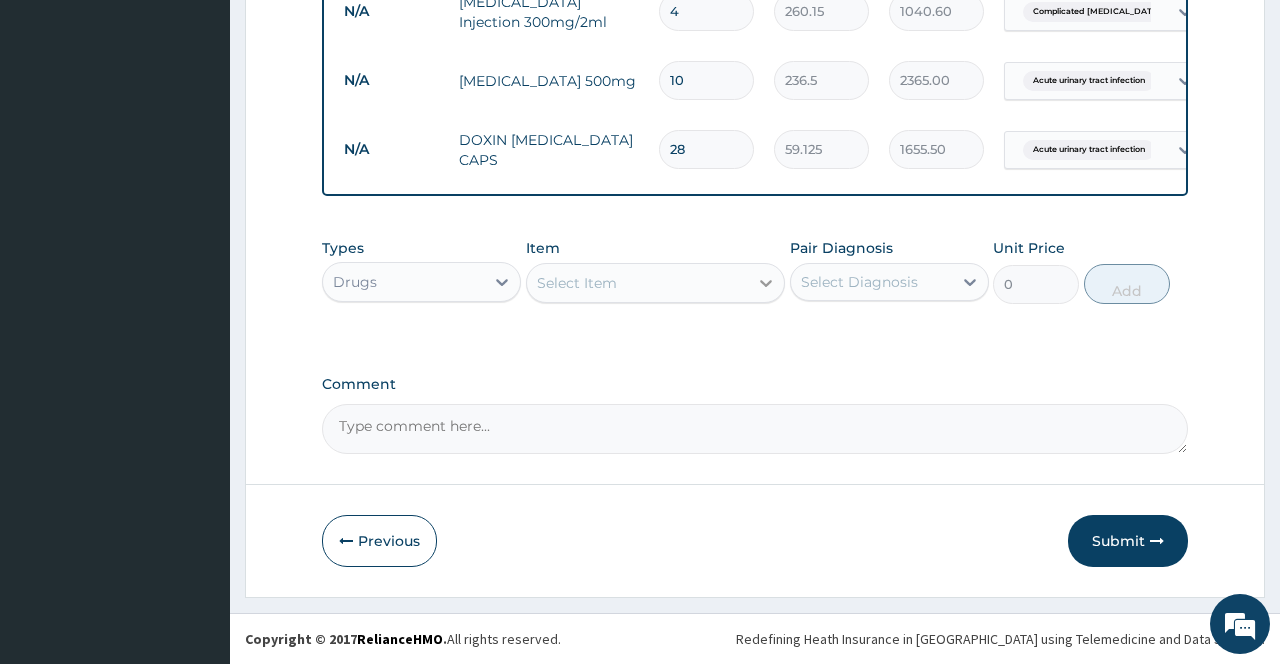 type on "28" 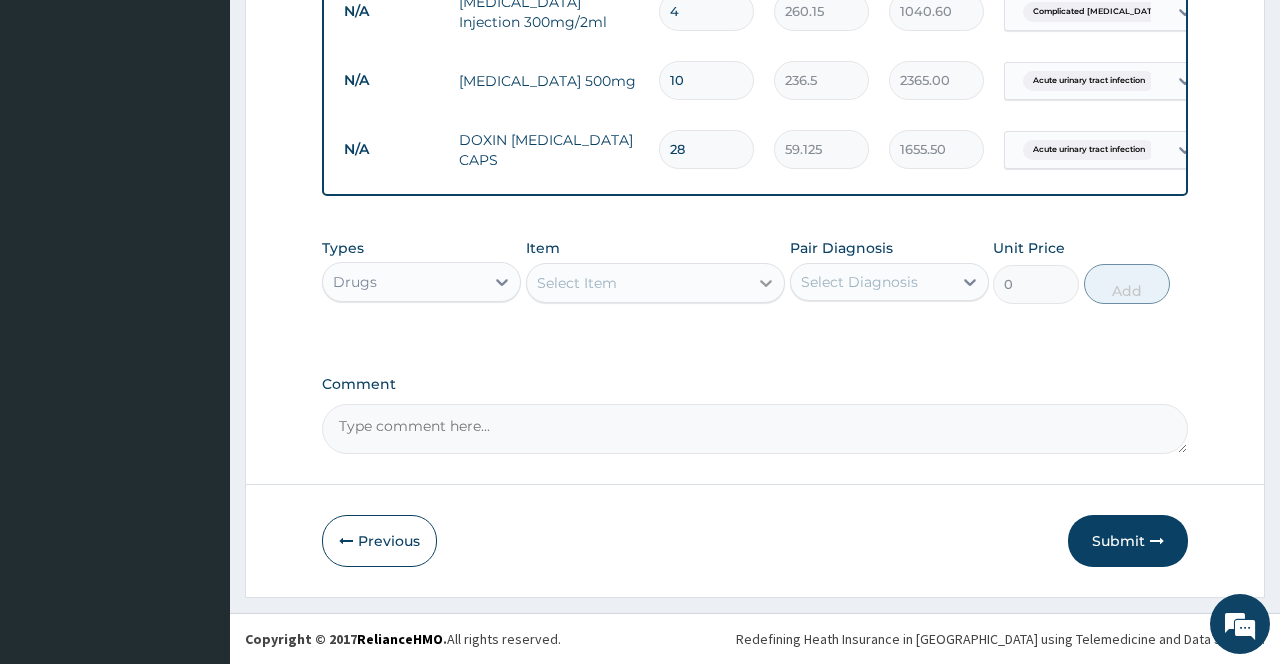 click 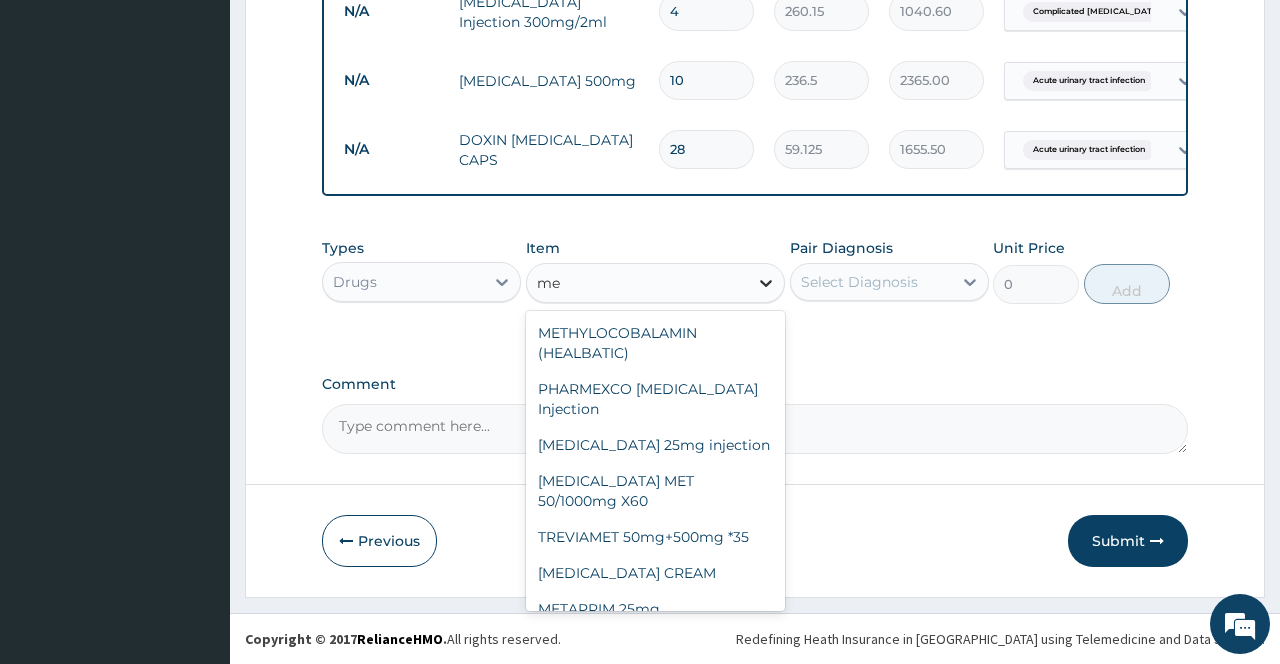 type on "m" 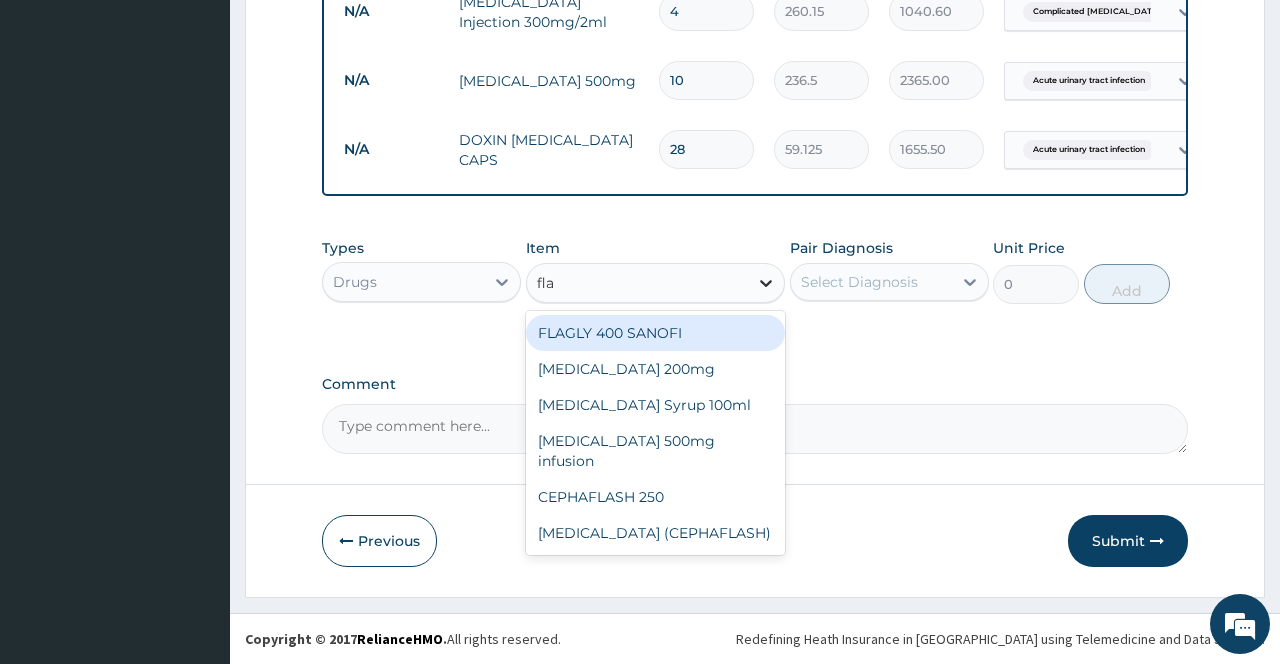 type on "flag" 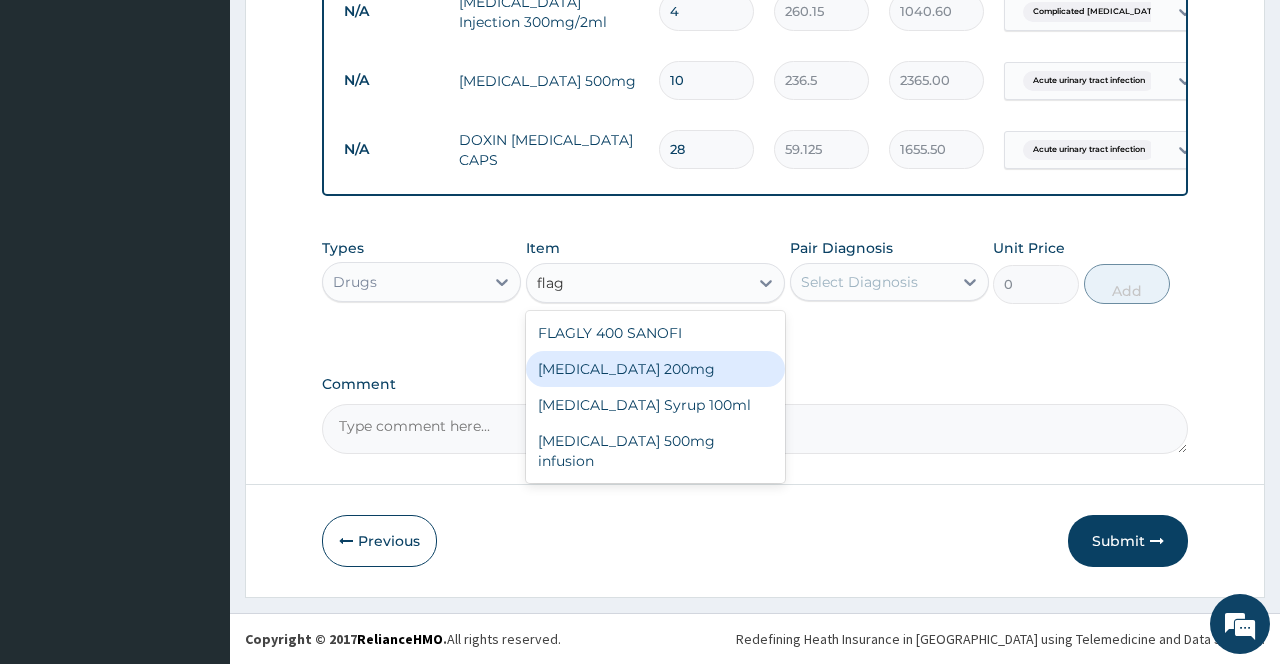 click on "Flagyl 200mg" at bounding box center (656, 369) 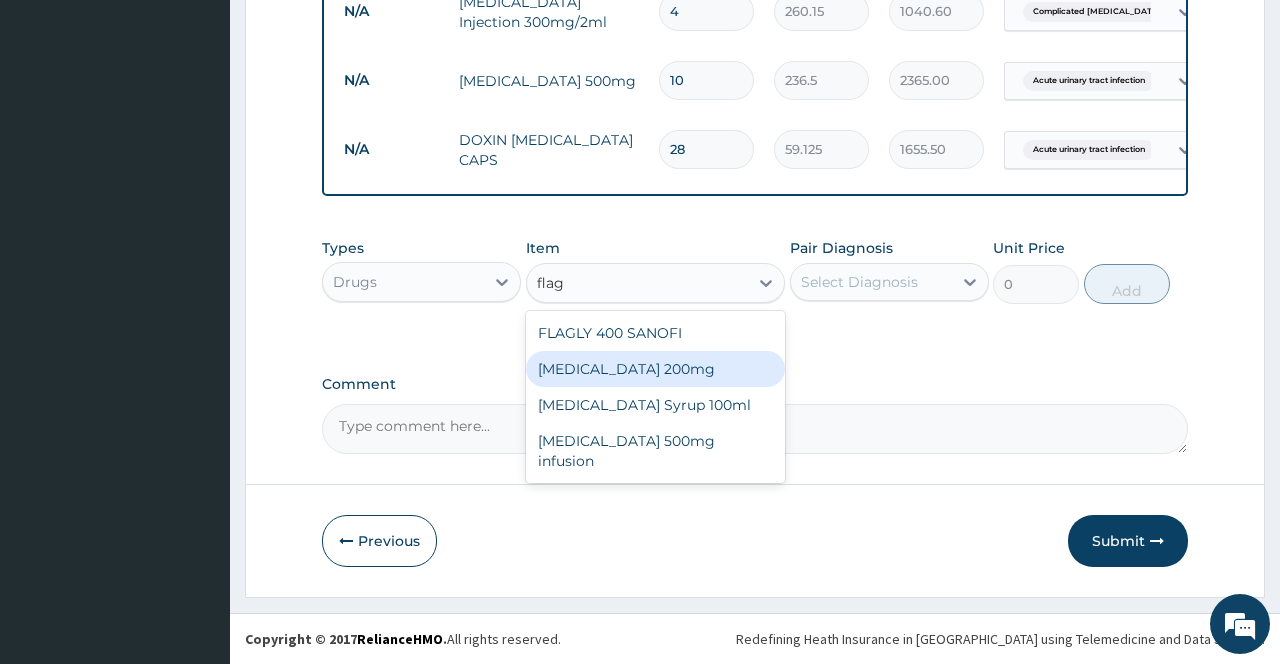 type 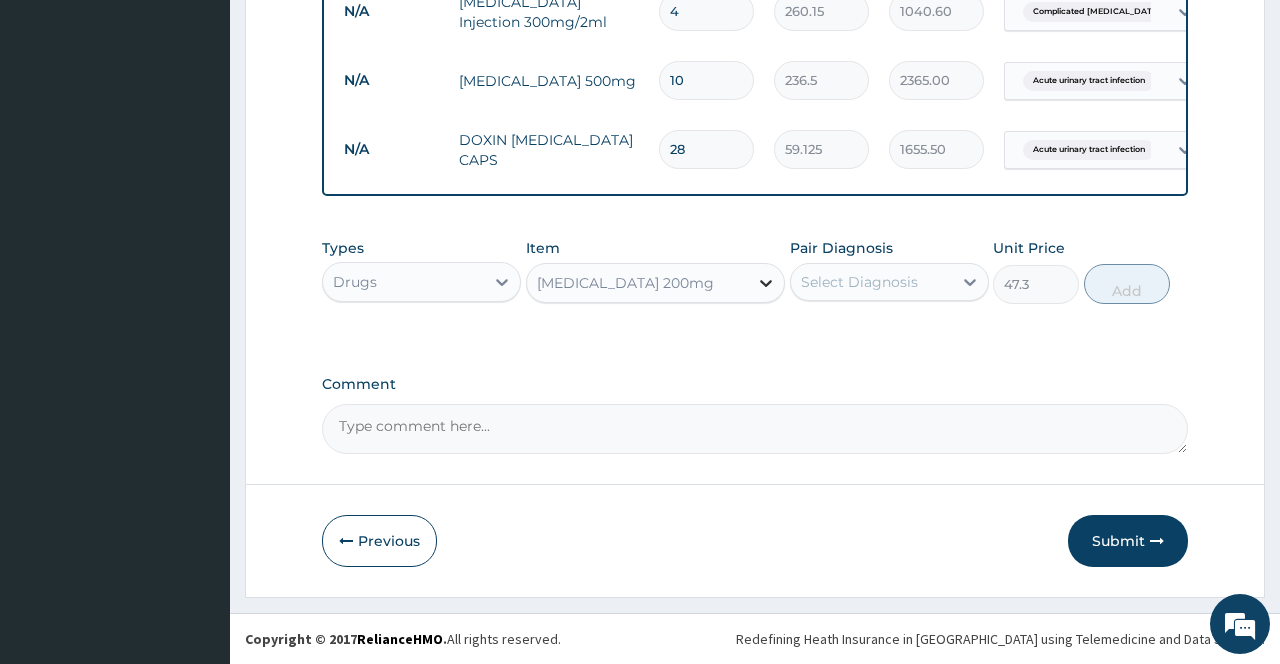 click 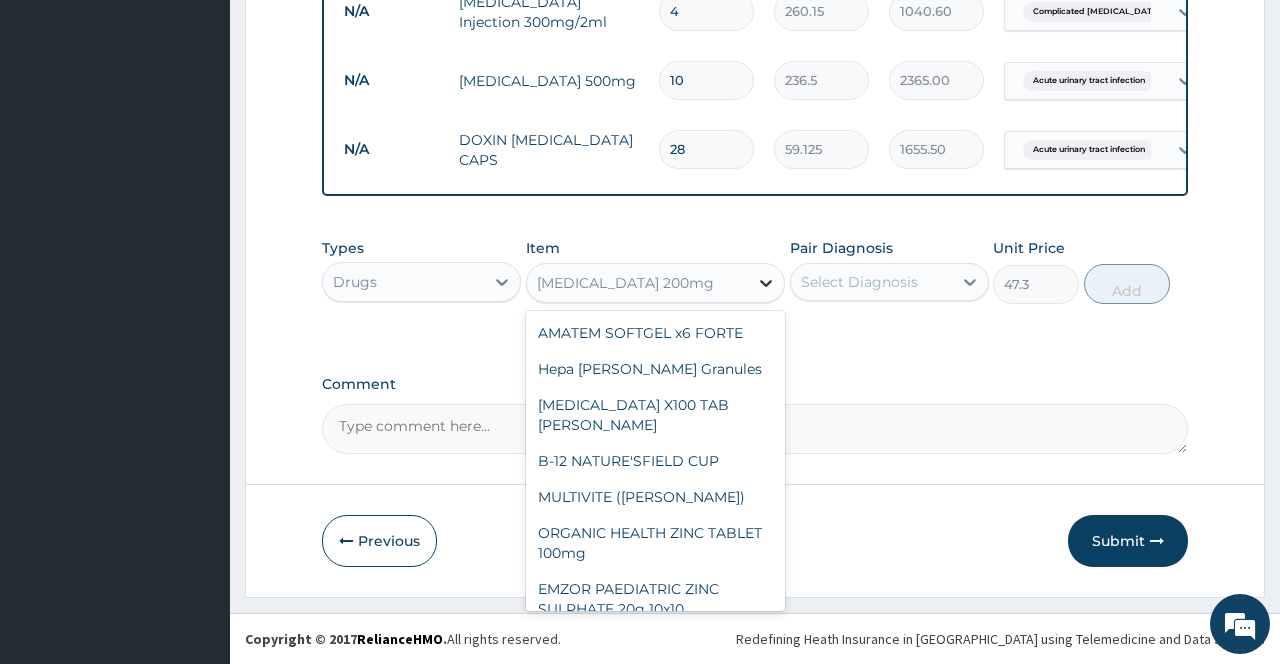 scroll, scrollTop: 22236, scrollLeft: 0, axis: vertical 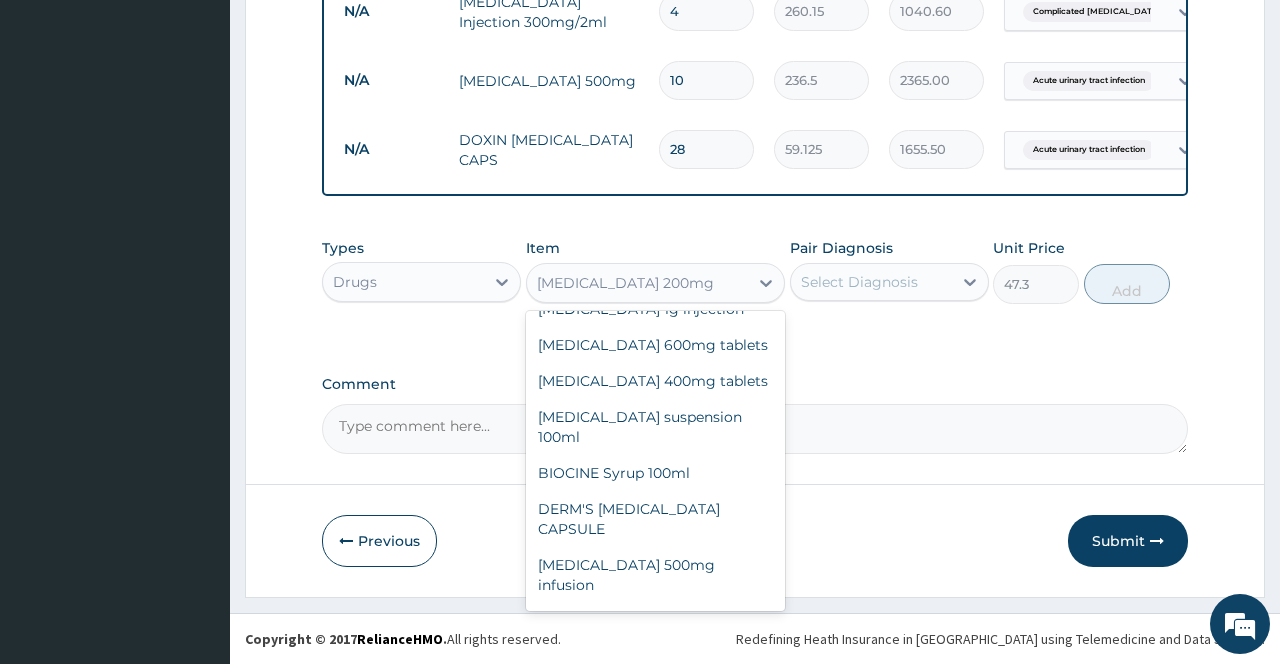 click on "FLAGLY 400 SANOFI" at bounding box center [656, 1185] 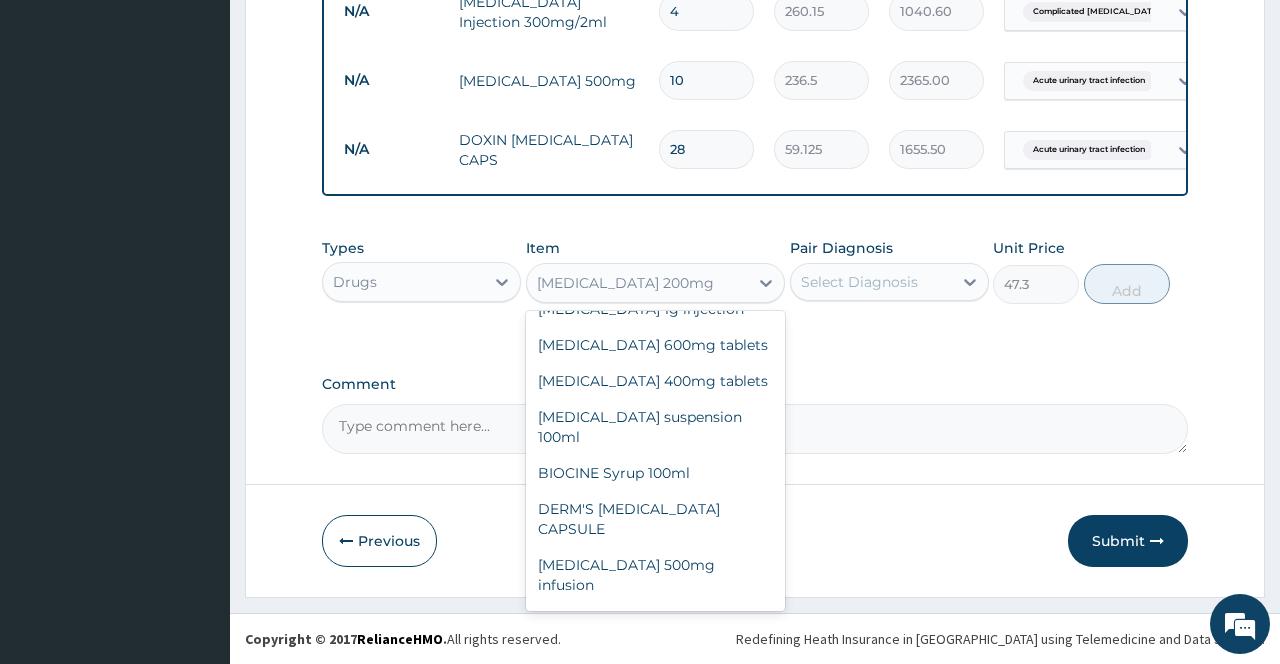 type on "70.95" 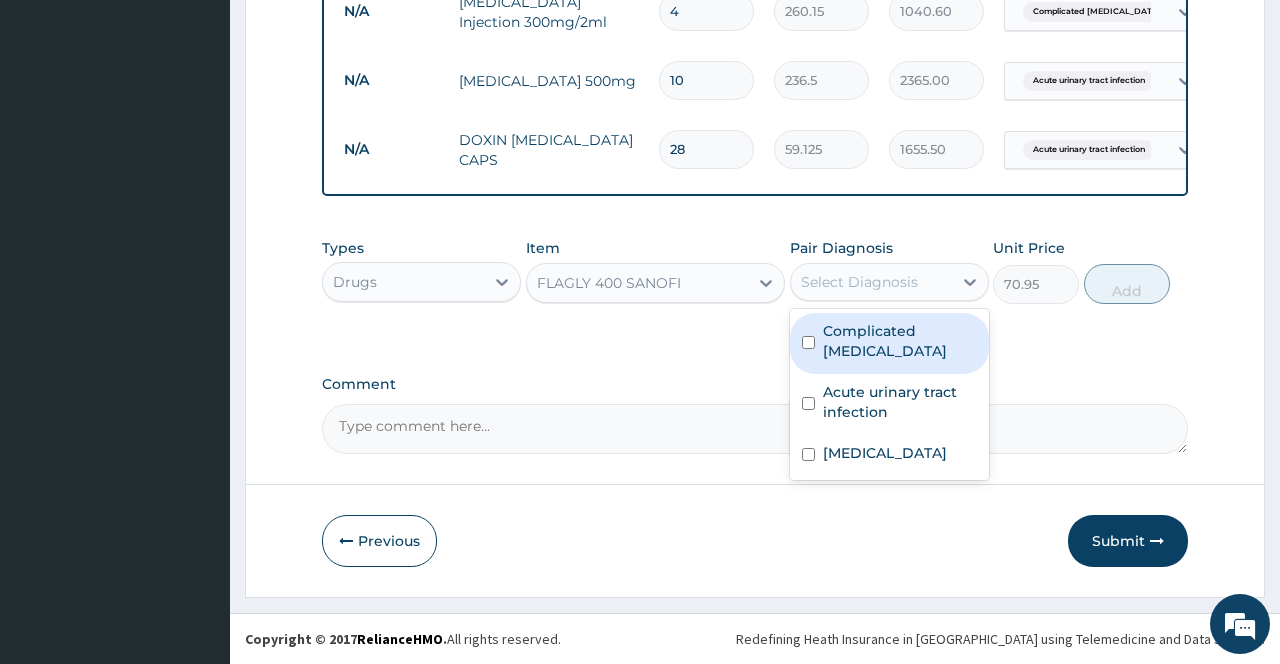 click on "Select Diagnosis" at bounding box center (871, 282) 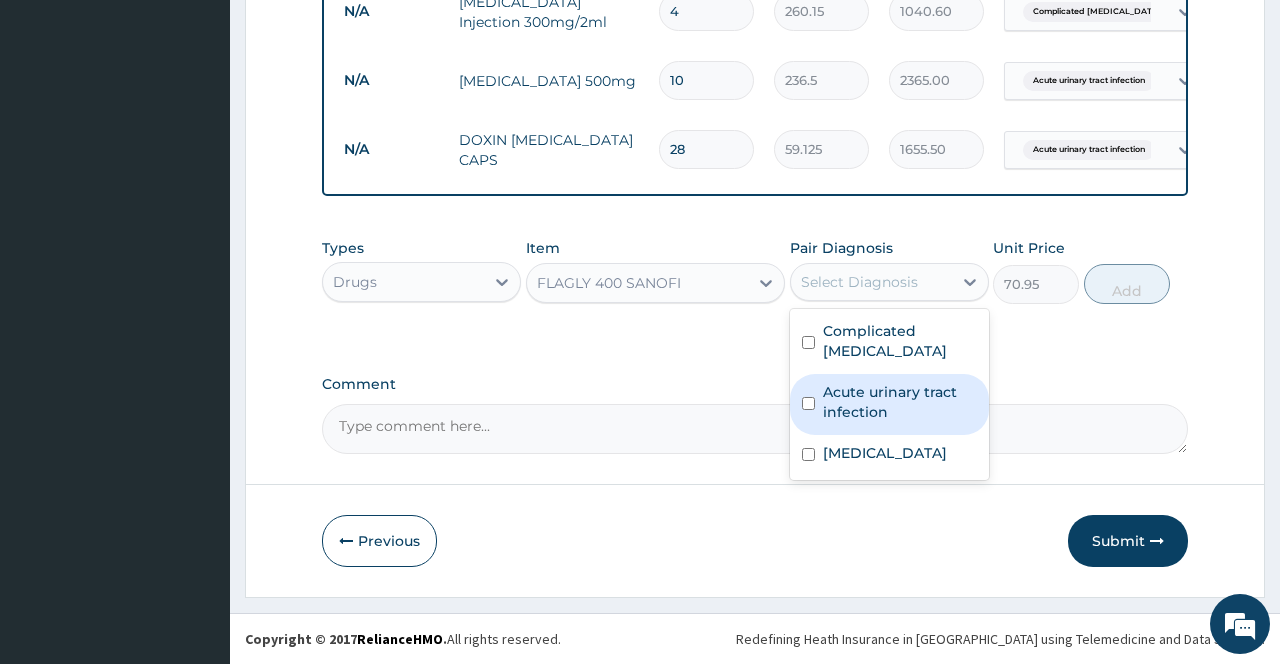 click on "Acute urinary tract infection" at bounding box center [900, 402] 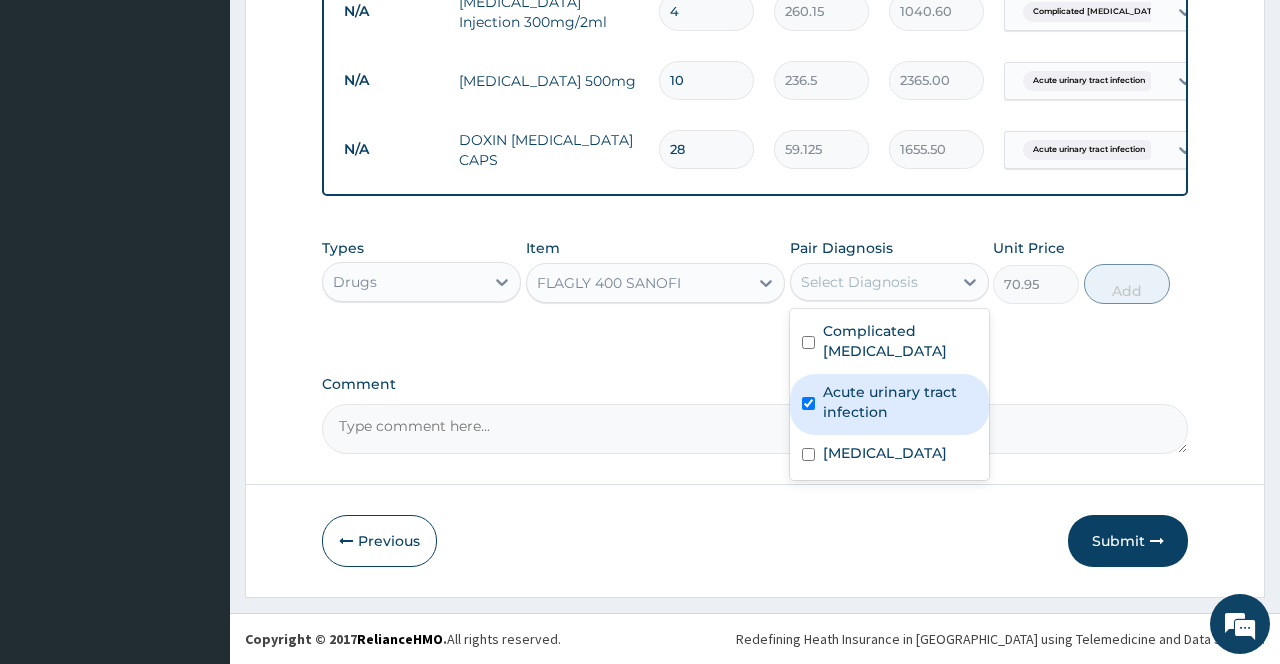 checkbox on "true" 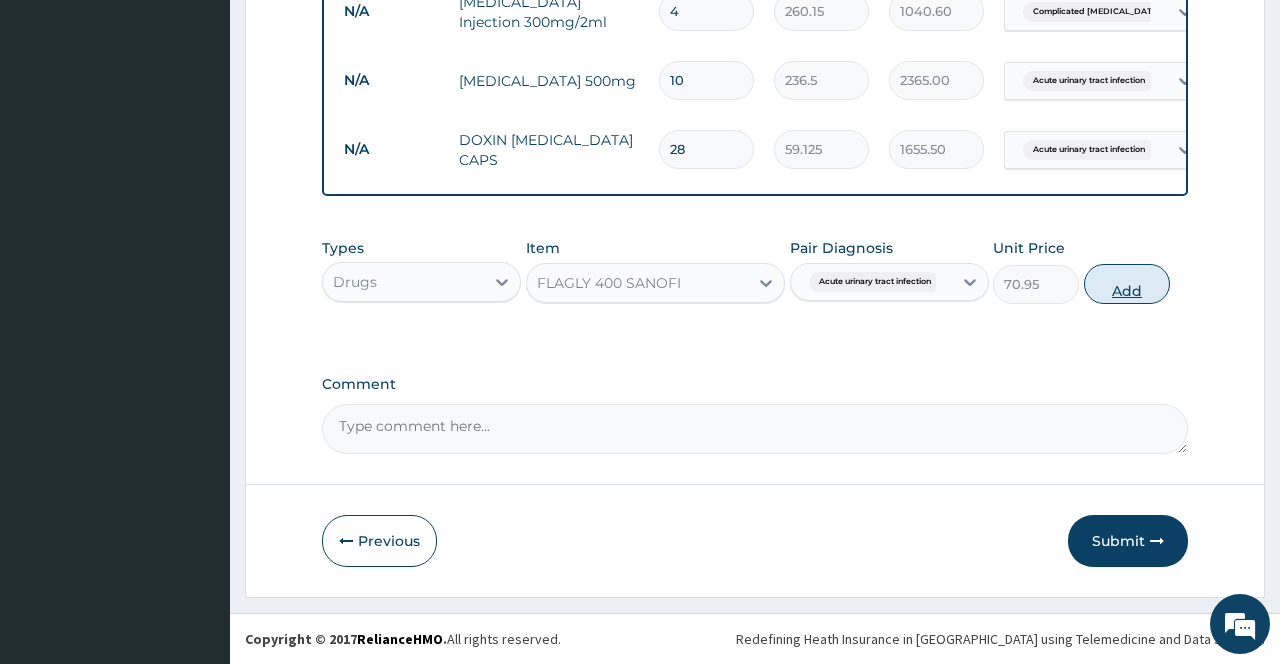 click on "Add" at bounding box center [1127, 284] 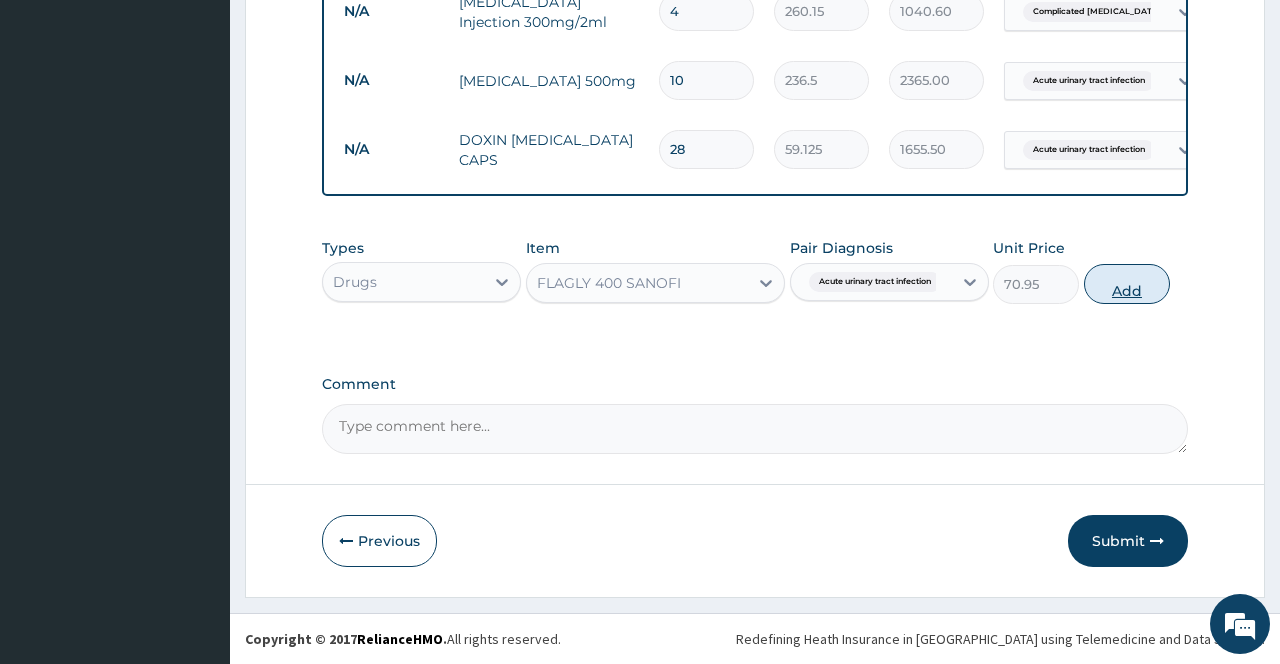 type on "0" 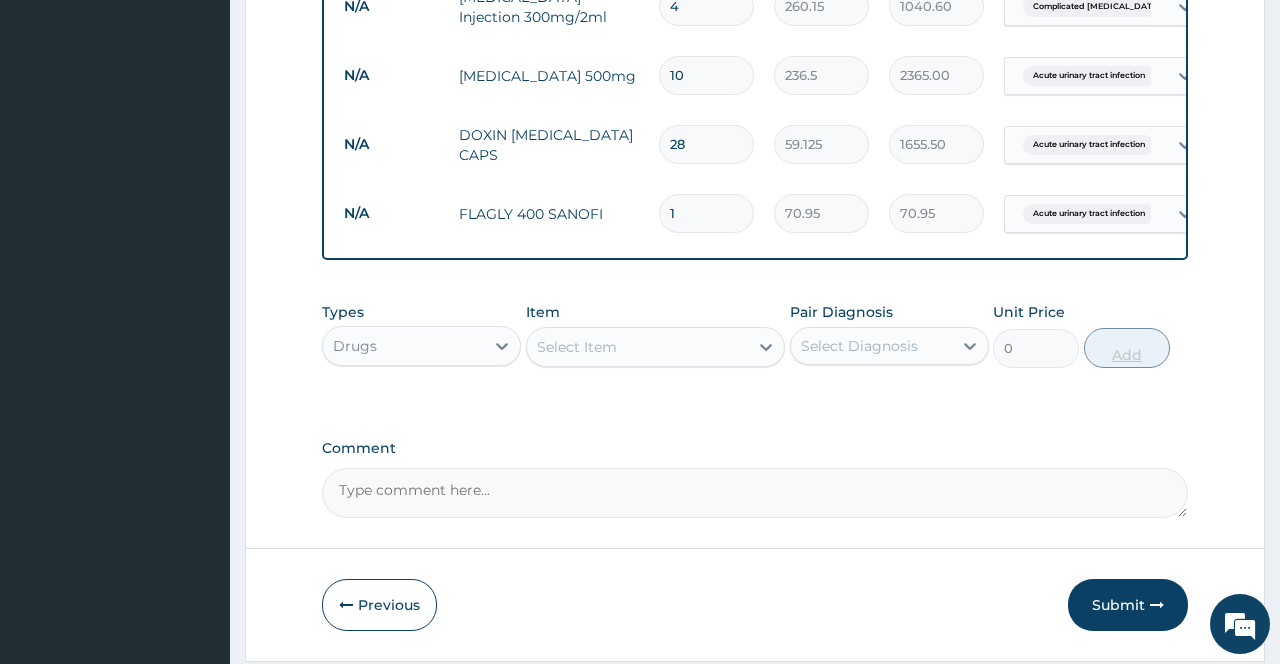 type on "15" 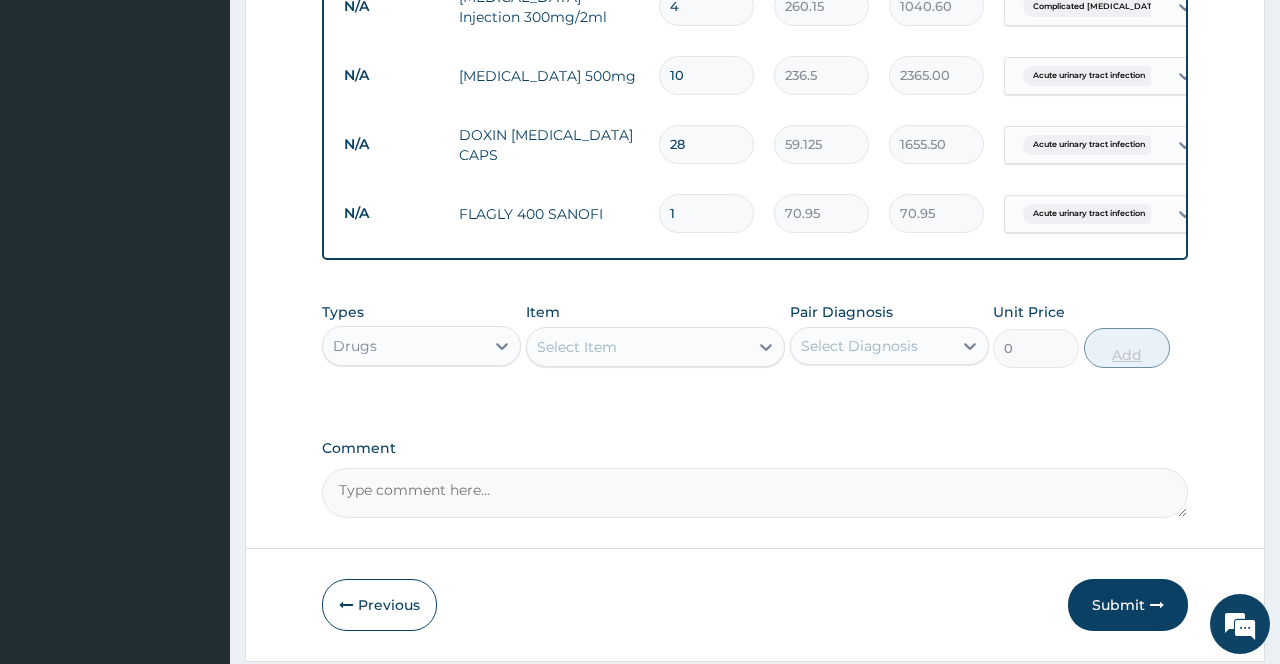 type on "1064.25" 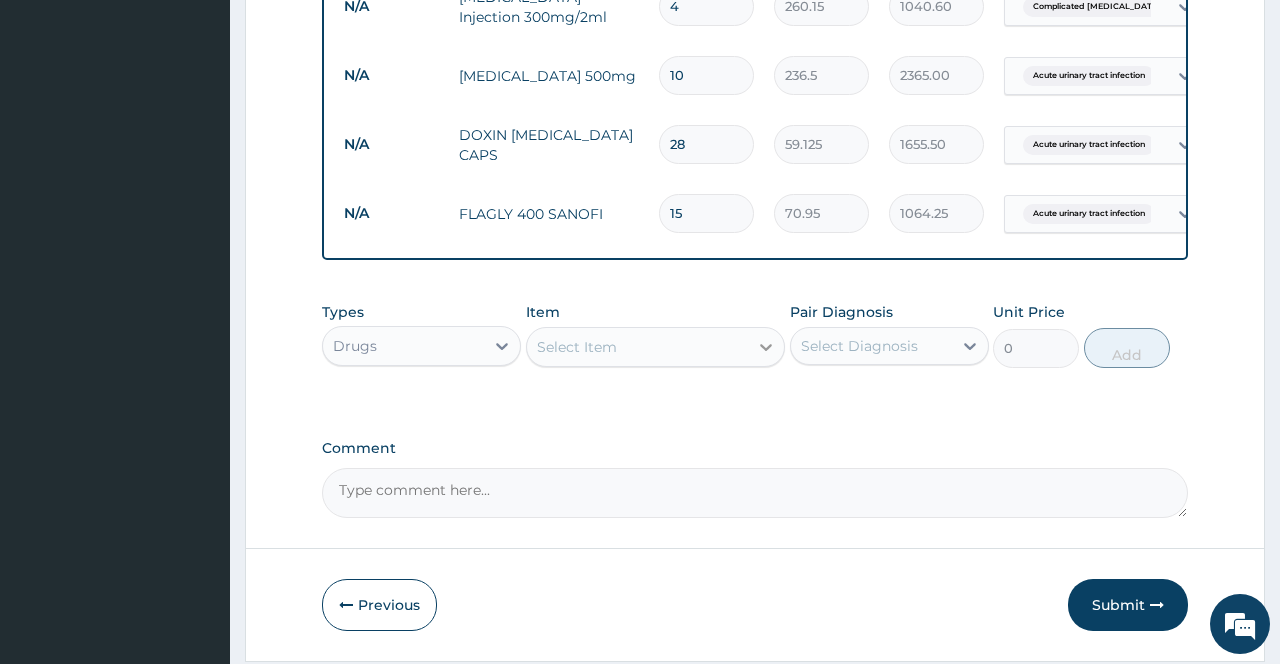 type on "15" 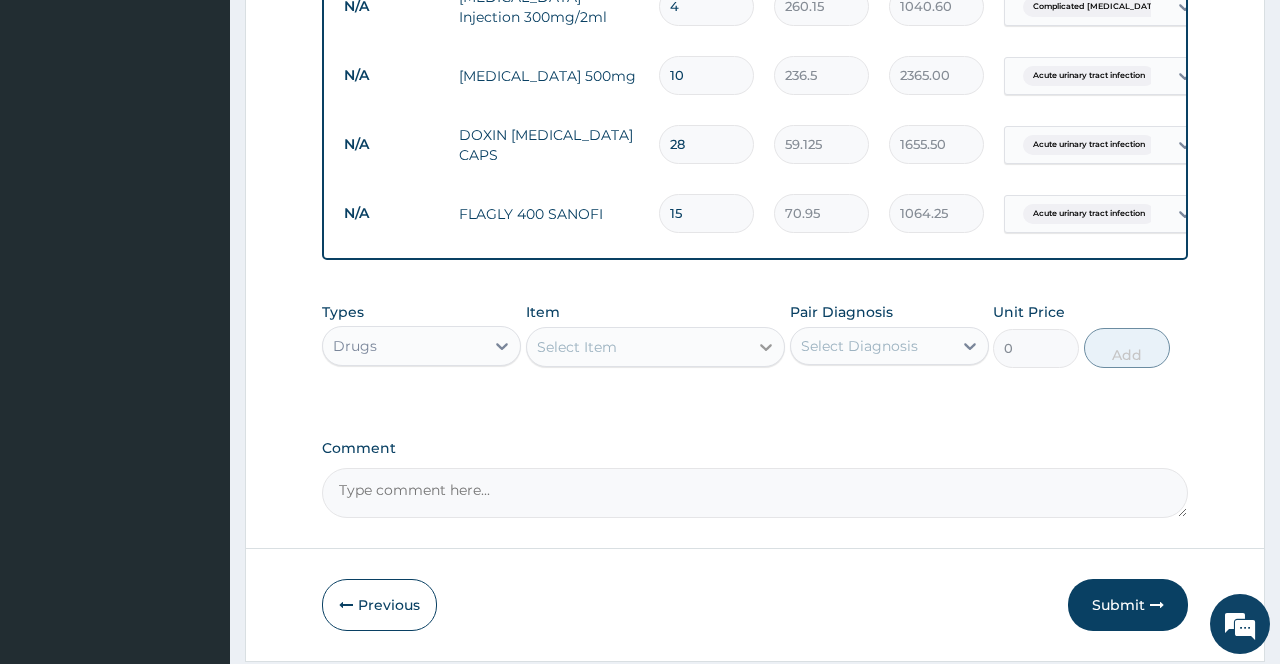 click 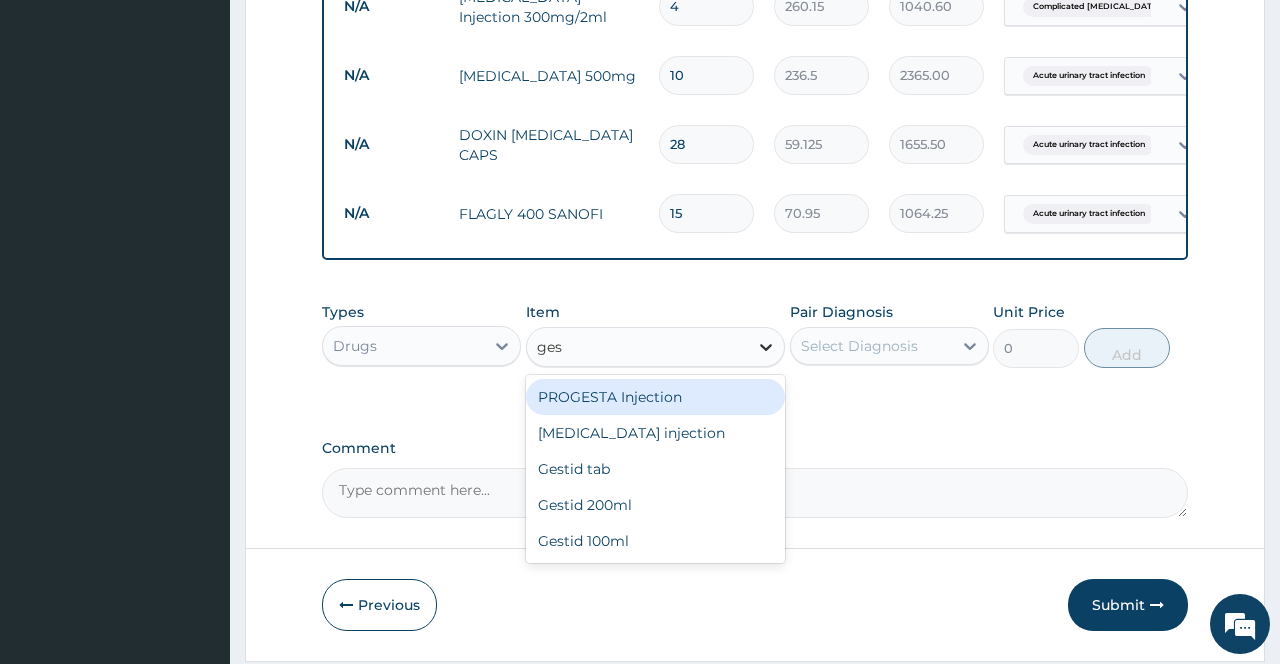 type on "gest" 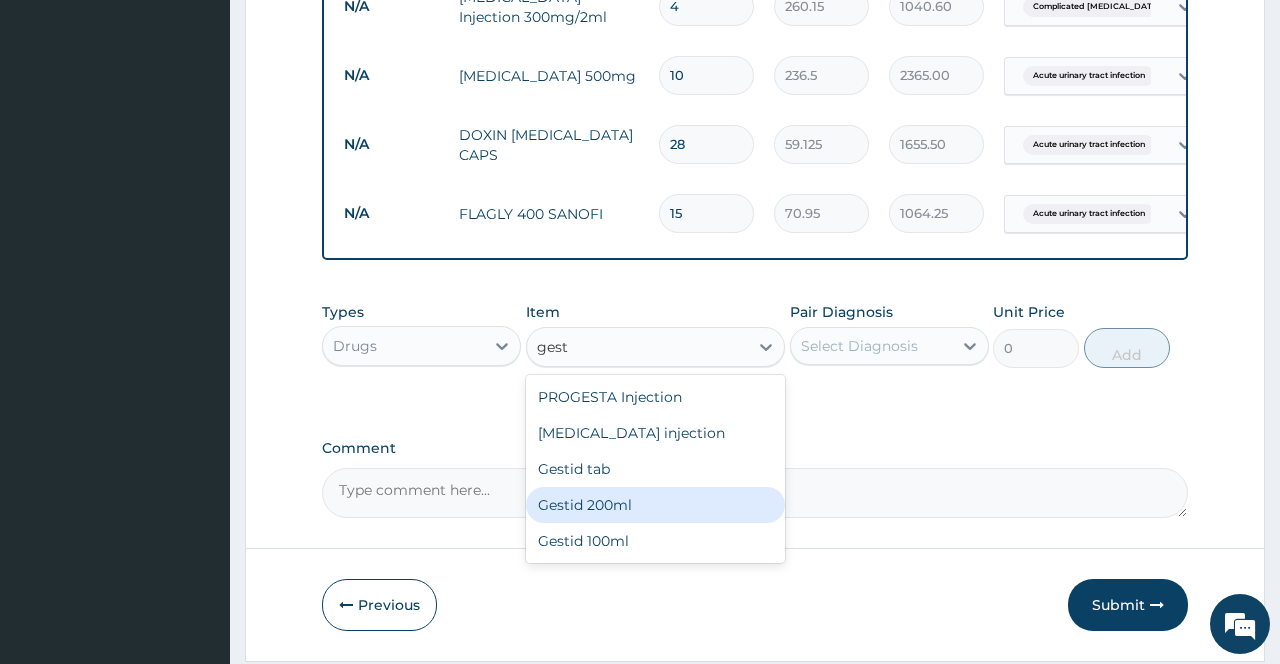 click on "Gestid 200ml" at bounding box center [656, 505] 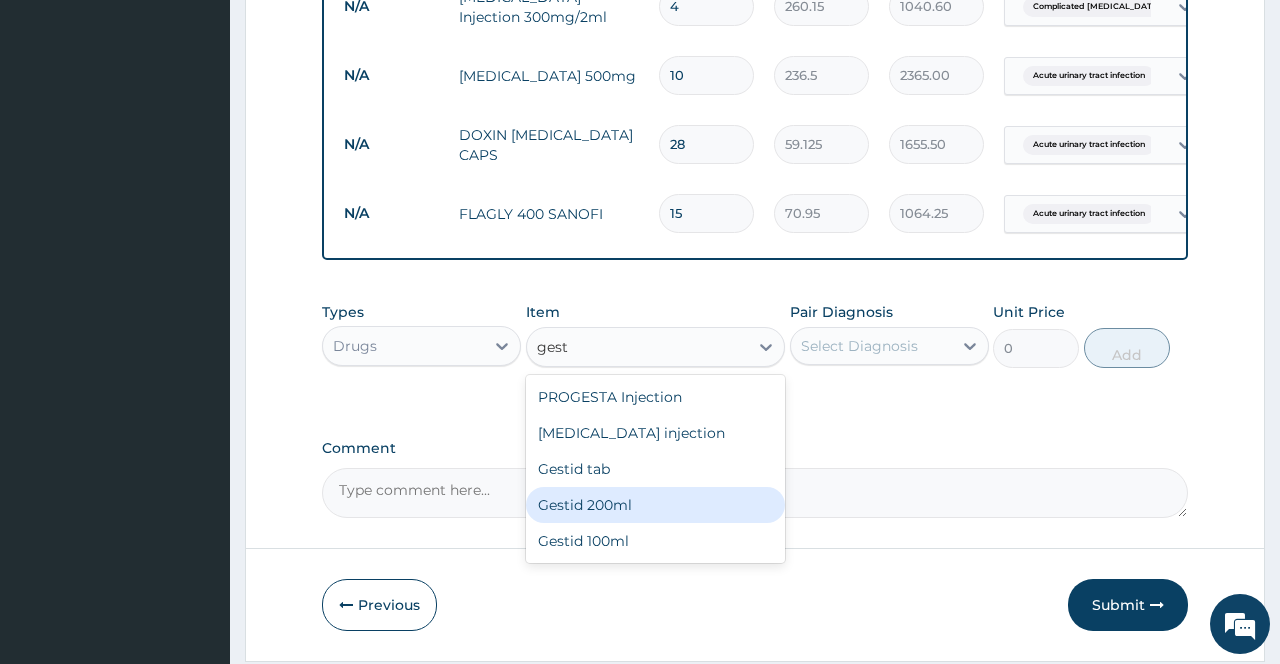 type 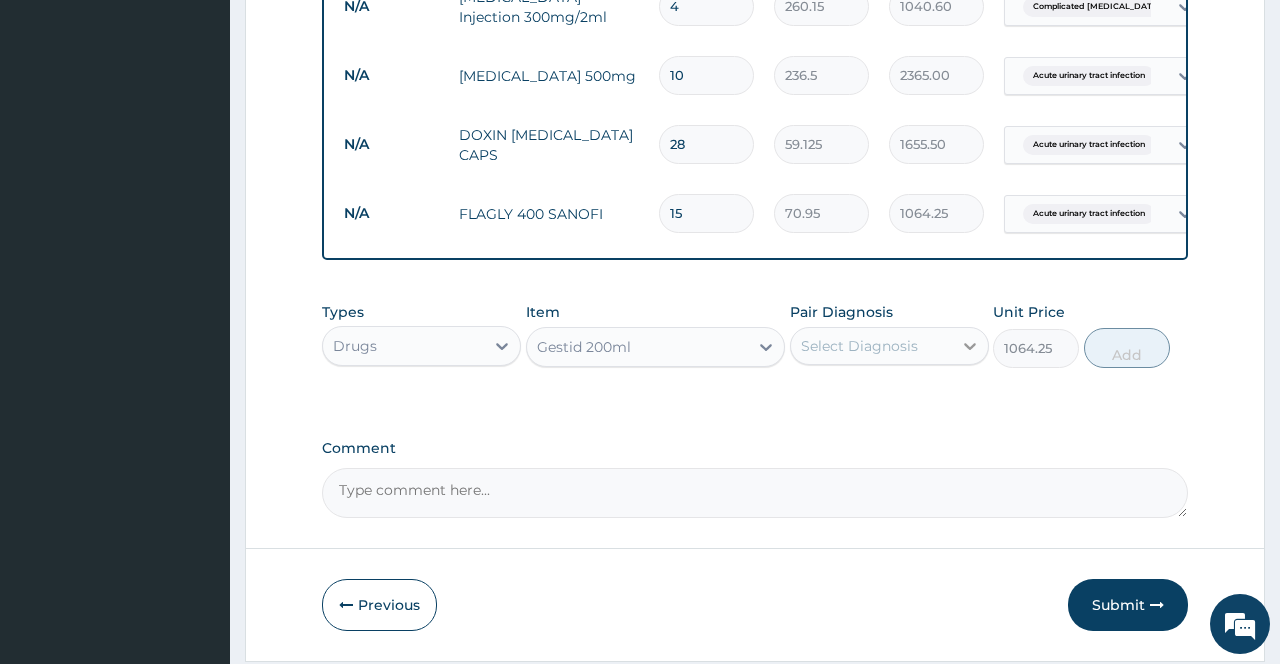 click 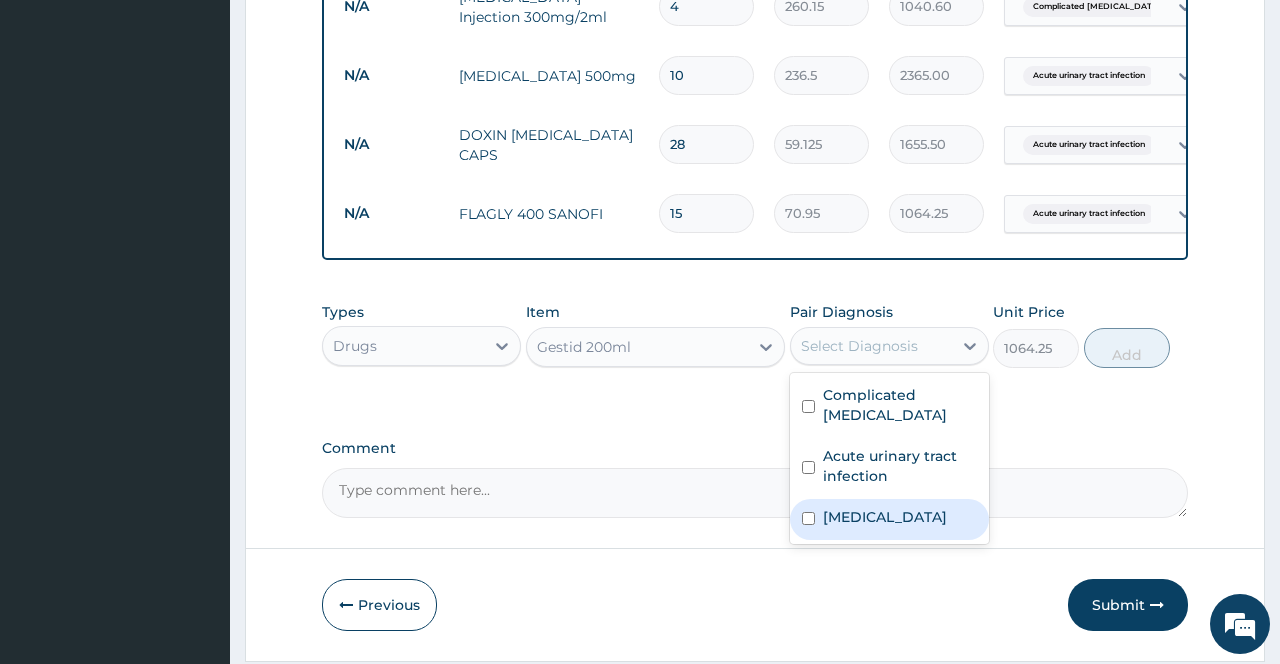 click on "Gastroenteritis" at bounding box center (885, 517) 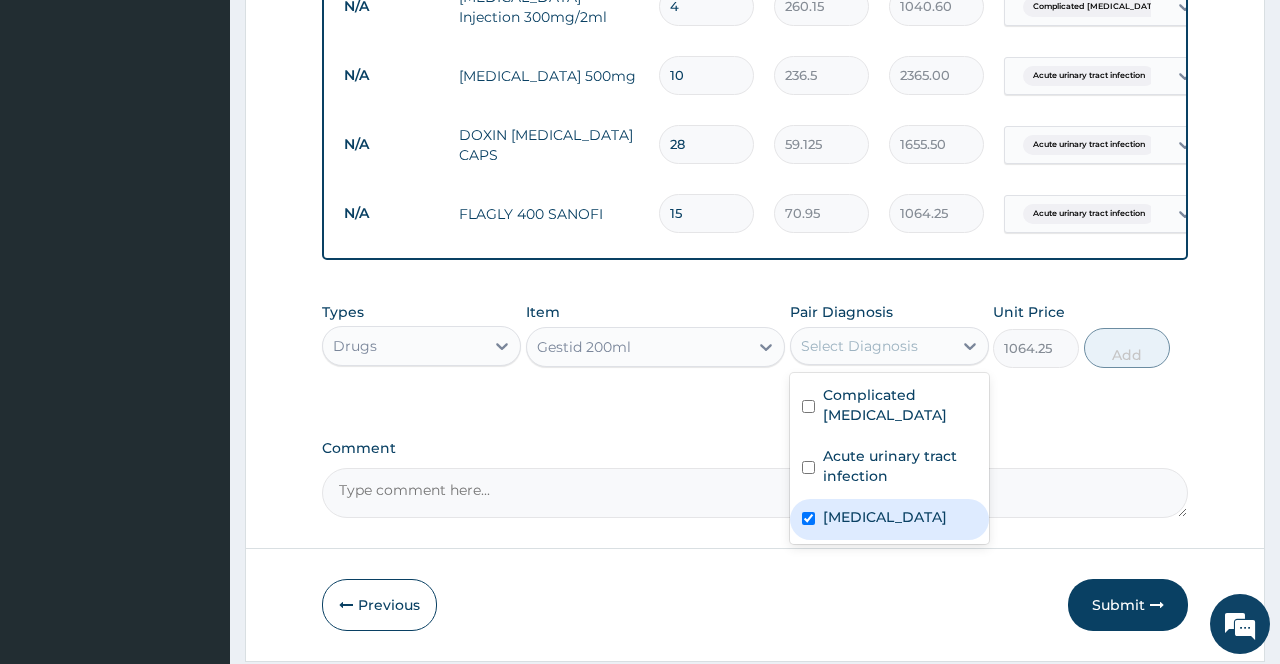 checkbox on "true" 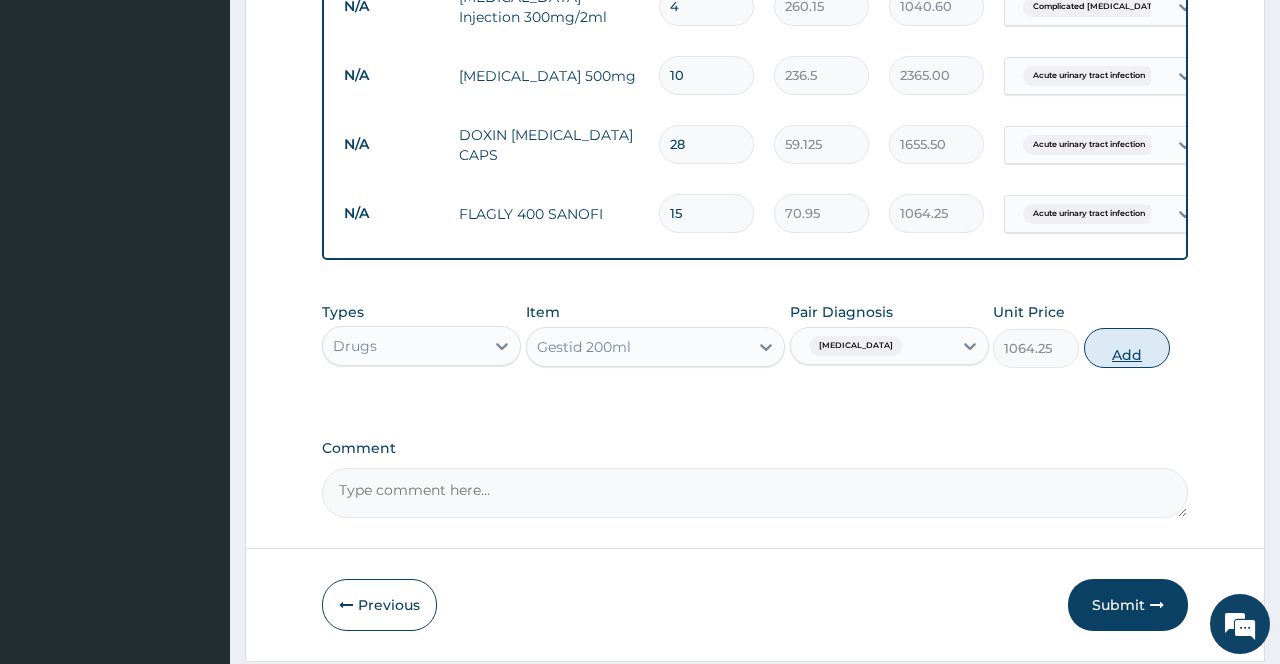 click on "Add" at bounding box center (1127, 348) 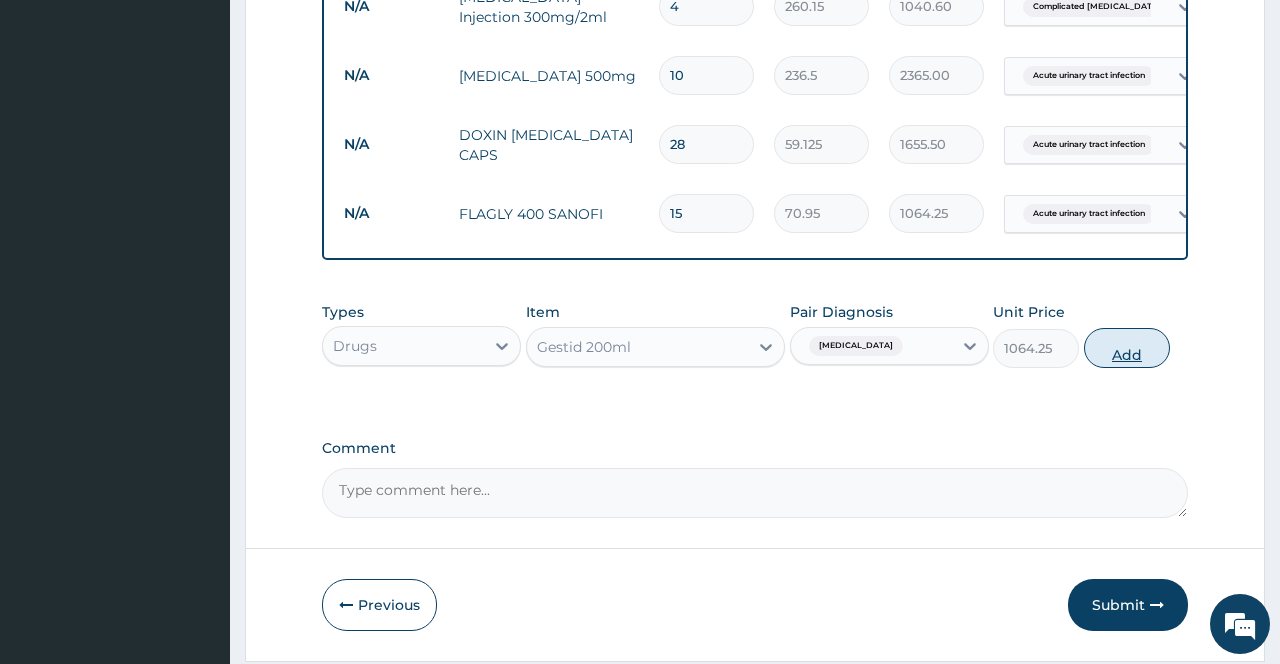 type on "0" 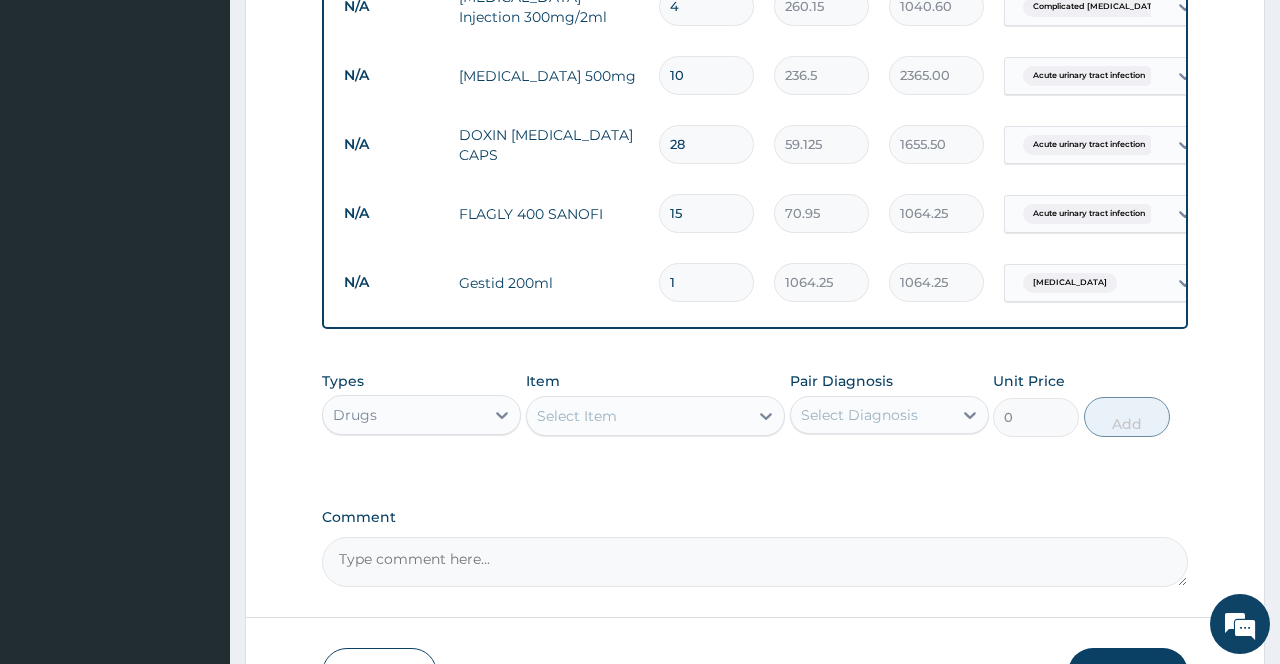 scroll, scrollTop: 1261, scrollLeft: 0, axis: vertical 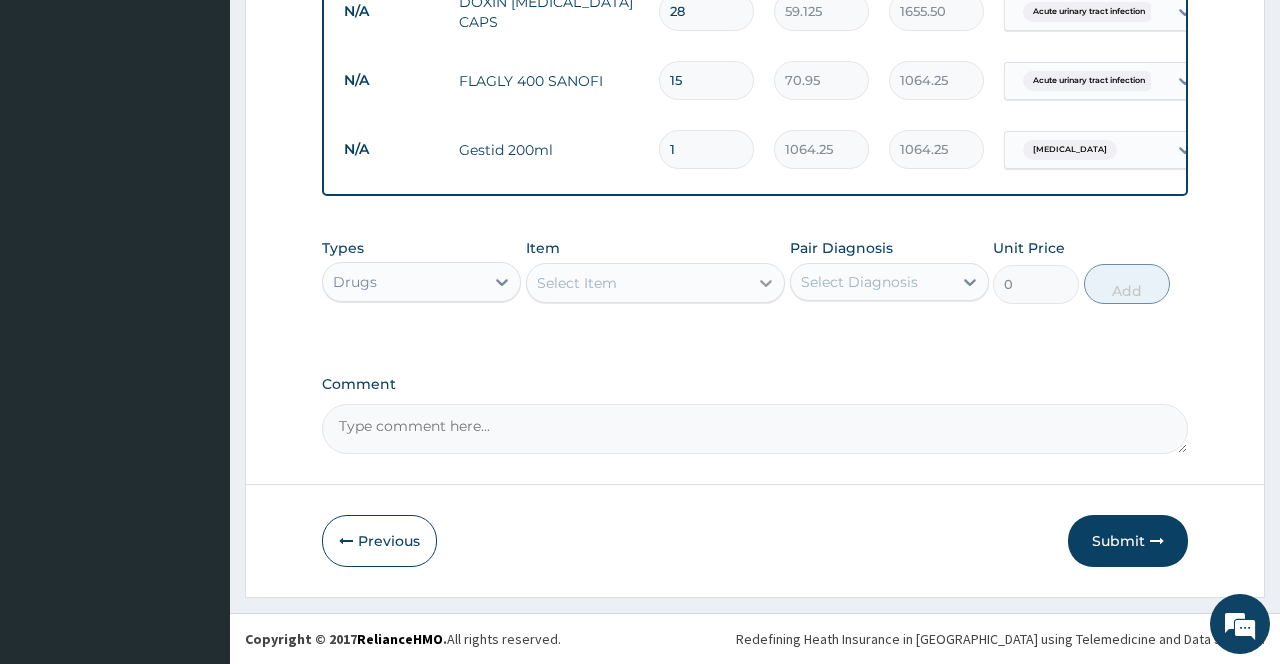 click 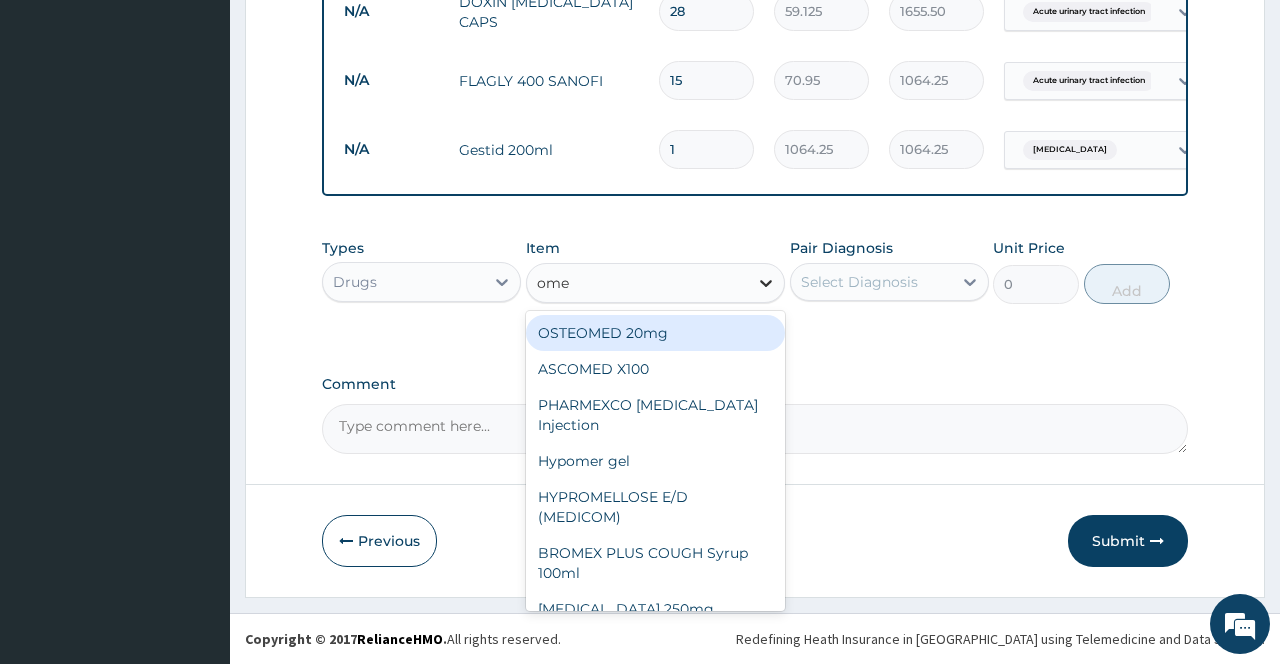 type on "omep" 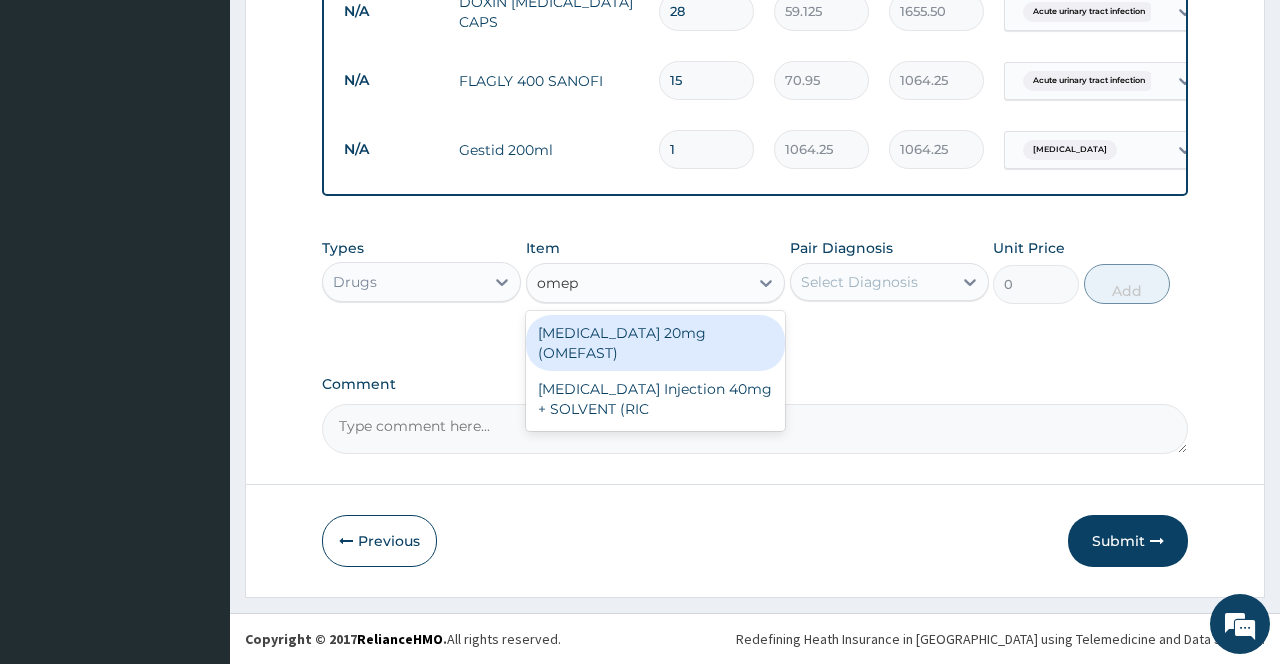 click on "OMEPRAZOLE 20mg (OMEFAST)" at bounding box center [656, 343] 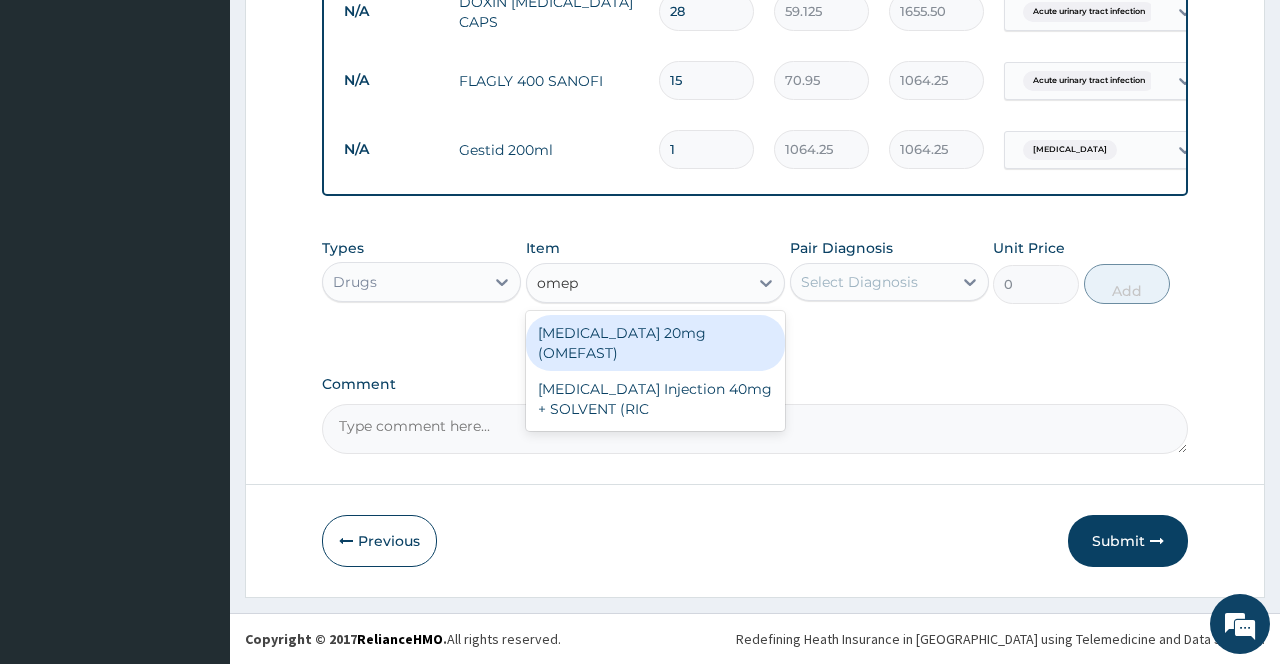 type 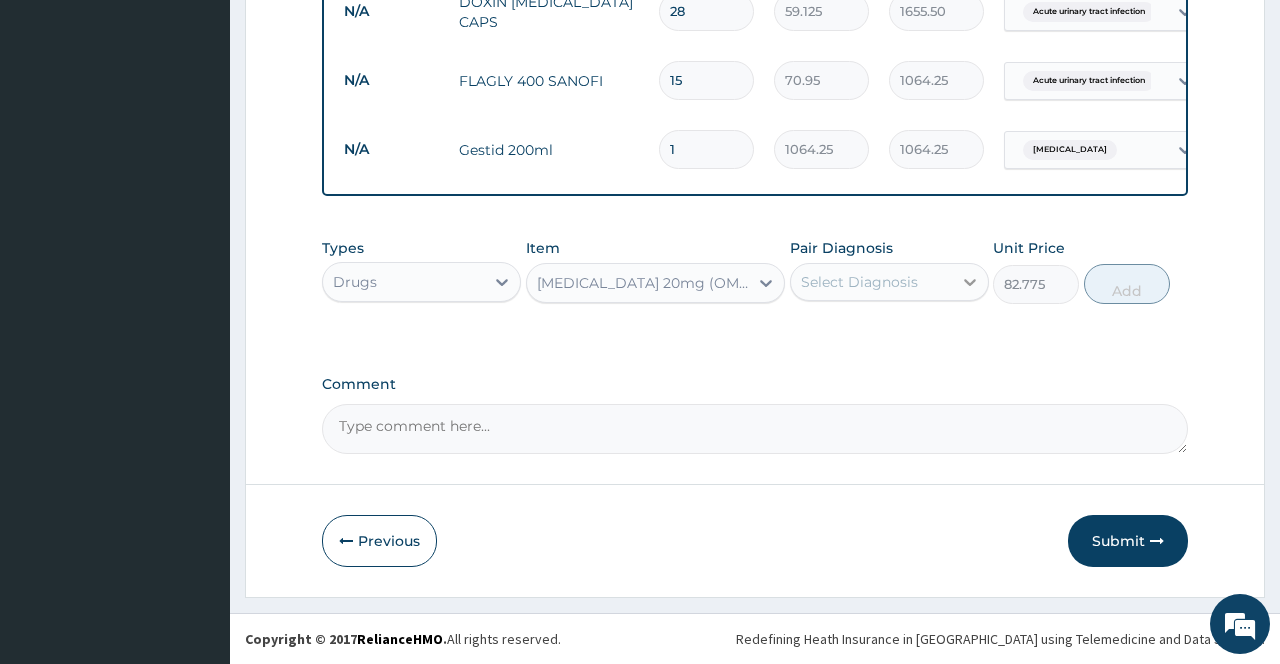 click at bounding box center [970, 282] 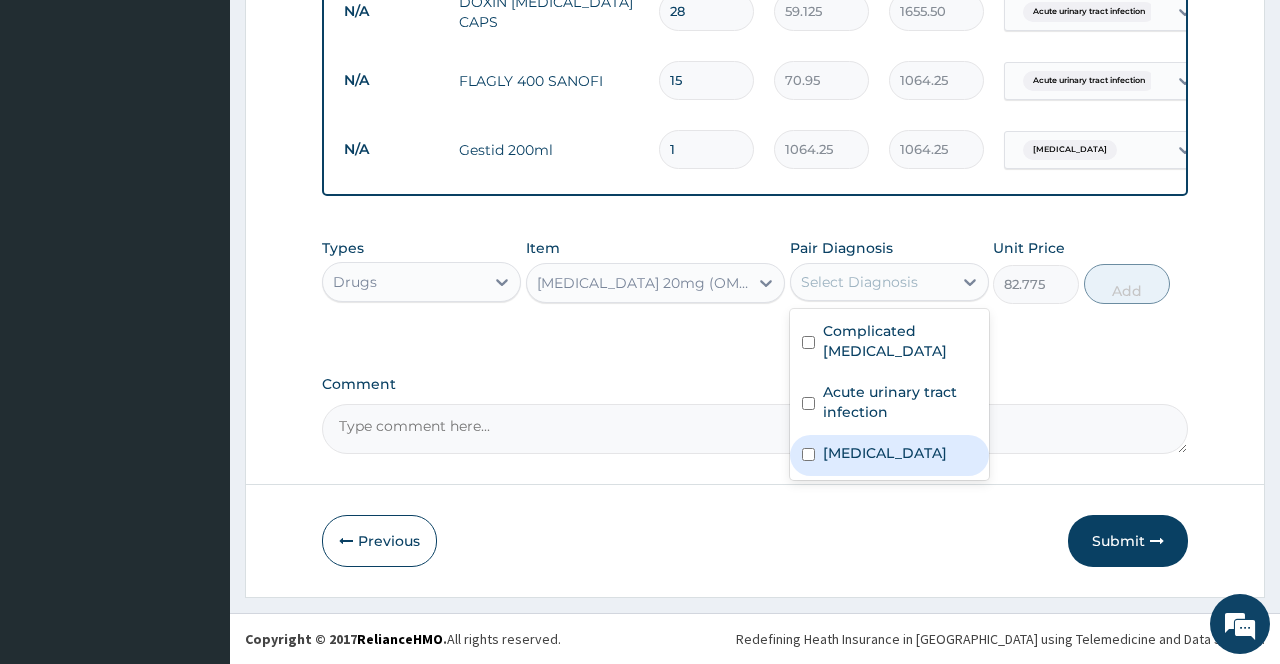 click on "Gastroenteritis" at bounding box center (885, 453) 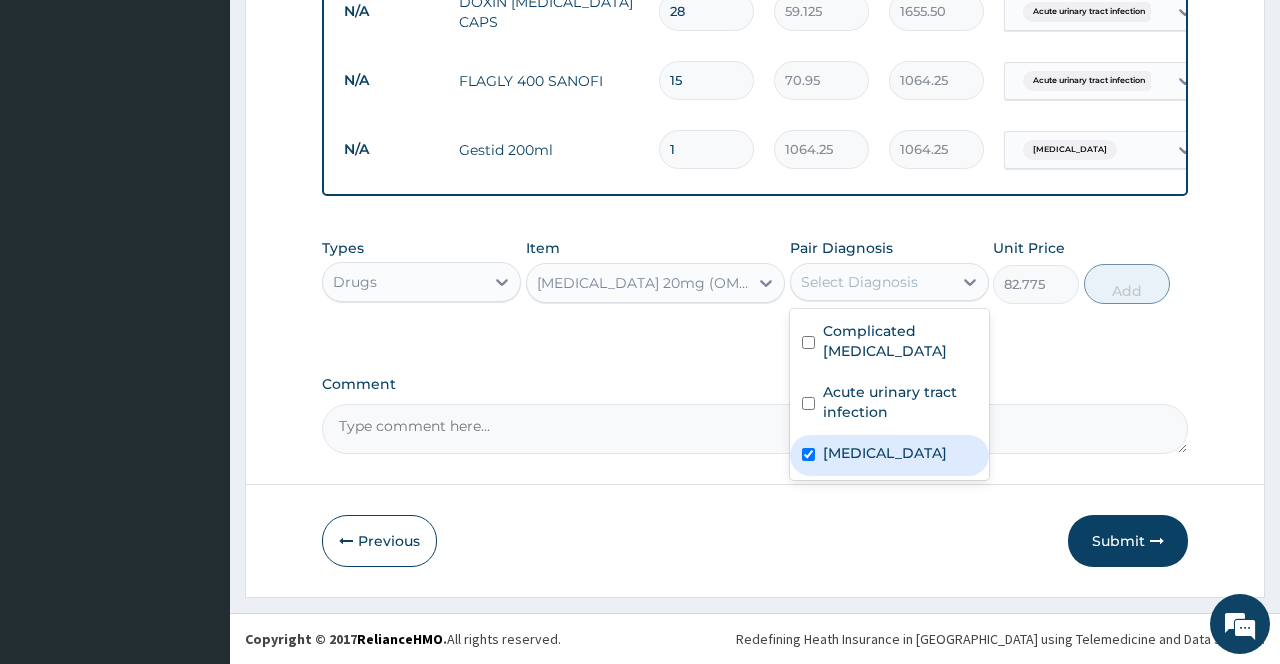 checkbox on "true" 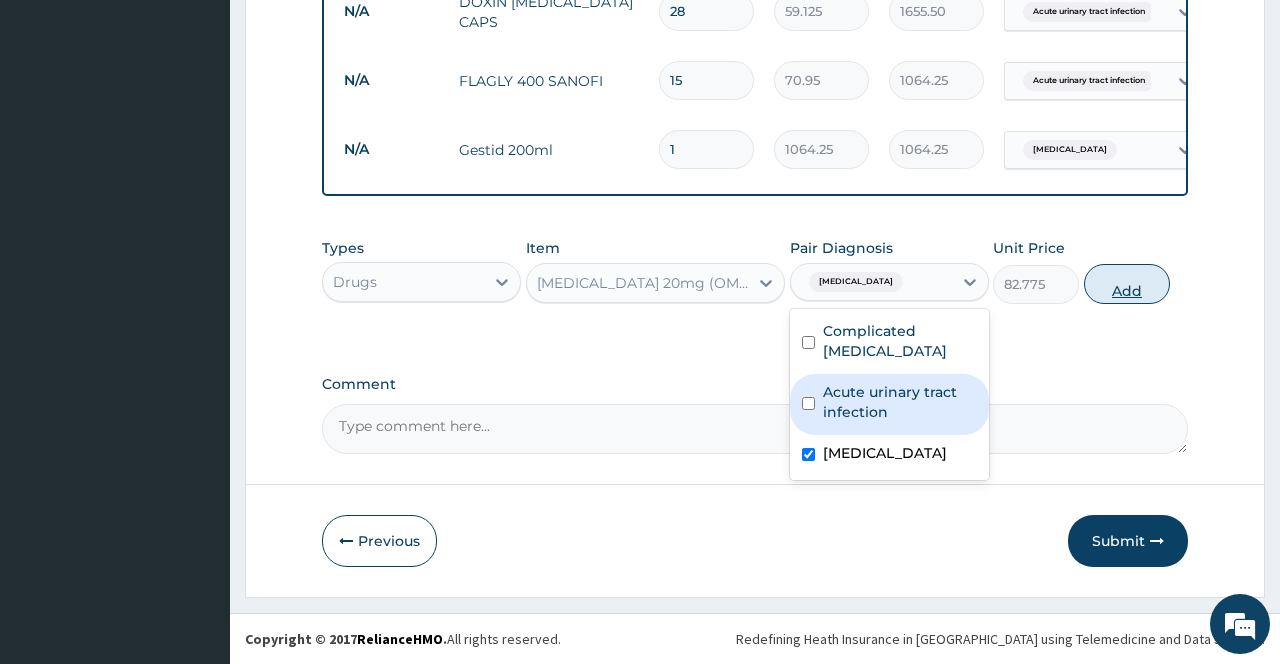 click on "Add" at bounding box center (1127, 284) 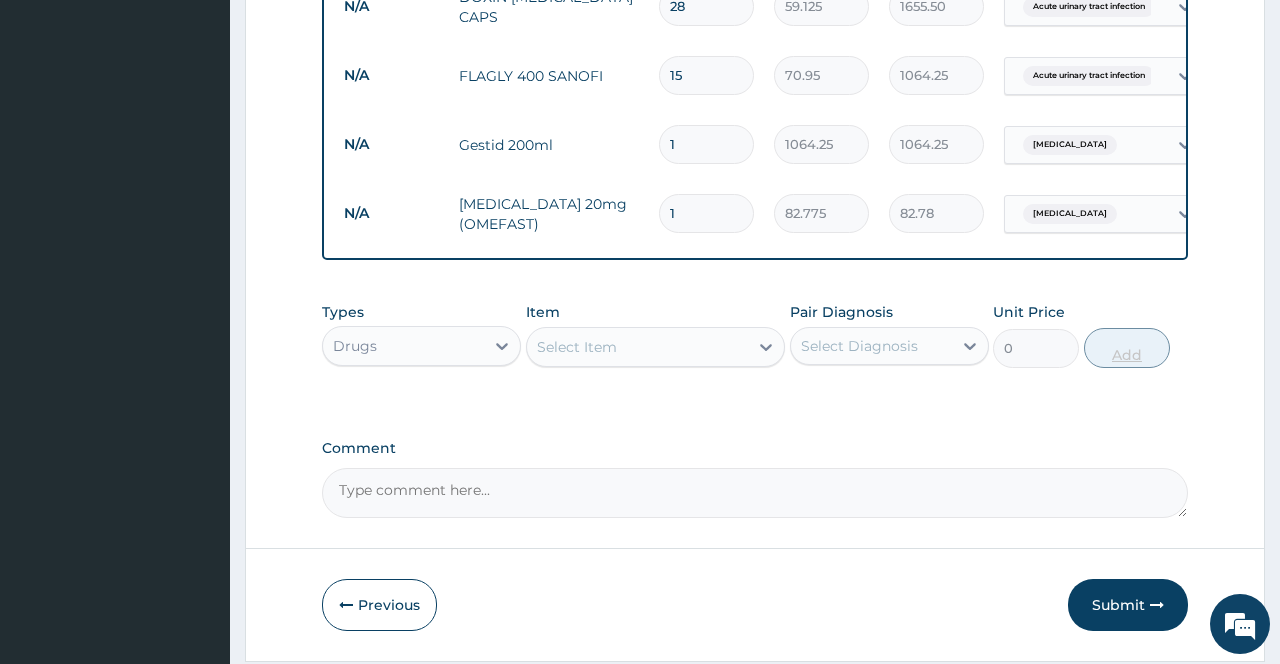 type 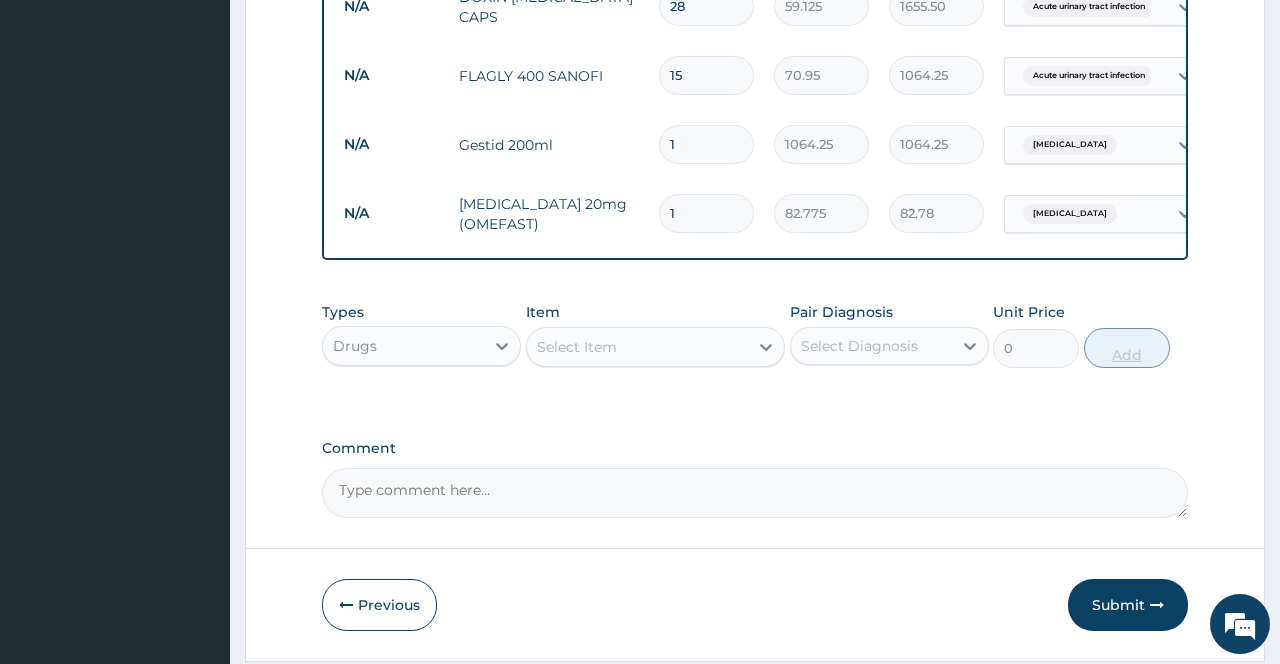 type on "0.00" 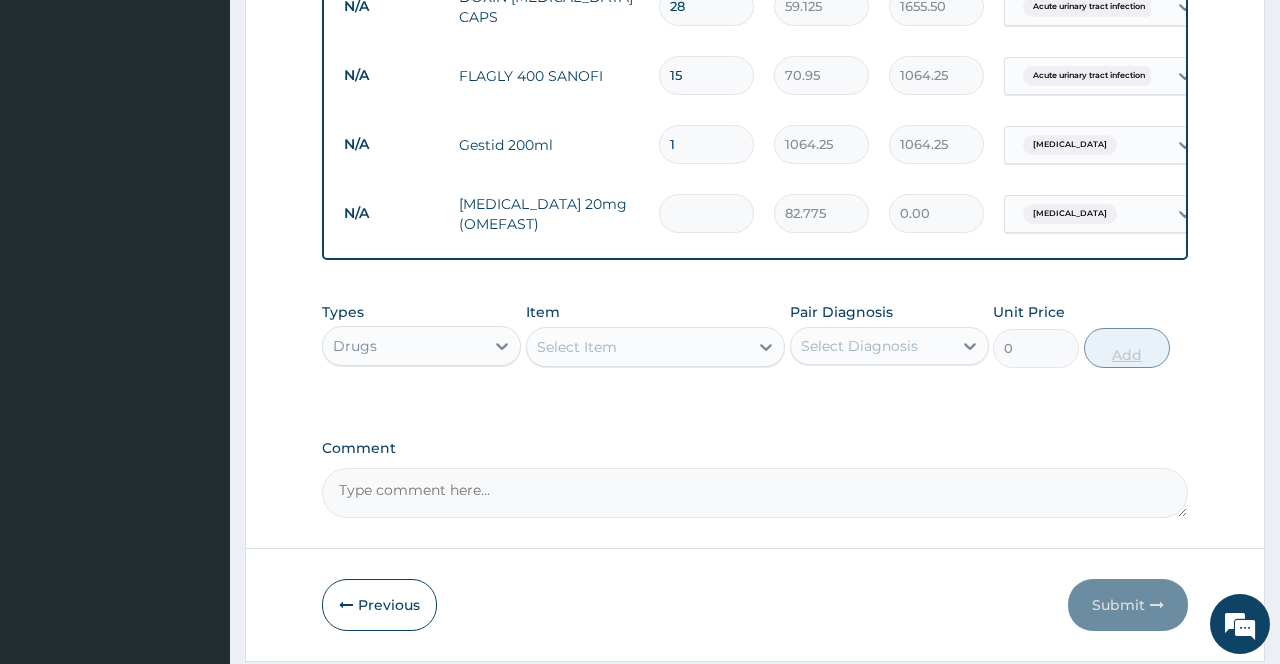 type on "2" 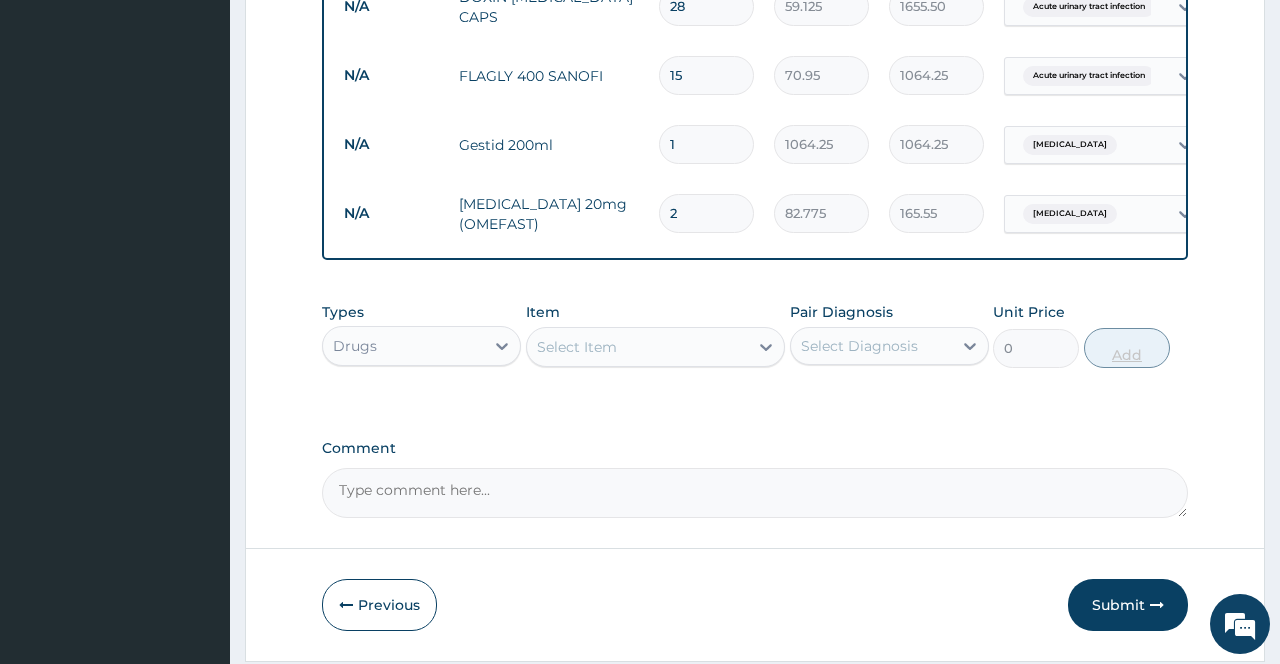 type on "28" 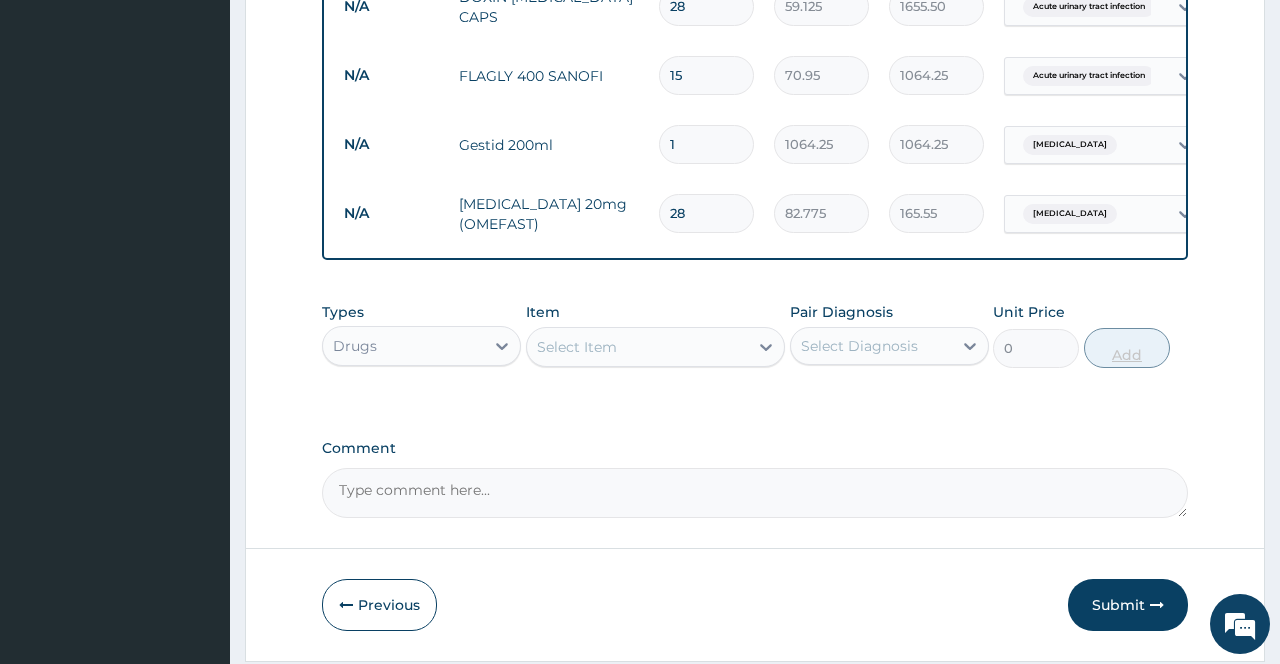 type on "2317.70" 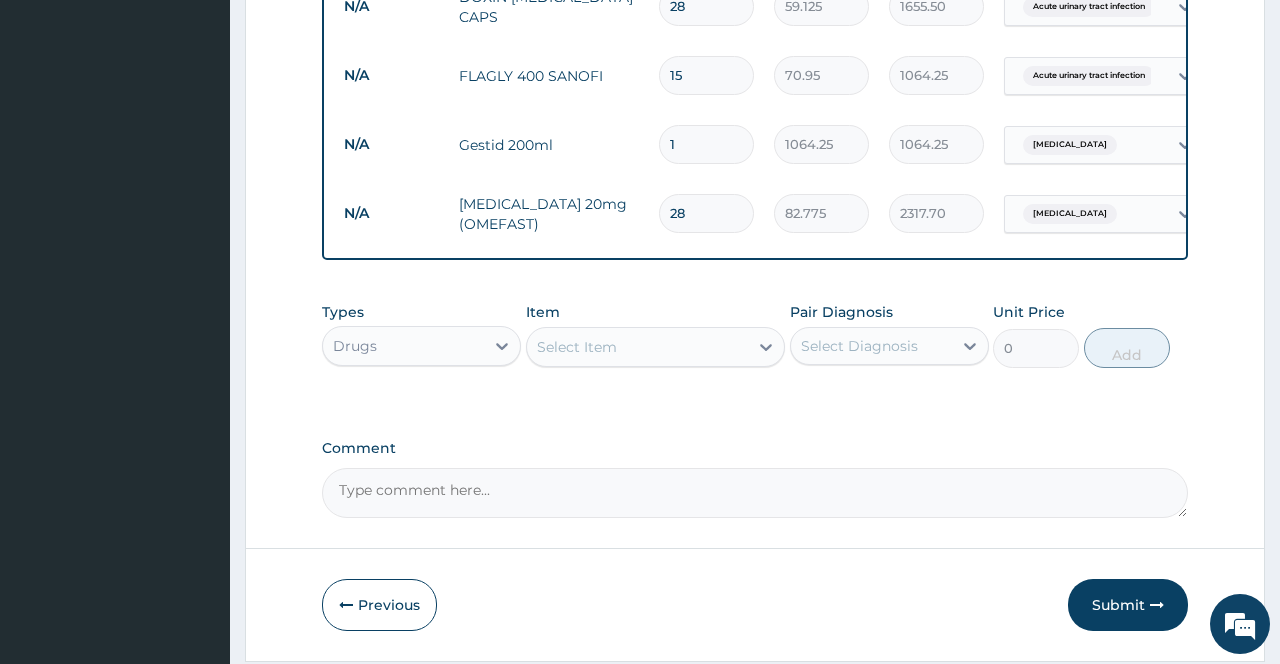 type on "28" 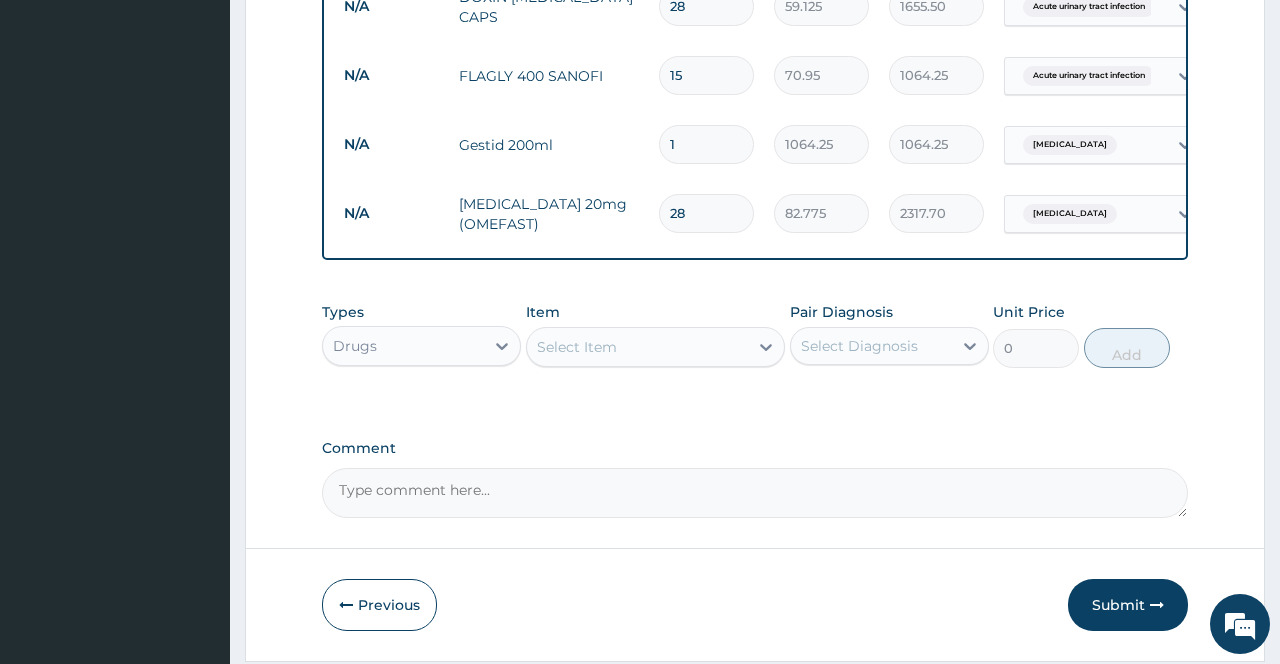 click on "PA Code / Prescription Code Enter Code(Secondary Care Only) Encounter Date 26-04-2025 Diagnosis Complicated malaria Confirmed Acute urinary tract infection Confirmed Gastroenteritis Confirmed NB: All diagnosis must be linked to a claim item Claim Items Type Name Quantity Unit Price Total Price Pair Diagnosis Actions N/A General practitioner Consultation first outpatient consultation 1 3547.5 3547.50 Complicated malaria  + 2 Delete N/A Registration Fee 1 2150 2150.00 Complicated malaria  + 2 Delete N/A MALARIA PARASITE (MP) RDT 1 1612.5 1612.50 Complicated malaria Delete N/A URINE MICROSCOPY 1 4837.5 4837.50 Acute urinary tract infection Delete N/A LEVER ARTESUNATE Injection. 120mg 3 2365 7095.00 Complicated malaria Delete N/A EMZOR PARACETAMOL 500mg 18 23.65 425.70 Complicated malaria Delete N/A COARTEM FORTE 80/480 BY 6 TAB 6 449.35 2696.10 Complicated malaria Delete N/A PARACETAMOL Injection 300mg/2ml 4 260.15 1040.60 Complicated malaria Delete N/A LEVOFLOXACIN 500mg 10 236.5 2365.00 Delete N/A 28 59.125 15" at bounding box center [754, -276] 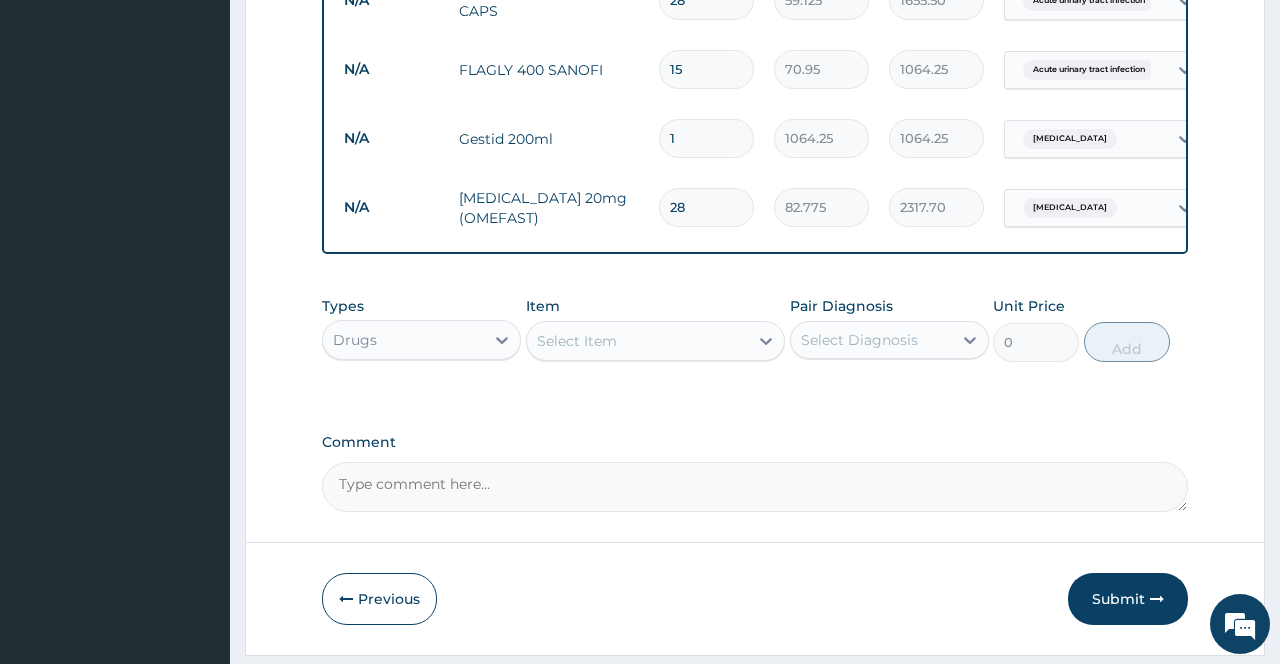 scroll, scrollTop: 1330, scrollLeft: 0, axis: vertical 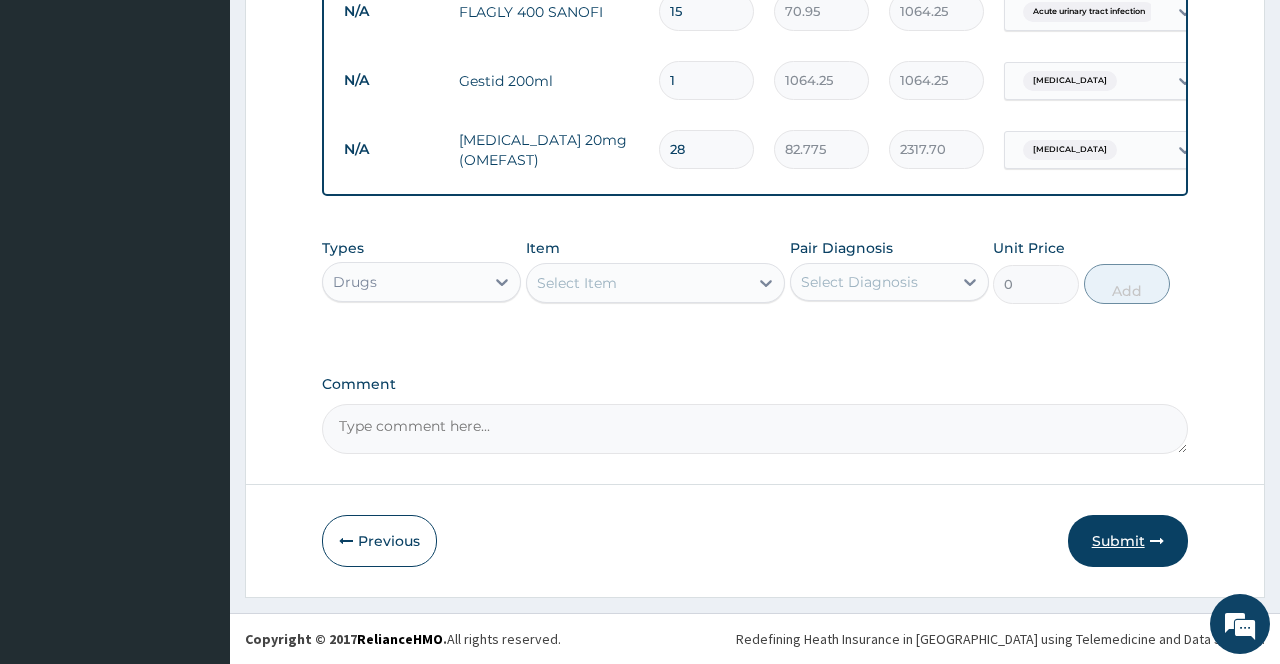 click on "Submit" at bounding box center [1128, 541] 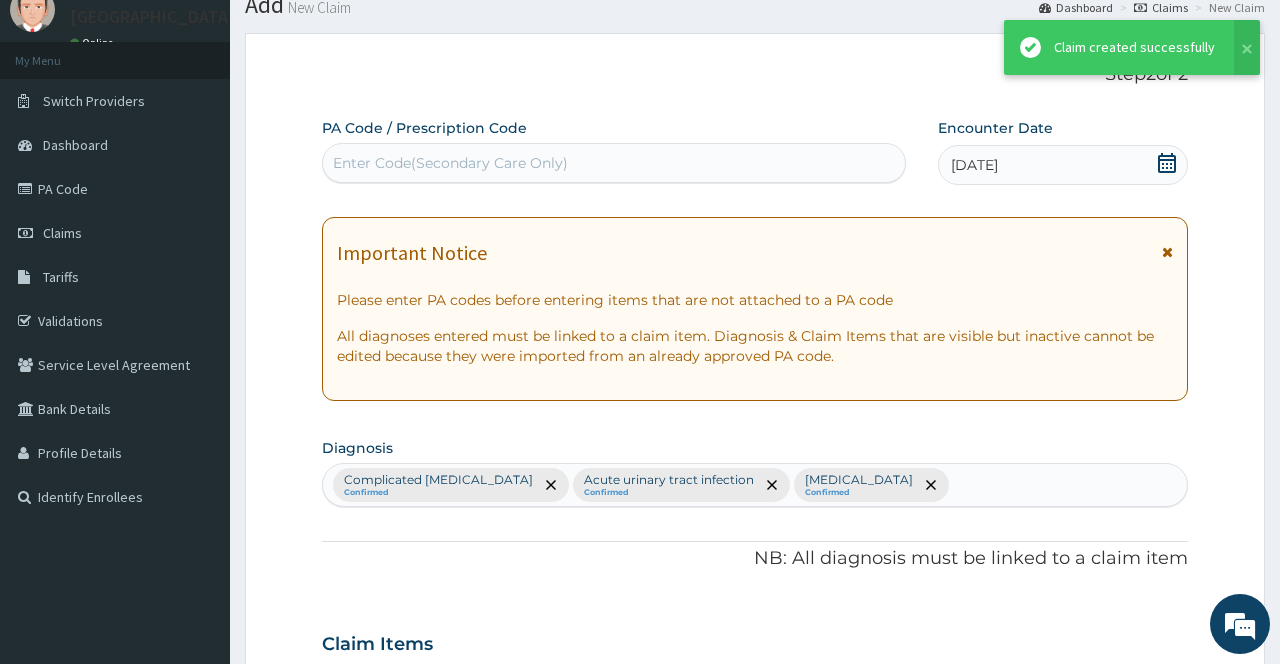 scroll, scrollTop: 1330, scrollLeft: 0, axis: vertical 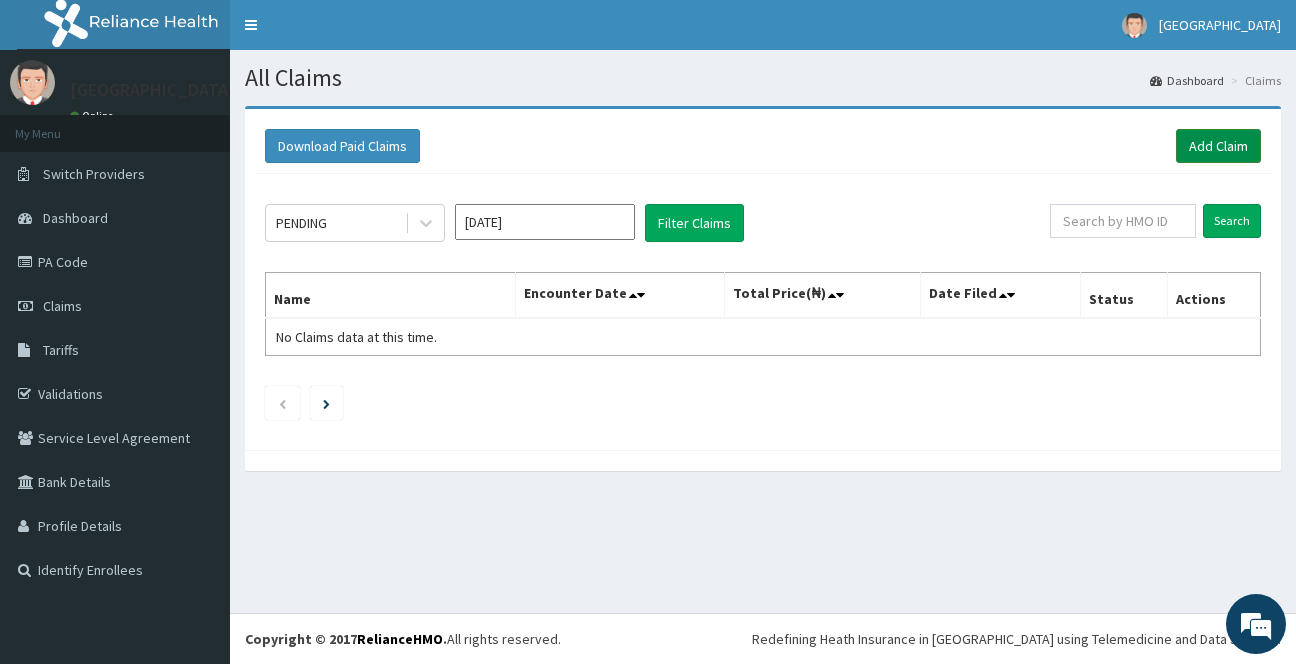 click on "Add Claim" at bounding box center (1218, 146) 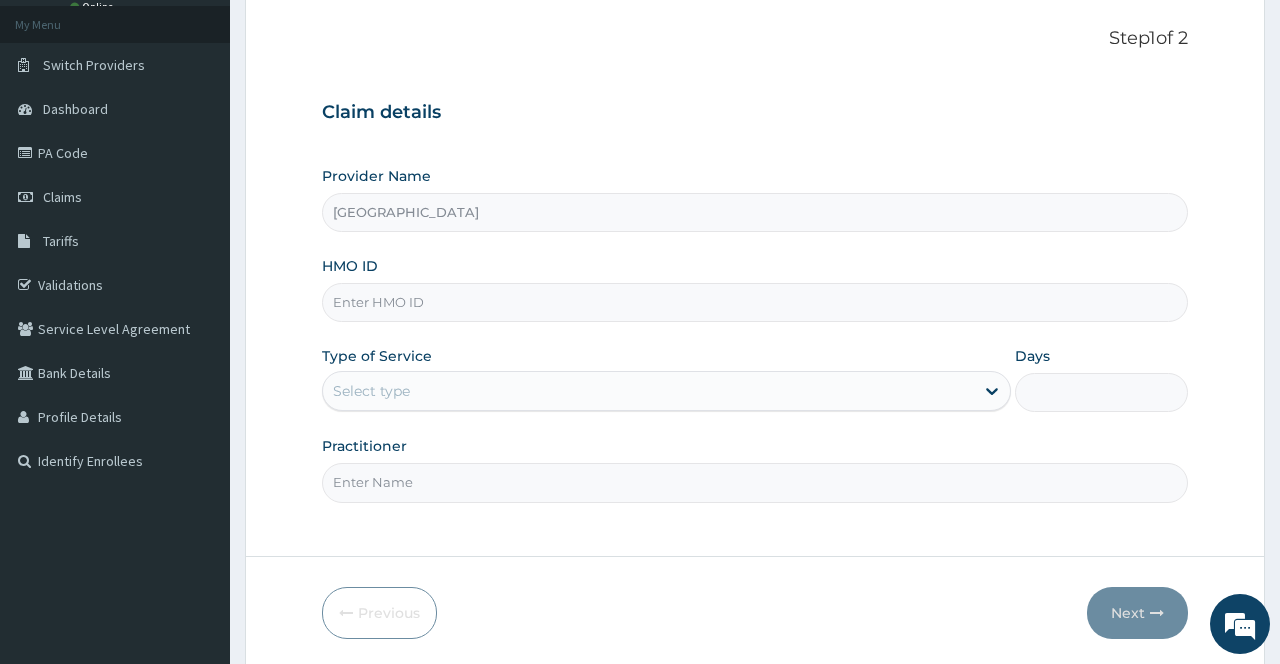 scroll, scrollTop: 109, scrollLeft: 0, axis: vertical 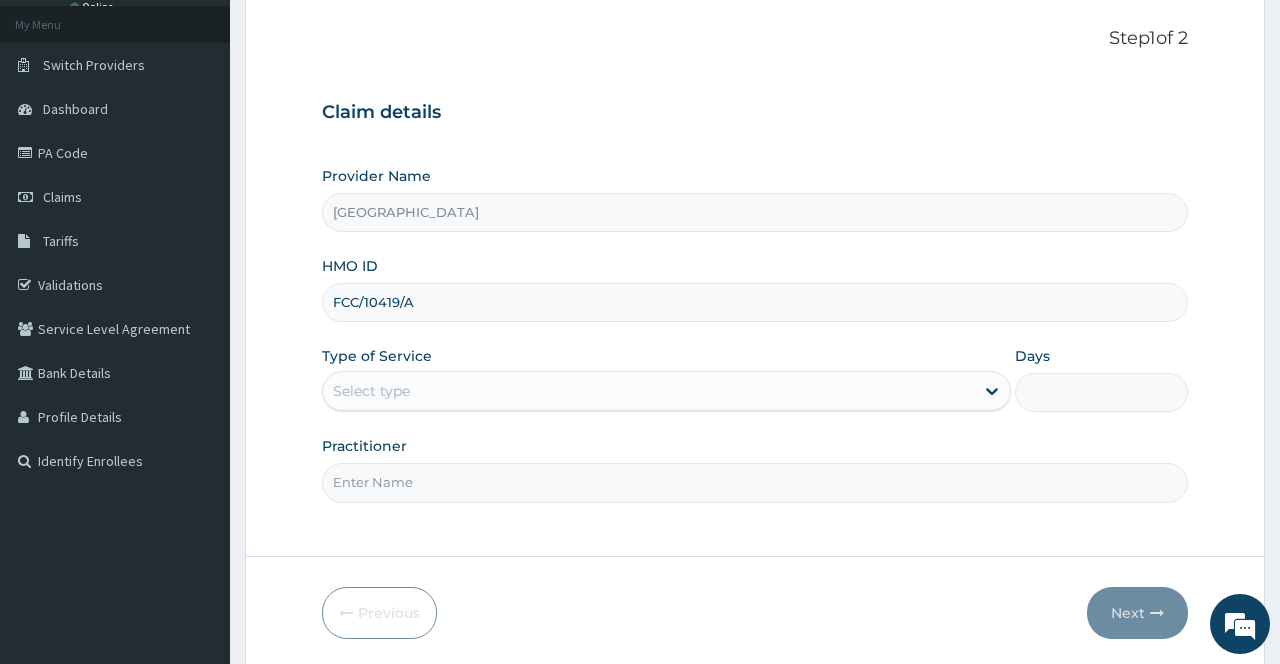 type on "FCC/10419/A" 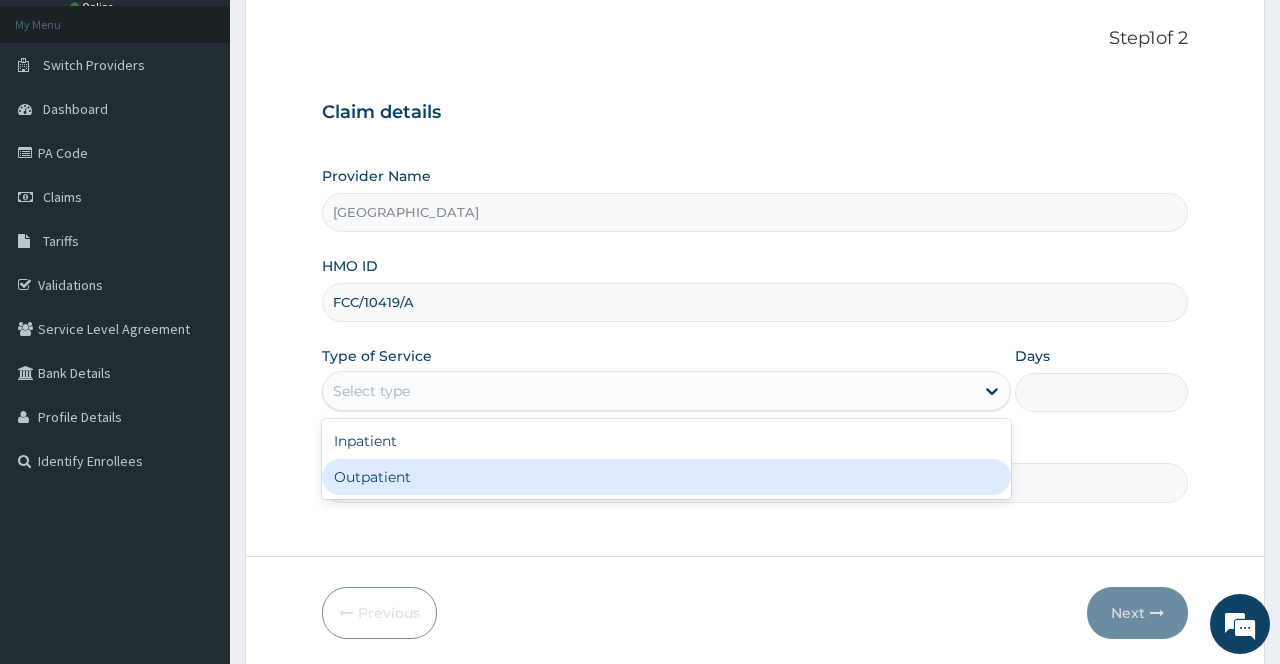 click on "Outpatient" at bounding box center (666, 477) 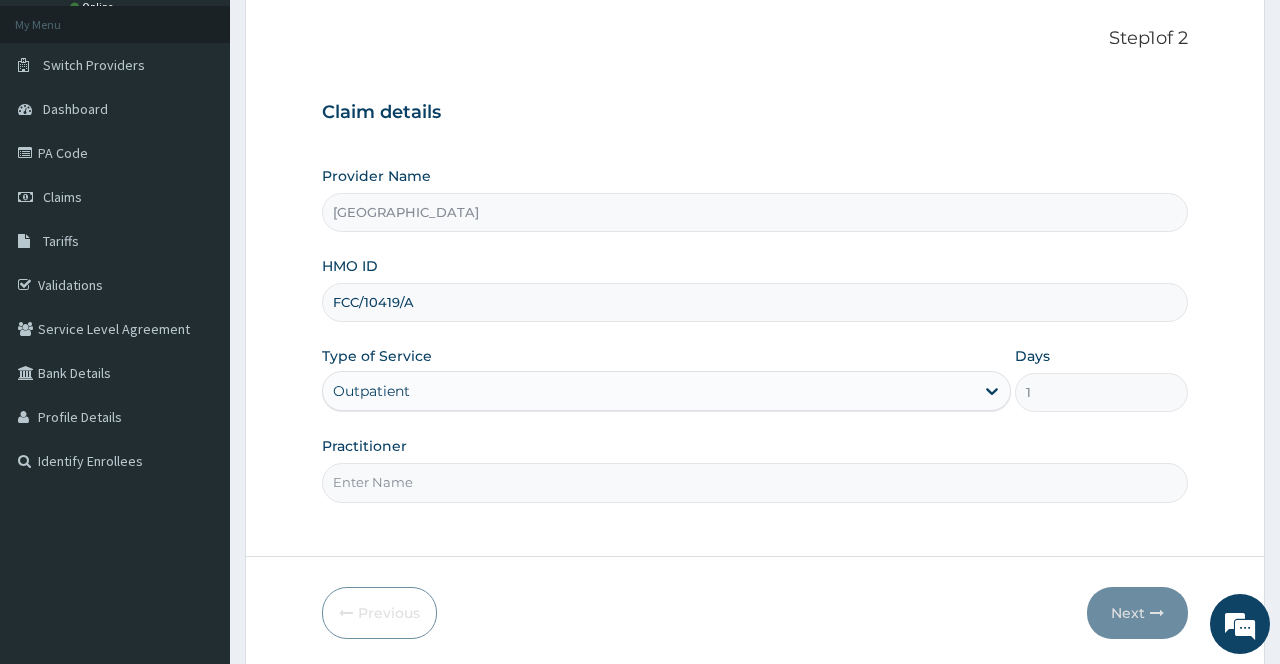scroll, scrollTop: 181, scrollLeft: 0, axis: vertical 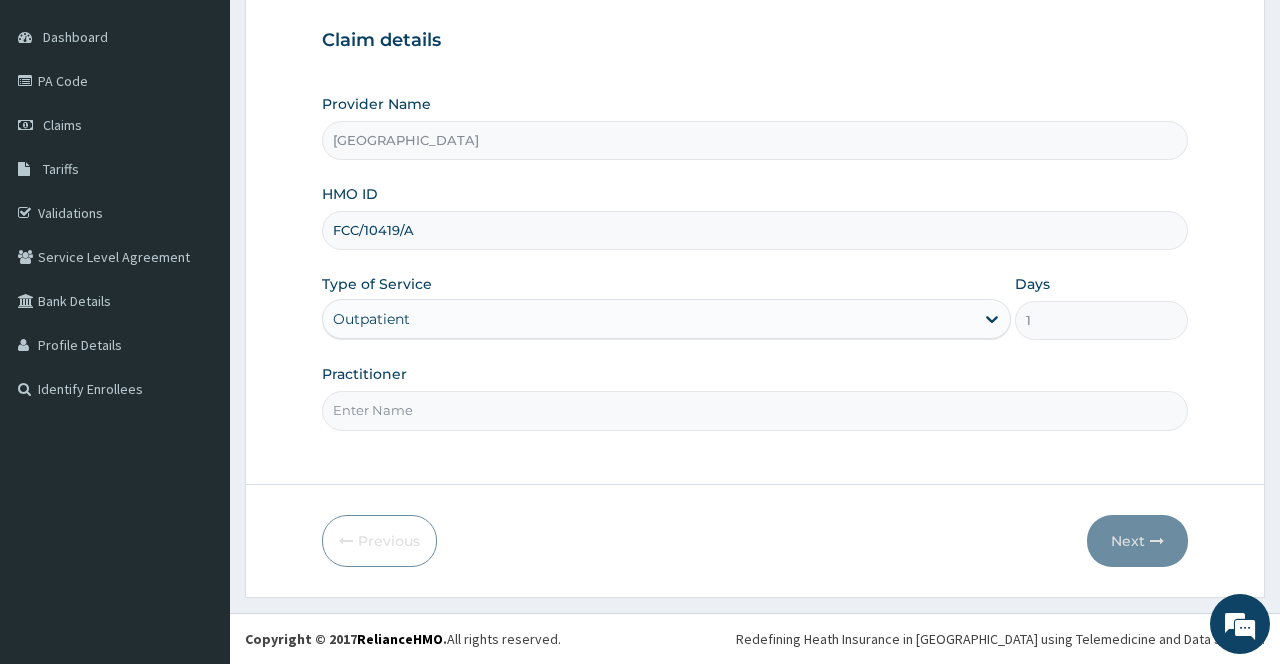 click on "Practitioner" at bounding box center (754, 410) 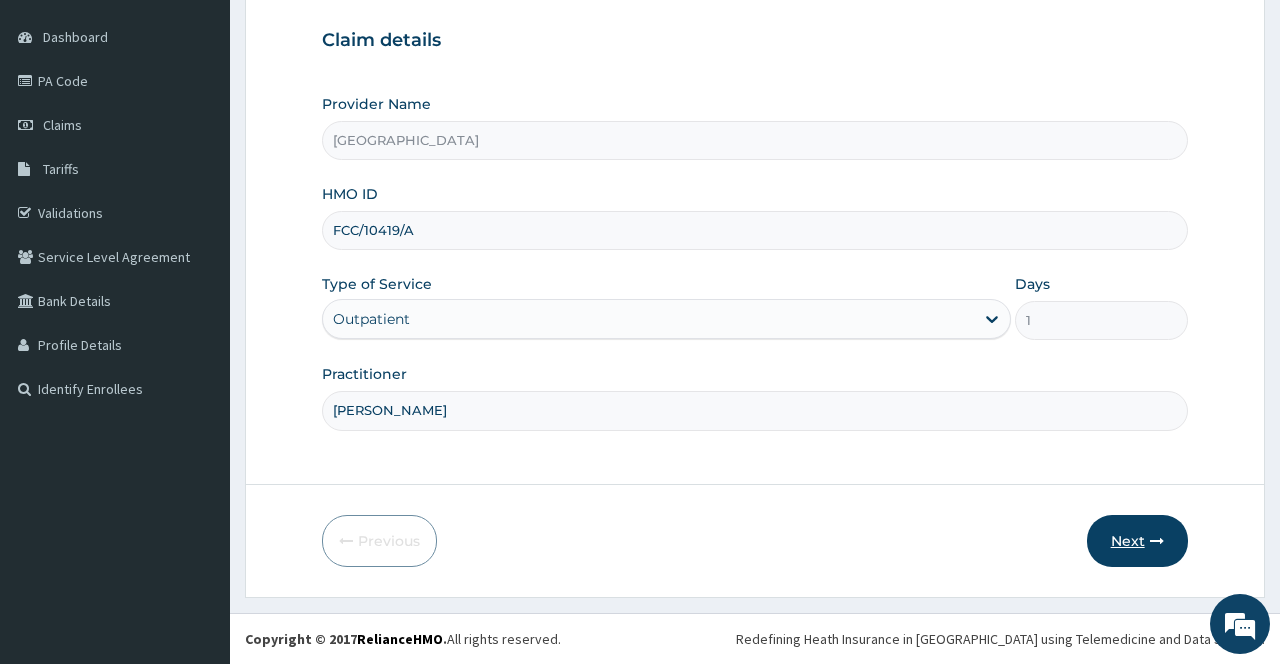 click on "Next" at bounding box center (1137, 541) 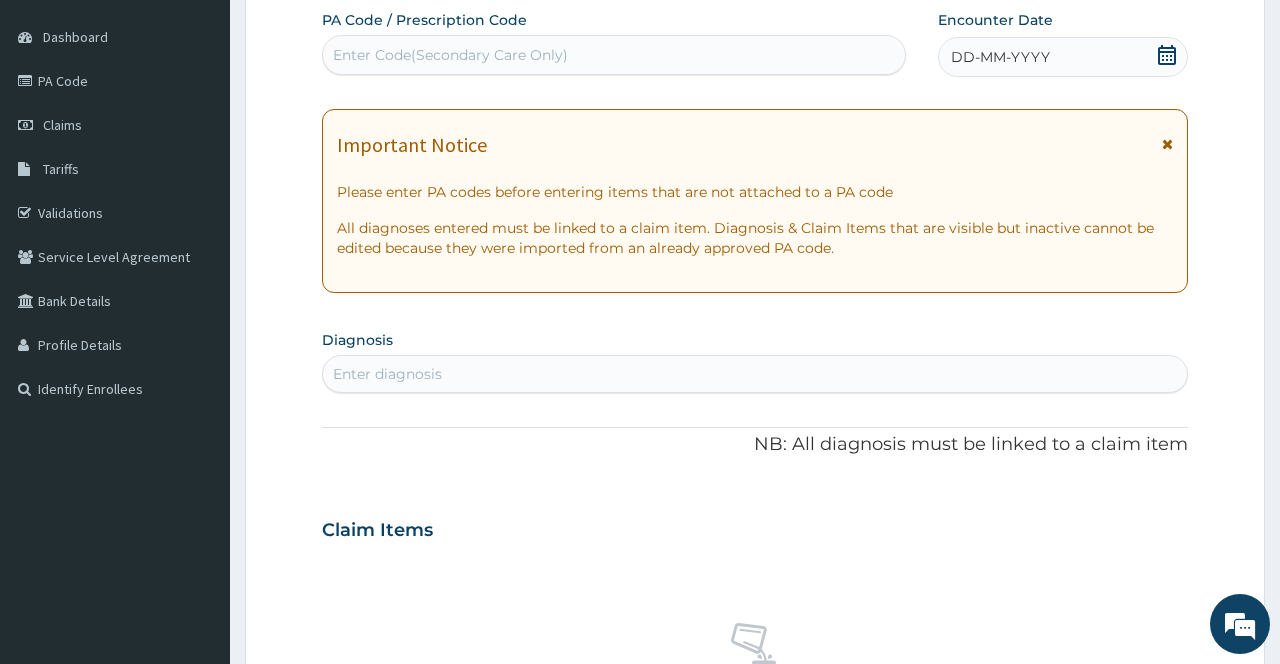 click at bounding box center (1167, 144) 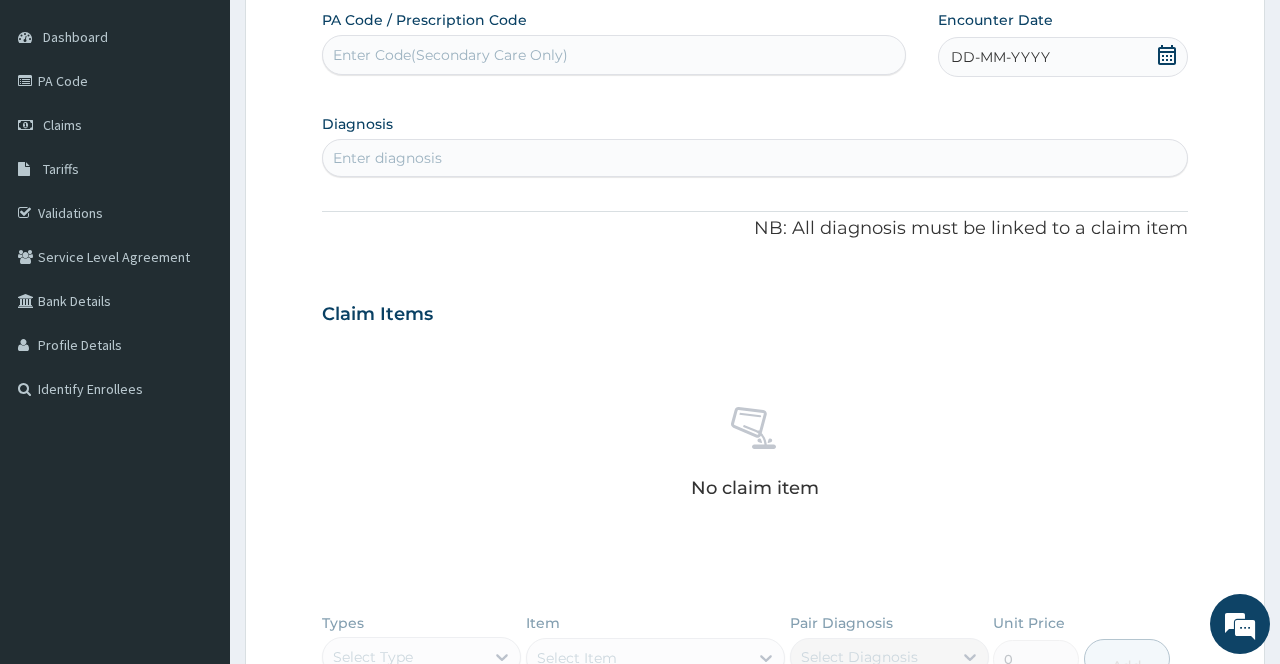 click 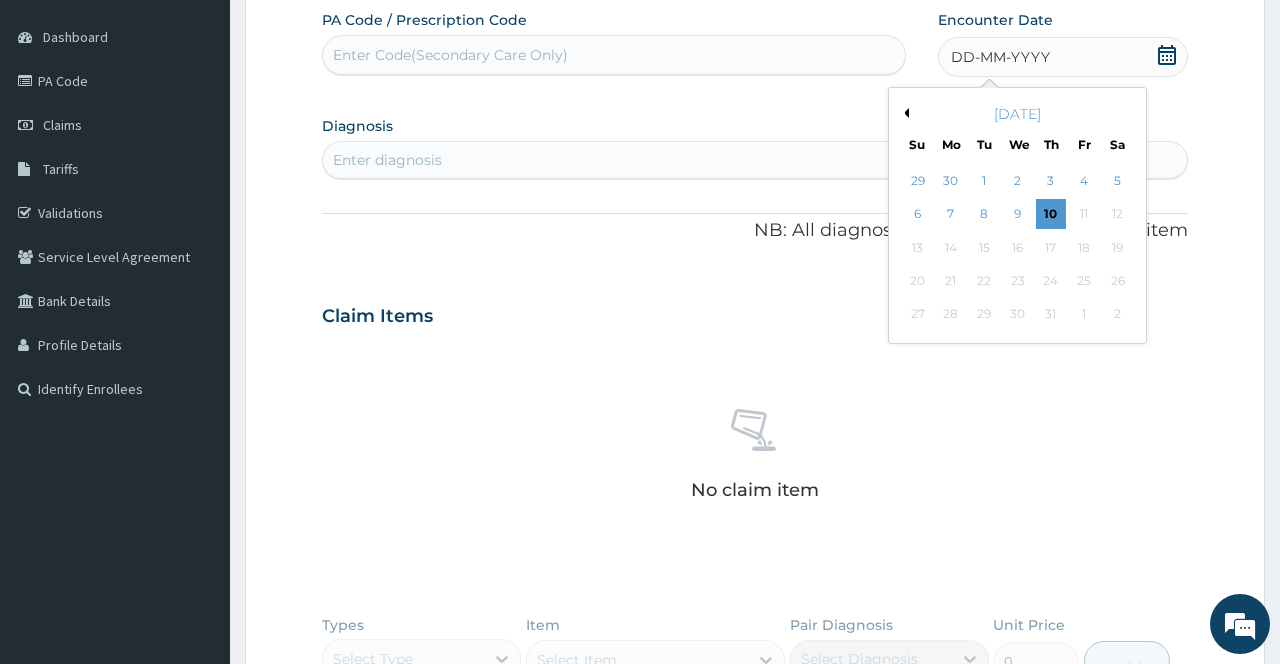 click on "Previous Month" at bounding box center (904, 113) 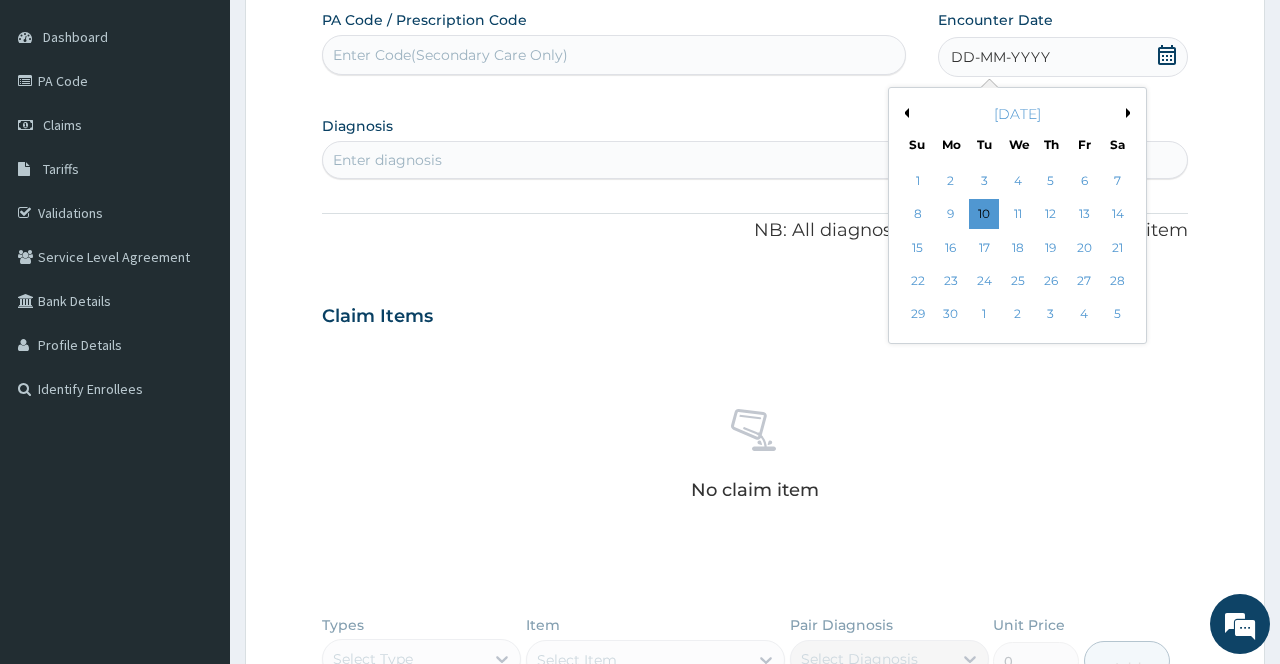 click on "Previous Month" at bounding box center (904, 113) 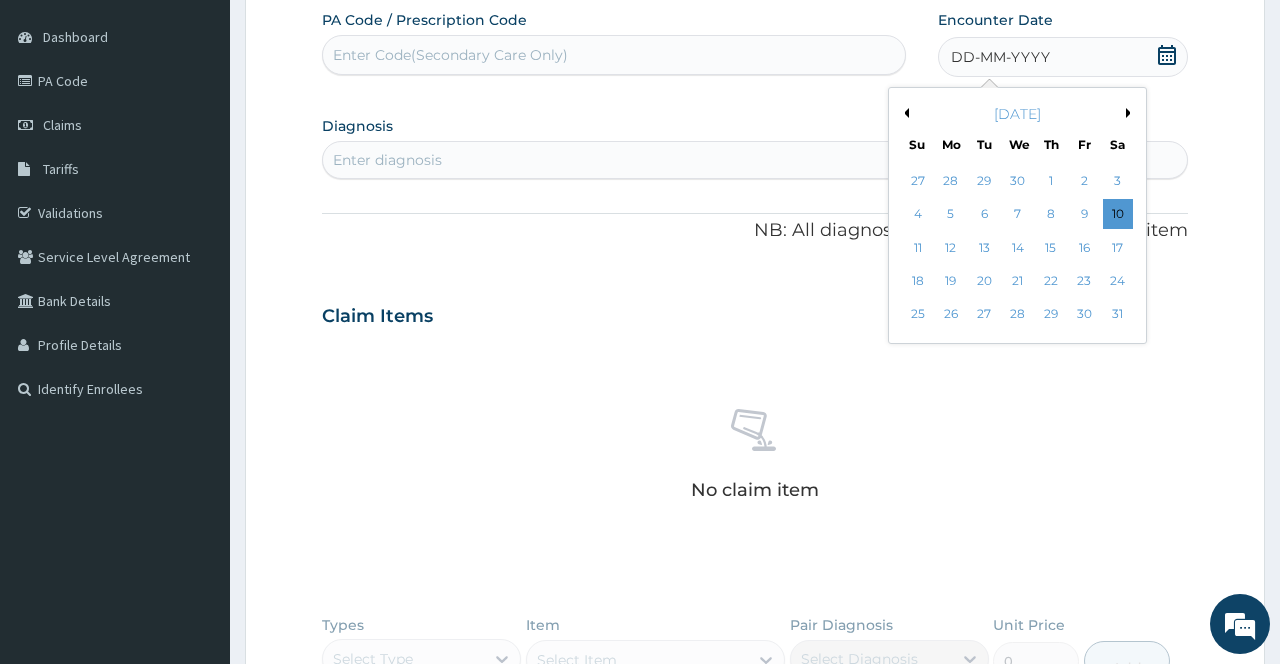 click on "Previous Month" at bounding box center (904, 113) 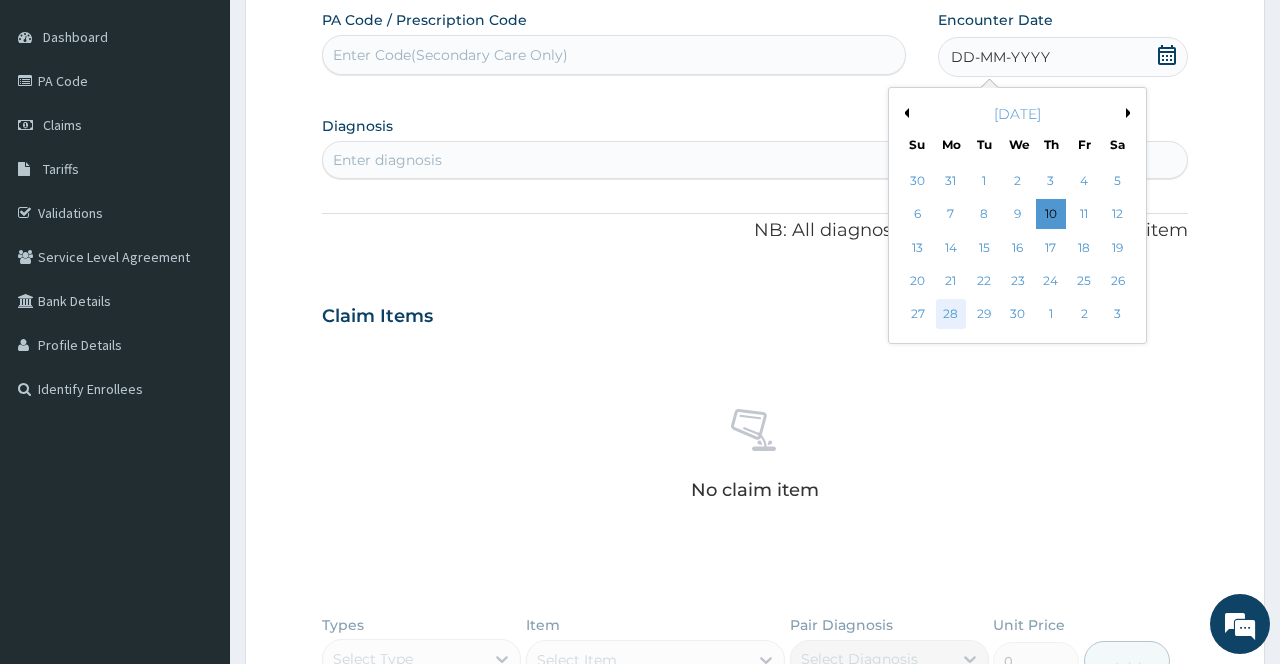 click on "28" at bounding box center (951, 315) 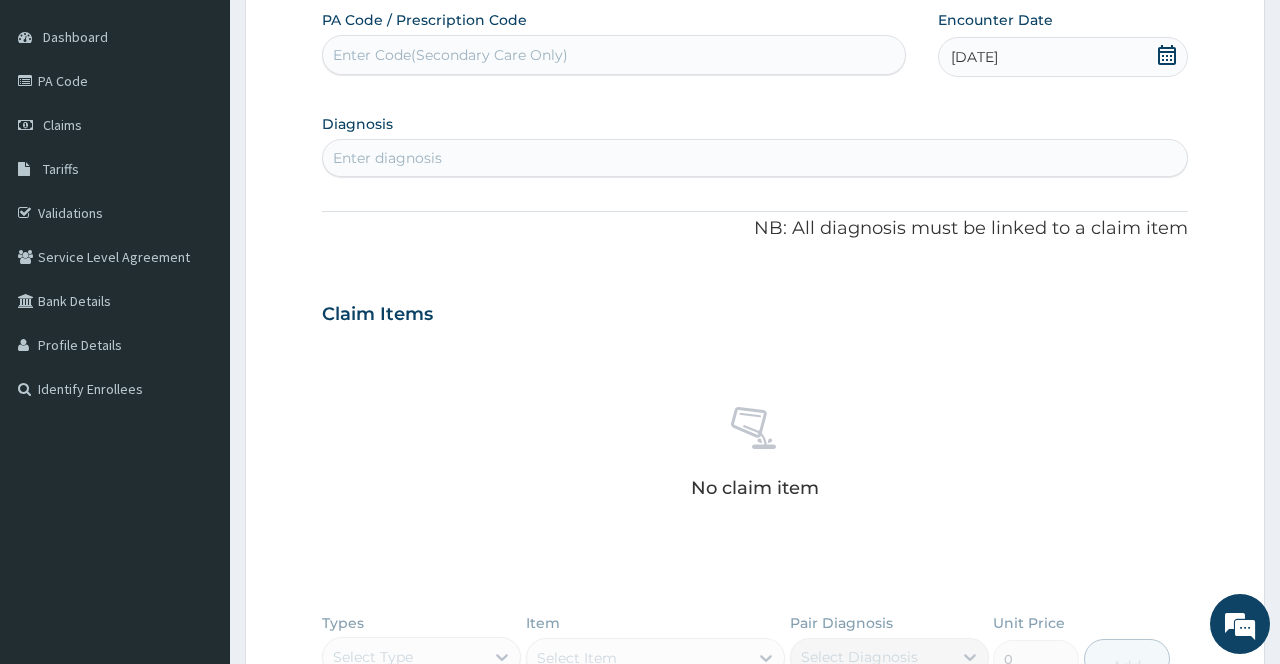click on "Enter diagnosis" at bounding box center (754, 158) 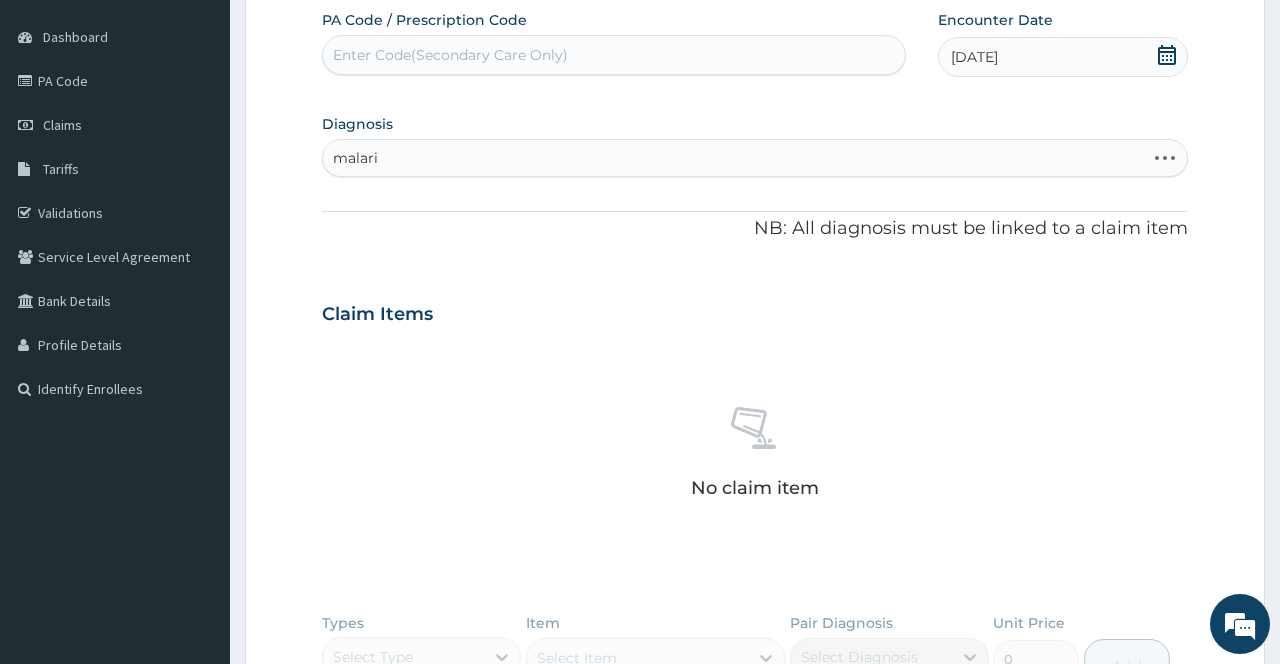 type on "malaria" 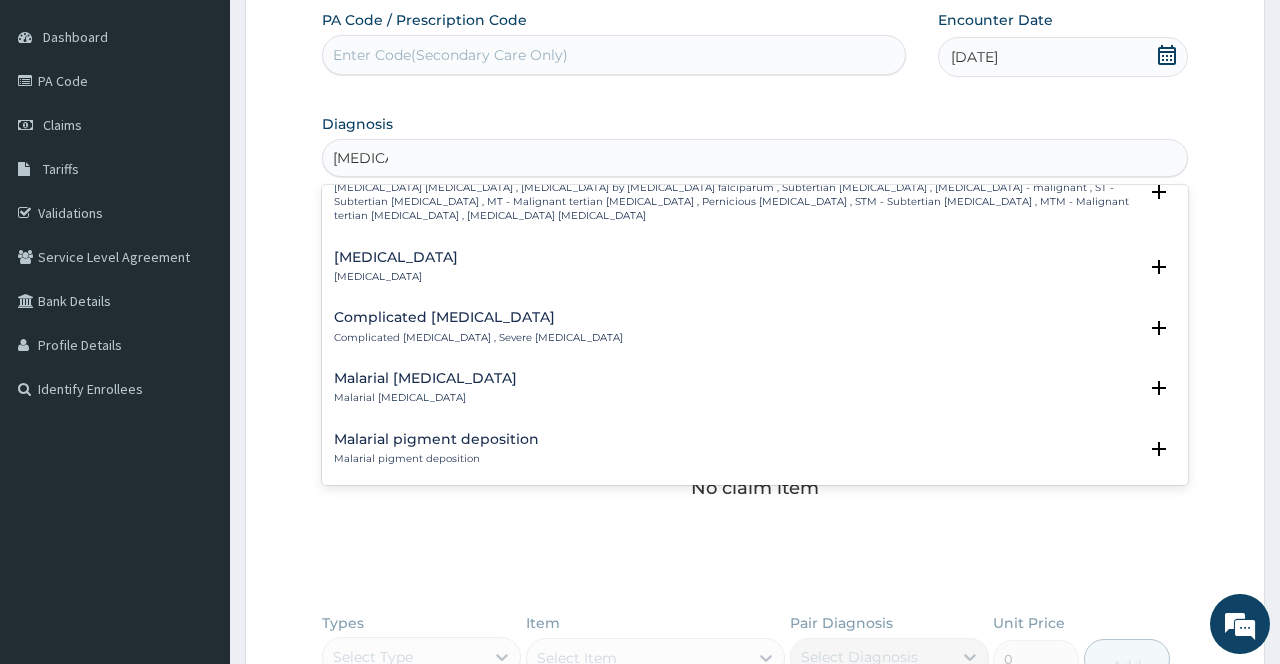 scroll, scrollTop: 880, scrollLeft: 0, axis: vertical 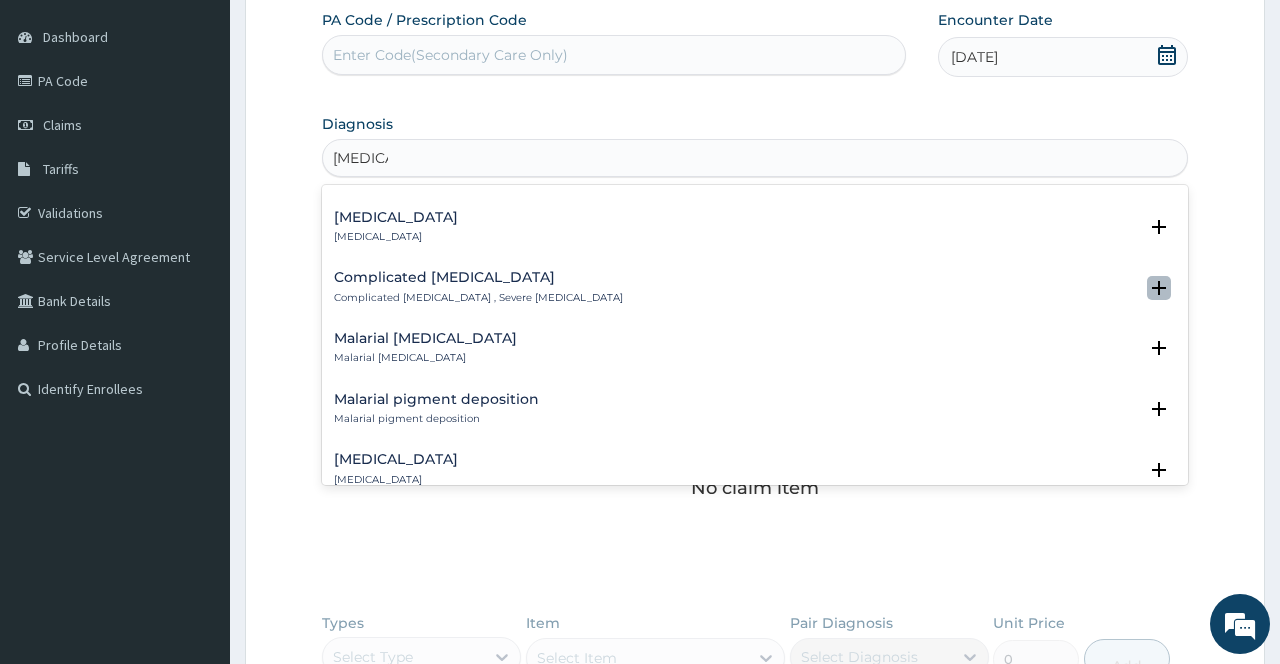 click 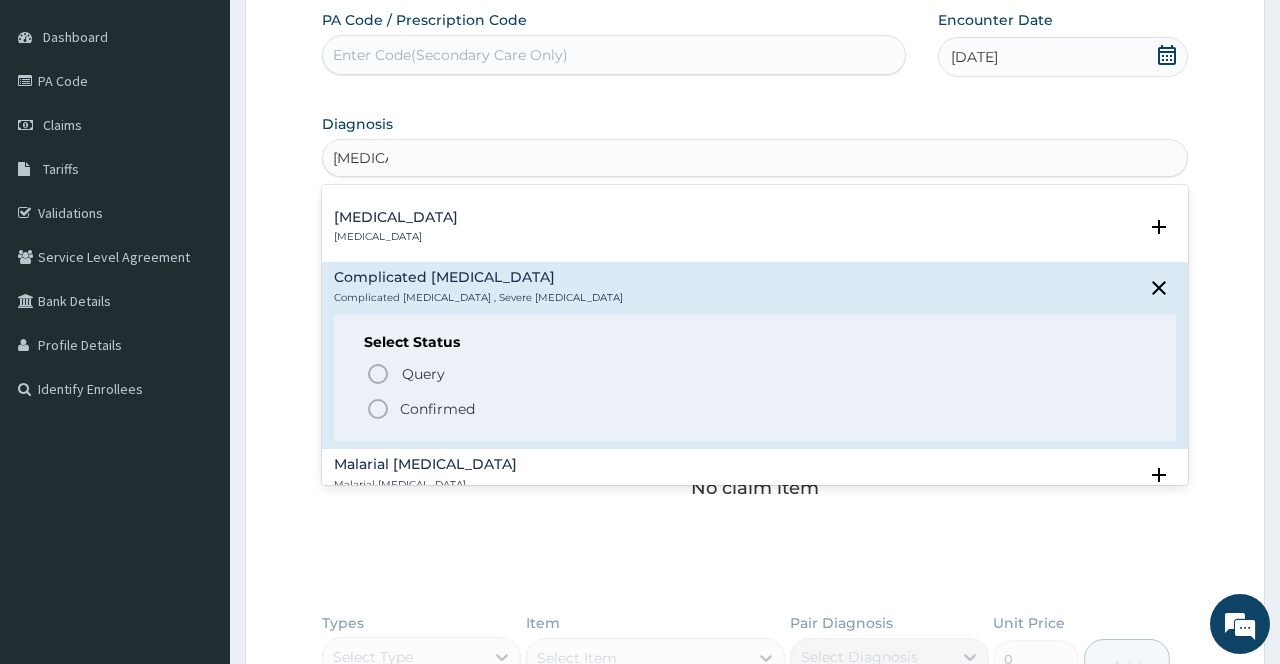 click 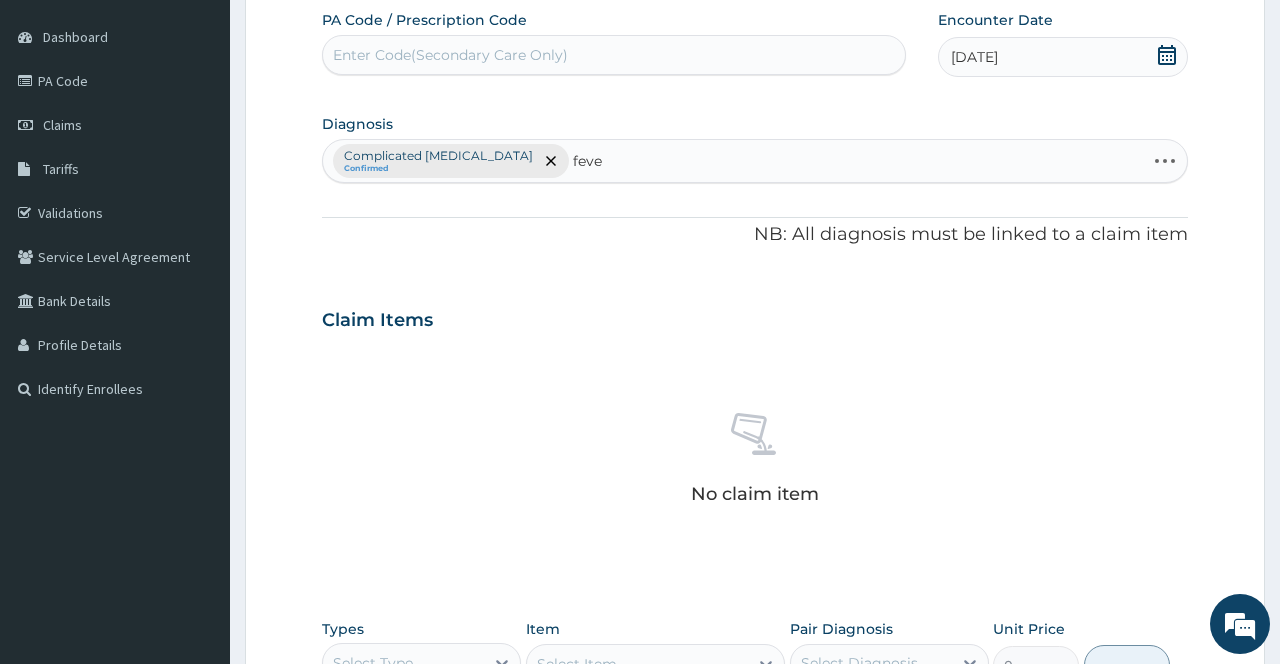 type on "fever" 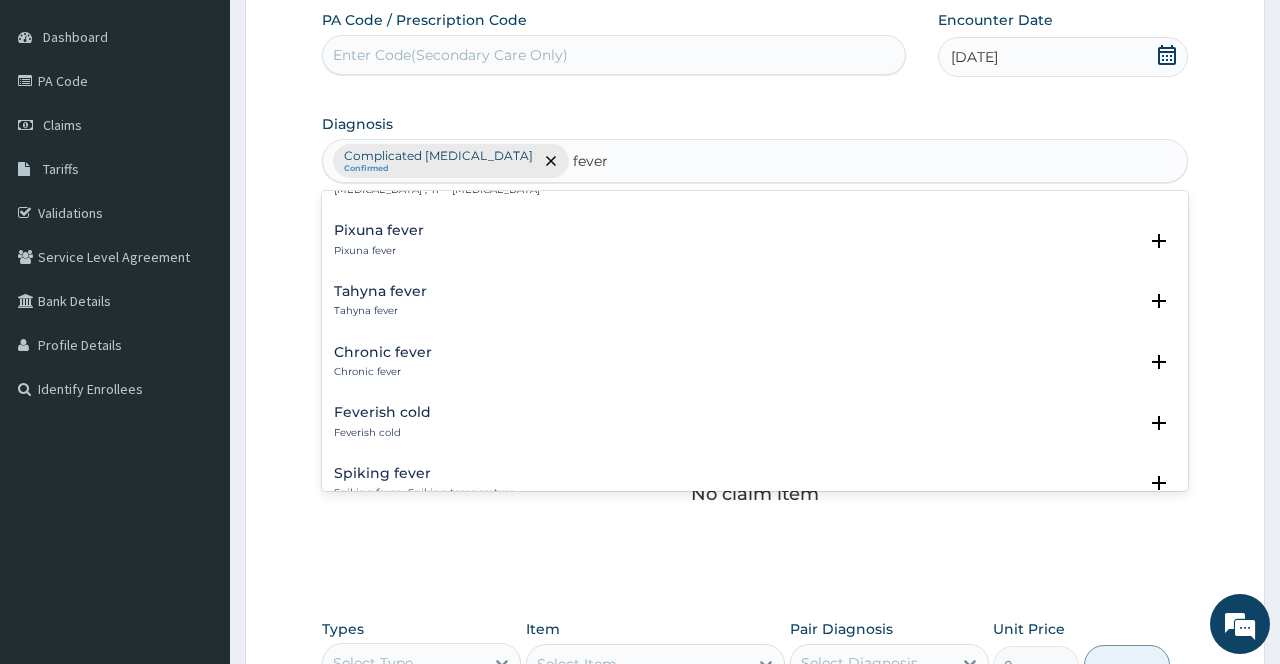 scroll, scrollTop: 1680, scrollLeft: 0, axis: vertical 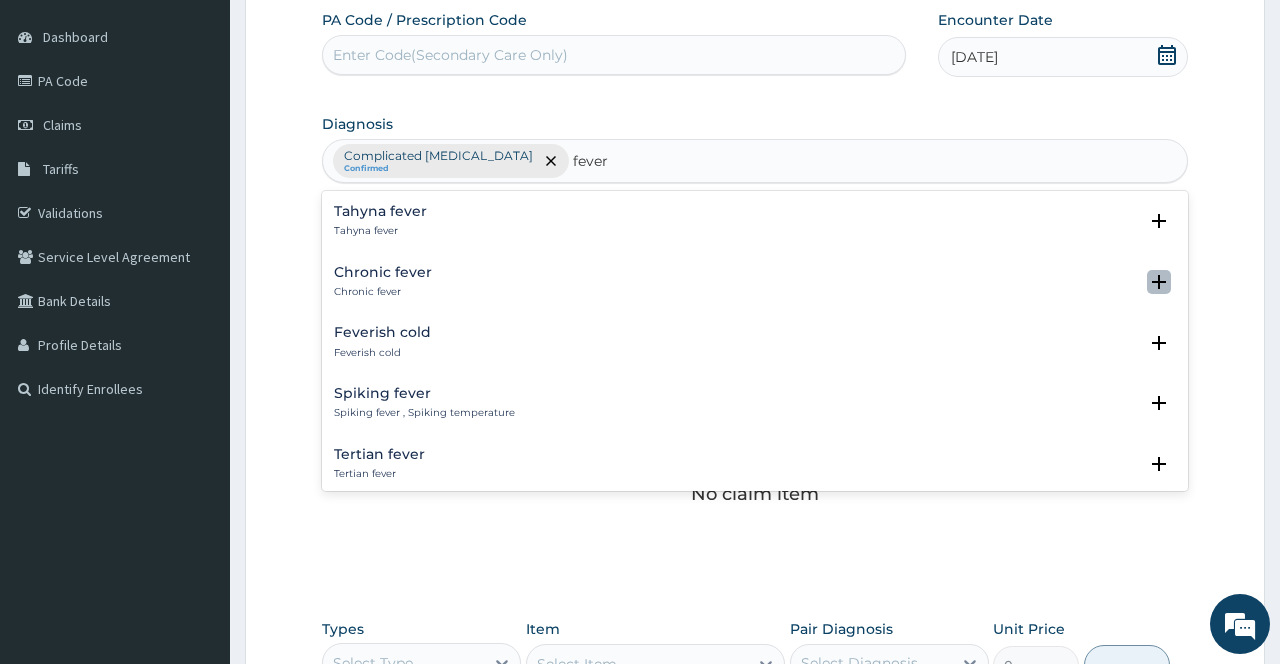 click 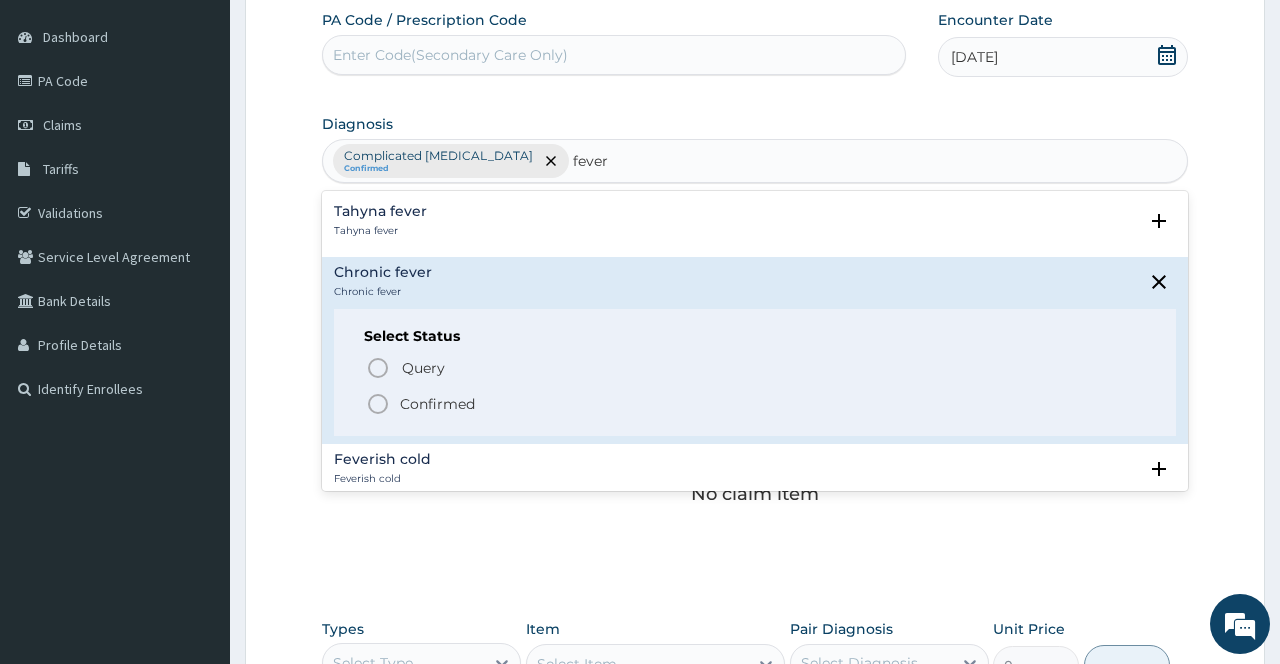 click 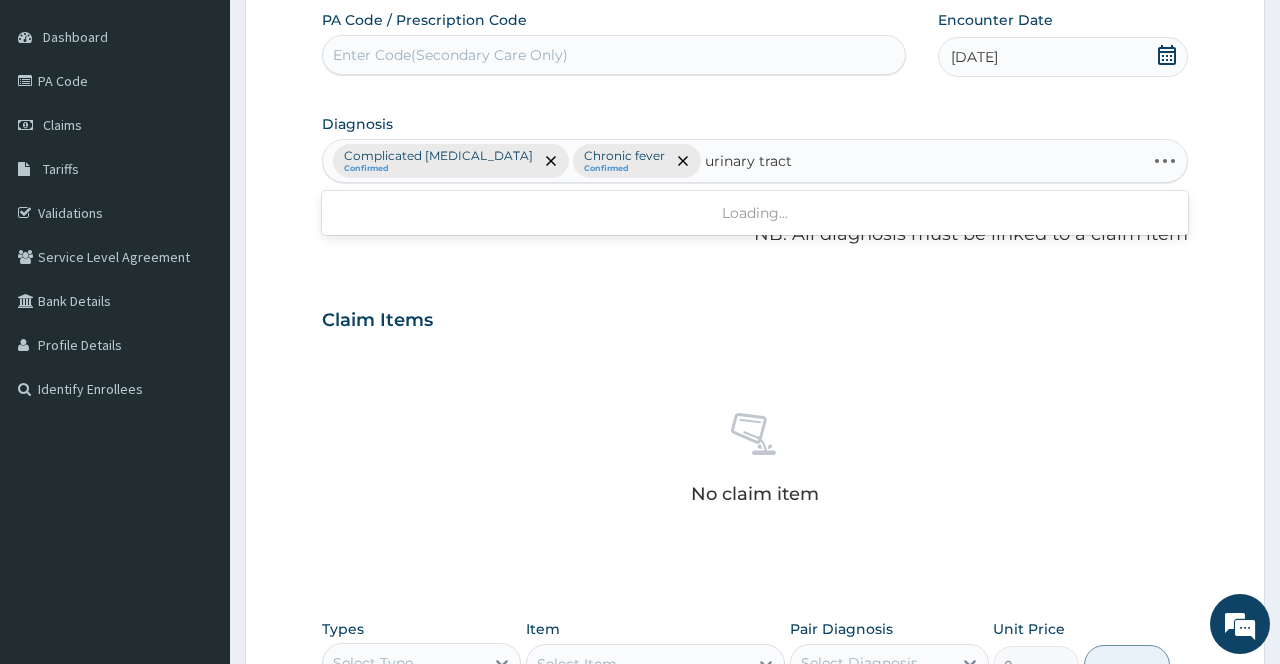 type on "urinary tract" 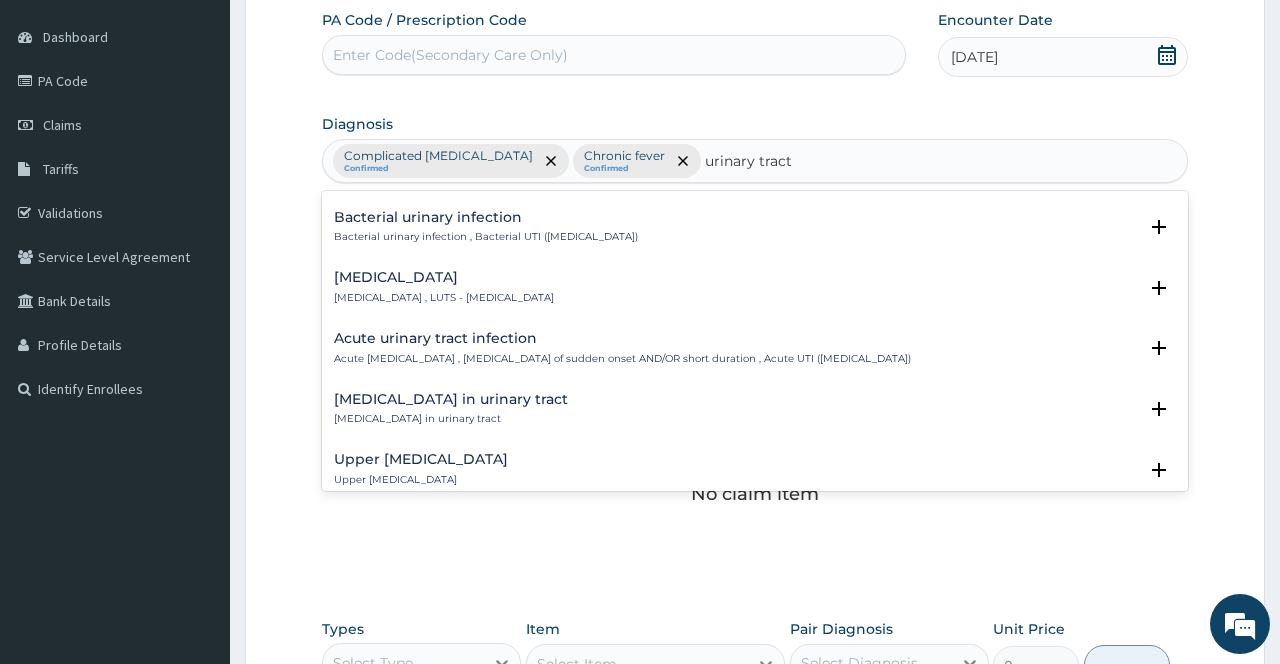 scroll, scrollTop: 640, scrollLeft: 0, axis: vertical 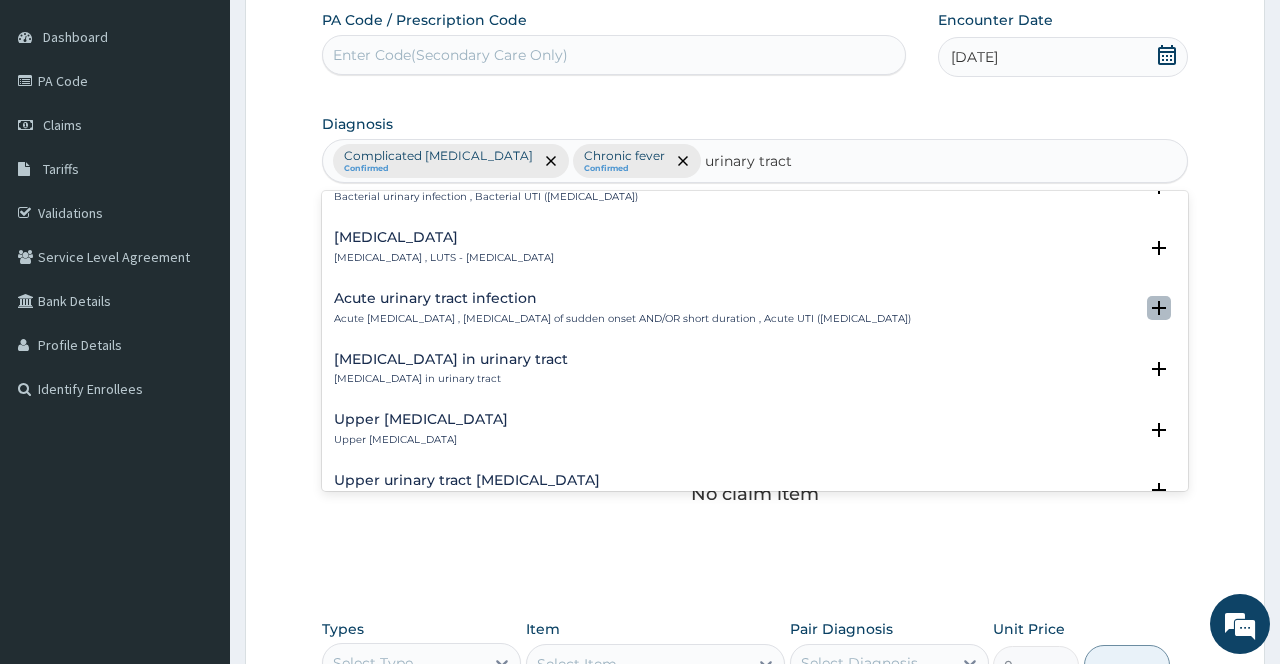 click 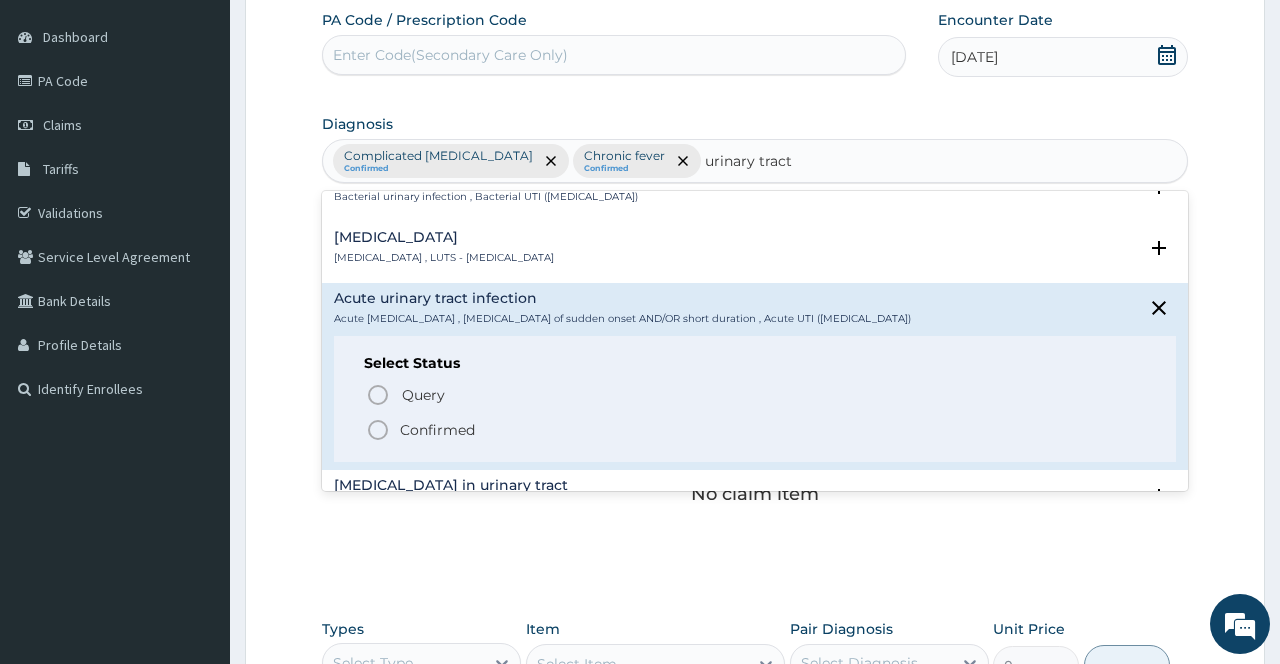 click 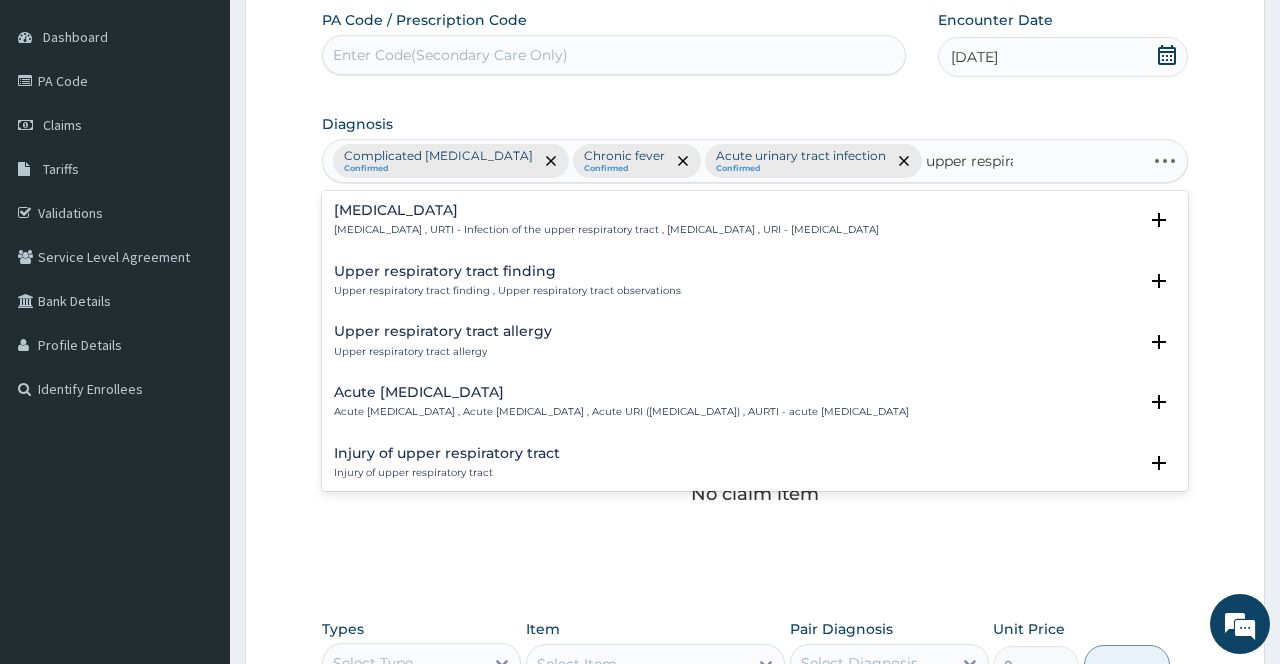 type on "upper respirat" 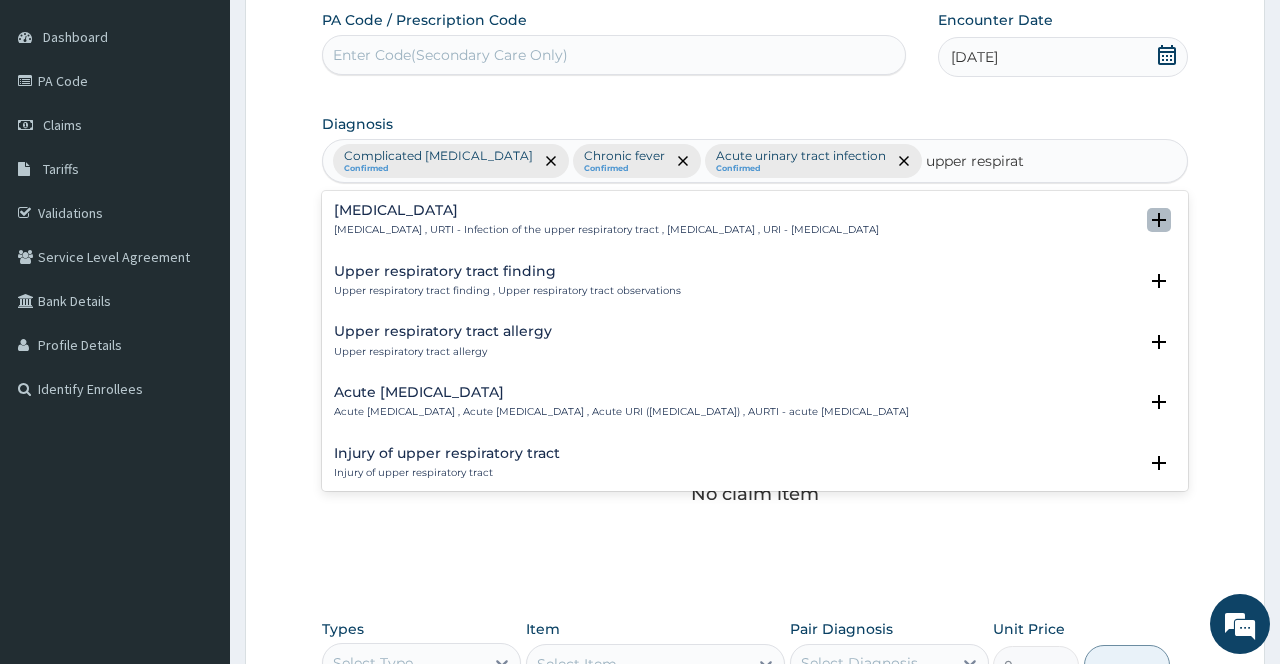 click at bounding box center (1159, 220) 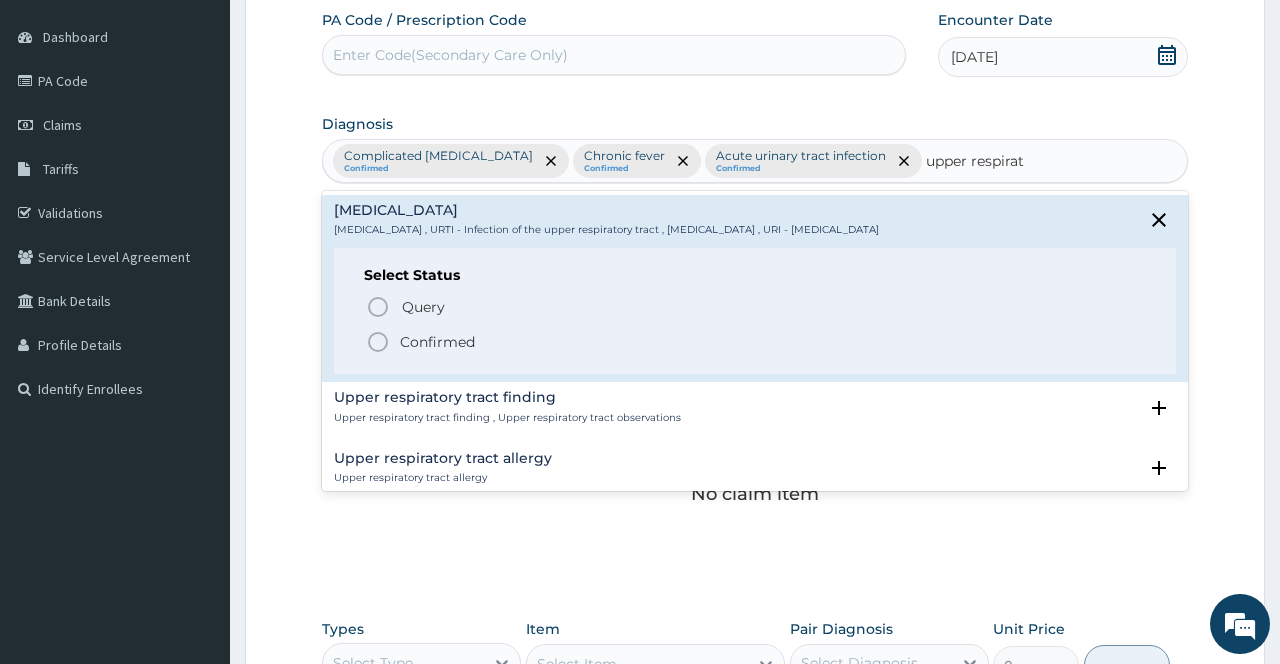 click 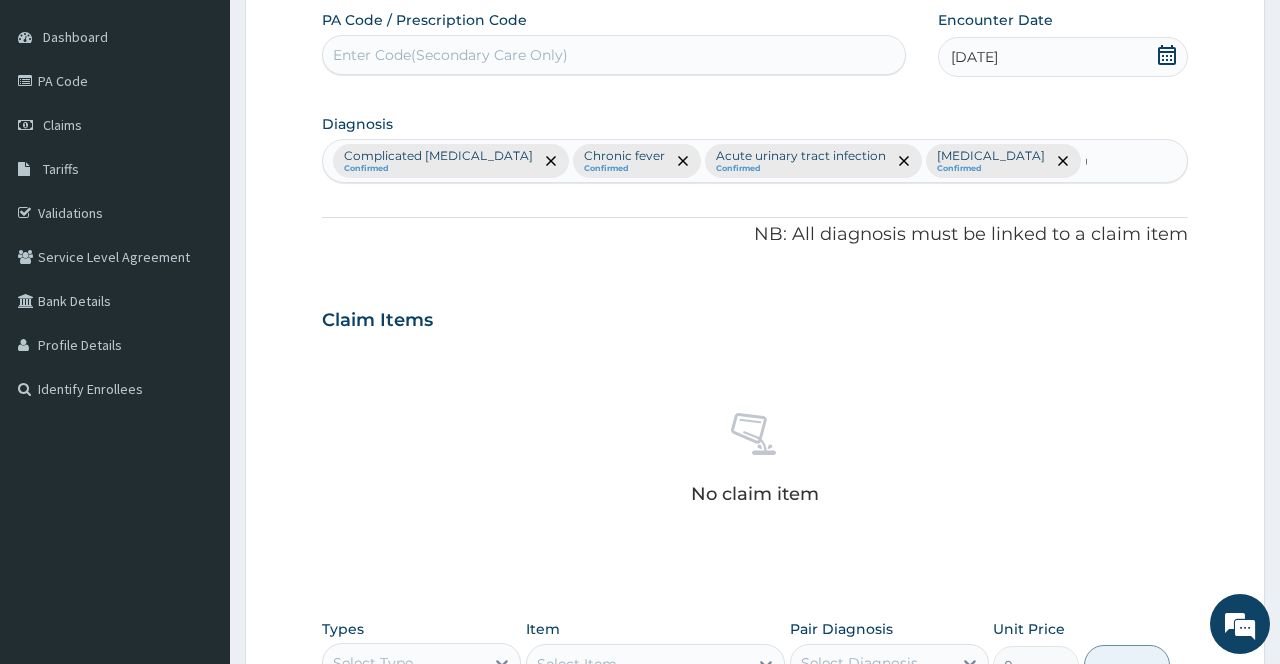 type 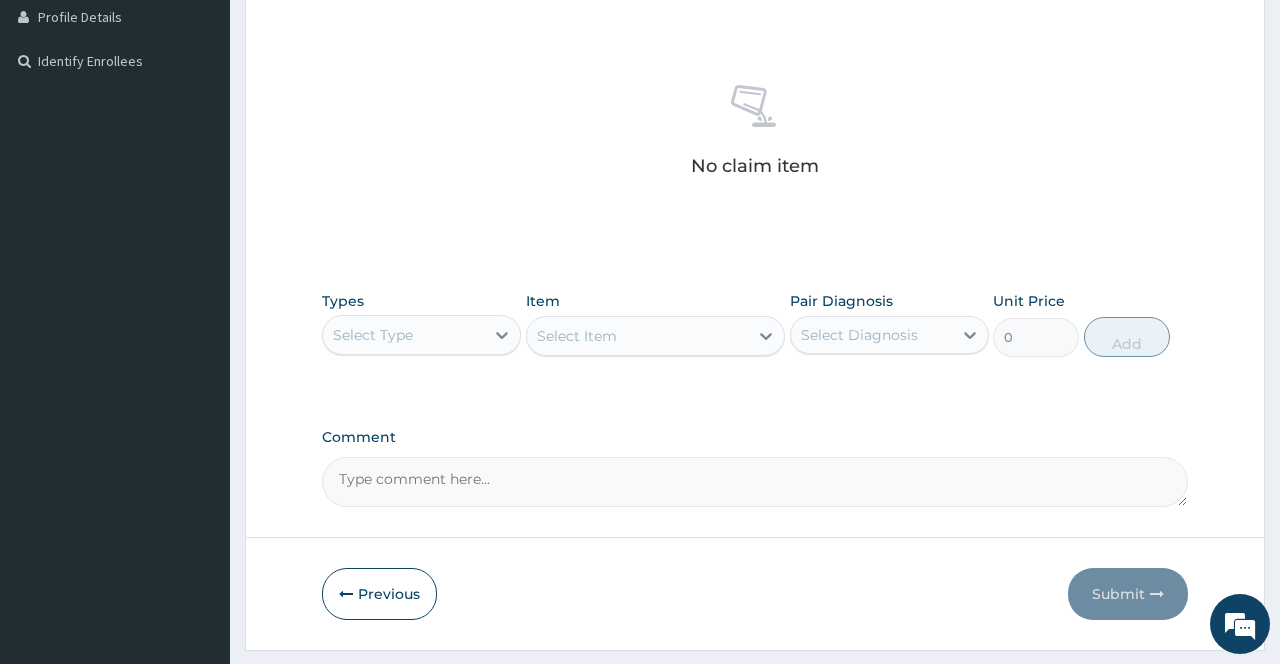 scroll, scrollTop: 562, scrollLeft: 0, axis: vertical 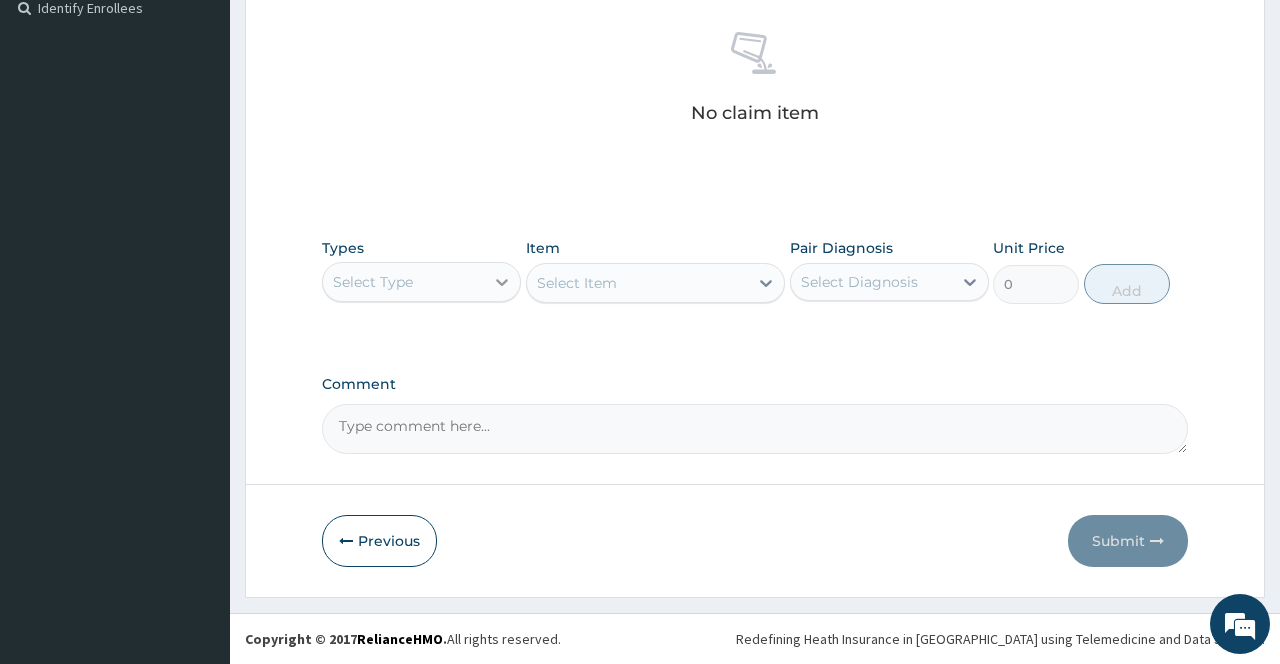 click 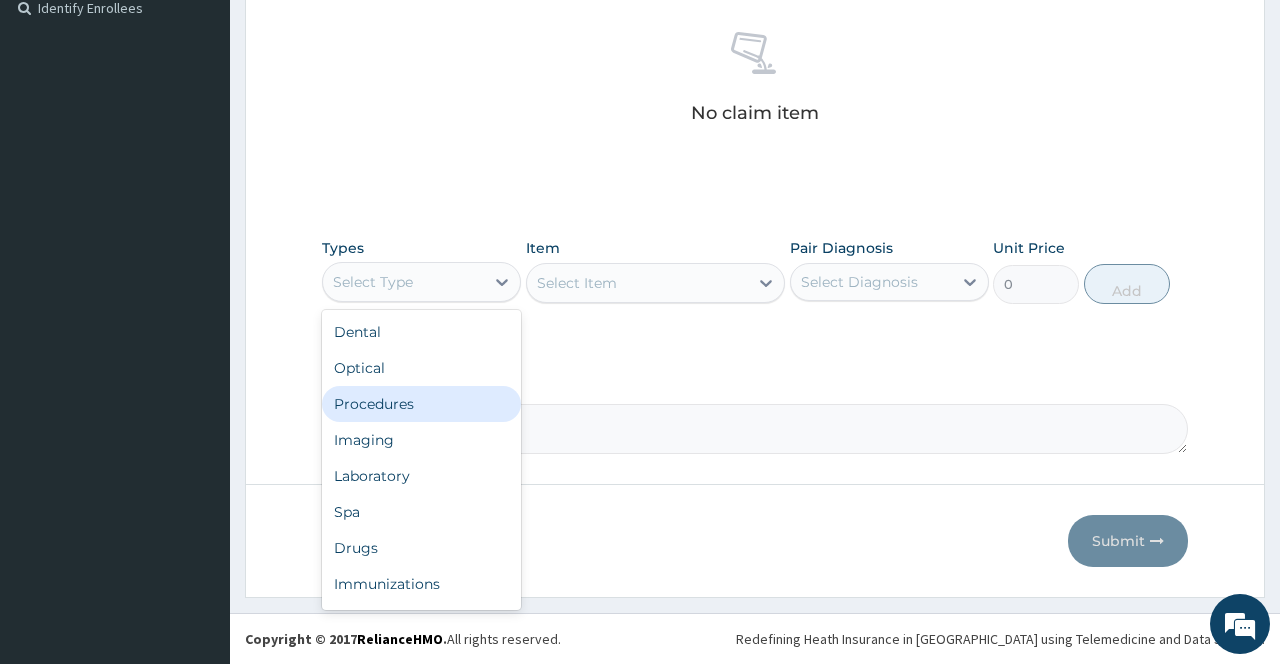 click on "Procedures" at bounding box center (421, 404) 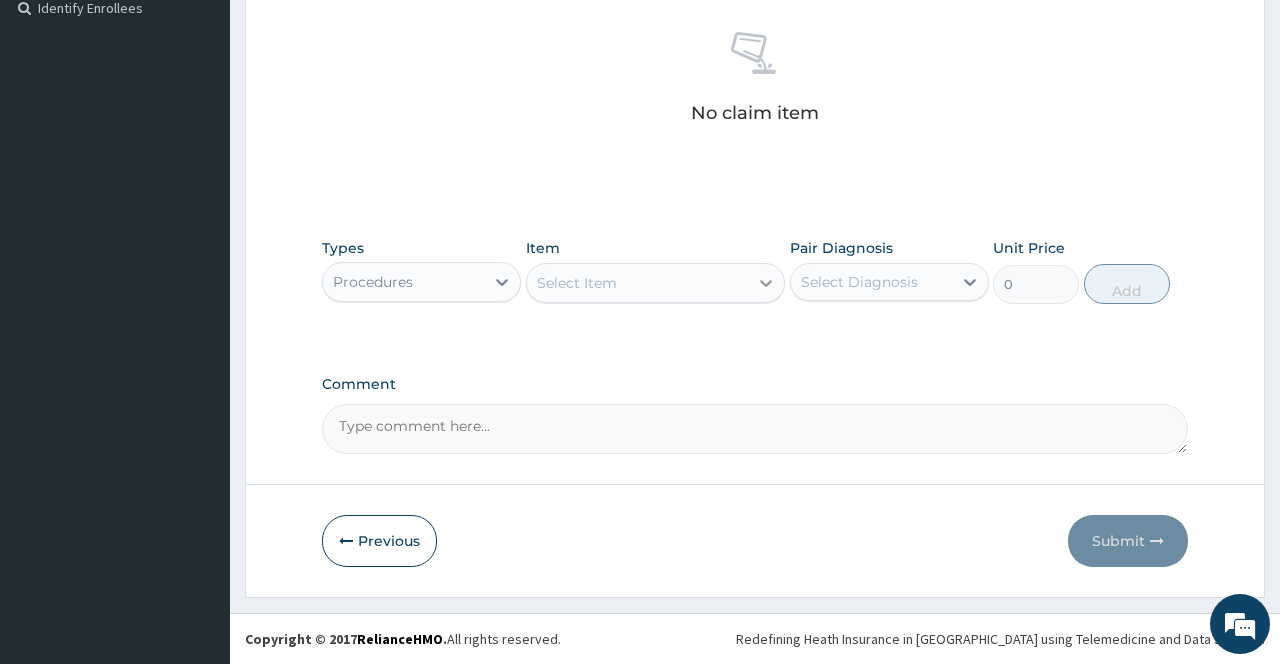 click 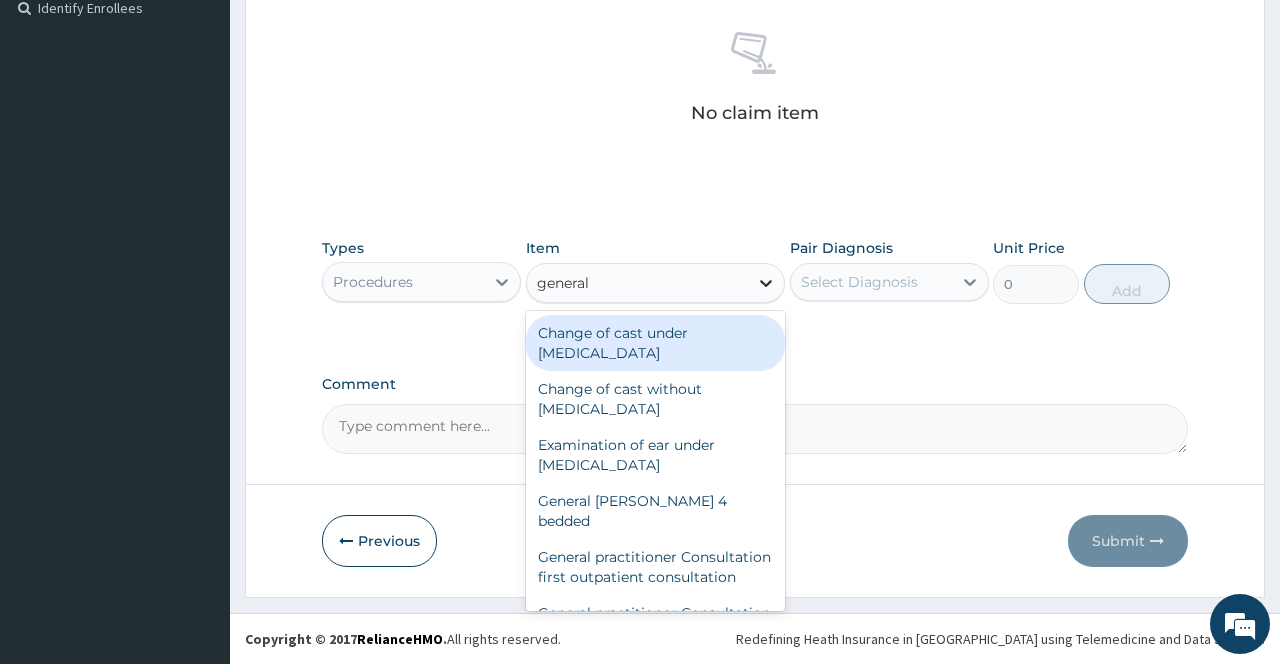 type on "general p" 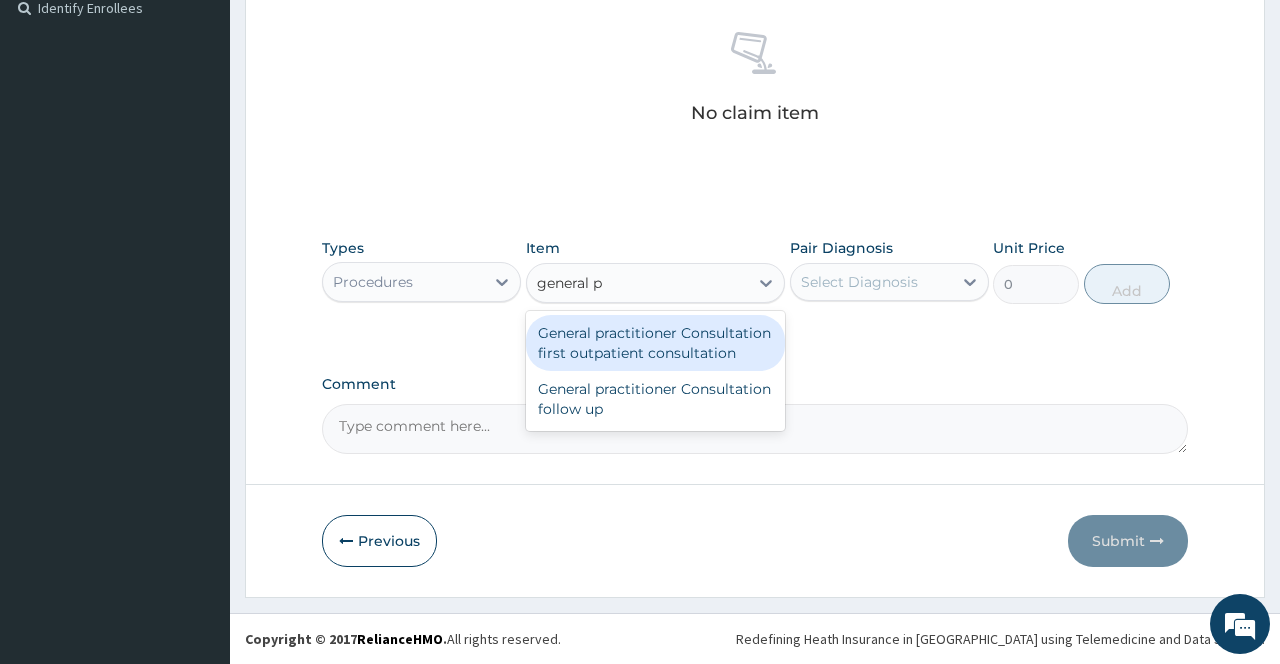 click on "General practitioner Consultation first outpatient consultation" at bounding box center (656, 343) 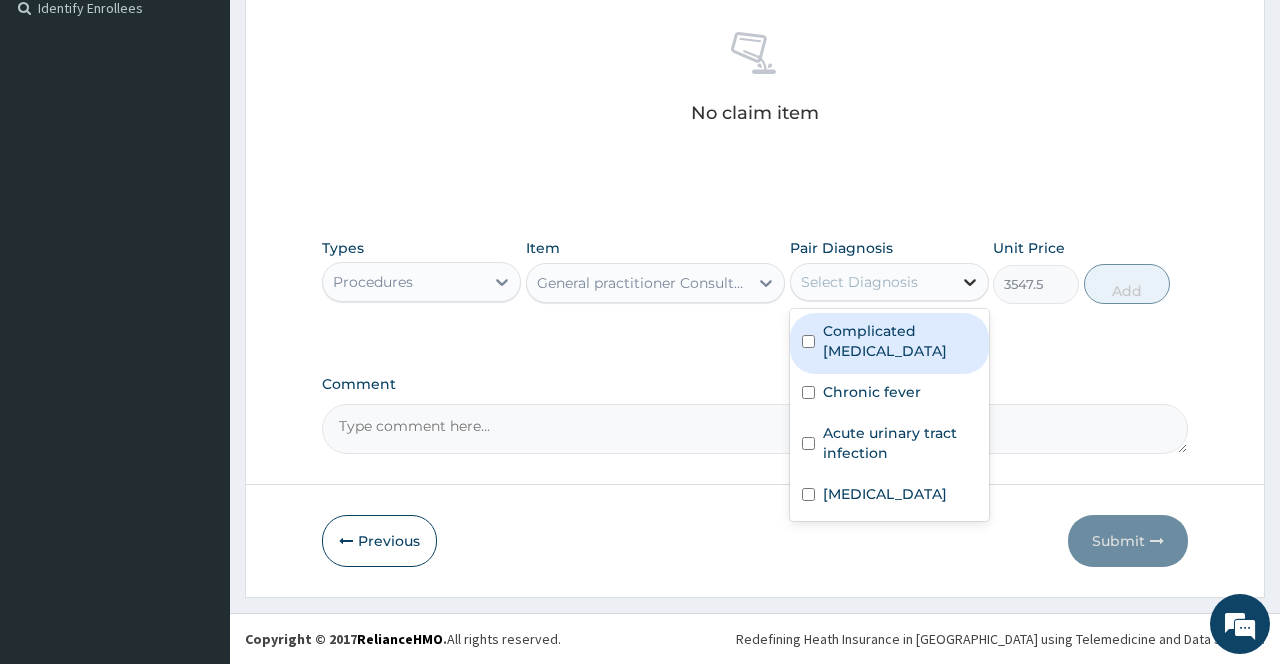 click 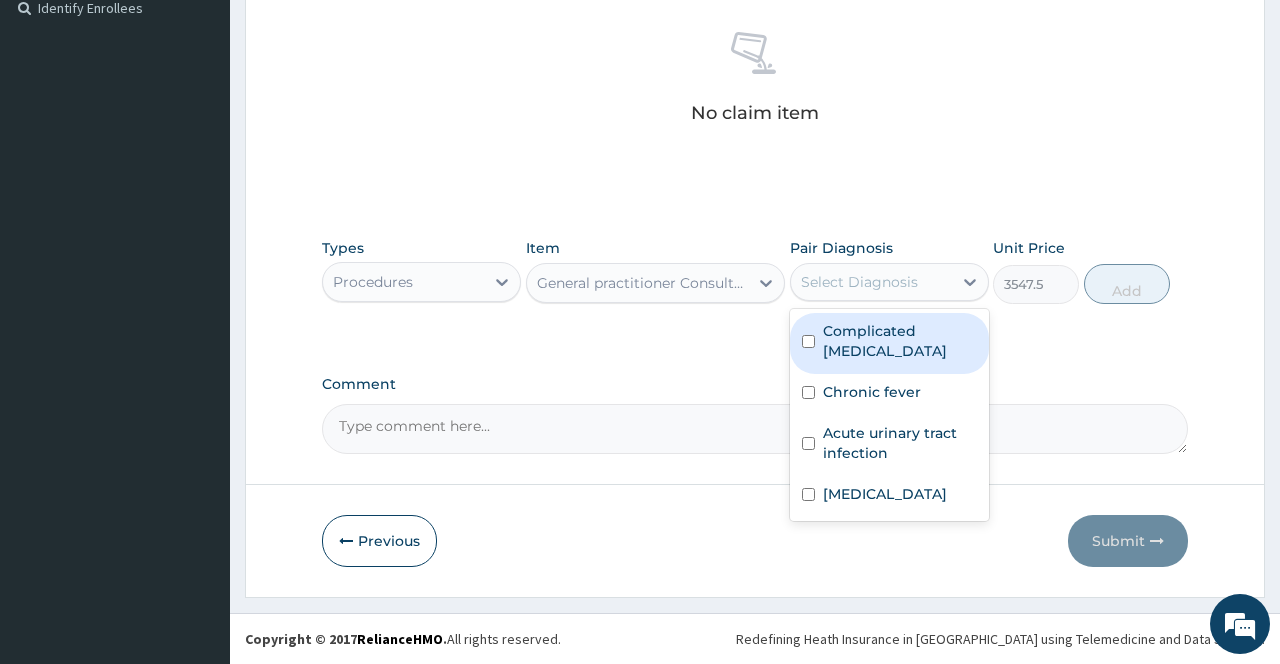 drag, startPoint x: 834, startPoint y: 332, endPoint x: 823, endPoint y: 370, distance: 39.56008 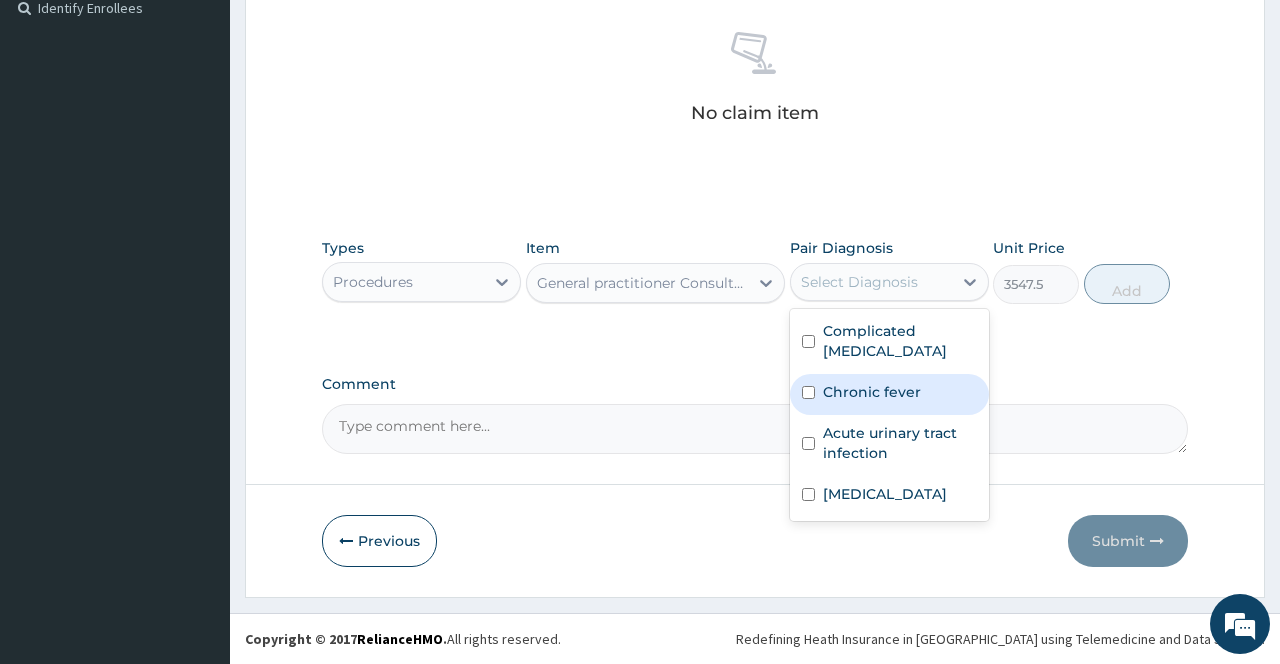 click on "Chronic fever" at bounding box center (872, 392) 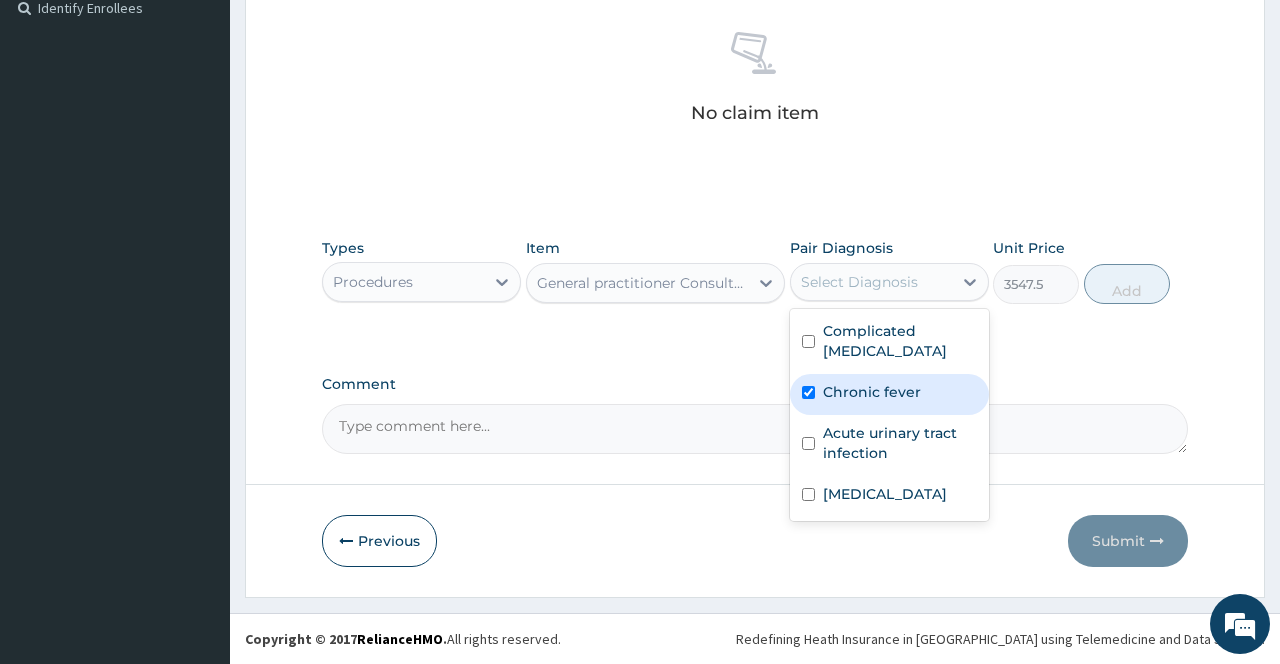 checkbox on "true" 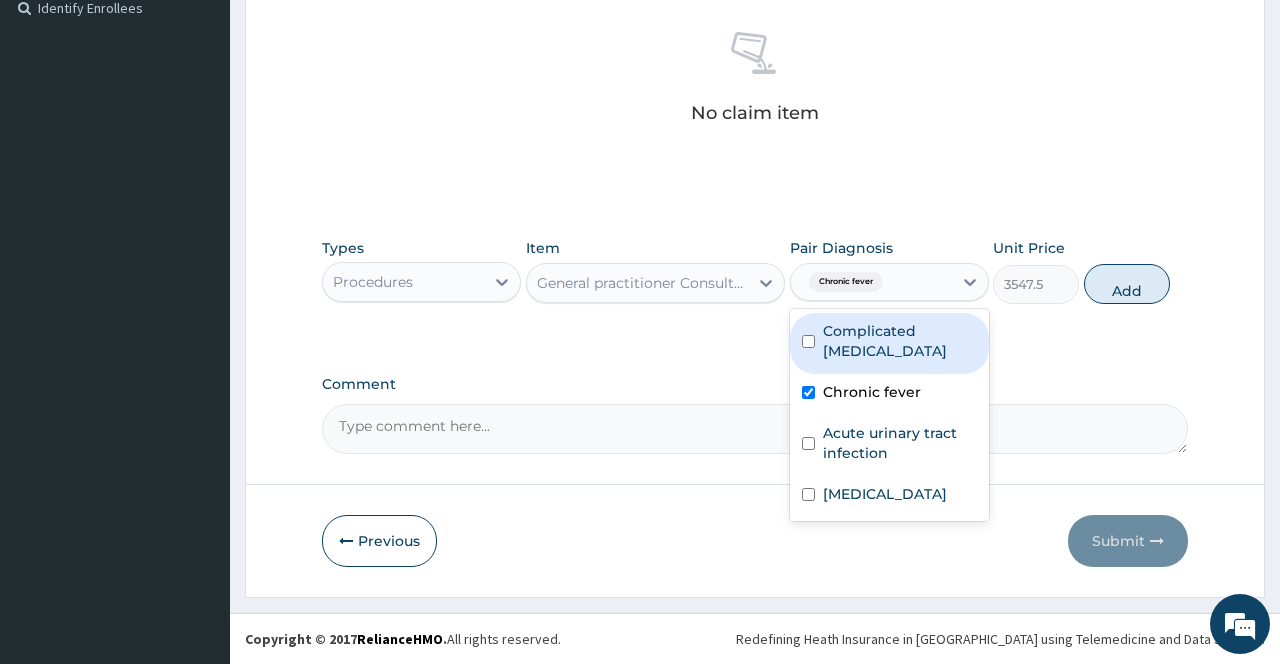 click at bounding box center (808, 341) 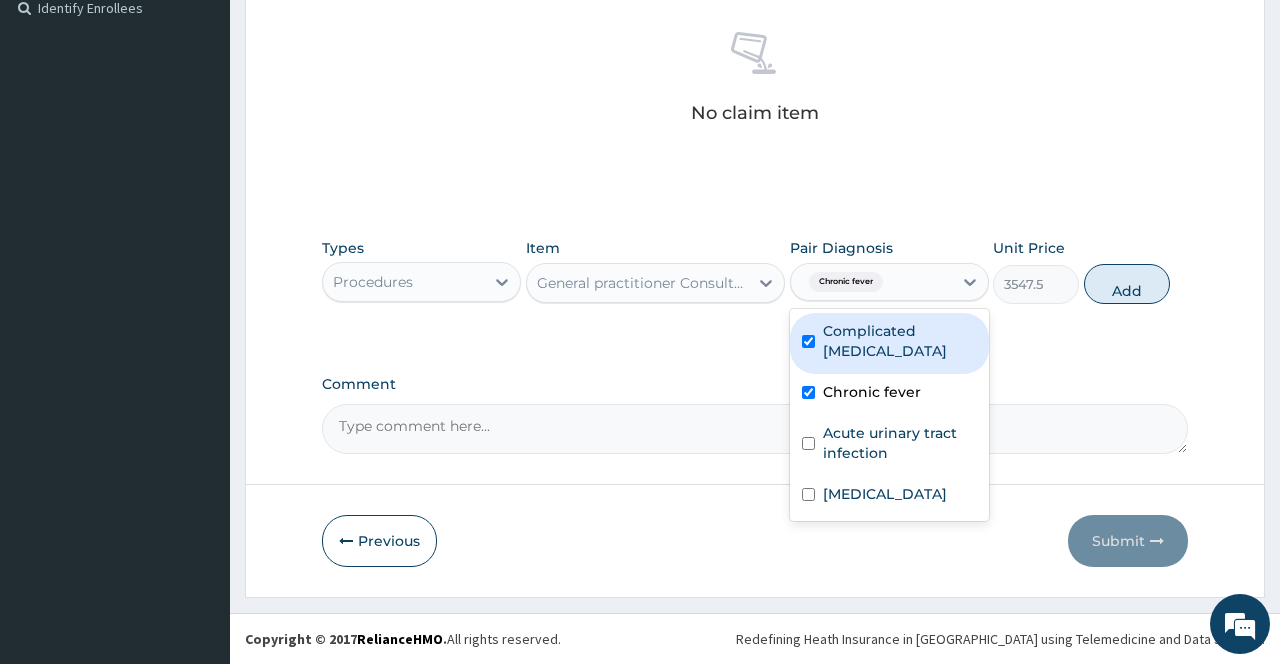 checkbox on "true" 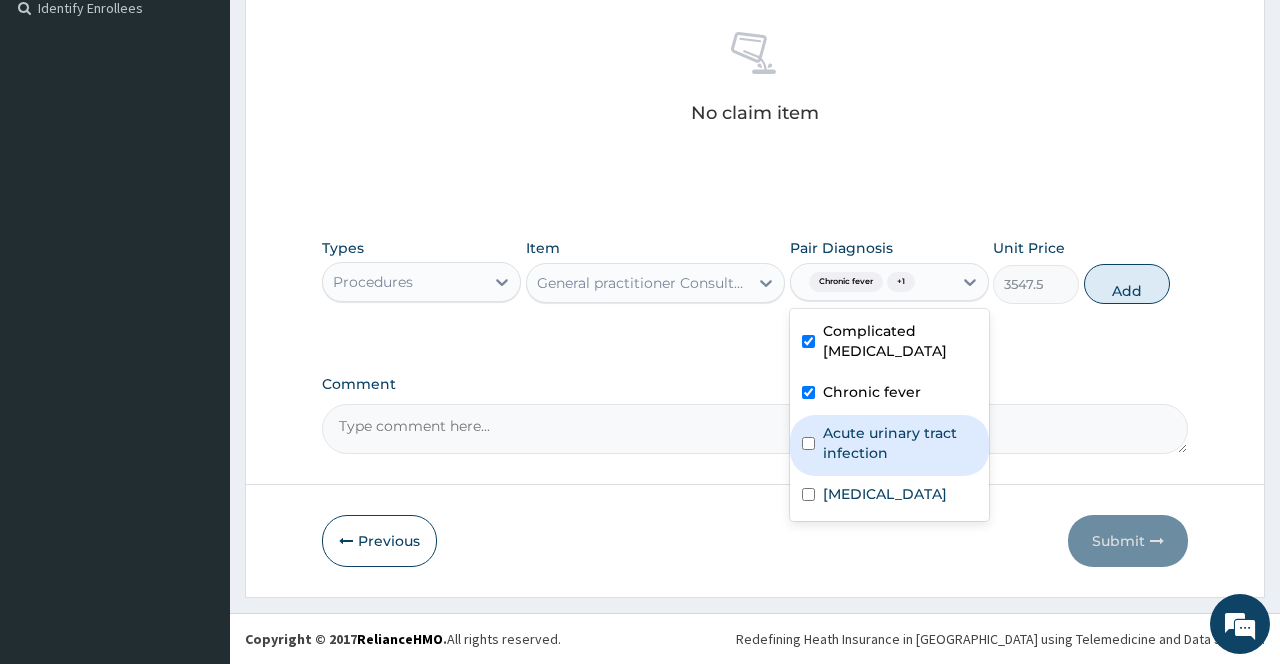 click at bounding box center (808, 443) 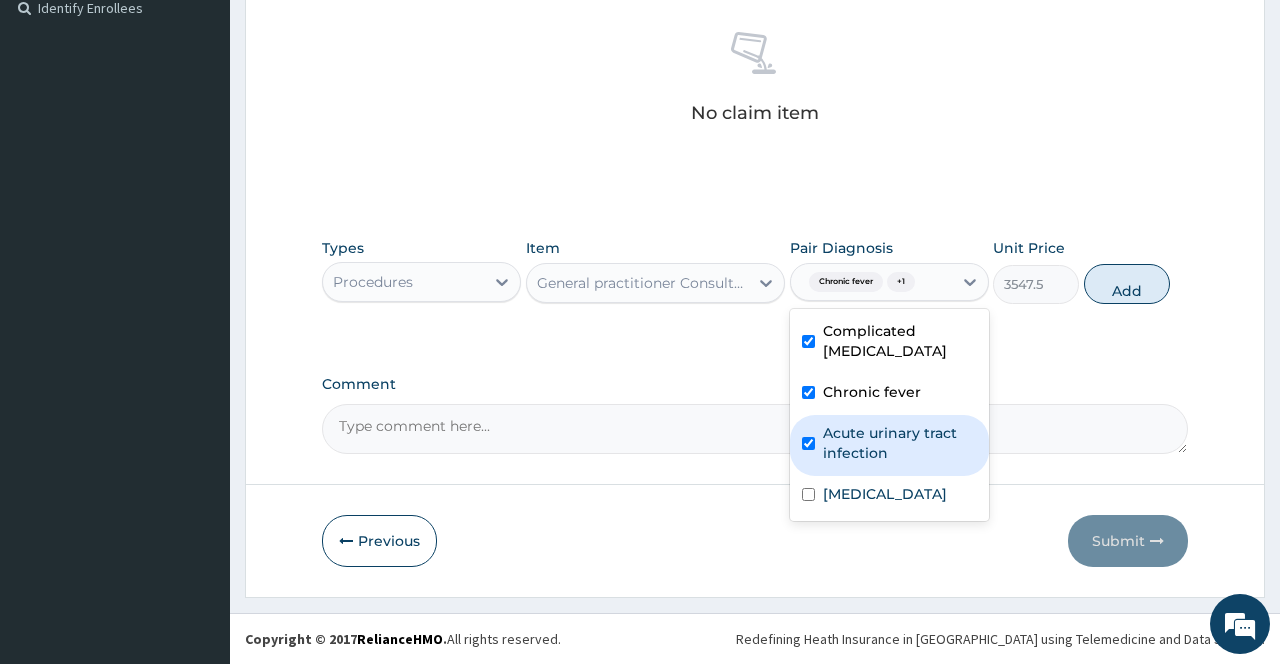 checkbox on "true" 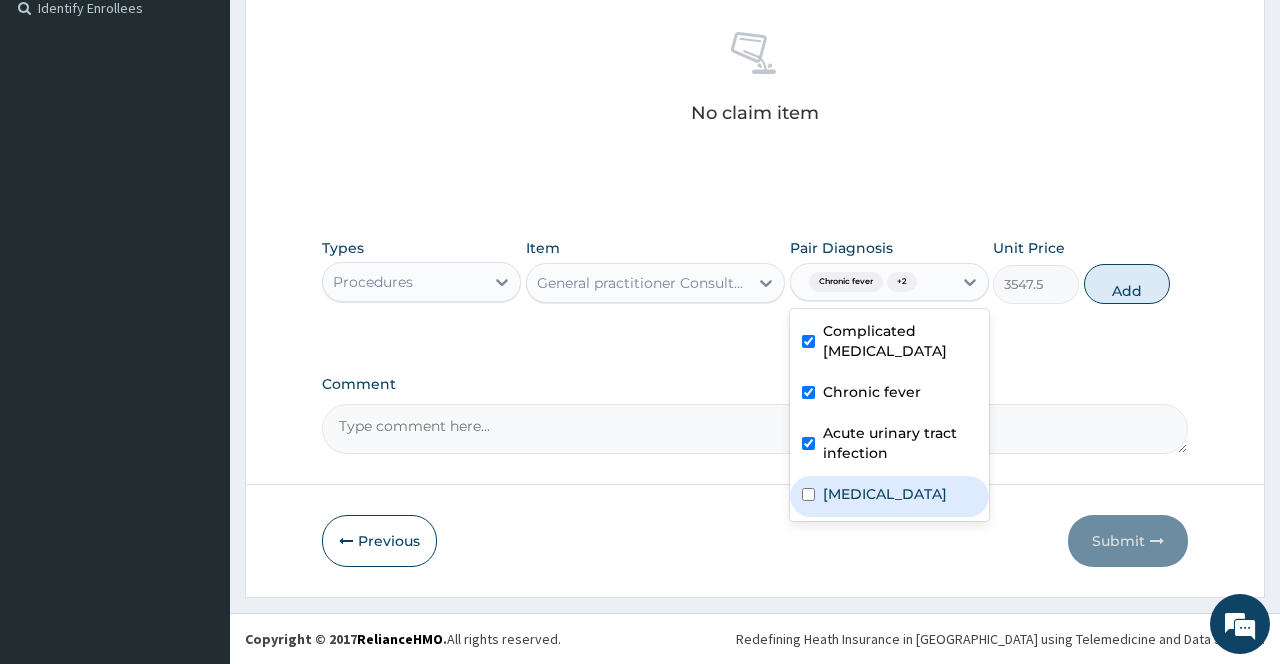 click at bounding box center (808, 494) 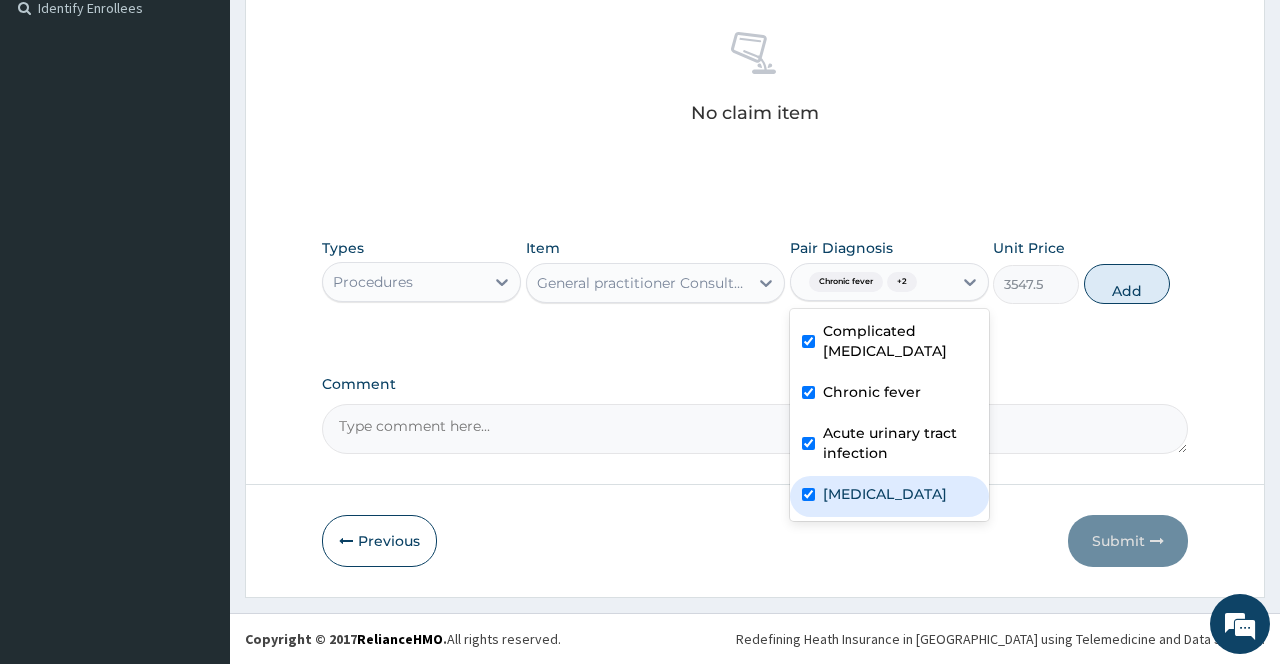 checkbox on "true" 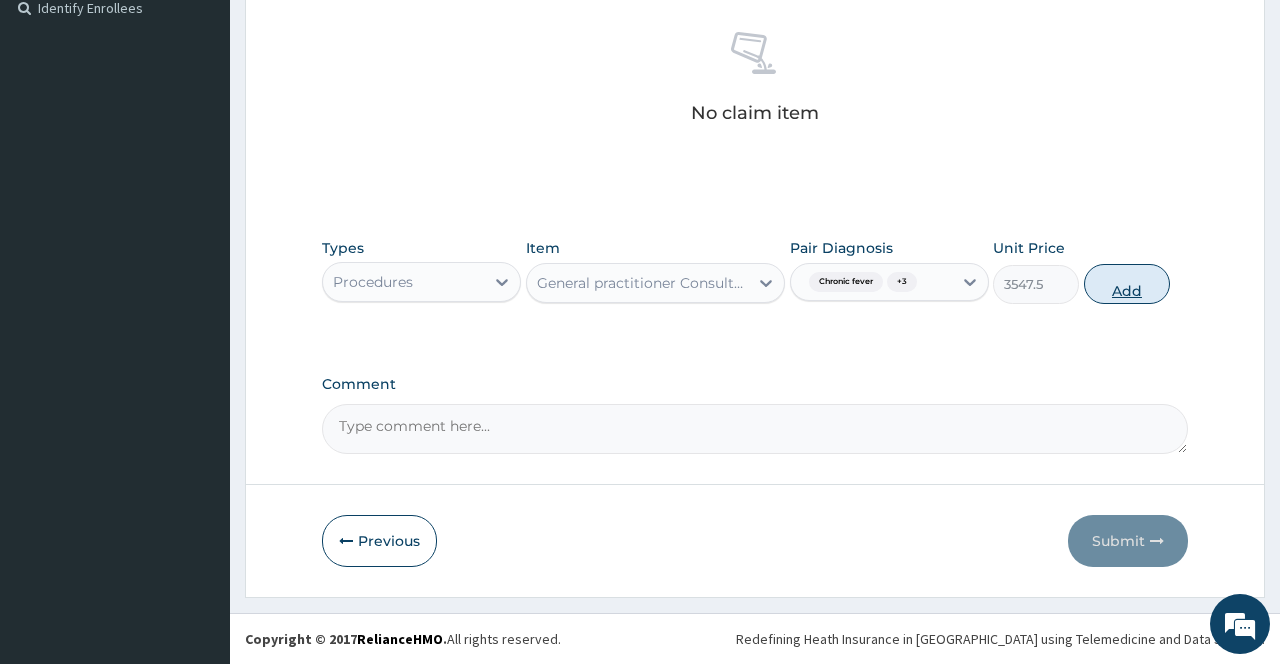 click on "Add" at bounding box center (1127, 284) 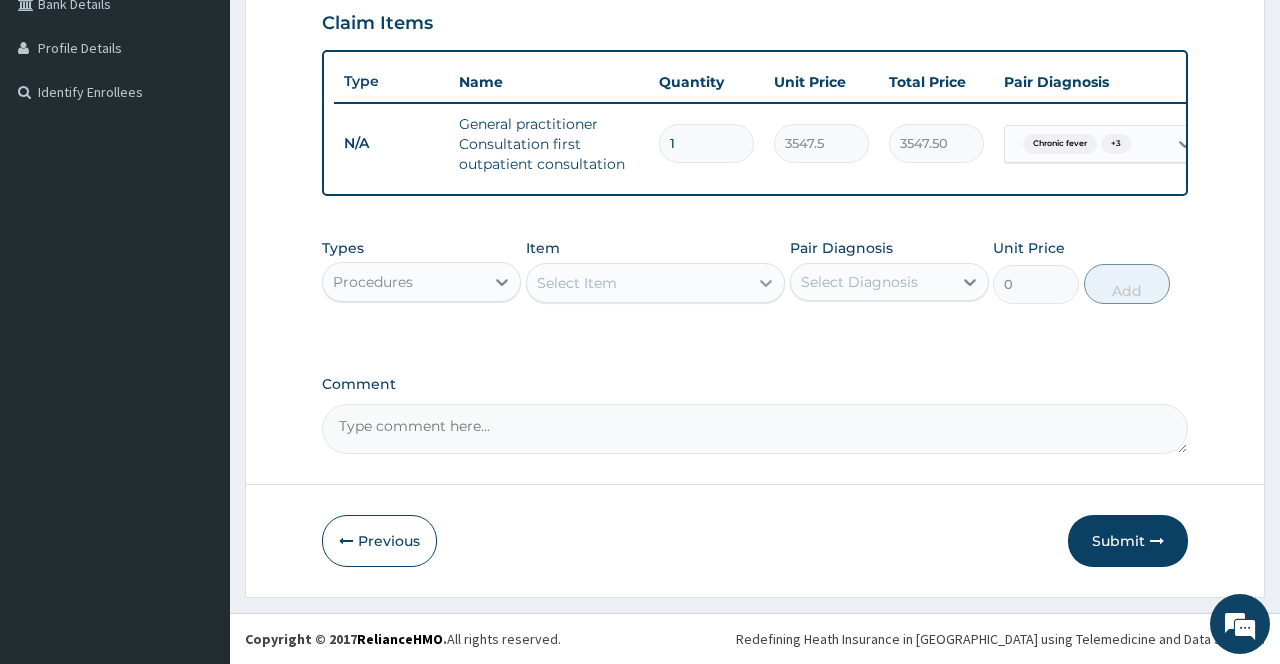 scroll, scrollTop: 494, scrollLeft: 0, axis: vertical 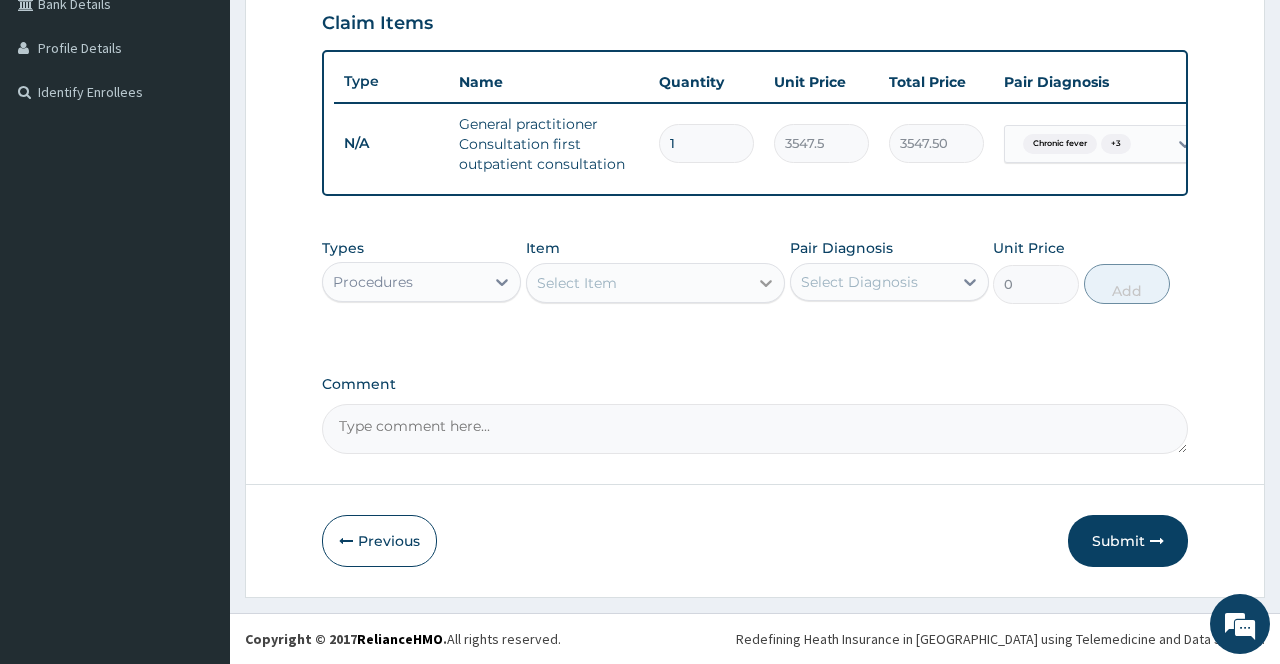 click 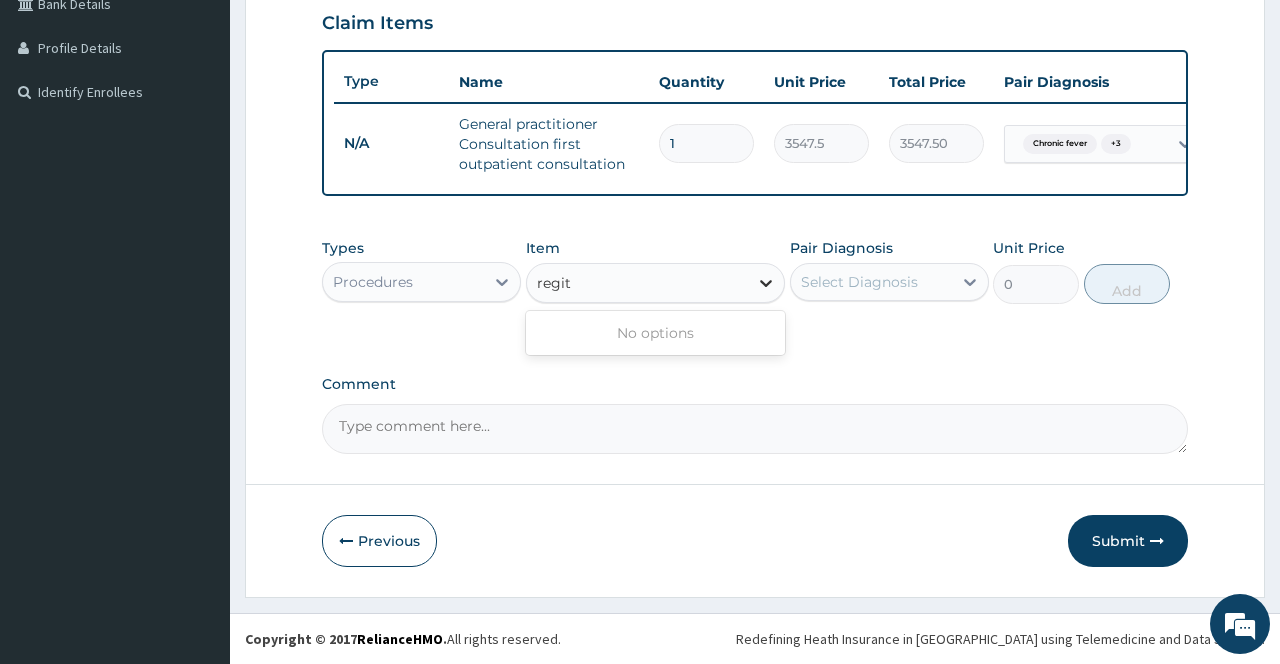 type on "regi" 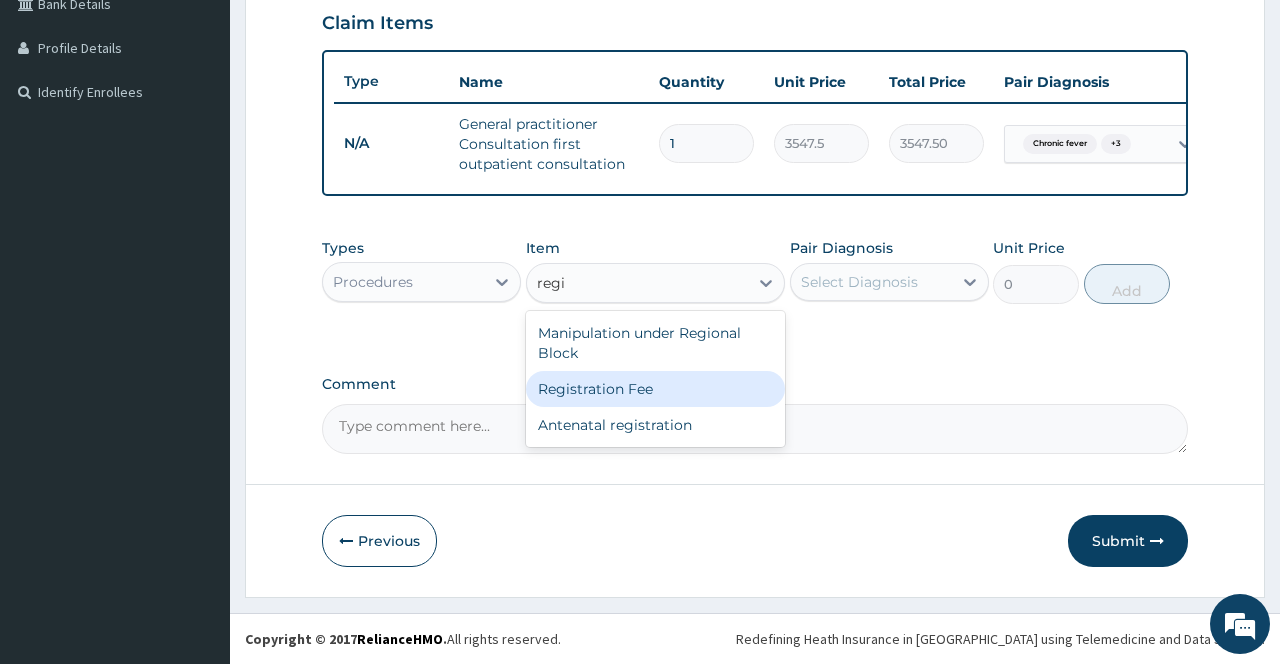 click on "Registration Fee" at bounding box center (656, 389) 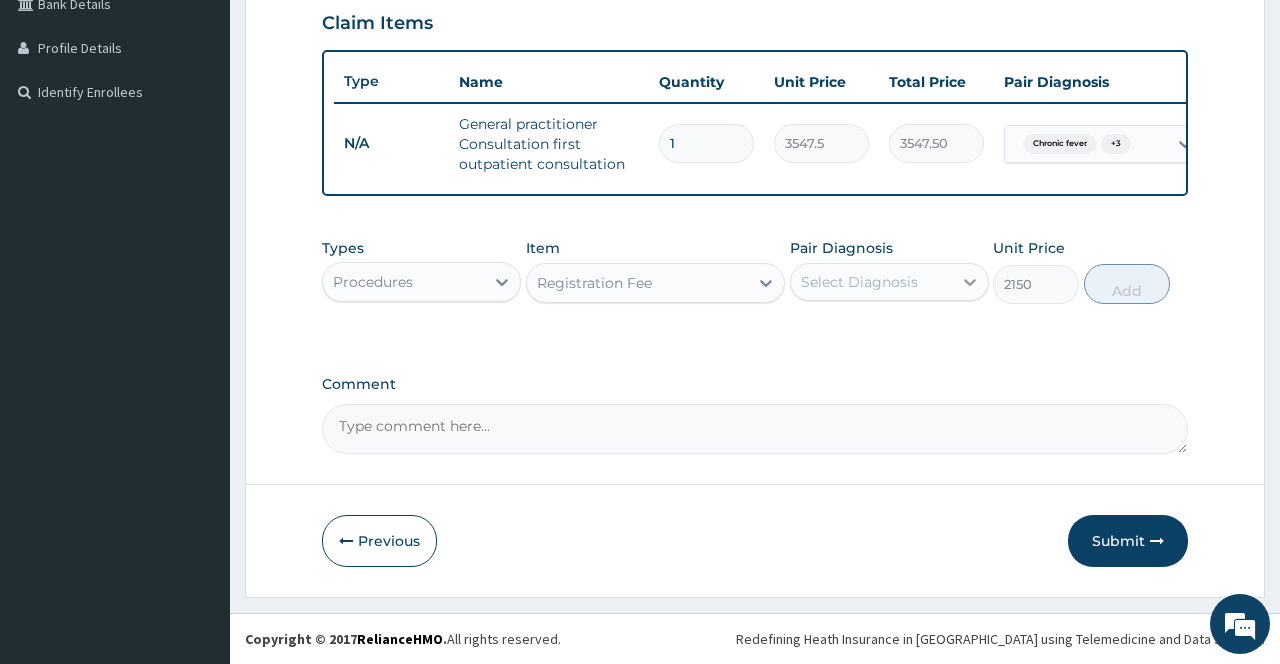 click at bounding box center (970, 282) 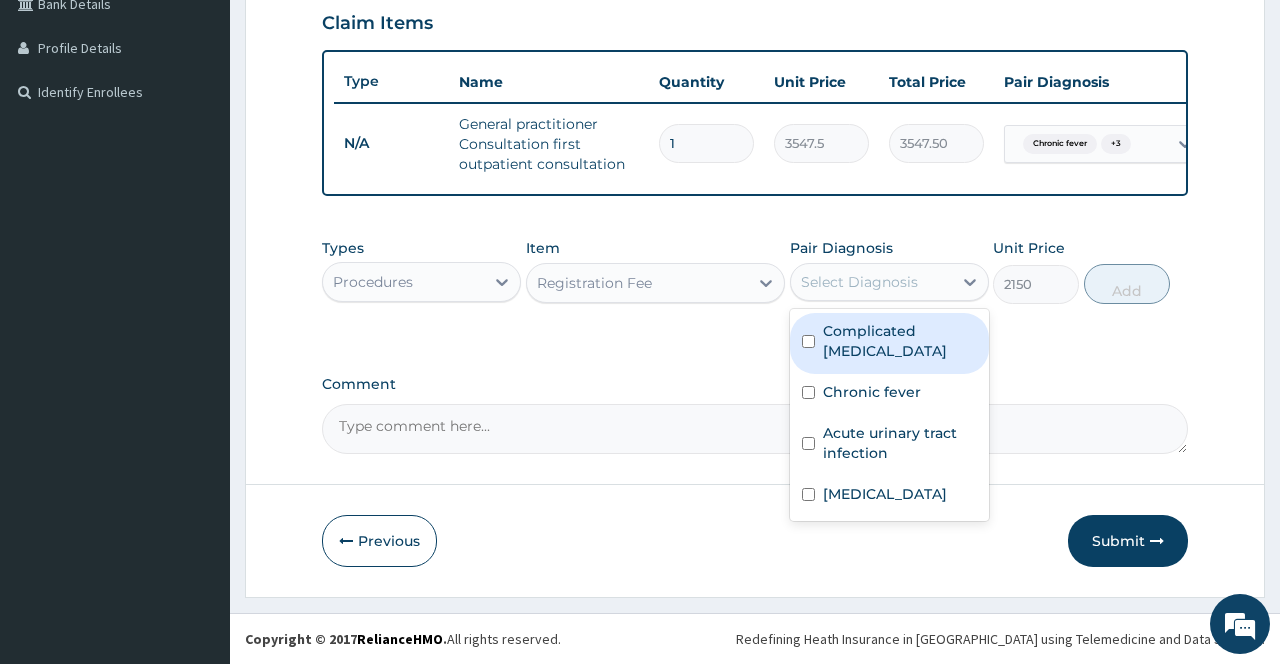 click on "Complicated [MEDICAL_DATA]" at bounding box center [889, 343] 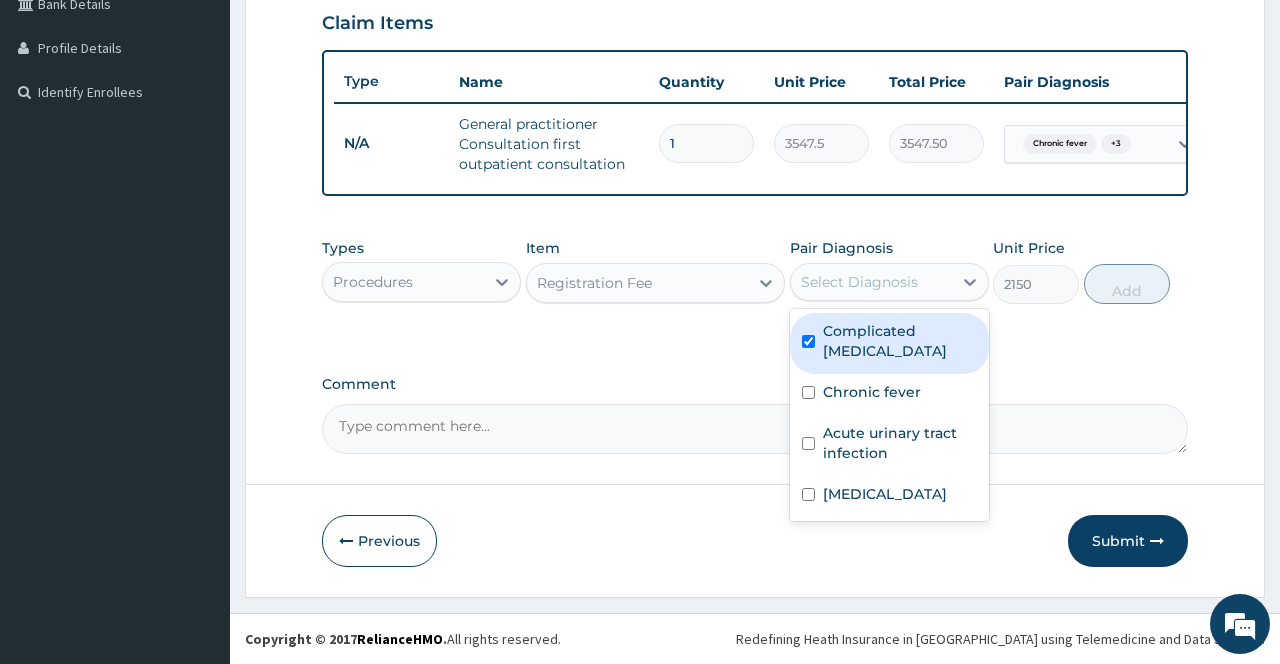 checkbox on "true" 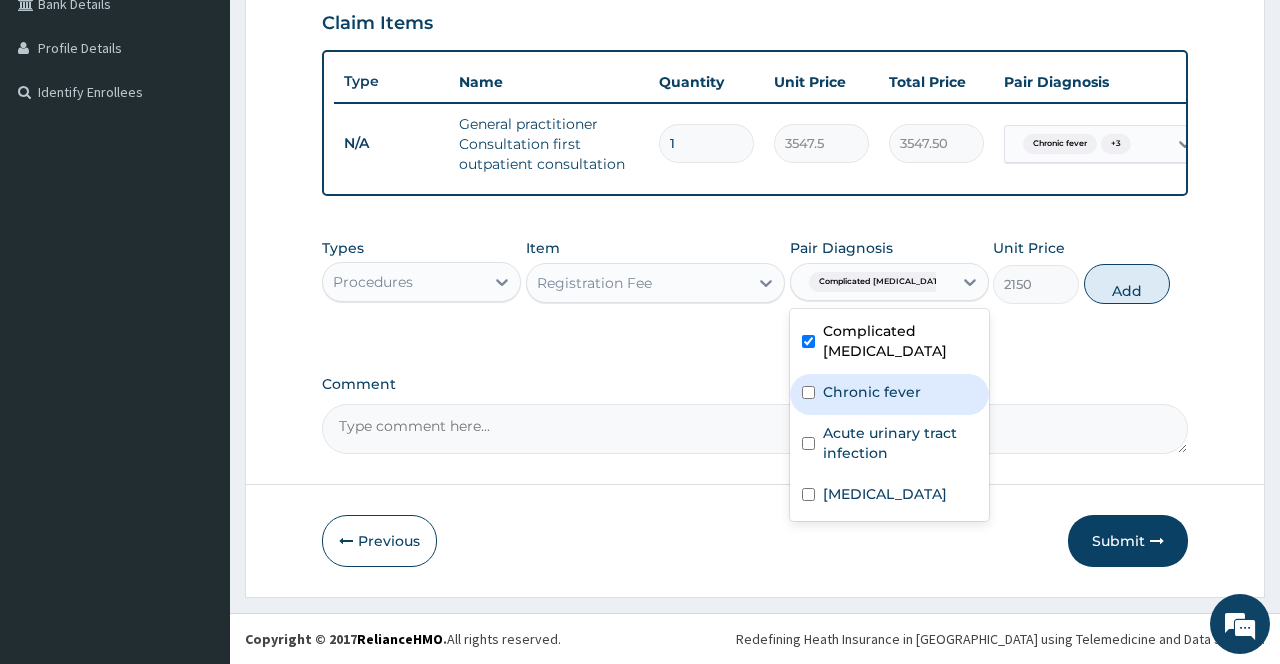 click at bounding box center [808, 392] 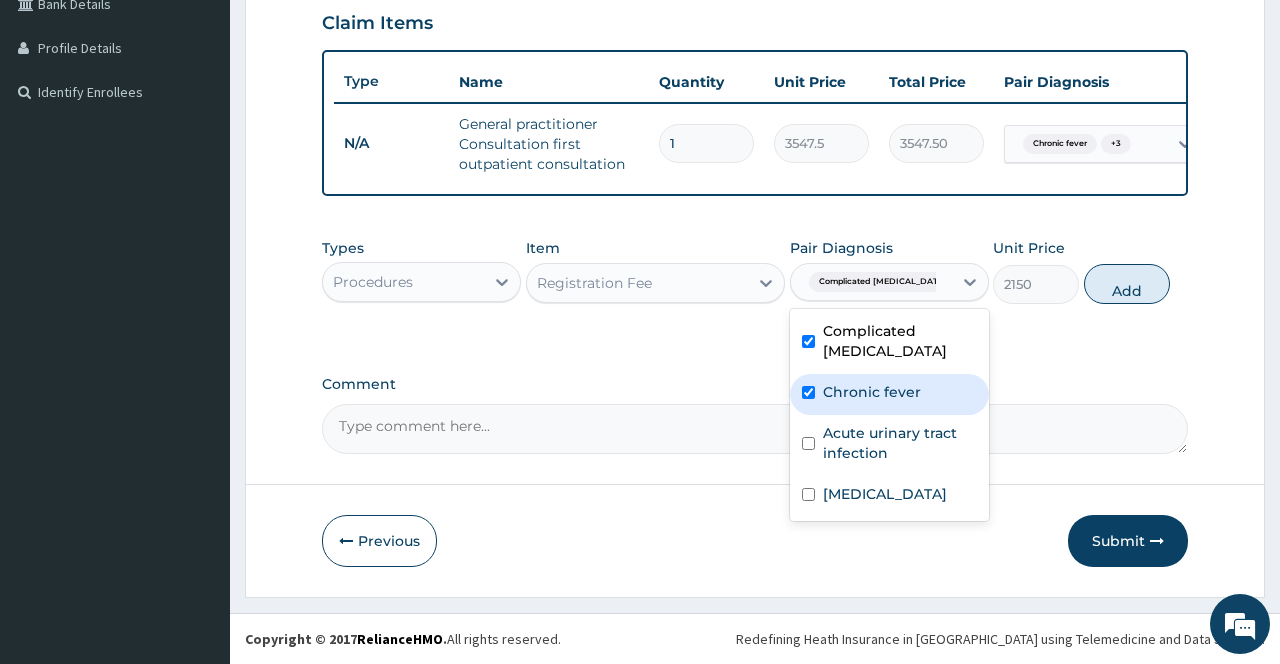 checkbox on "true" 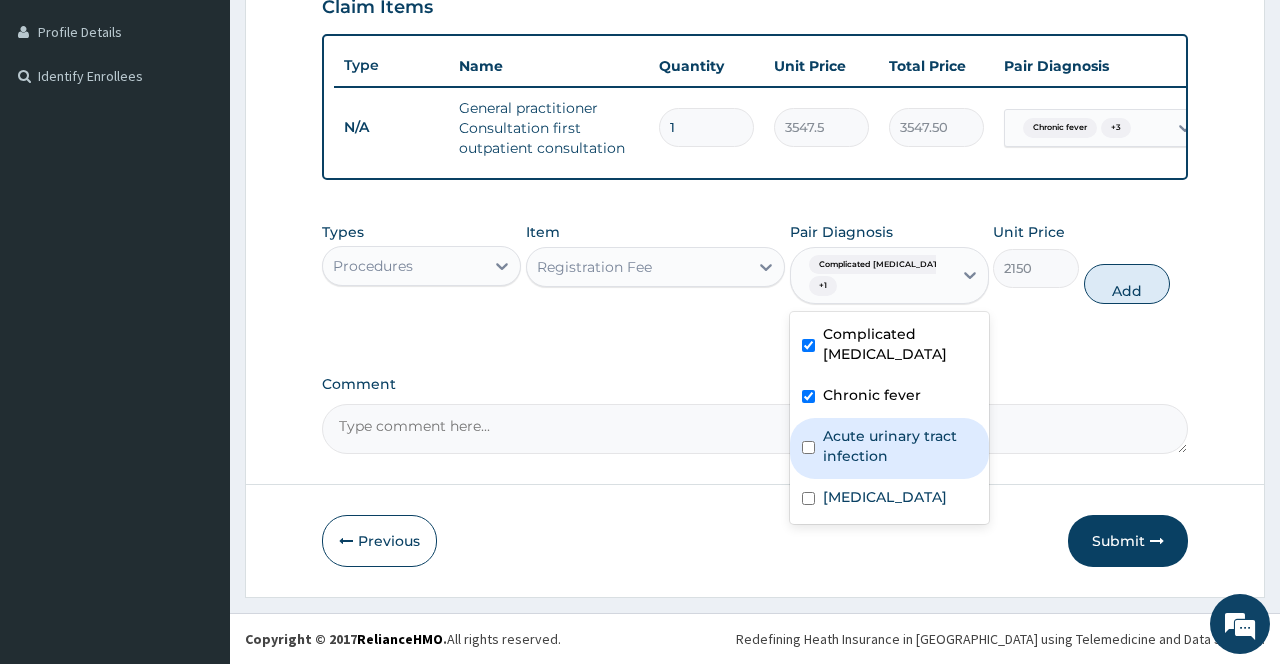 click at bounding box center [808, 447] 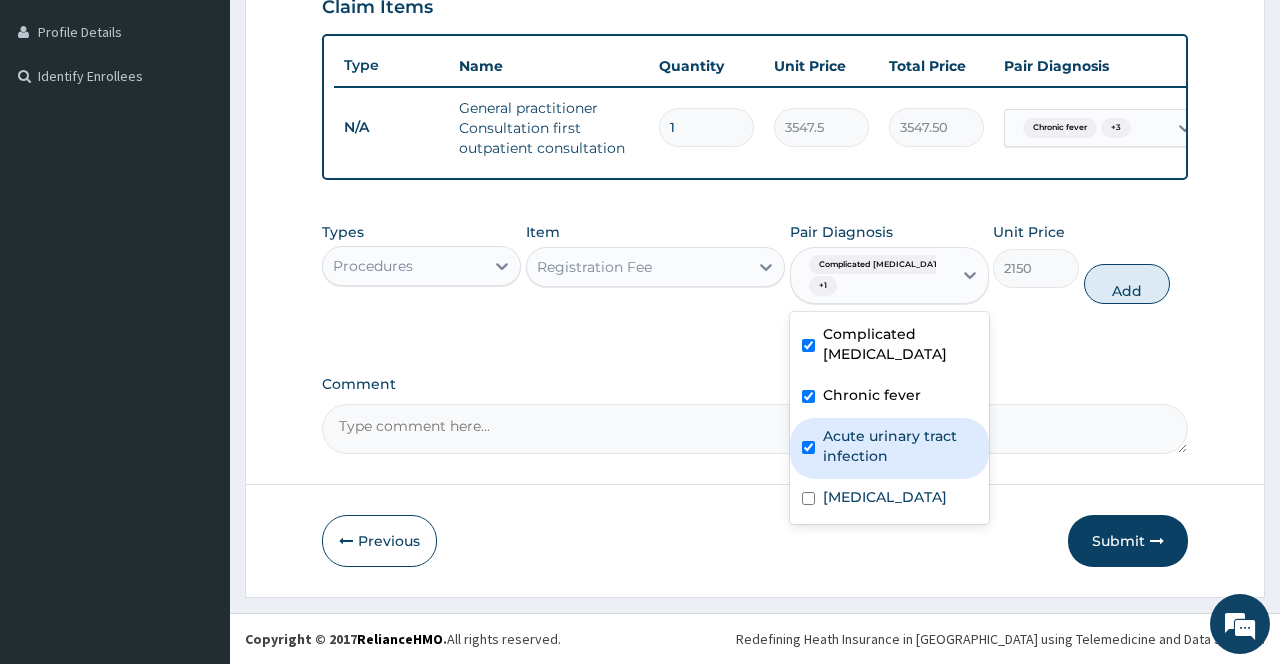 checkbox on "true" 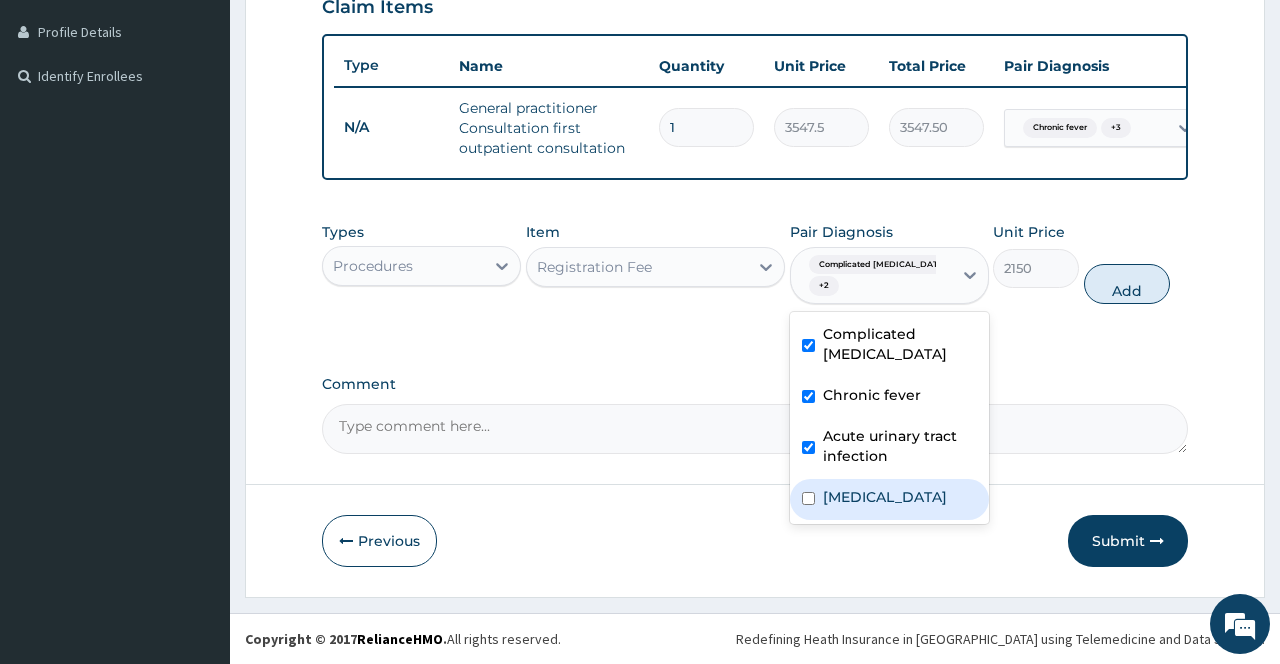 click at bounding box center [808, 498] 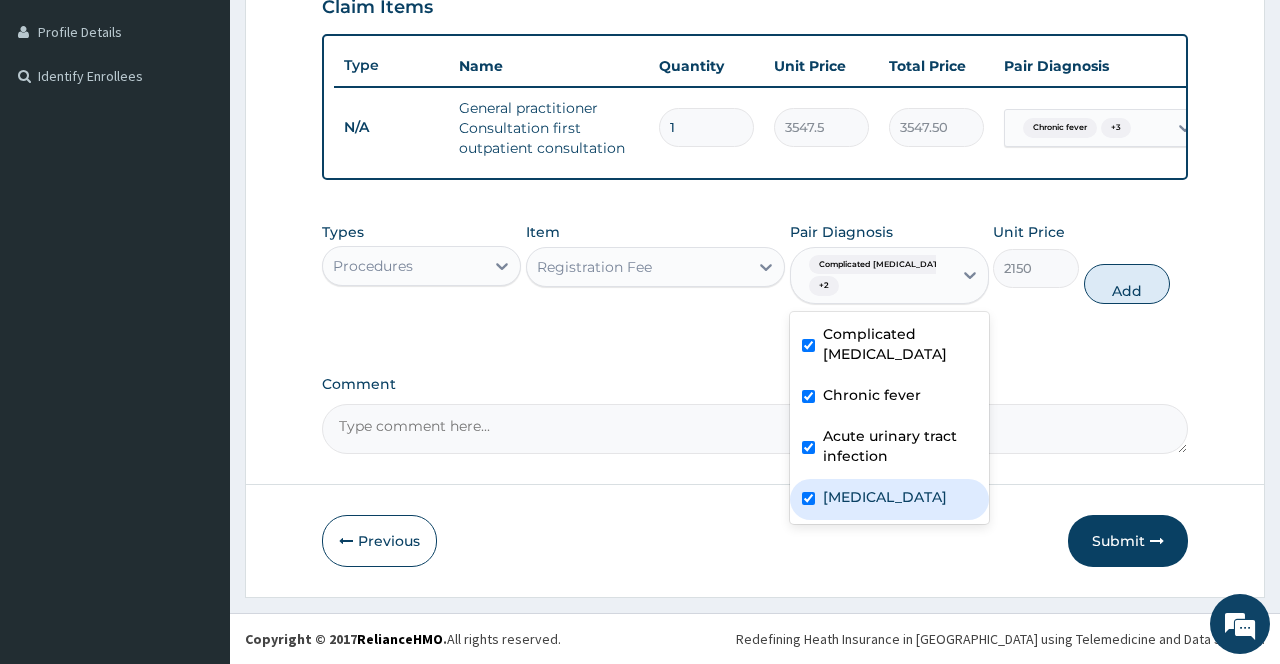 checkbox on "true" 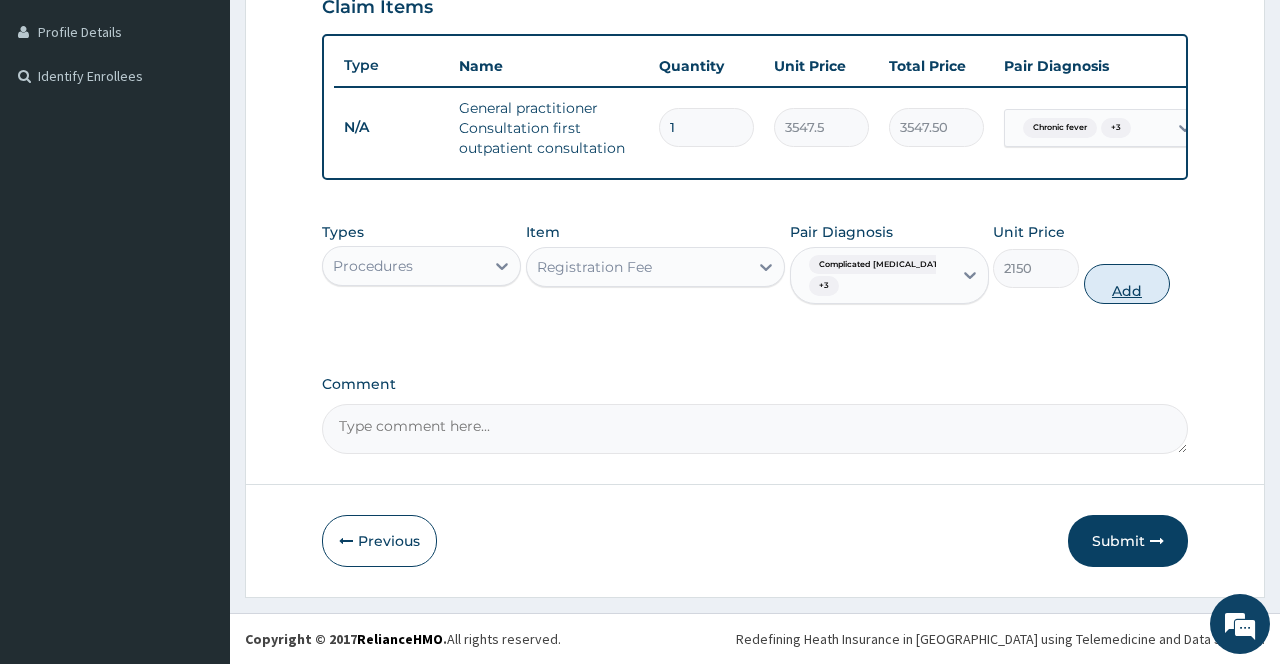 click on "Add" at bounding box center [1127, 284] 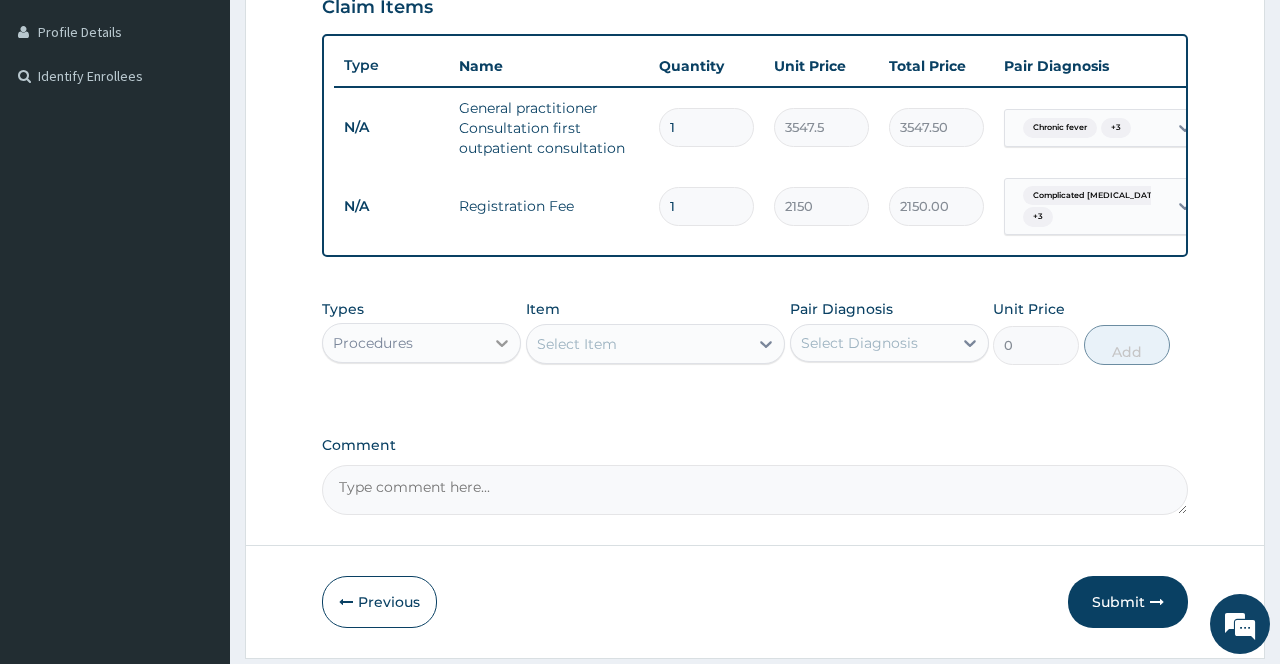 click 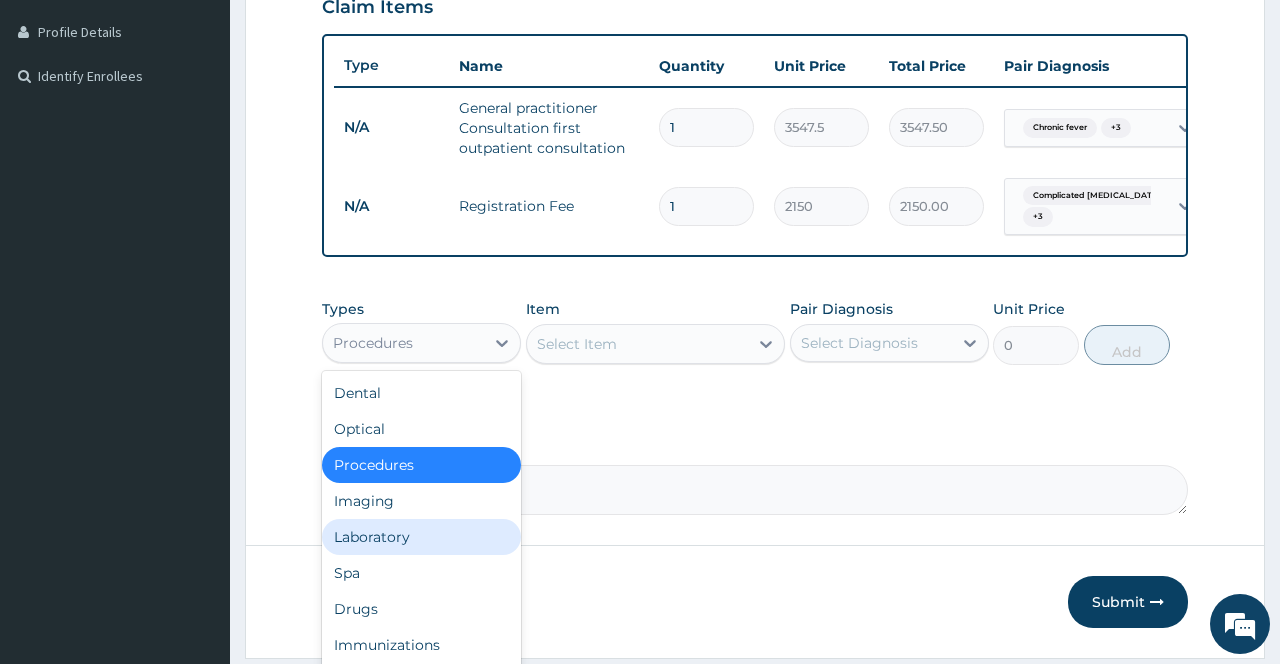 click on "Laboratory" at bounding box center [421, 537] 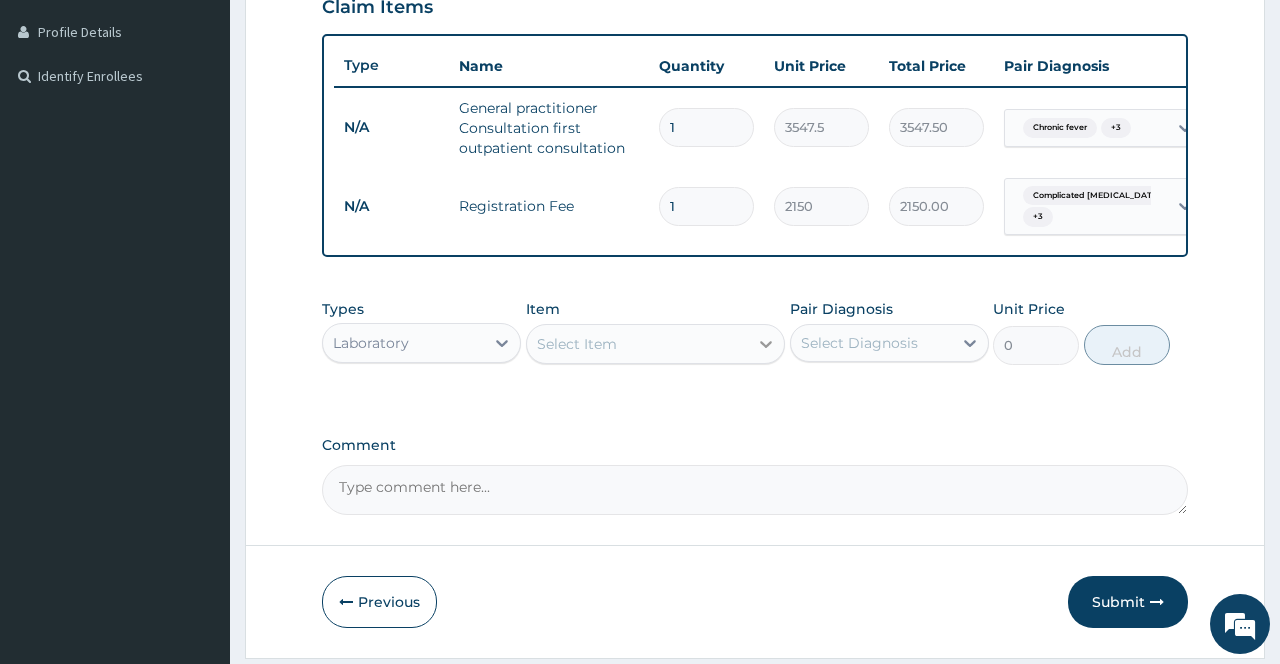 click 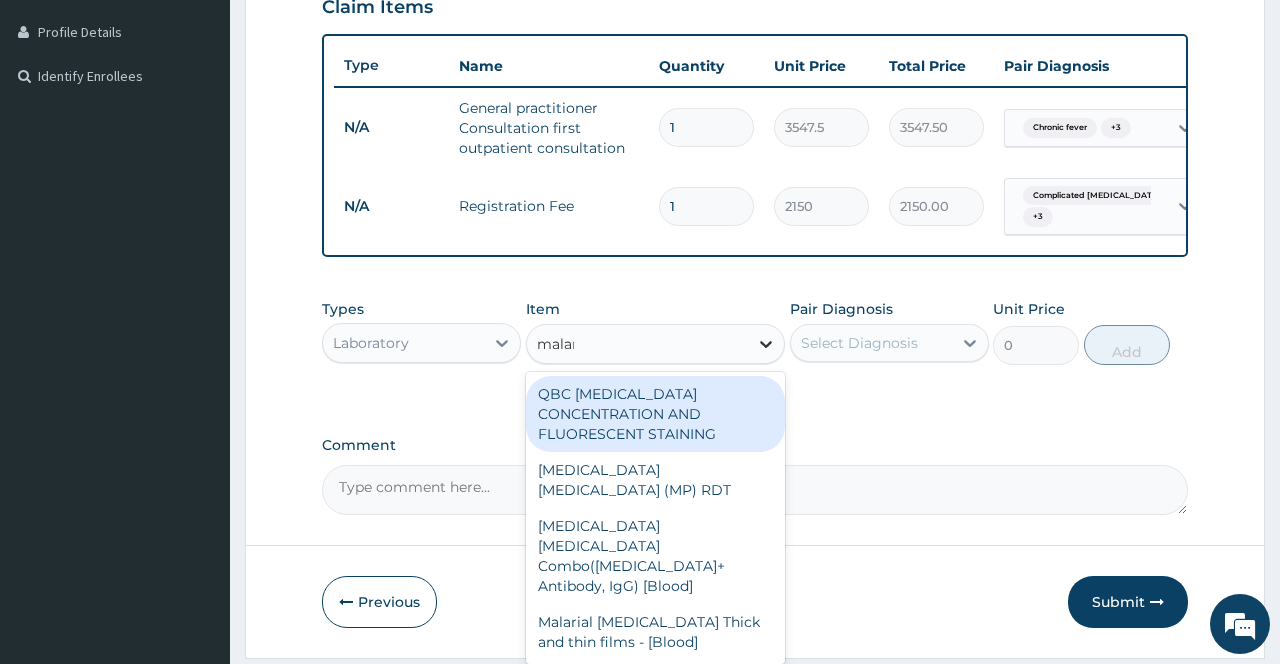 type on "malari" 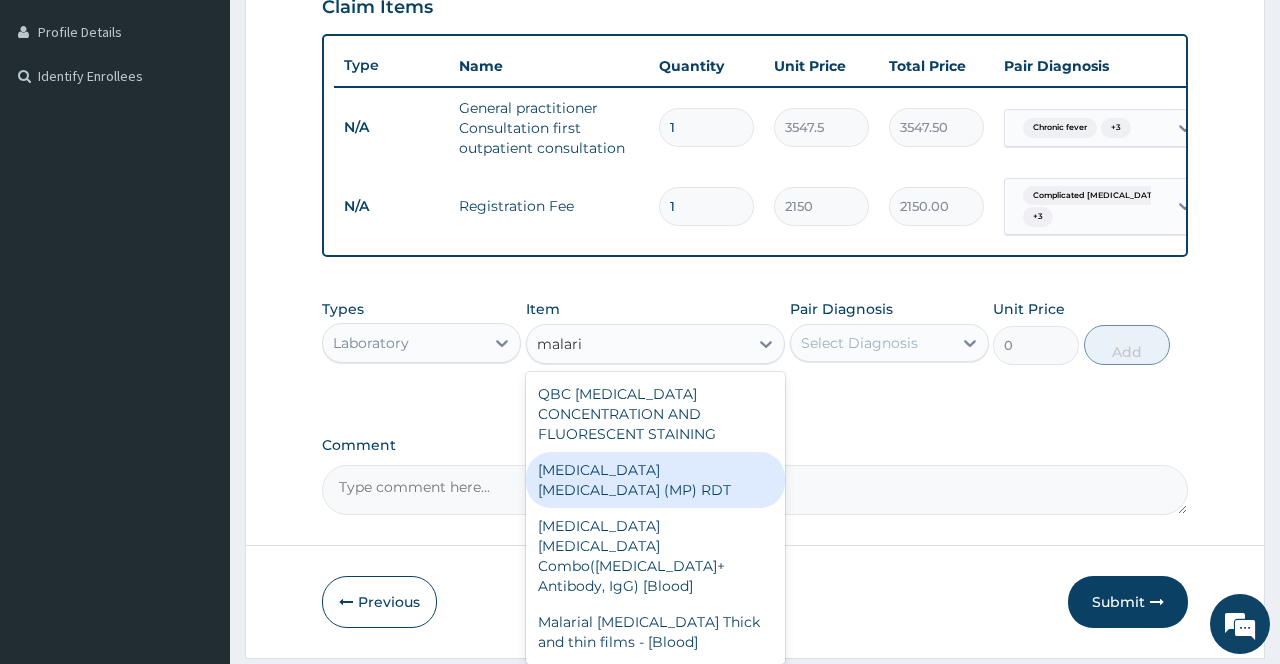click on "[MEDICAL_DATA] [MEDICAL_DATA] (MP) RDT" at bounding box center (656, 480) 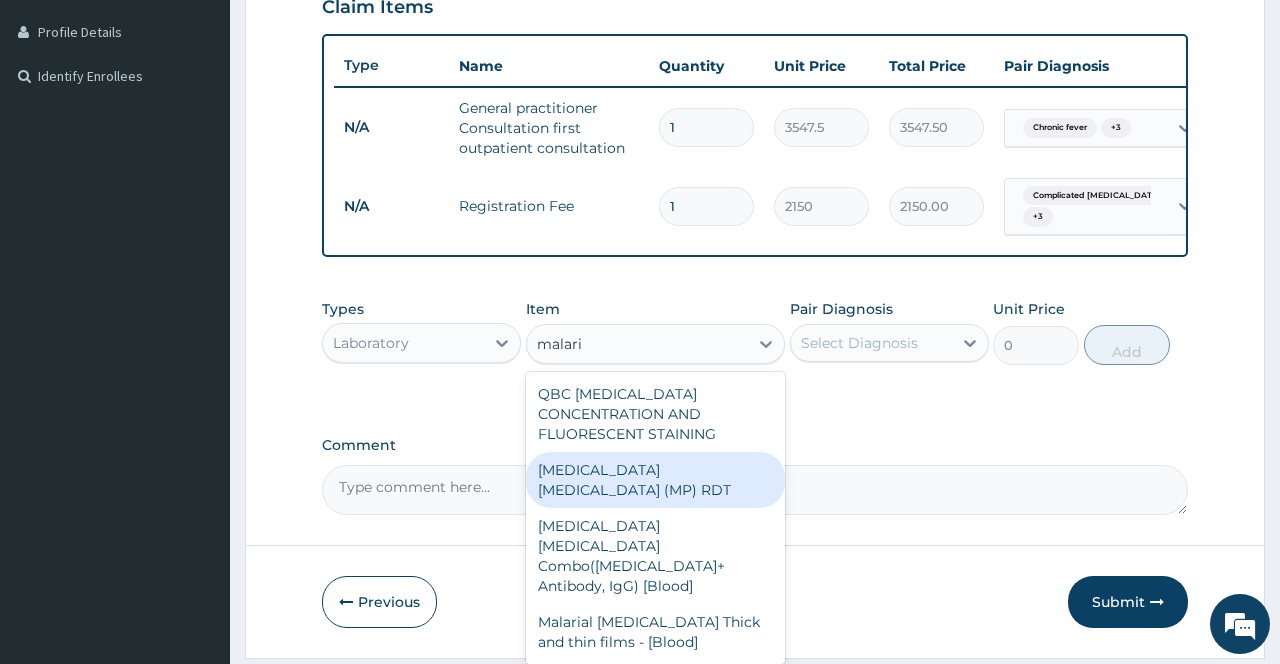 type 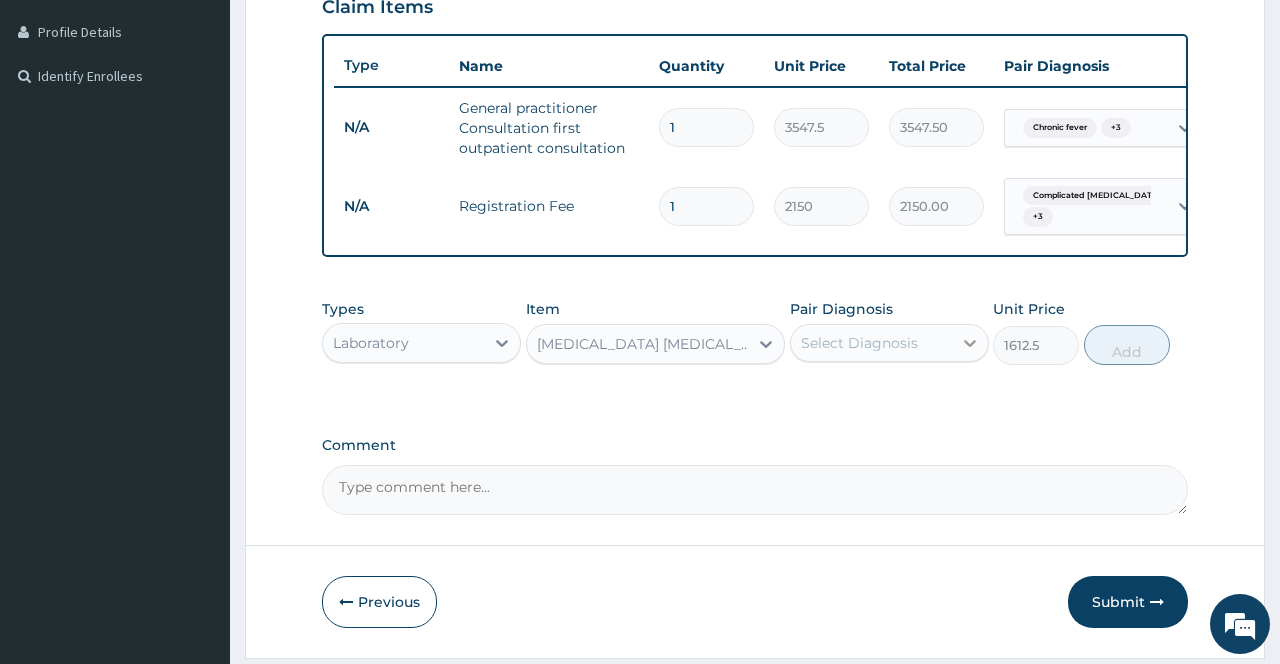 click 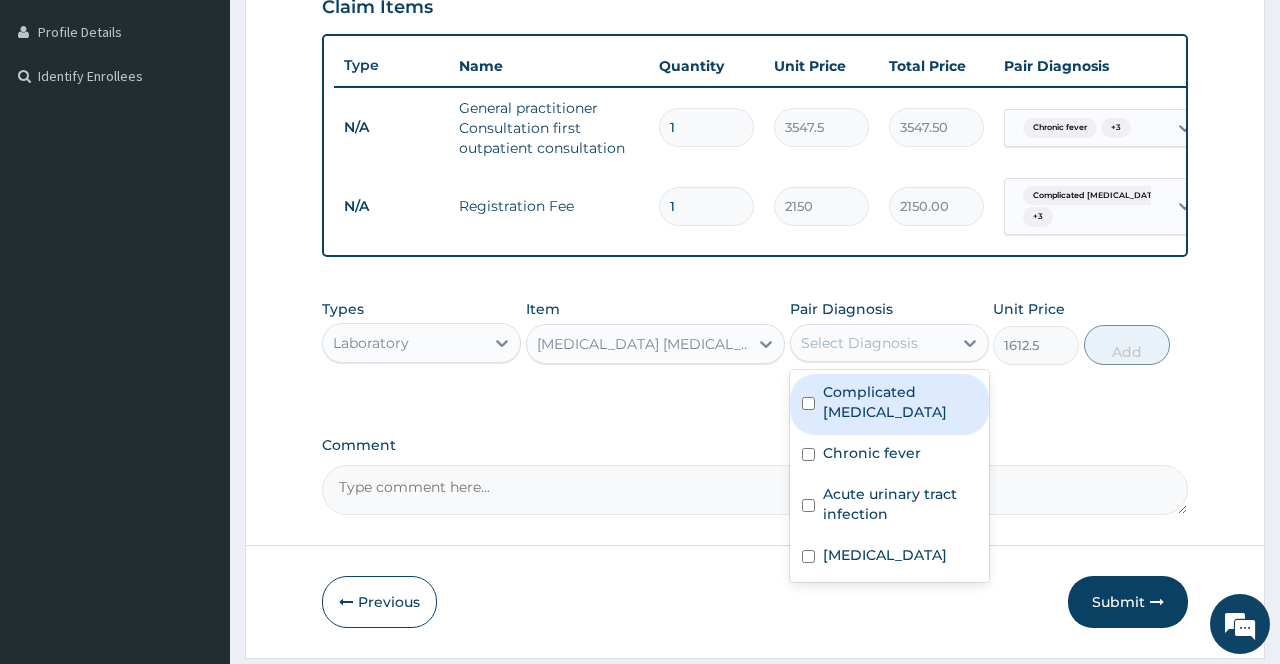 click on "Complicated [MEDICAL_DATA]" at bounding box center (889, 404) 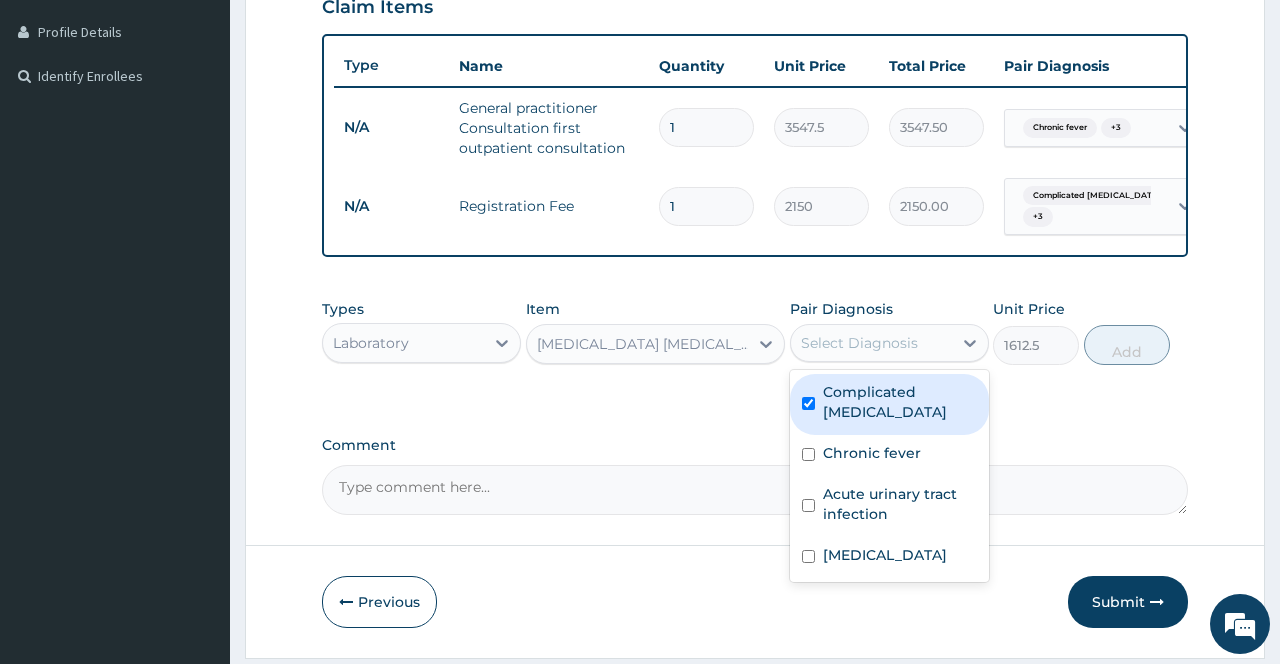 checkbox on "true" 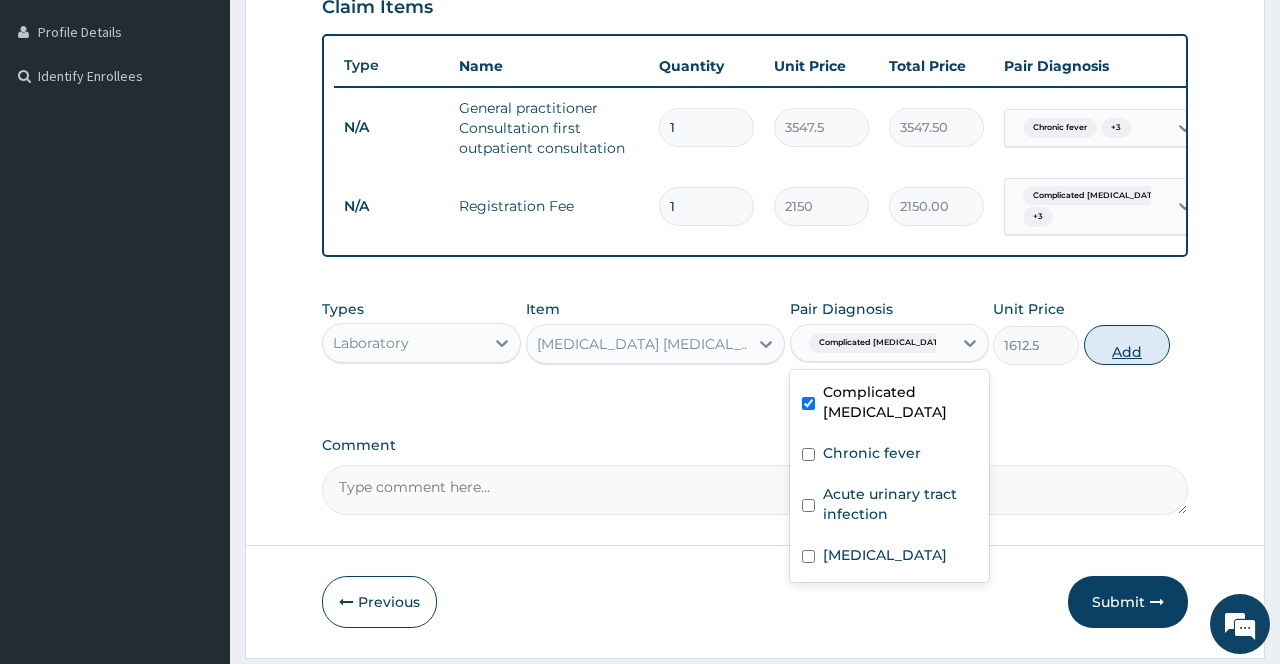 click on "Add" at bounding box center [1127, 345] 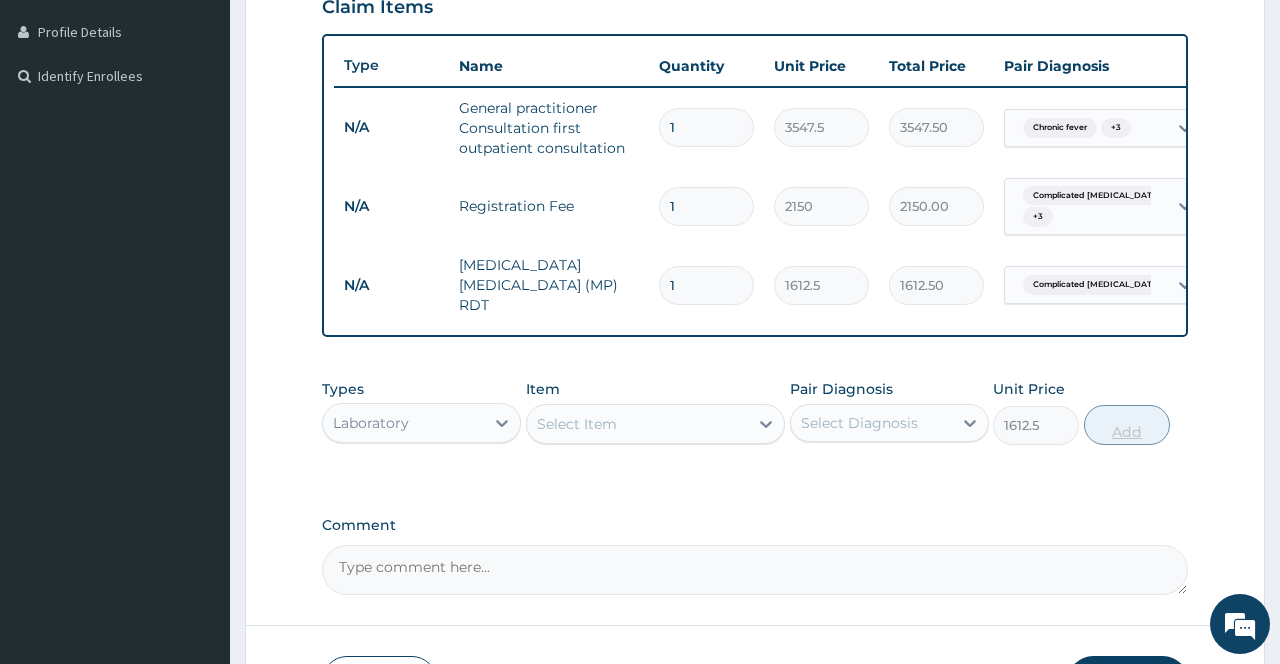 type on "0" 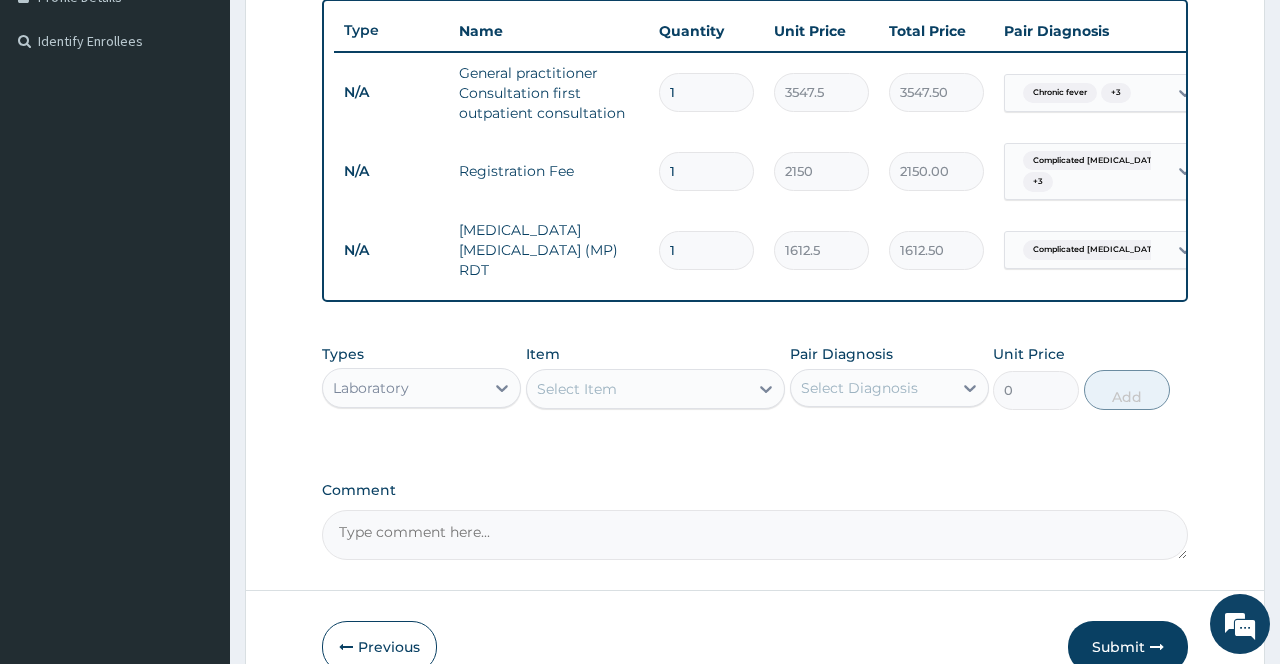 scroll, scrollTop: 583, scrollLeft: 0, axis: vertical 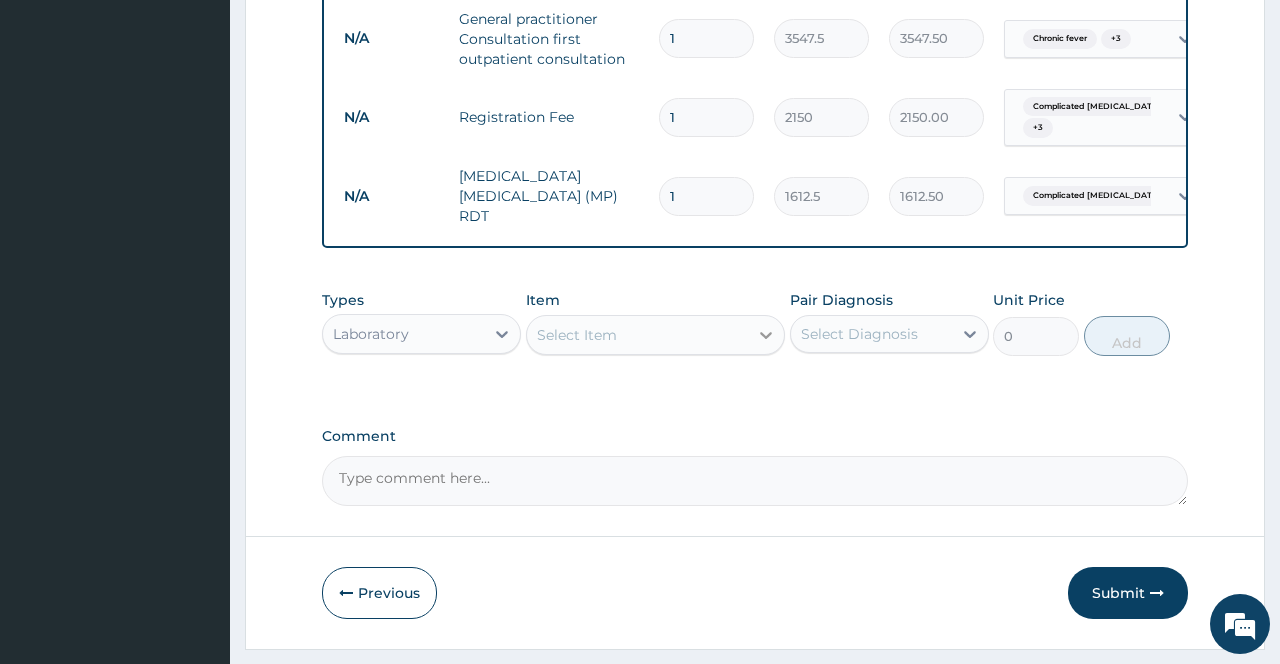 click 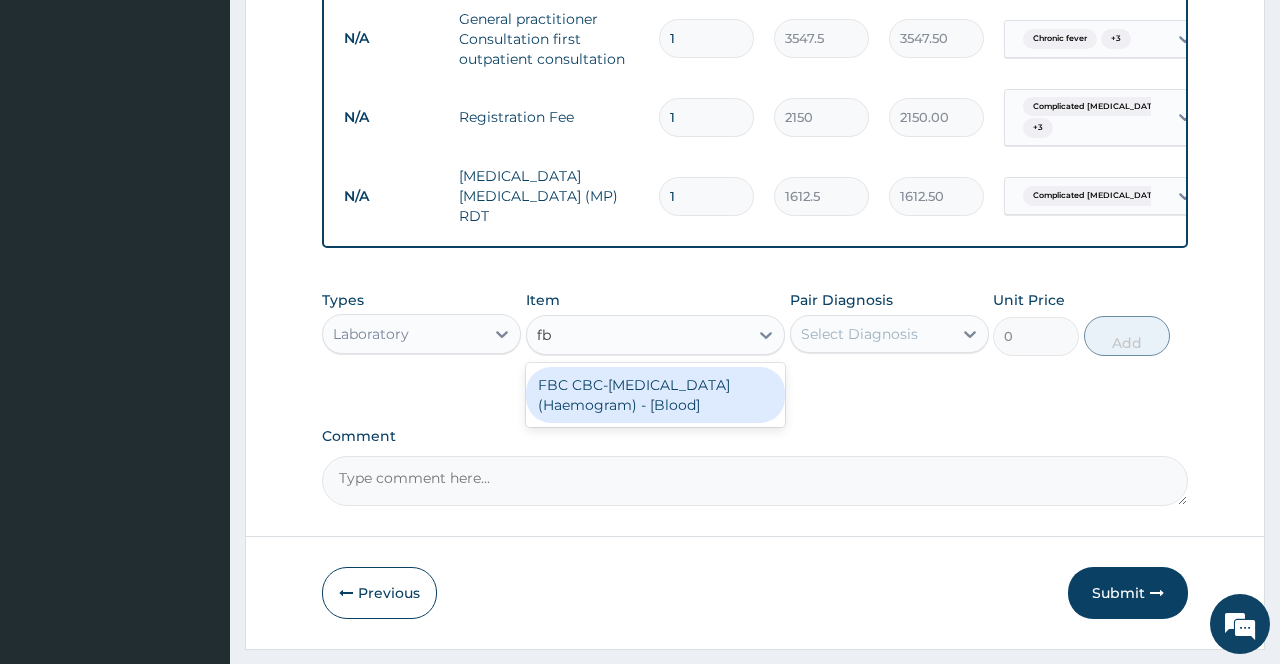 type on "fbc" 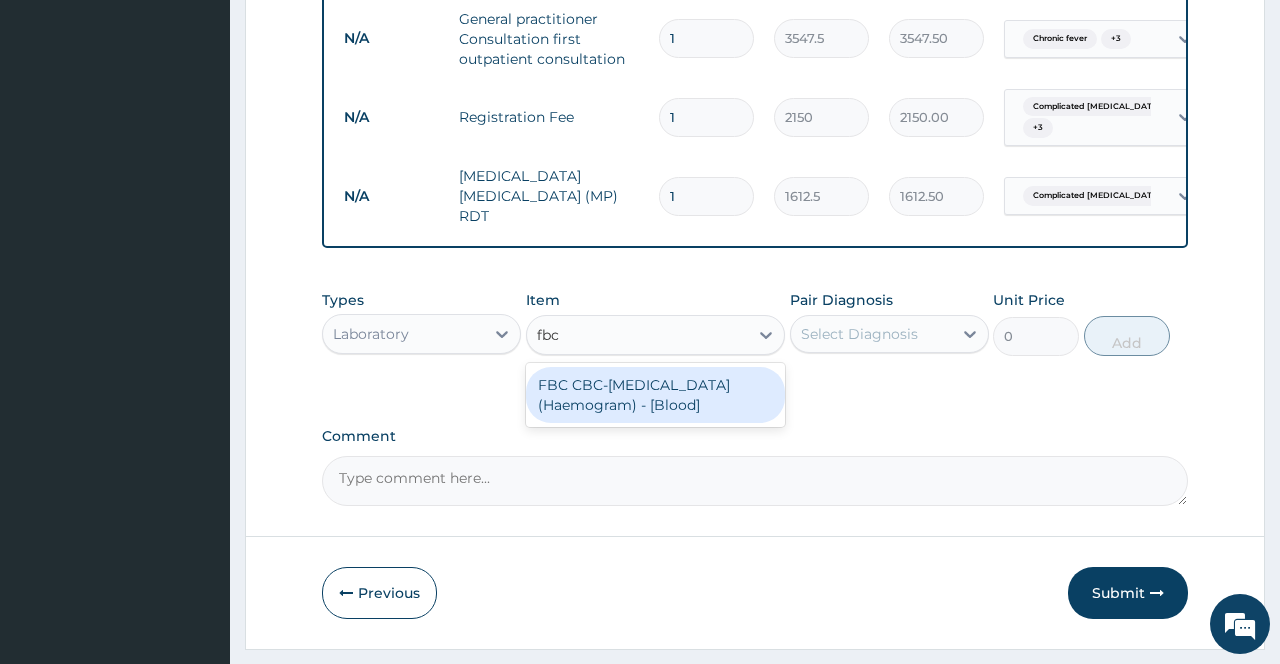 click on "FBC CBC-[MEDICAL_DATA] (Haemogram) - [Blood]" at bounding box center (656, 395) 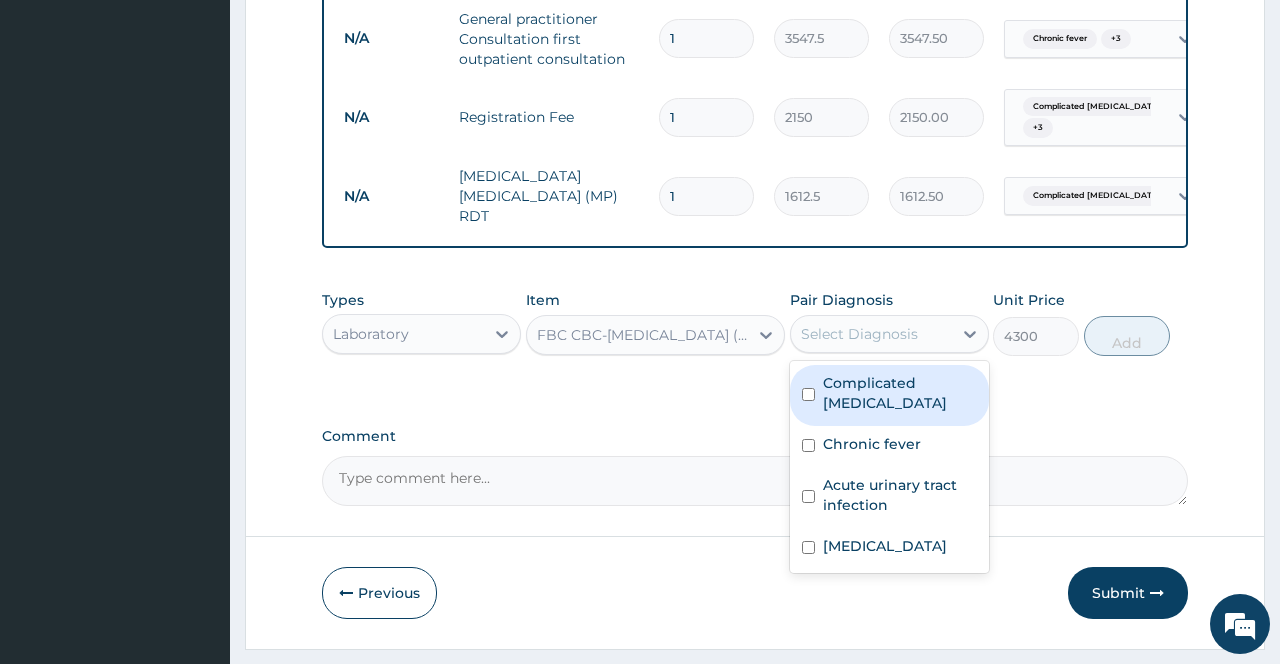 click on "Select Diagnosis" at bounding box center [871, 334] 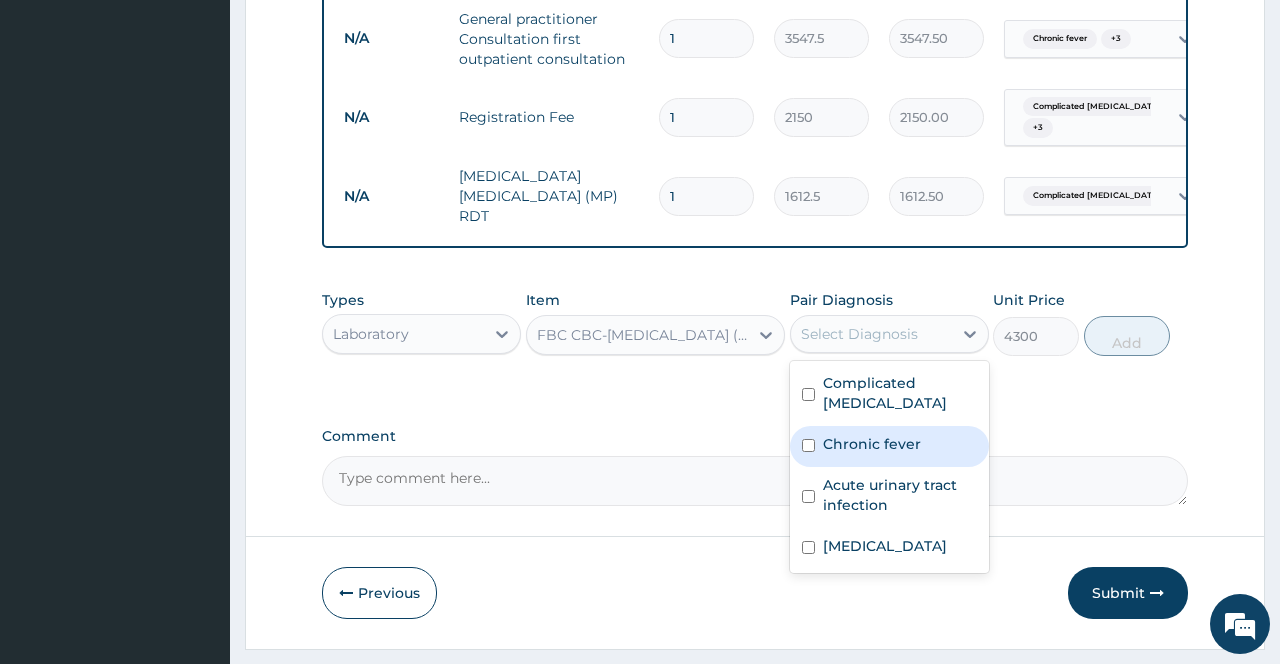 click on "Chronic fever" at bounding box center (889, 446) 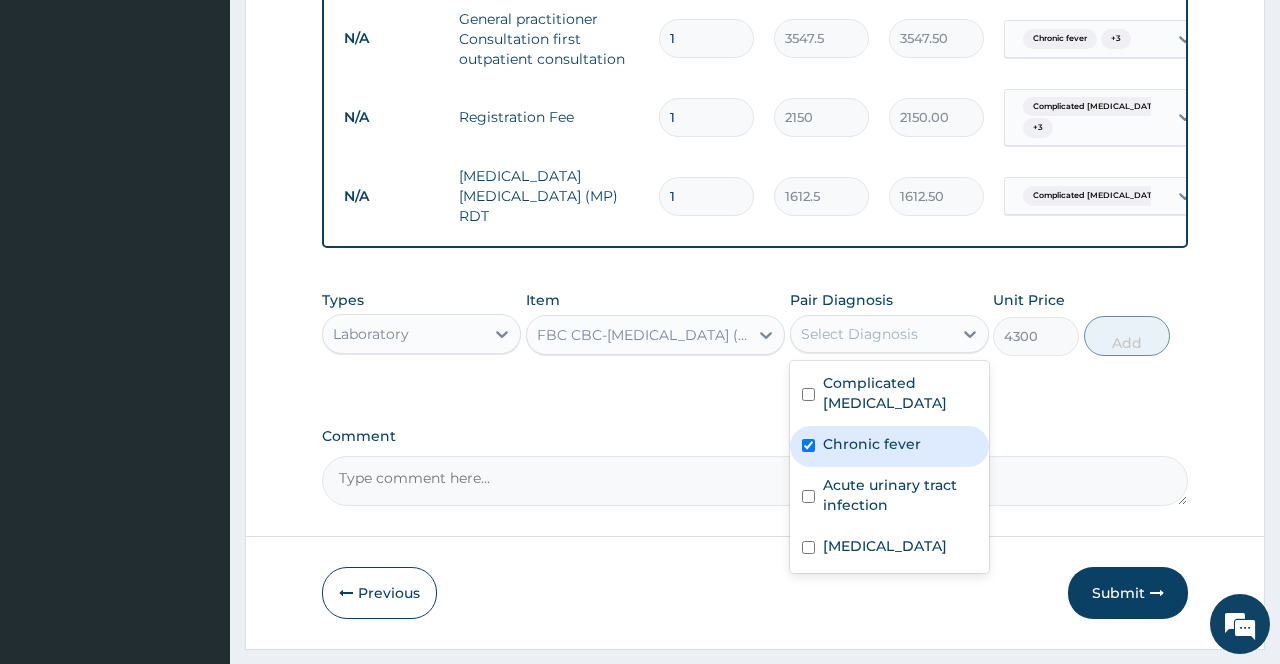 checkbox on "true" 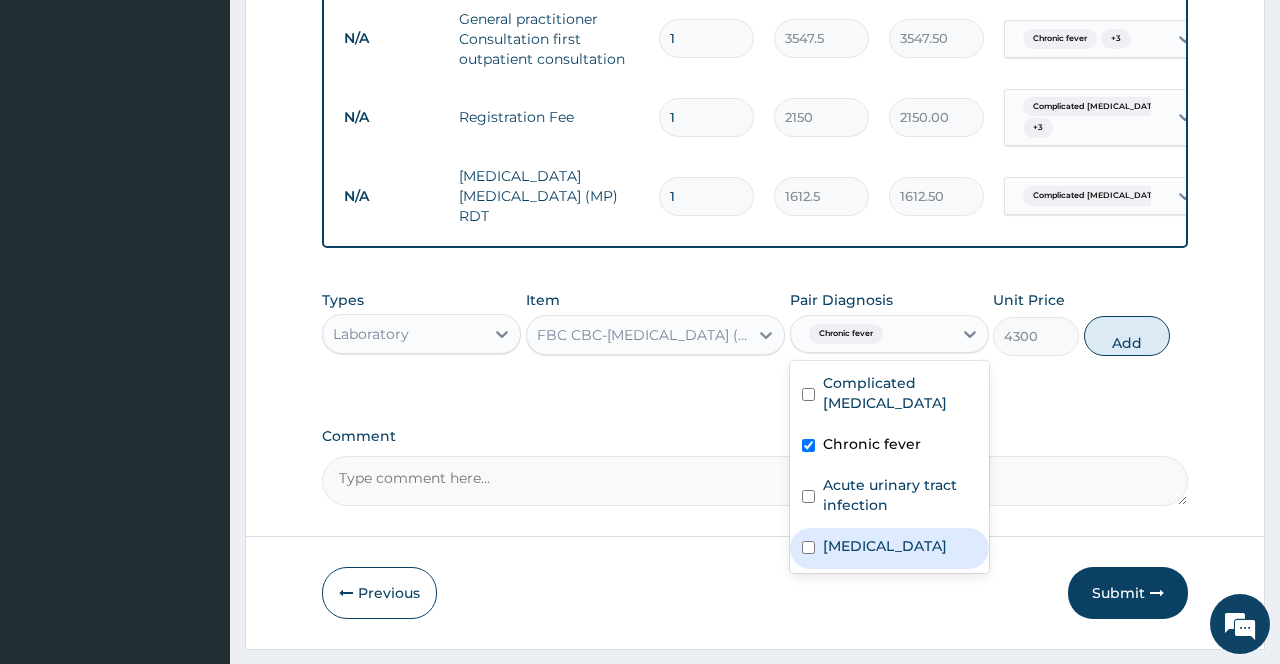 click on "Upper respiratory infection" at bounding box center (885, 546) 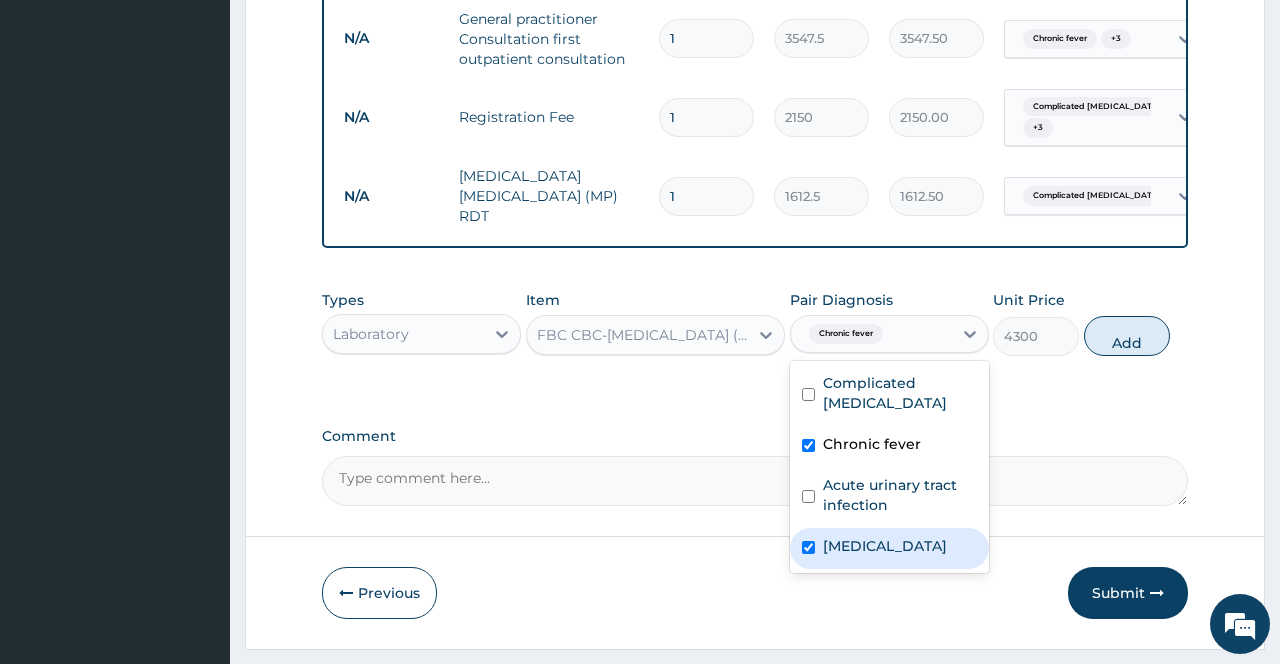 checkbox on "true" 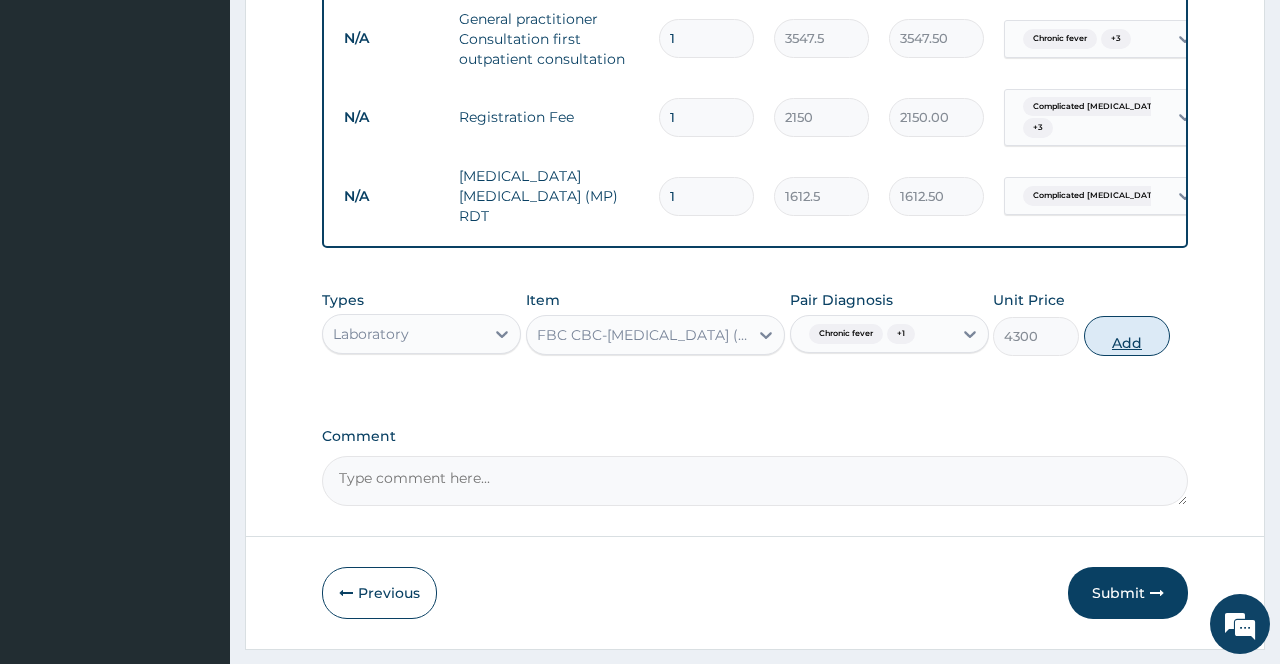 click on "Add" at bounding box center (1127, 336) 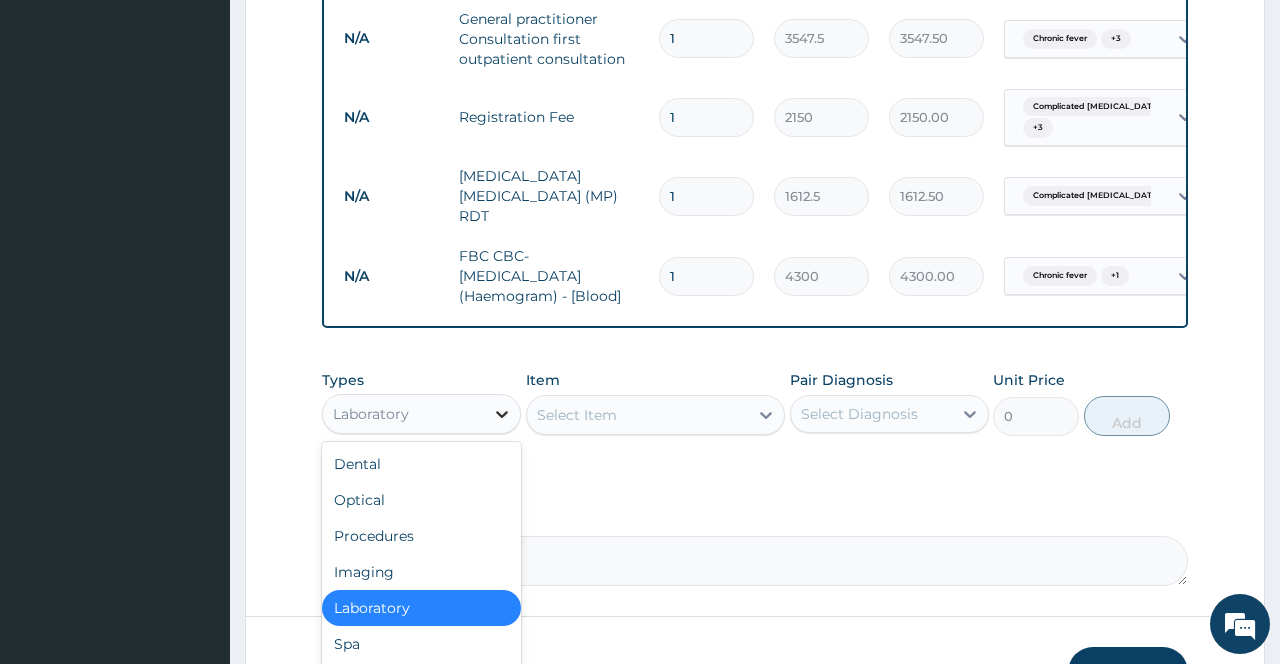 click 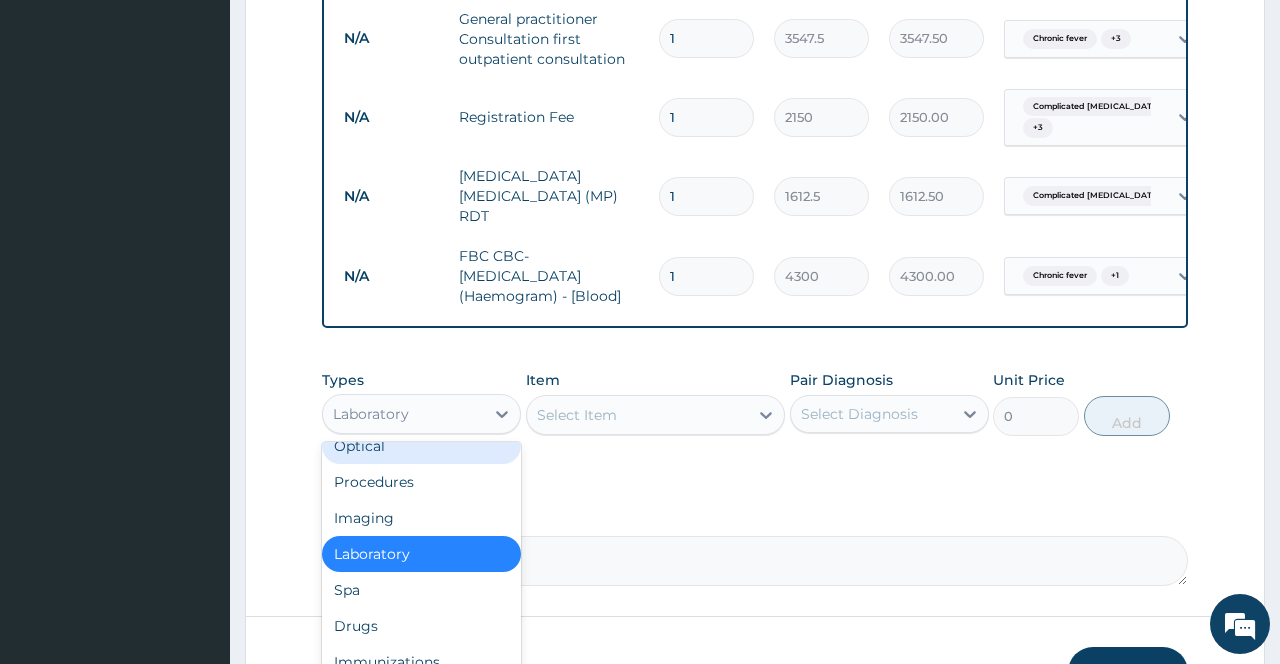 scroll, scrollTop: 68, scrollLeft: 0, axis: vertical 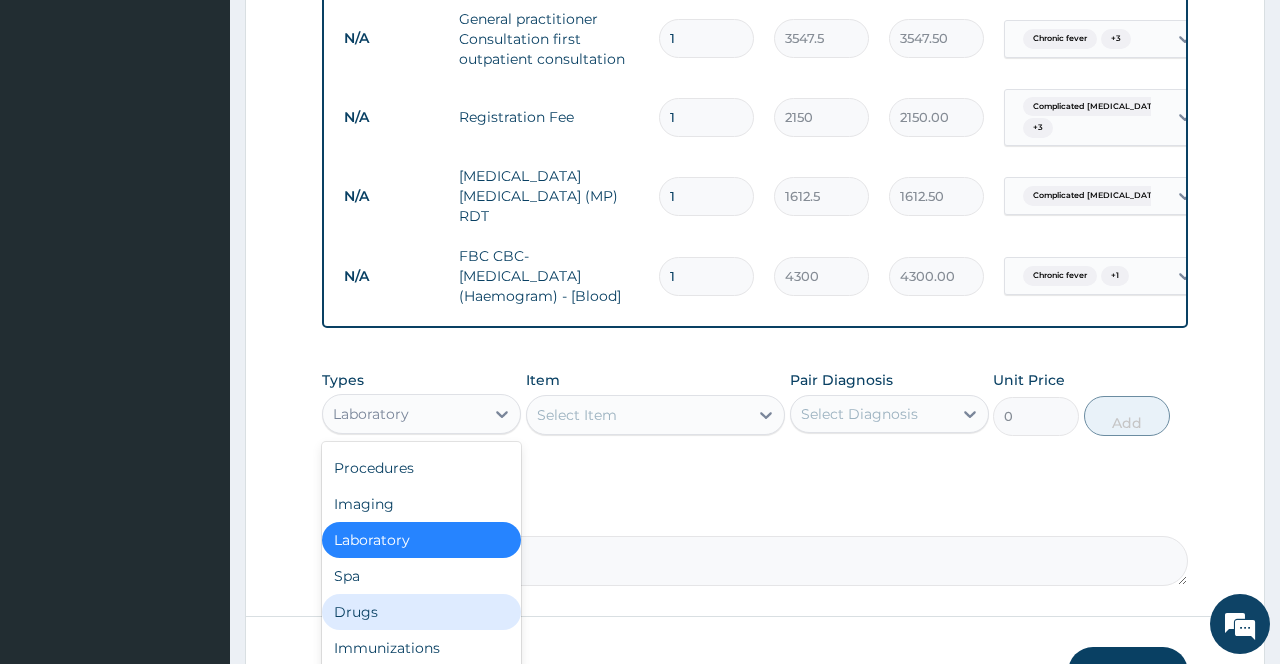 click on "Drugs" at bounding box center (421, 612) 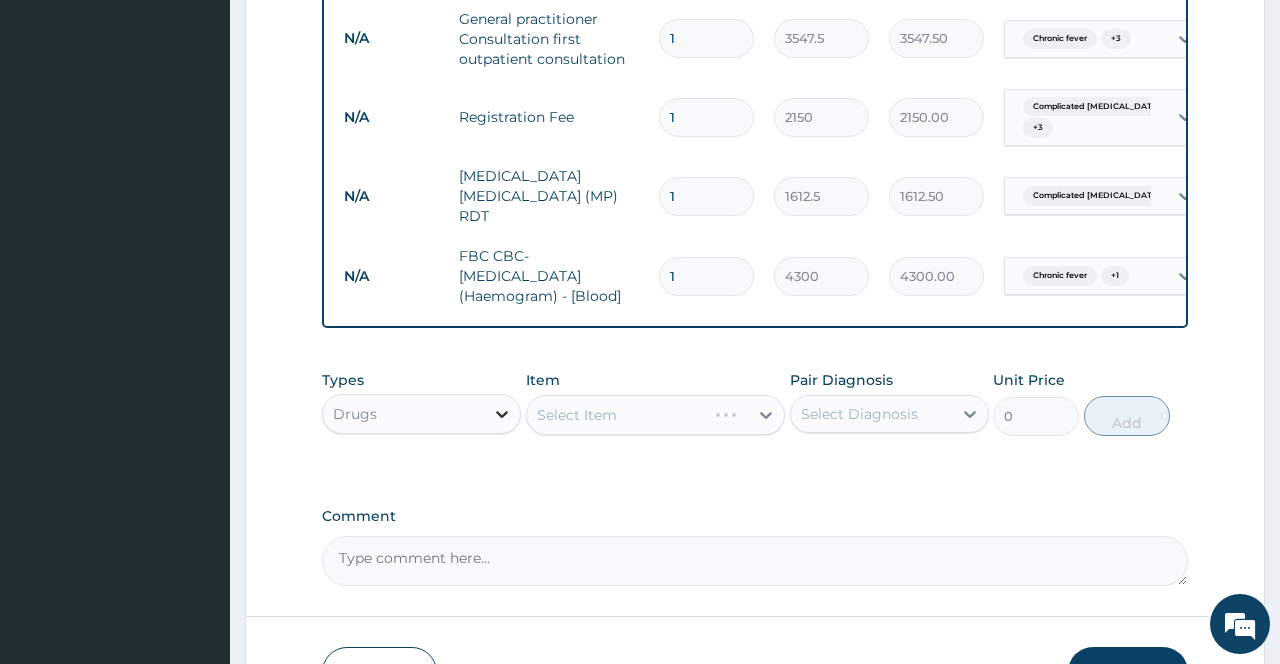 click at bounding box center [502, 414] 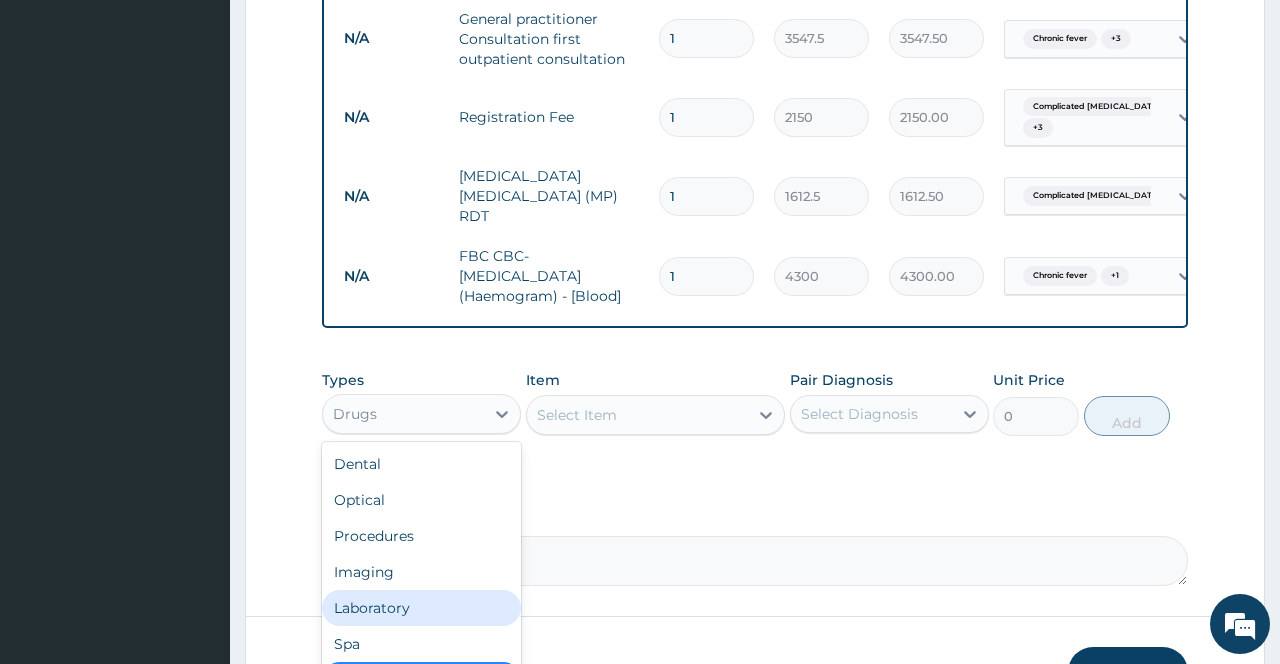 click on "Laboratory" at bounding box center (421, 608) 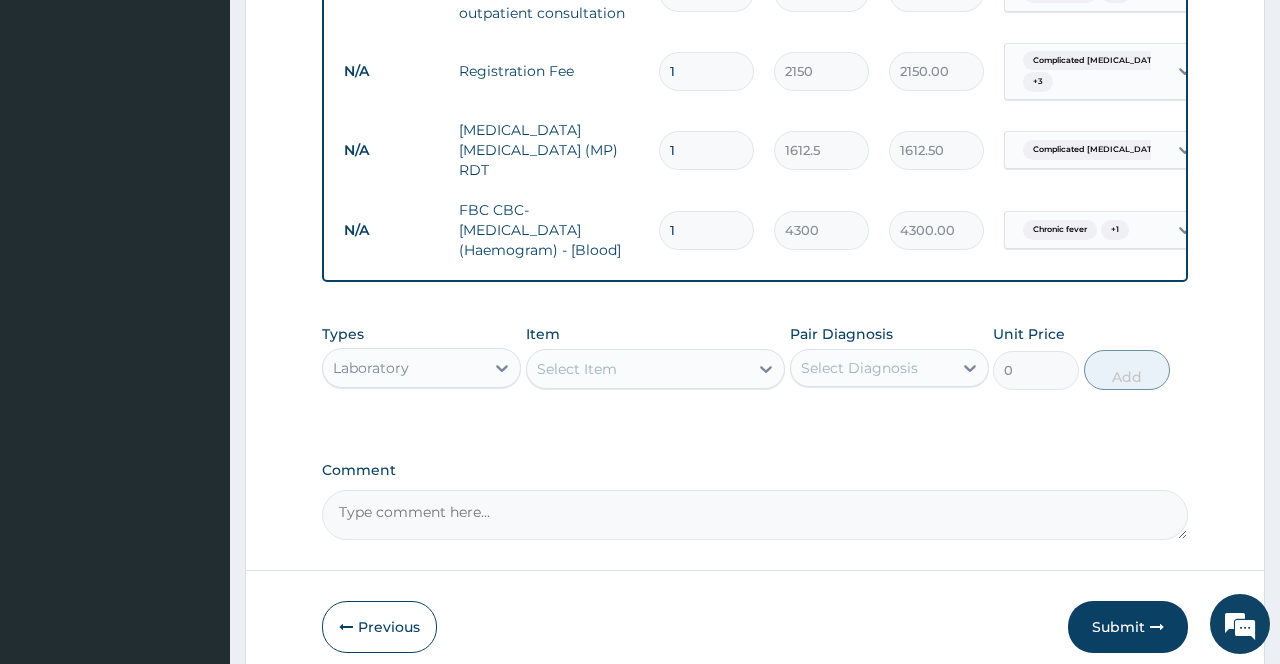 scroll, scrollTop: 668, scrollLeft: 0, axis: vertical 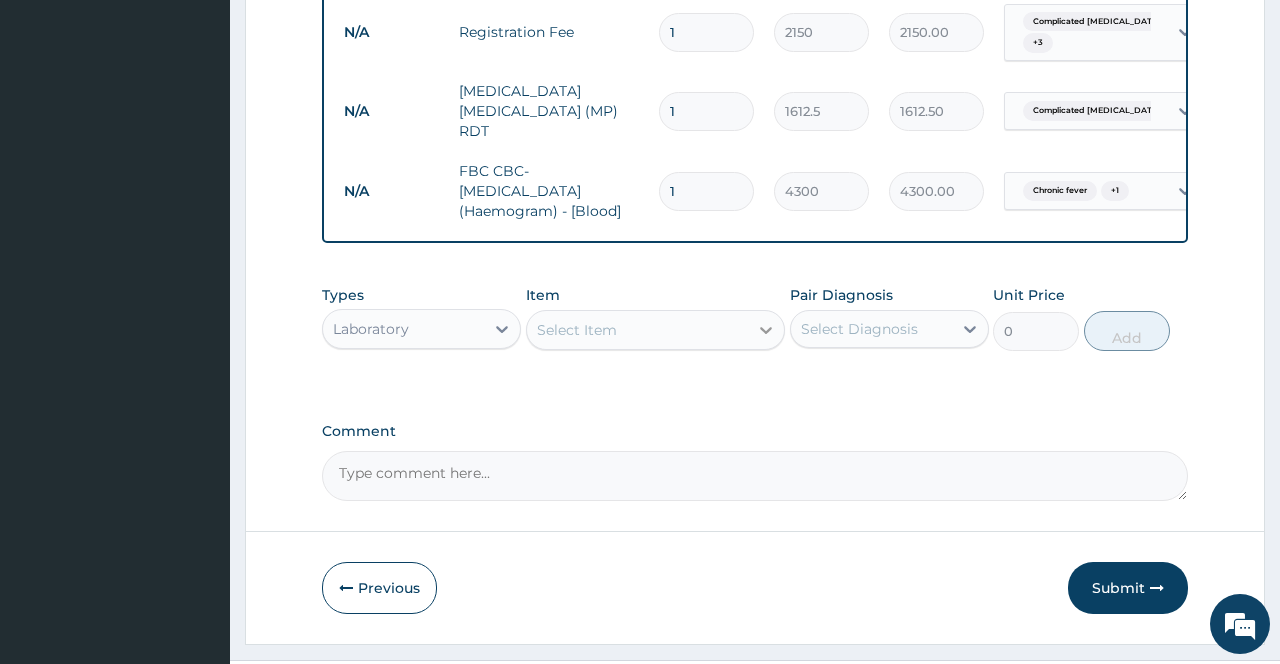 click 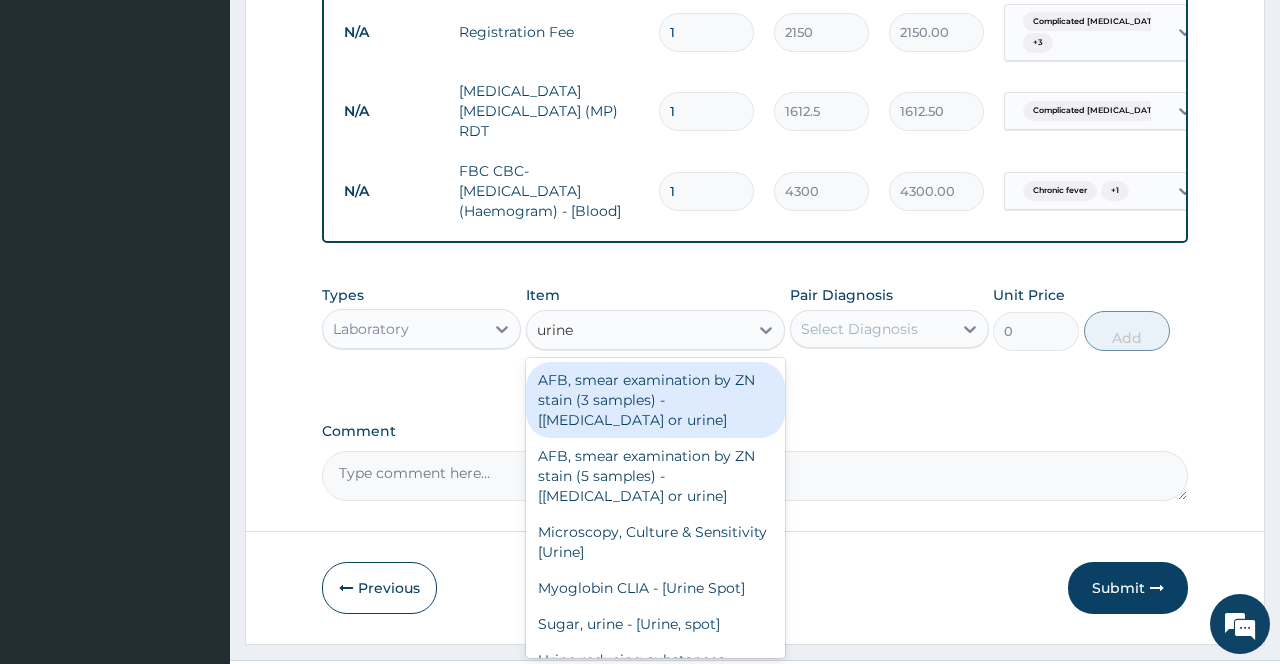 type on "urine m" 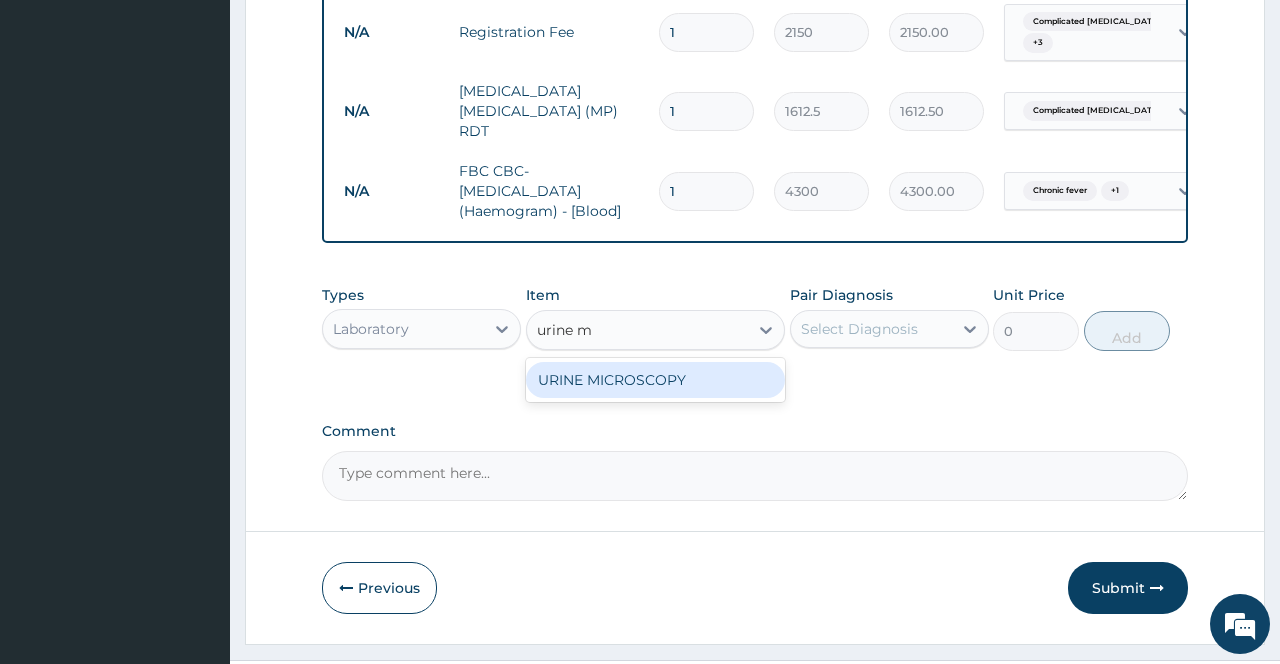 click on "URINE MICROSCOPY" at bounding box center (656, 380) 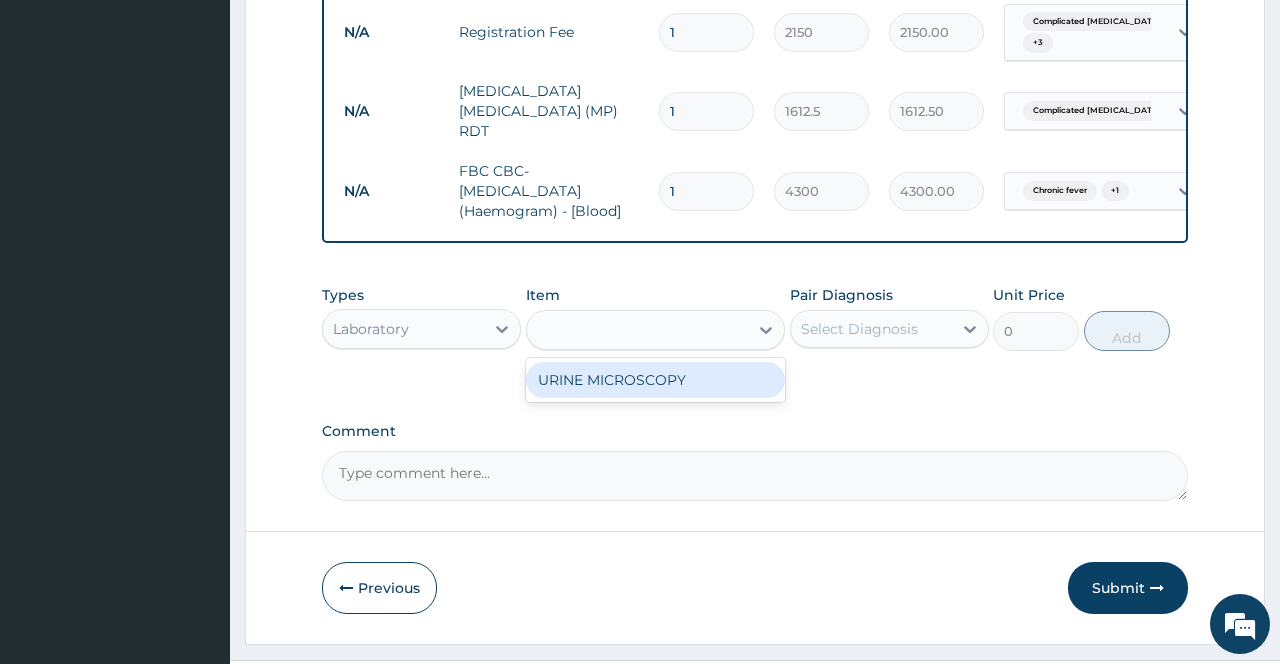 type on "4837.5" 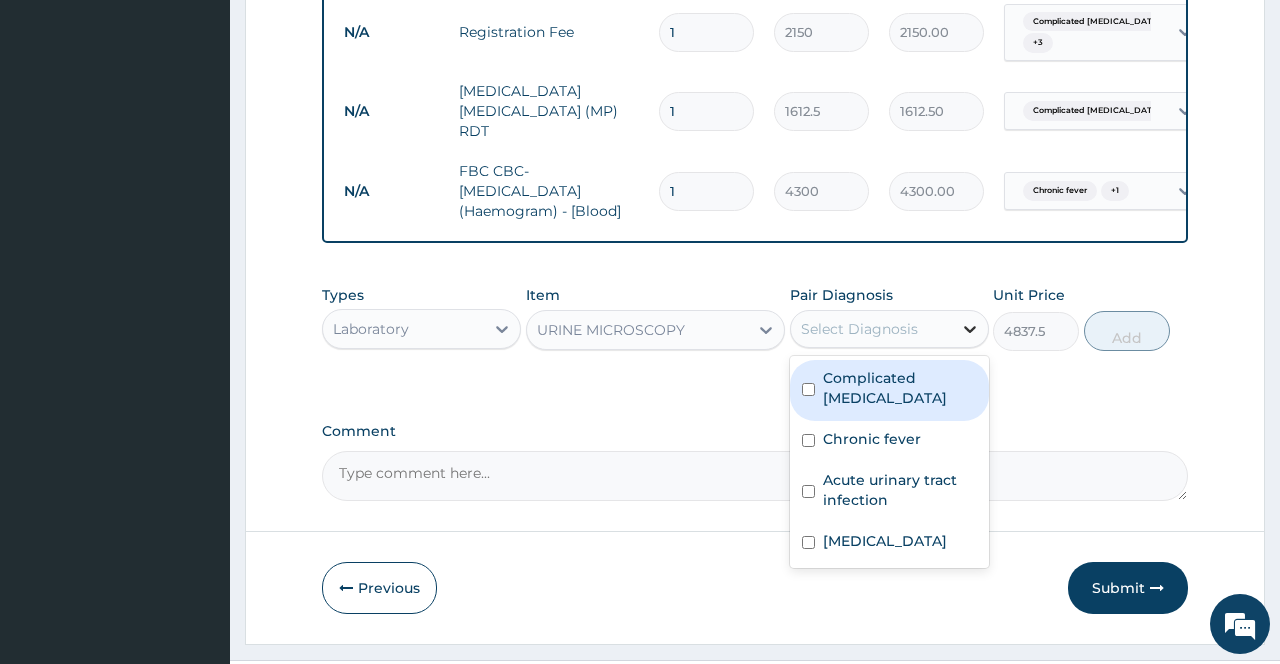 click at bounding box center [970, 329] 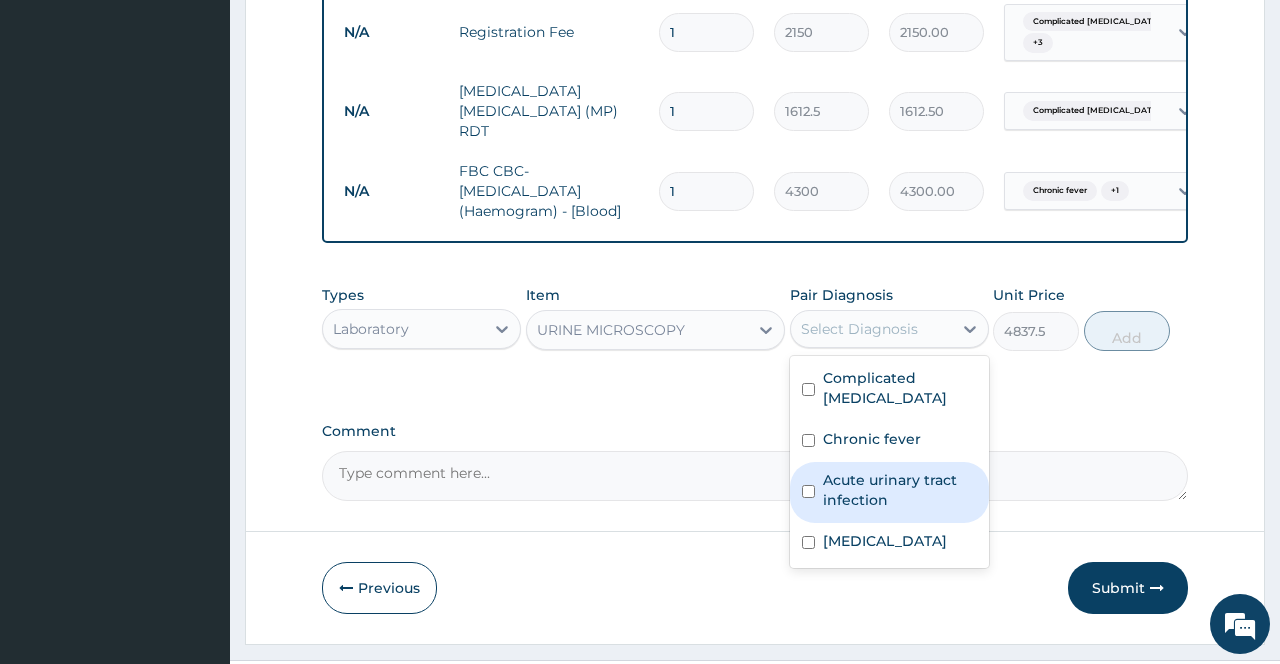 click on "Acute urinary tract infection" at bounding box center (900, 490) 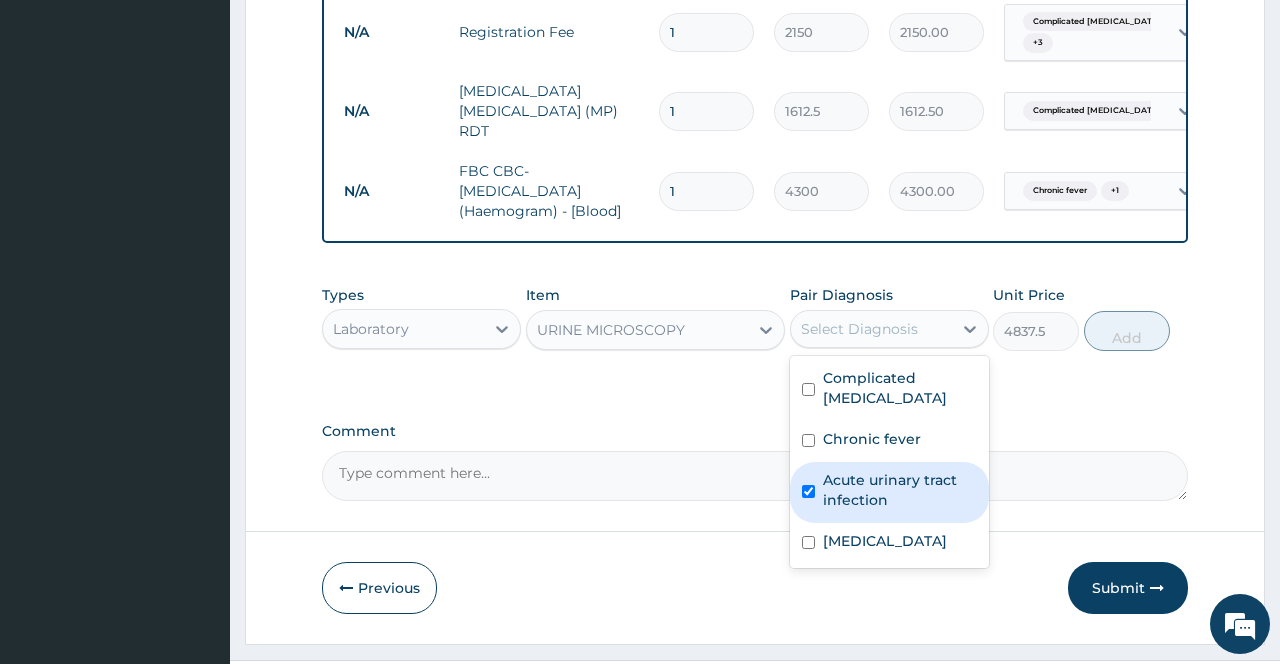 checkbox on "true" 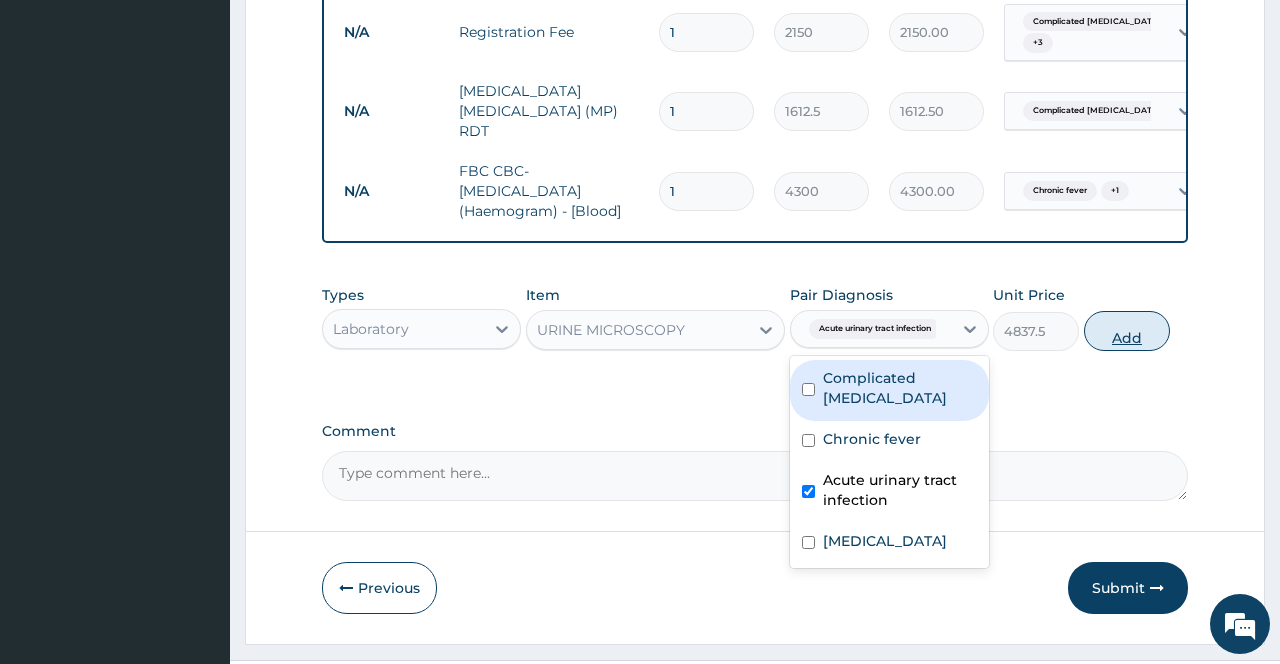 click on "Add" at bounding box center (1127, 331) 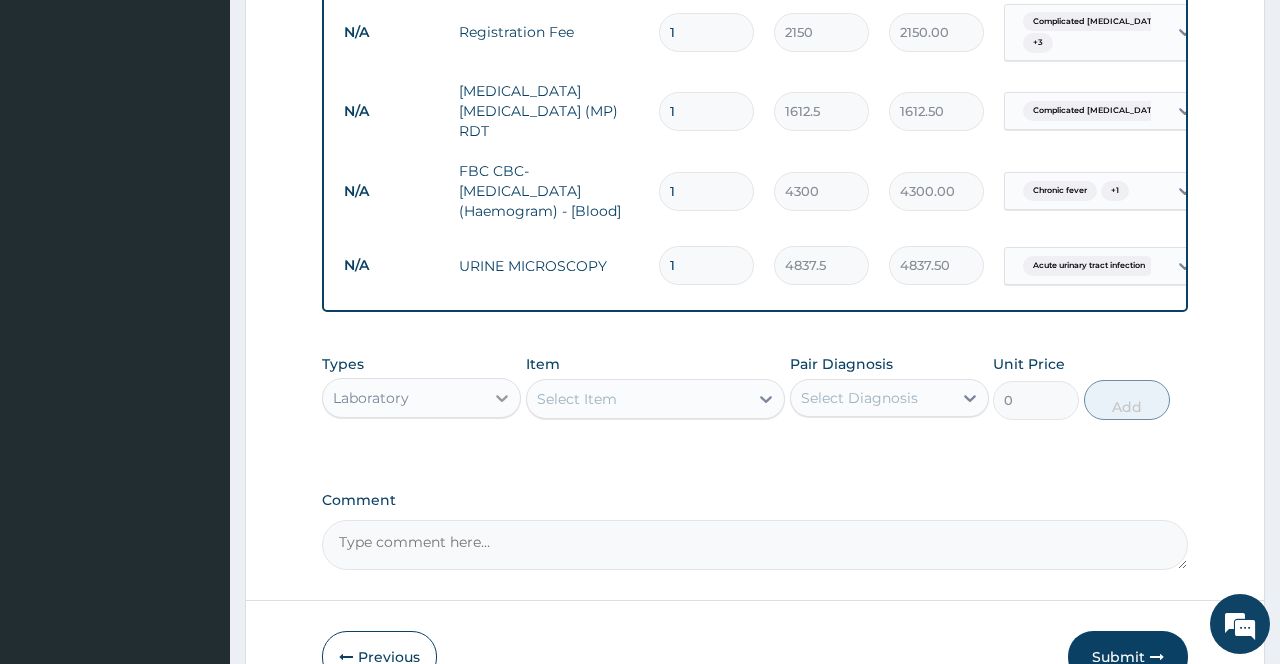 click 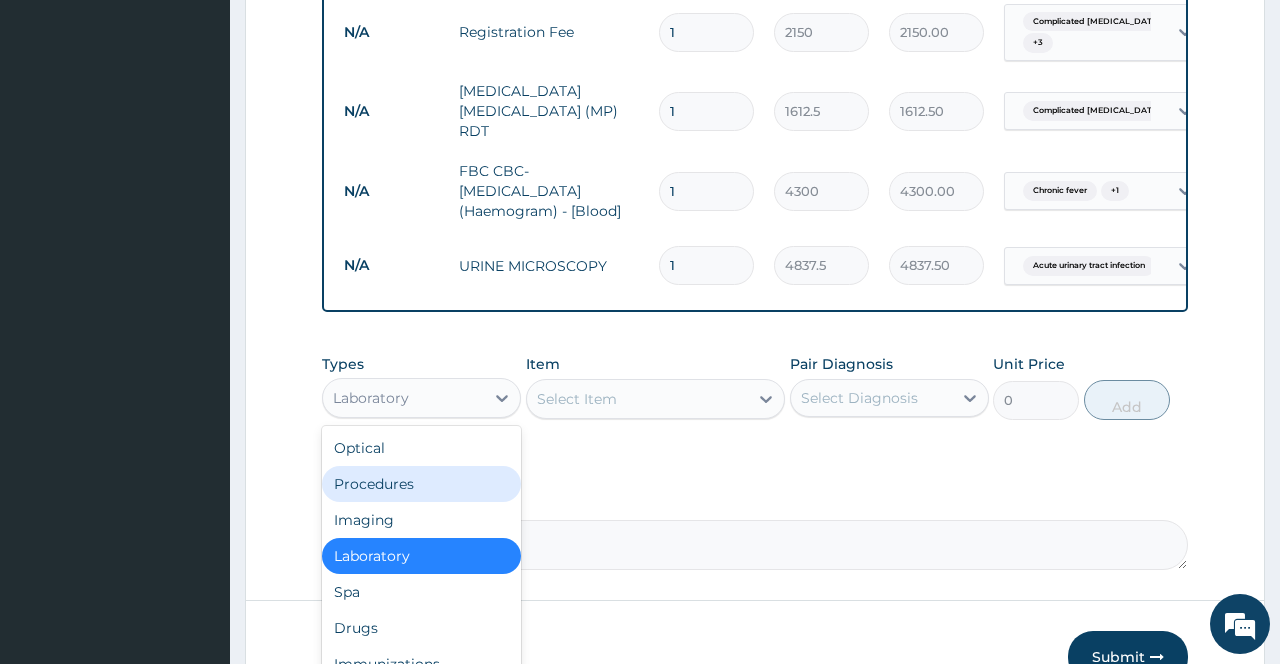 scroll, scrollTop: 68, scrollLeft: 0, axis: vertical 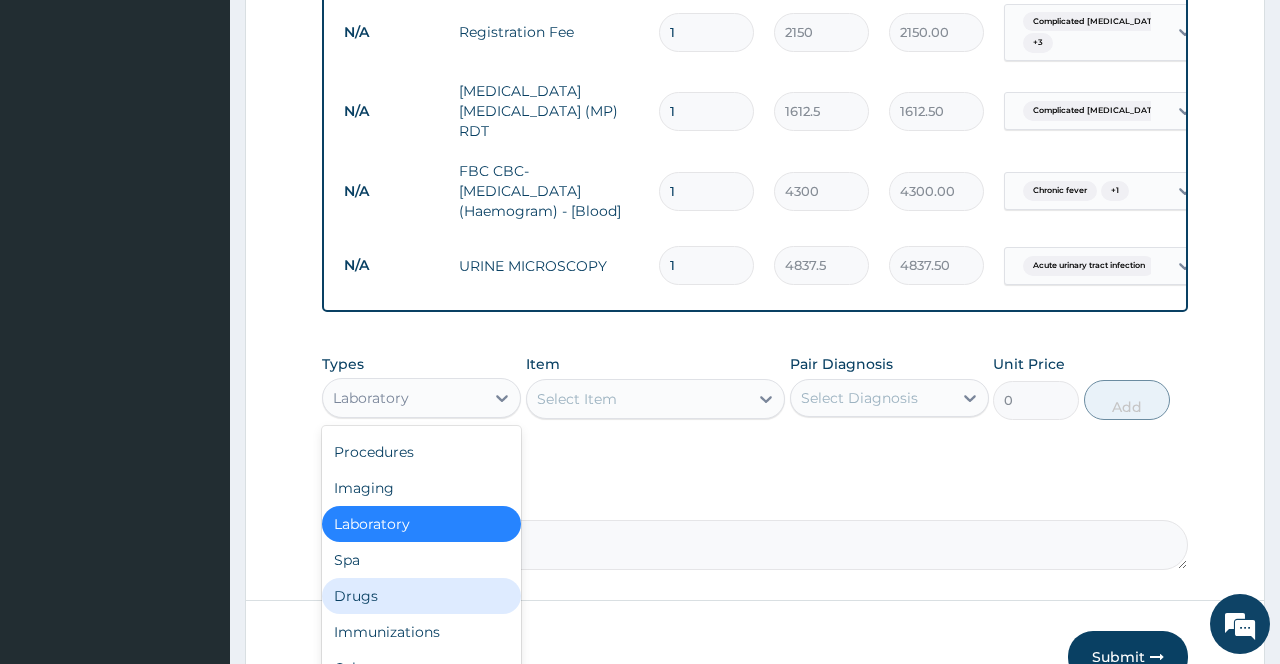click on "Drugs" at bounding box center [421, 596] 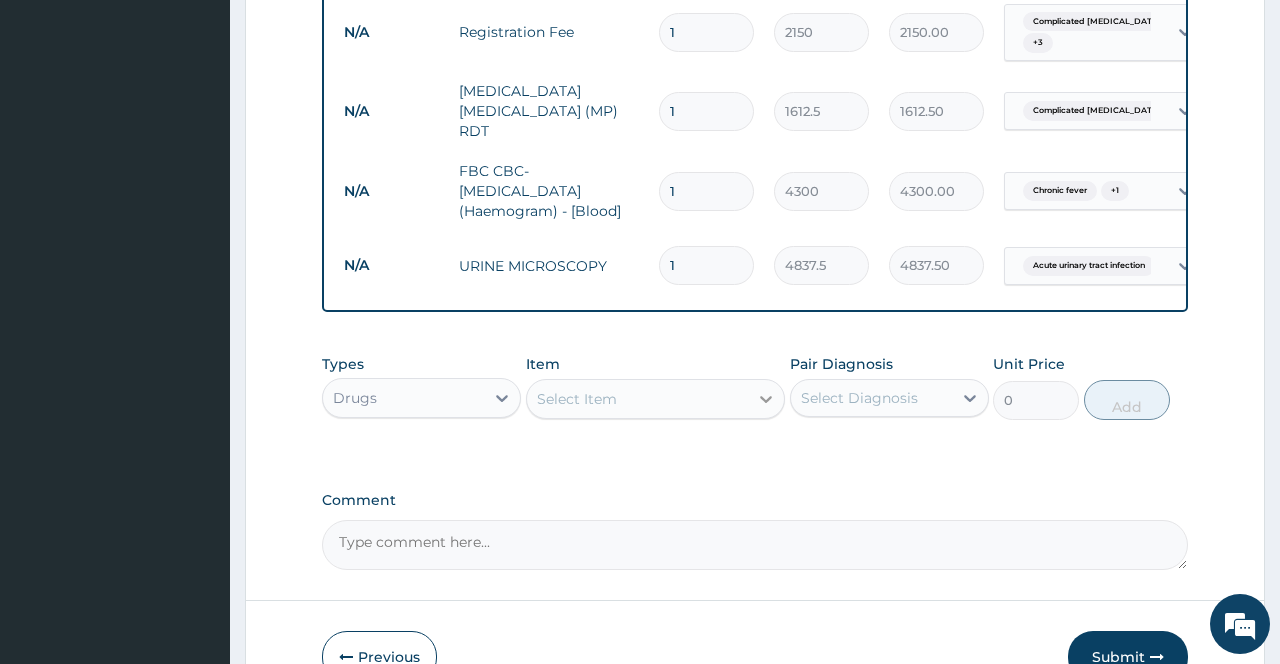 click 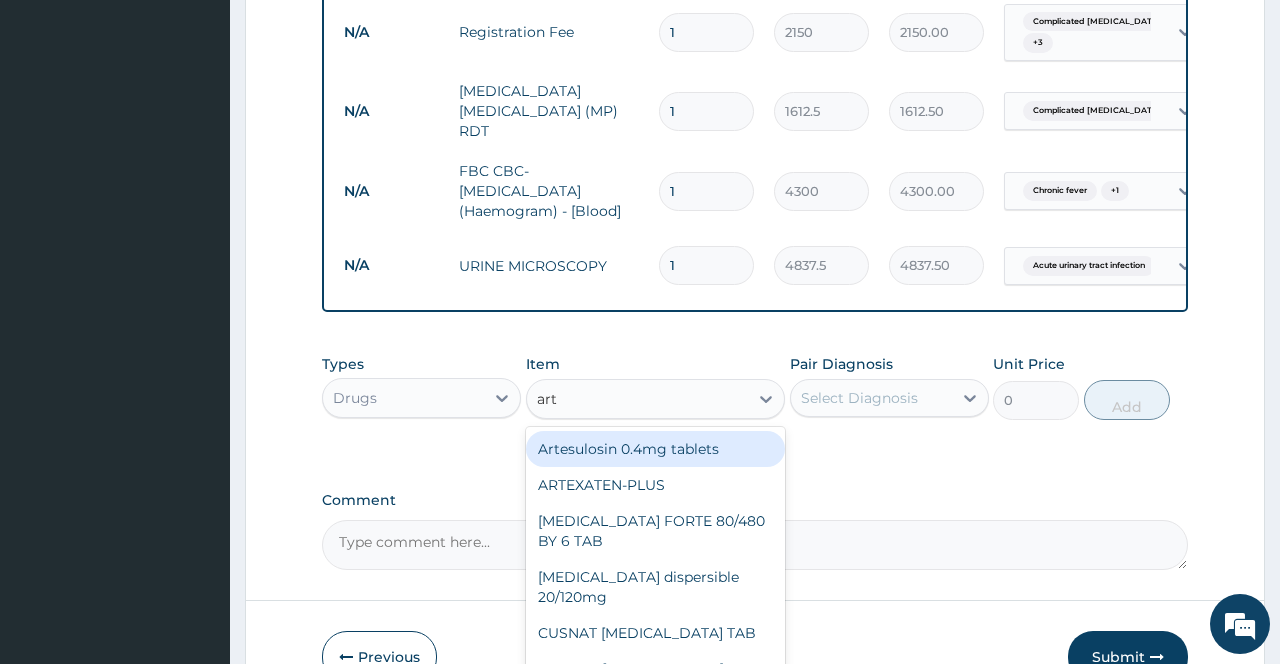 type on "arte" 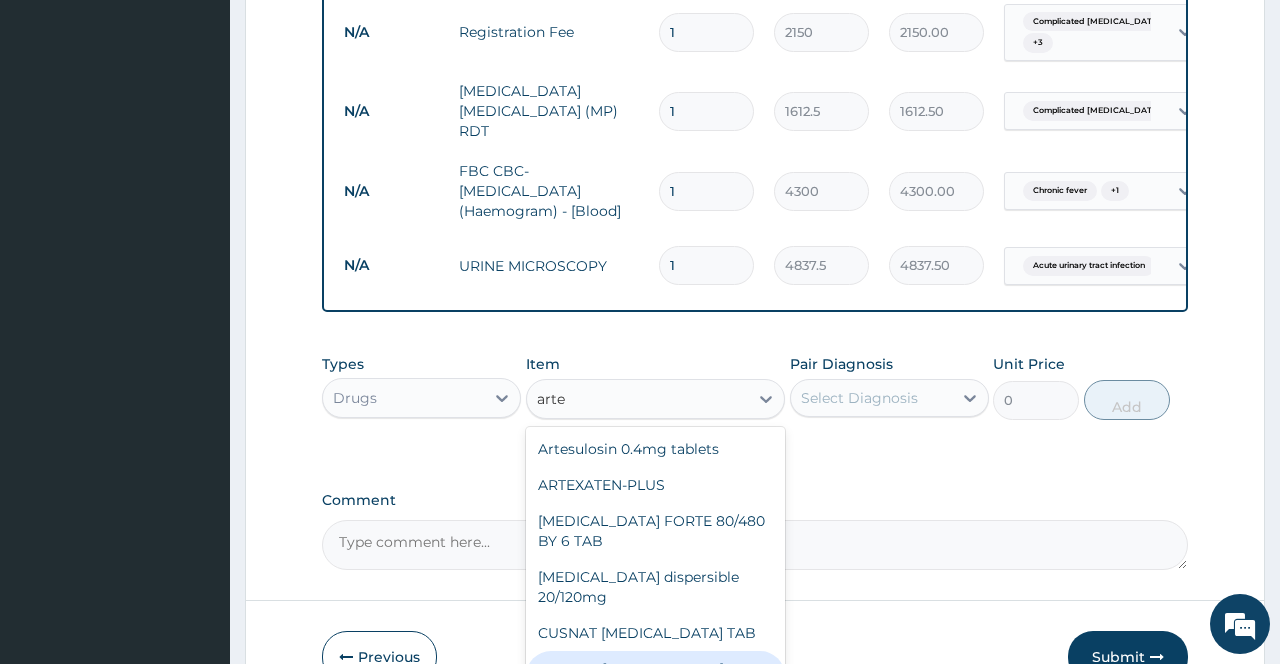 click on "FEXONA ARTESUNATE Injection" at bounding box center (656, 679) 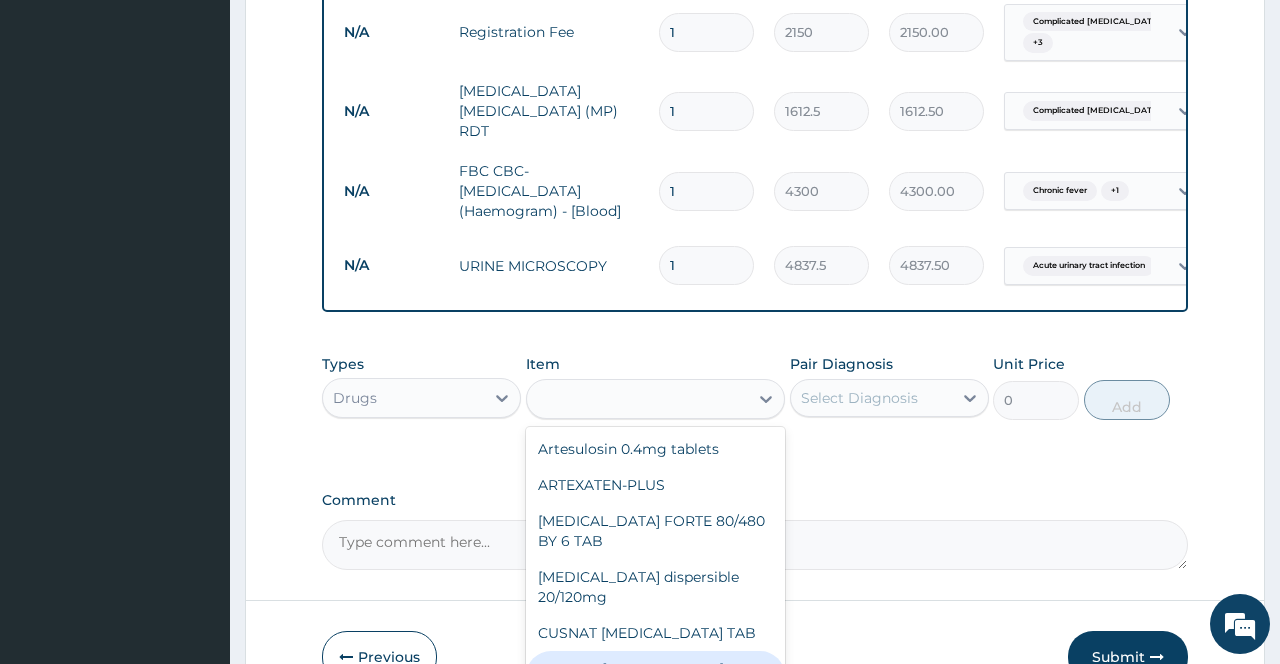 type on "1537.25" 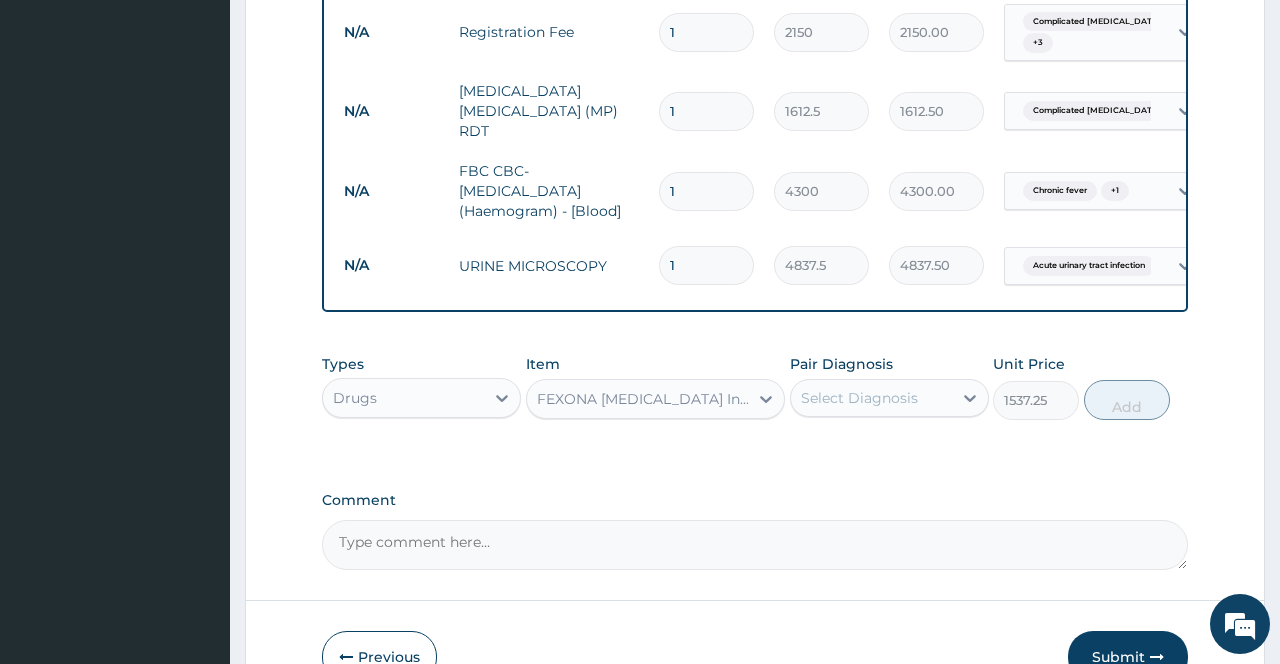click on "Select Diagnosis" at bounding box center [871, 398] 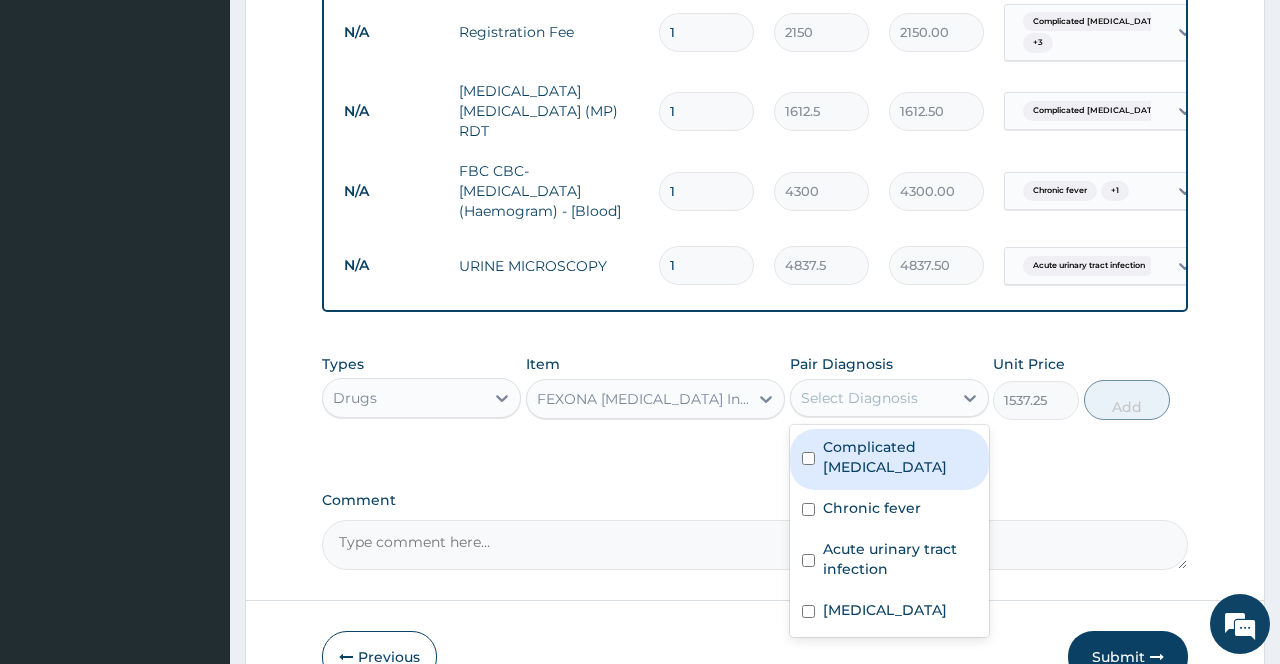 click on "Complicated [MEDICAL_DATA]" at bounding box center [900, 457] 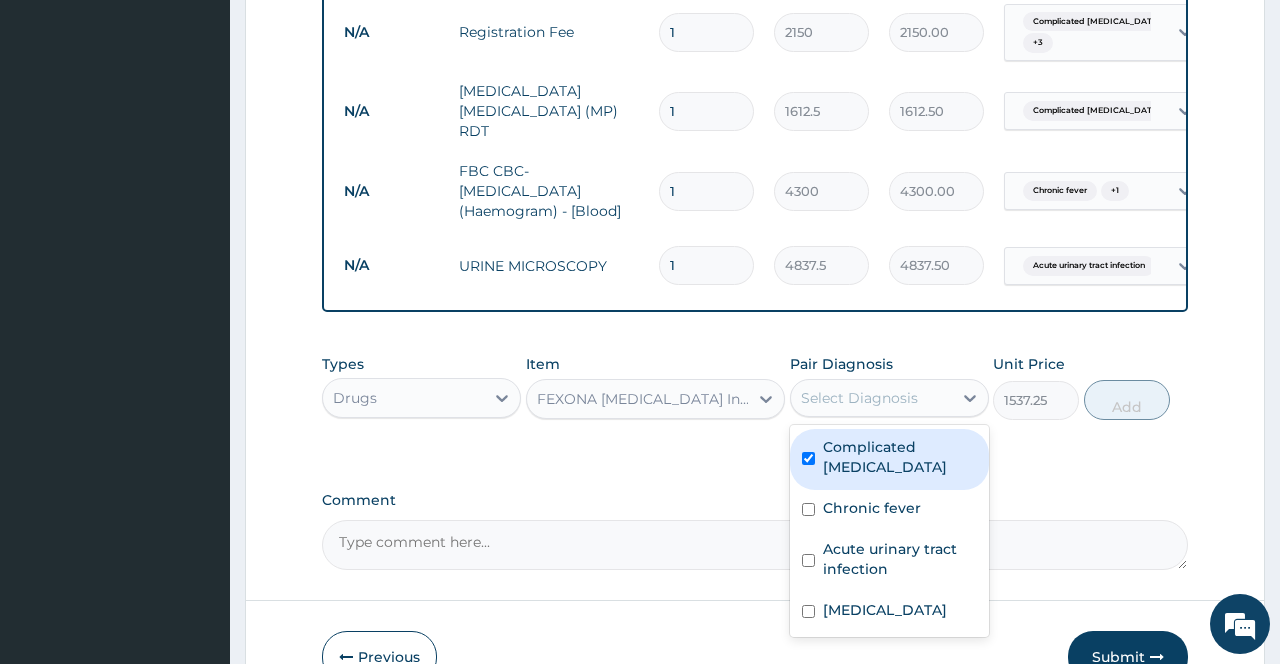 checkbox on "true" 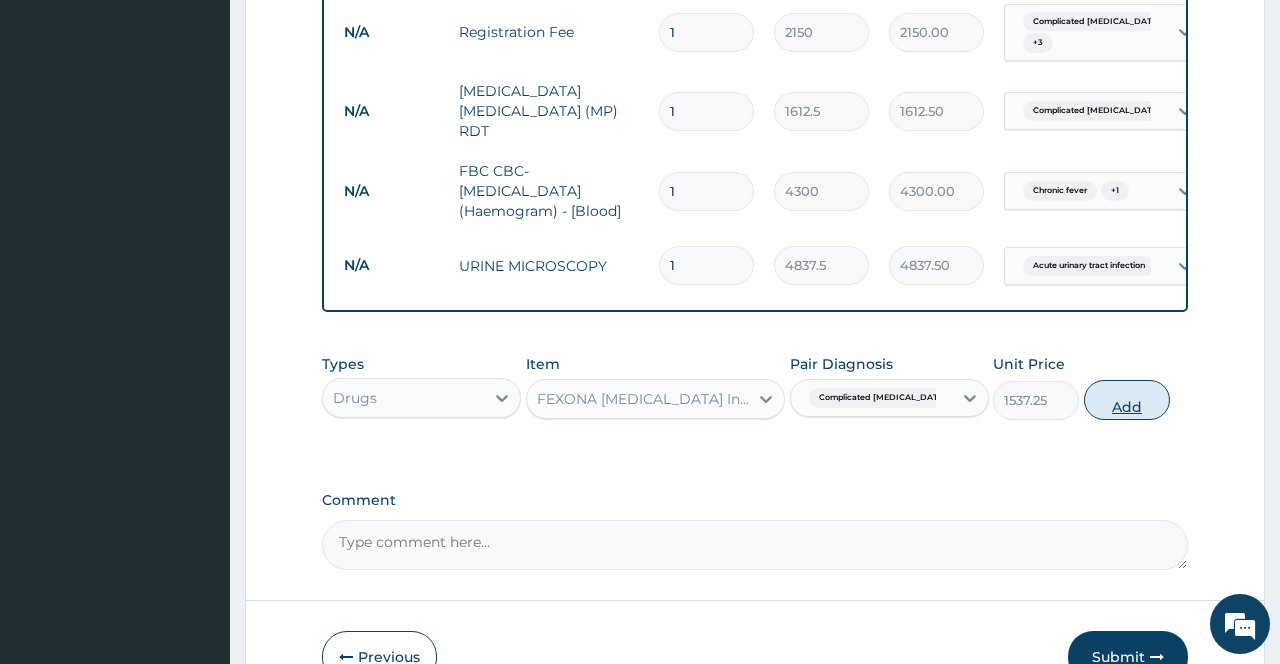 click on "Add" at bounding box center (1127, 400) 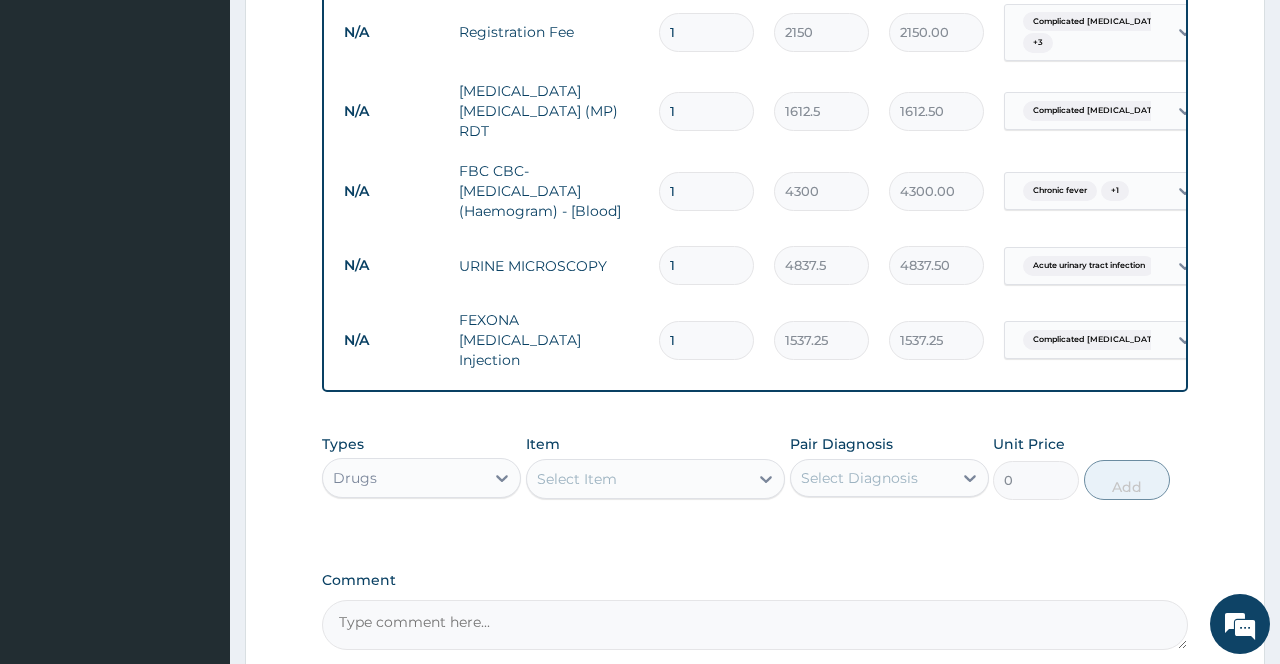 type 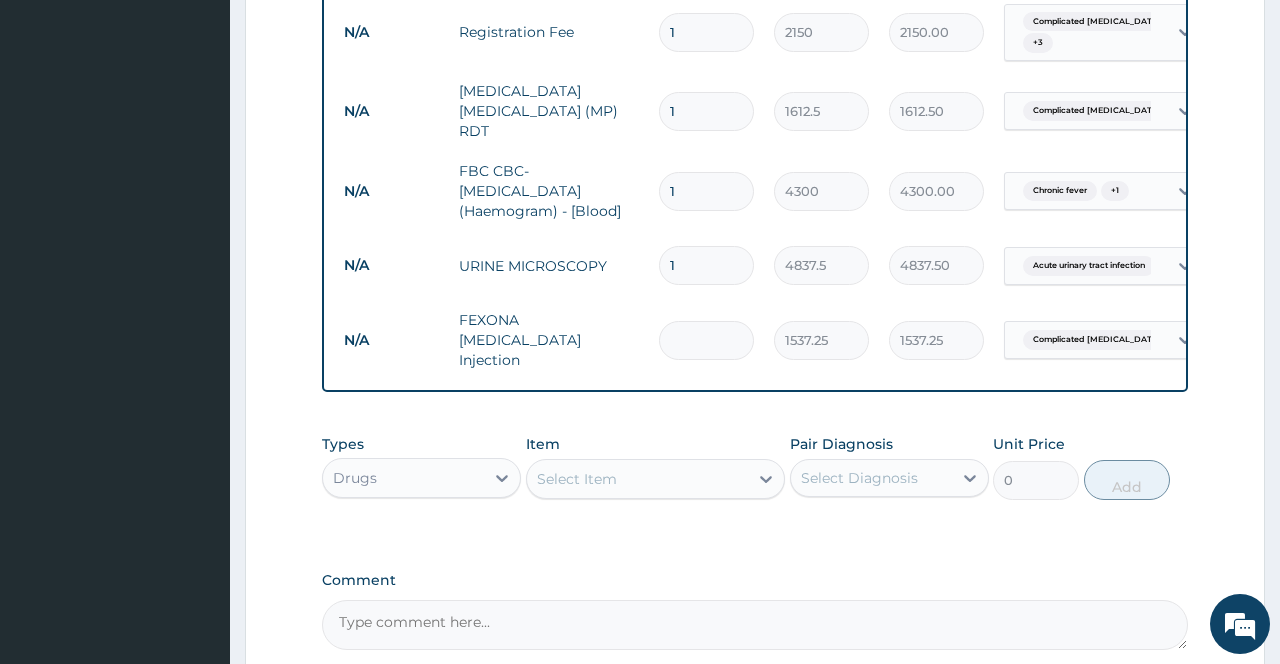 type on "0.00" 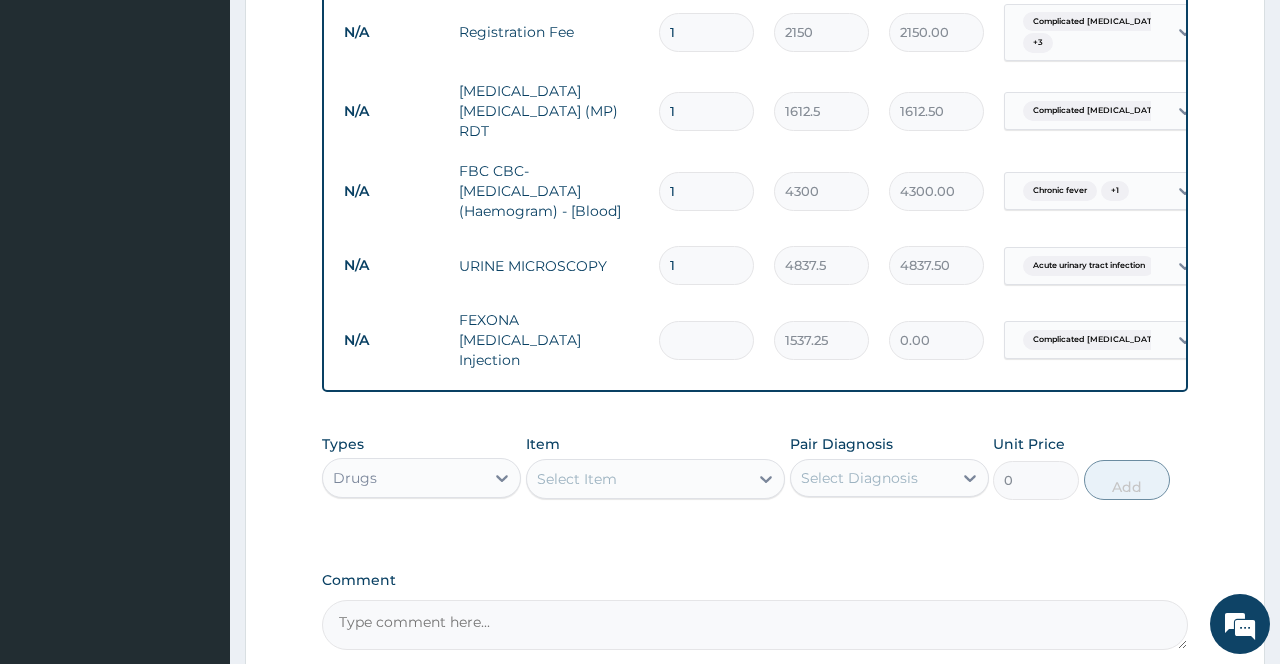 type on "3" 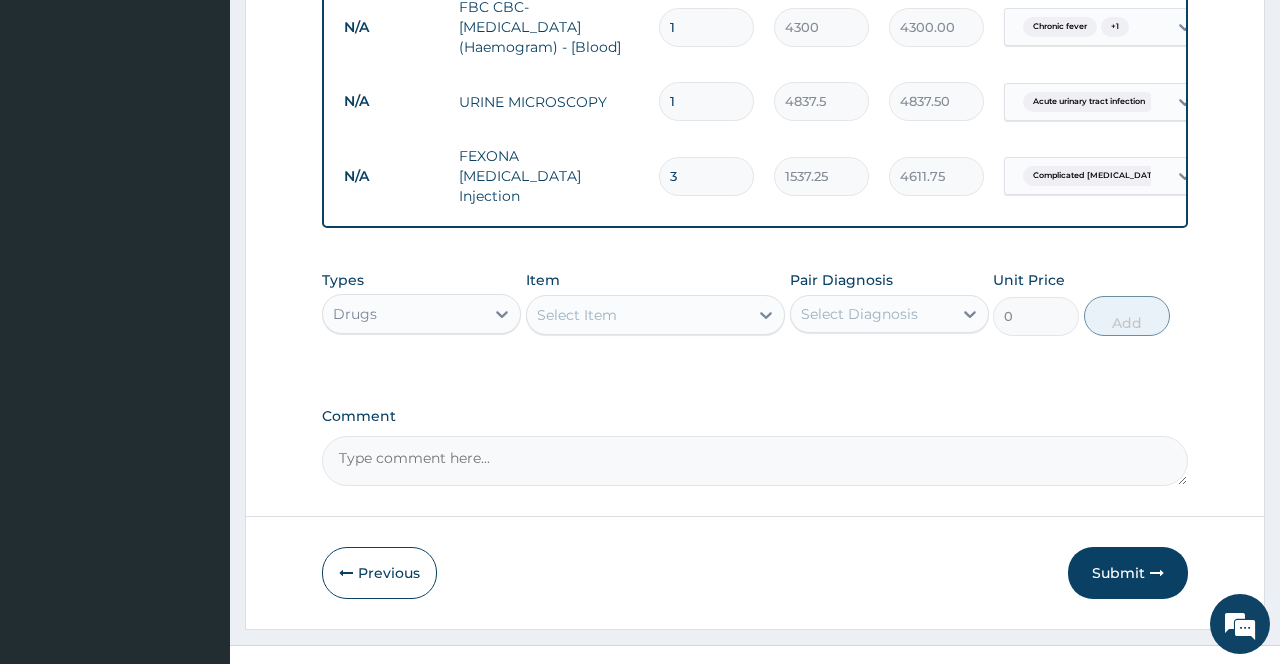 scroll, scrollTop: 849, scrollLeft: 0, axis: vertical 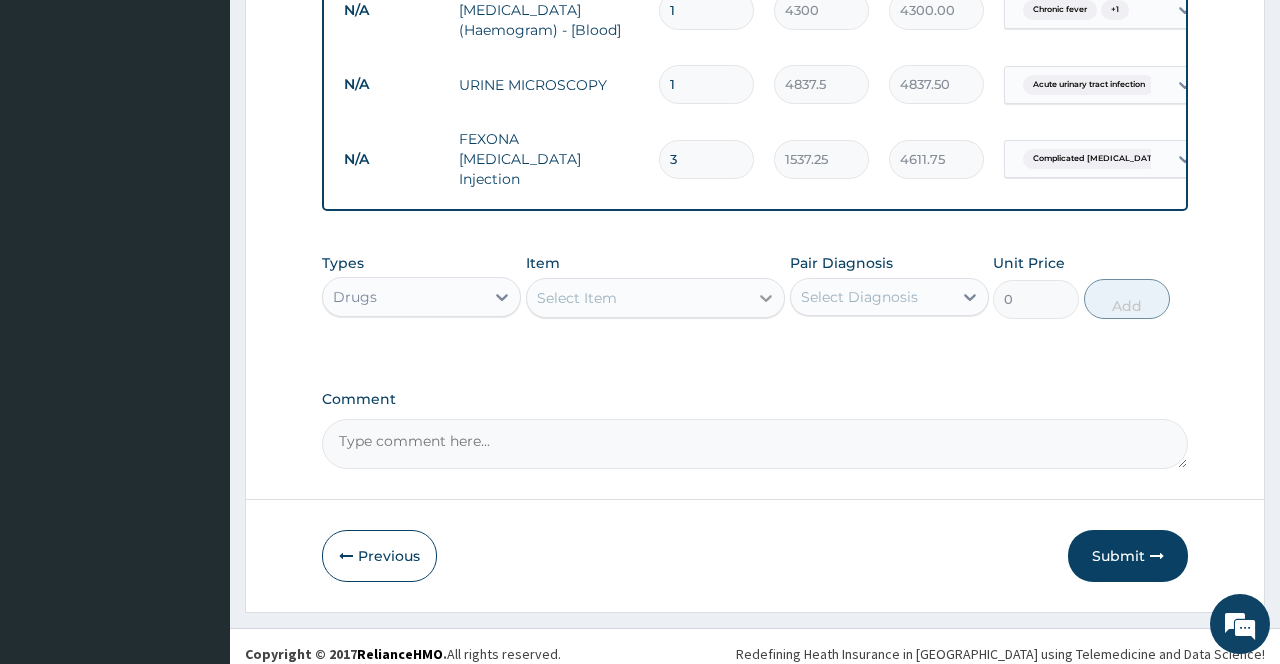 type on "3" 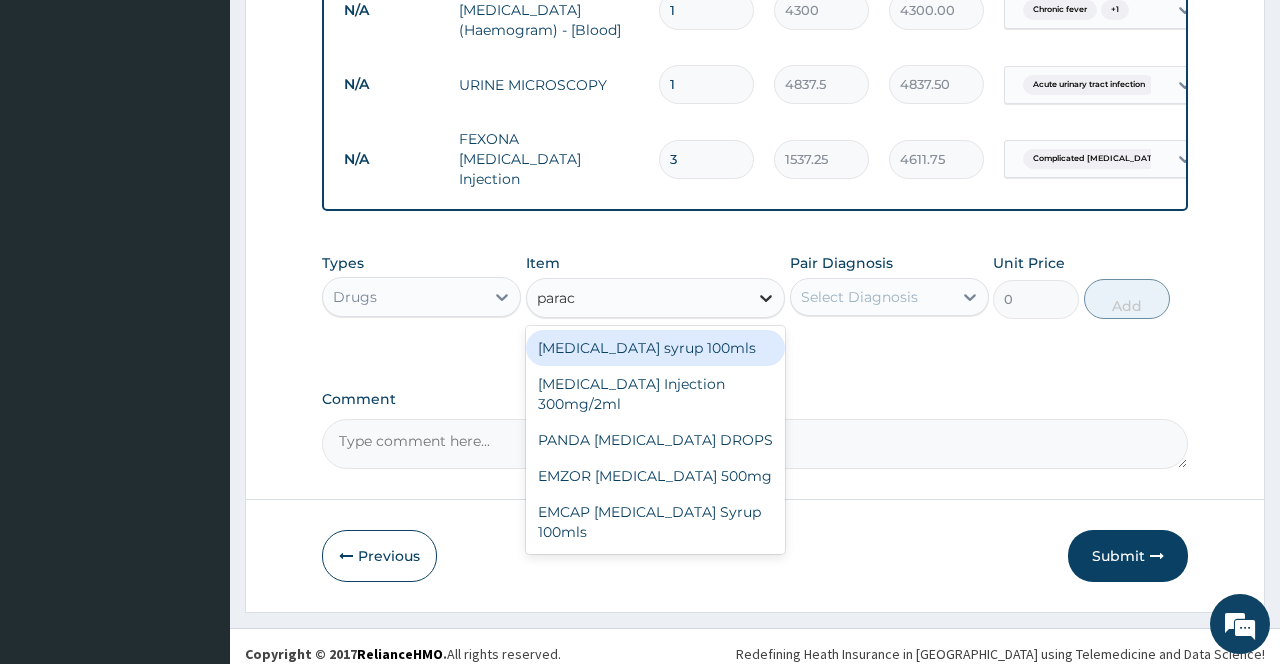 type on "parace" 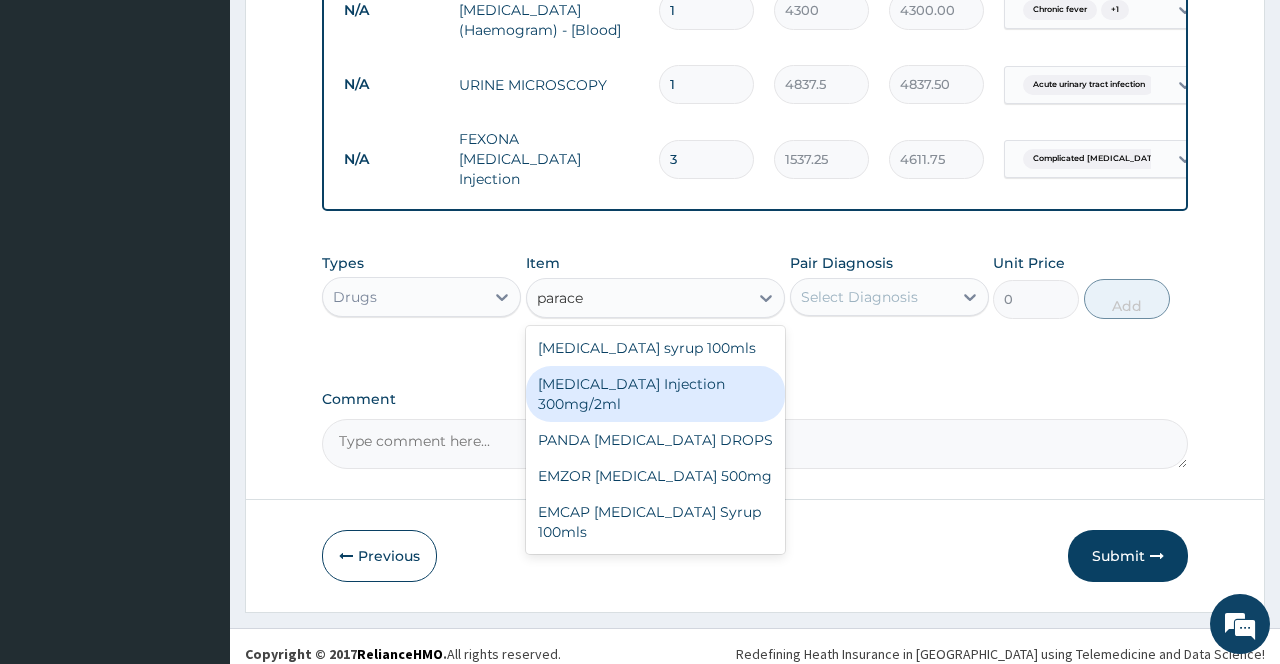 click on "PARACETAMOL Injection 300mg/2ml" at bounding box center (656, 394) 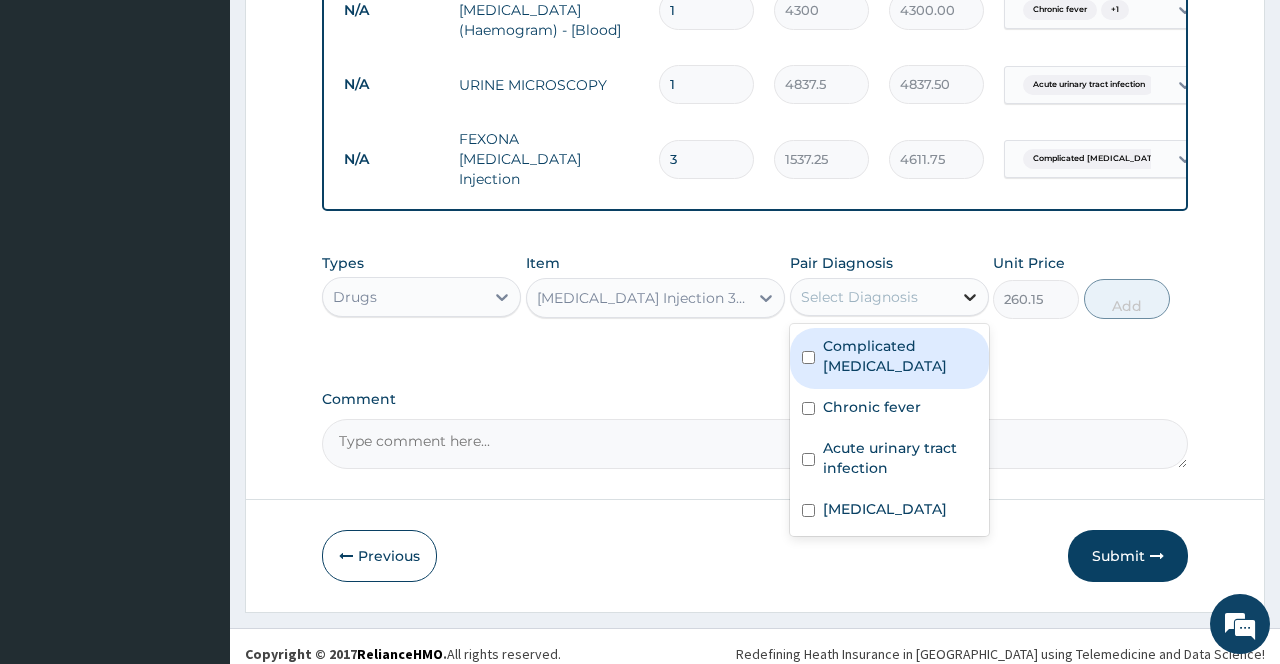 click 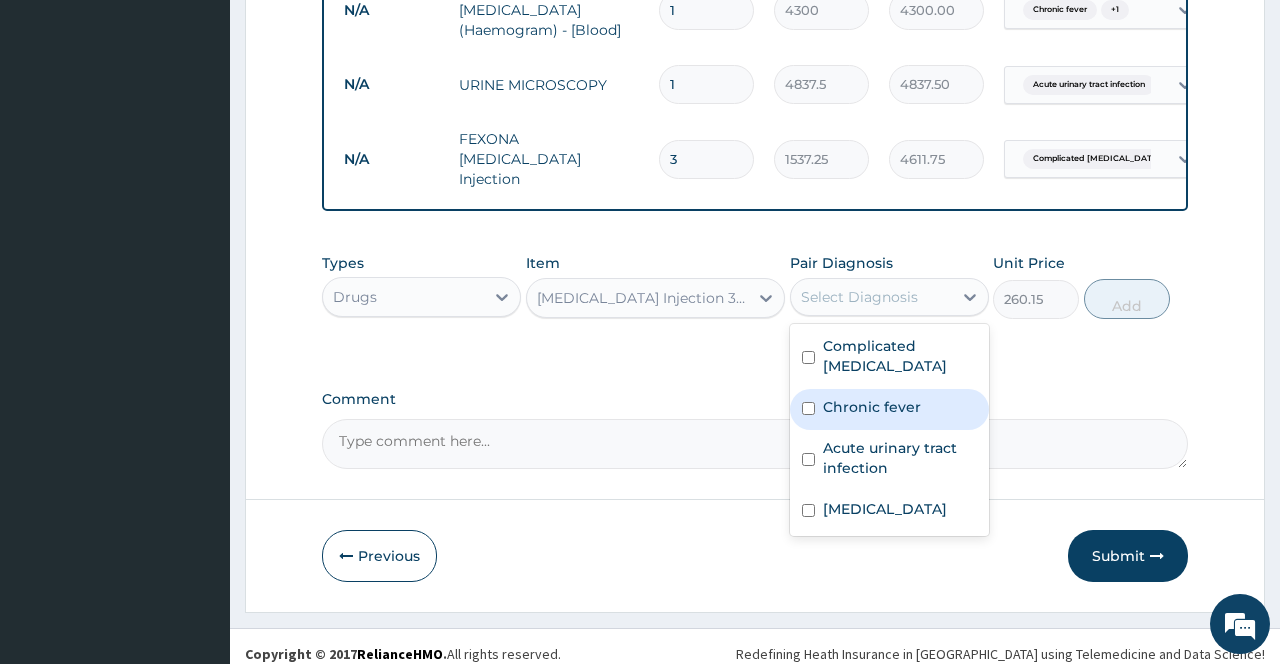 drag, startPoint x: 880, startPoint y: 351, endPoint x: 860, endPoint y: 386, distance: 40.311287 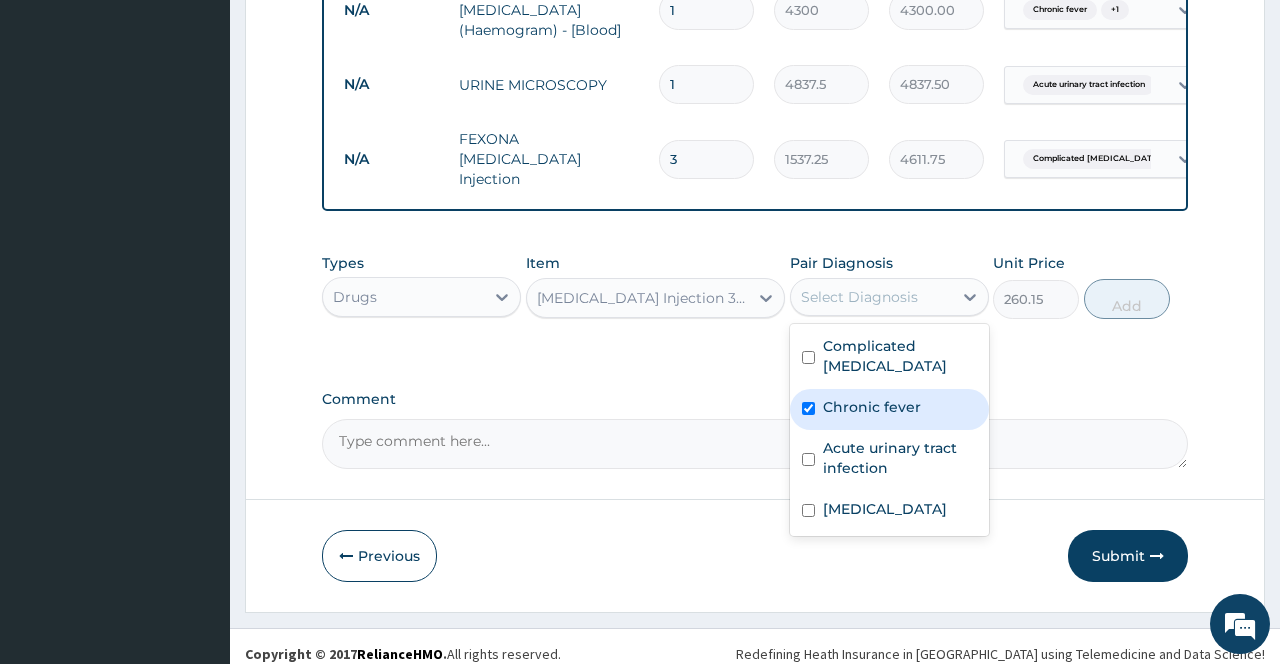 checkbox on "true" 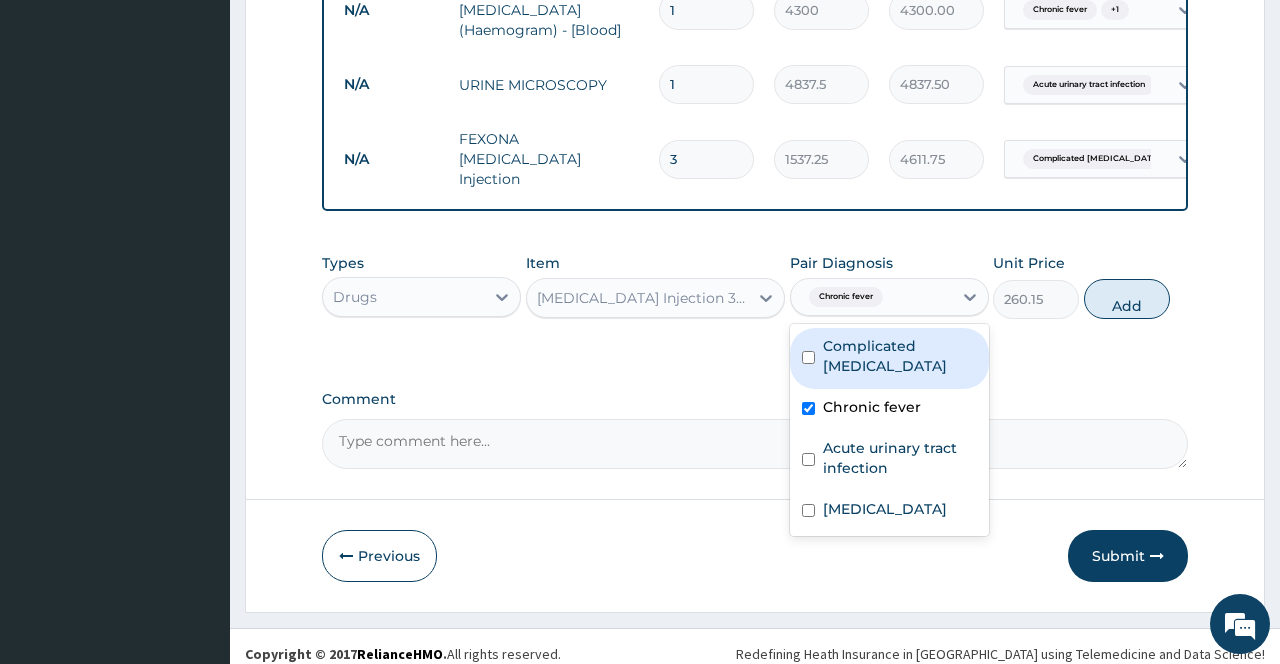 click on "Complicated [MEDICAL_DATA]" at bounding box center (889, 358) 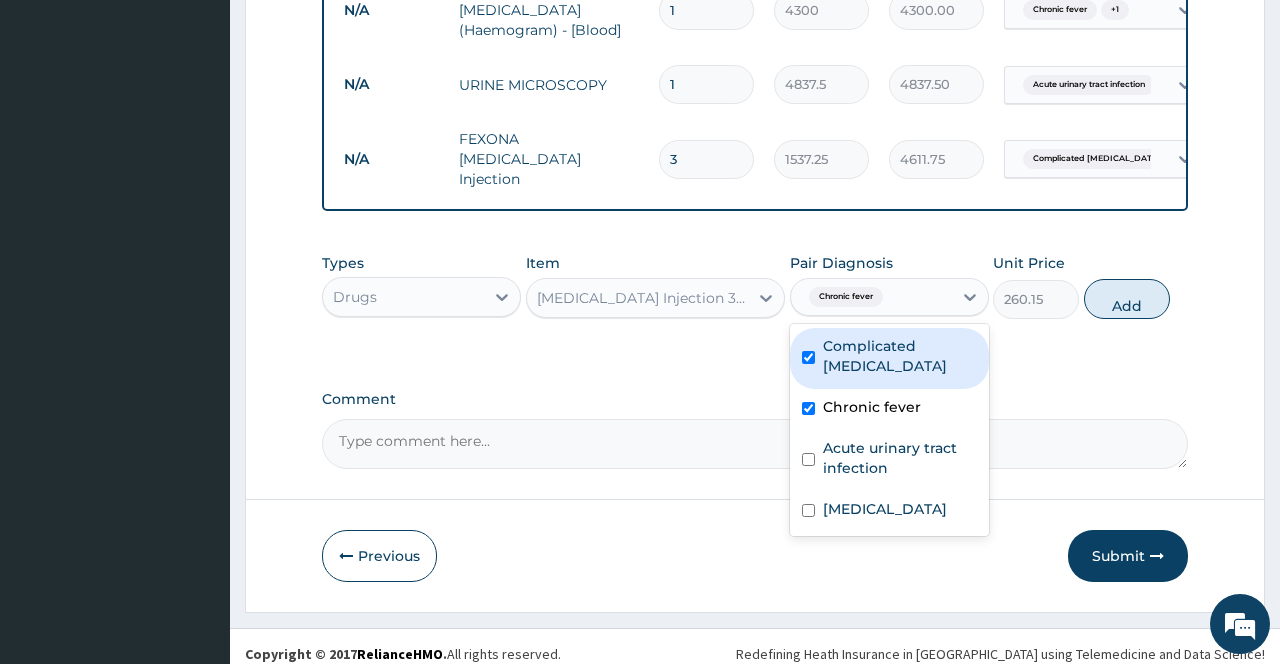 checkbox on "true" 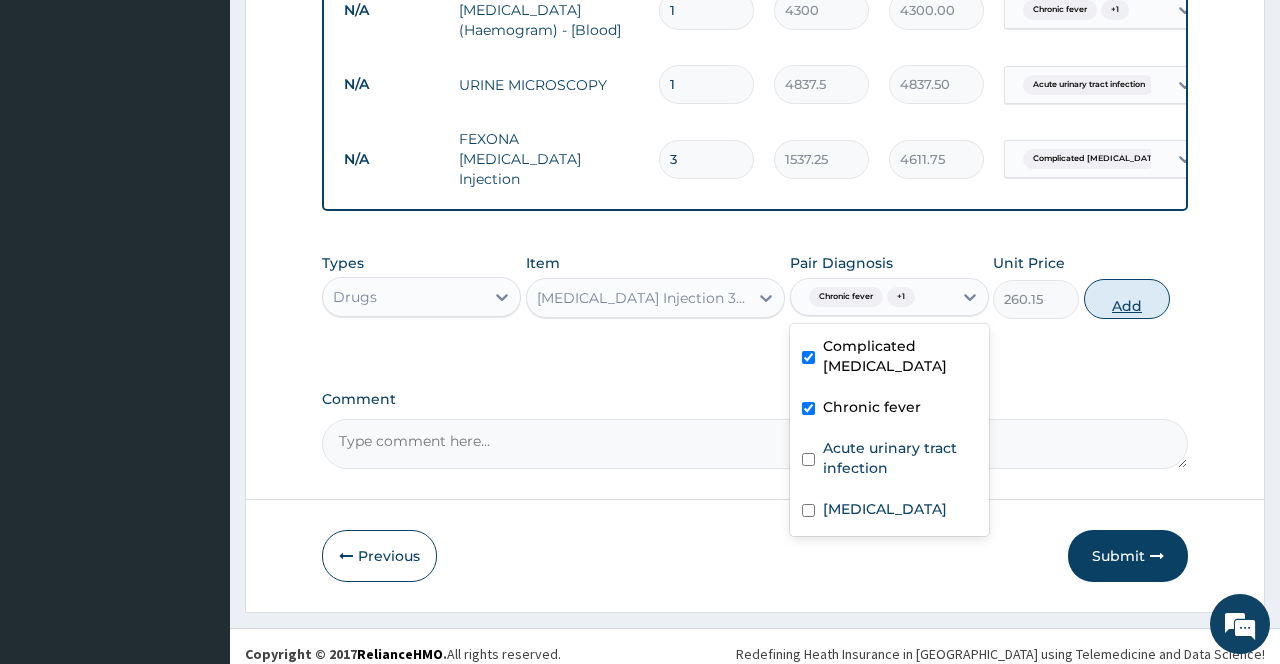 click on "Add" at bounding box center [1127, 299] 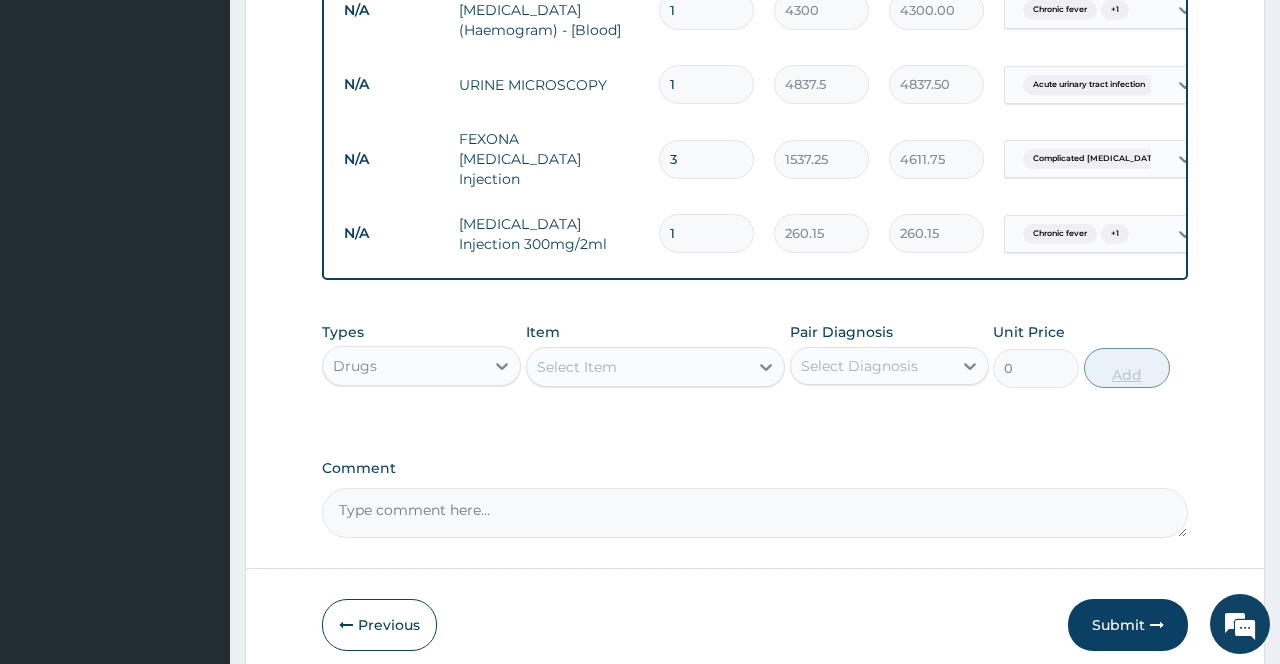 type 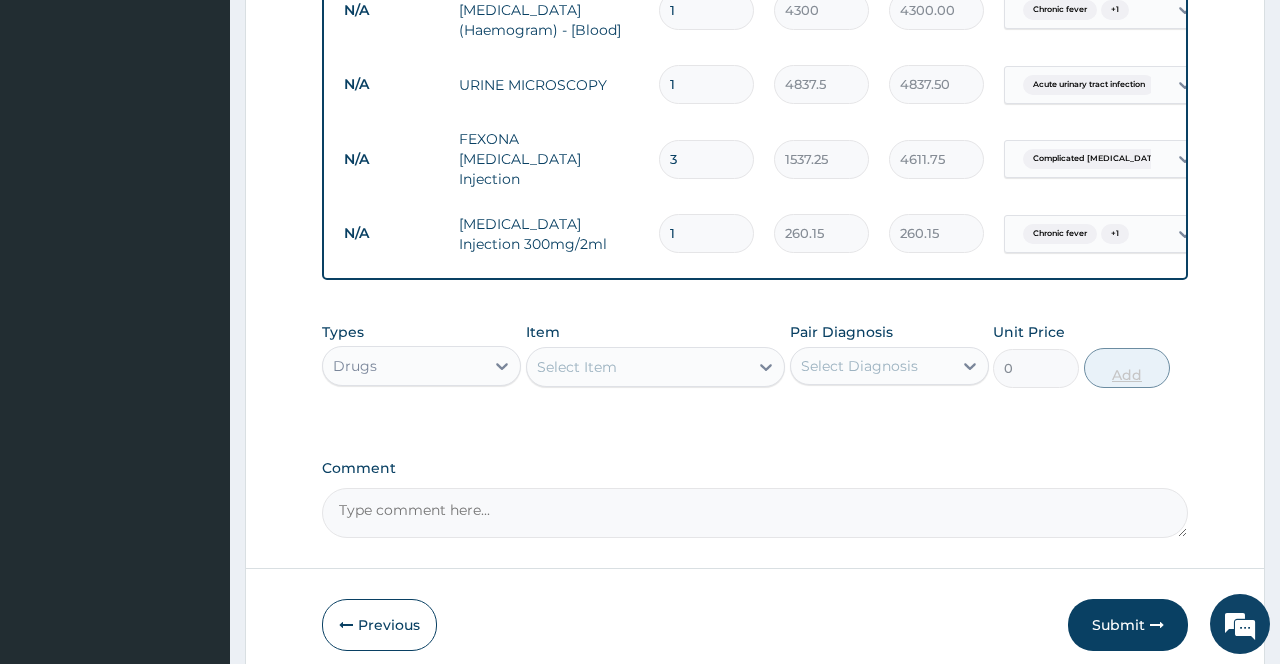 type on "0.00" 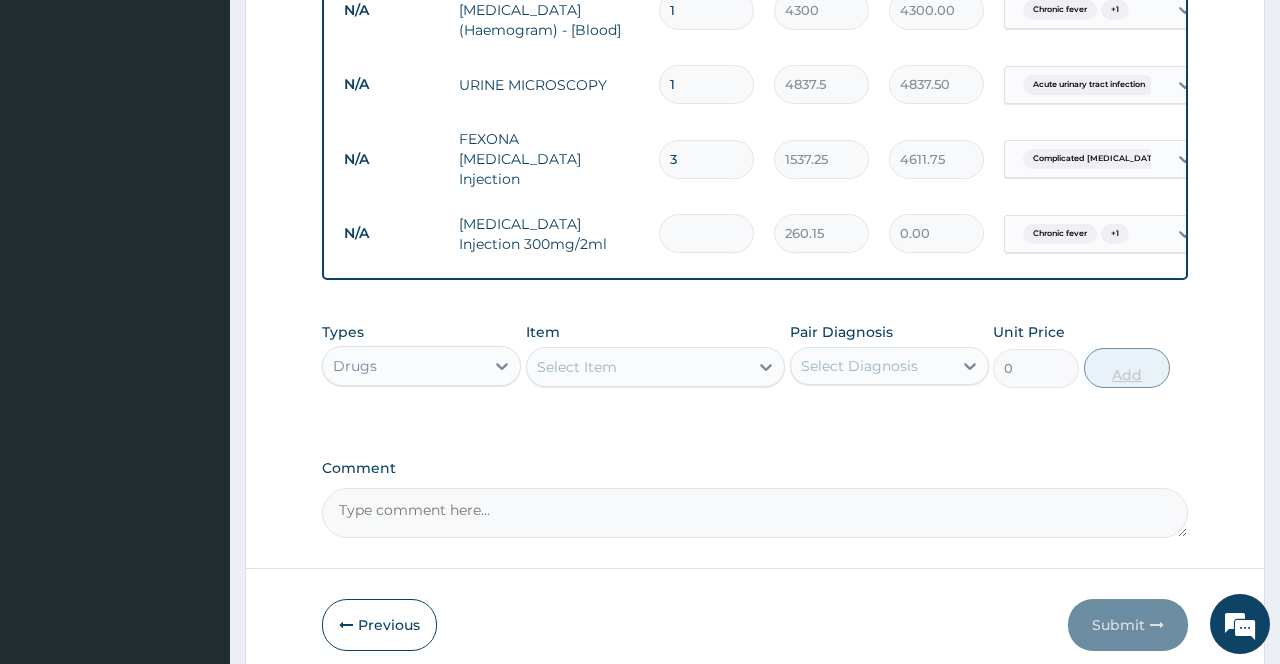 type on "4" 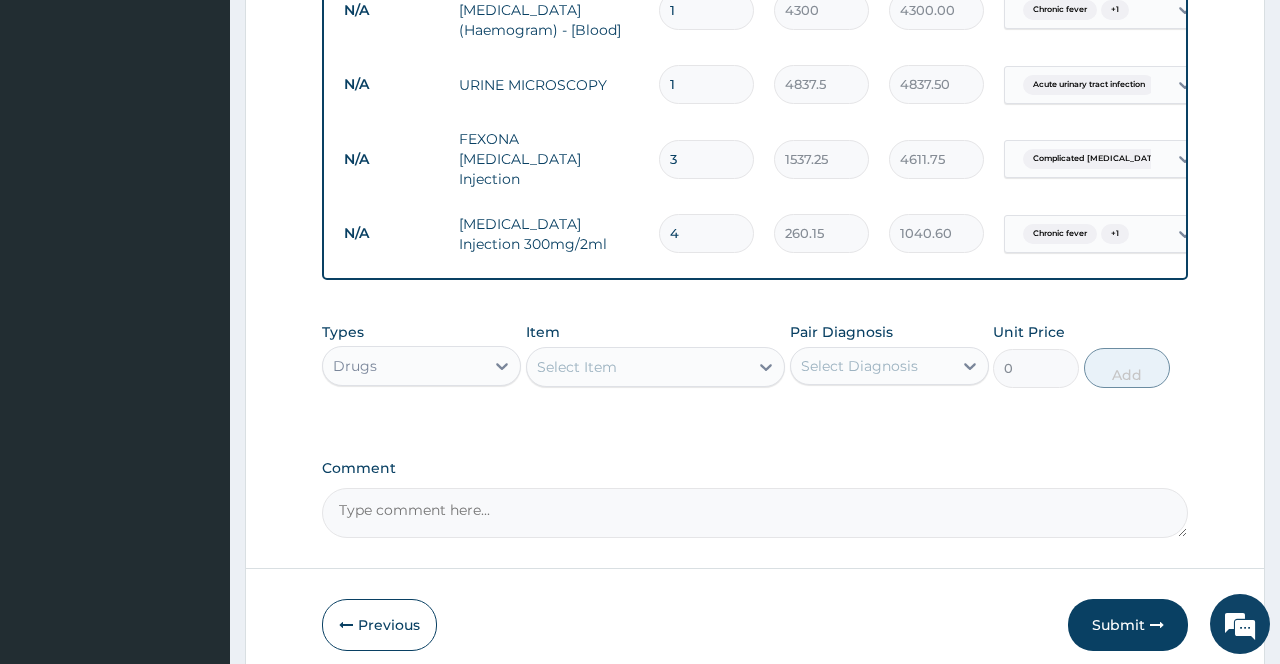 type on "4" 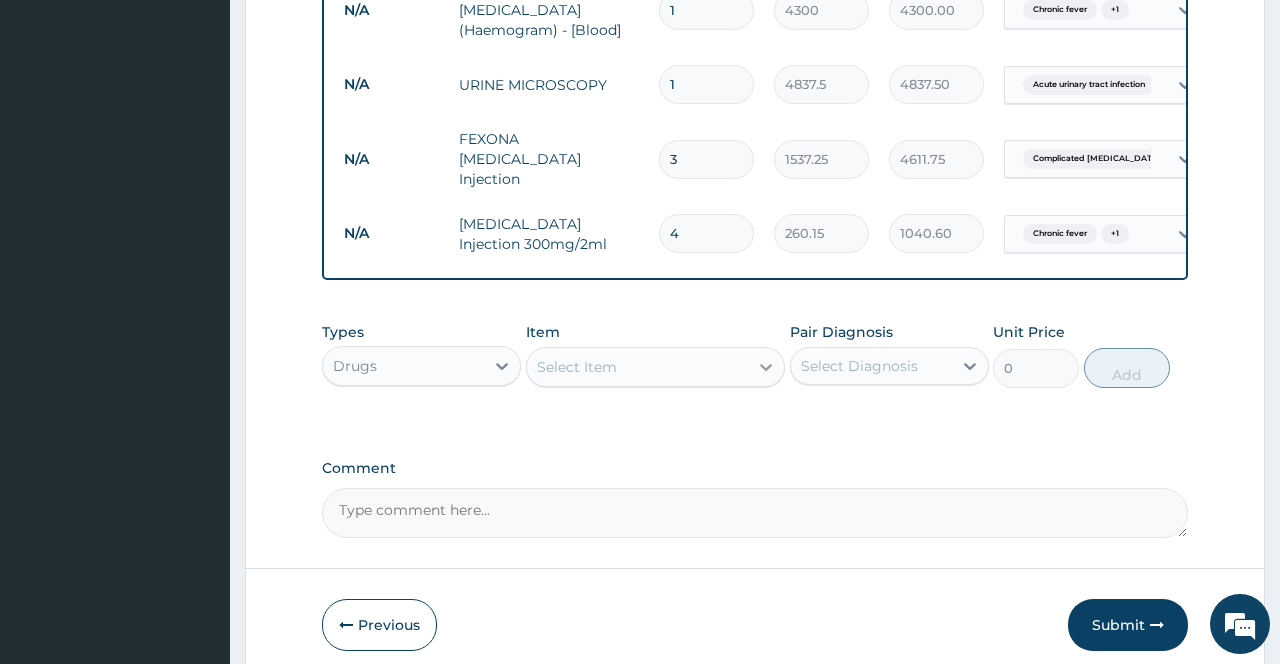 click 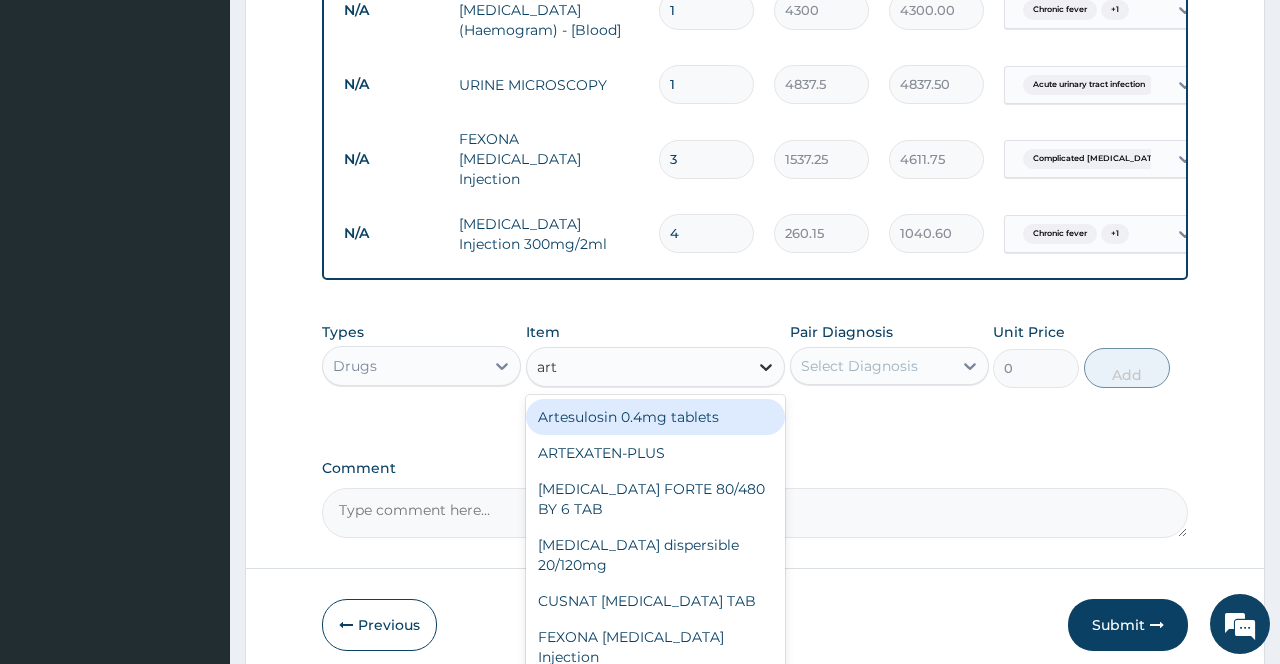 type on "arte" 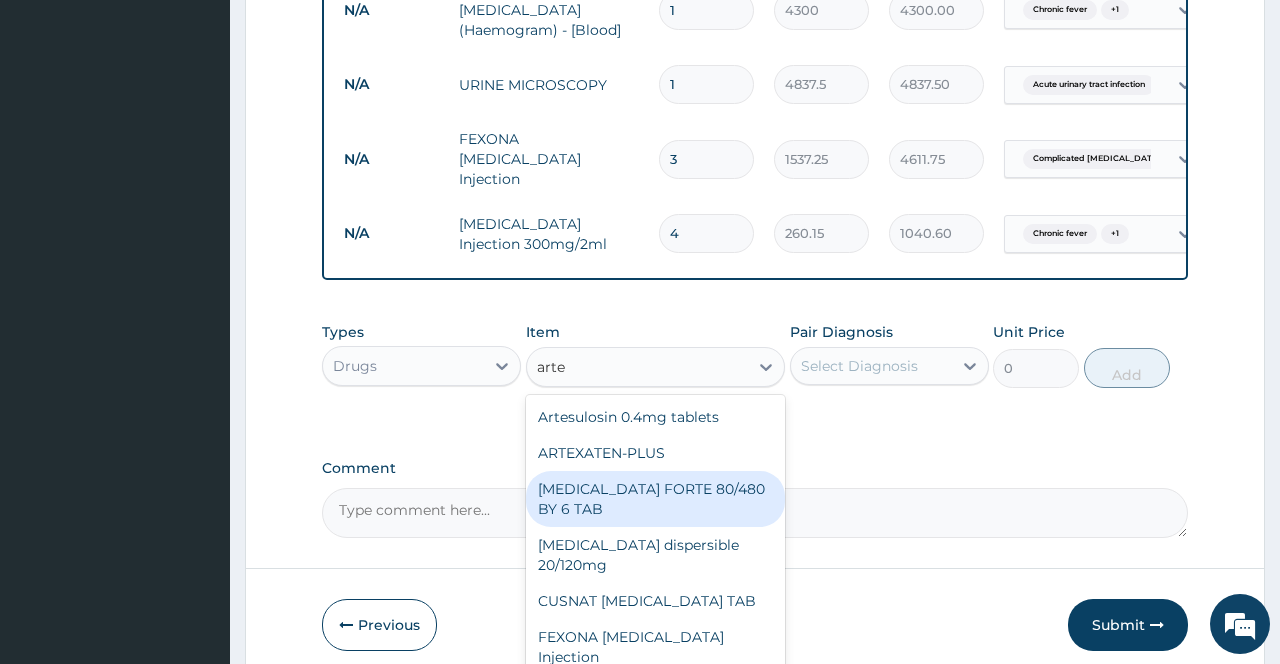 click on "COARTEM FORTE 80/480 BY 6 TAB" at bounding box center (656, 499) 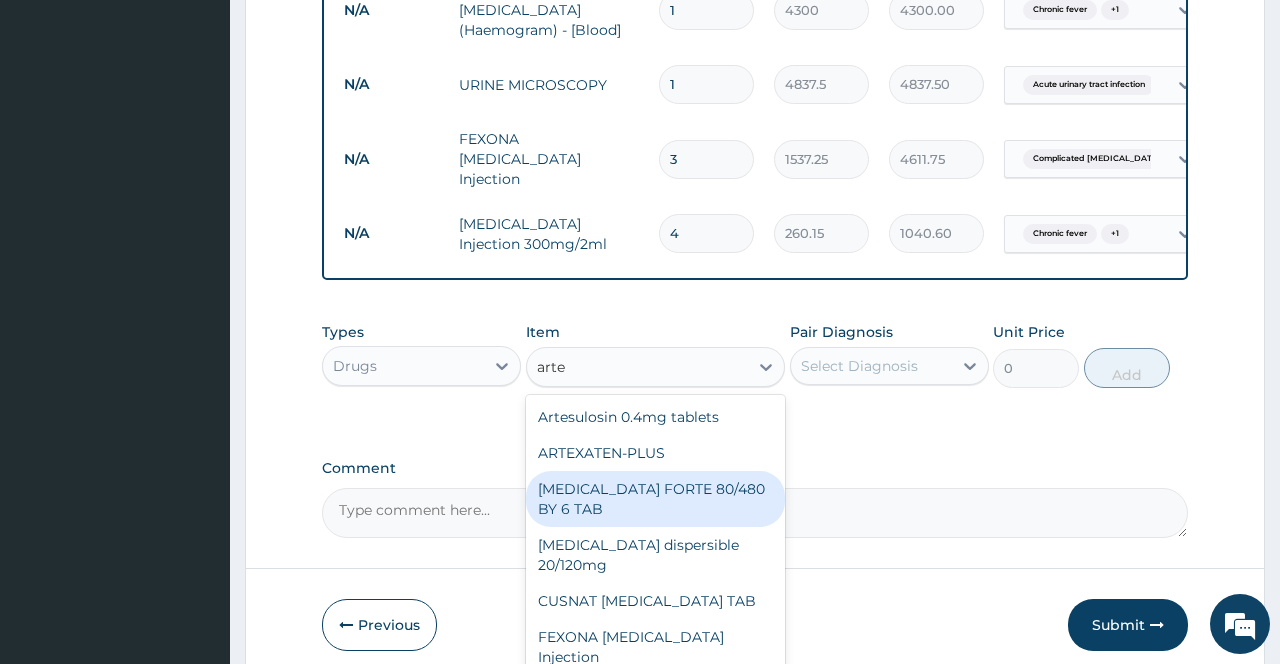 type 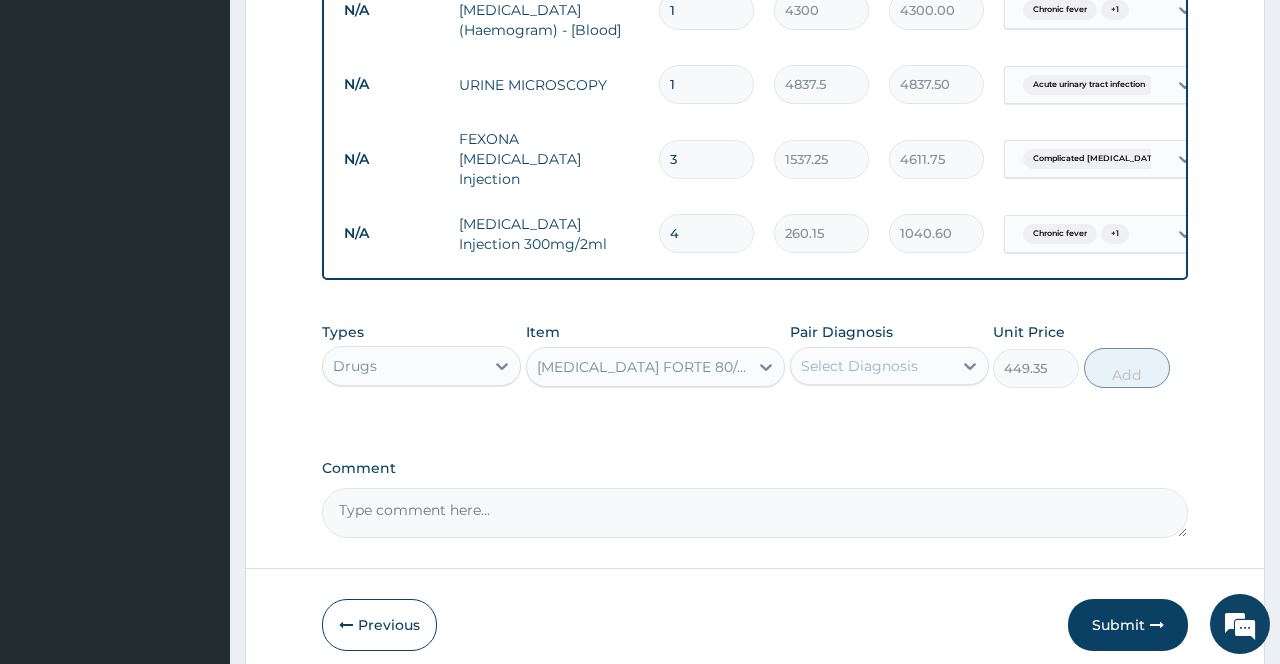 click on "Comment" 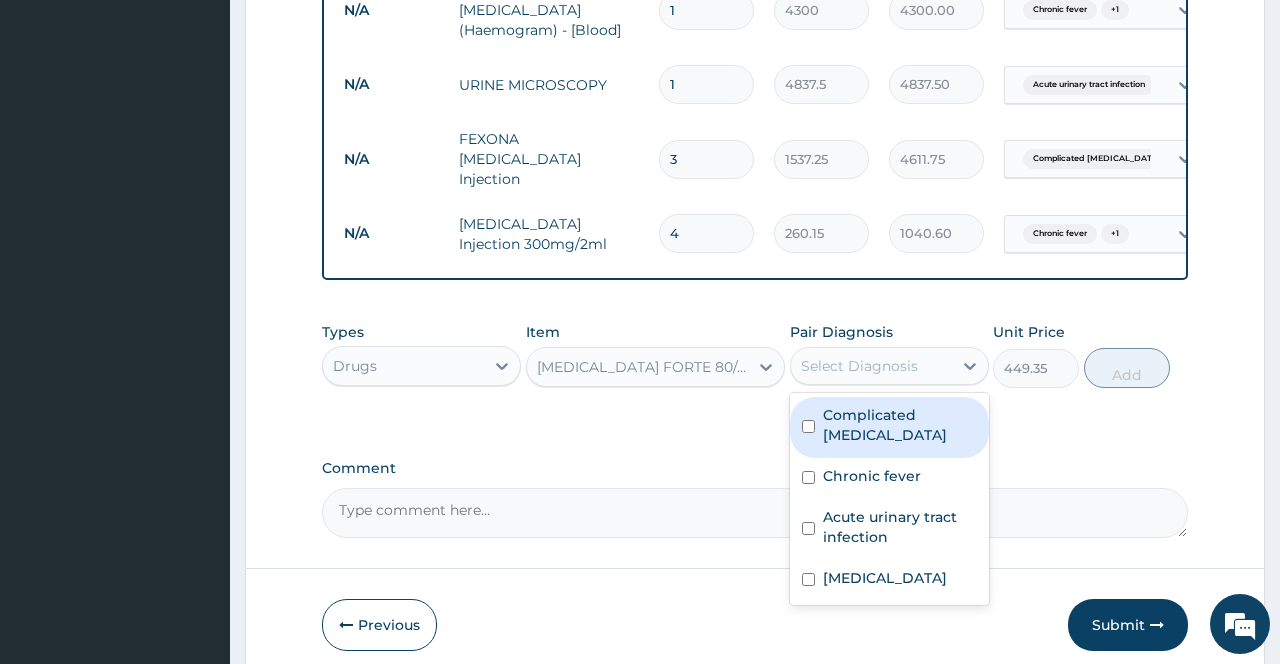 click on "Select Diagnosis" at bounding box center (871, 366) 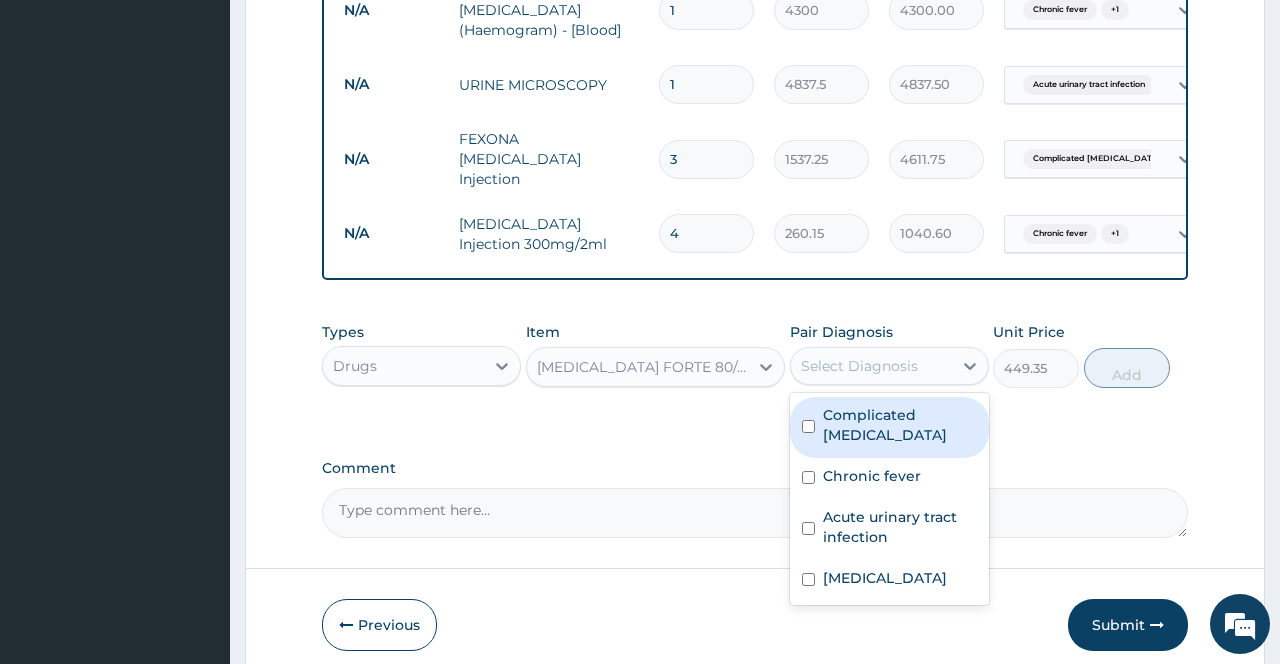 click on "Complicated [MEDICAL_DATA]" at bounding box center (900, 425) 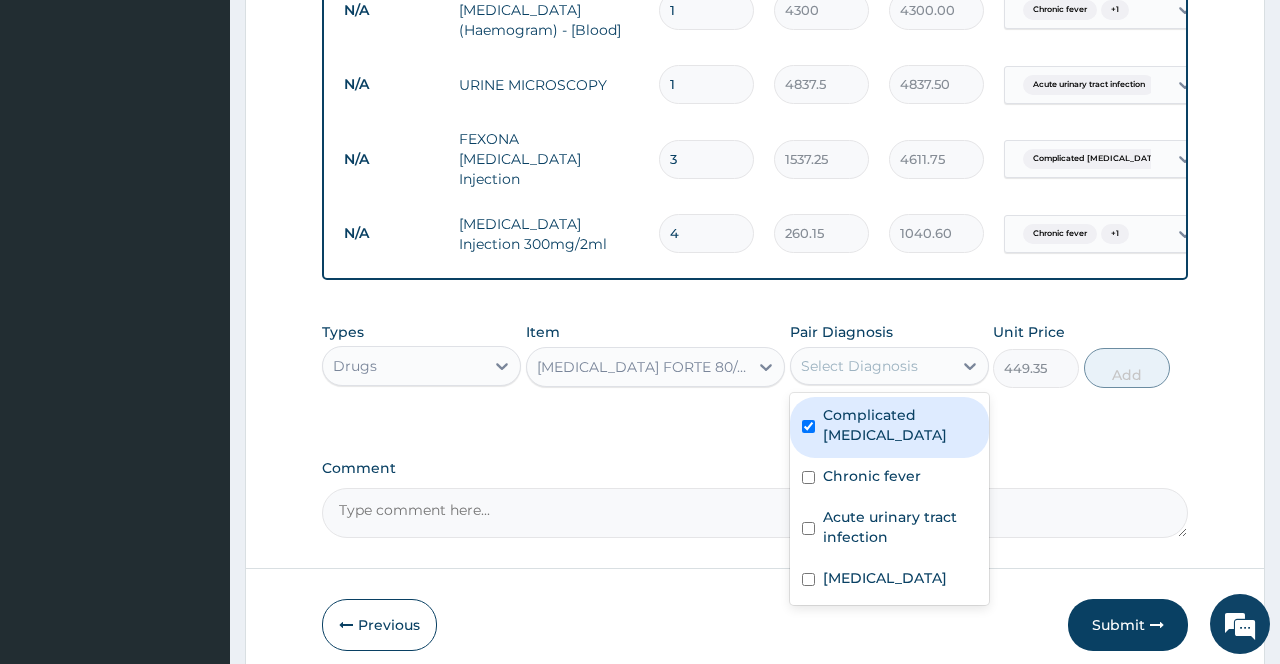 checkbox on "true" 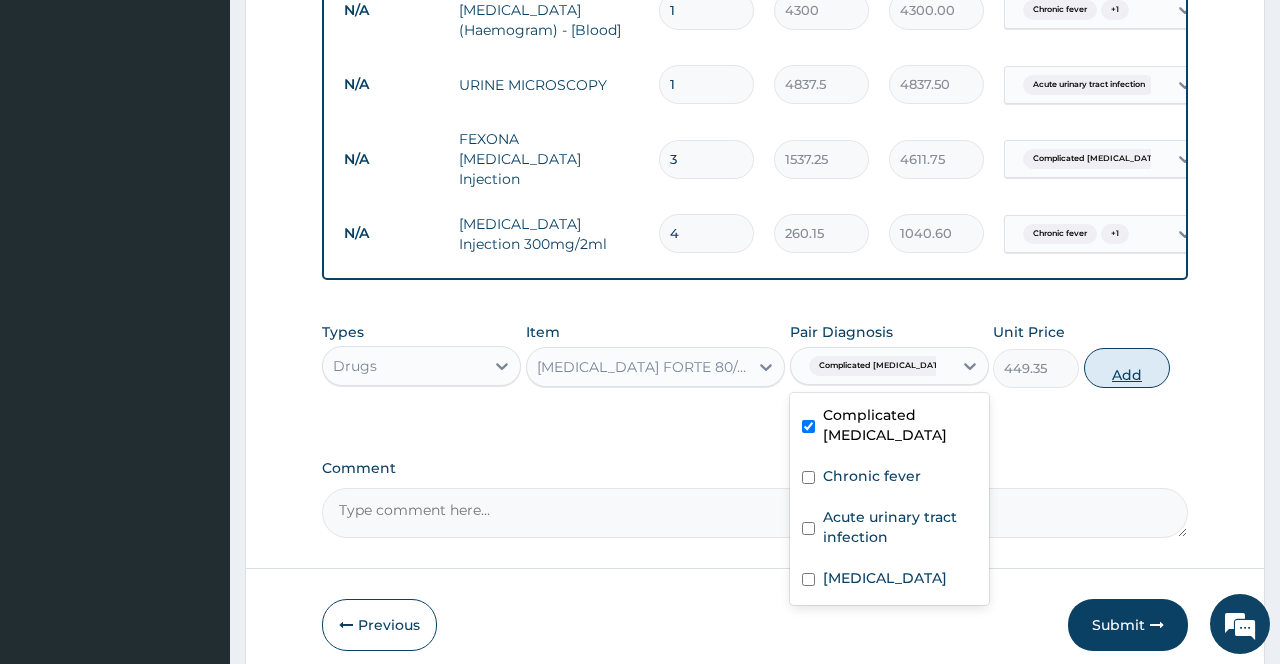 click on "Add" at bounding box center (1127, 368) 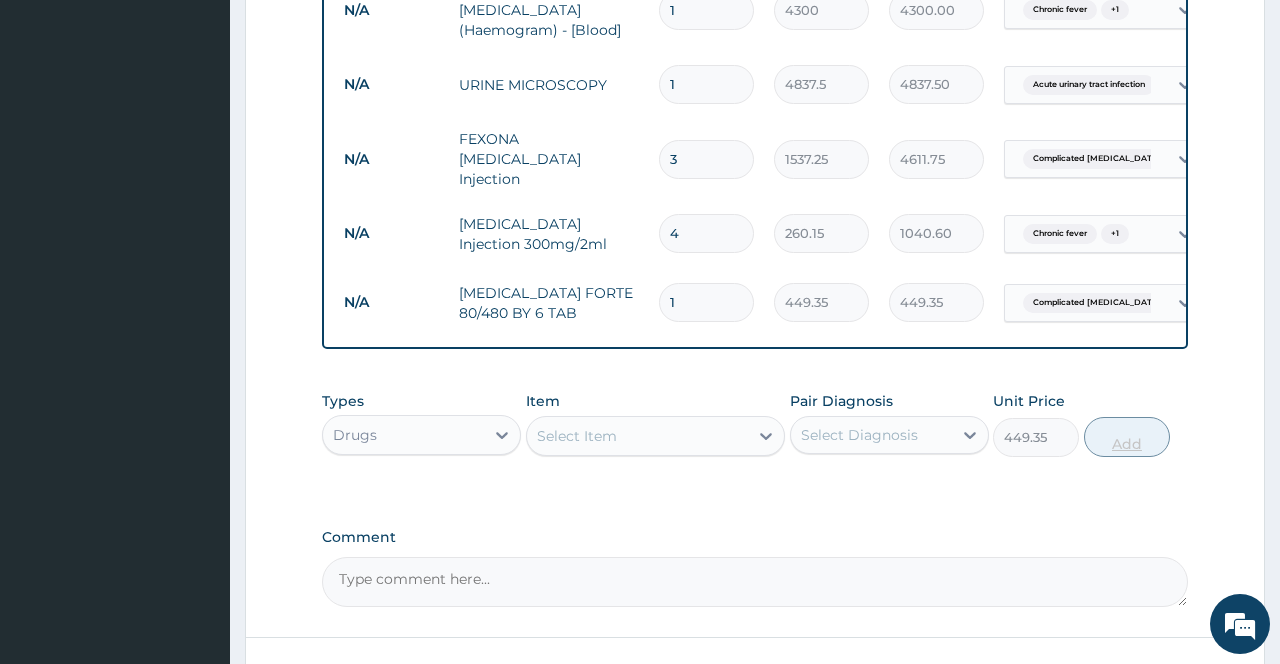 type on "0" 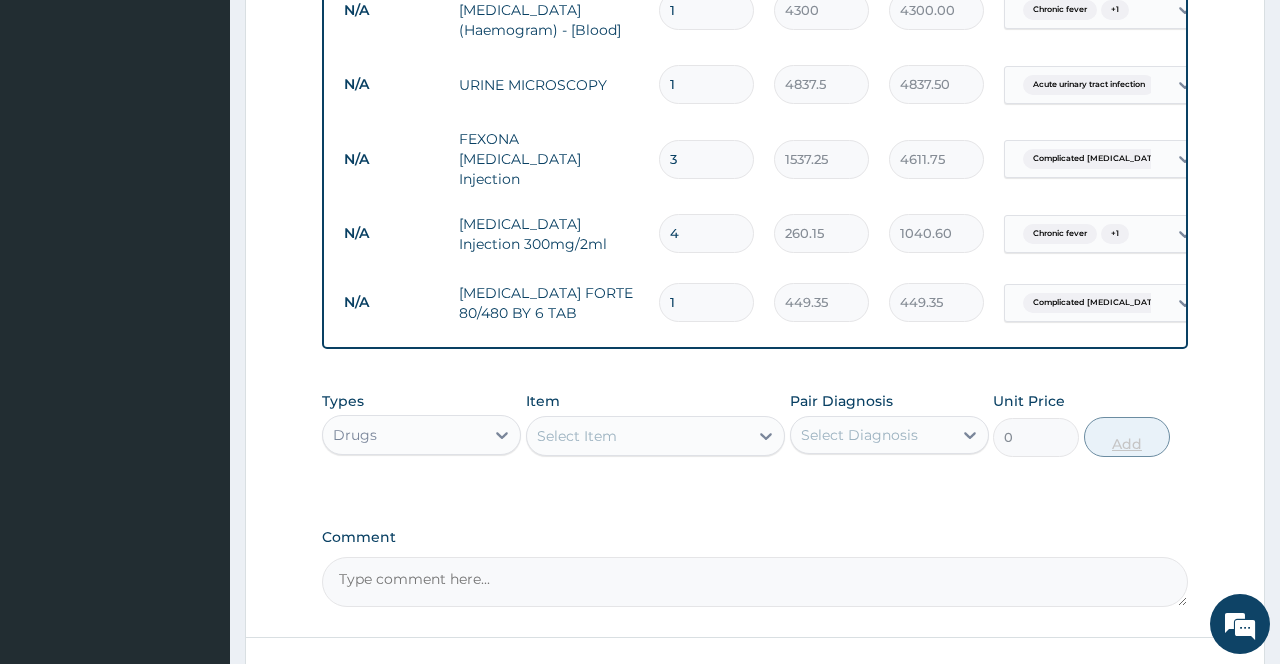 type 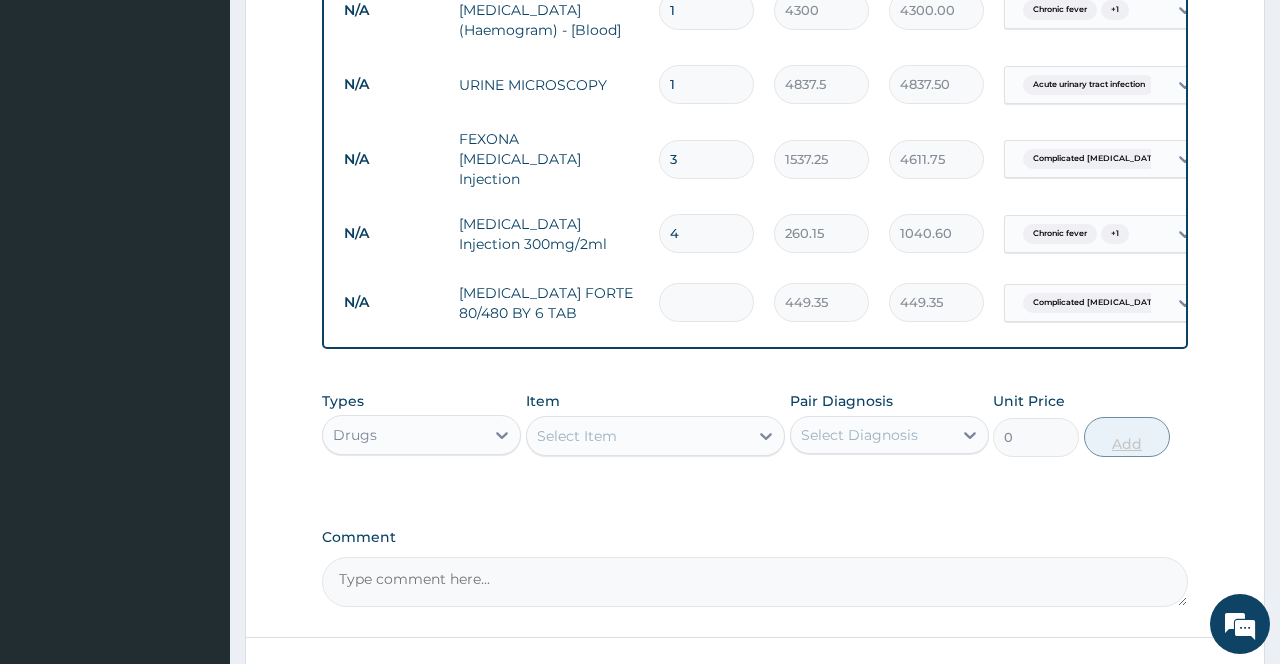 type on "0.00" 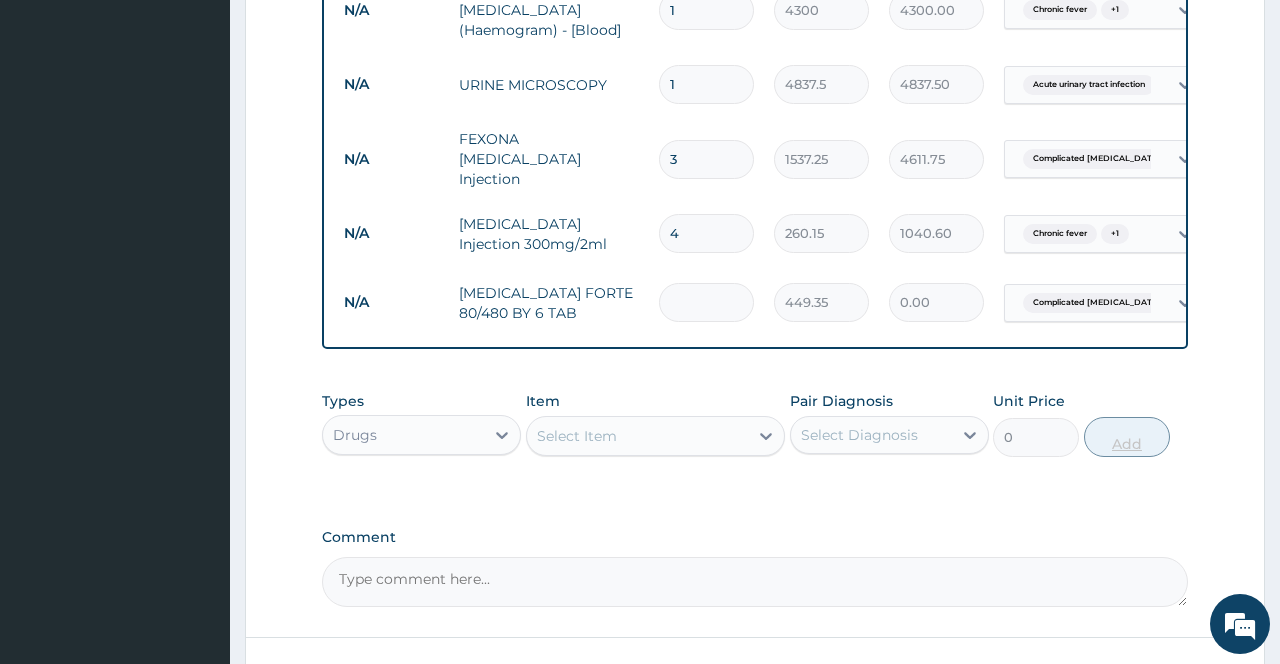 type on "6" 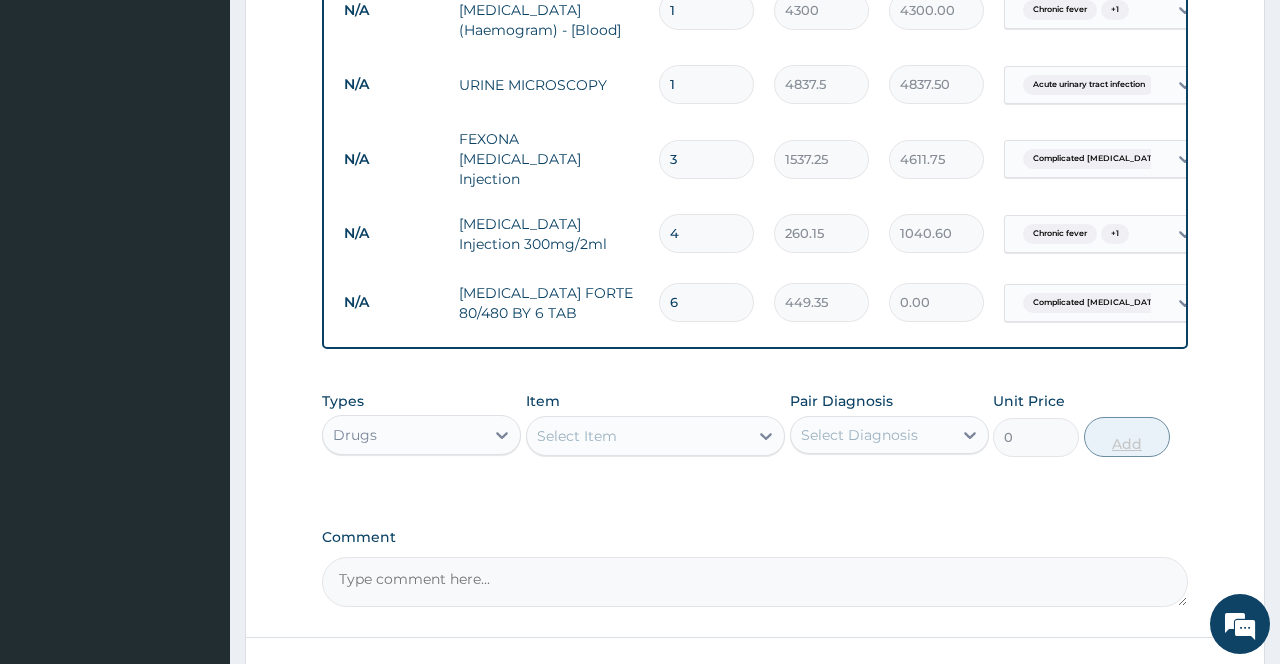 type on "2696.10" 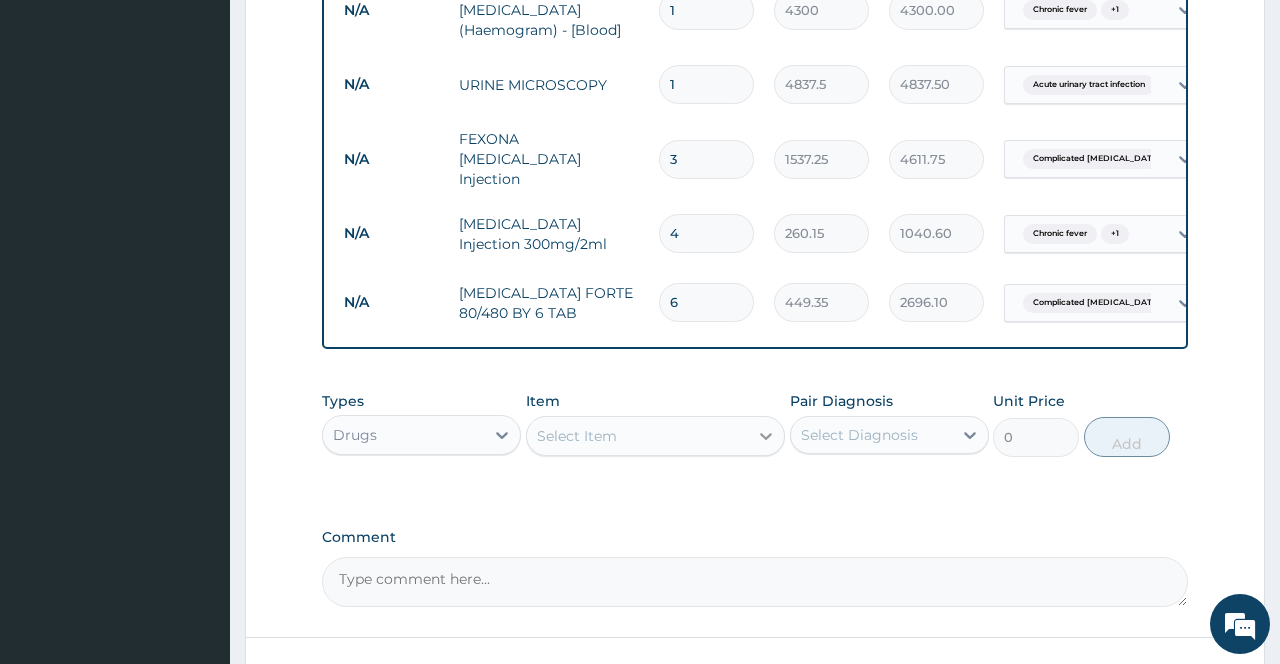 type on "6" 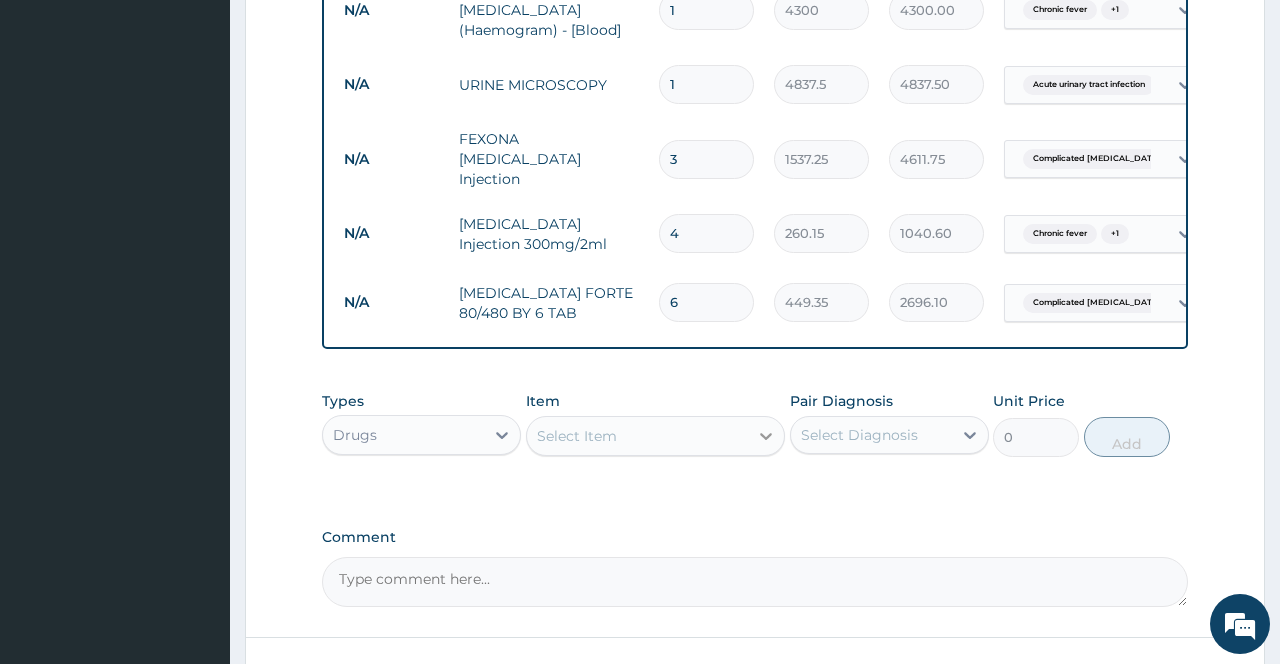 click 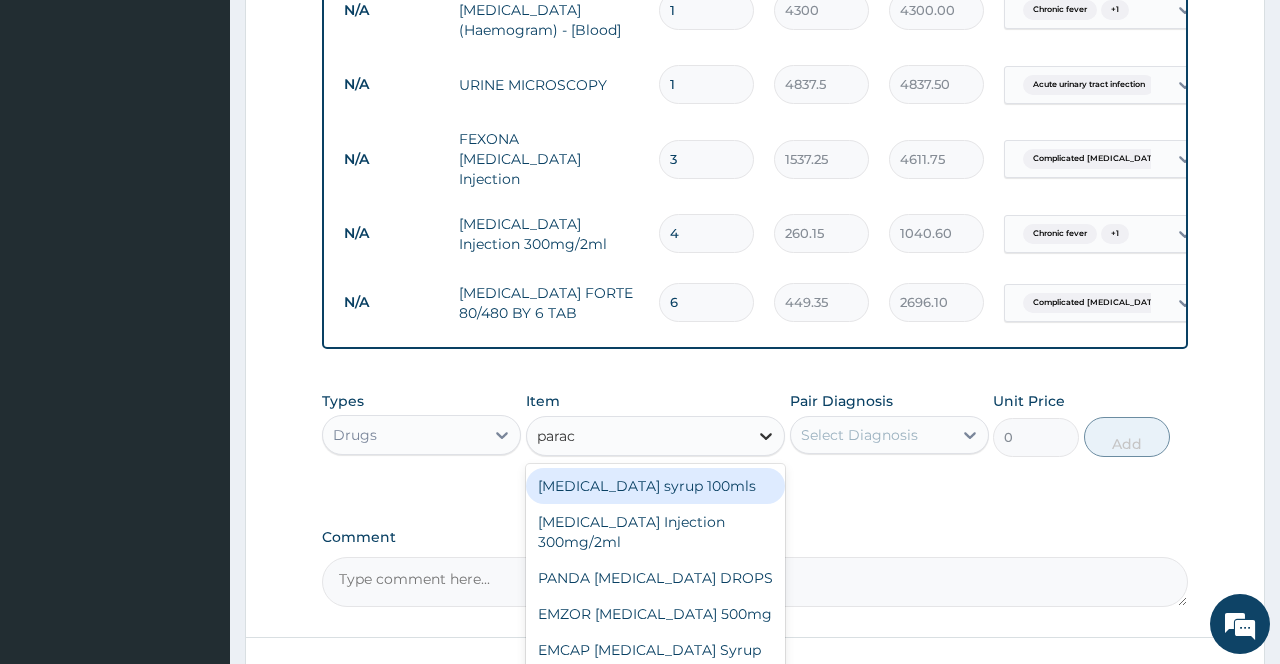 type on "parace" 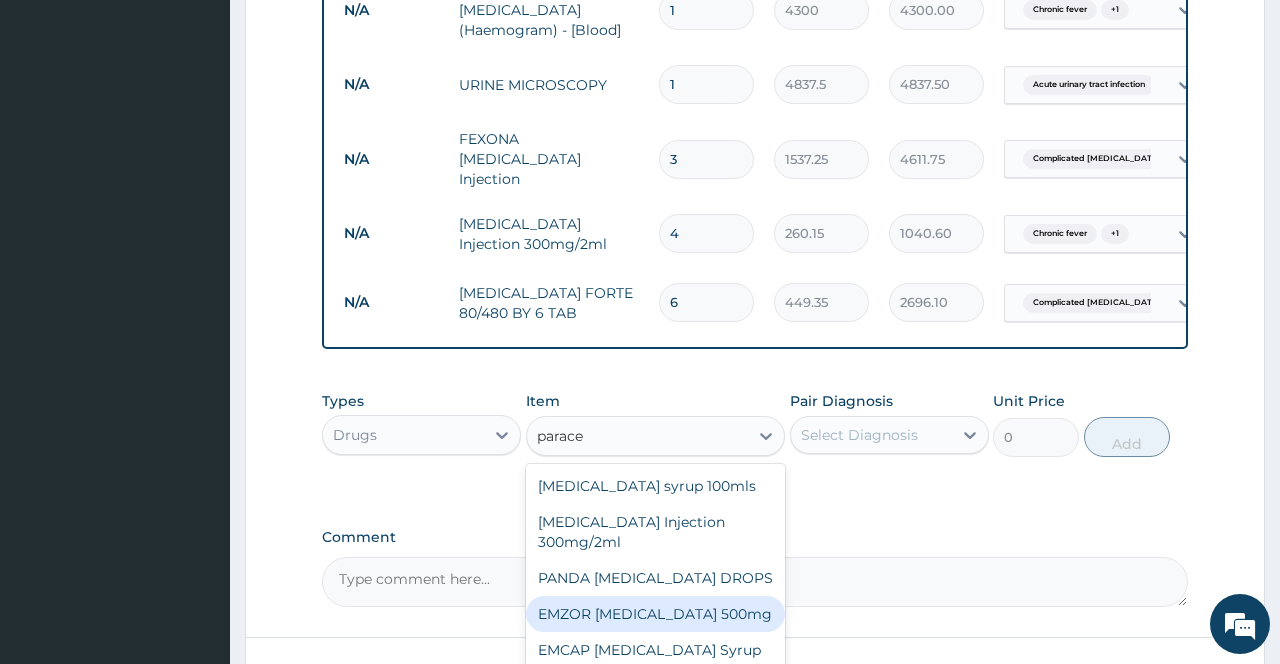 click on "EMZOR PARACETAMOL 500mg" at bounding box center [656, 614] 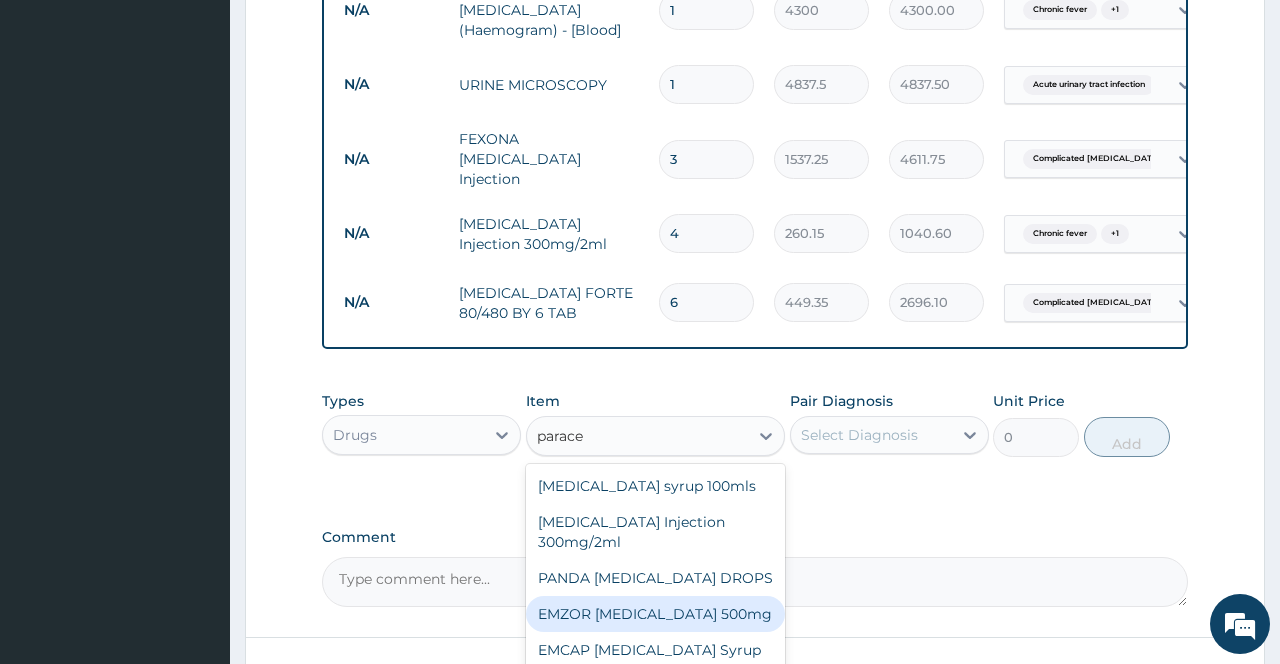 type 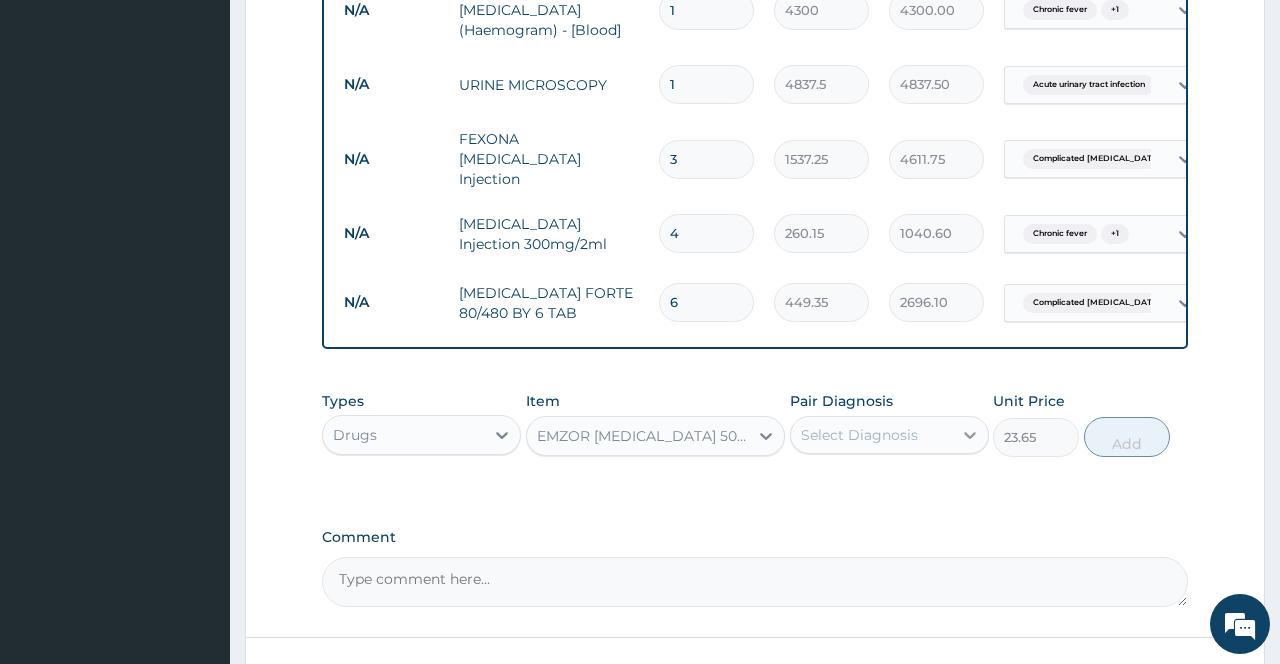 click at bounding box center [970, 435] 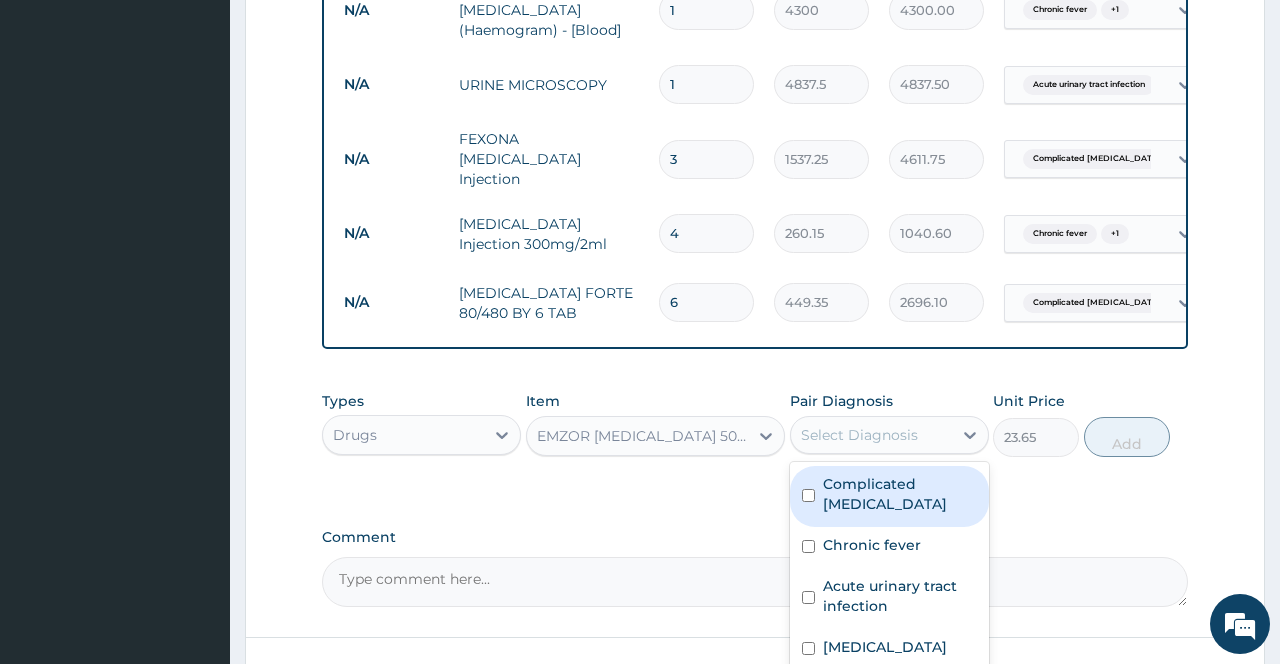 click on "Complicated [MEDICAL_DATA]" at bounding box center (889, 496) 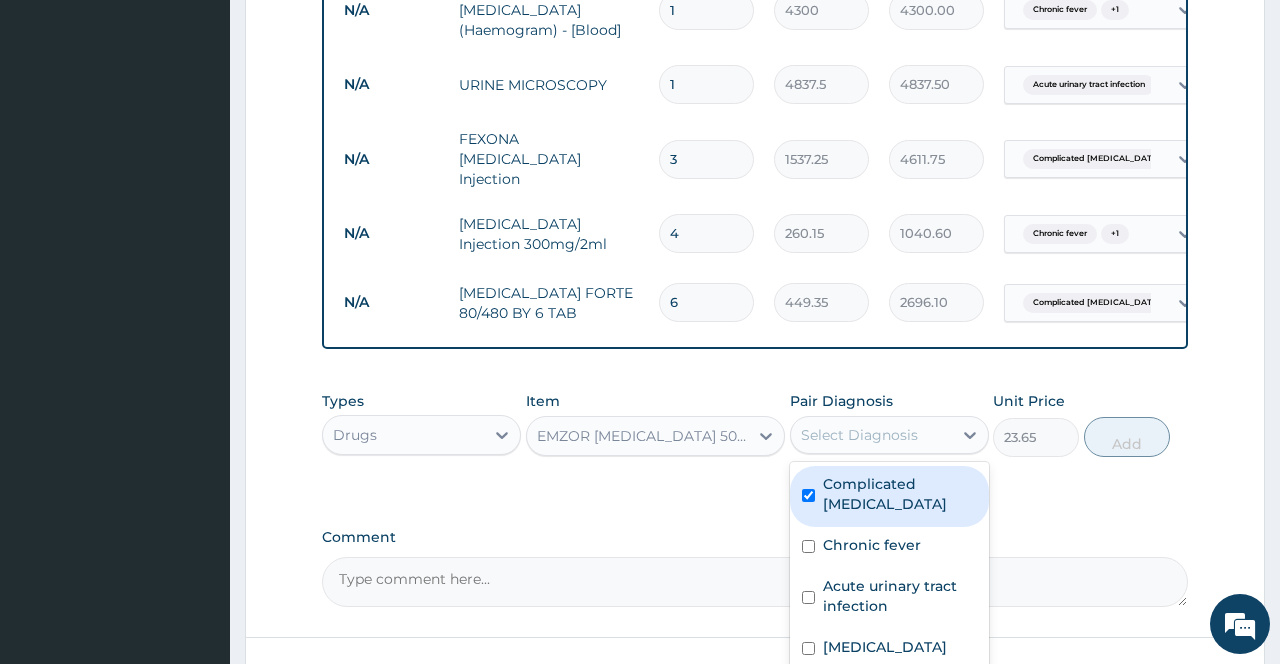checkbox on "true" 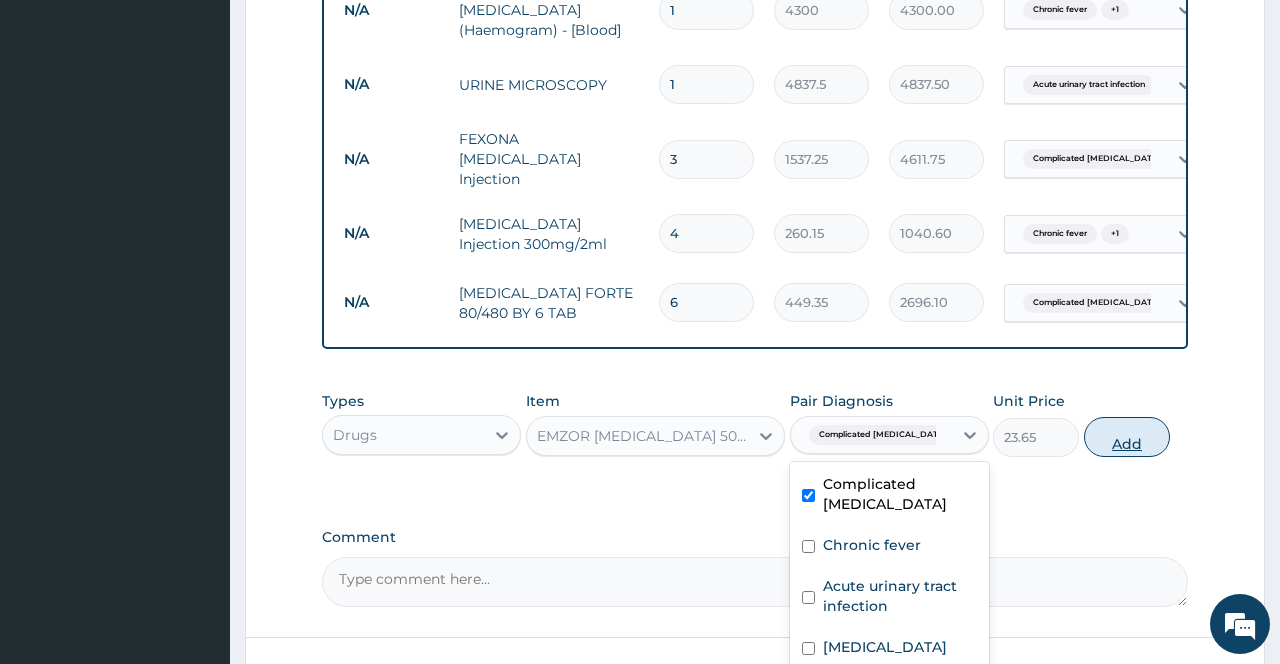 click on "Add" at bounding box center (1127, 437) 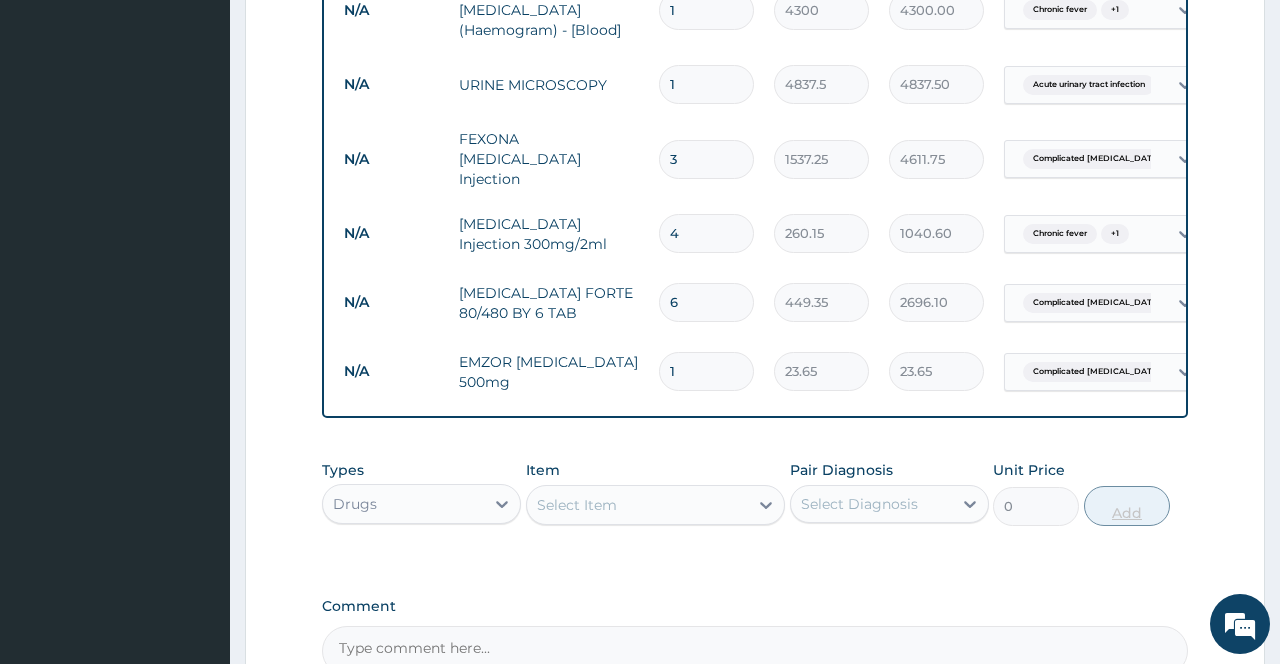 type on "18" 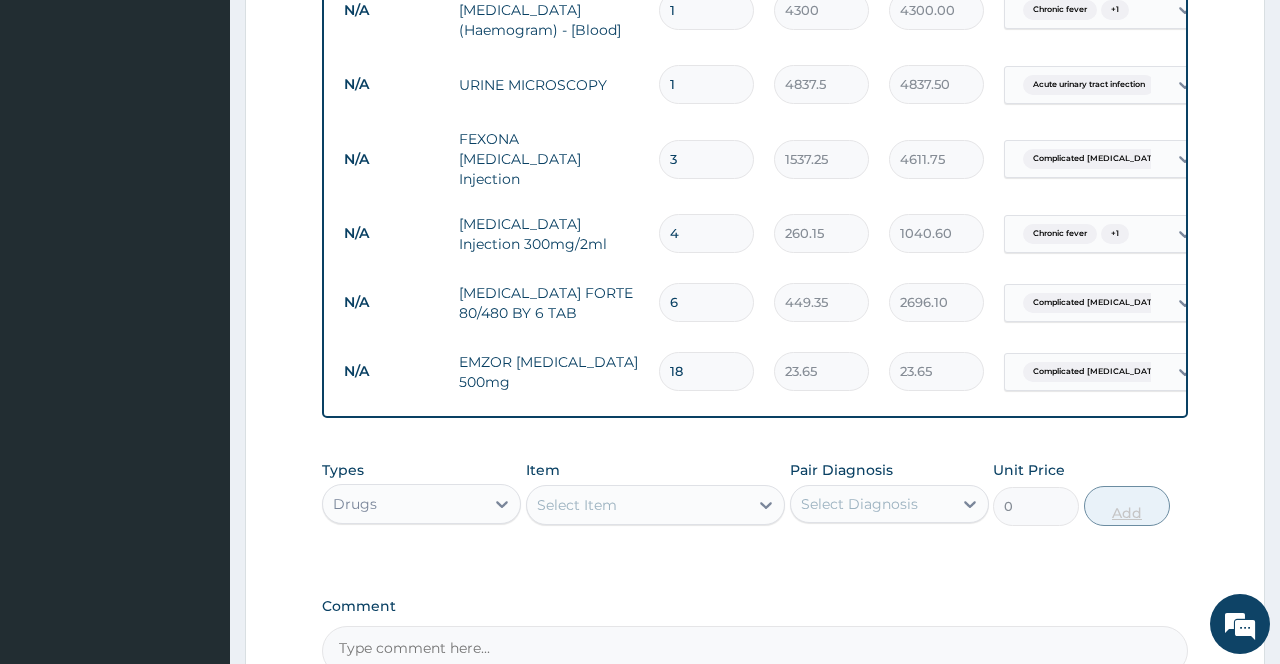 type on "425.70" 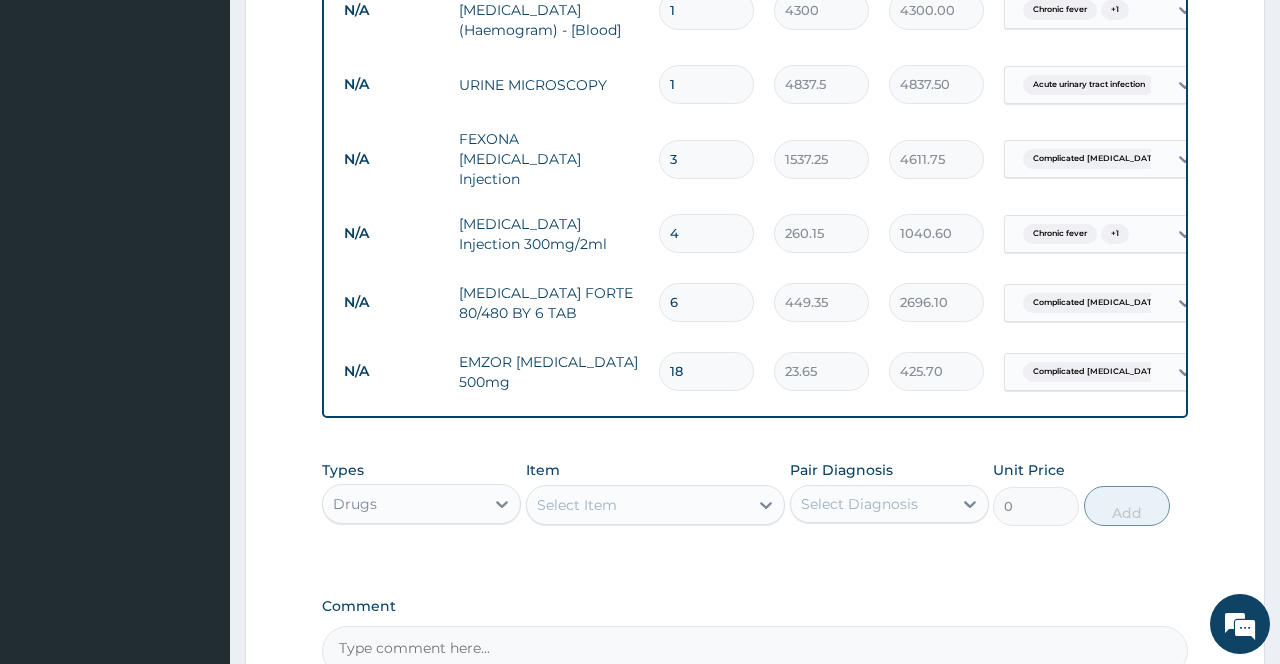 type on "18" 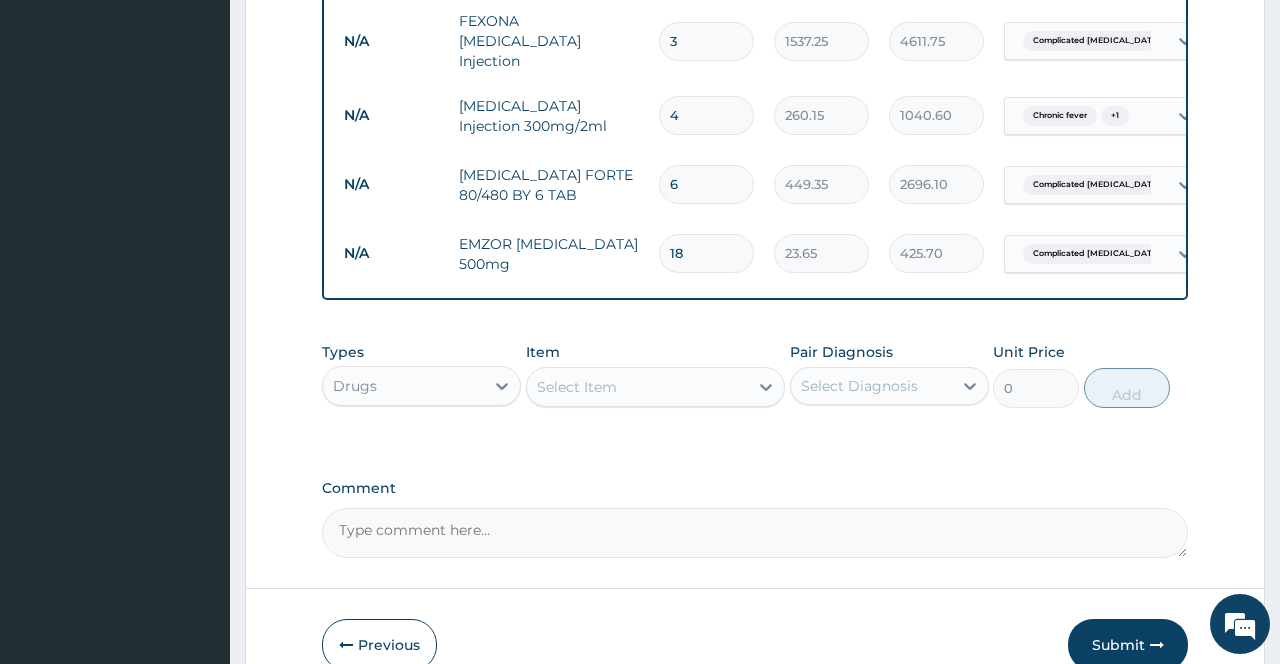 scroll, scrollTop: 1065, scrollLeft: 0, axis: vertical 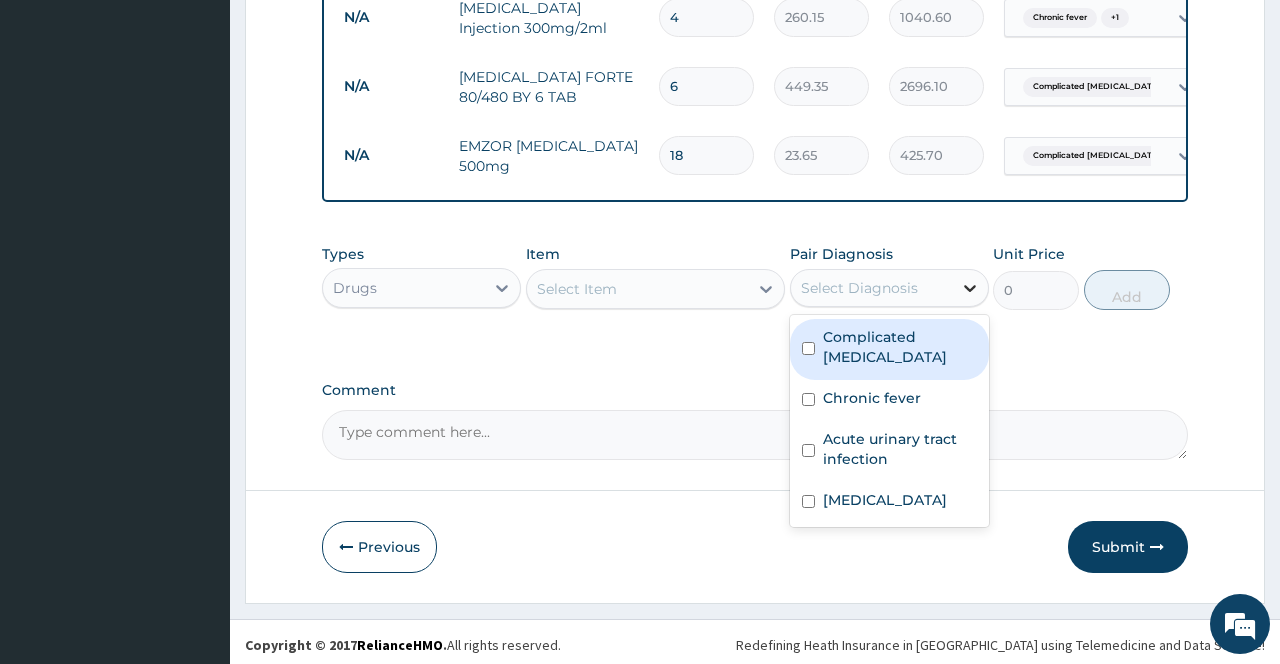 click 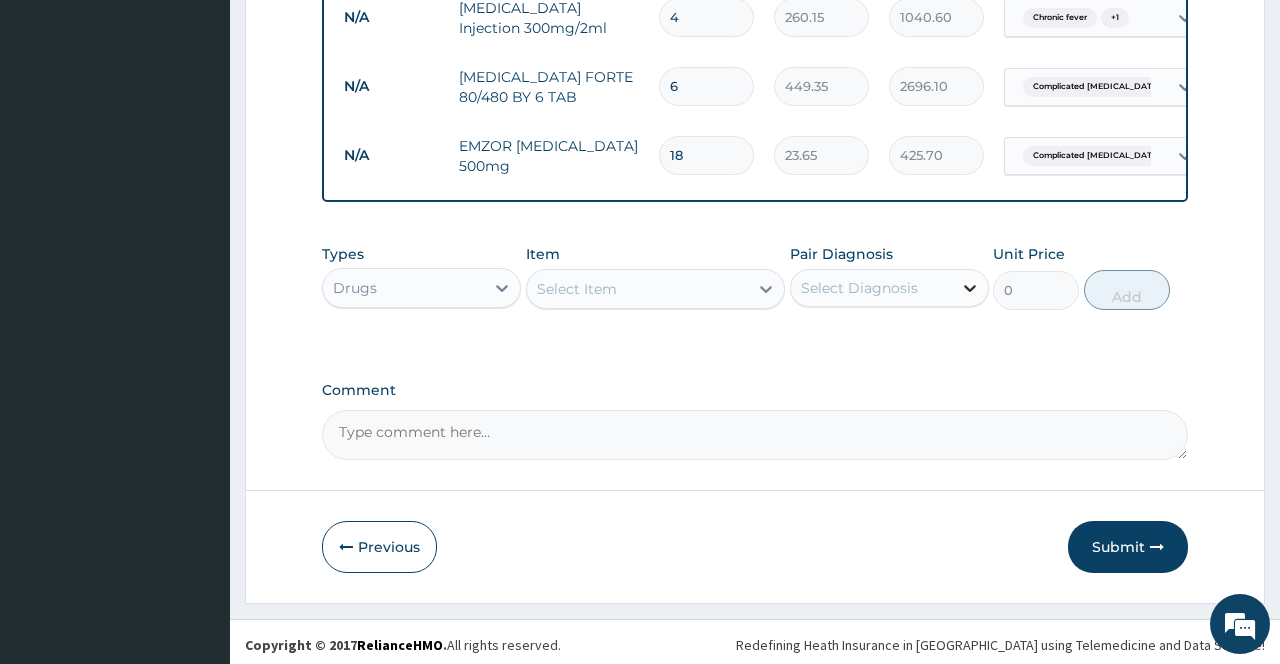 click 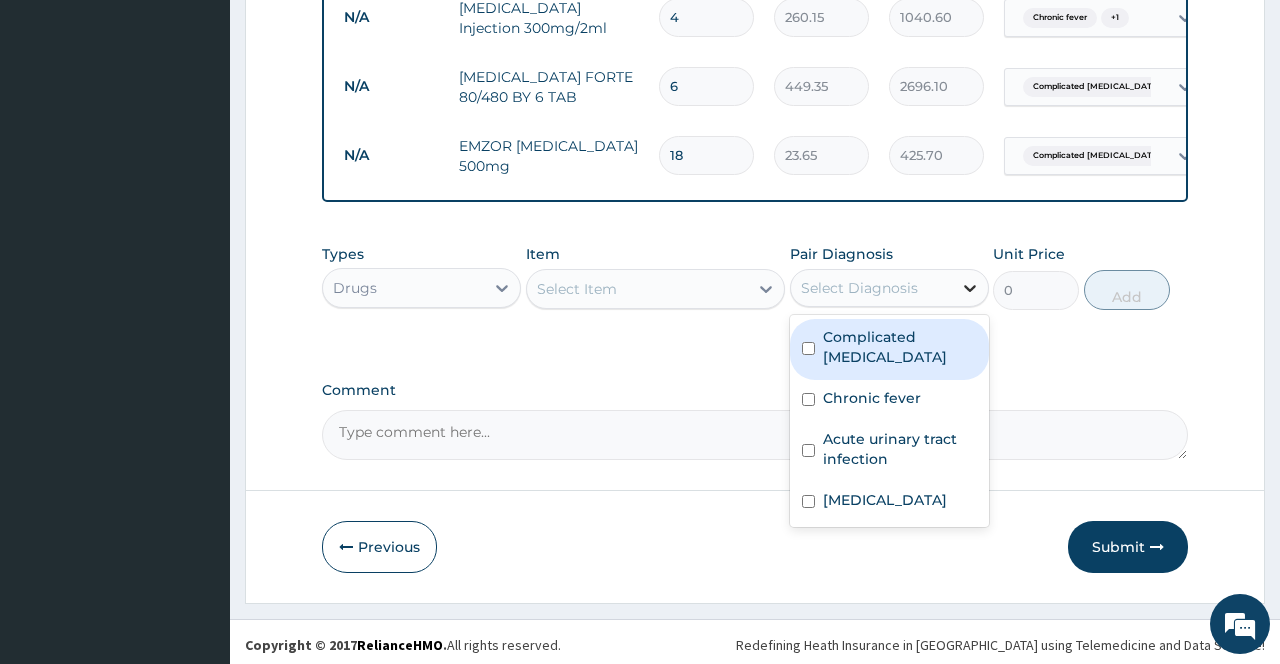 click 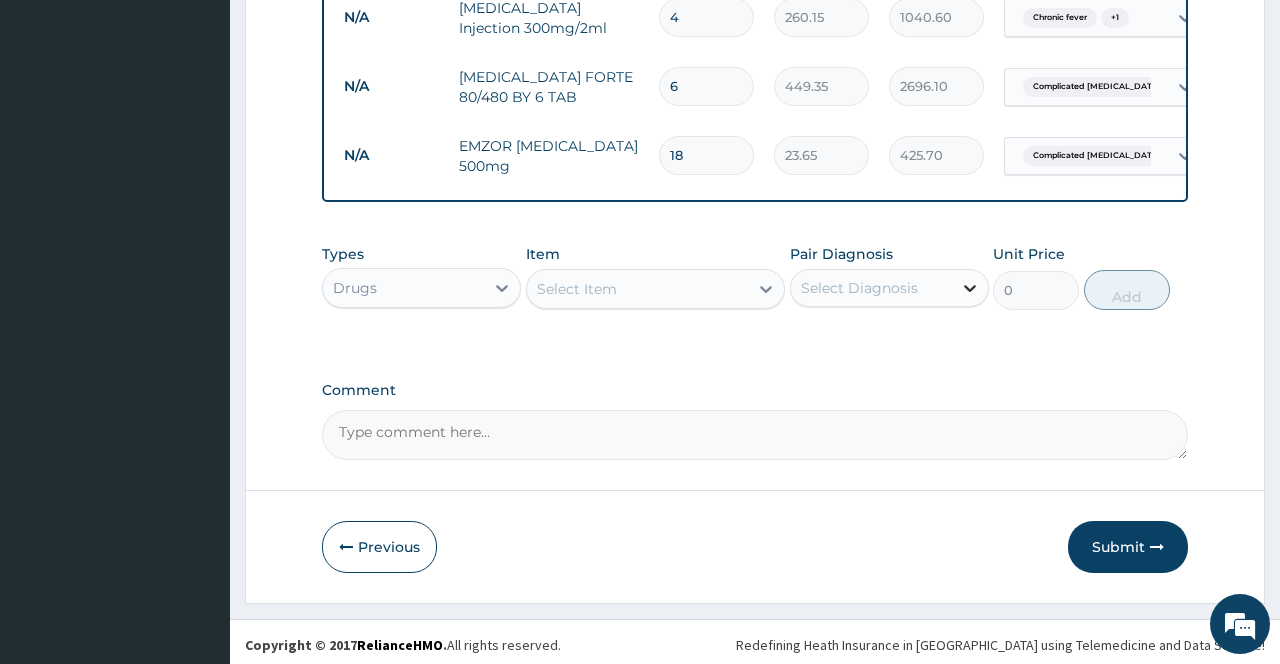 click 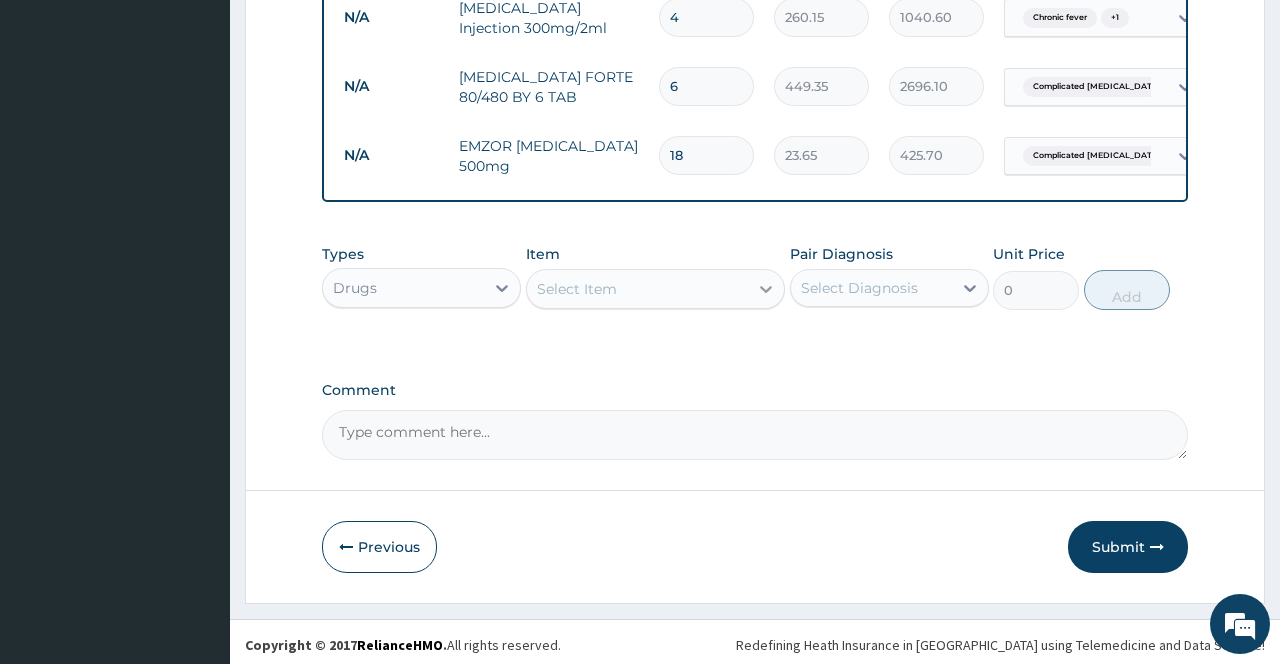 click 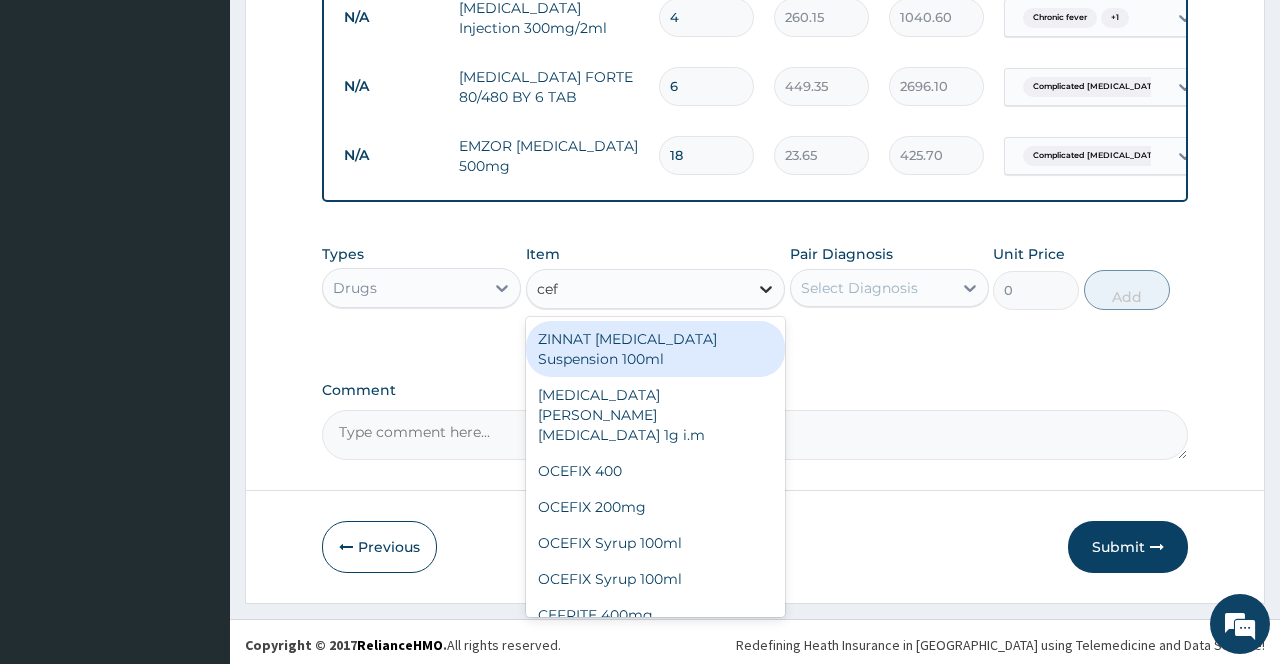 type on "ceft" 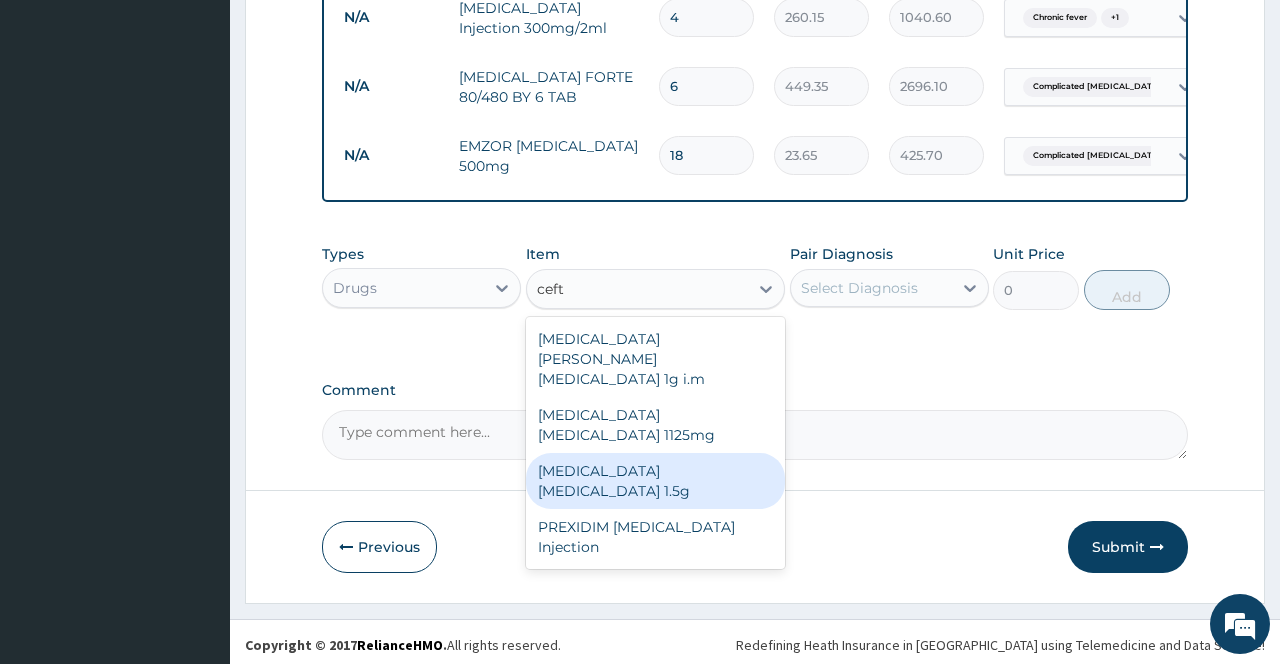 click on "Ceftriaxone sulbactam 1.5g" at bounding box center (656, 481) 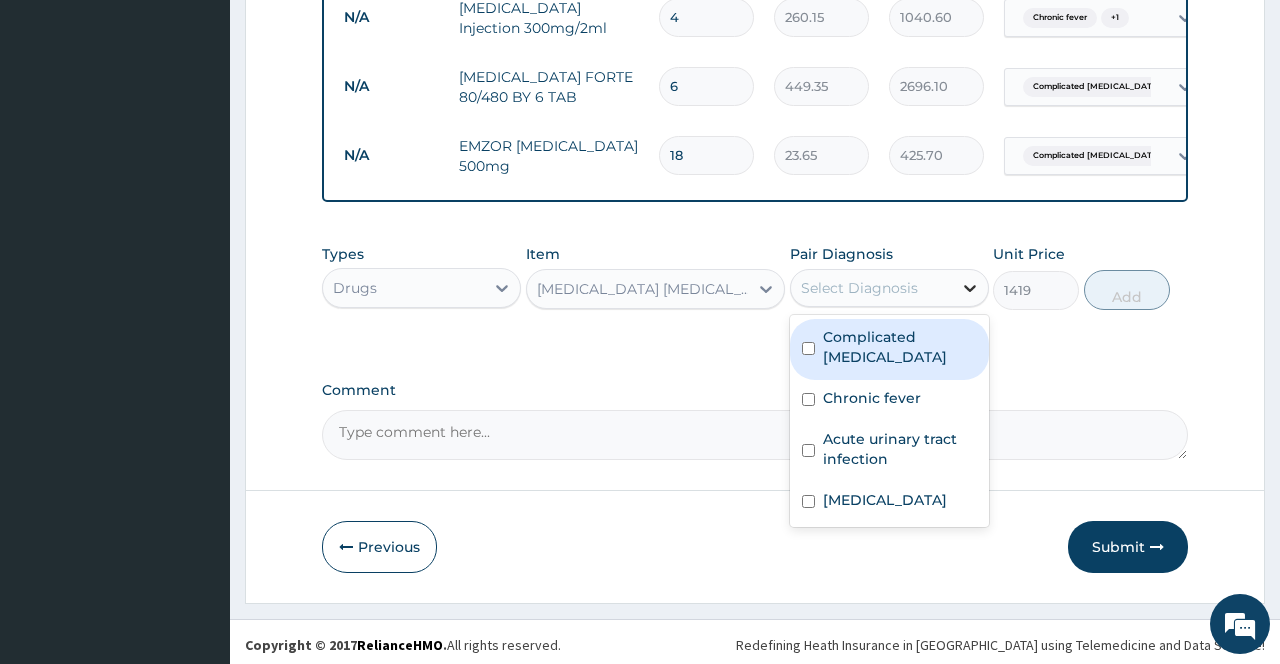 click at bounding box center [970, 288] 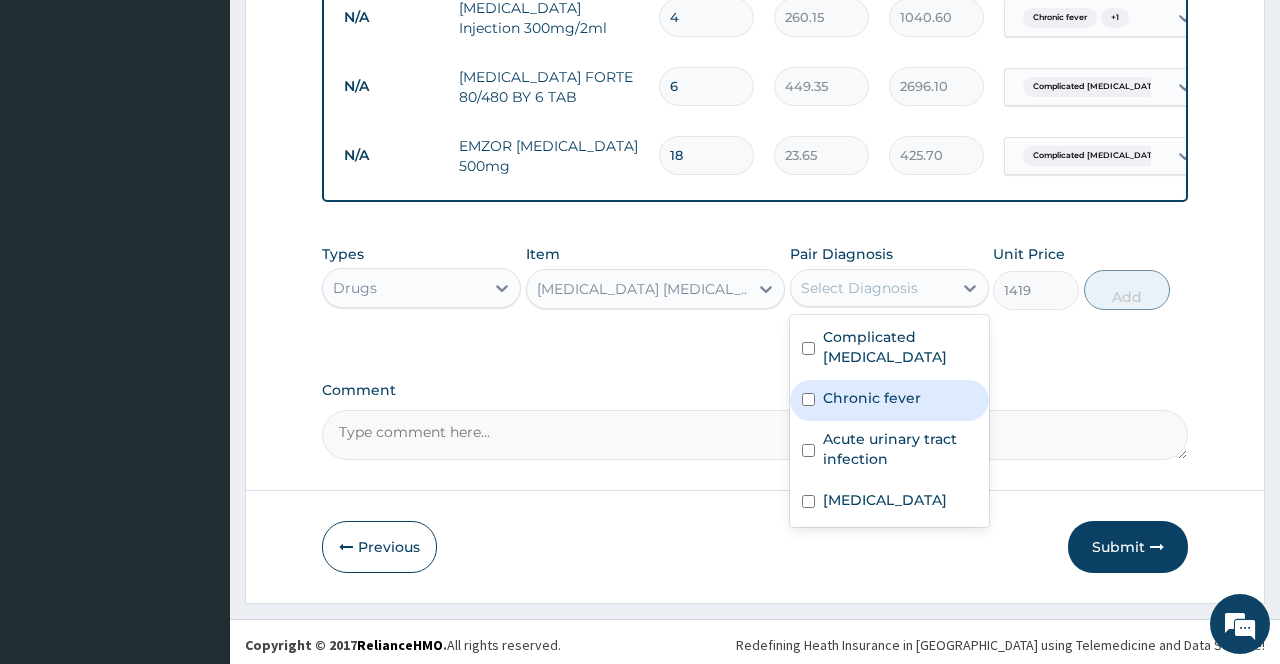 click on "Chronic fever" at bounding box center (872, 398) 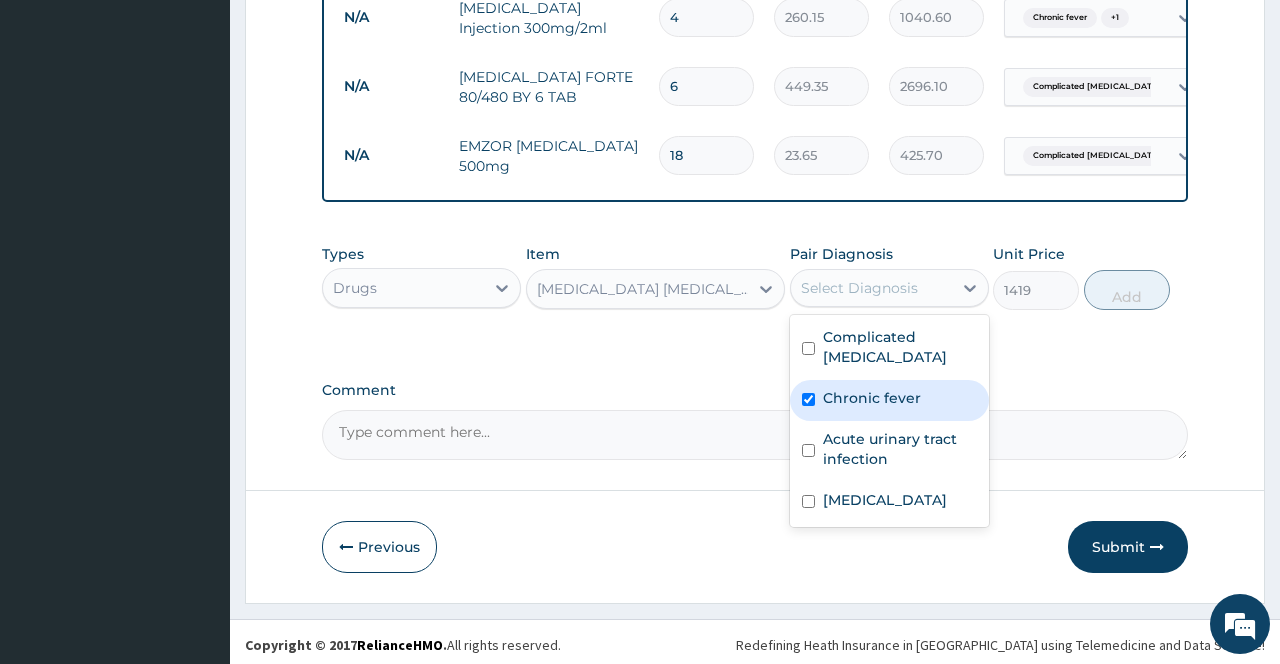 checkbox on "true" 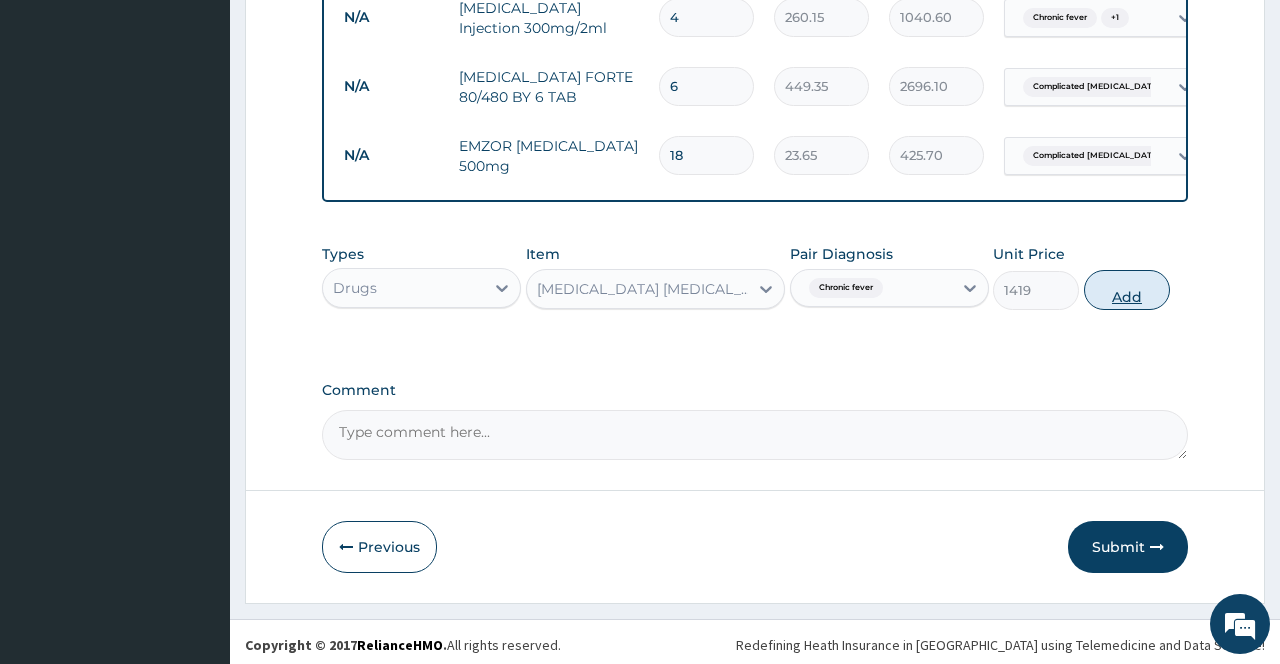 click on "Add" at bounding box center [1127, 290] 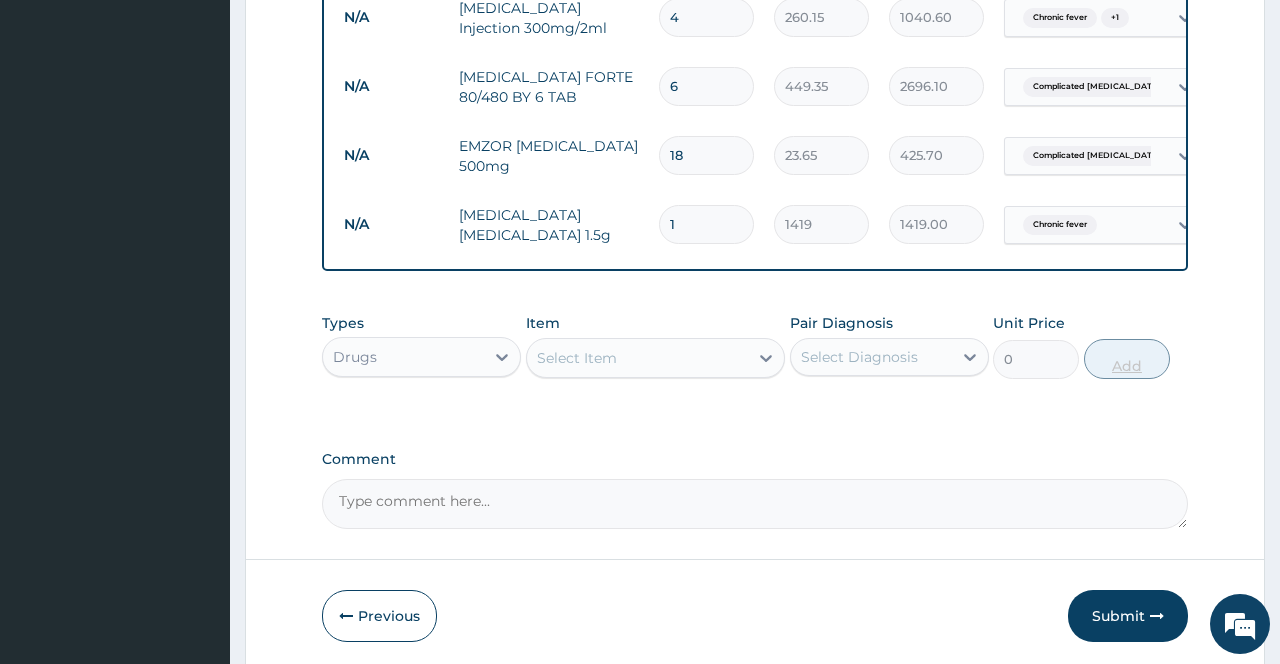 type 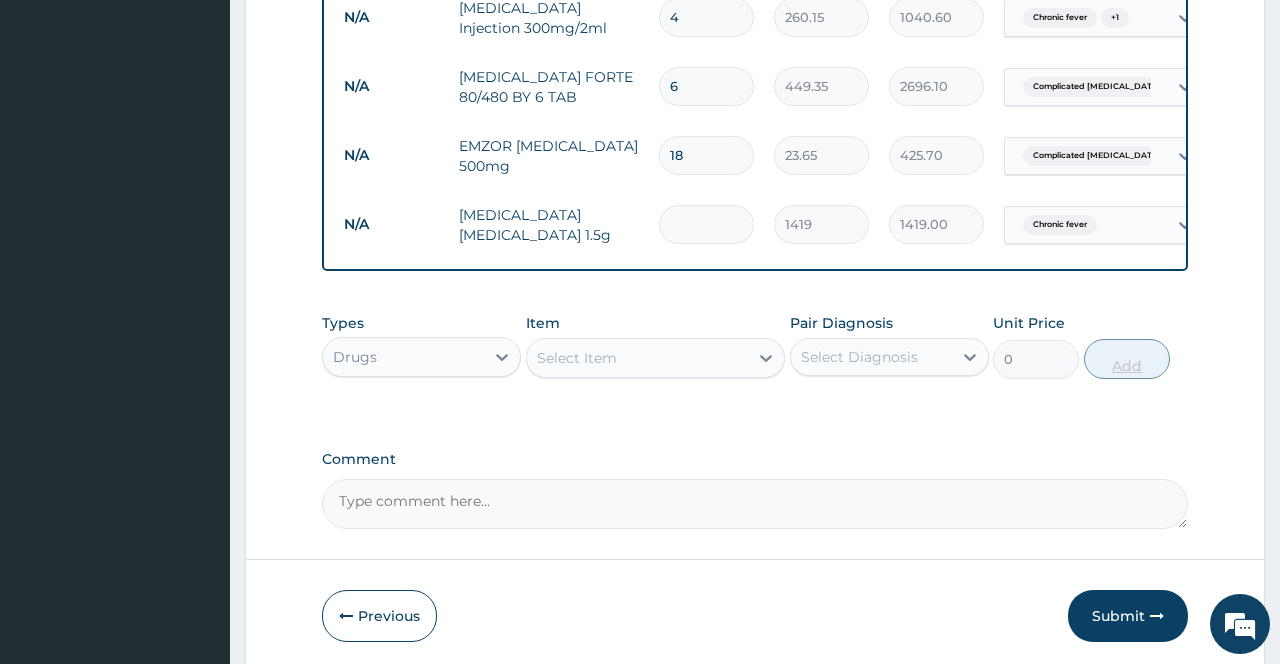 type on "0.00" 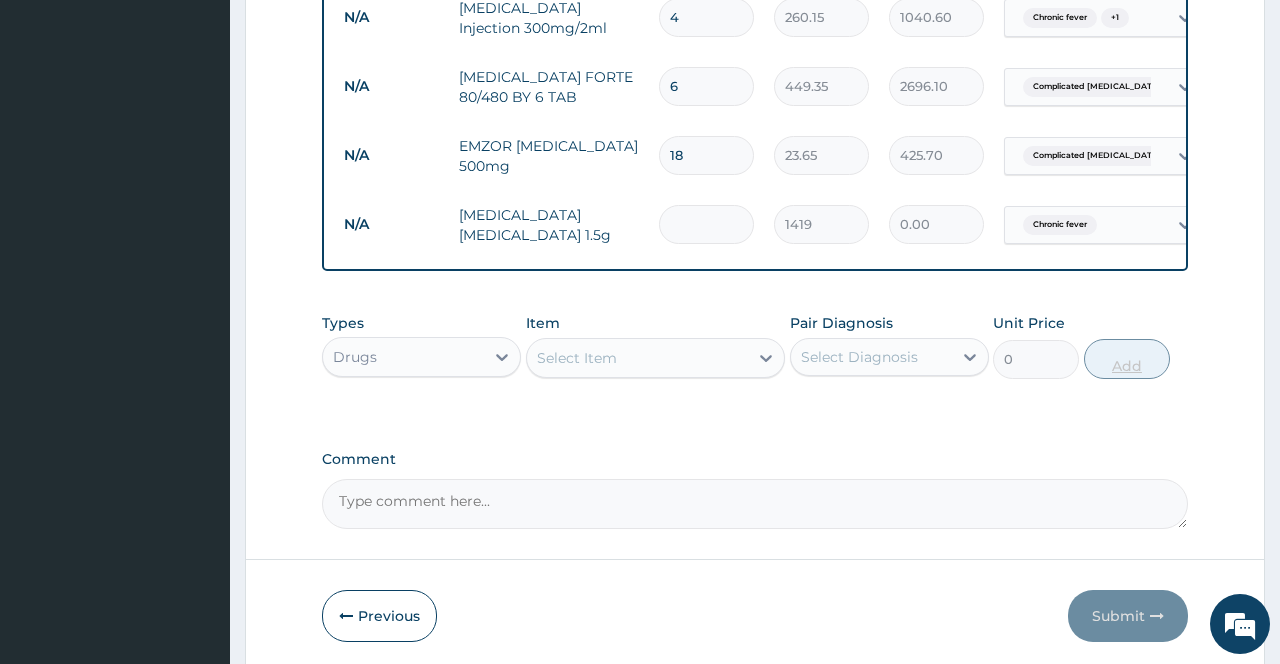 type on "2" 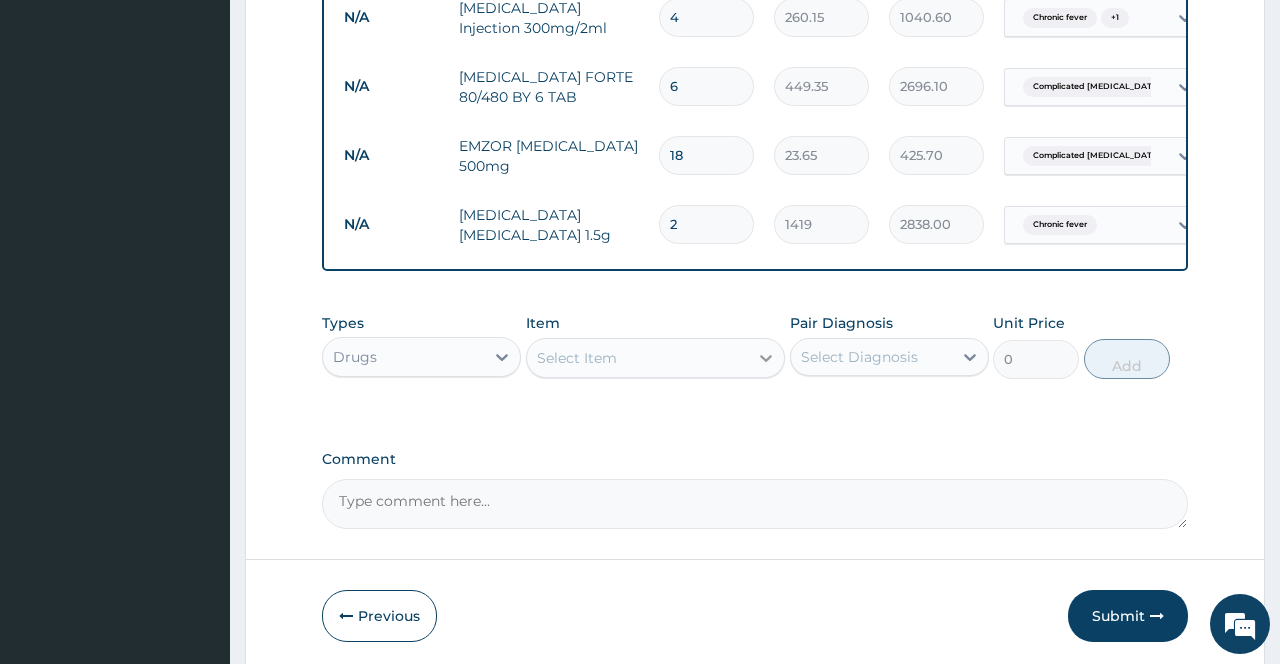 type on "2" 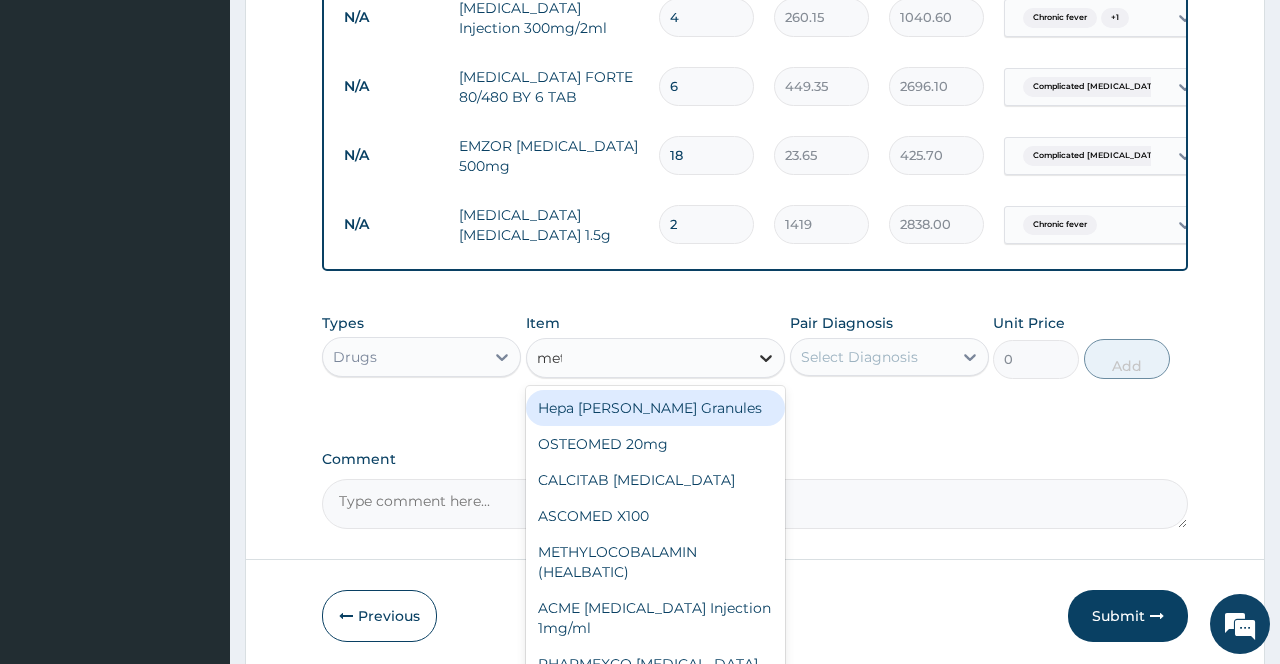 type on "metr" 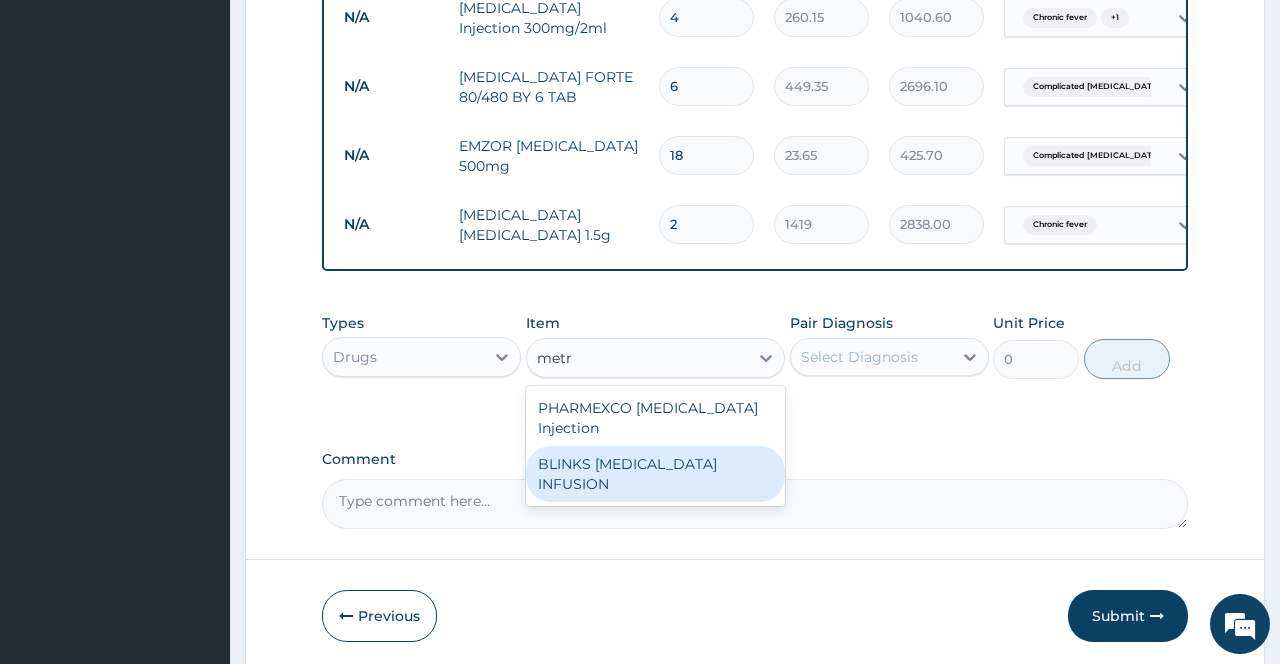 click on "BLINKS METRONIDAZOLE INFUSION" at bounding box center [656, 474] 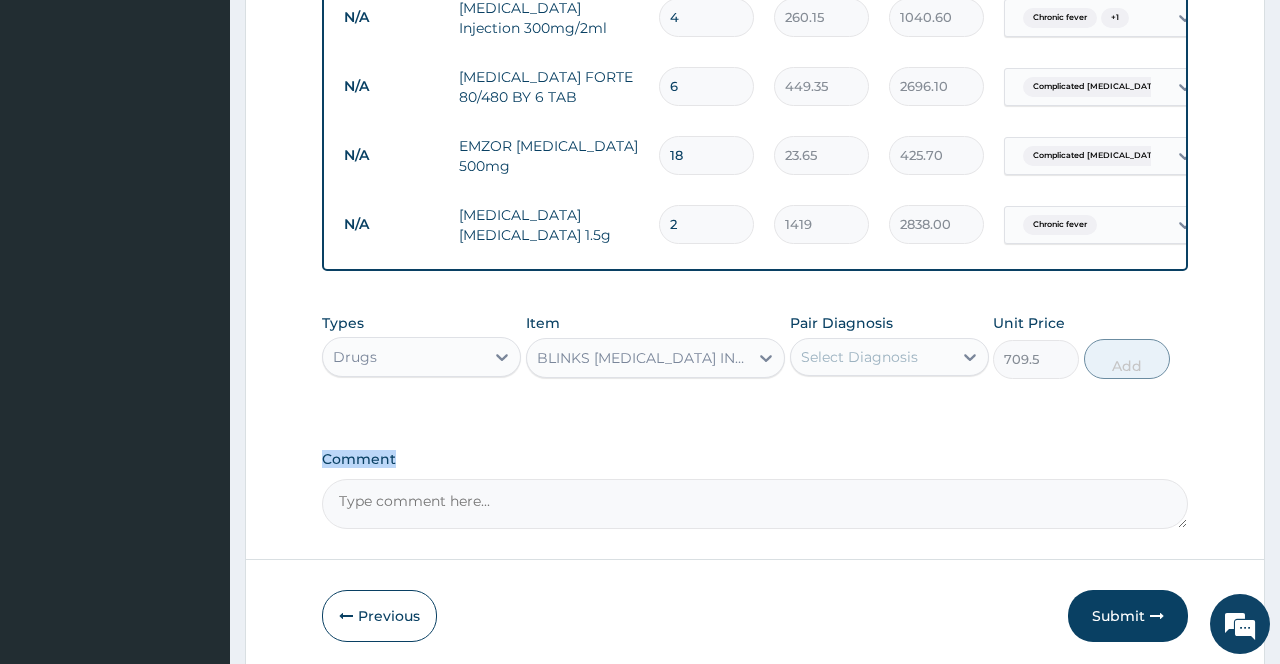 click on "Comment" at bounding box center (754, 459) 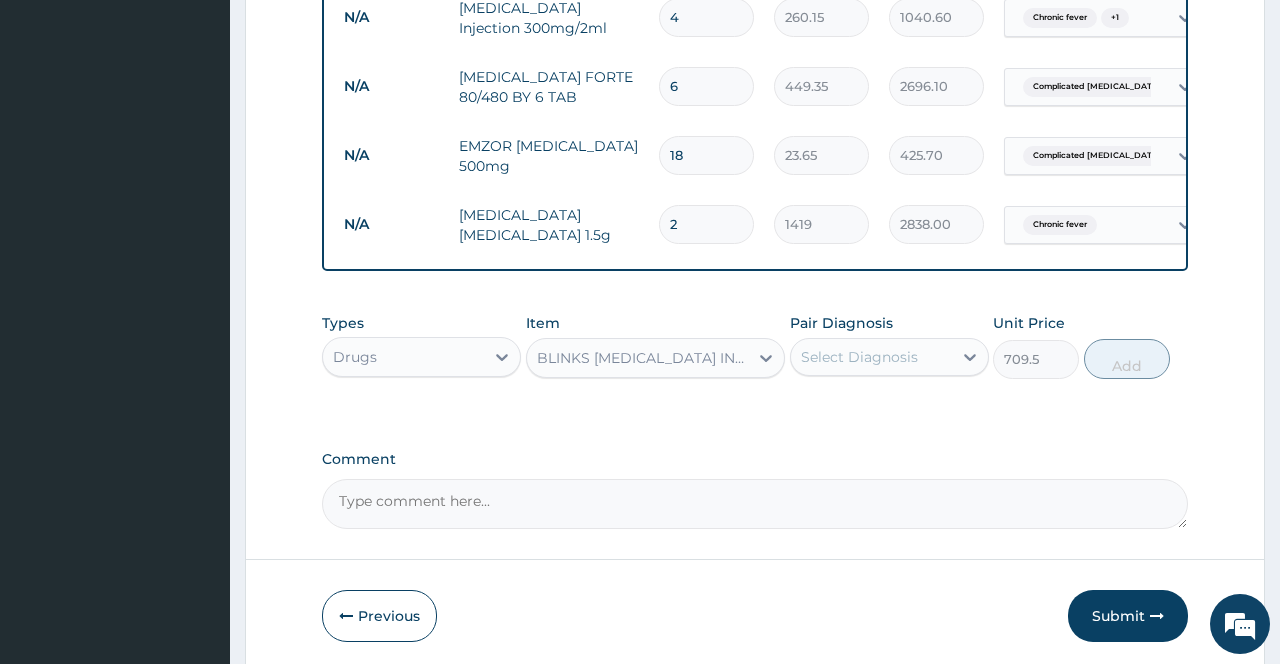 click on "Select Diagnosis" at bounding box center (871, 357) 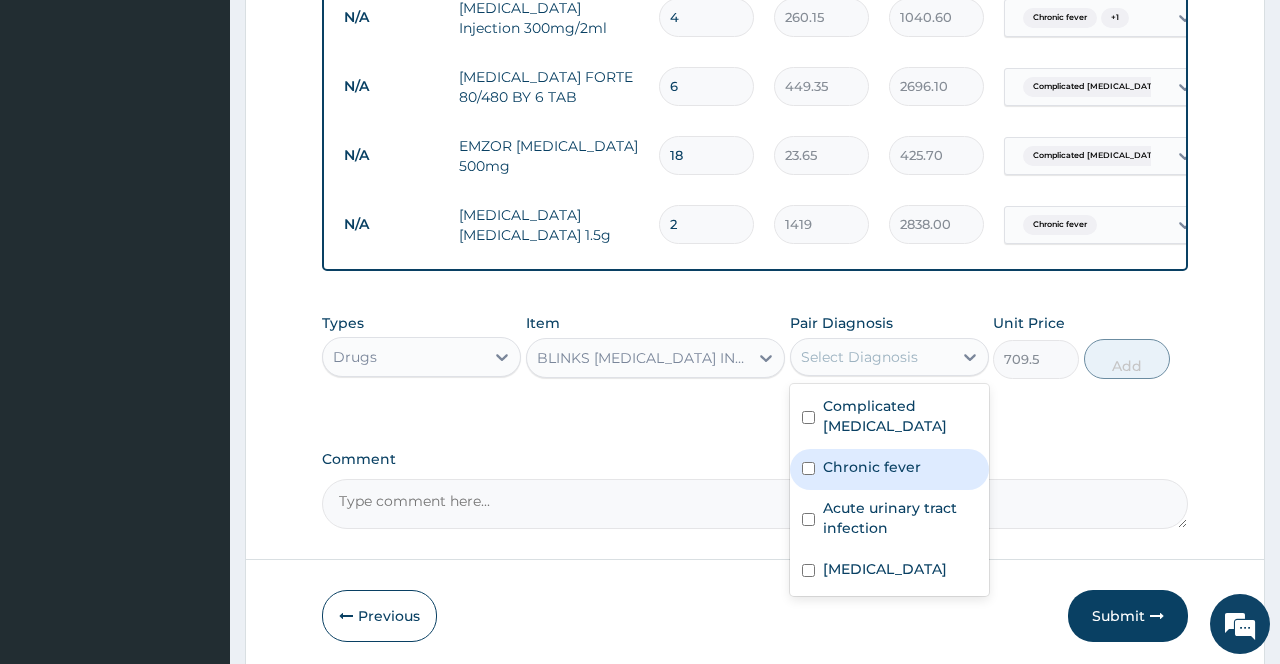 click on "Chronic fever" at bounding box center (872, 467) 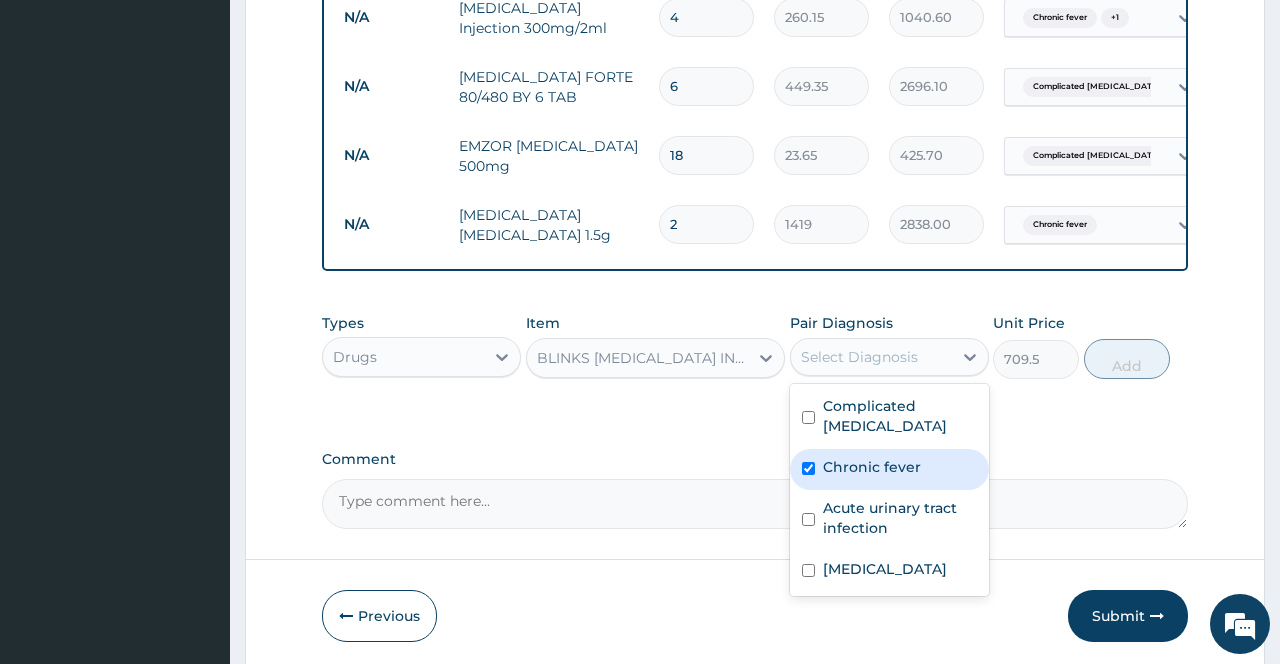 checkbox on "true" 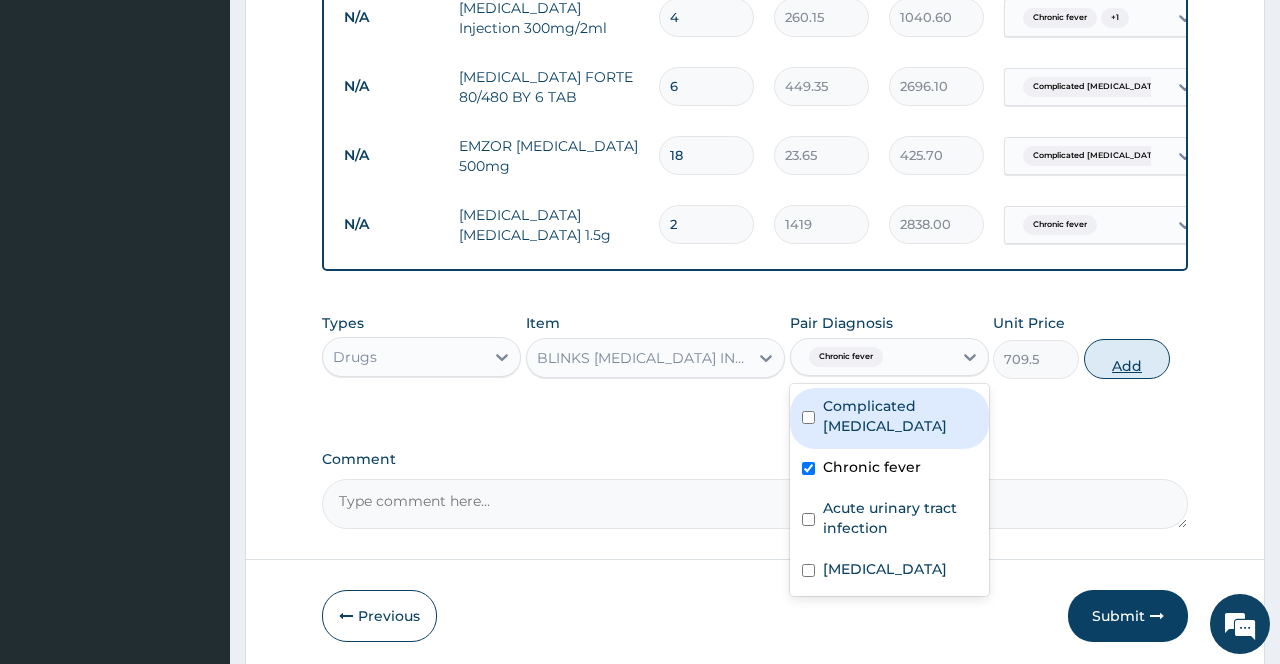 click on "Add" at bounding box center [1127, 359] 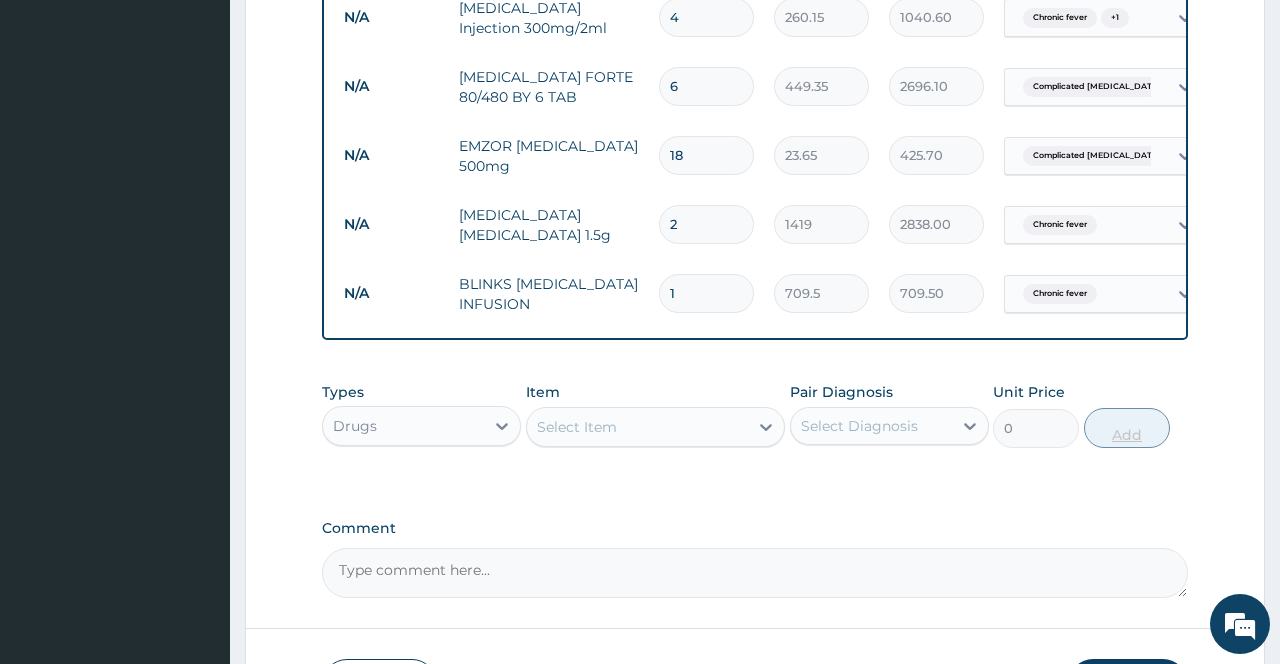type 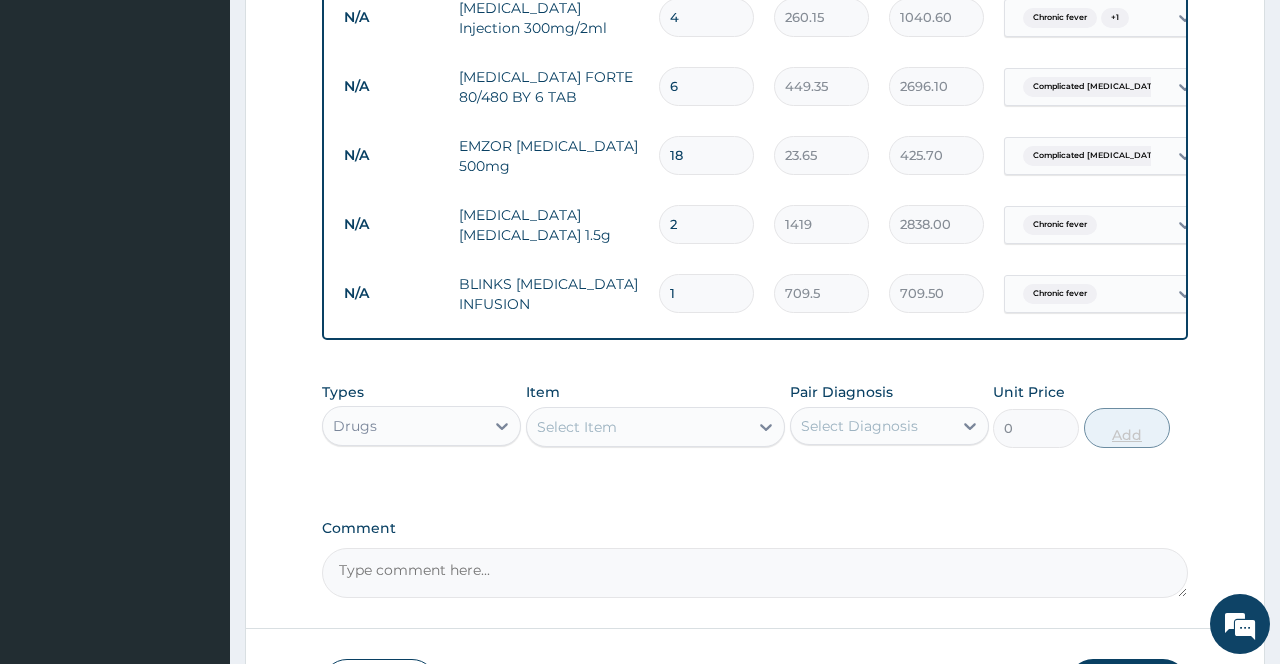 type on "0.00" 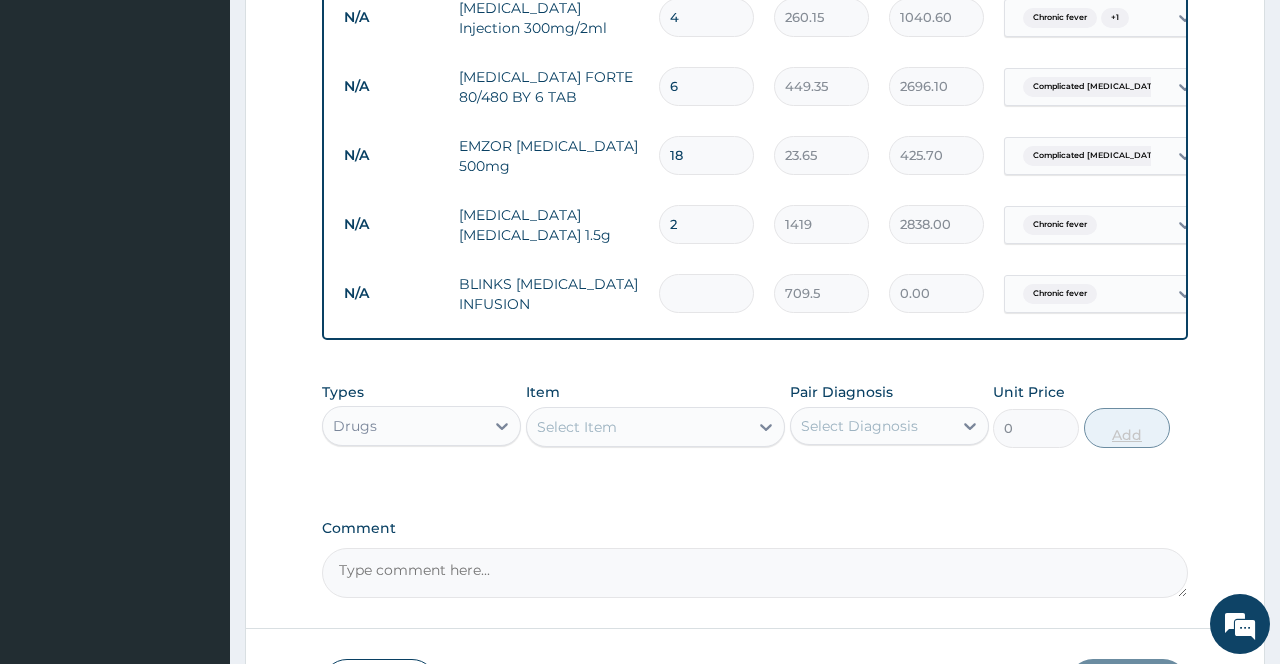 type on "3" 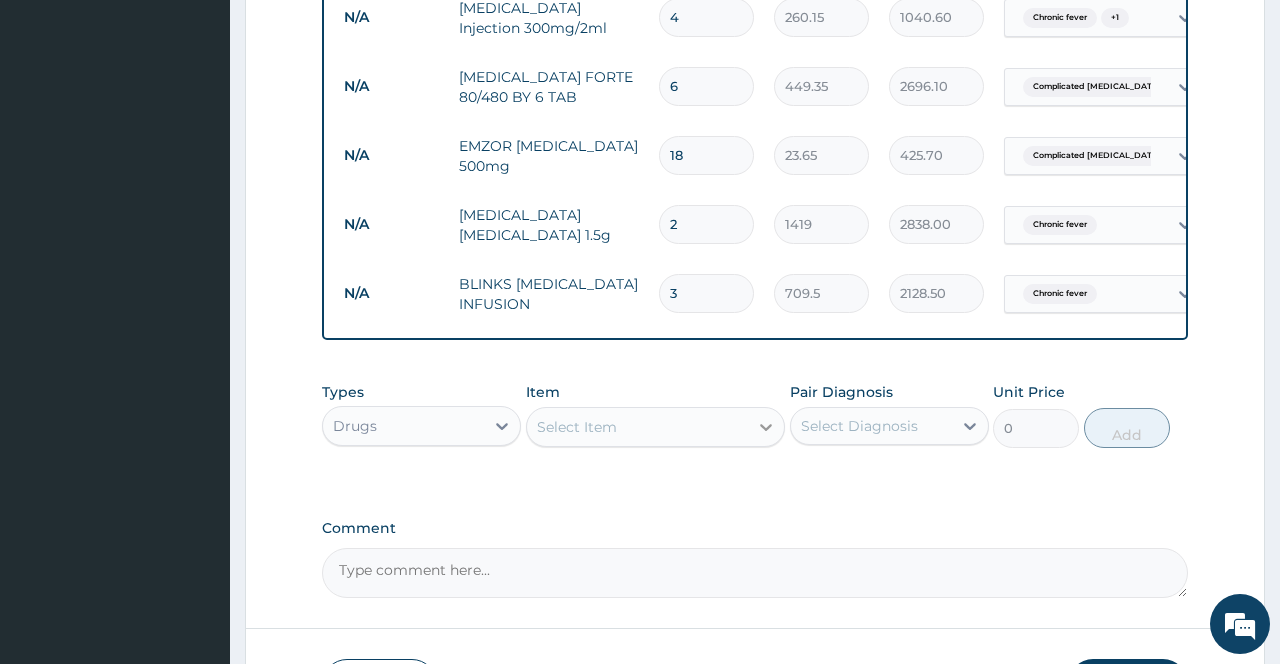 type on "3" 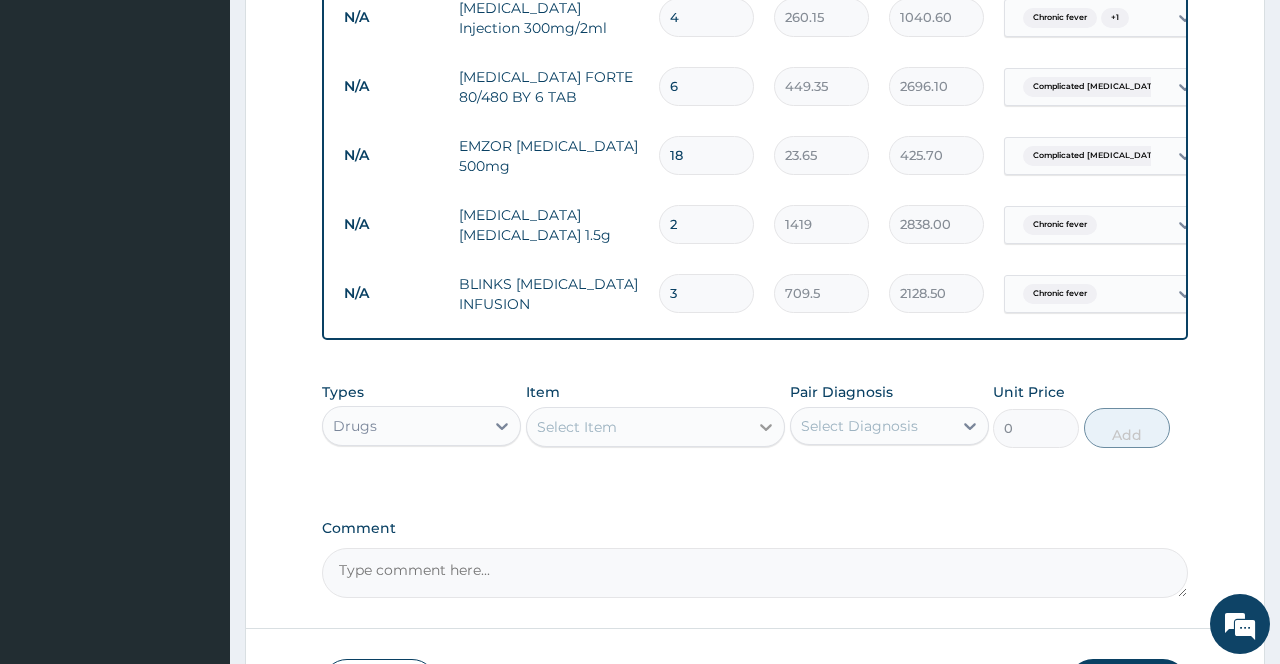 click 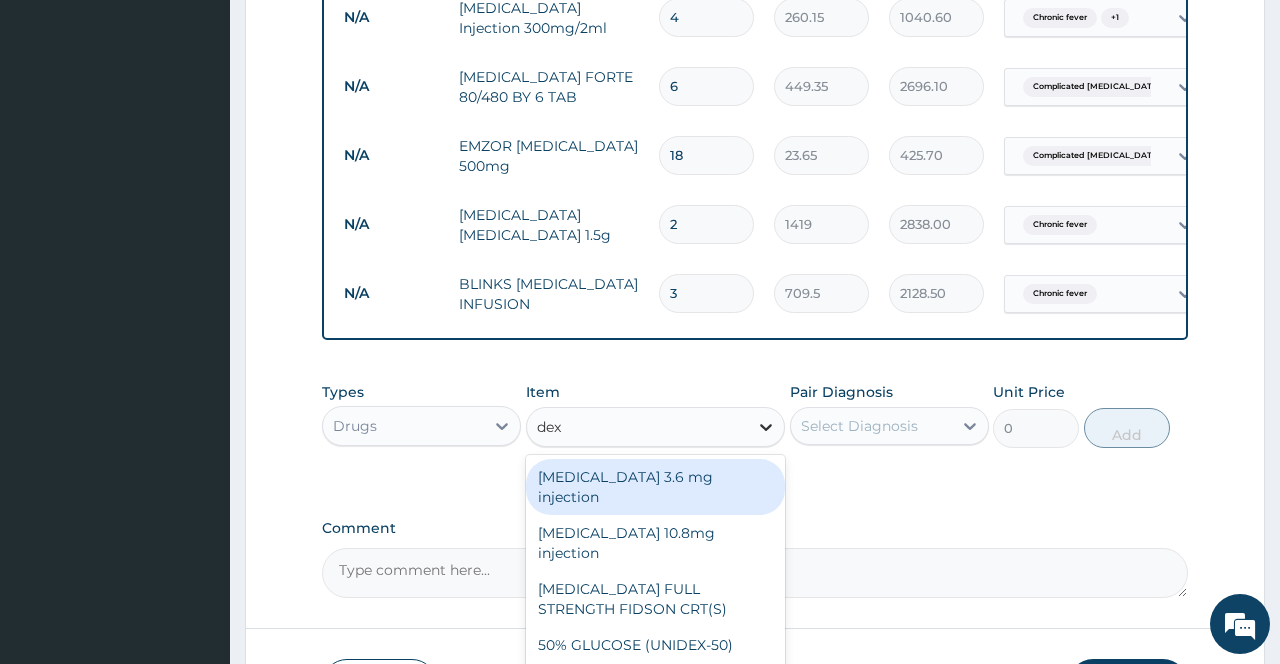 type on "dext" 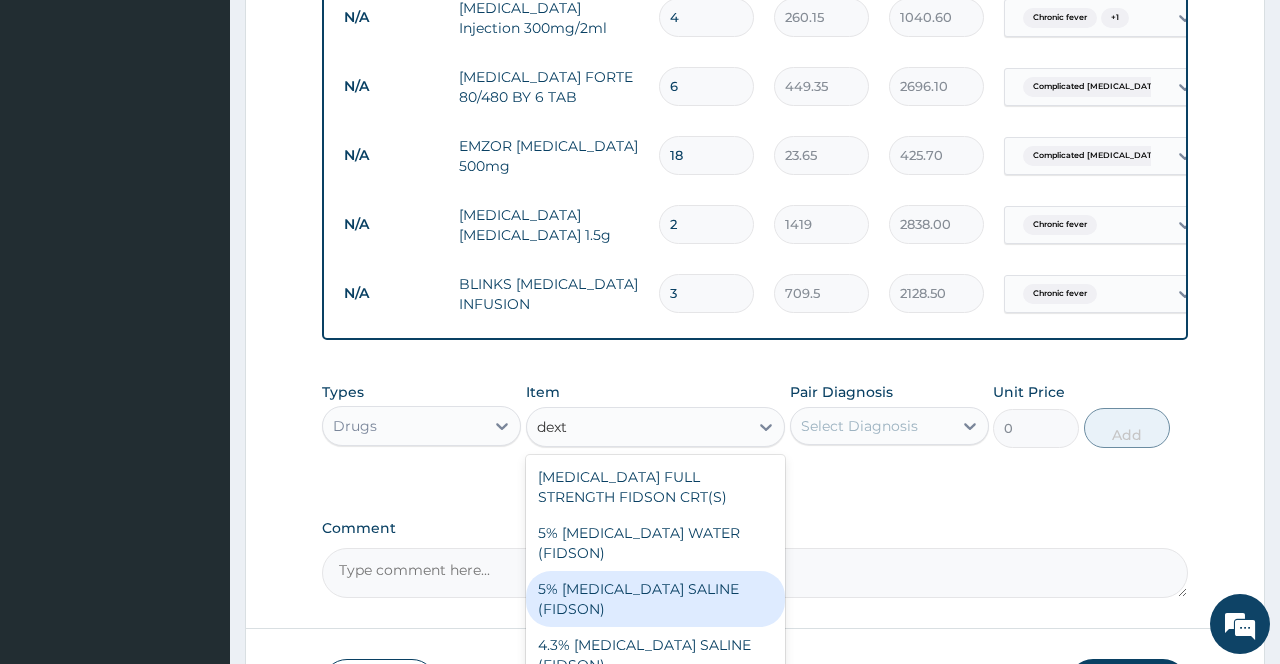 click on "5% DEXTROSE SALINE (FIDSON)" at bounding box center (656, 599) 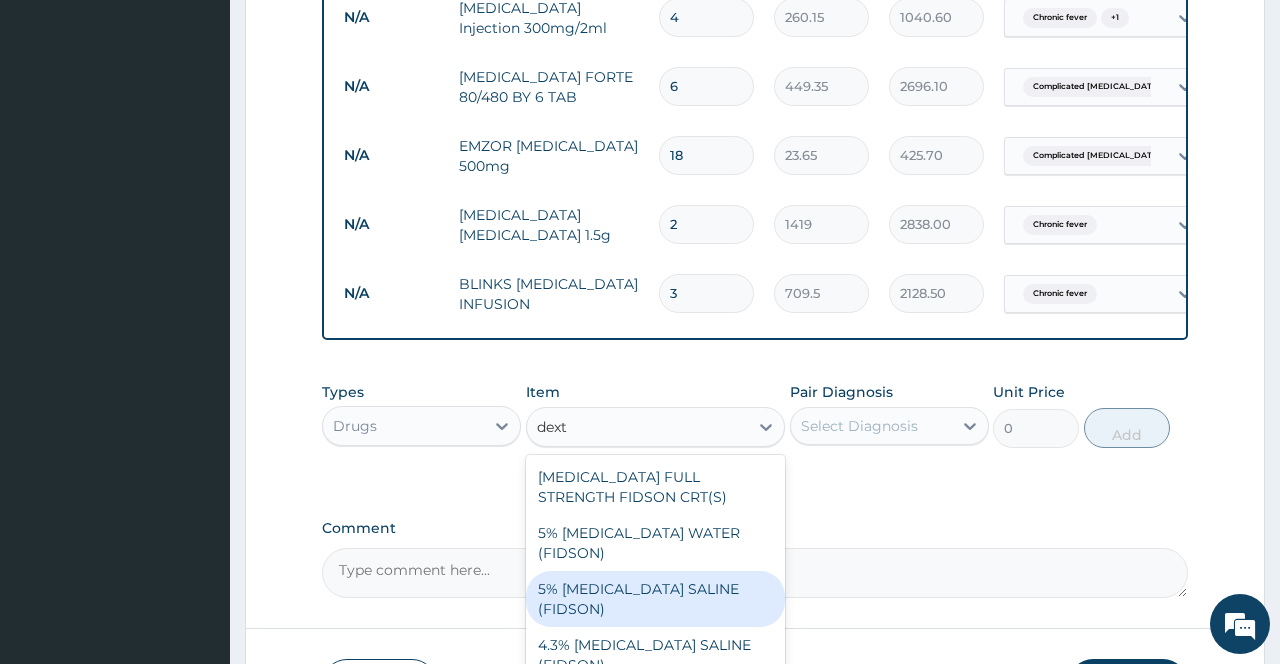 type 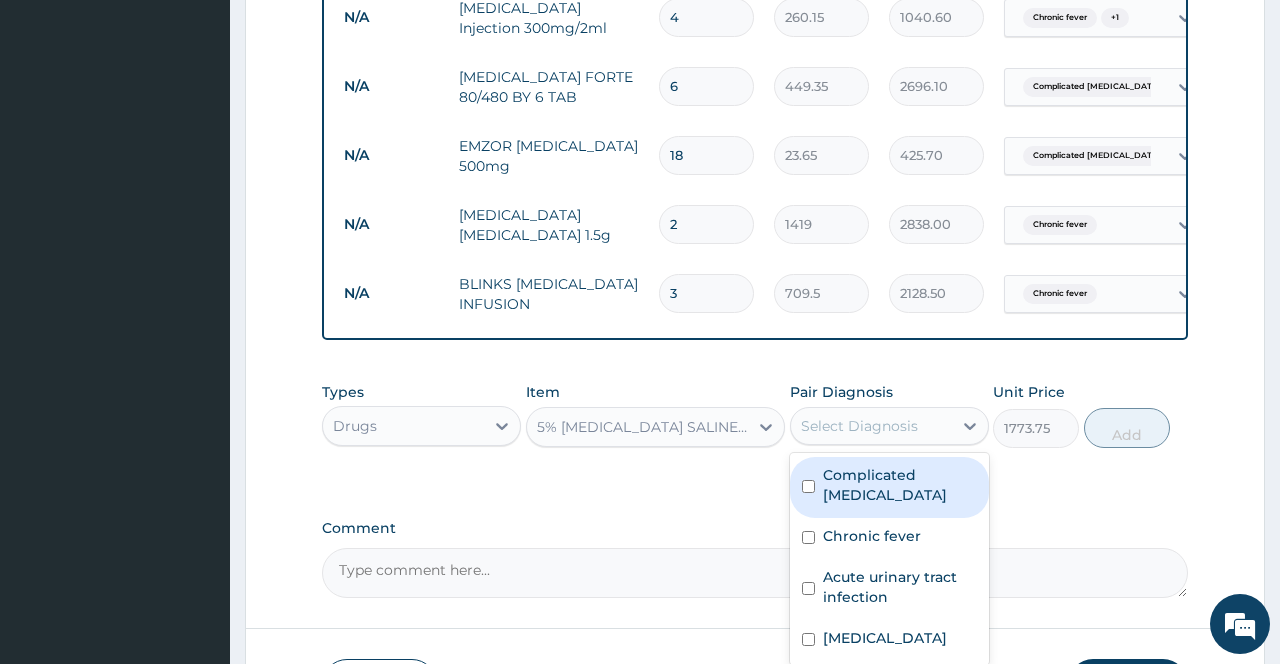 click on "Select Diagnosis" at bounding box center [871, 426] 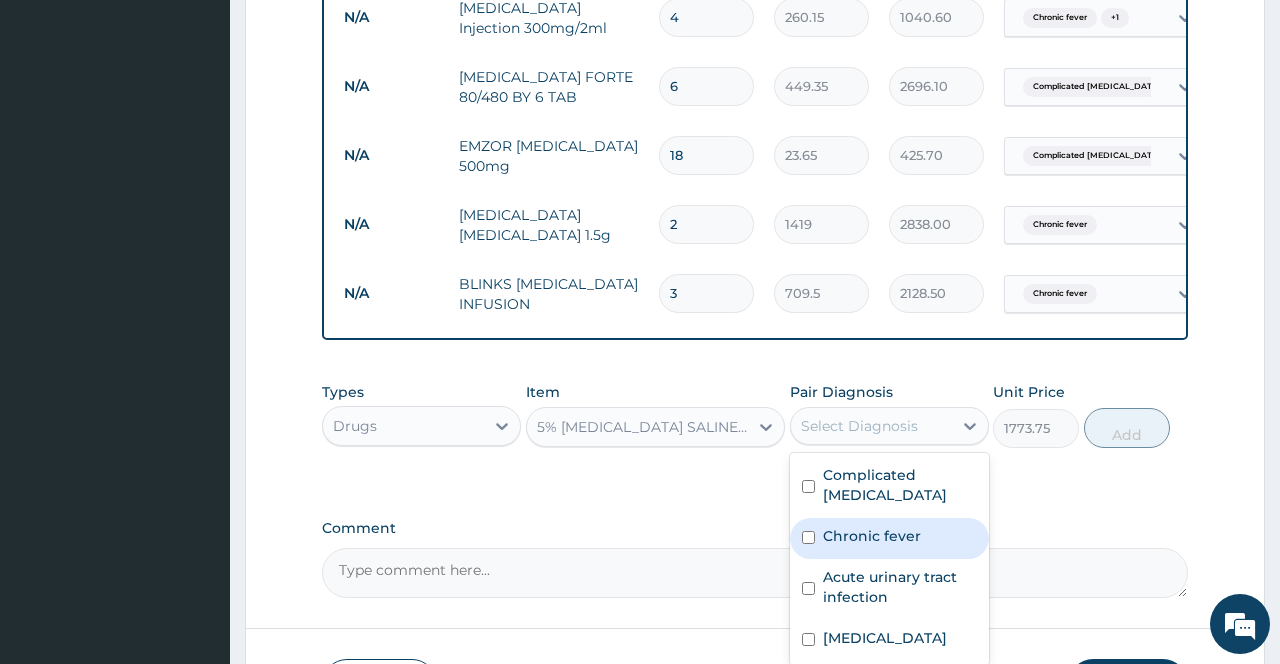 click on "Chronic fever" at bounding box center (872, 536) 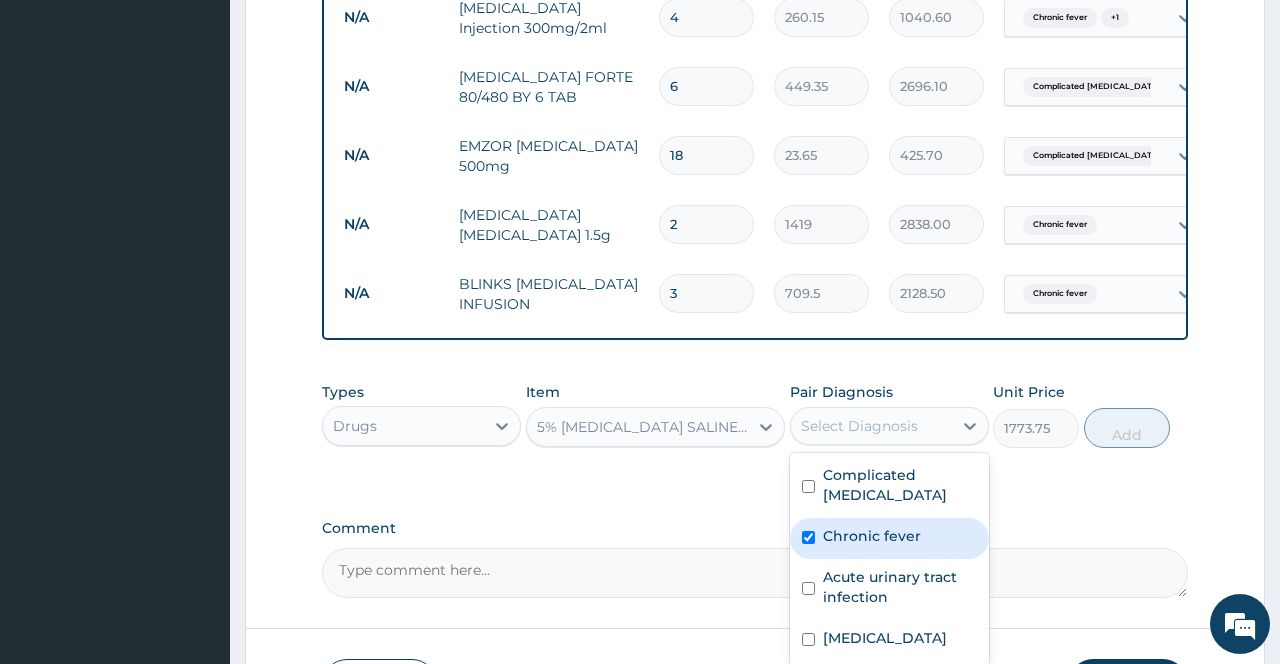 checkbox on "true" 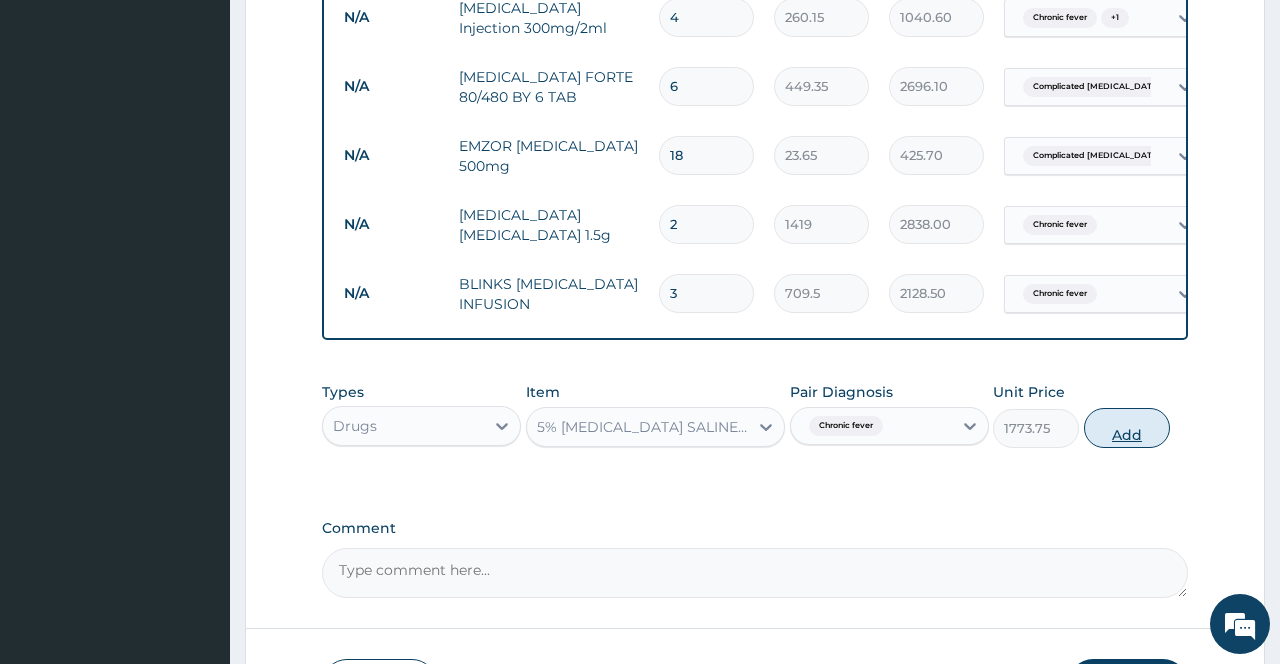 click on "Add" at bounding box center [1127, 428] 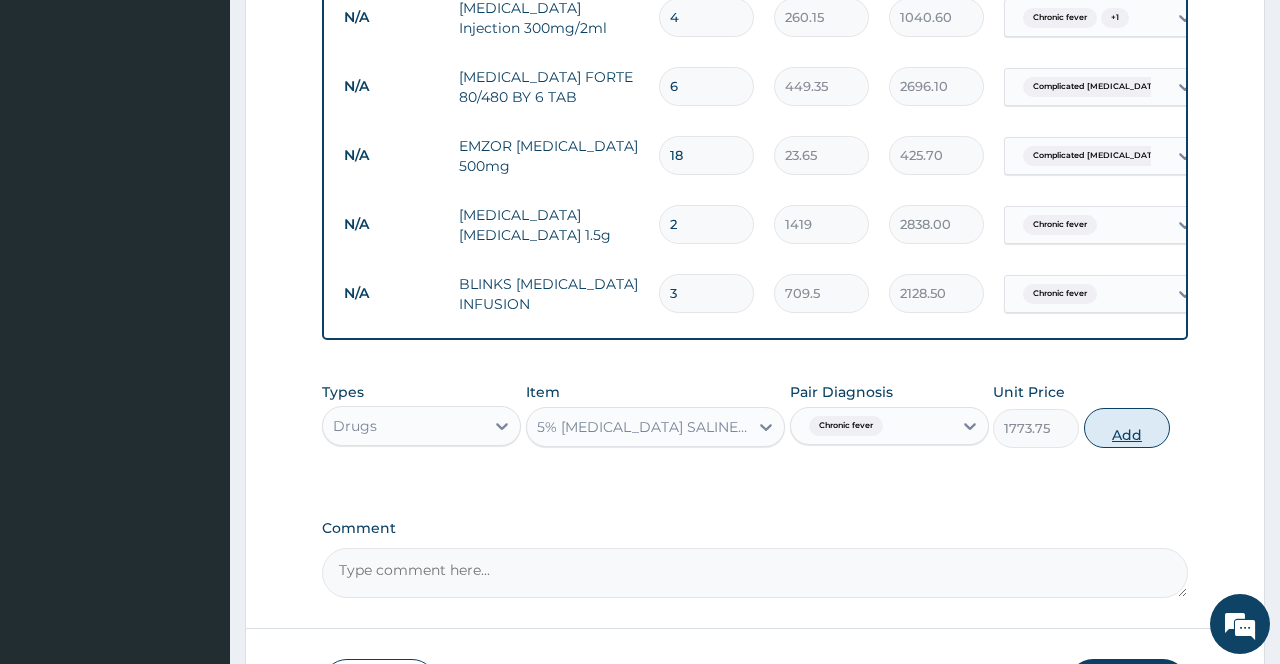 type on "0" 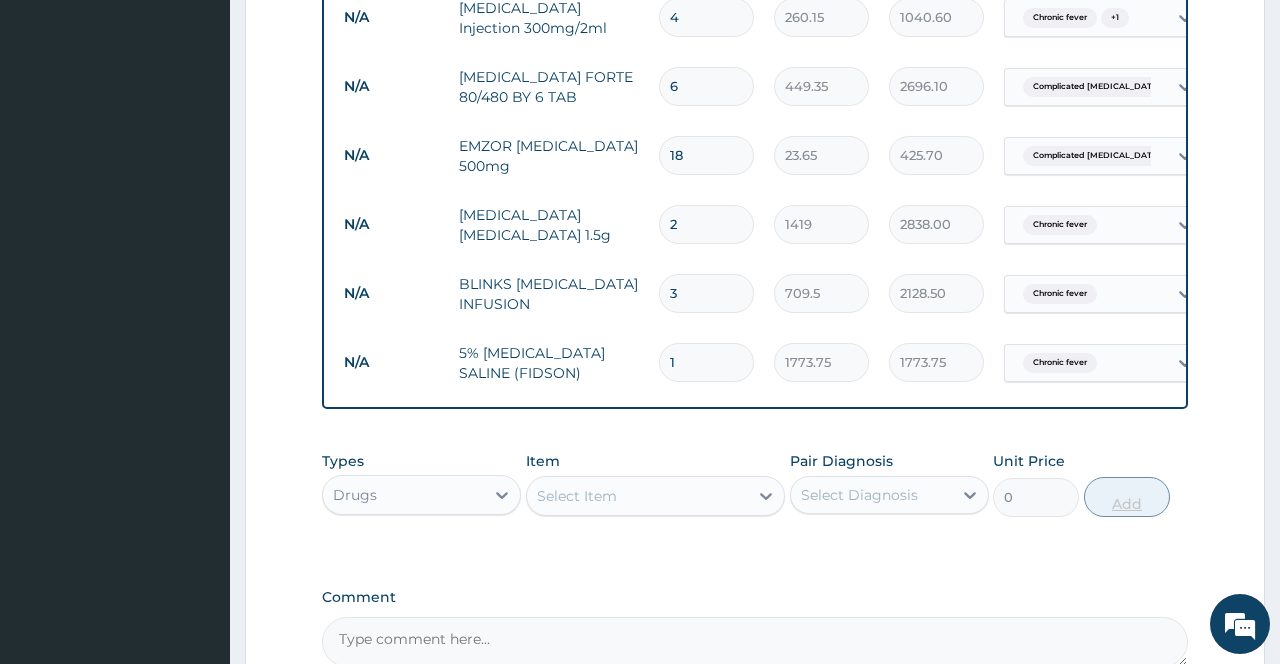 type 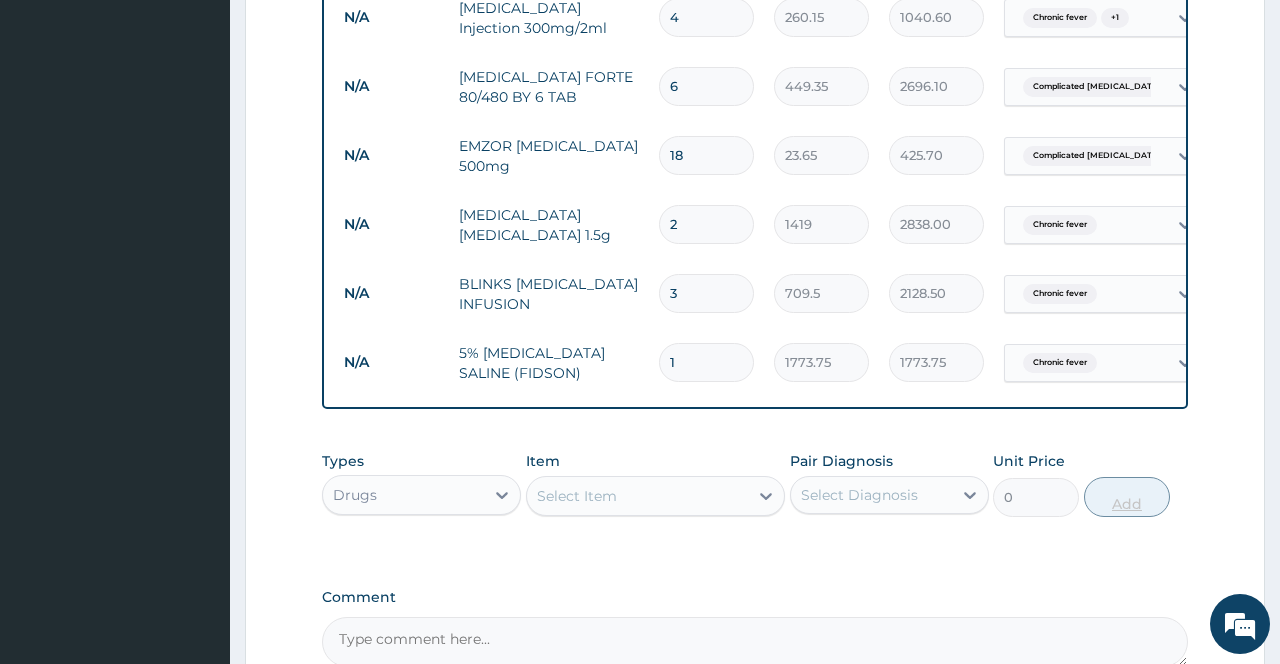 type on "0.00" 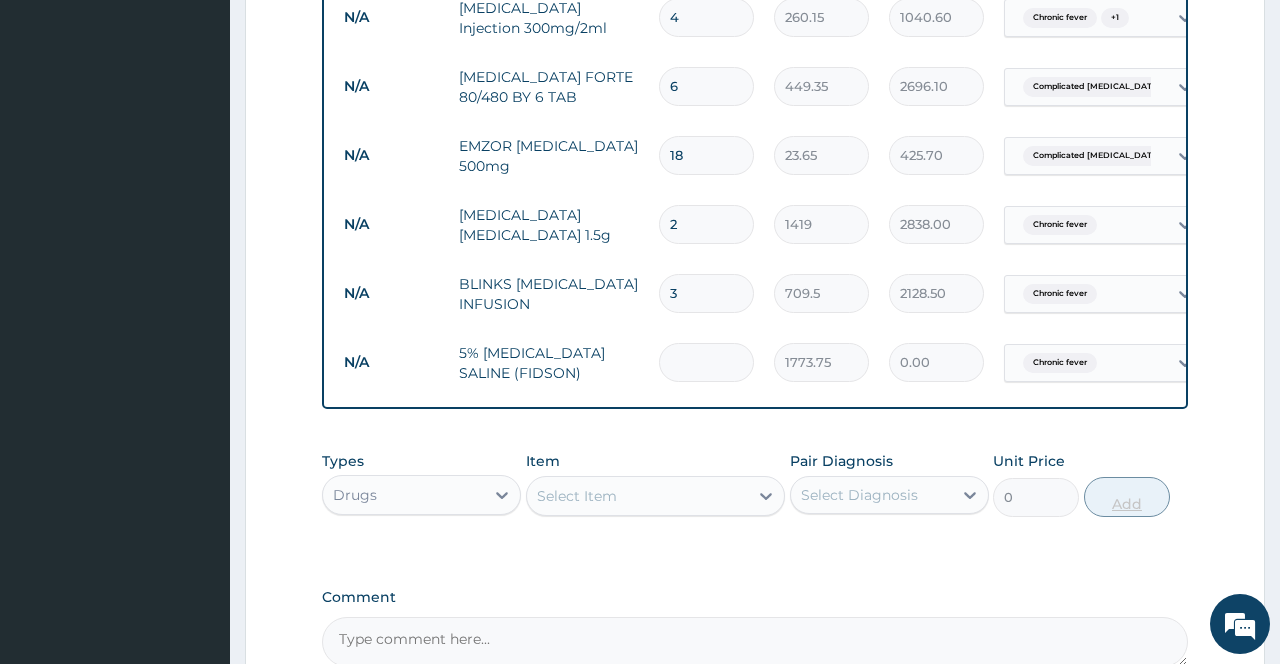 type on "2" 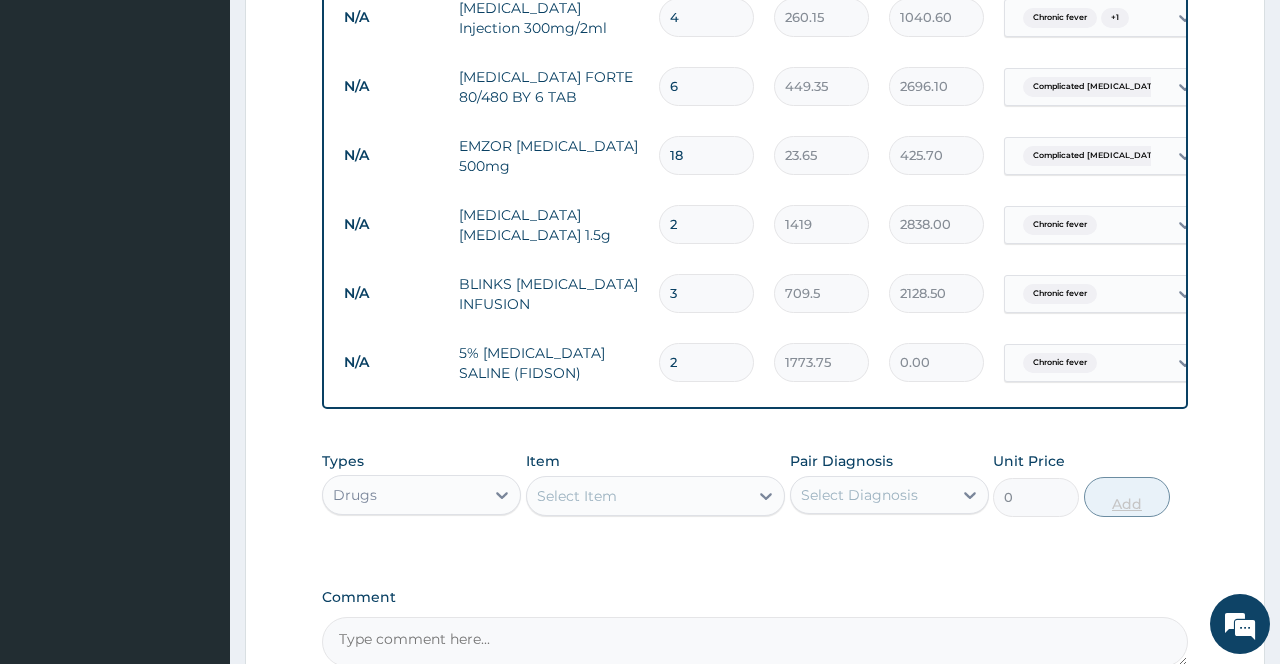 type on "3547.50" 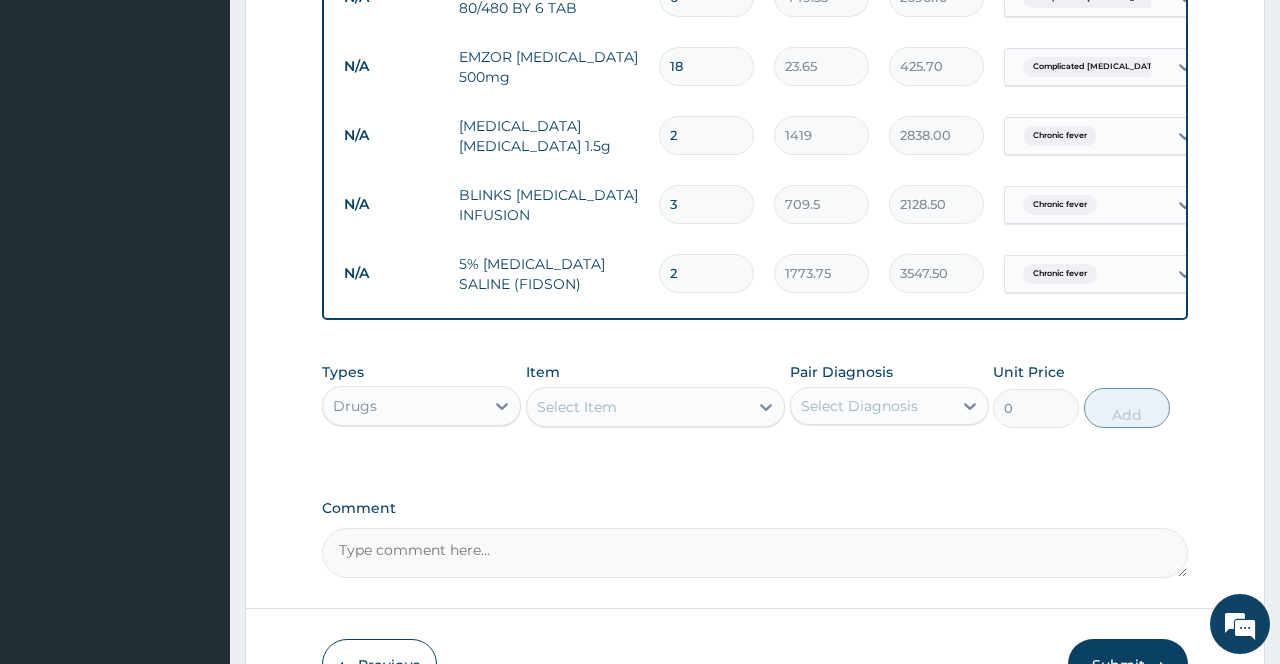 scroll, scrollTop: 1283, scrollLeft: 0, axis: vertical 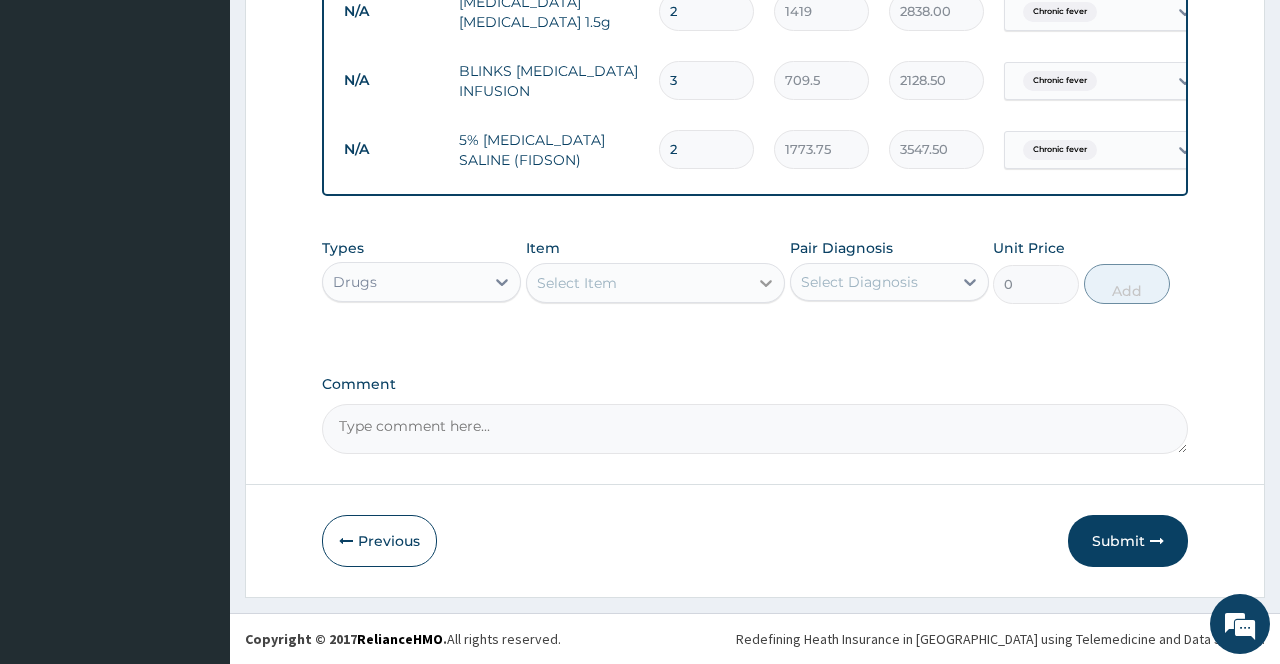 type on "2" 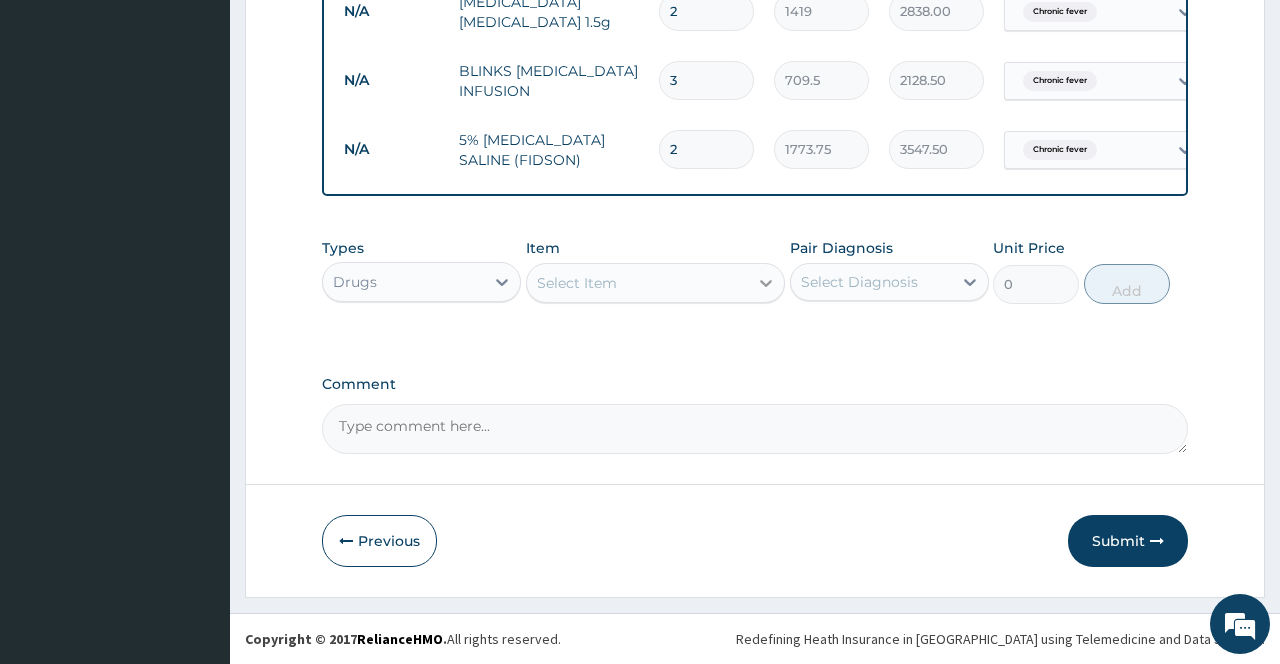 click 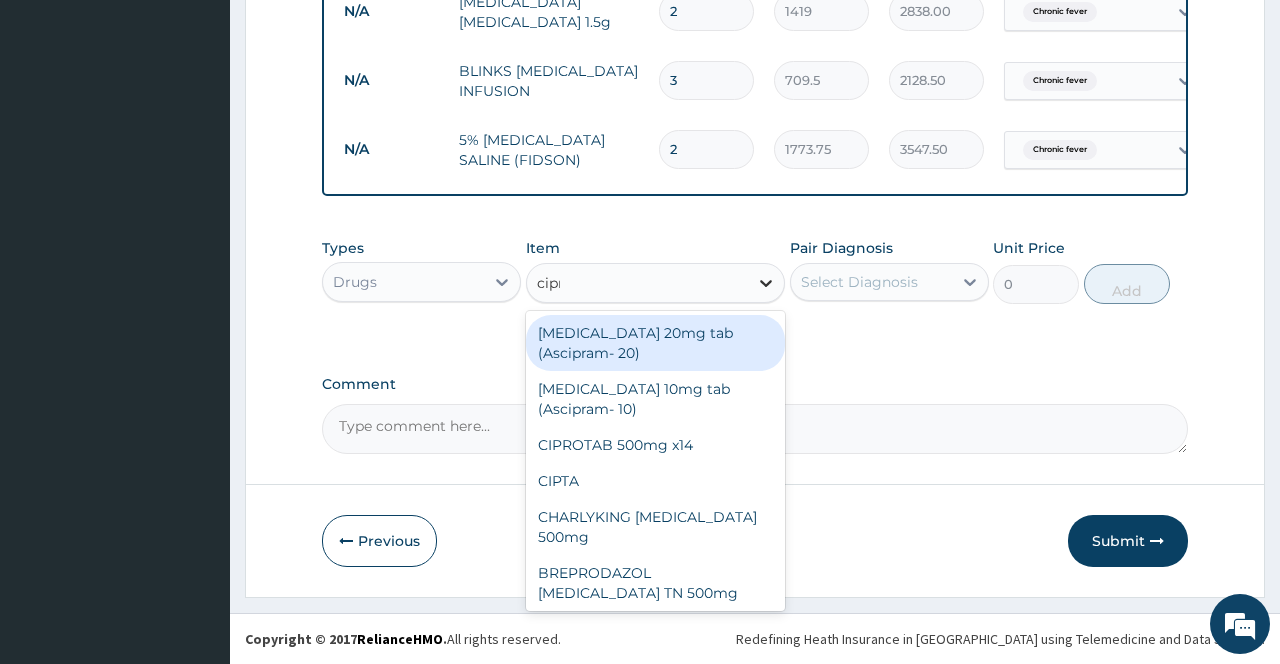 type on "cipro" 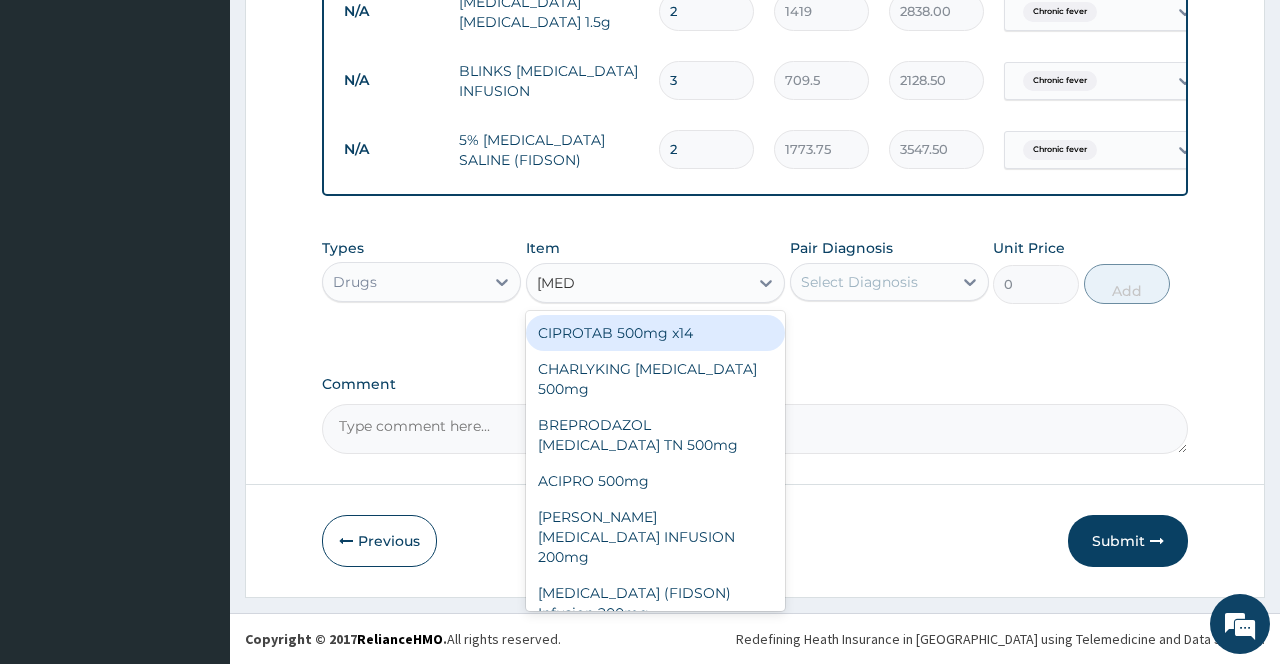 click on "CIPROTAB 500mg x14" at bounding box center (656, 333) 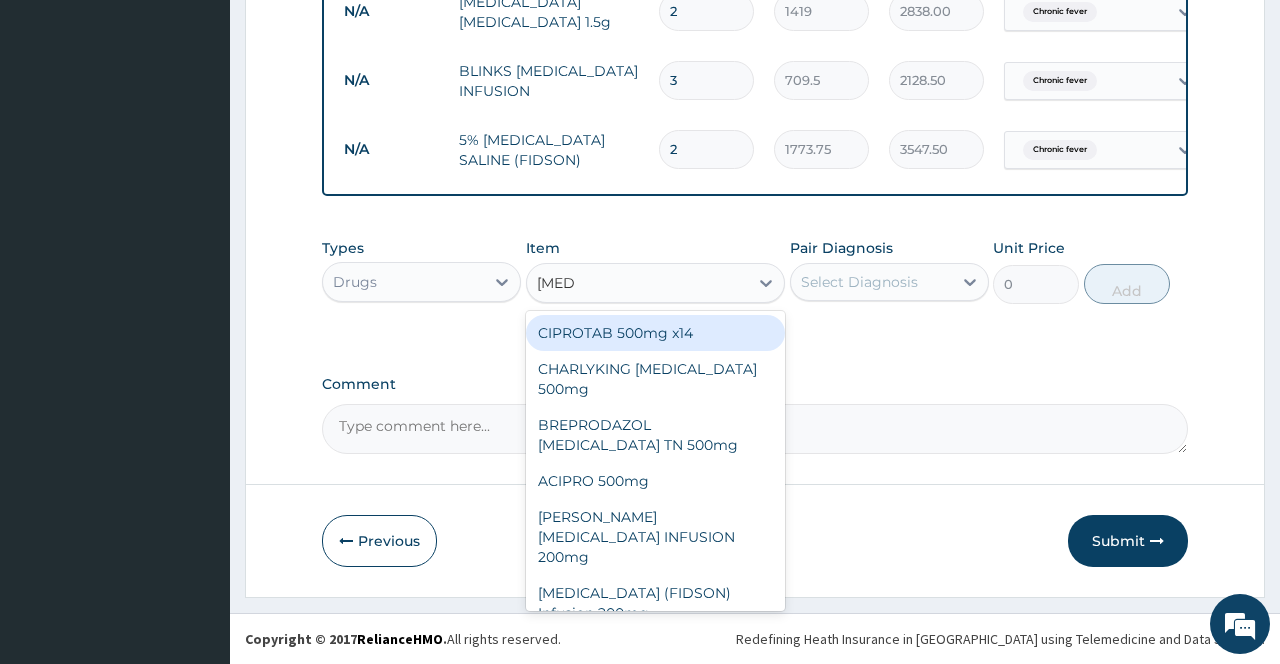 type 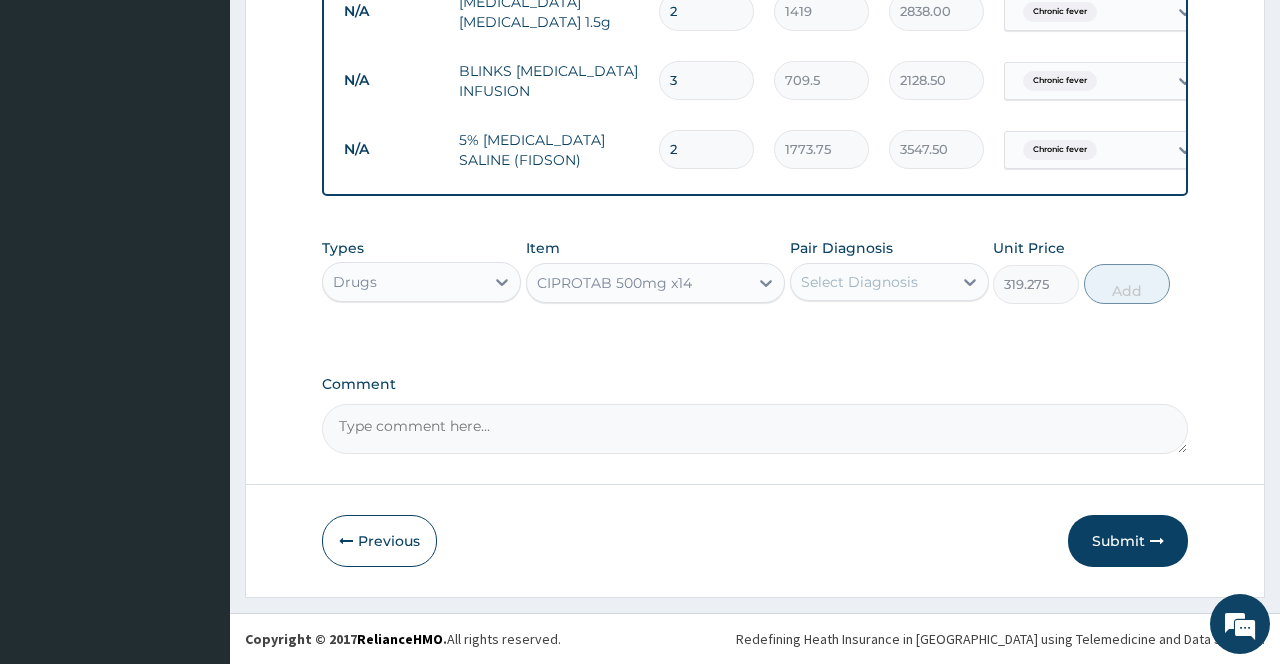 click on "Select Diagnosis" at bounding box center [859, 282] 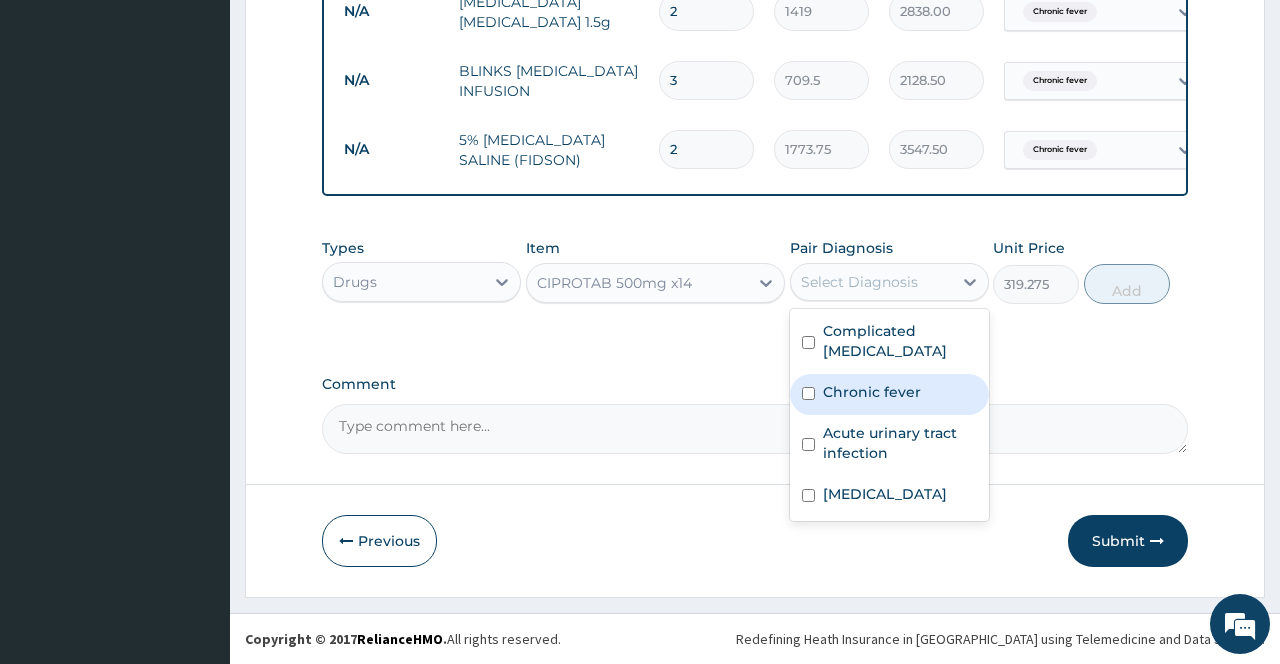 click on "Chronic fever" at bounding box center [872, 392] 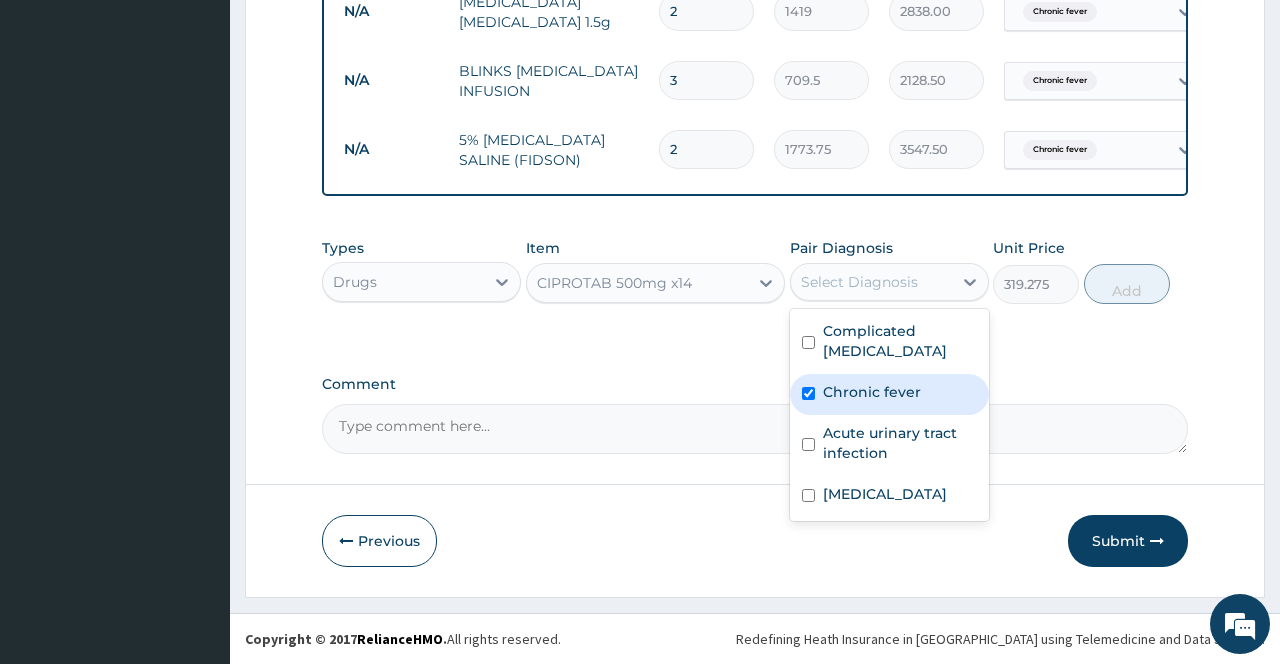 checkbox on "true" 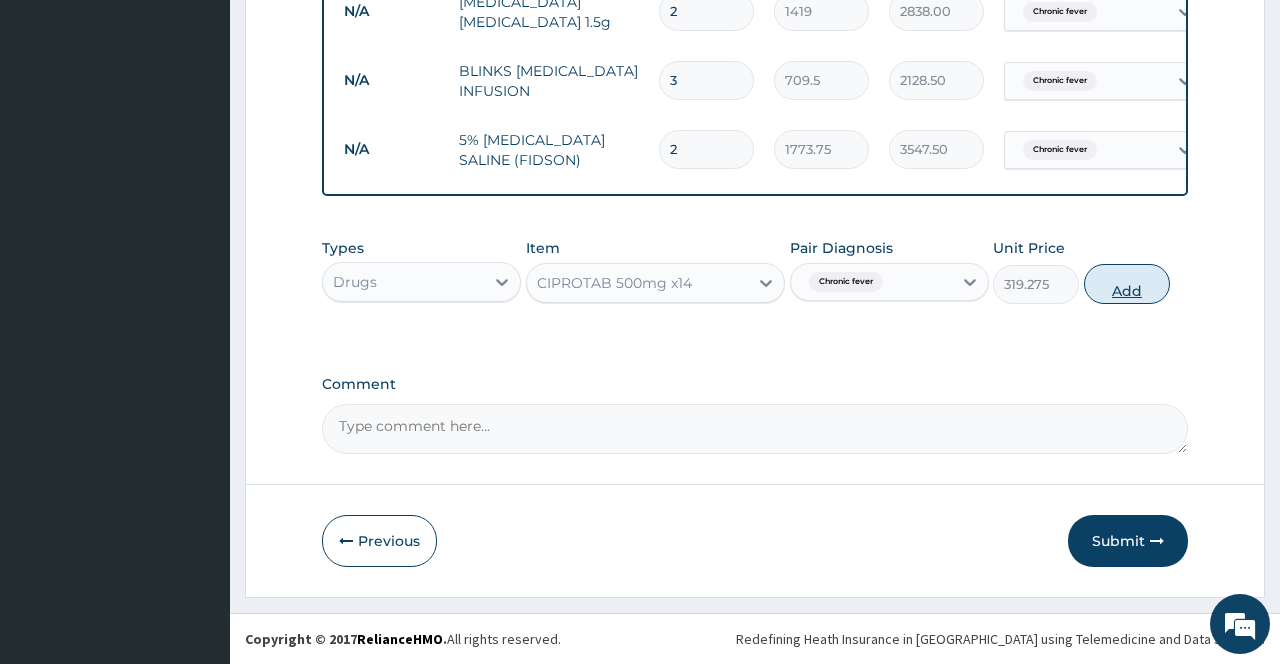 click on "Add" at bounding box center [1127, 284] 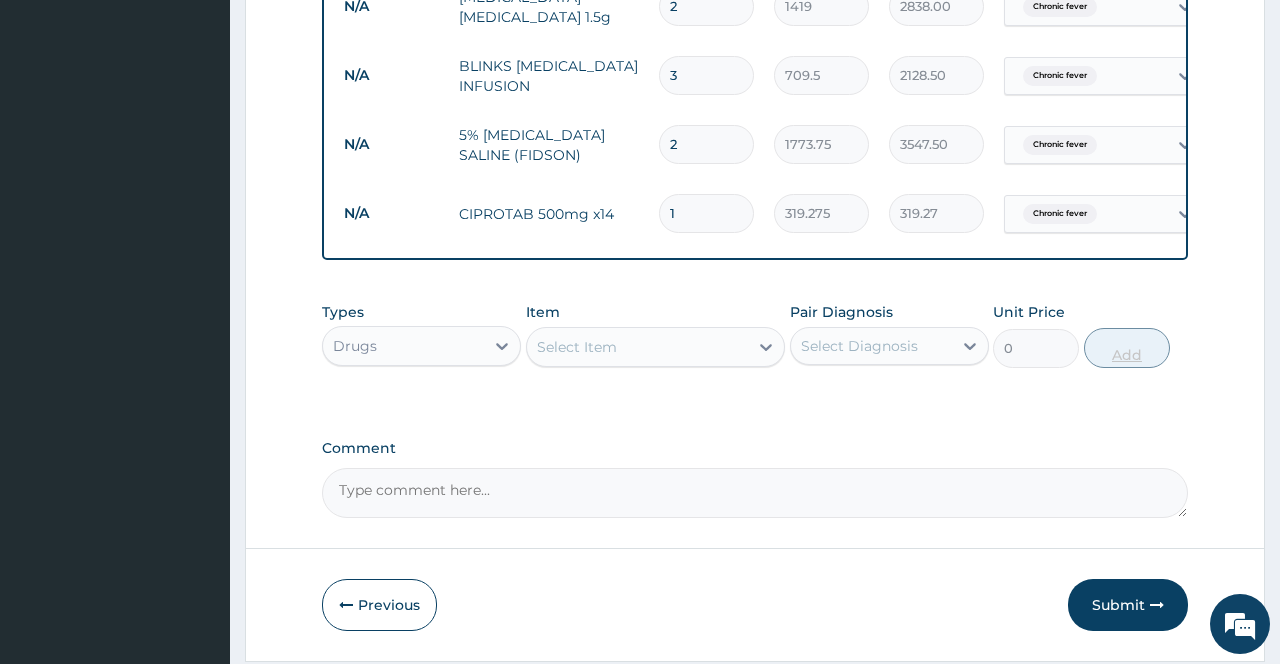 type on "14" 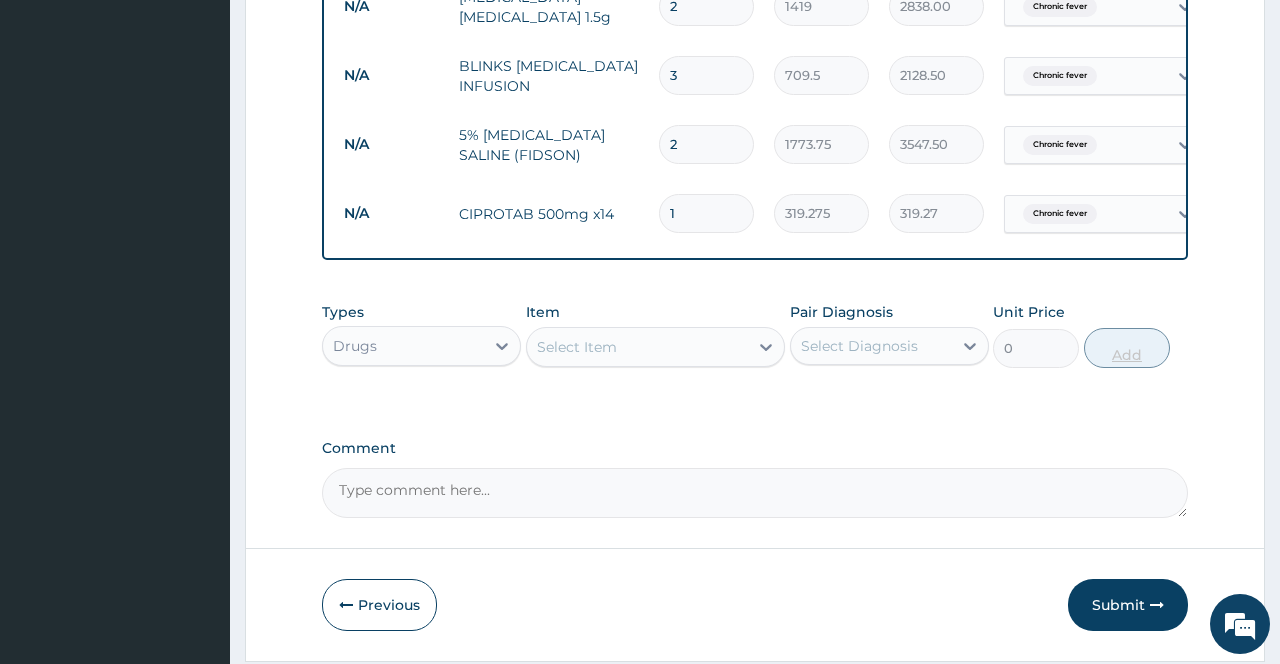 type on "4469.85" 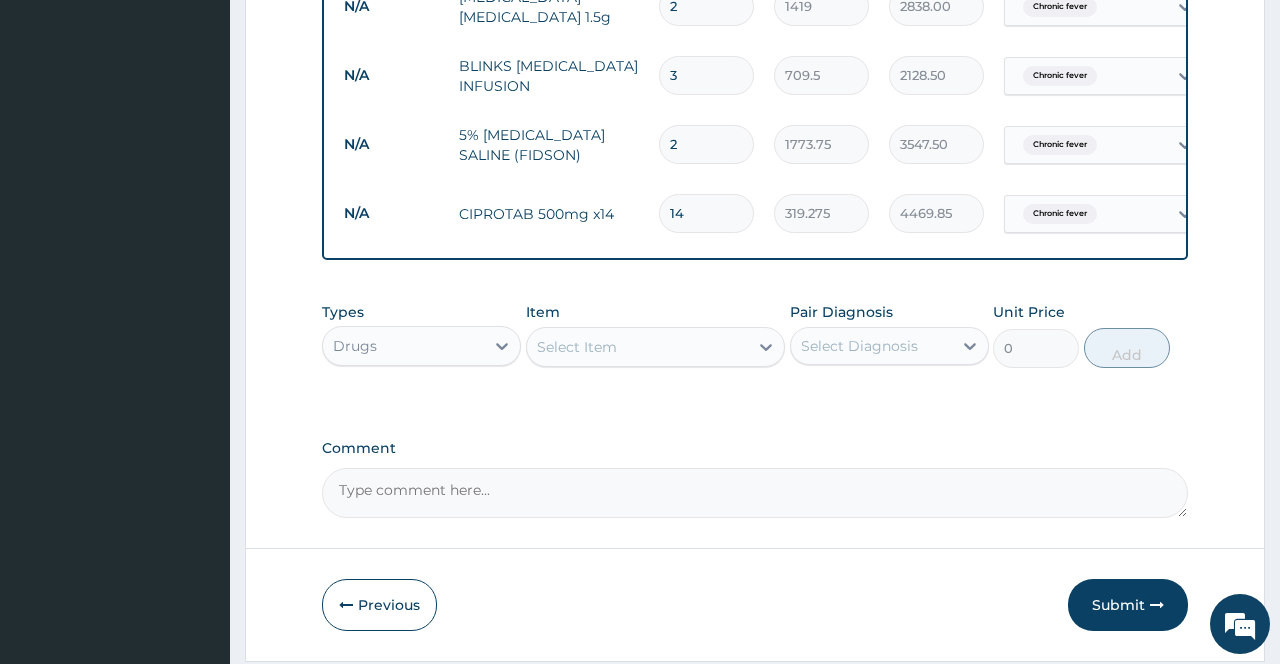 type on "14" 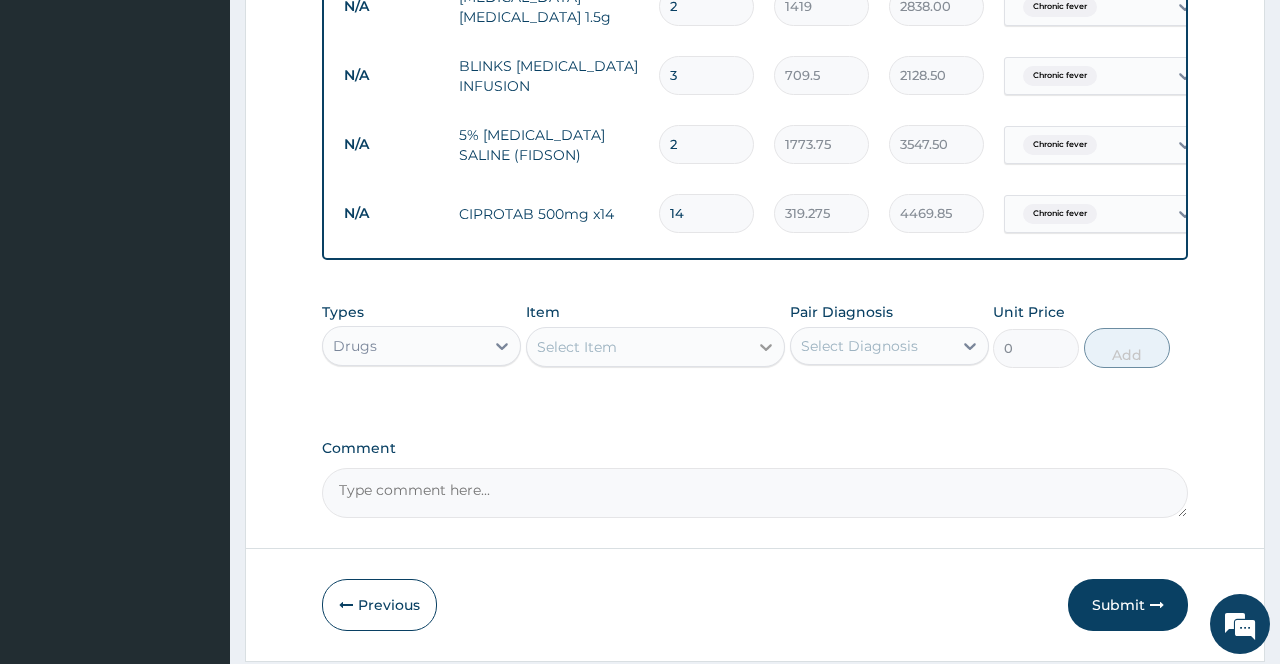 click 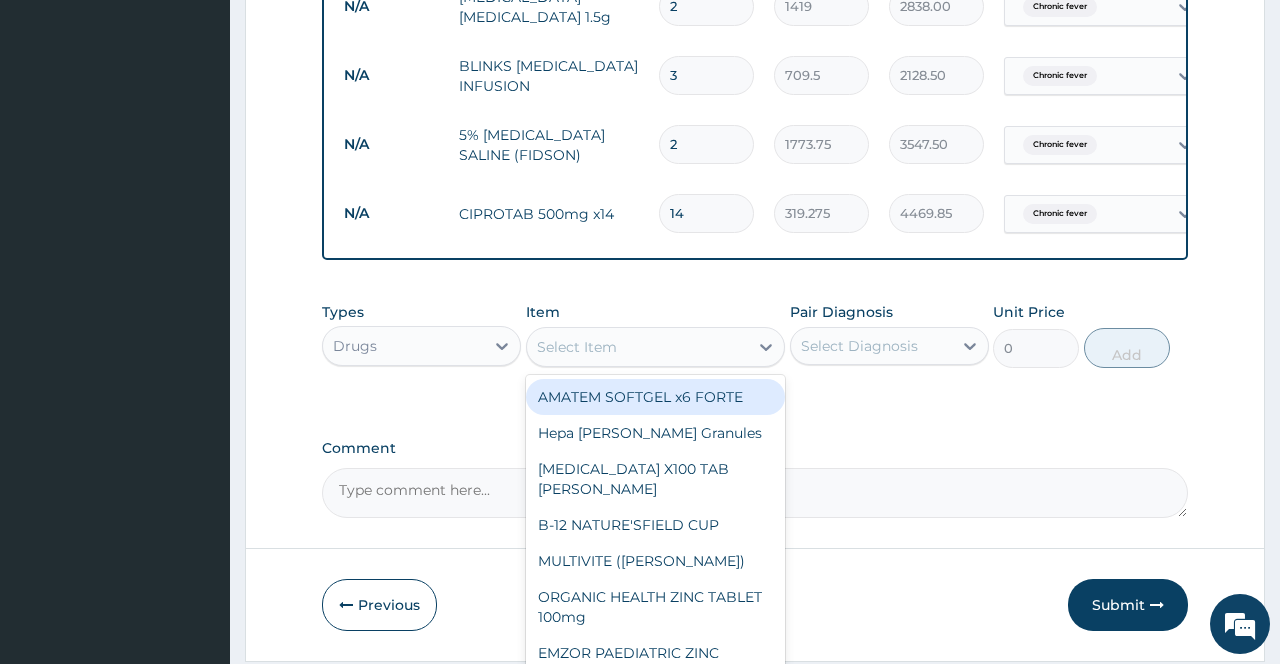 click on "Select Diagnosis" at bounding box center (859, 346) 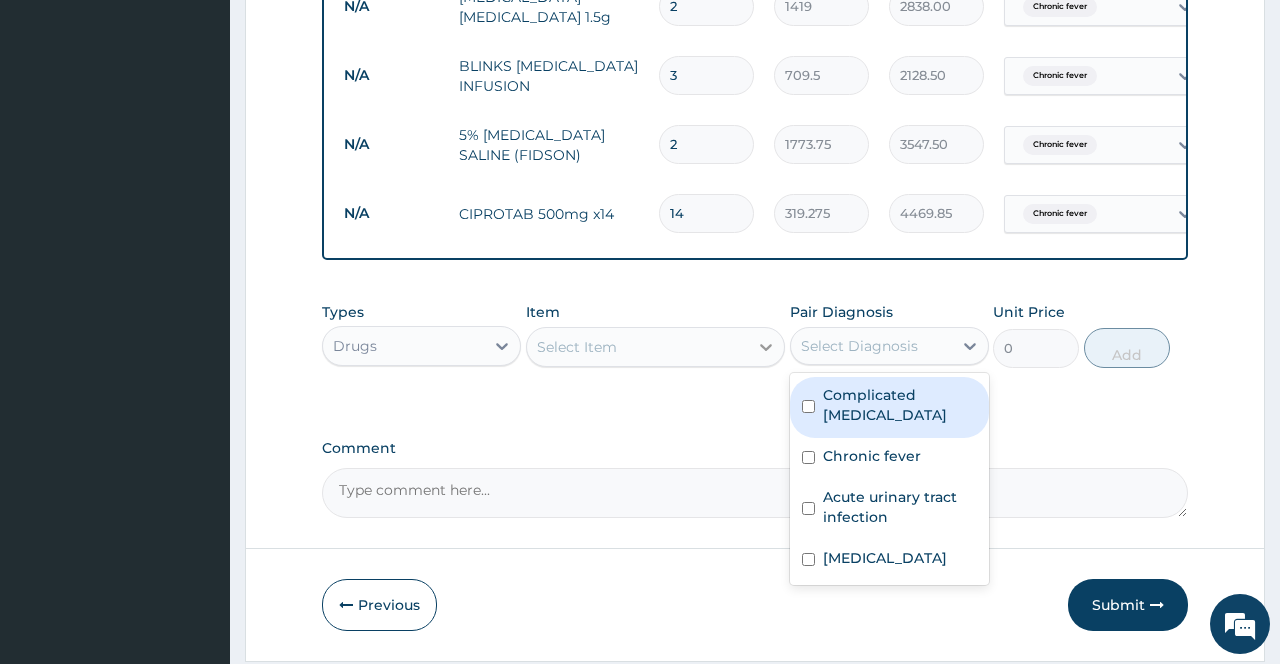 click 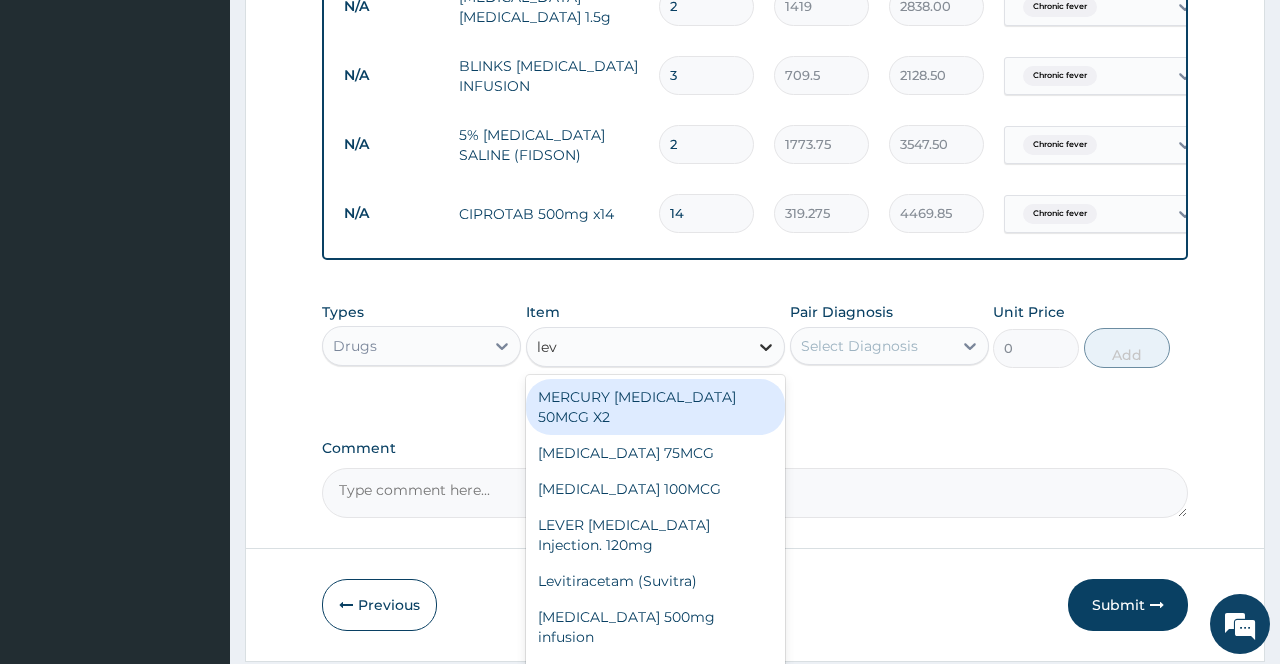 type on "levo" 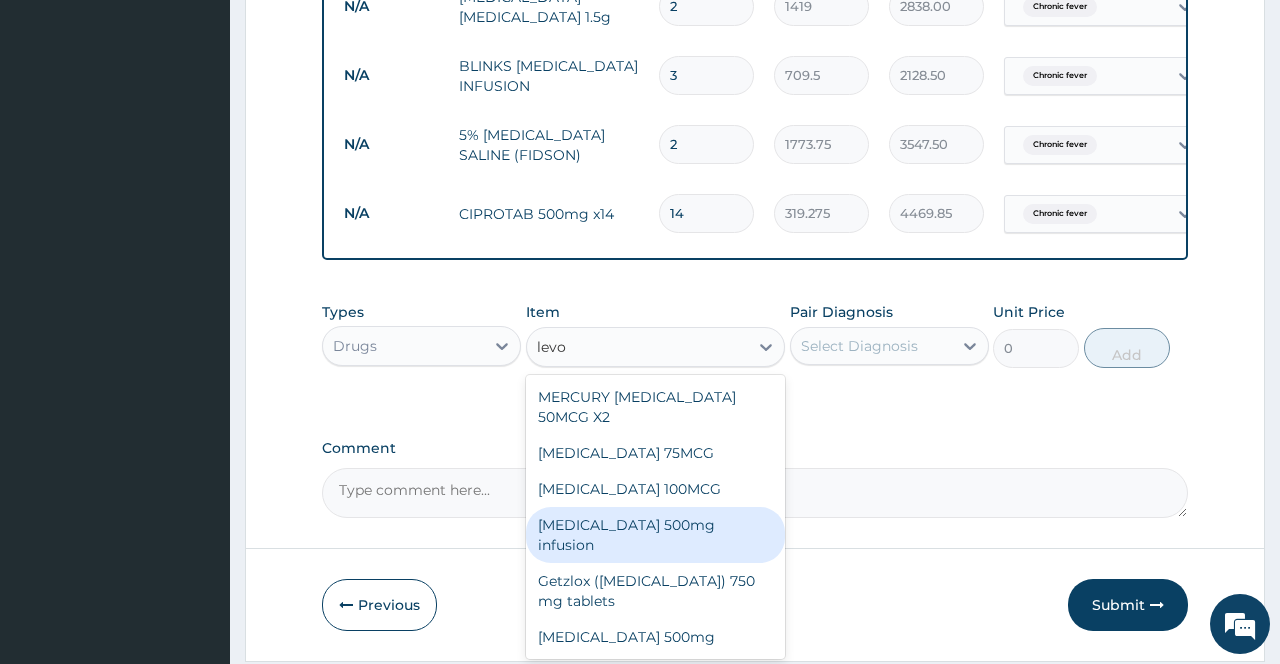 click on "Levofloxacin 500mg infusion" at bounding box center [656, 535] 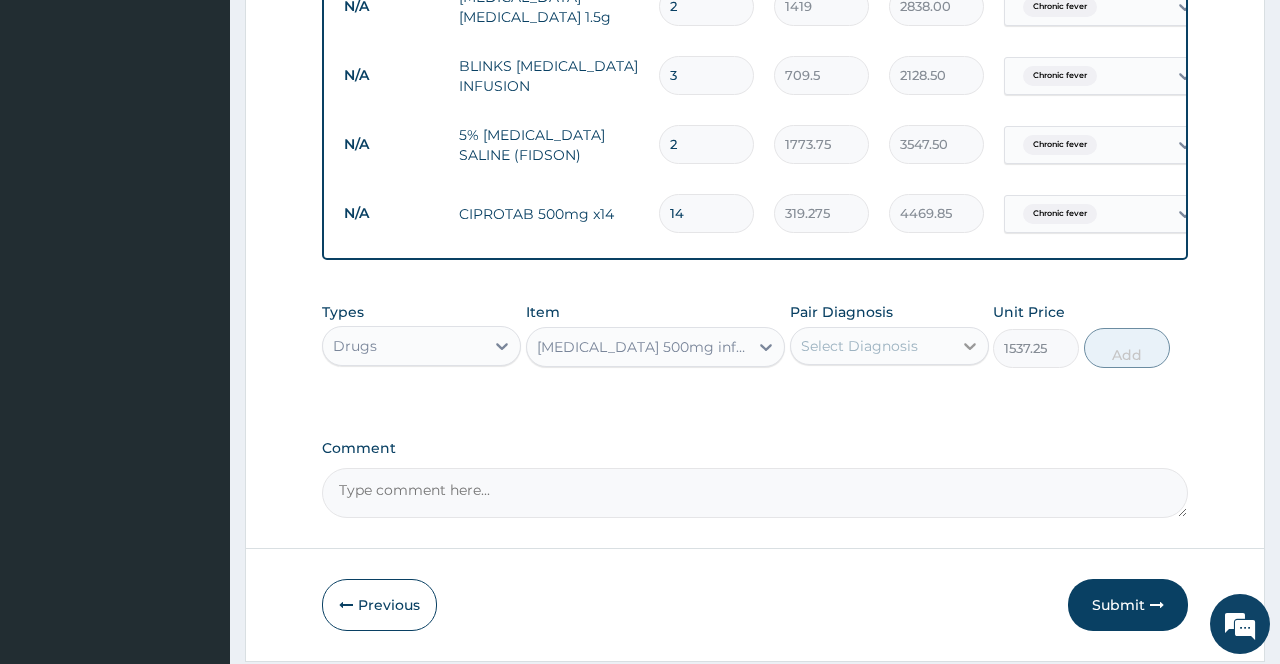 click 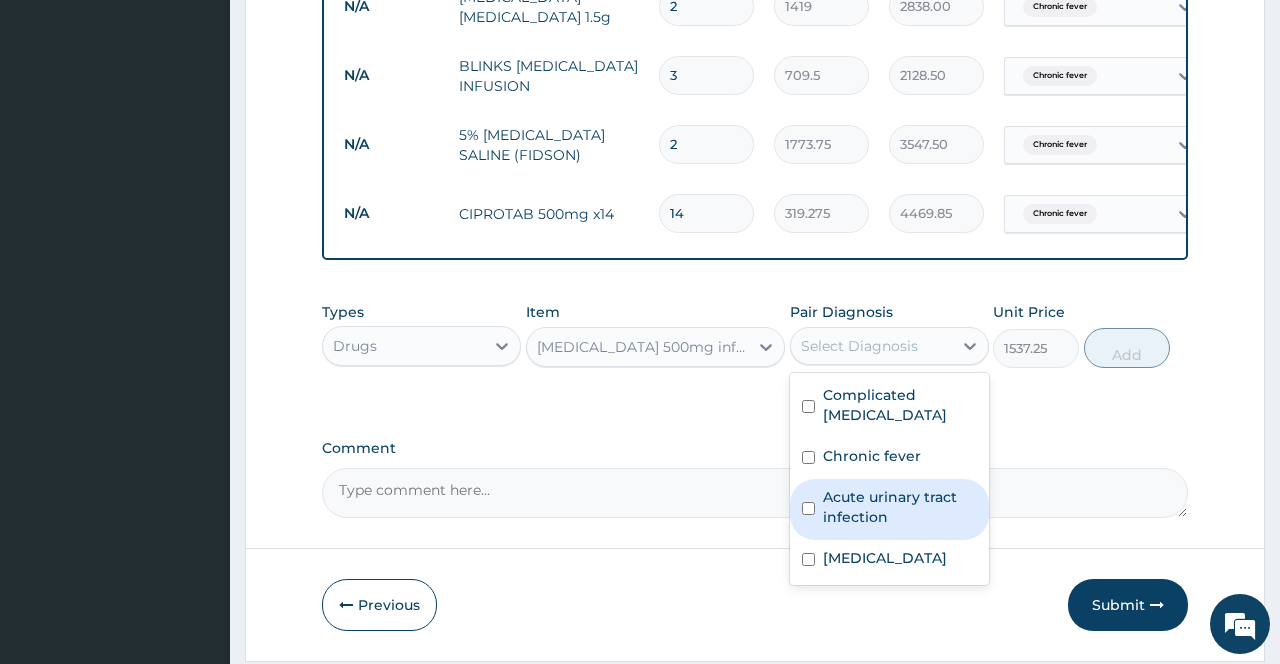 click on "Acute urinary tract infection" at bounding box center (889, 509) 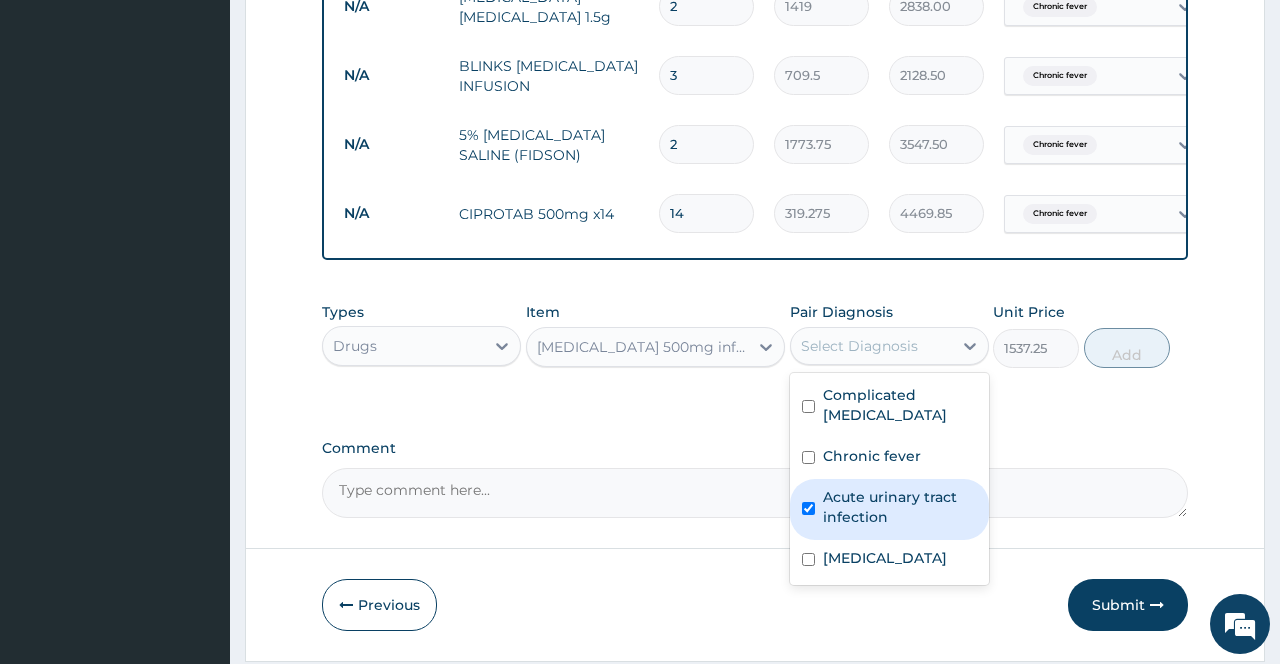 checkbox on "true" 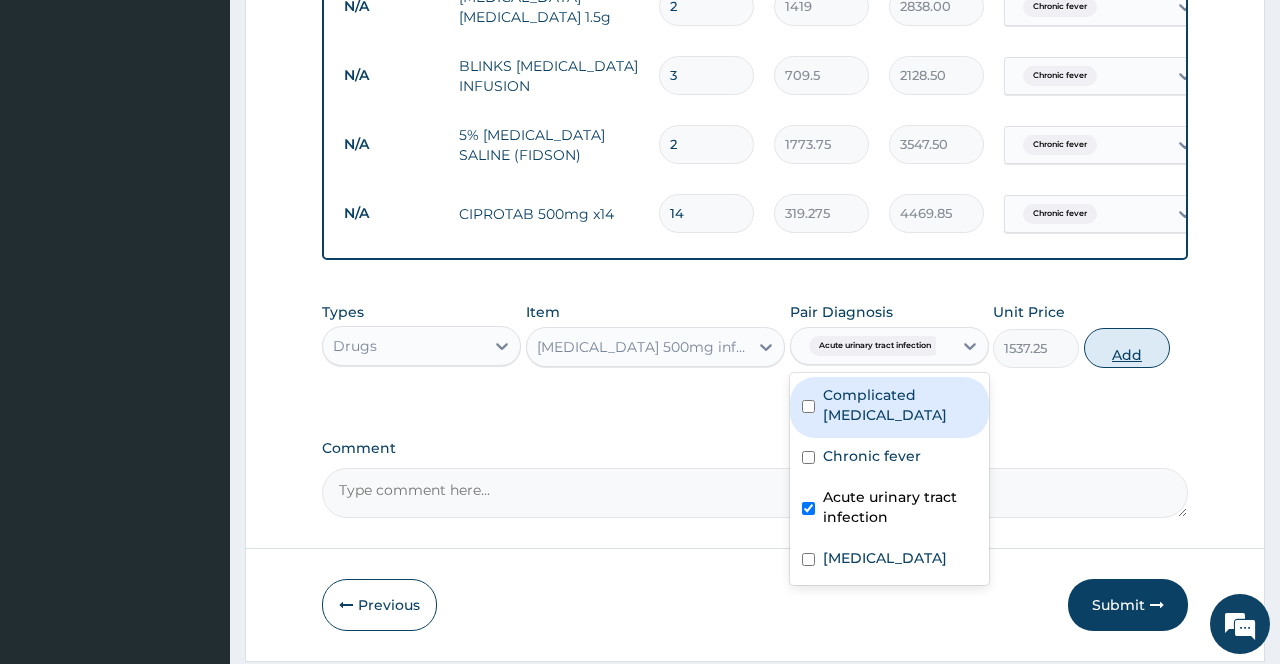 click on "Add" at bounding box center [1127, 348] 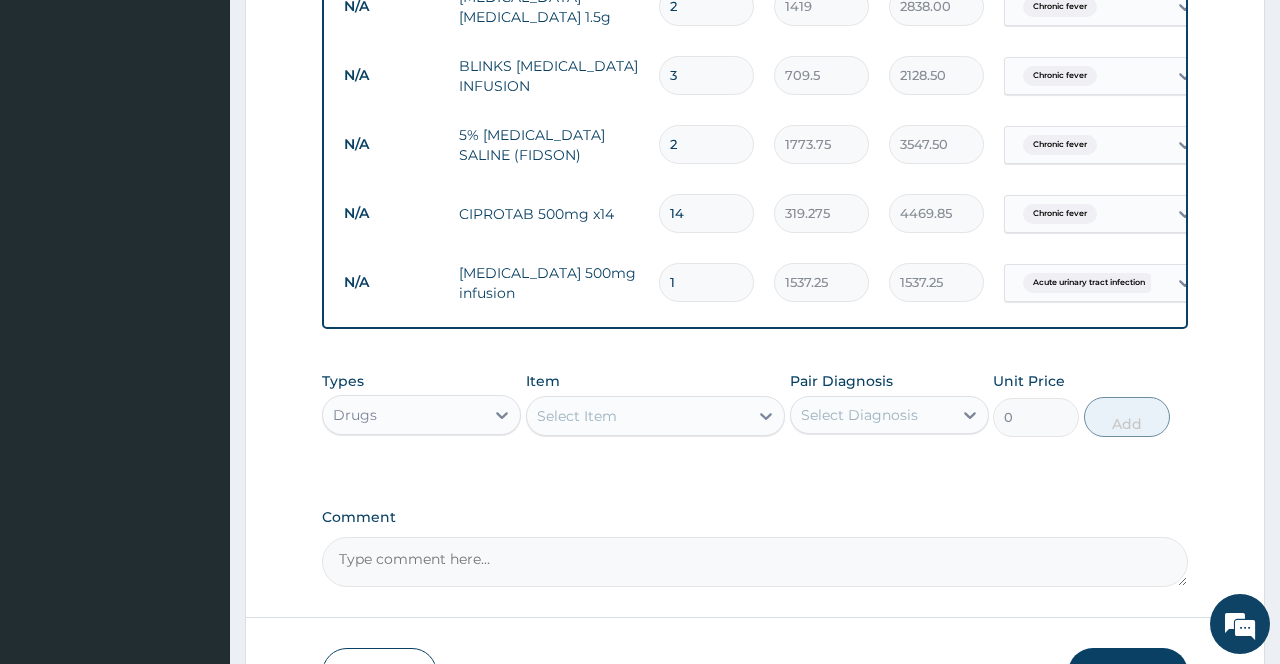 type 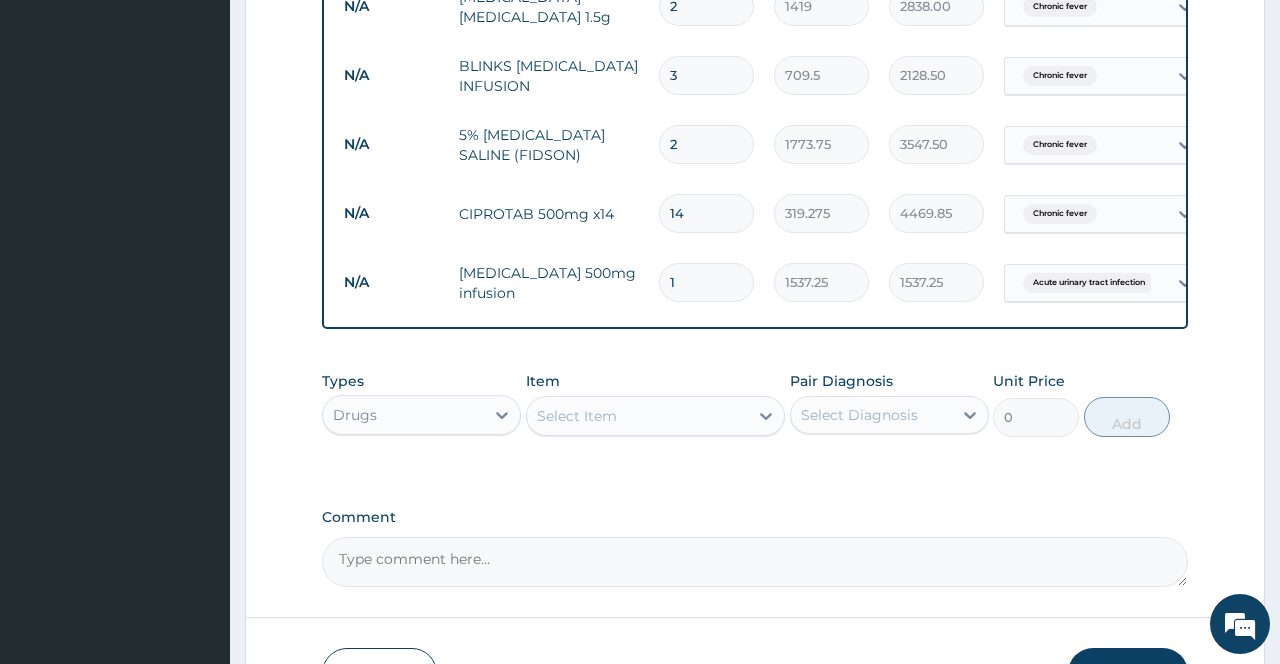 type on "0.00" 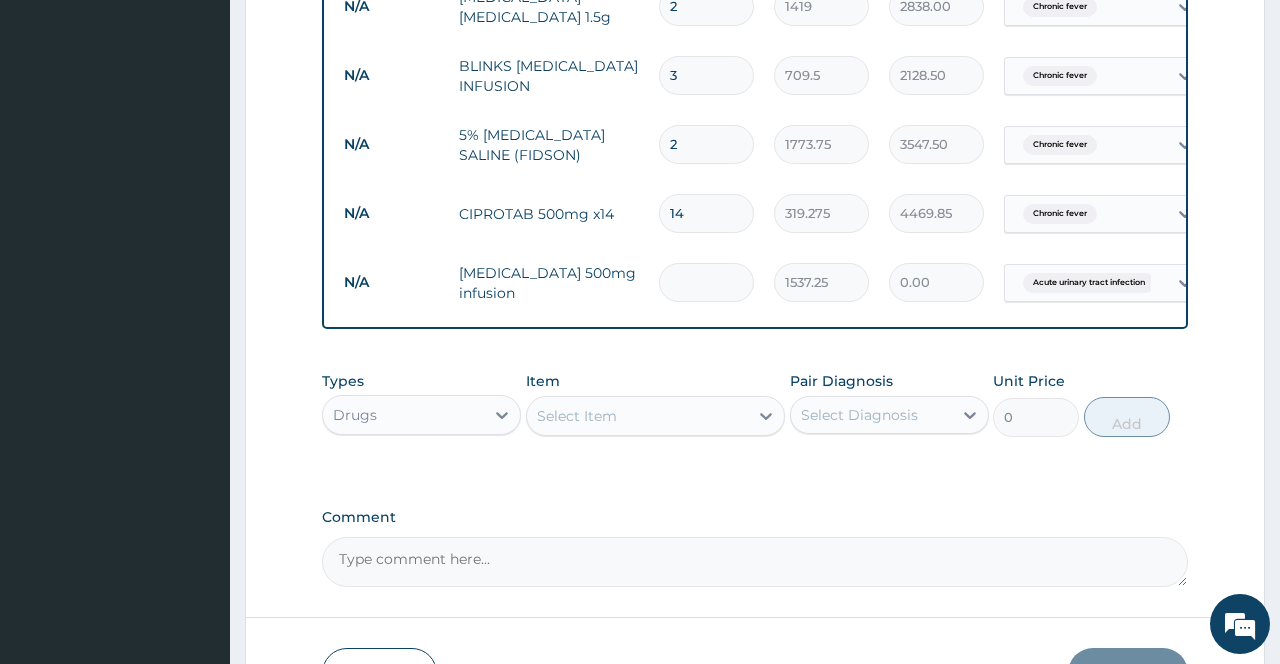 type on "2" 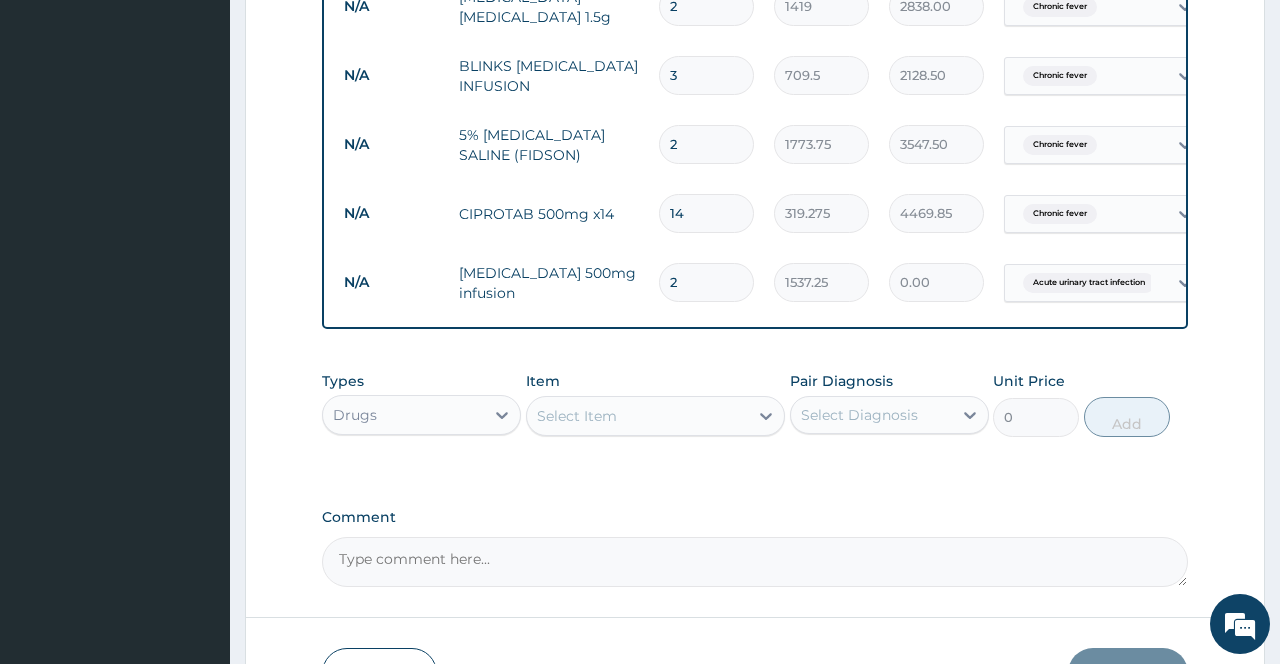 type on "3074.50" 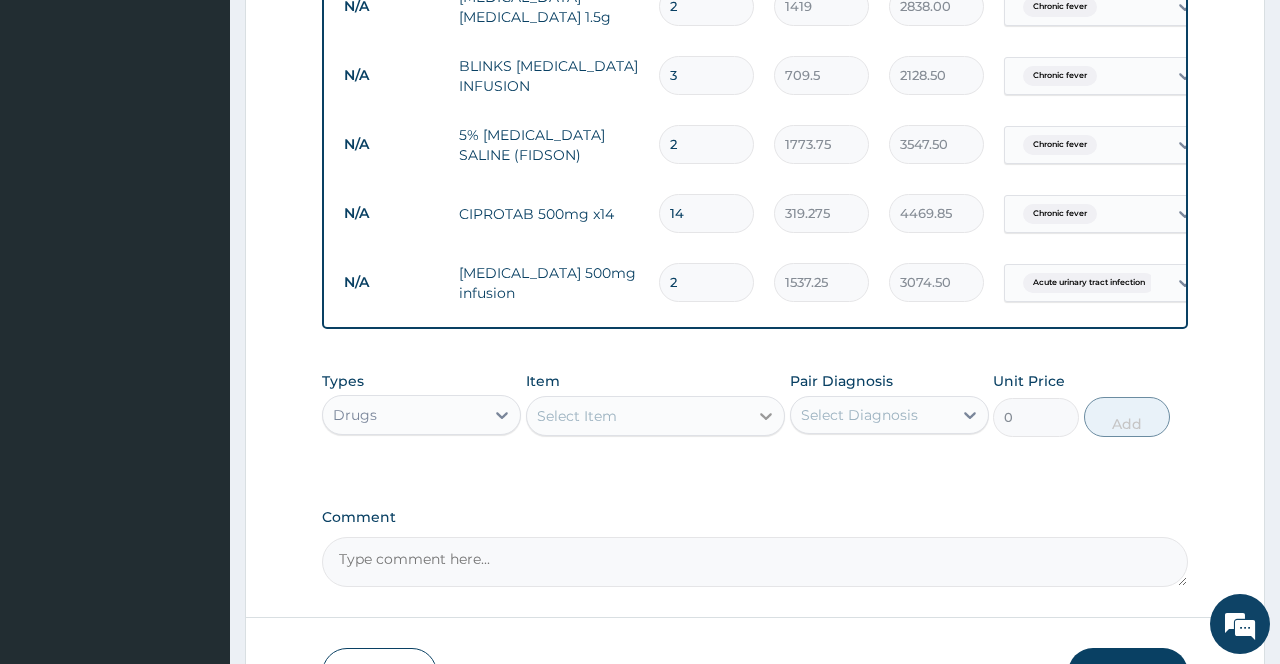type on "2" 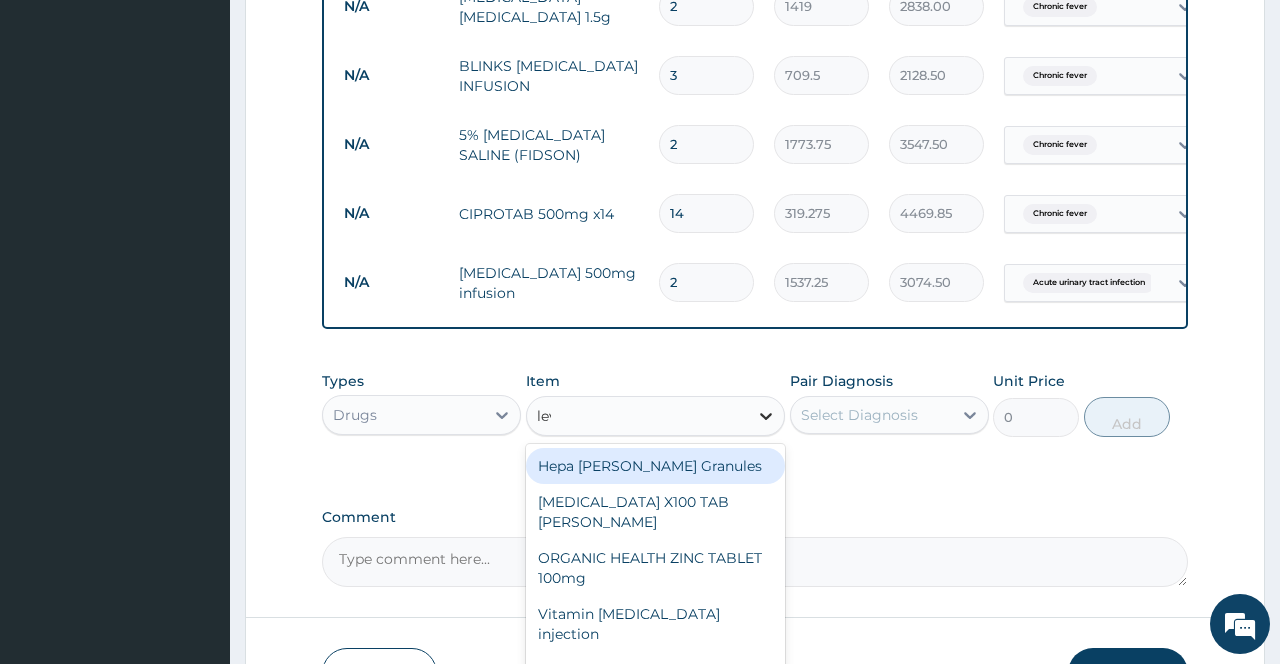 type on "levo" 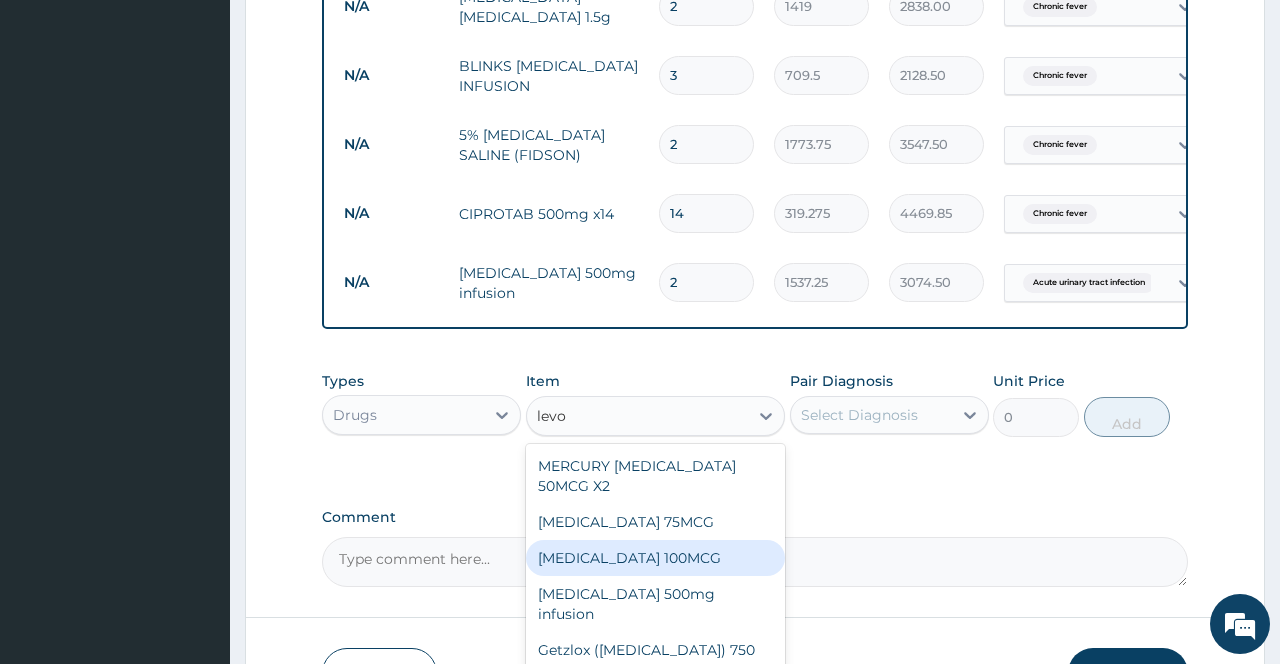 scroll, scrollTop: 1421, scrollLeft: 0, axis: vertical 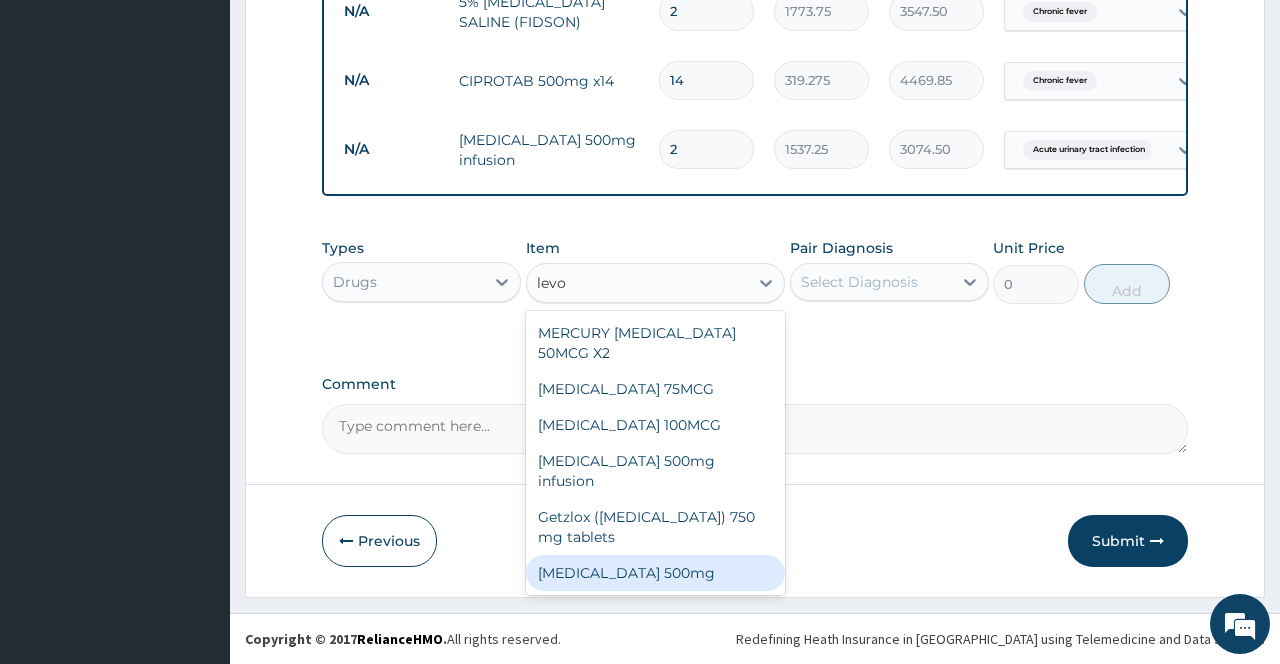 click on "LEVOFLOXACIN 500mg" at bounding box center [656, 573] 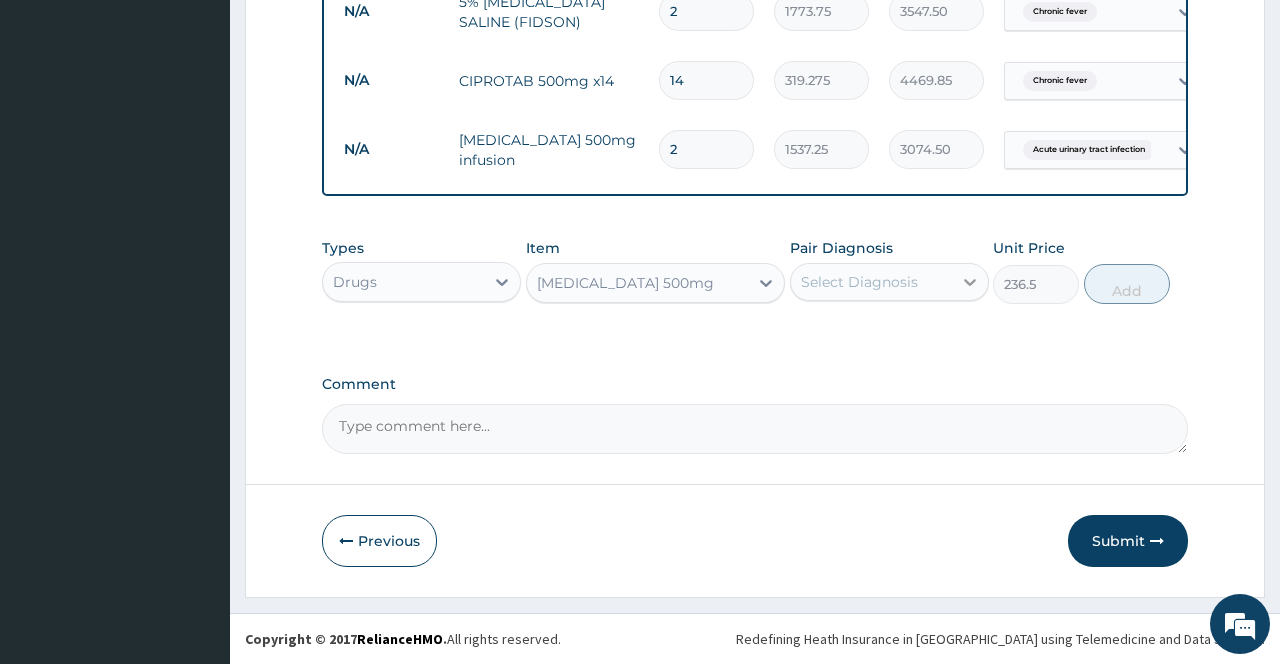 click at bounding box center (970, 282) 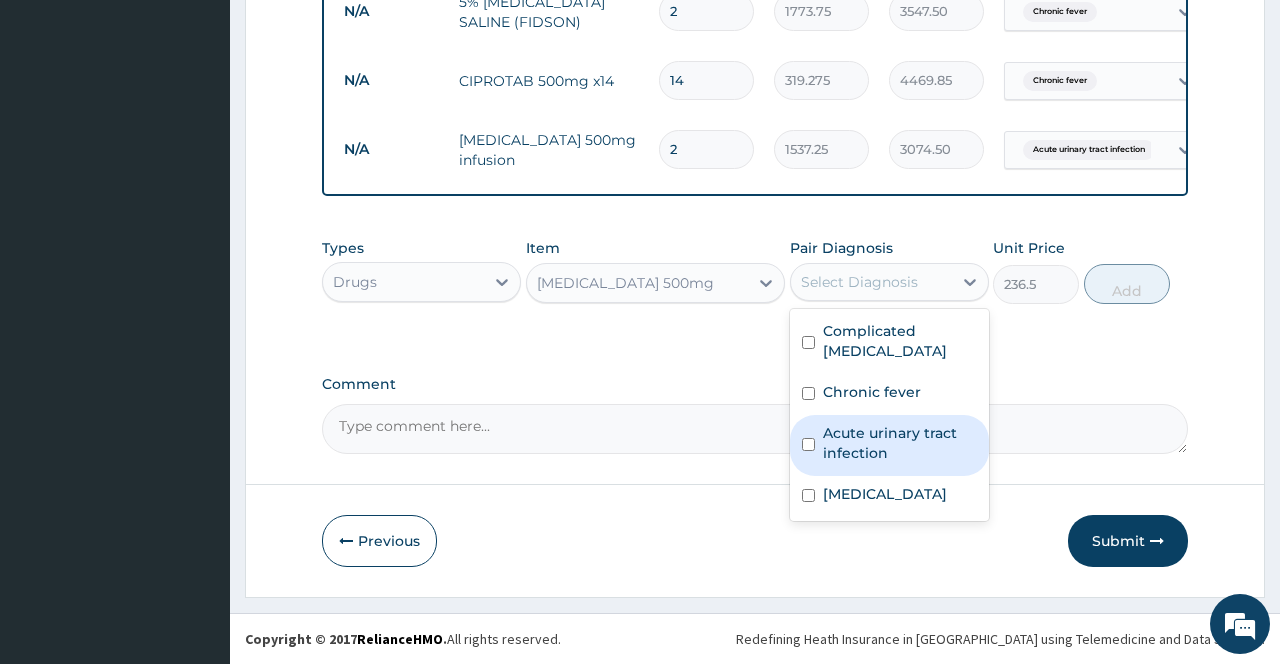 click on "Acute urinary tract infection" at bounding box center [900, 443] 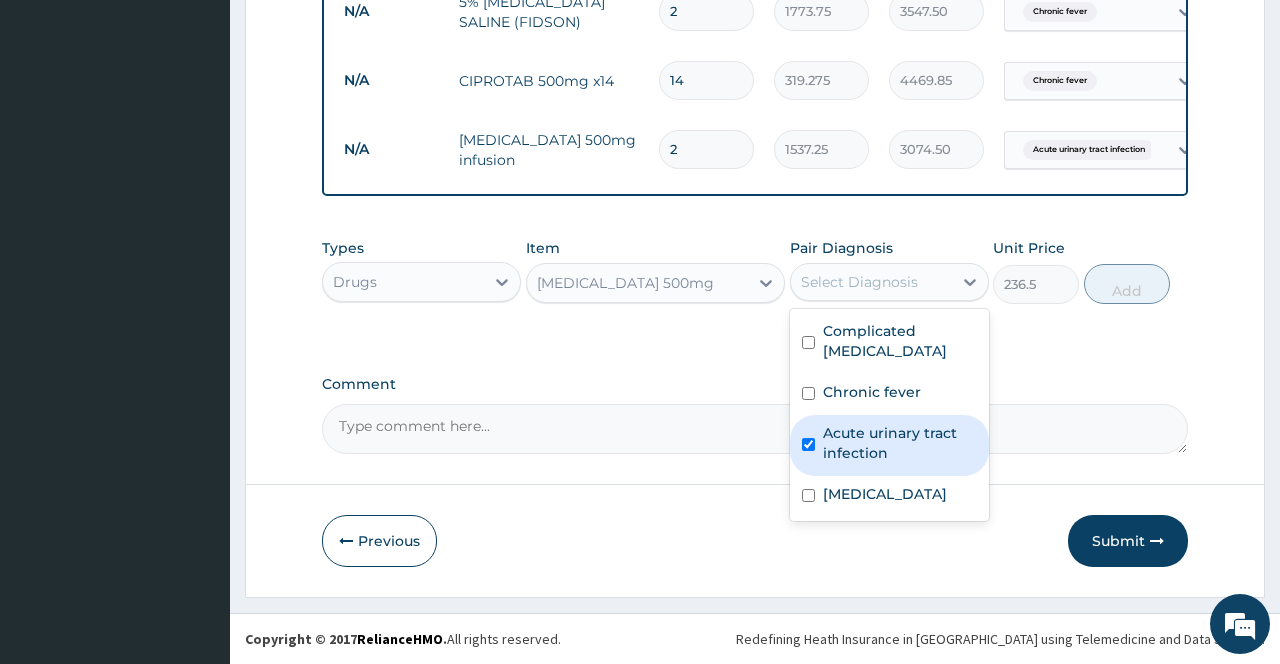 checkbox on "true" 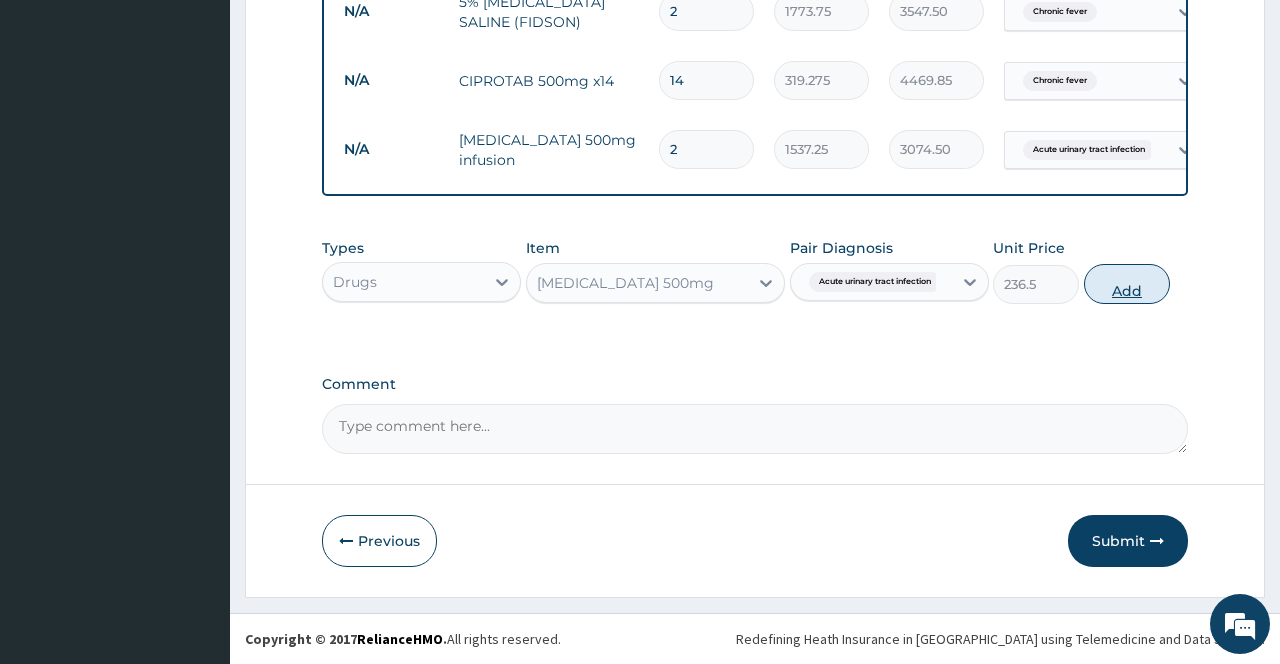 click on "Add" at bounding box center (1127, 284) 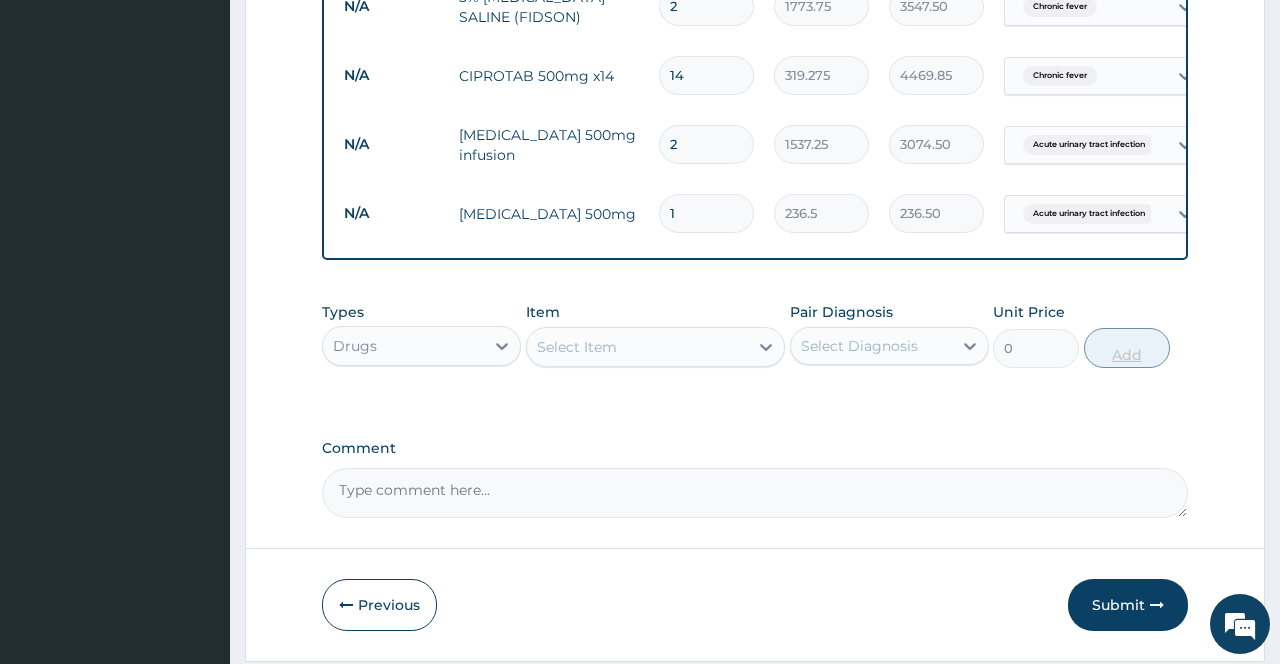 type on "10" 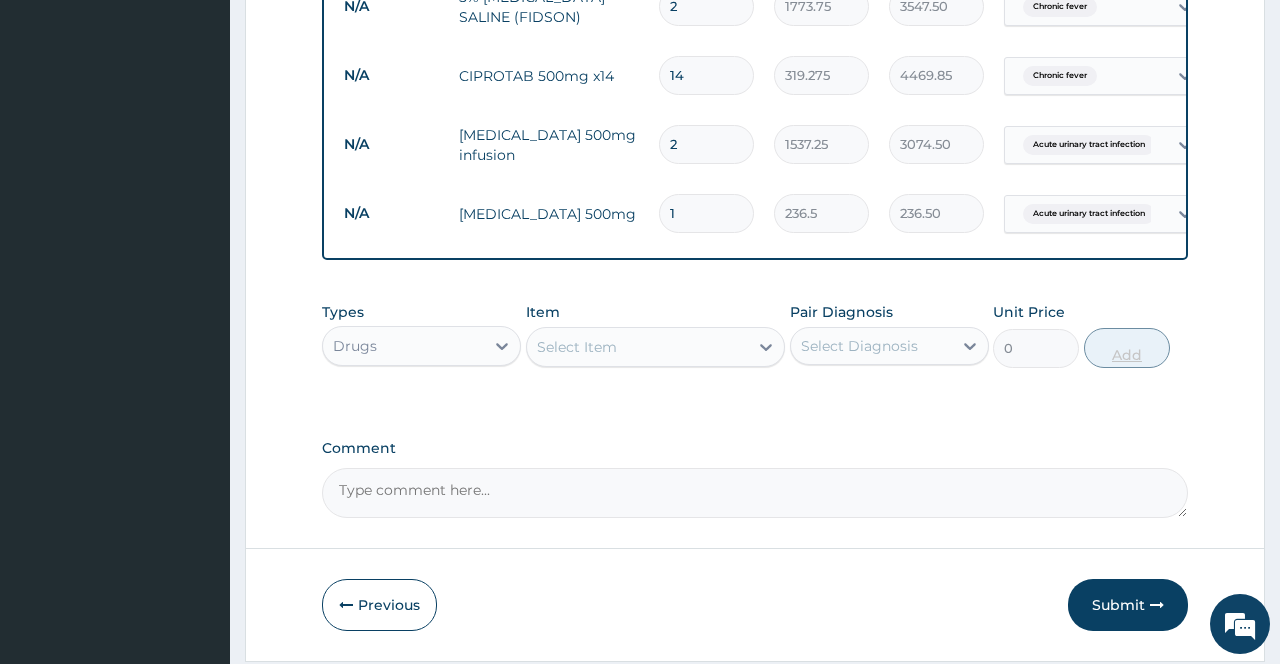 type on "2365.00" 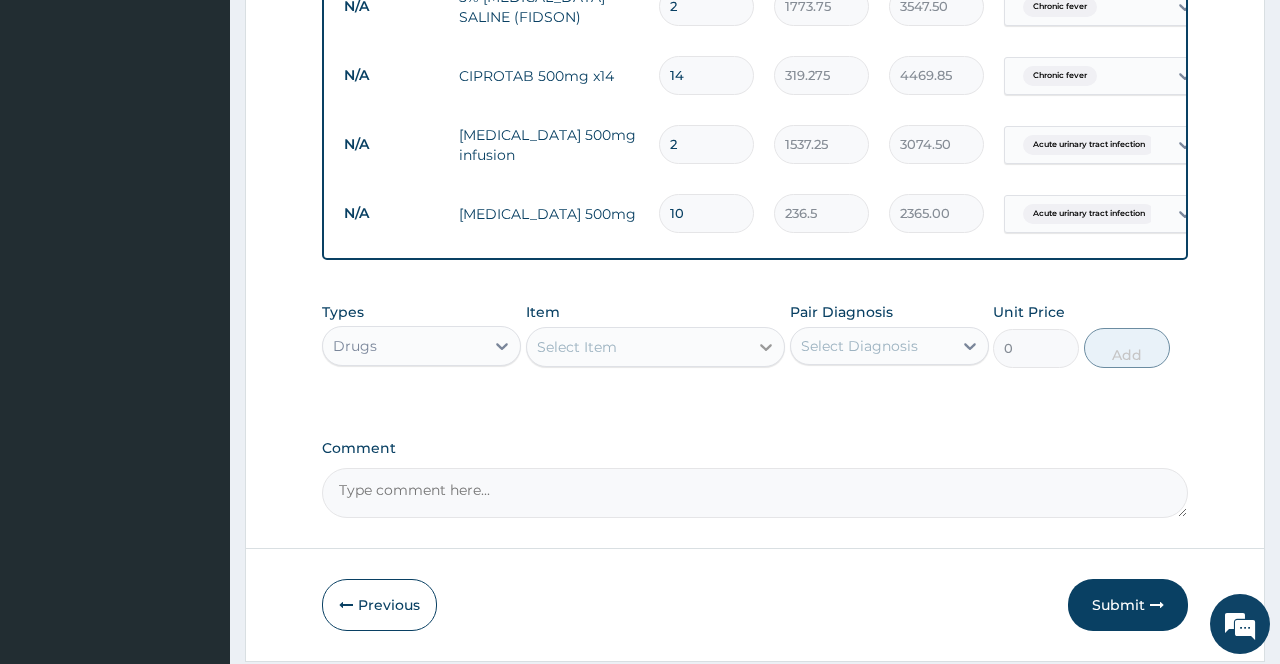 type on "10" 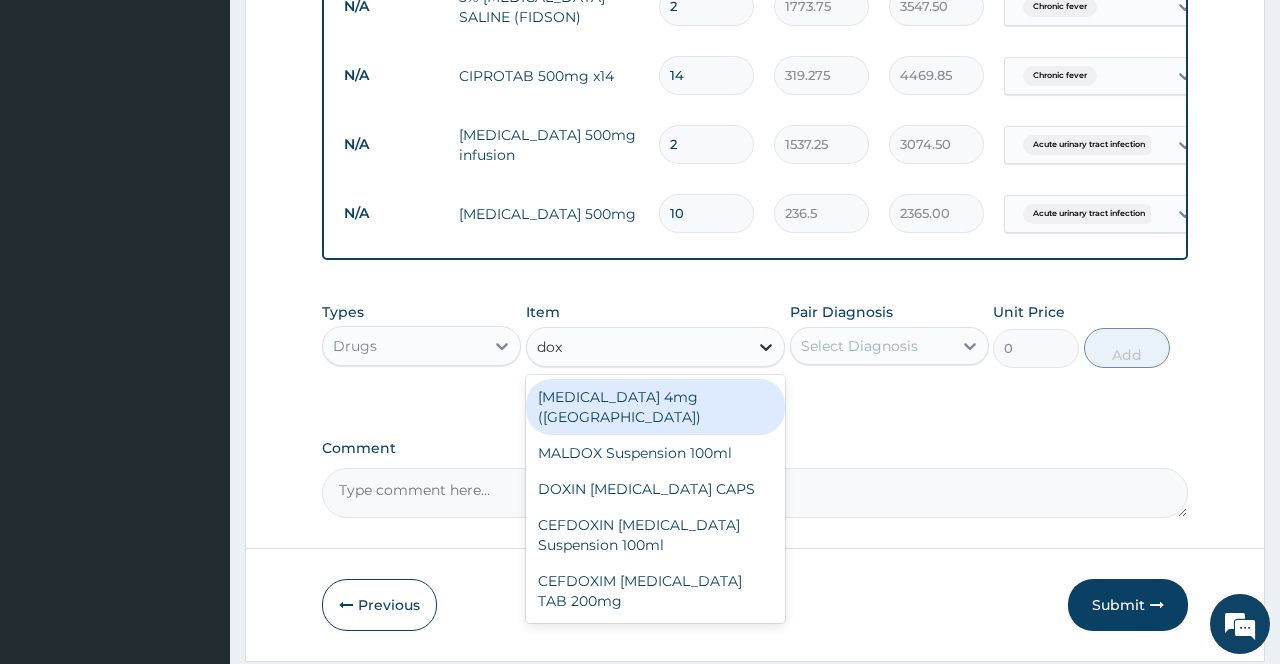 type on "doxy" 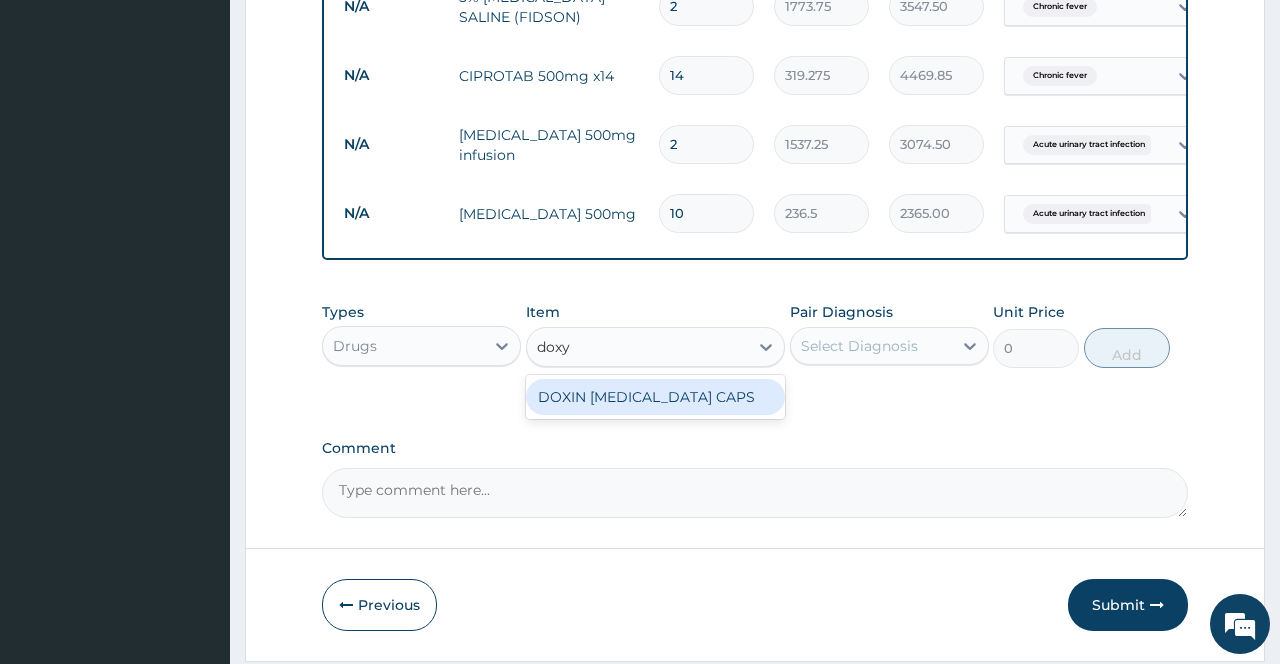 click on "DOXIN DOXYCYCLINE CAPS" at bounding box center (656, 397) 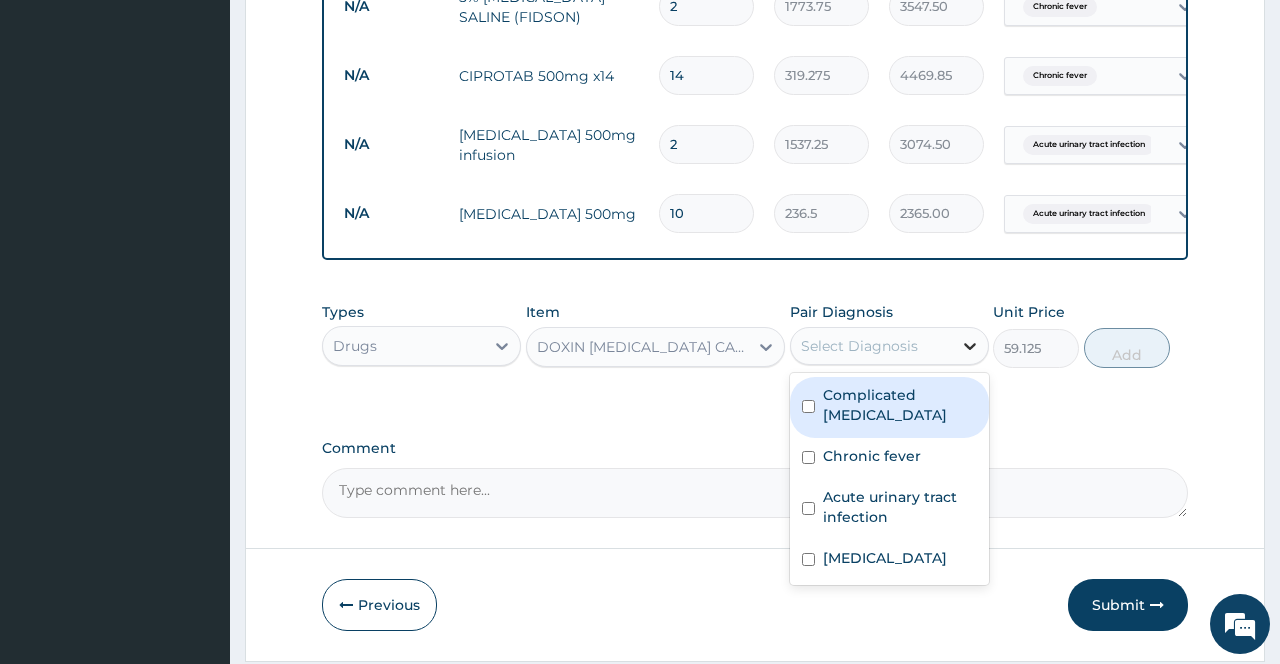 click at bounding box center [970, 346] 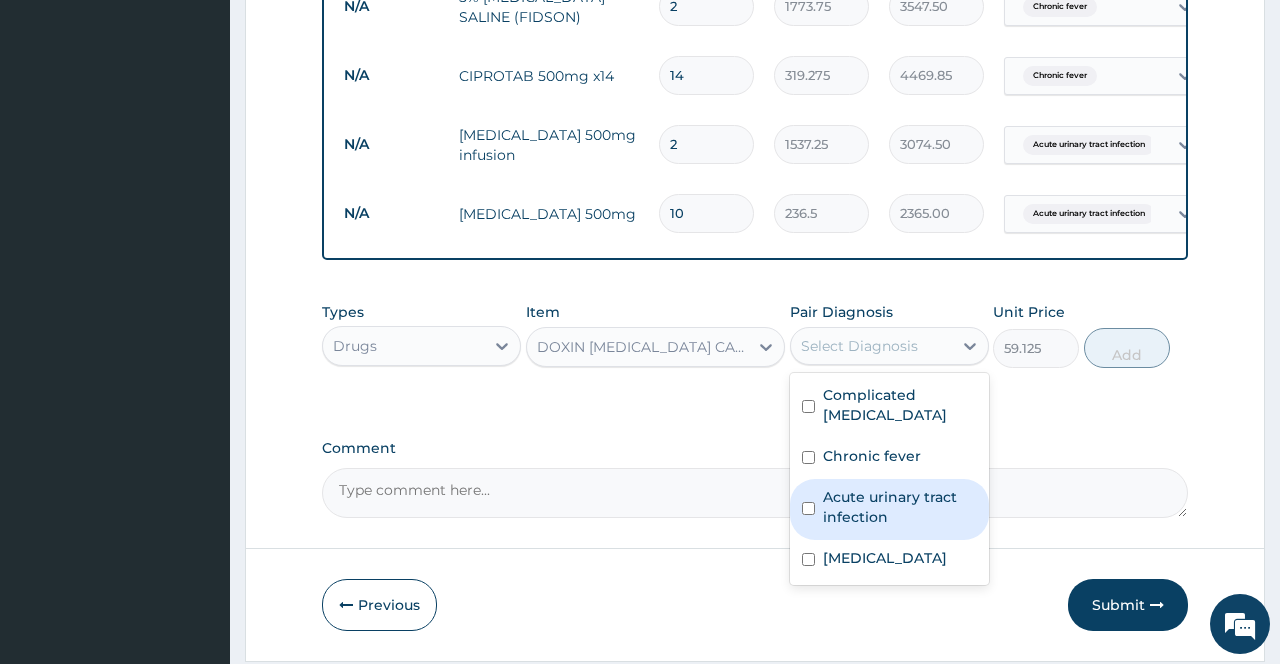 click on "Acute urinary tract infection" at bounding box center (900, 507) 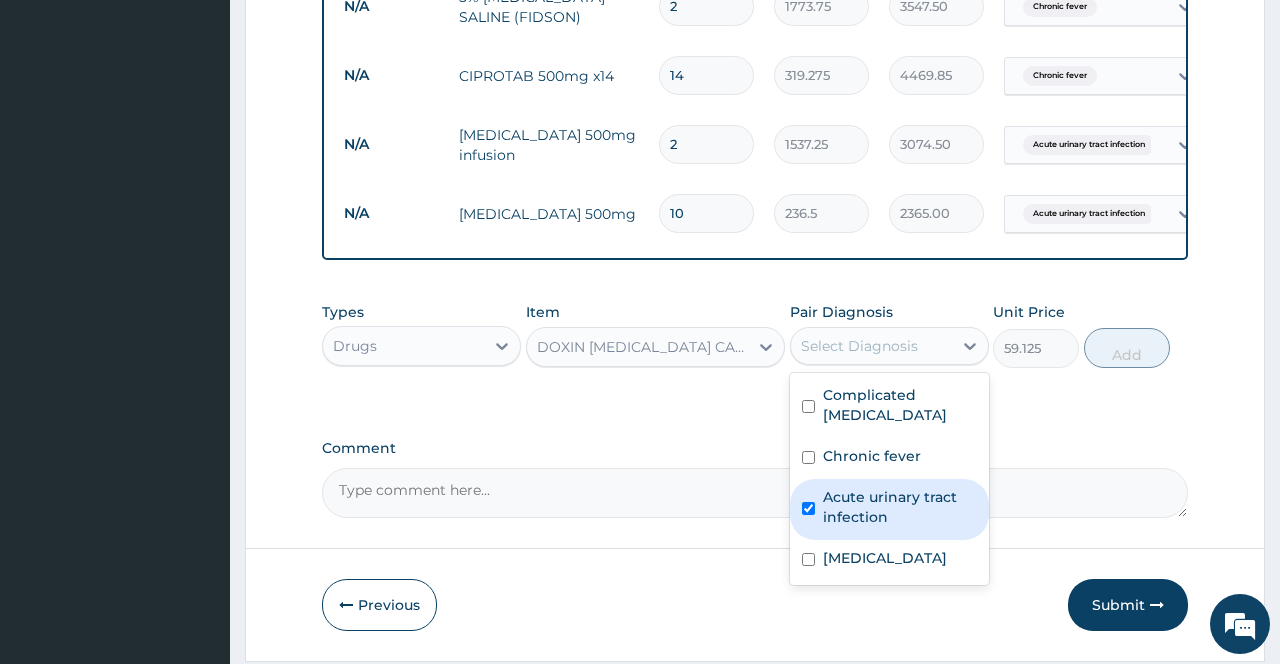 checkbox on "true" 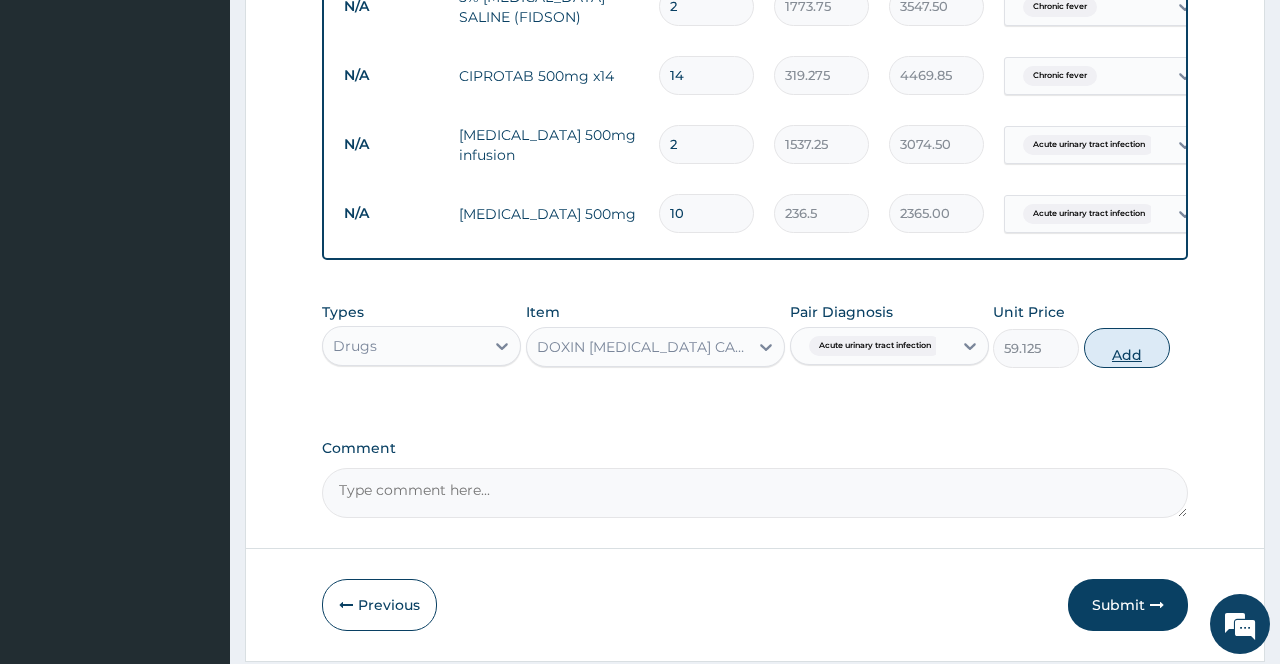 click on "Add" at bounding box center [1127, 348] 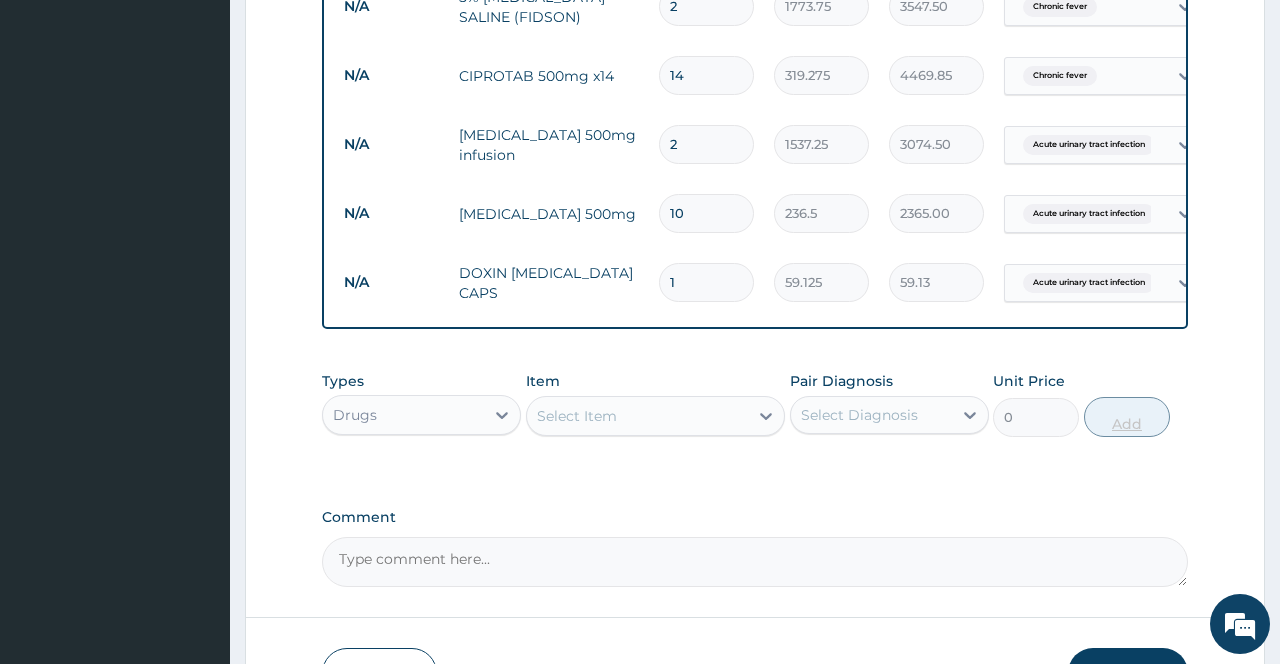 type 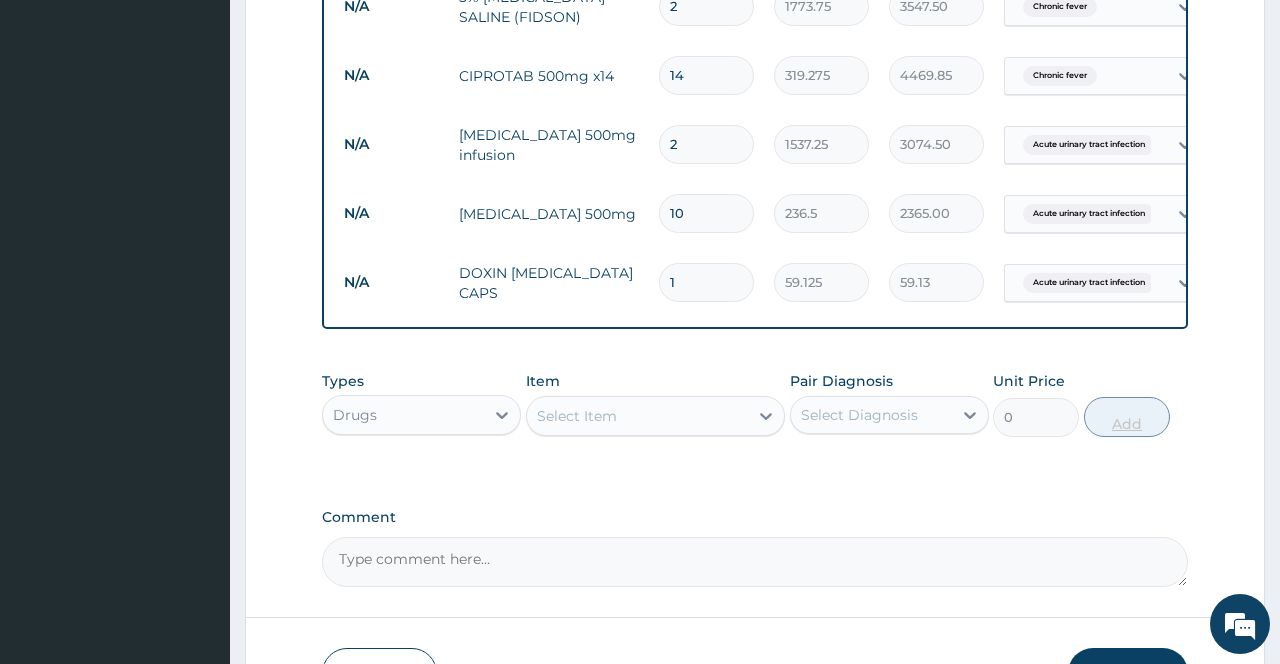 type on "0.00" 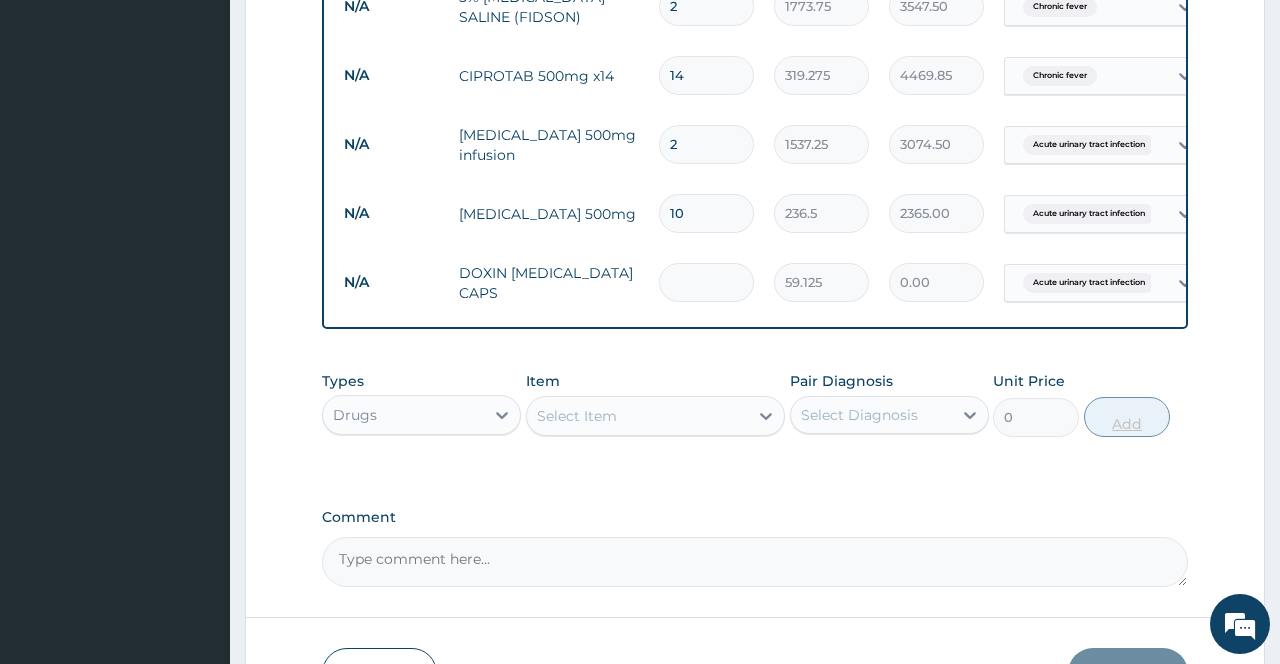 type on "2" 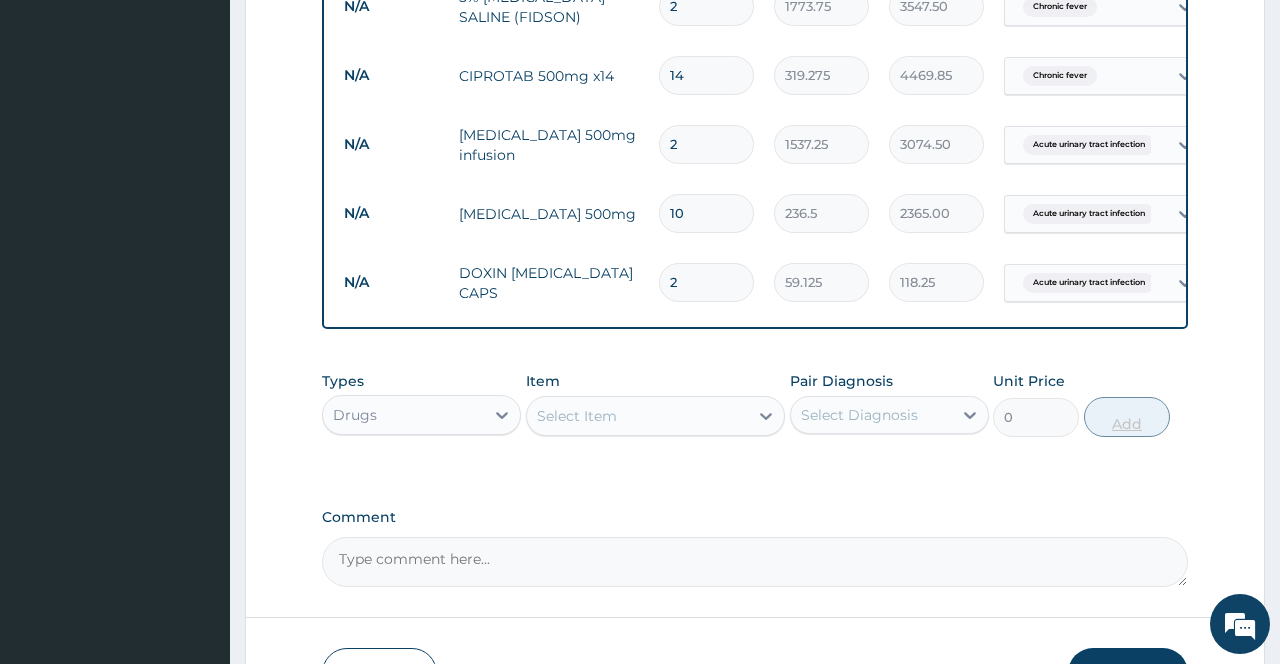 type on "28" 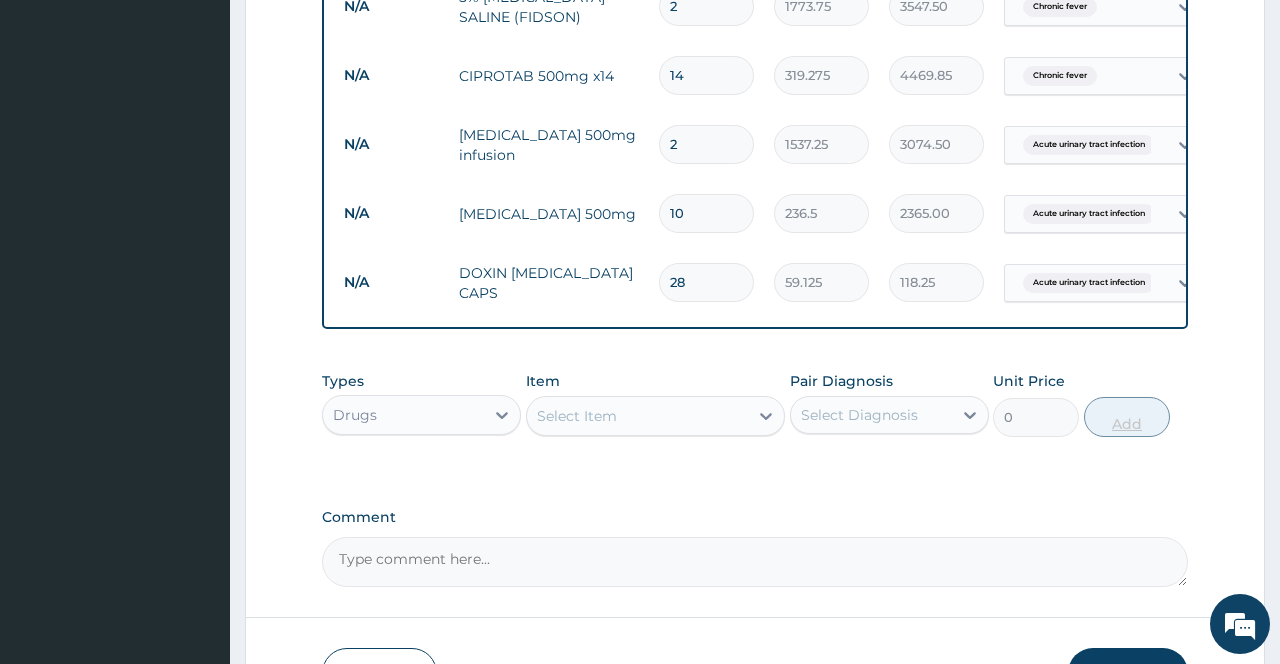 type on "1655.50" 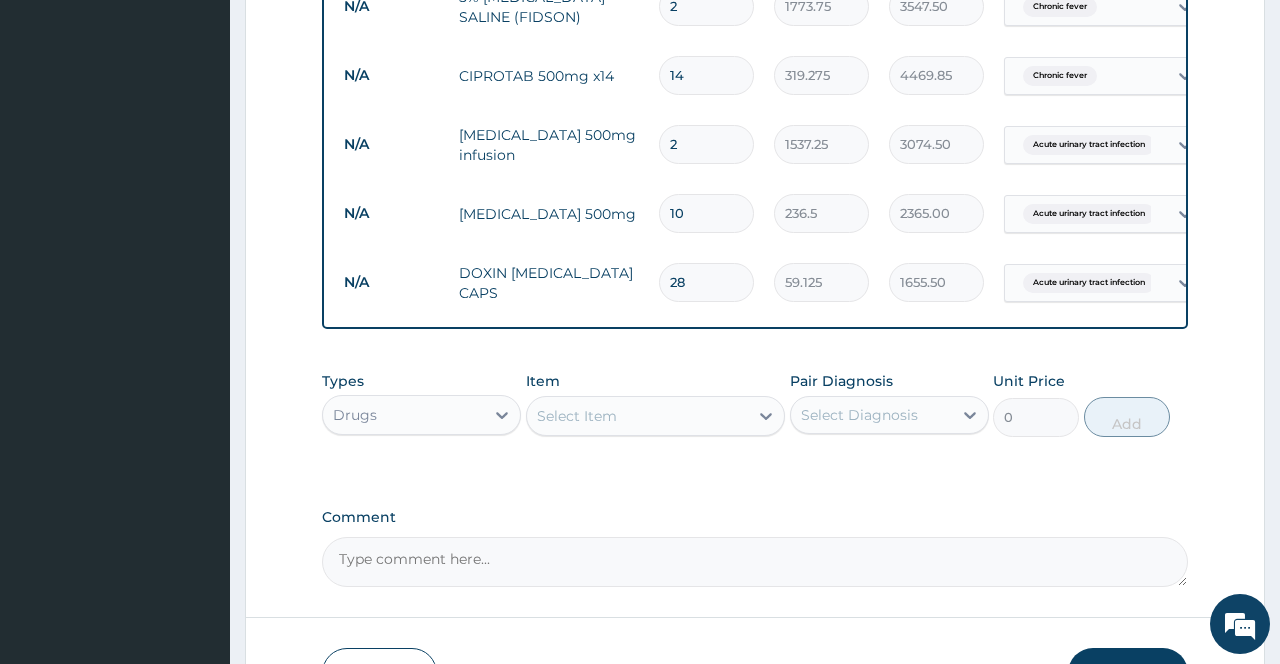 type on "28" 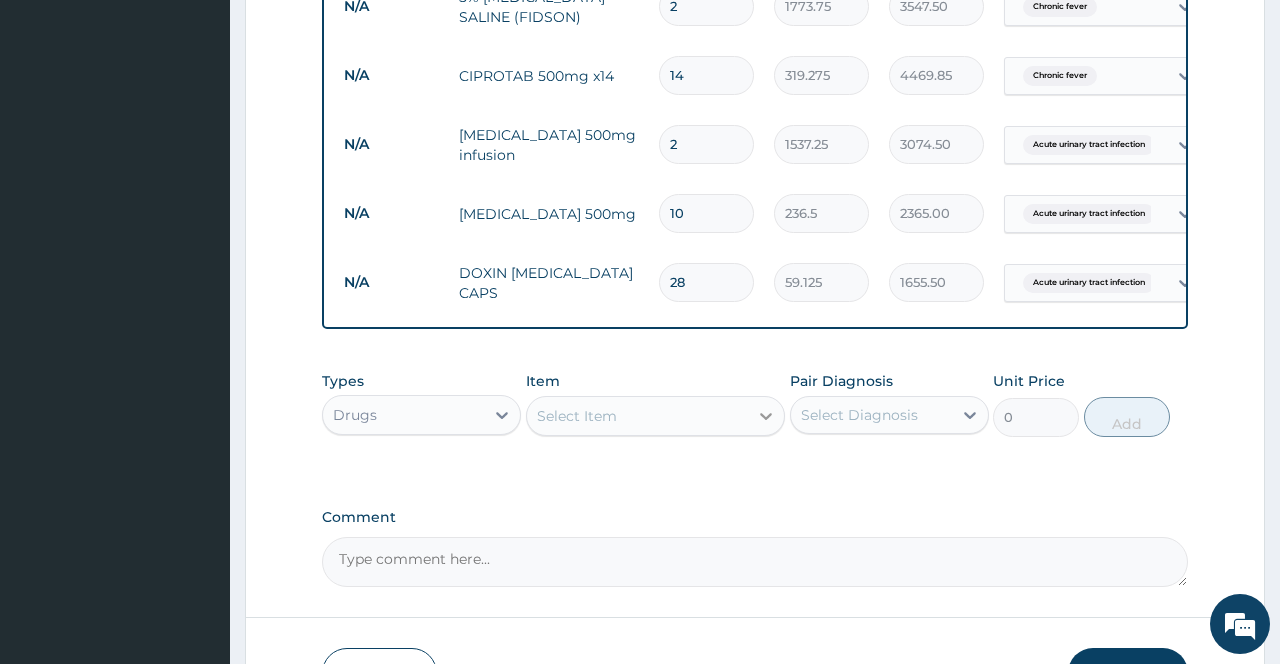 click 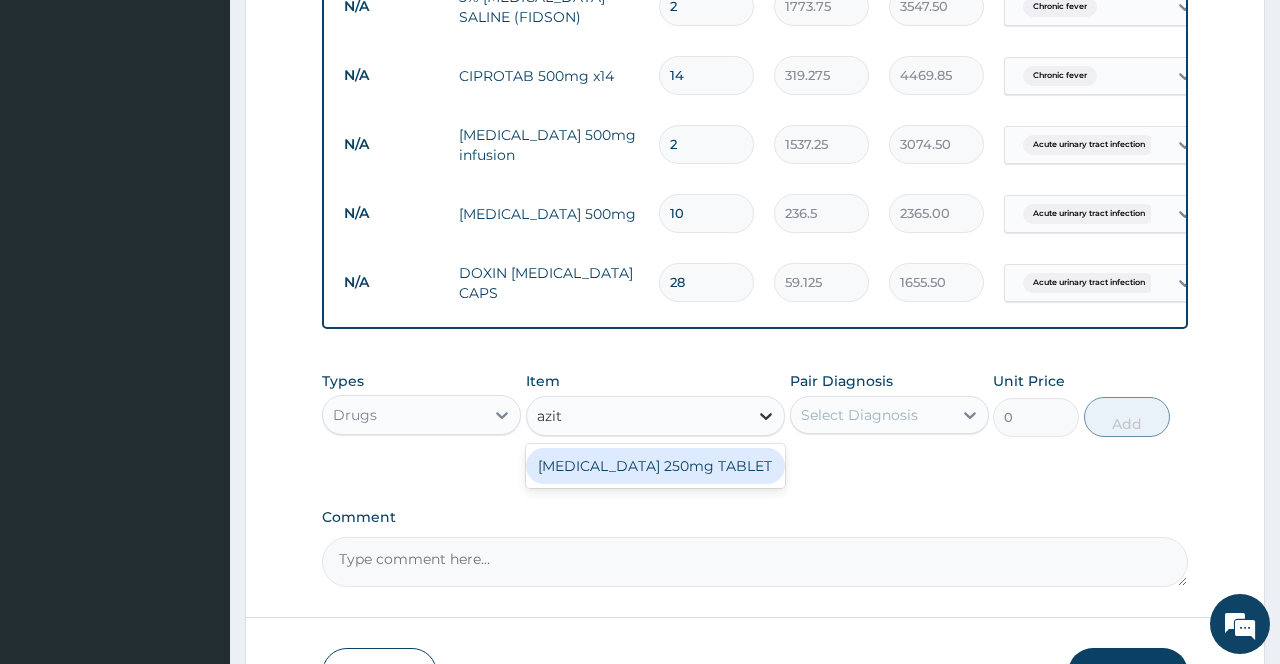 type on "azith" 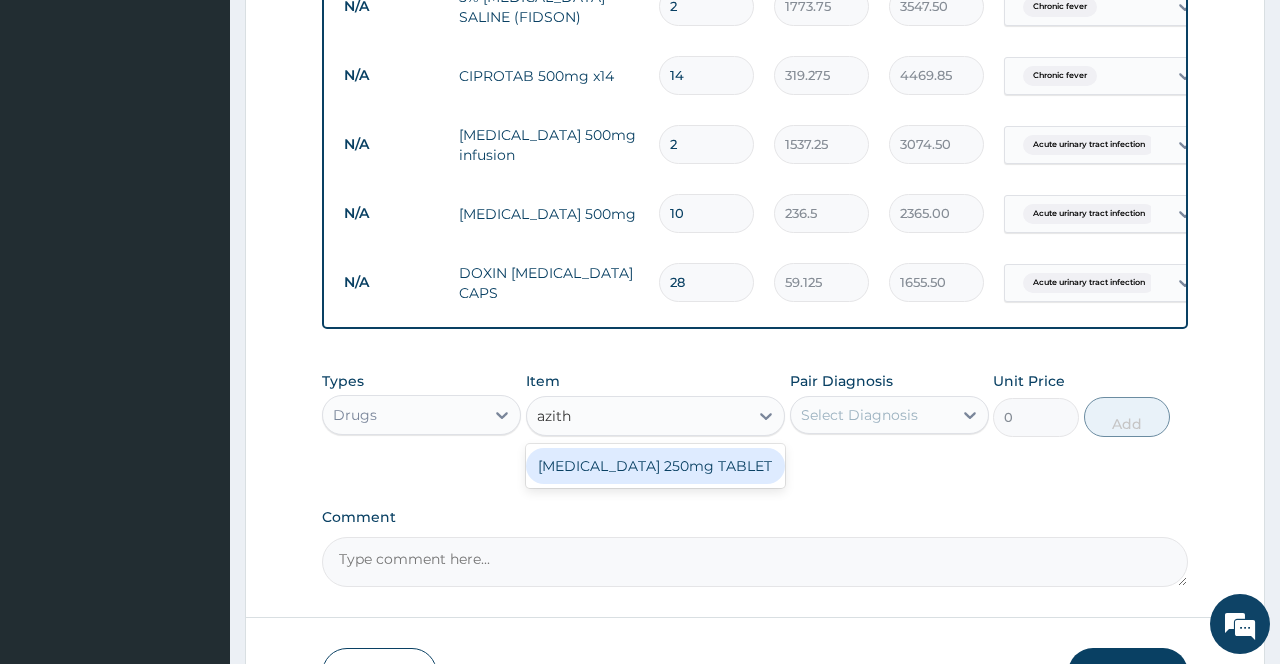 click on "AZITHROMYCIN 250mg TABLET" at bounding box center (656, 466) 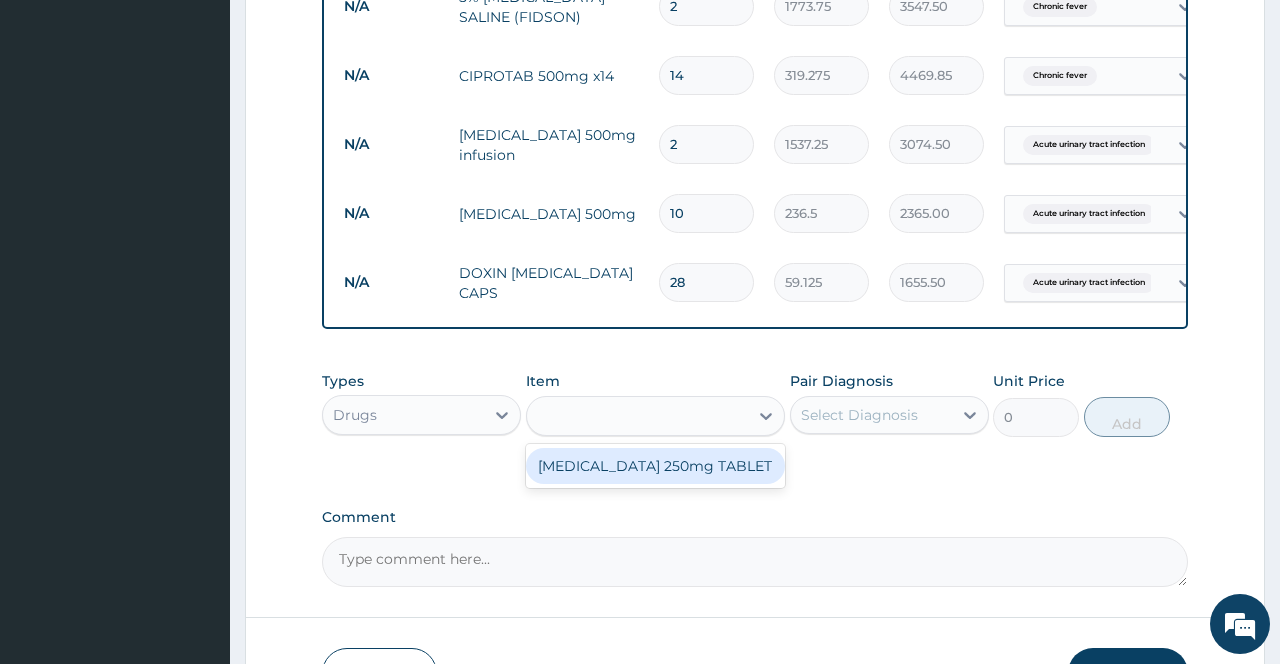 type on "177.375" 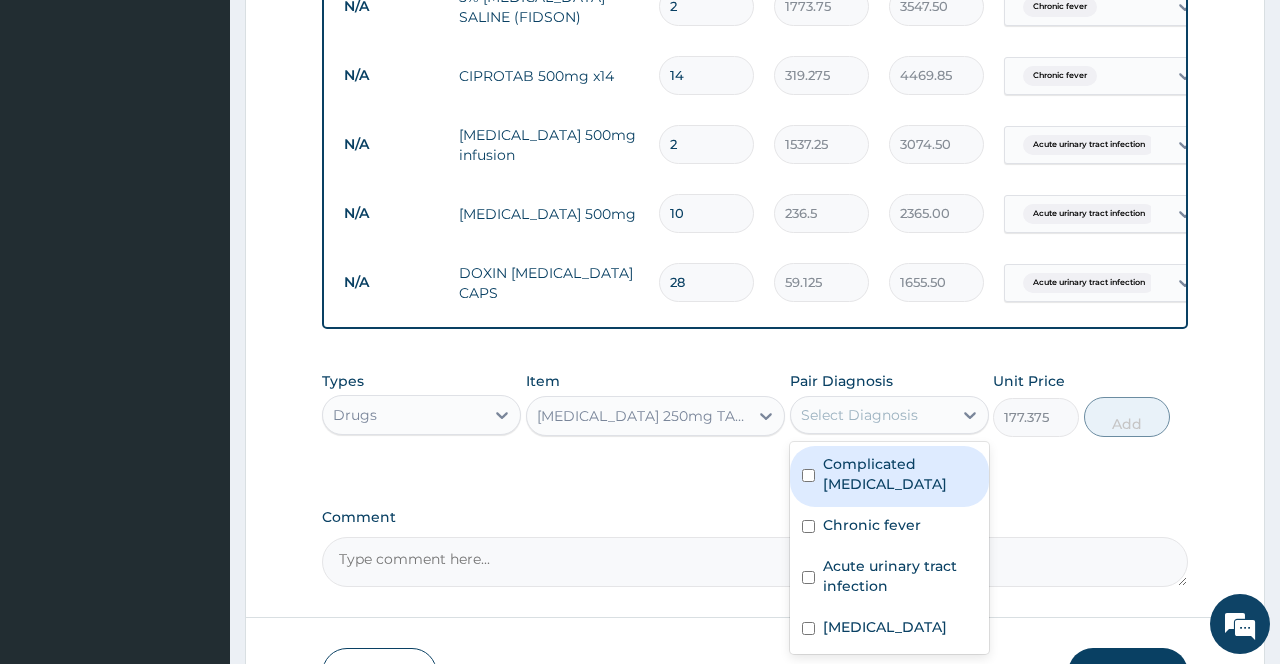 click on "Select Diagnosis" at bounding box center [871, 415] 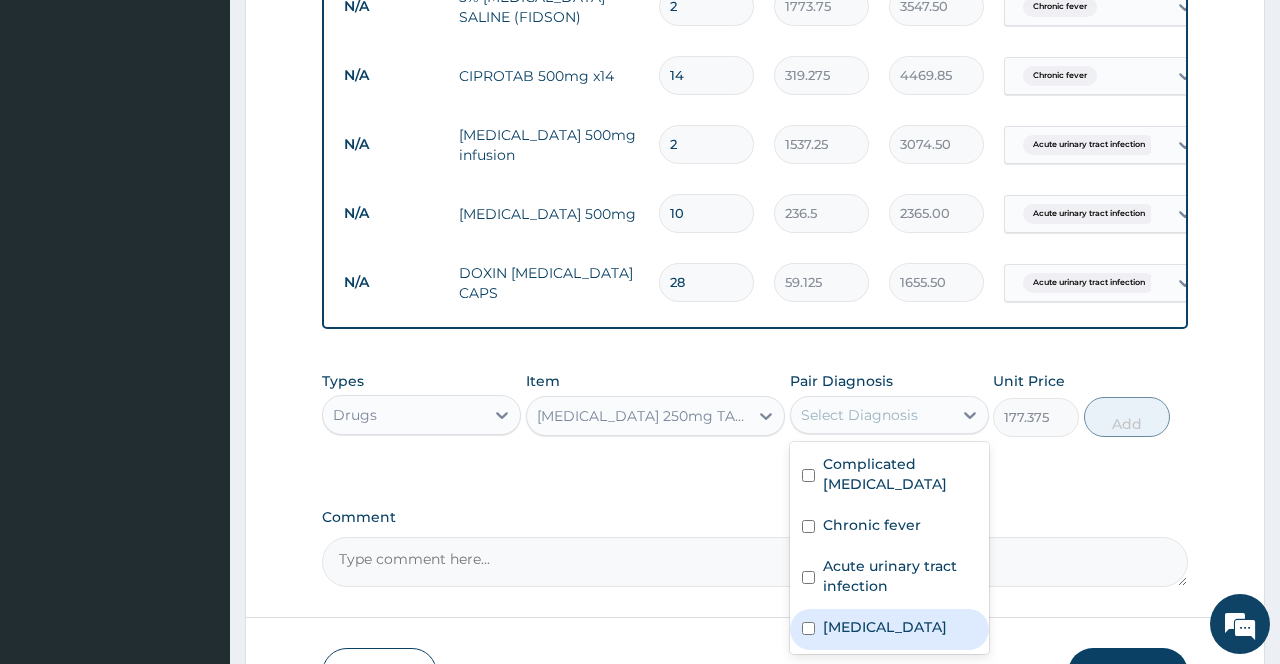 click on "Upper respiratory infection" at bounding box center [889, 629] 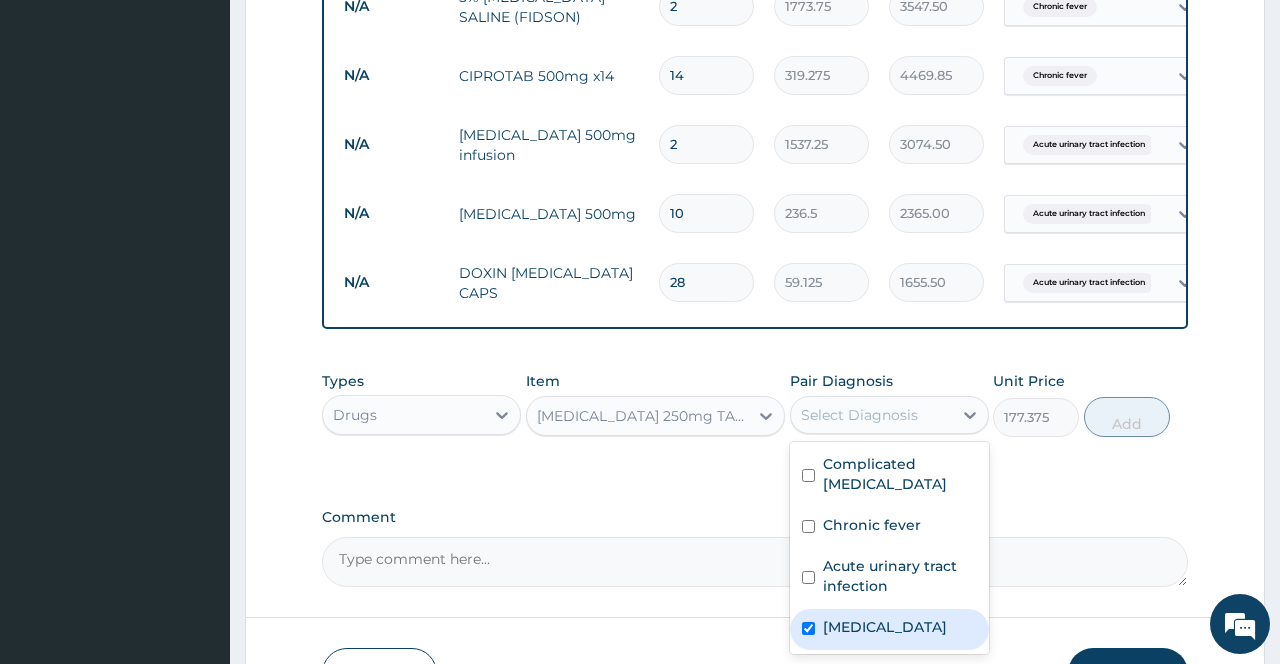 checkbox on "true" 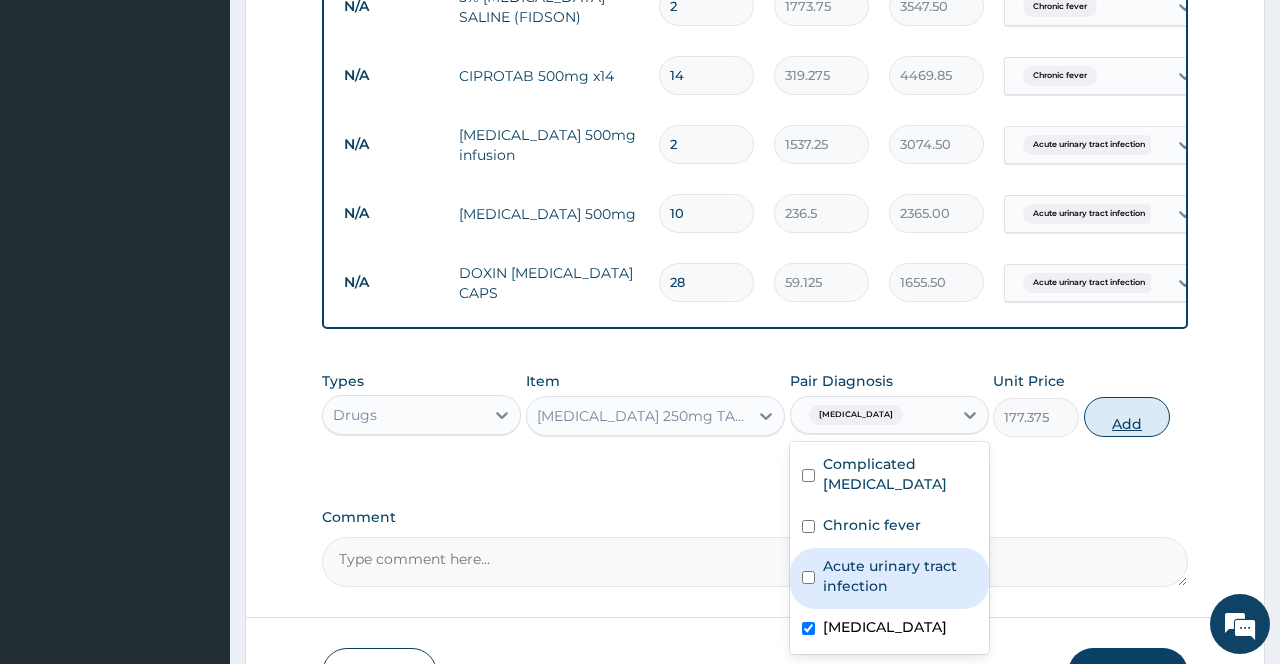 click on "Add" at bounding box center (1127, 417) 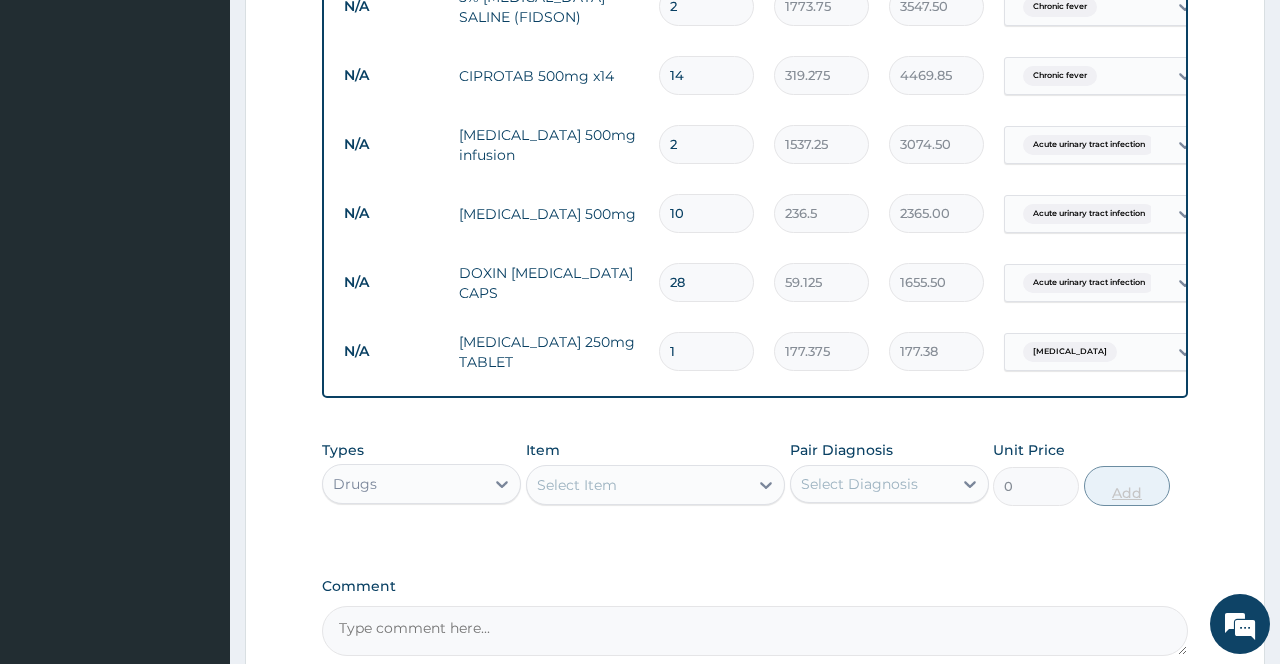 type 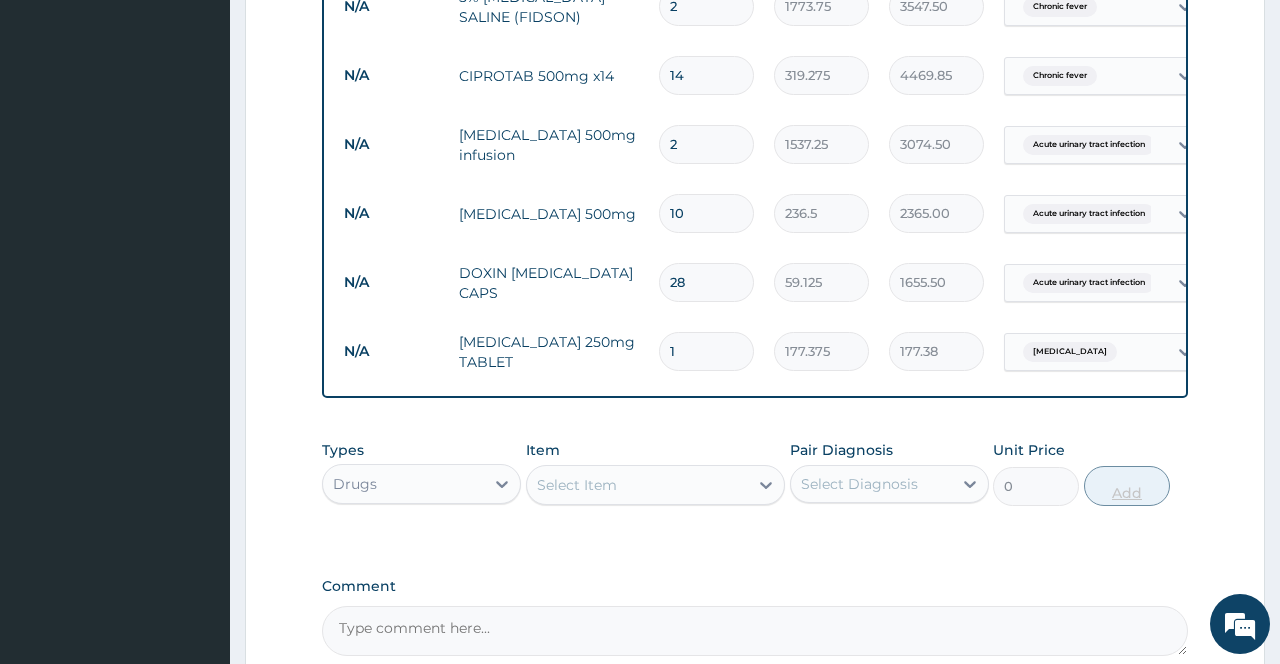 type on "0.00" 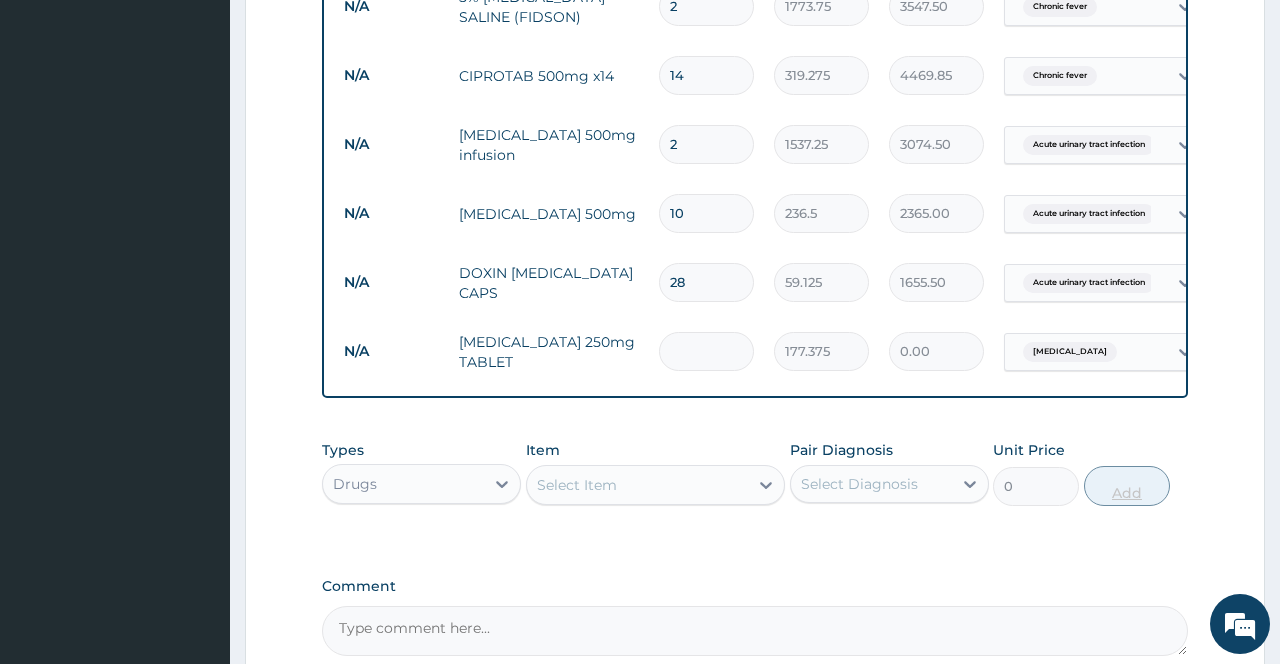 type on "2" 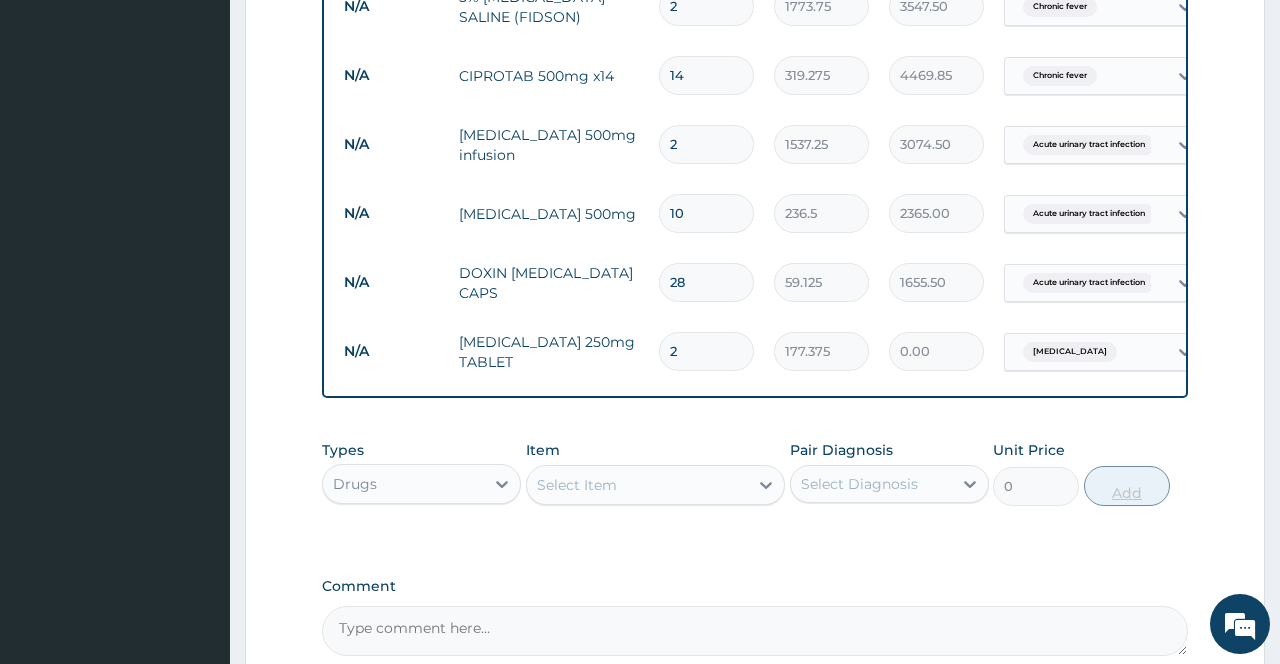 type on "354.75" 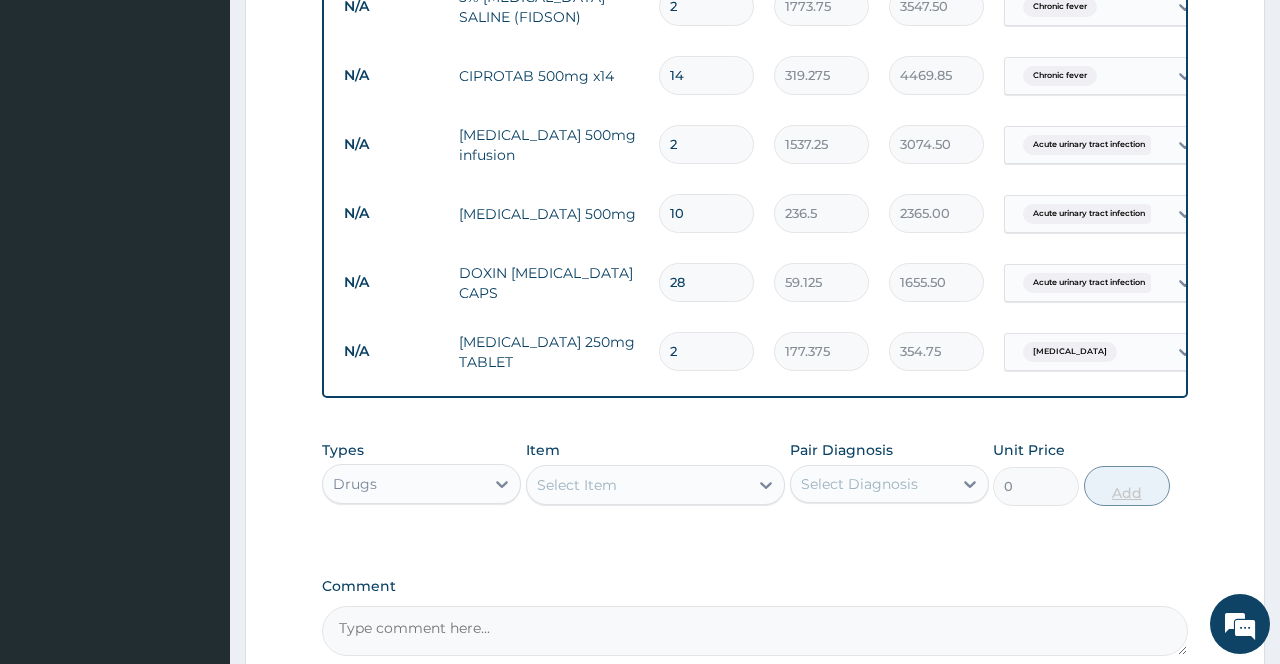 type on "28" 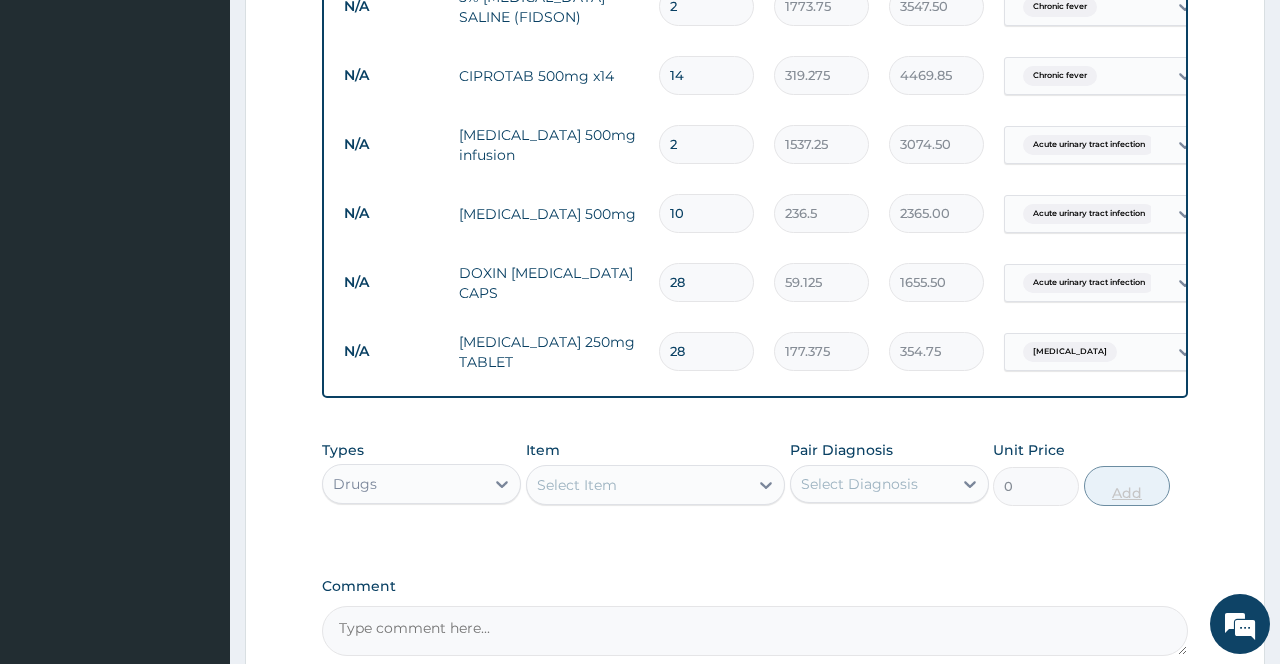 type on "4966.50" 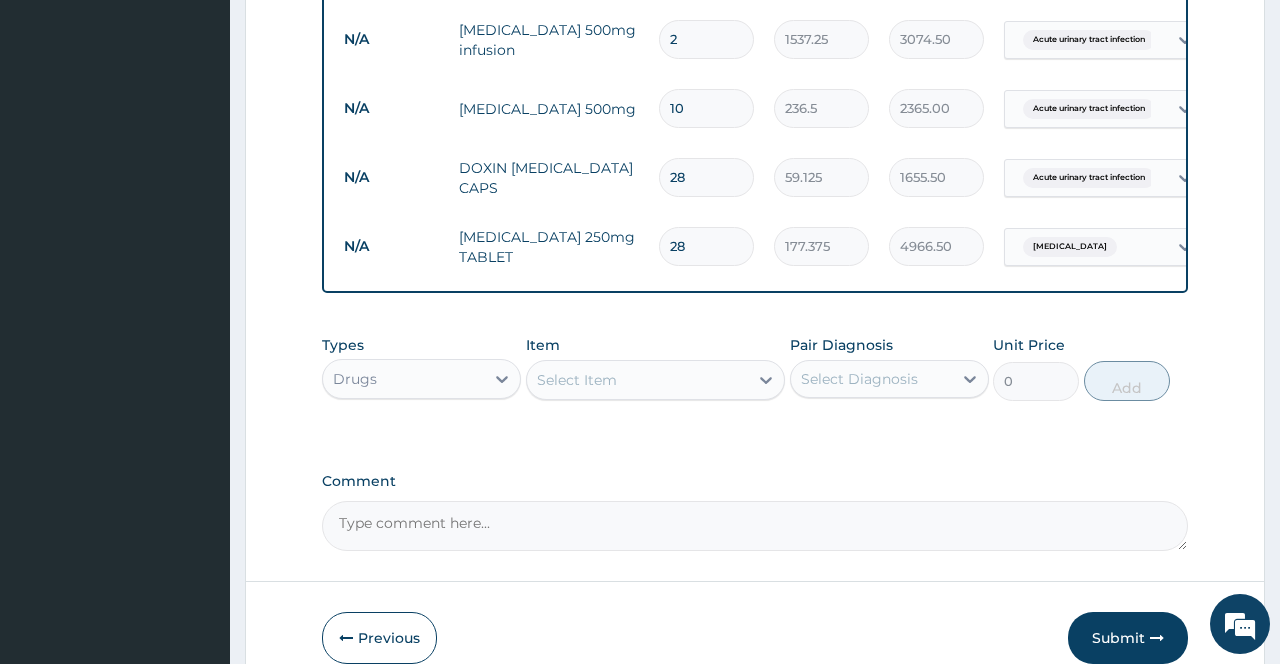 scroll, scrollTop: 1628, scrollLeft: 0, axis: vertical 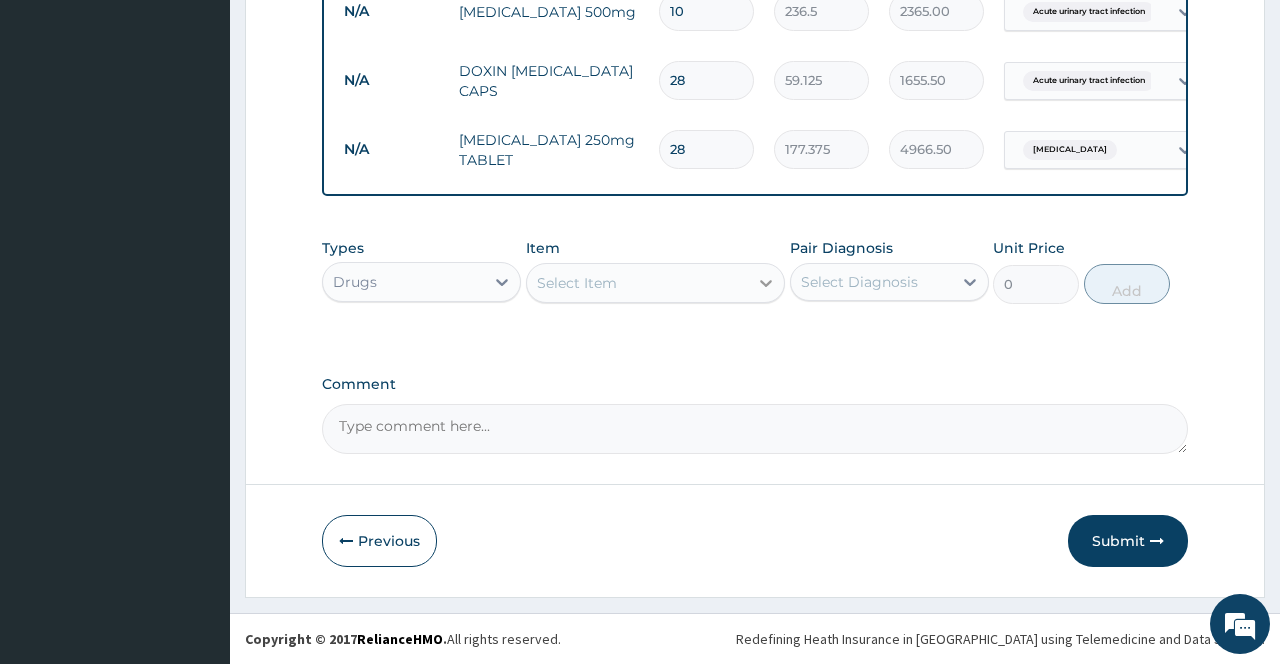 type on "28" 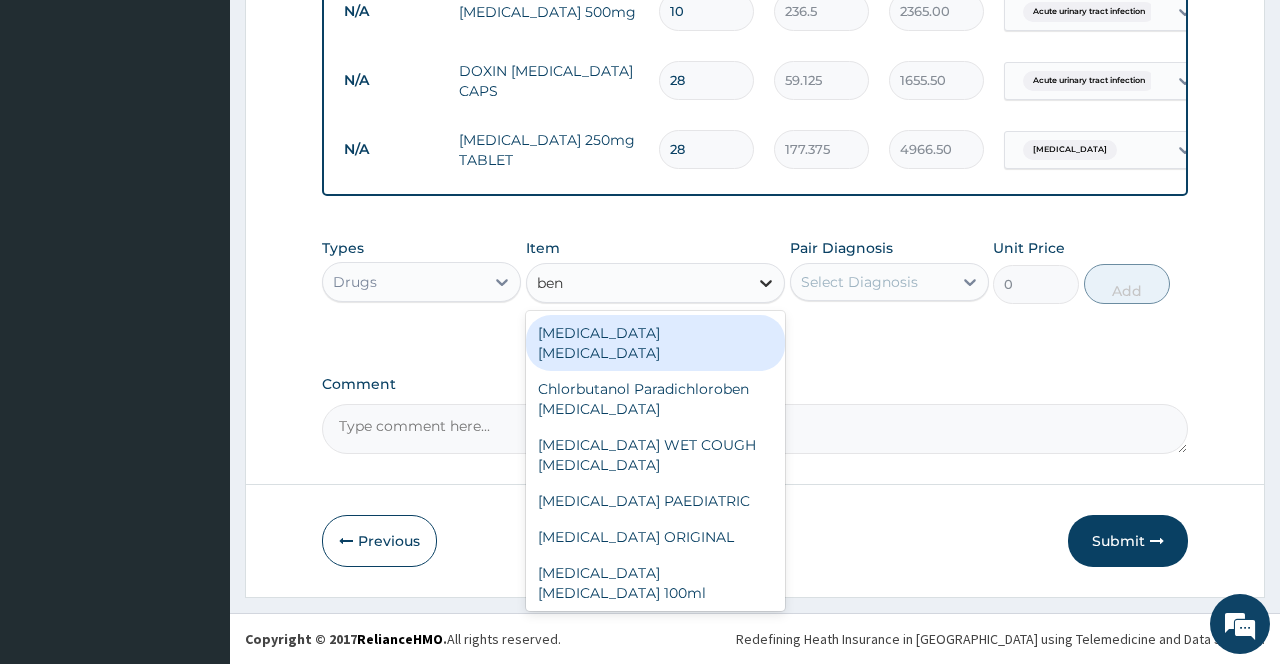 type on "beny" 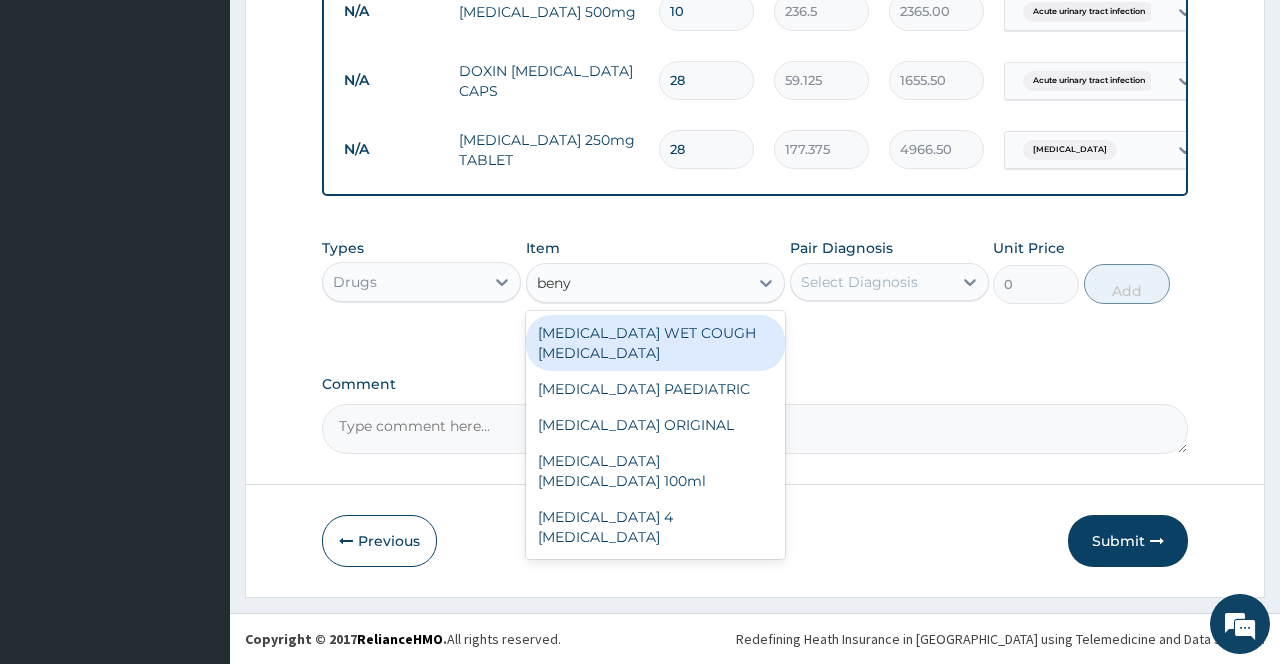 click on "BENYLIN WET COUGH MENTHOL" at bounding box center (656, 343) 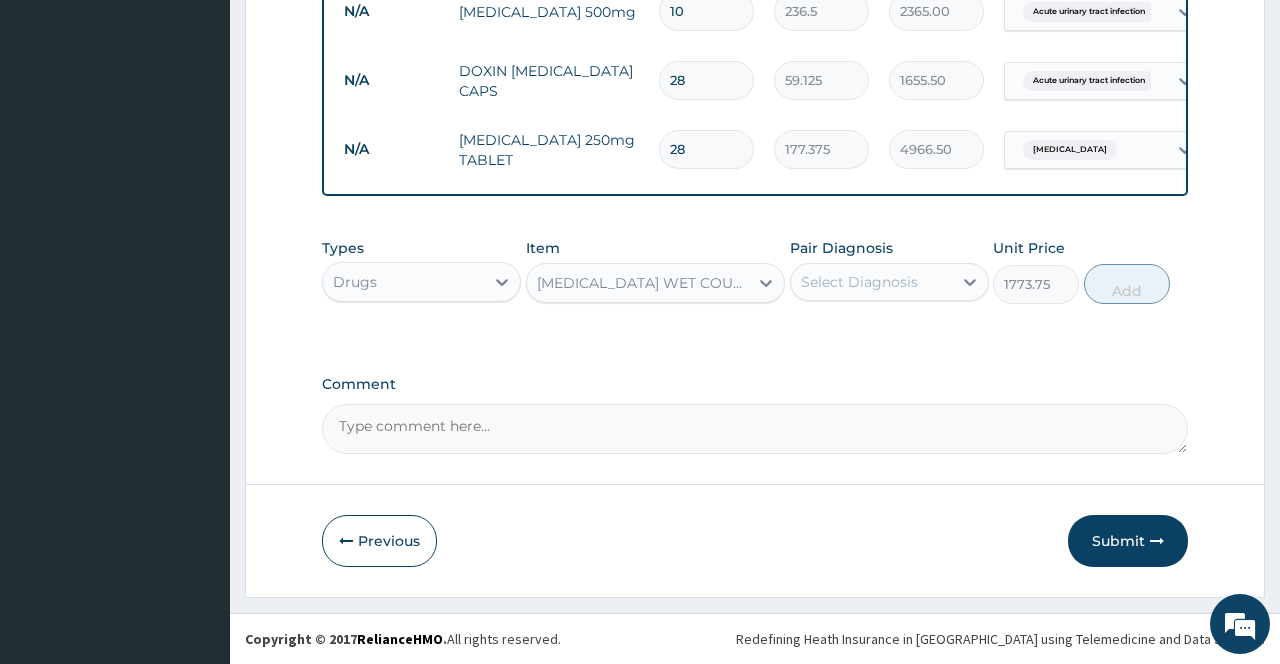 click on "Select Diagnosis" at bounding box center (871, 282) 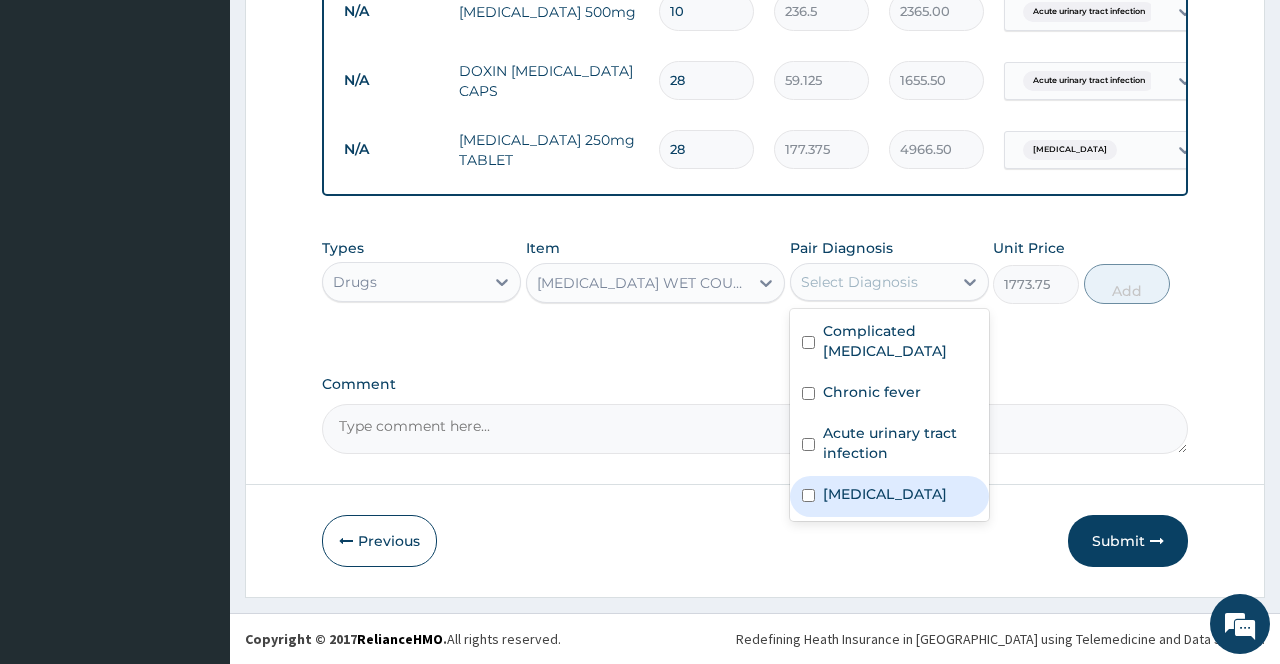 click on "Upper respiratory infection" at bounding box center [885, 494] 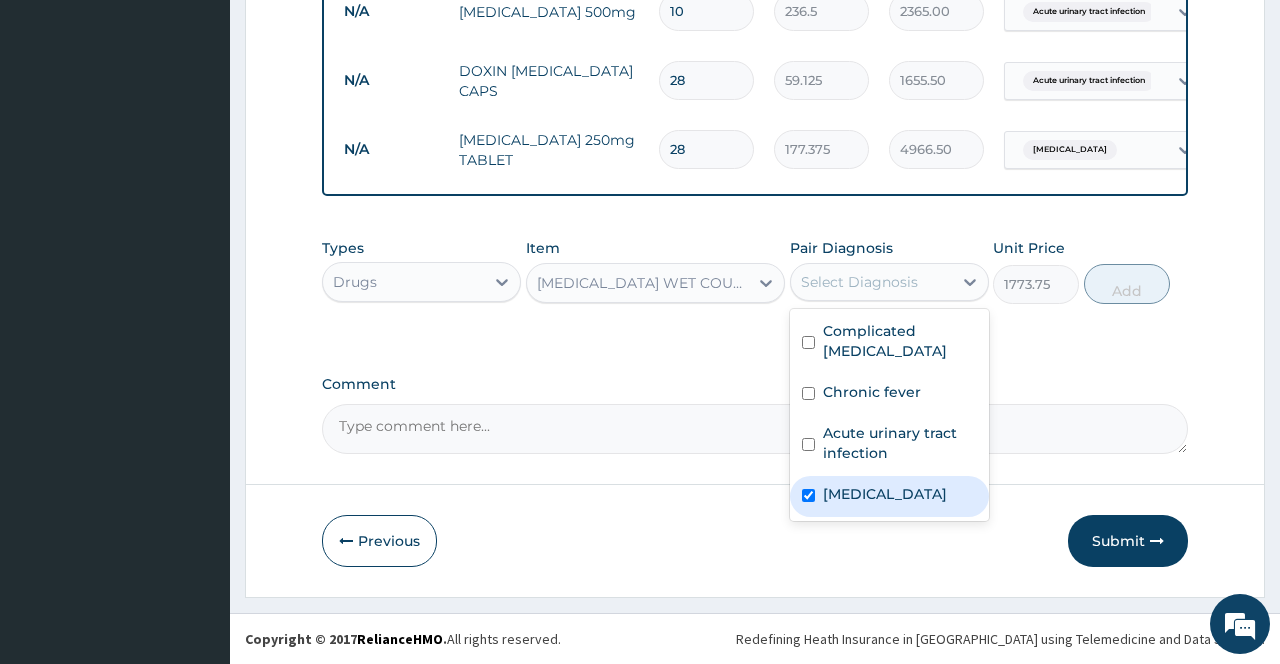 checkbox on "true" 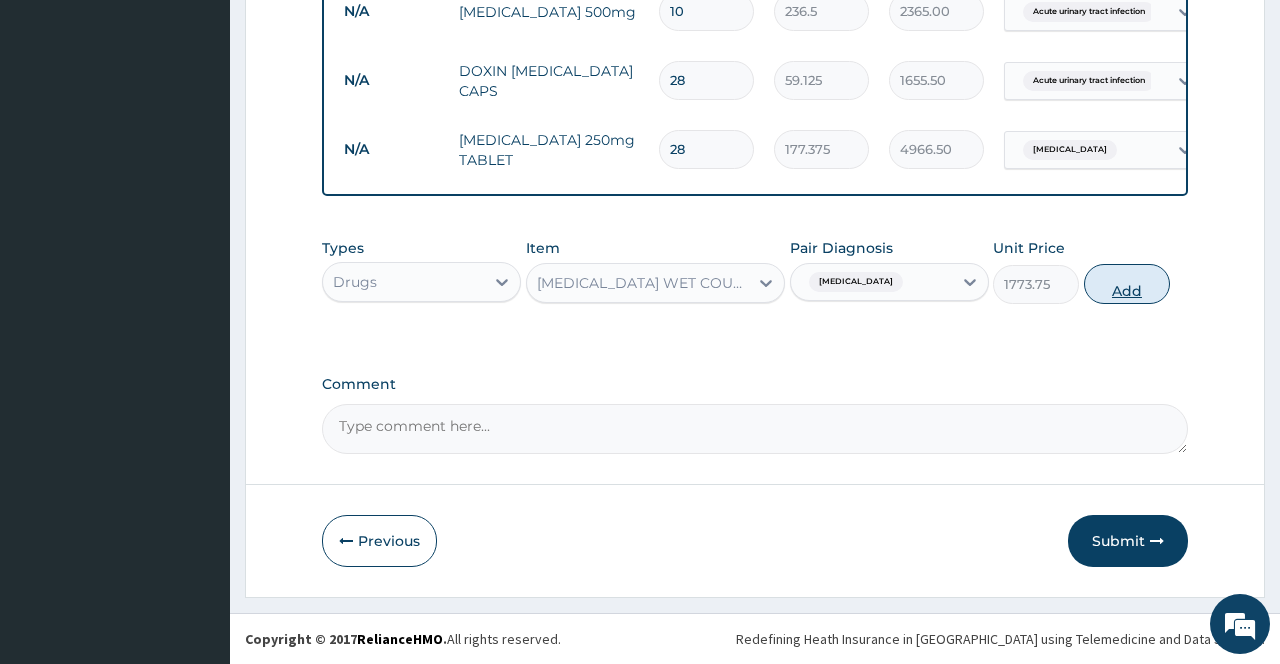 click on "Add" at bounding box center [1127, 284] 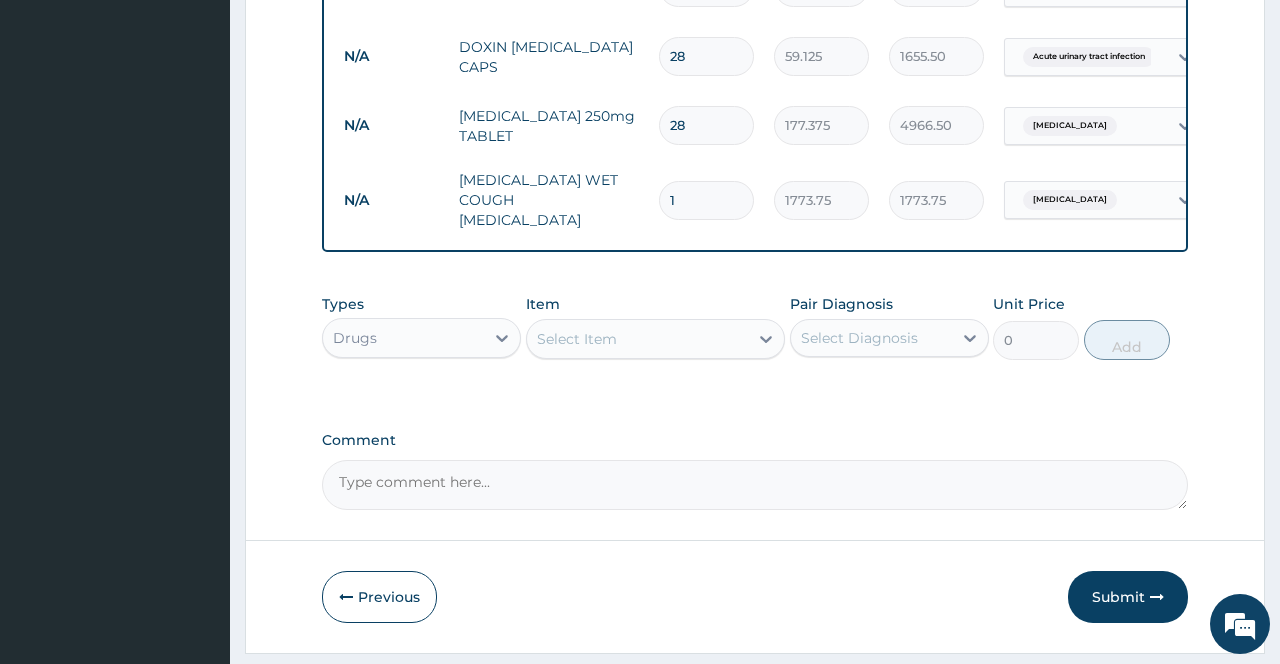 scroll, scrollTop: 1697, scrollLeft: 0, axis: vertical 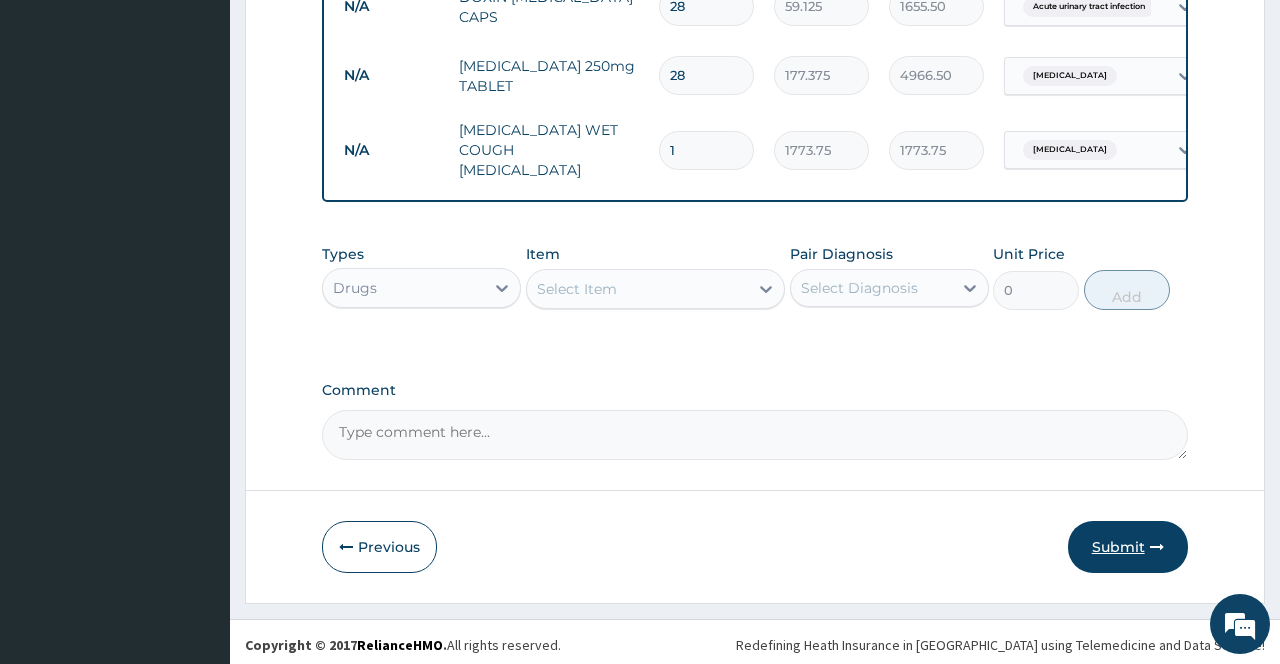 click on "Submit" at bounding box center (1128, 547) 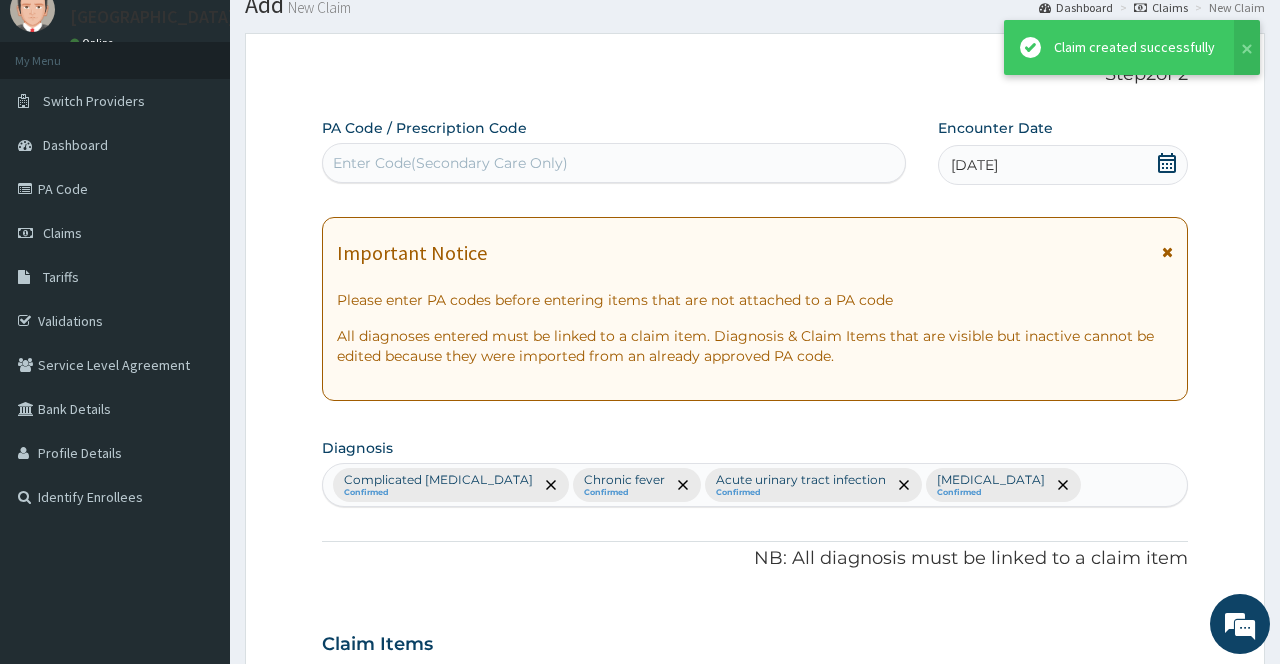 scroll, scrollTop: 1697, scrollLeft: 0, axis: vertical 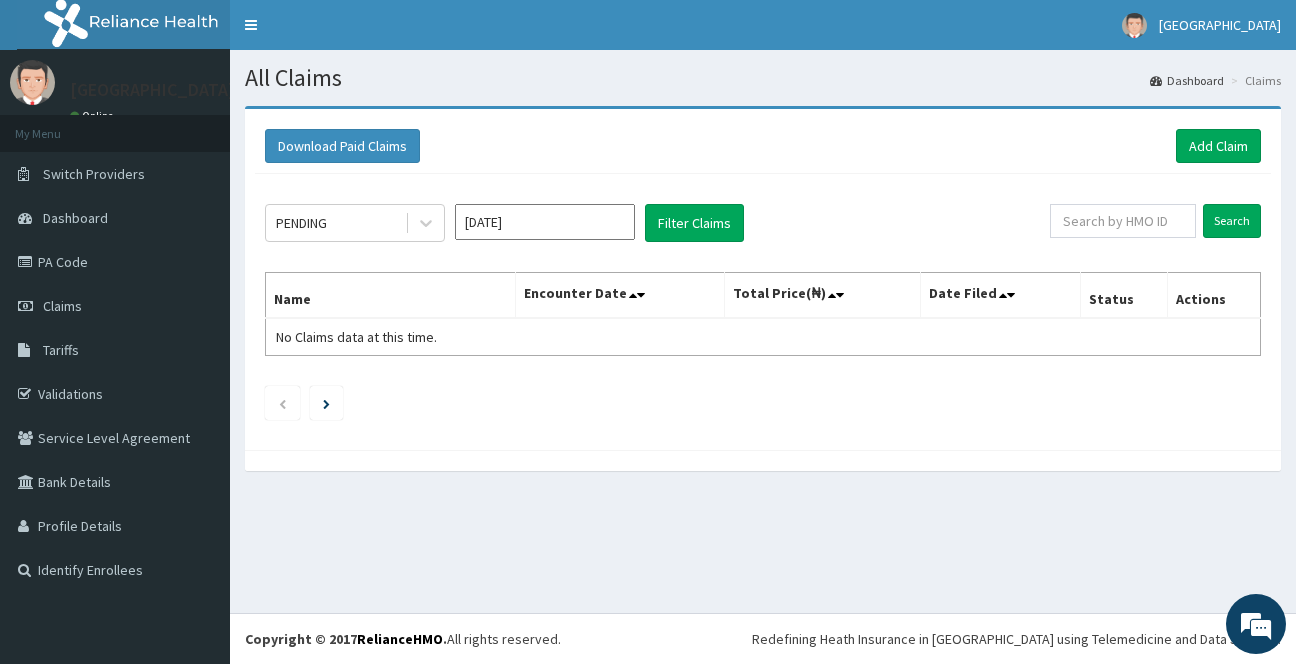 click on "Download Paid Claims Add Claim" at bounding box center (763, 146) 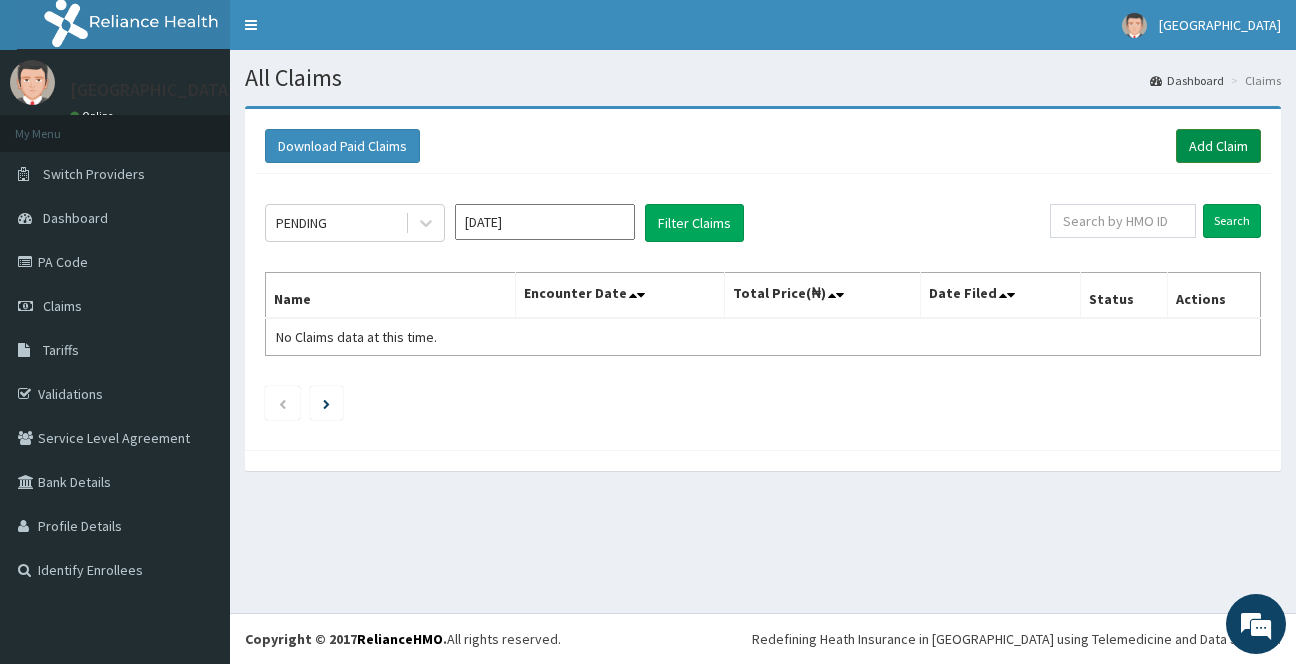 click on "Add Claim" at bounding box center (1218, 146) 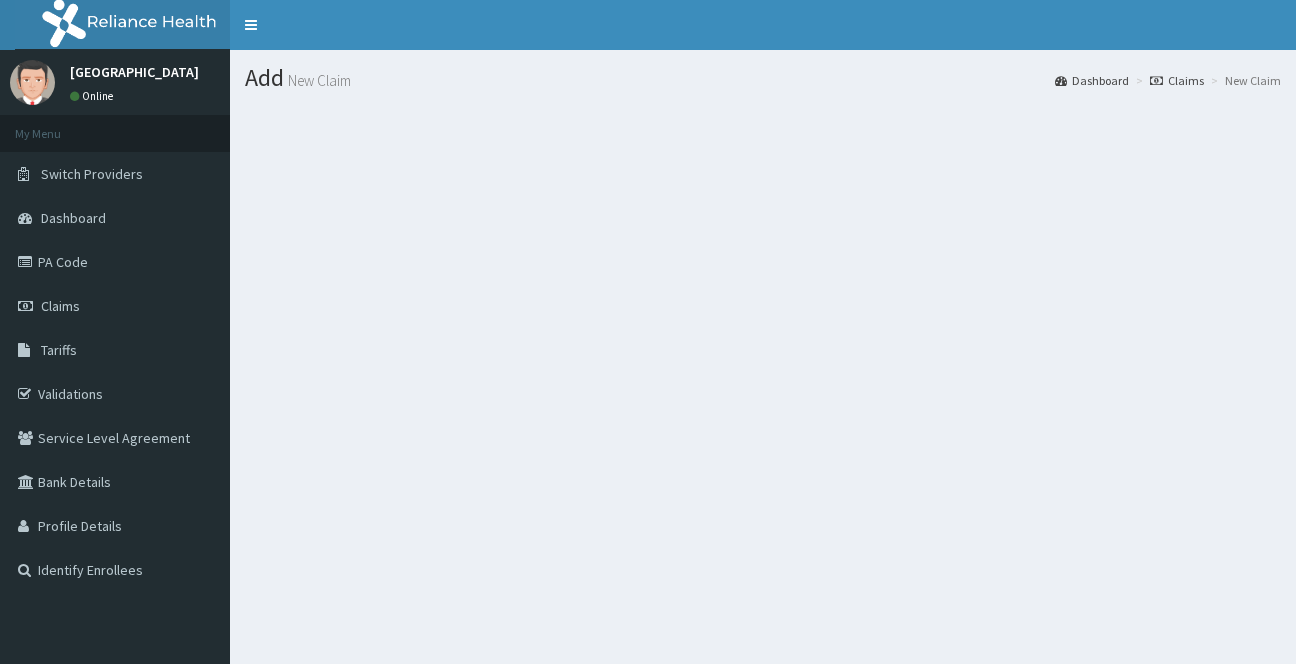 scroll, scrollTop: 0, scrollLeft: 0, axis: both 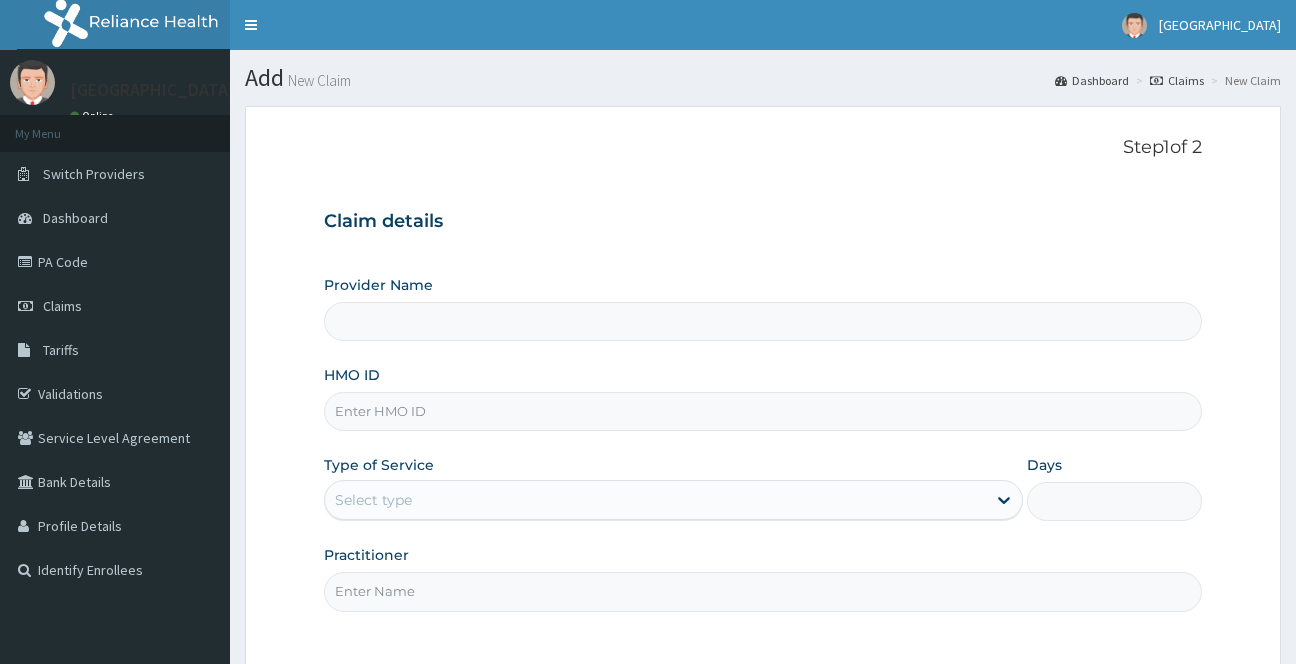type on "[GEOGRAPHIC_DATA]" 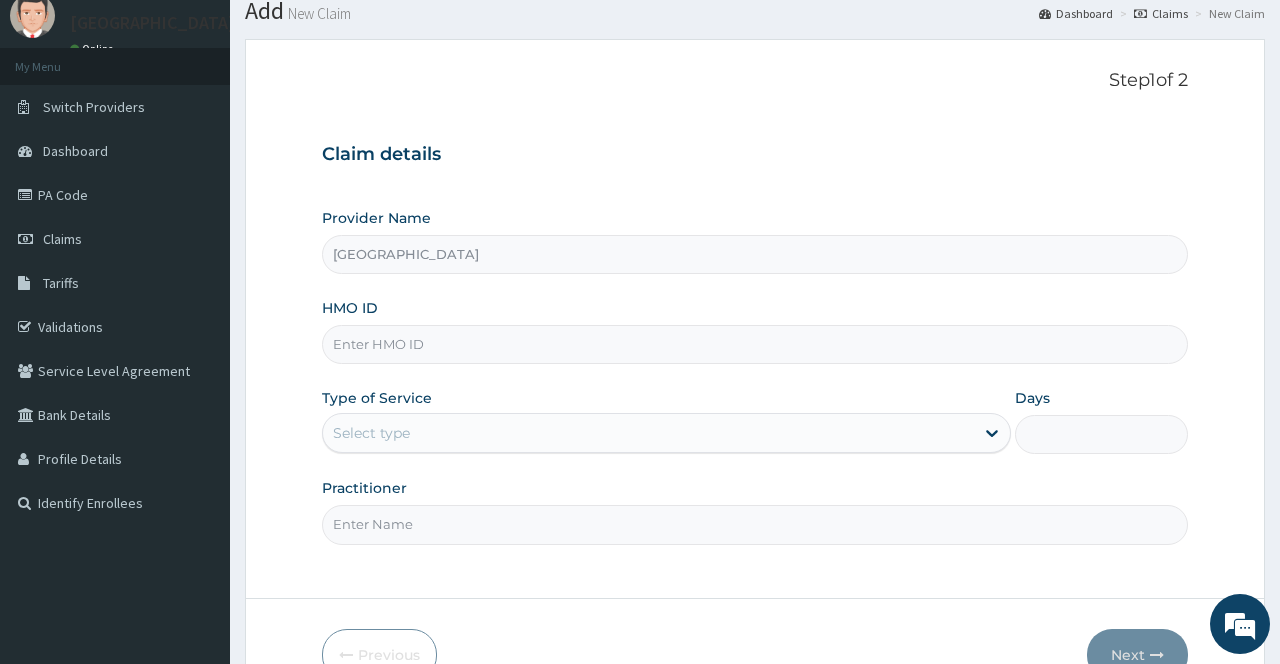 scroll, scrollTop: 74, scrollLeft: 0, axis: vertical 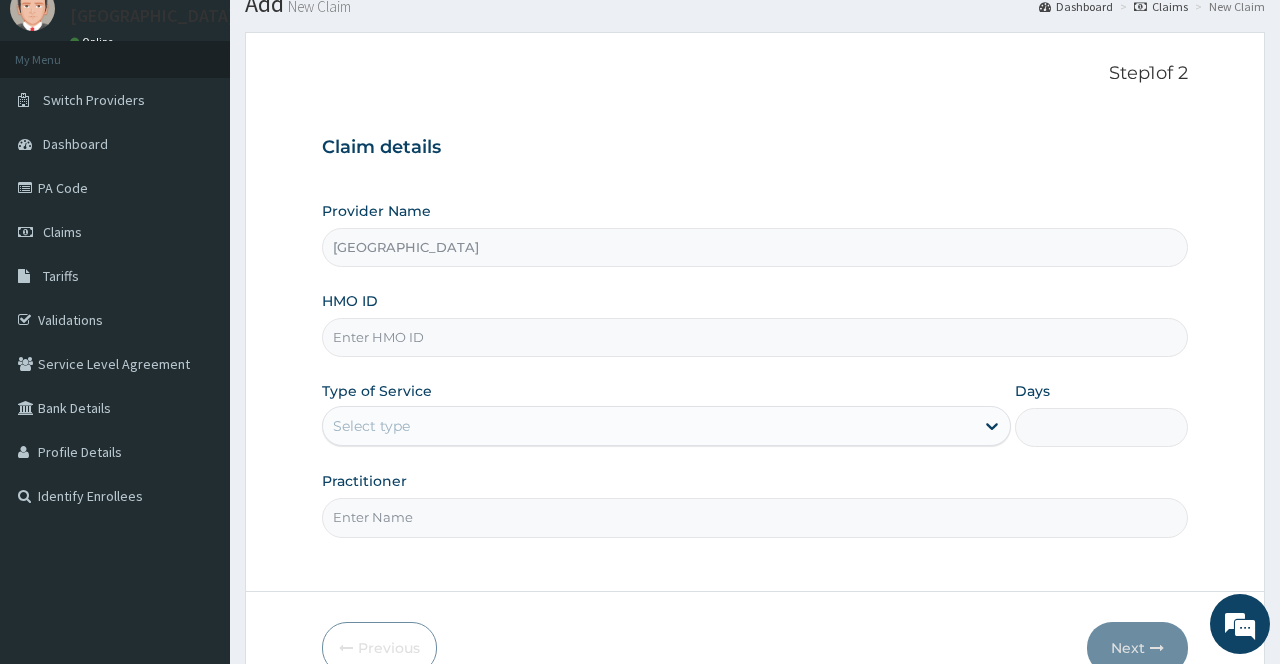 click on "HMO ID" at bounding box center (754, 337) 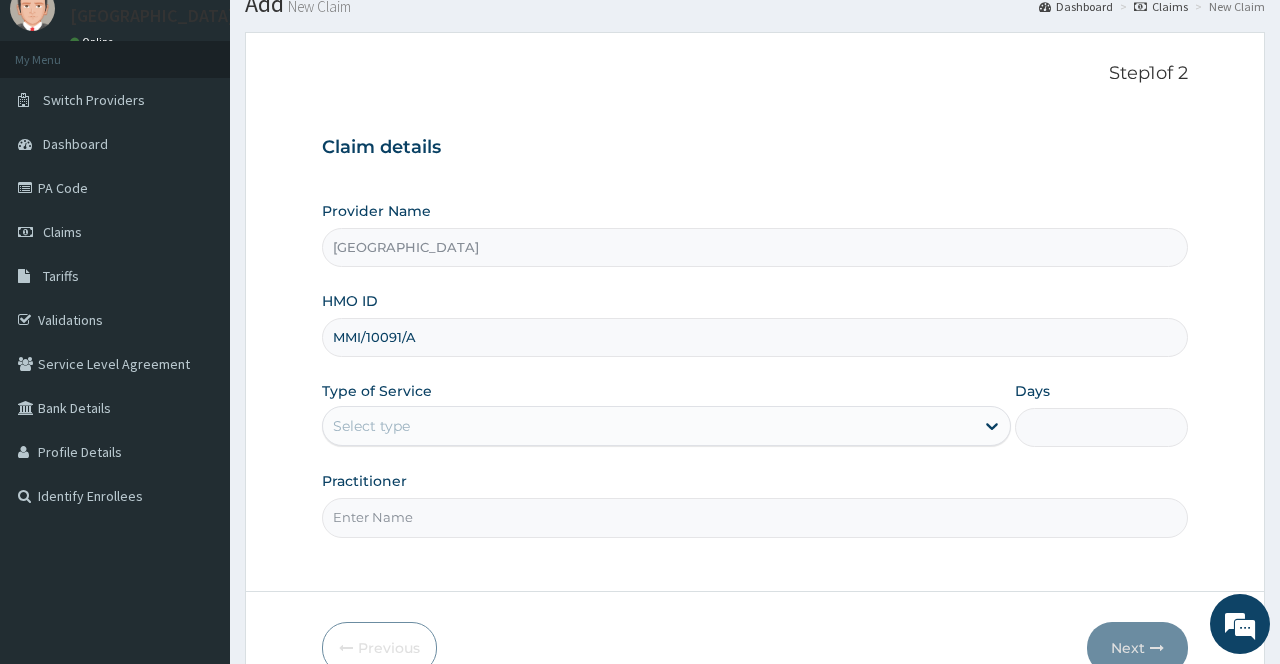 scroll, scrollTop: 0, scrollLeft: 0, axis: both 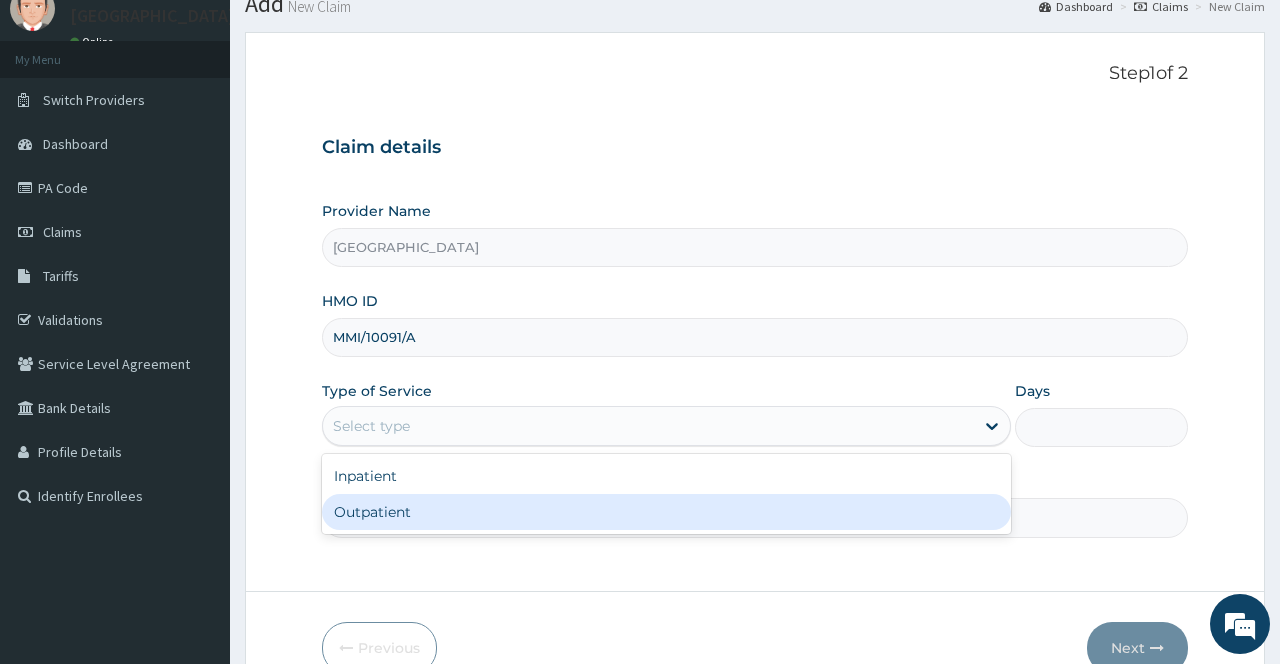 click on "Outpatient" at bounding box center (666, 512) 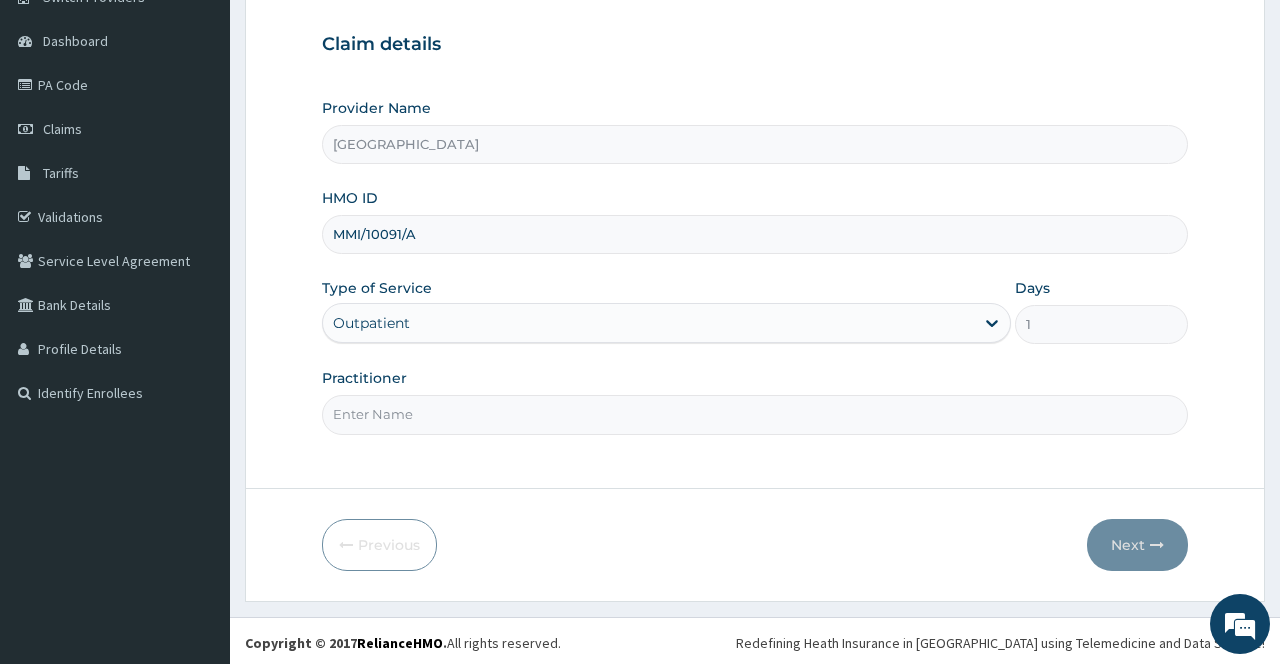 scroll, scrollTop: 181, scrollLeft: 0, axis: vertical 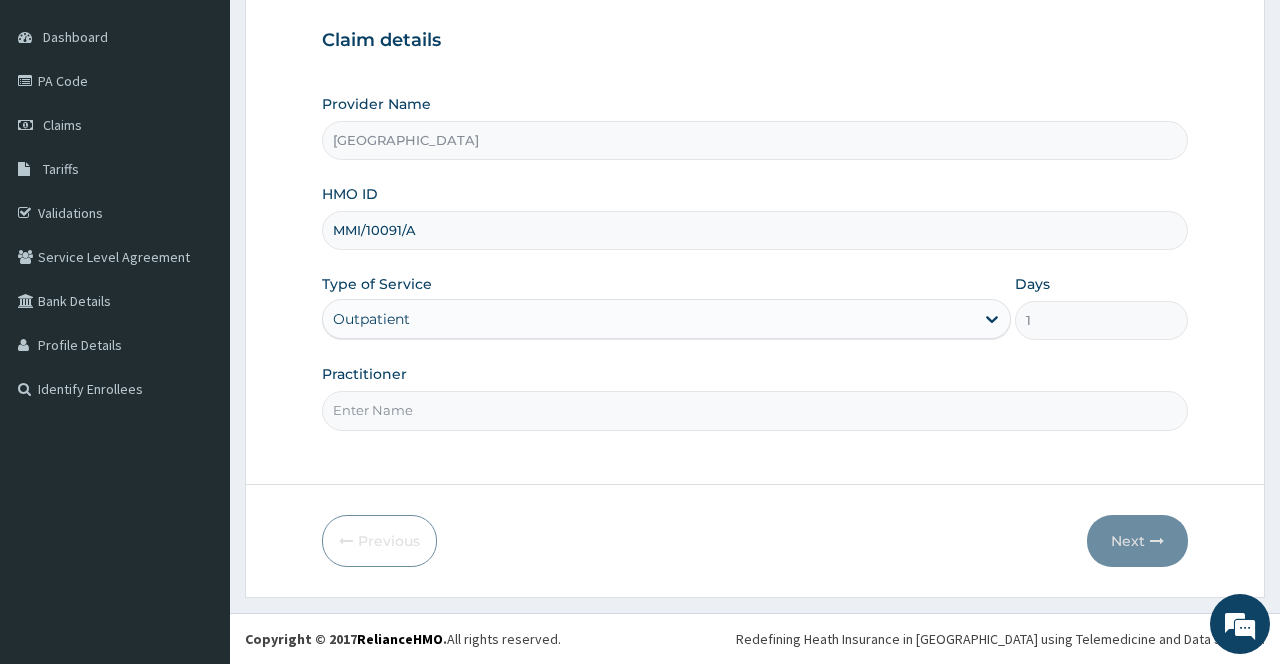 click on "Step  1  of 2 Claim details Provider Name SAN DOMINIQUE HOSPITAL HMO ID MMI/10091/A Type of Service Outpatient Days 1 Practitioner" at bounding box center (754, 205) 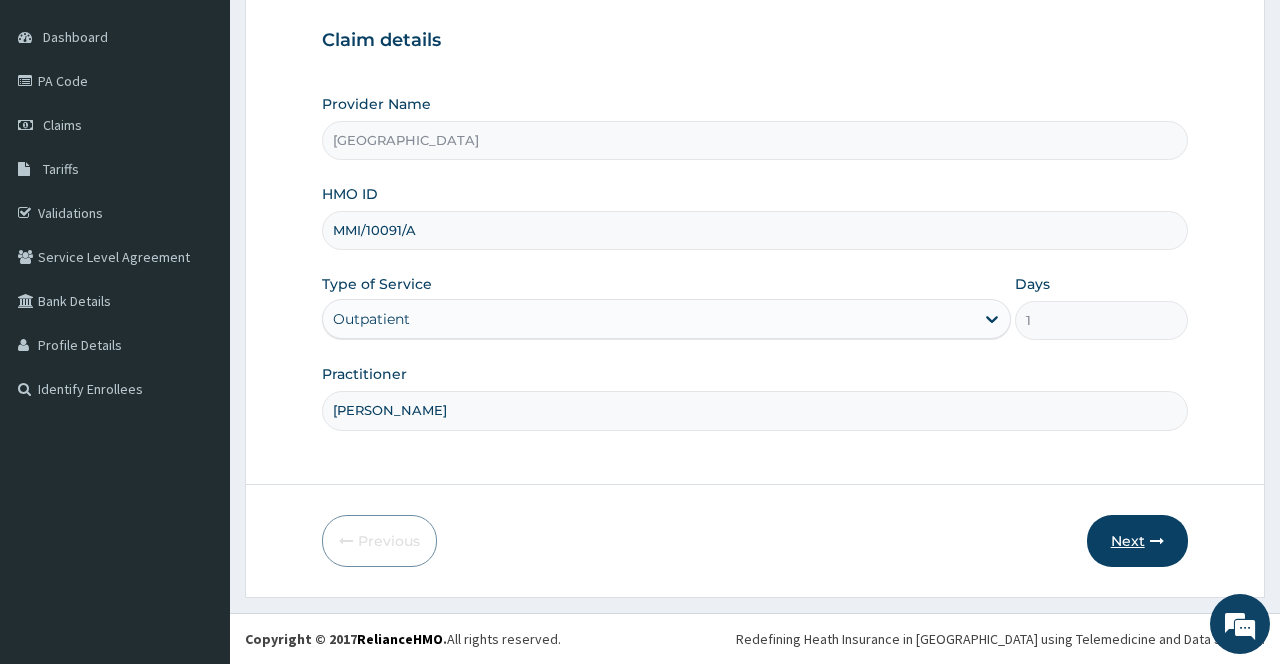 click on "Next" at bounding box center (1137, 541) 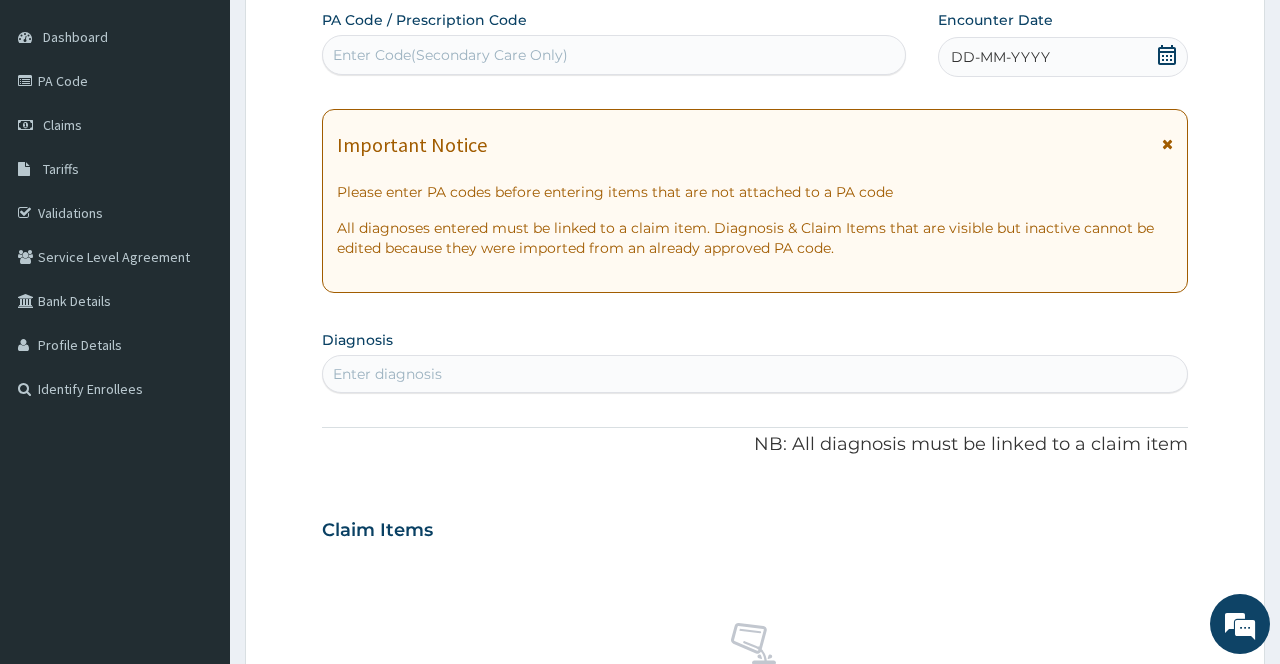 click at bounding box center [1167, 144] 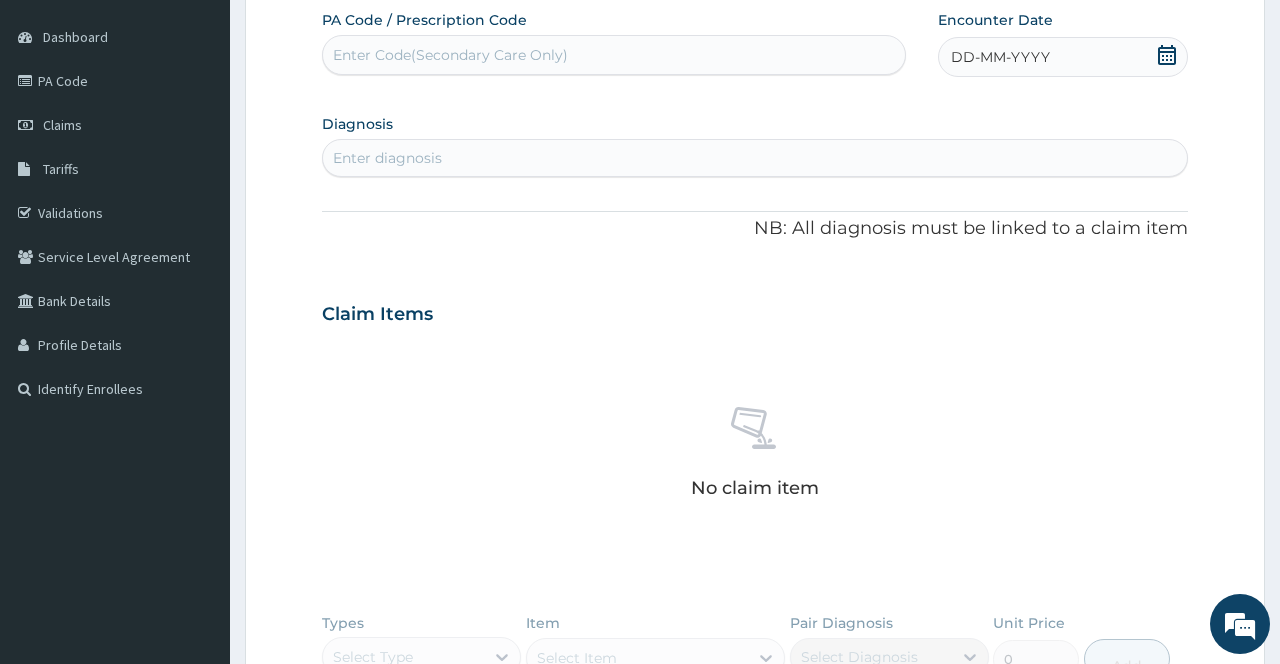 click on "Enter Code(Secondary Care Only)" at bounding box center [613, 55] 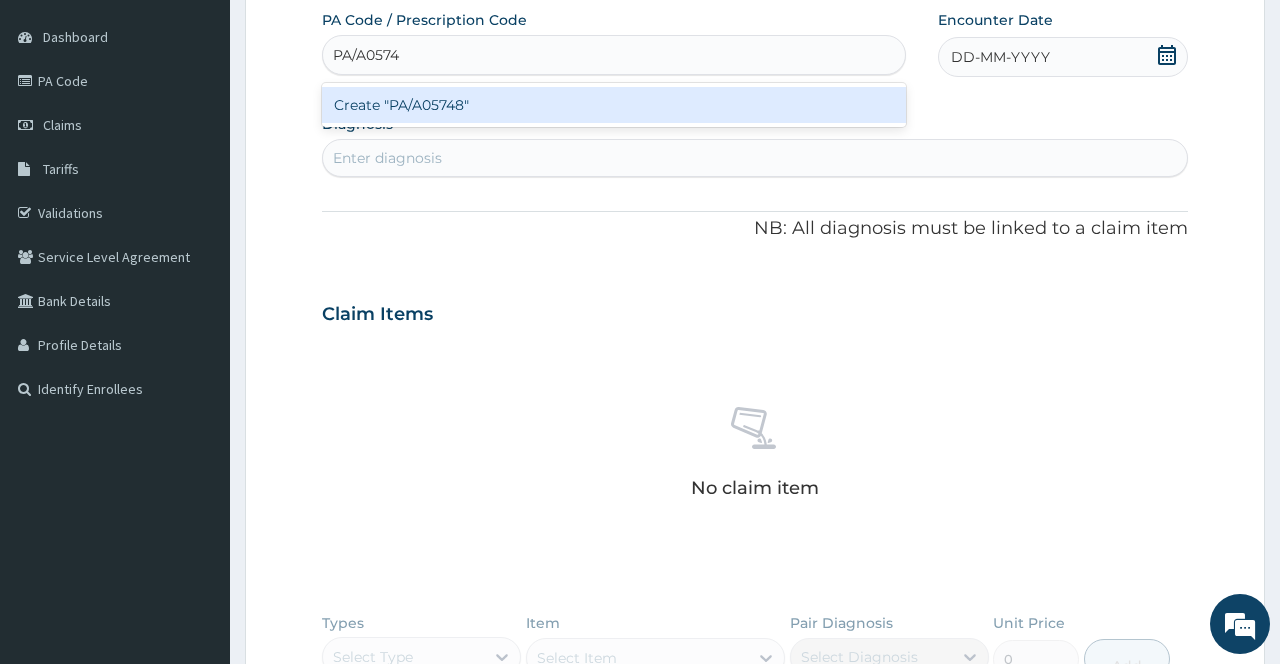 type on "PA/A05748" 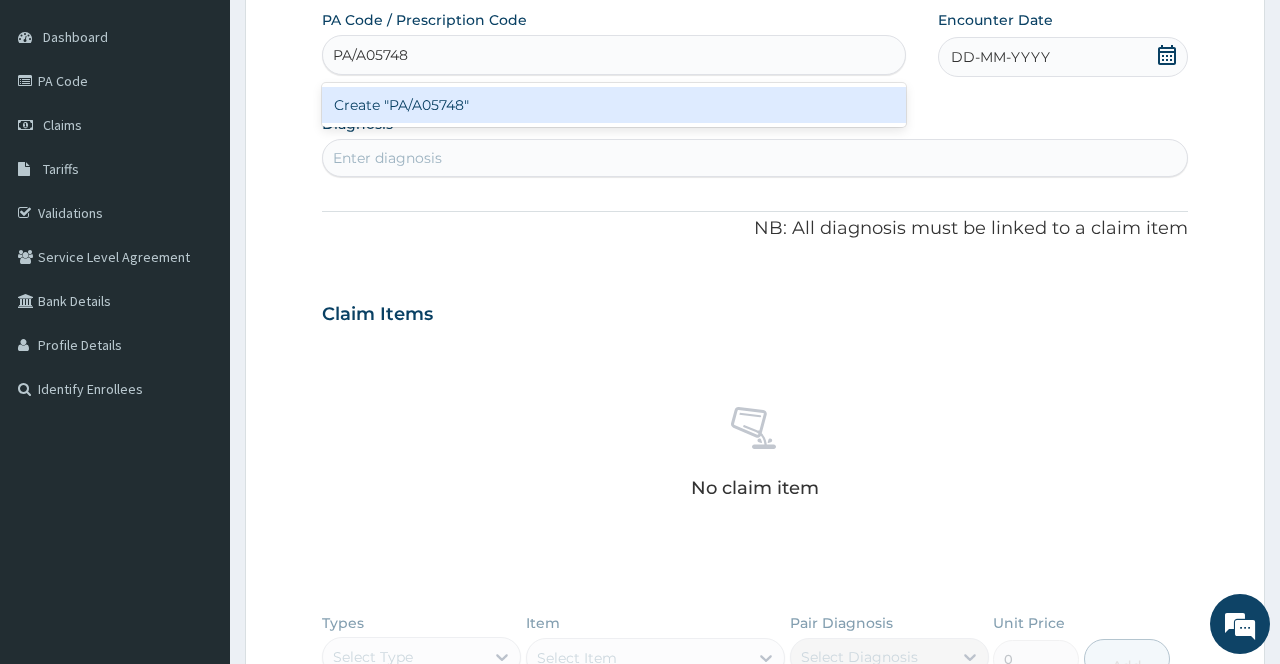 click on "Create "PA/A05748"" at bounding box center [613, 105] 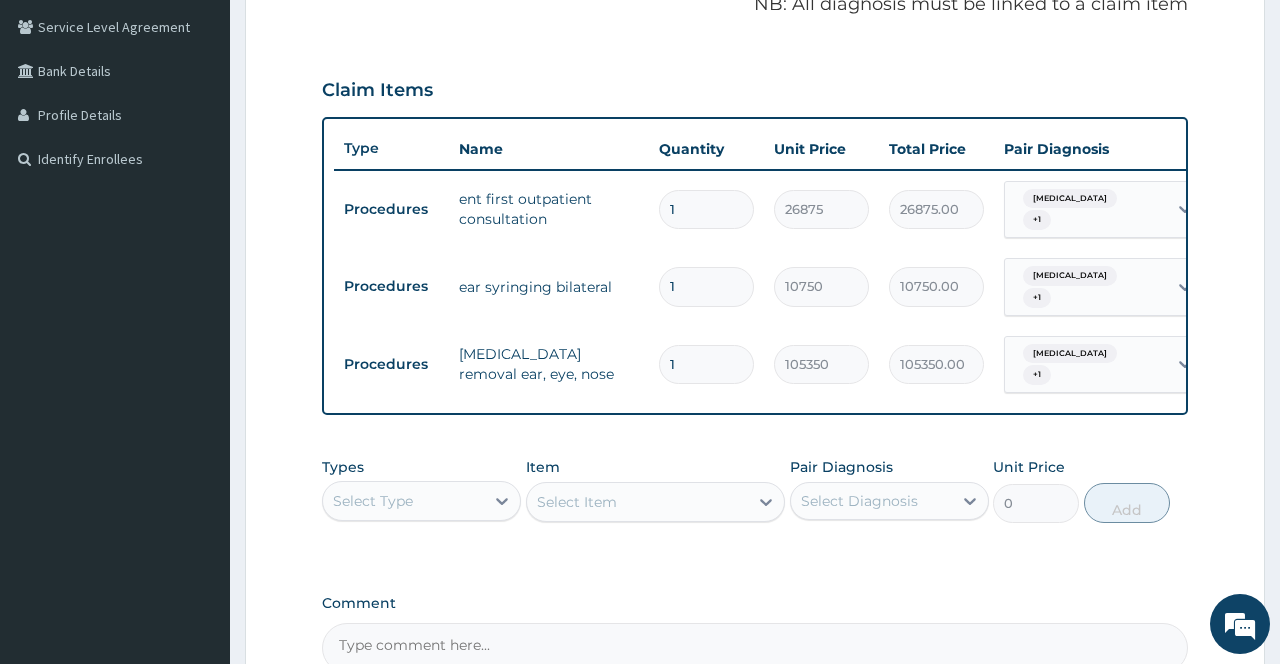 scroll, scrollTop: 409, scrollLeft: 0, axis: vertical 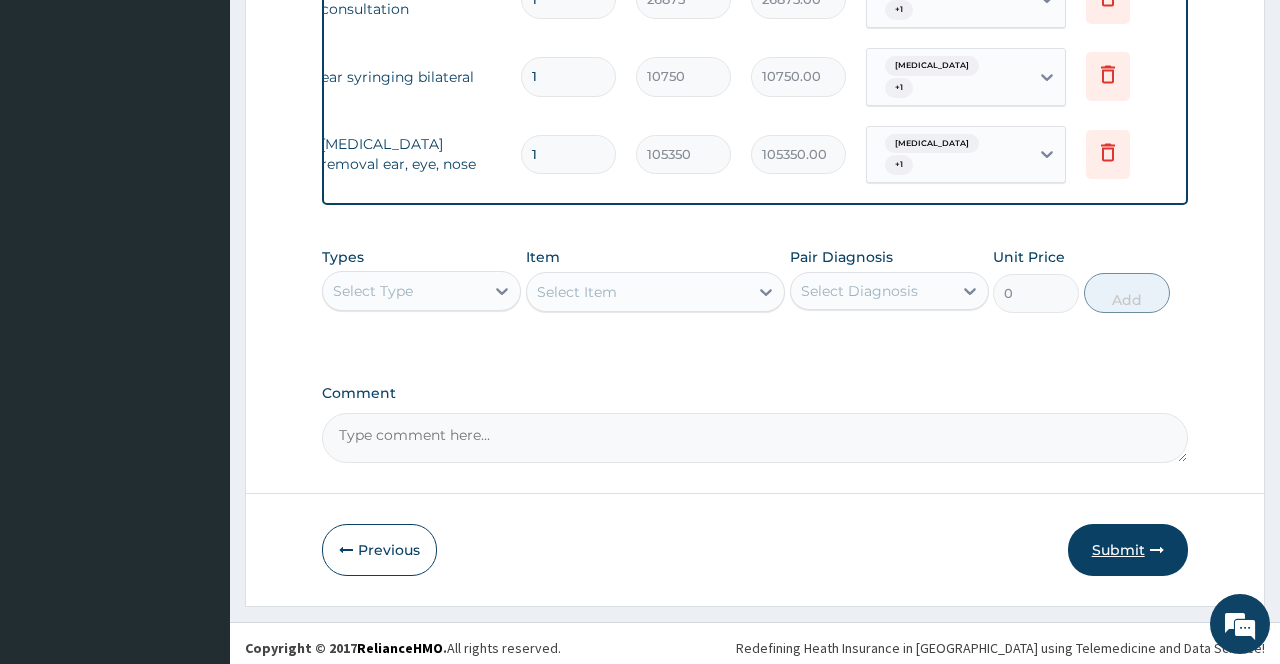click on "Submit" at bounding box center [1128, 550] 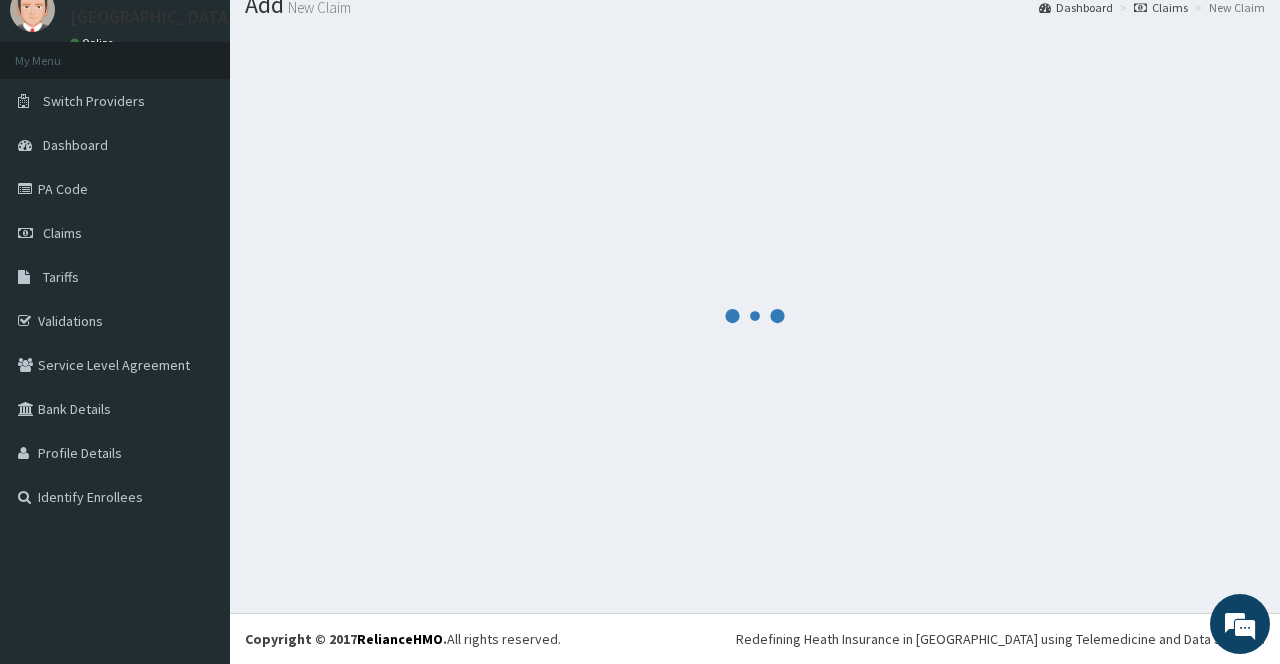 scroll, scrollTop: 621, scrollLeft: 0, axis: vertical 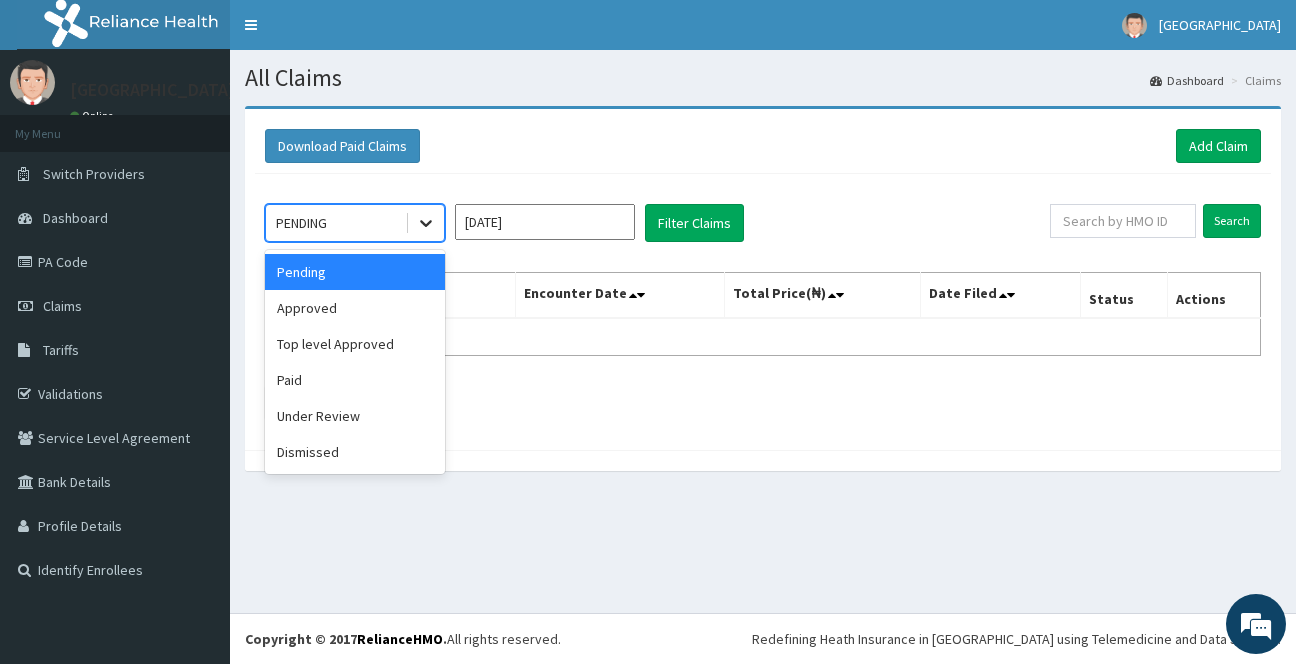 click 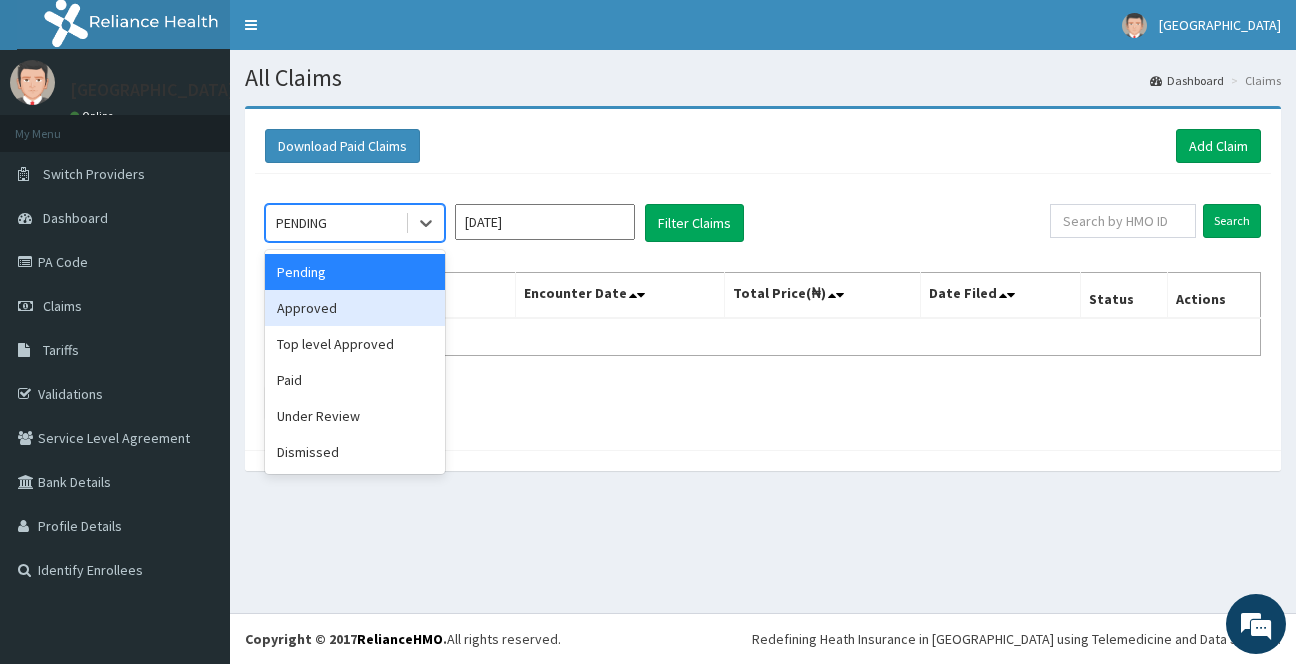click on "Approved" at bounding box center (355, 308) 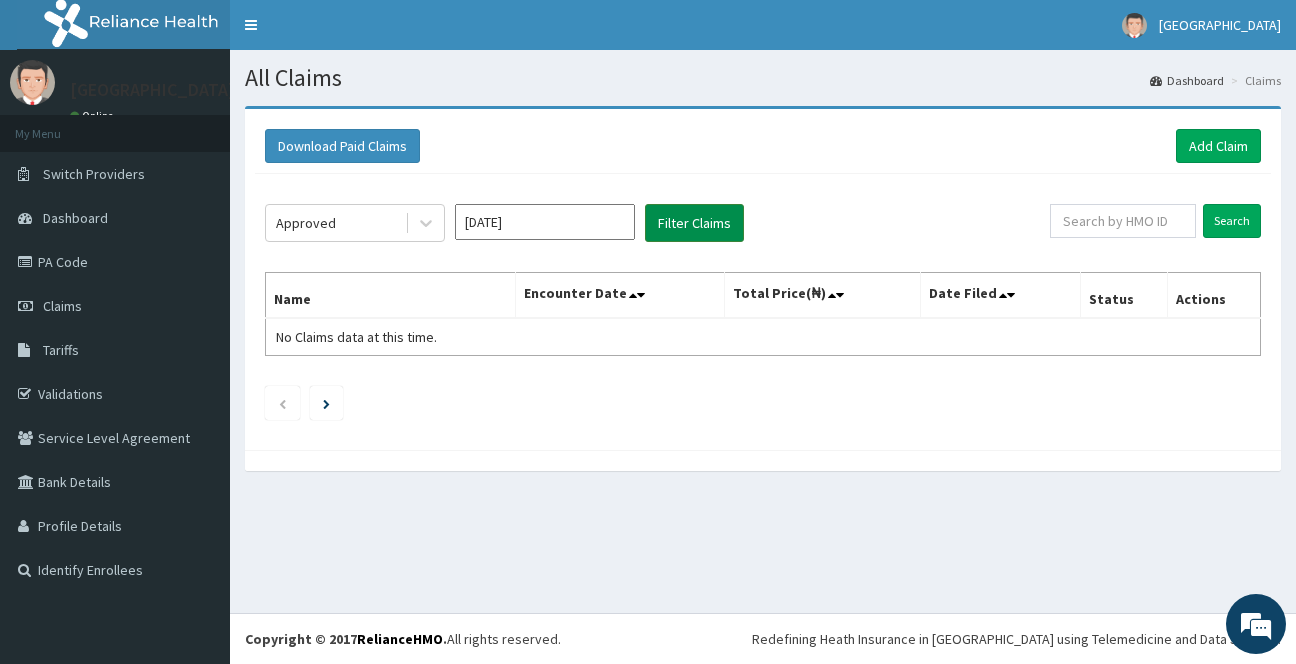 click on "Filter Claims" at bounding box center (694, 223) 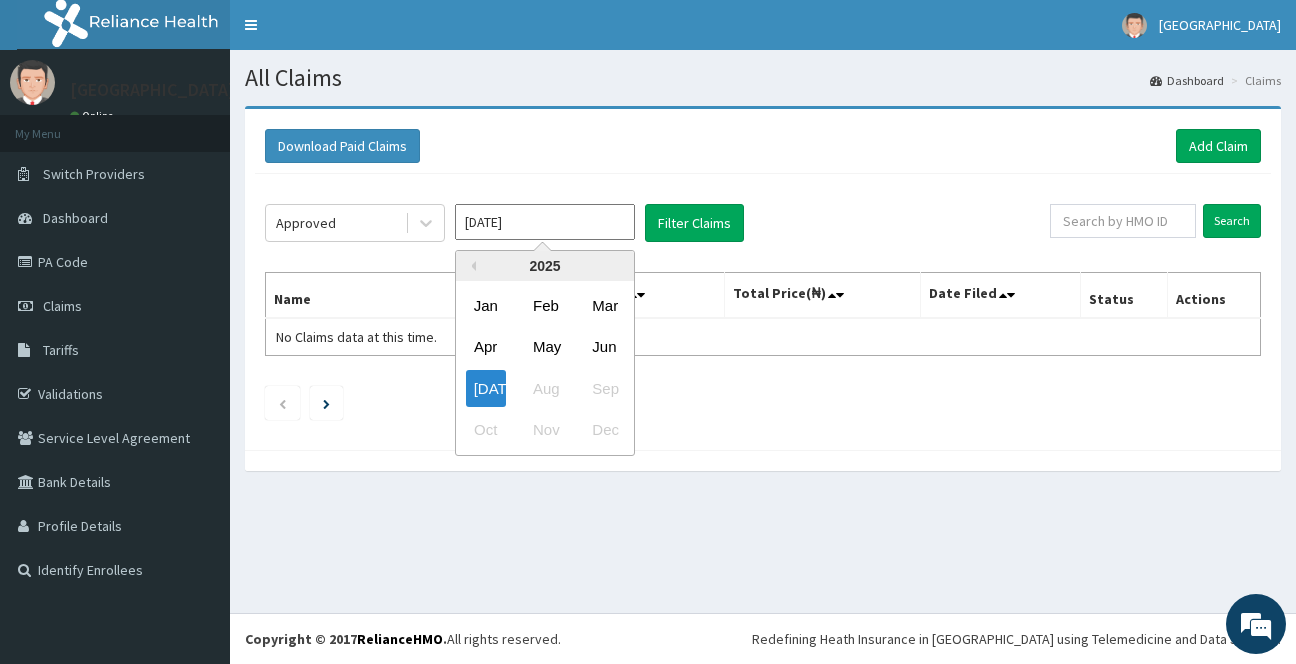 click on "[DATE]" at bounding box center [545, 222] 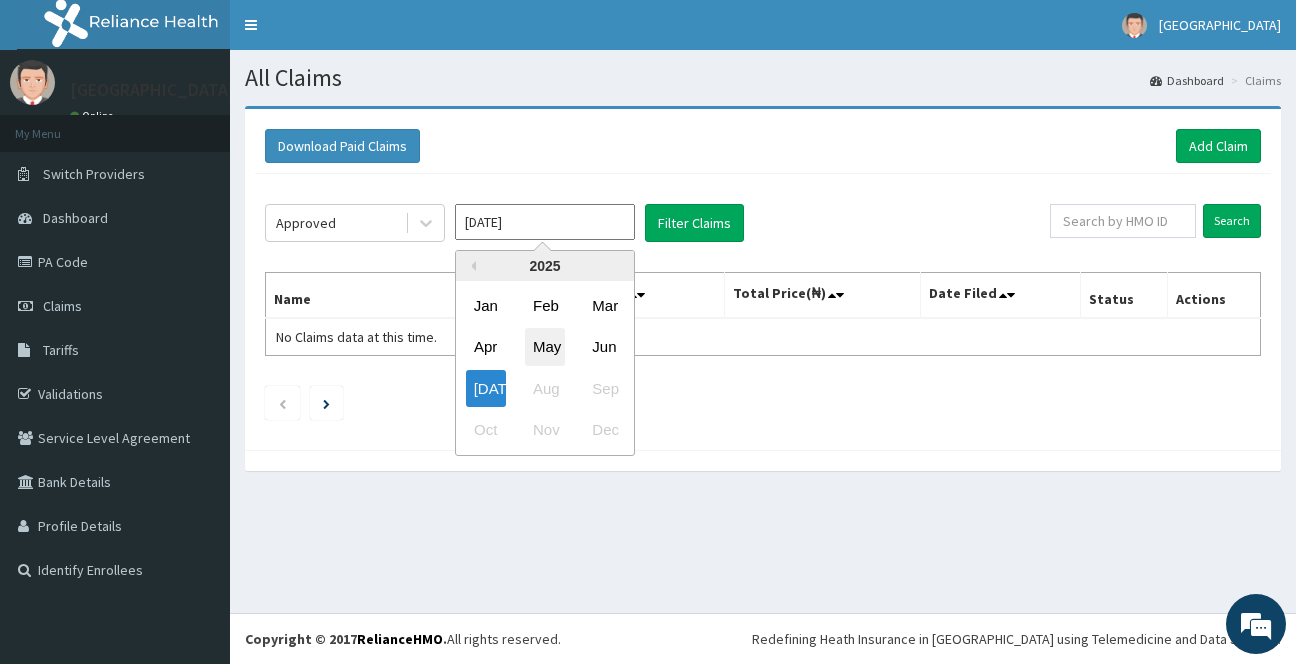 click on "May" at bounding box center (545, 347) 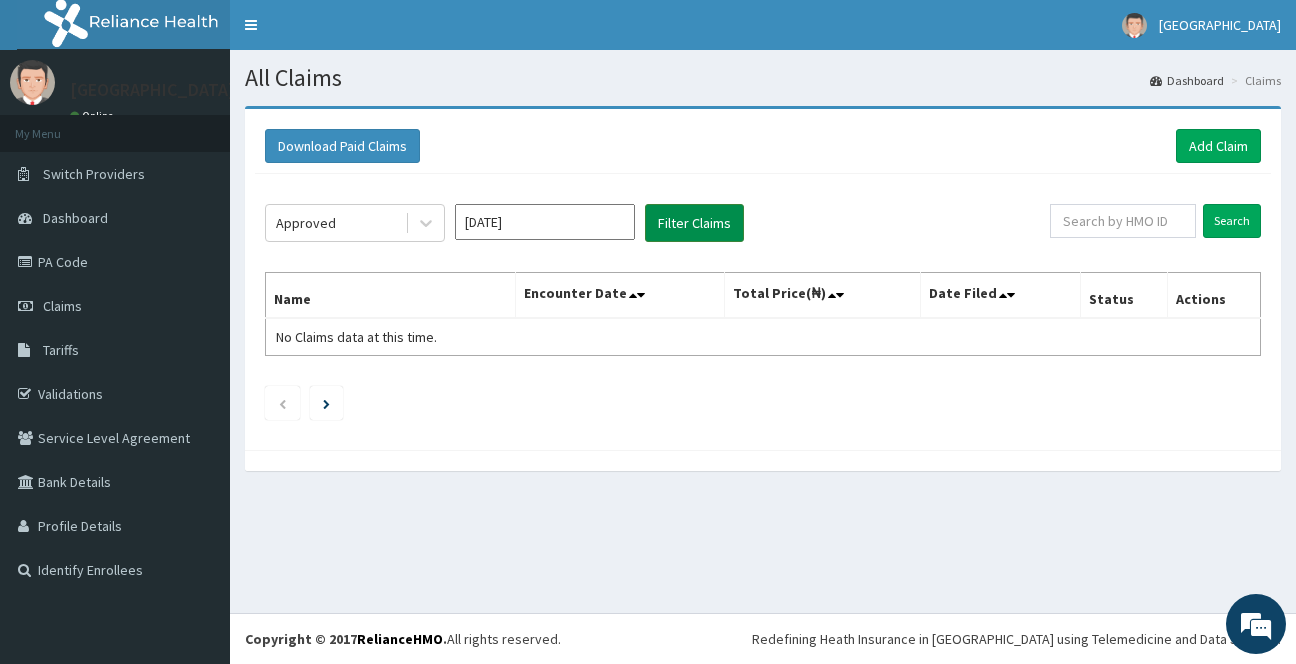 click on "Filter Claims" at bounding box center (694, 223) 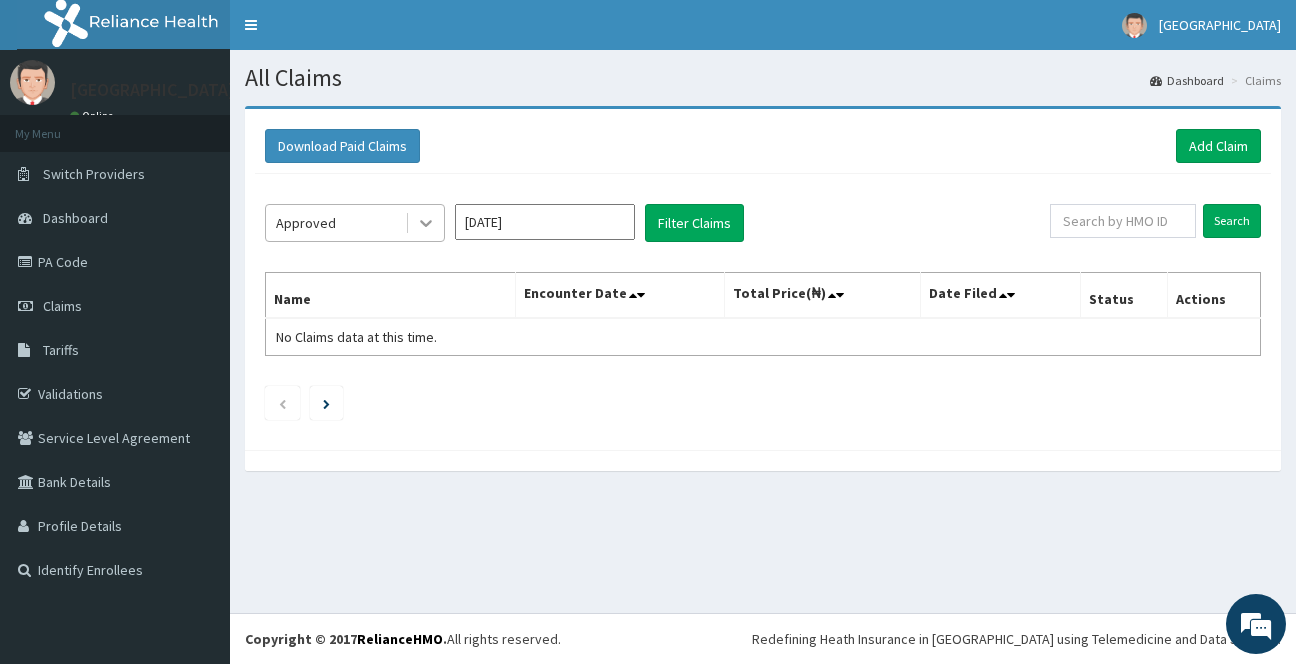 click 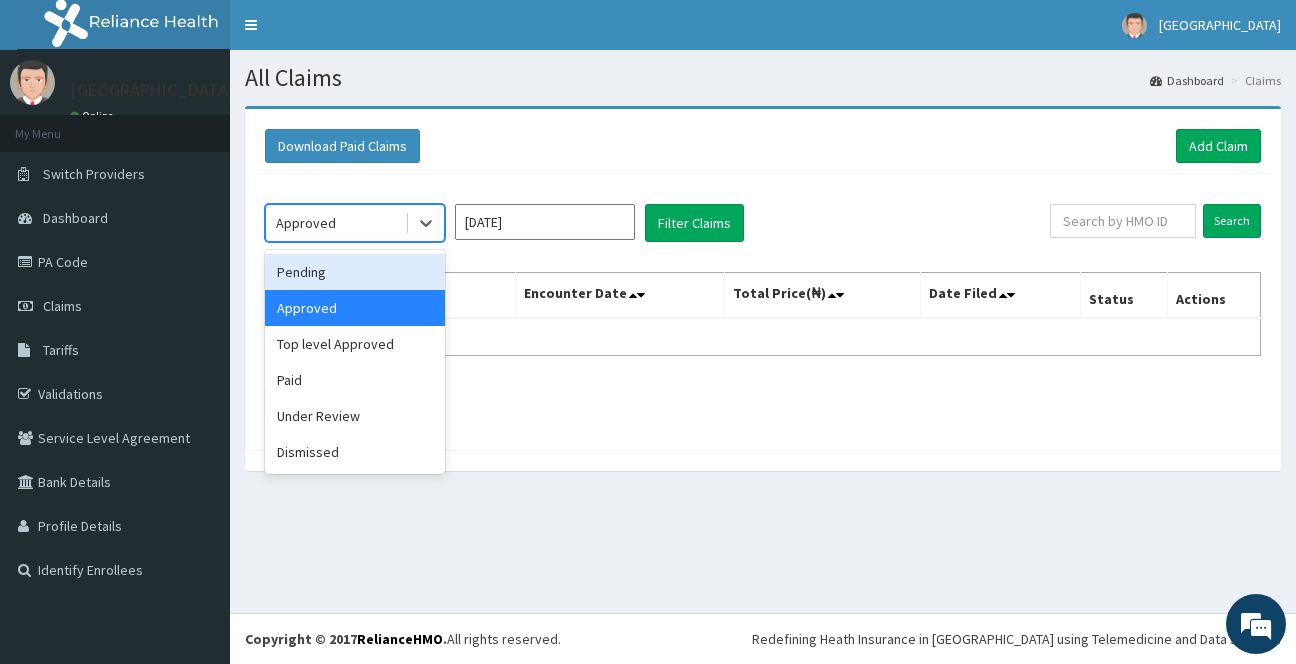 click on "Pending" at bounding box center (355, 272) 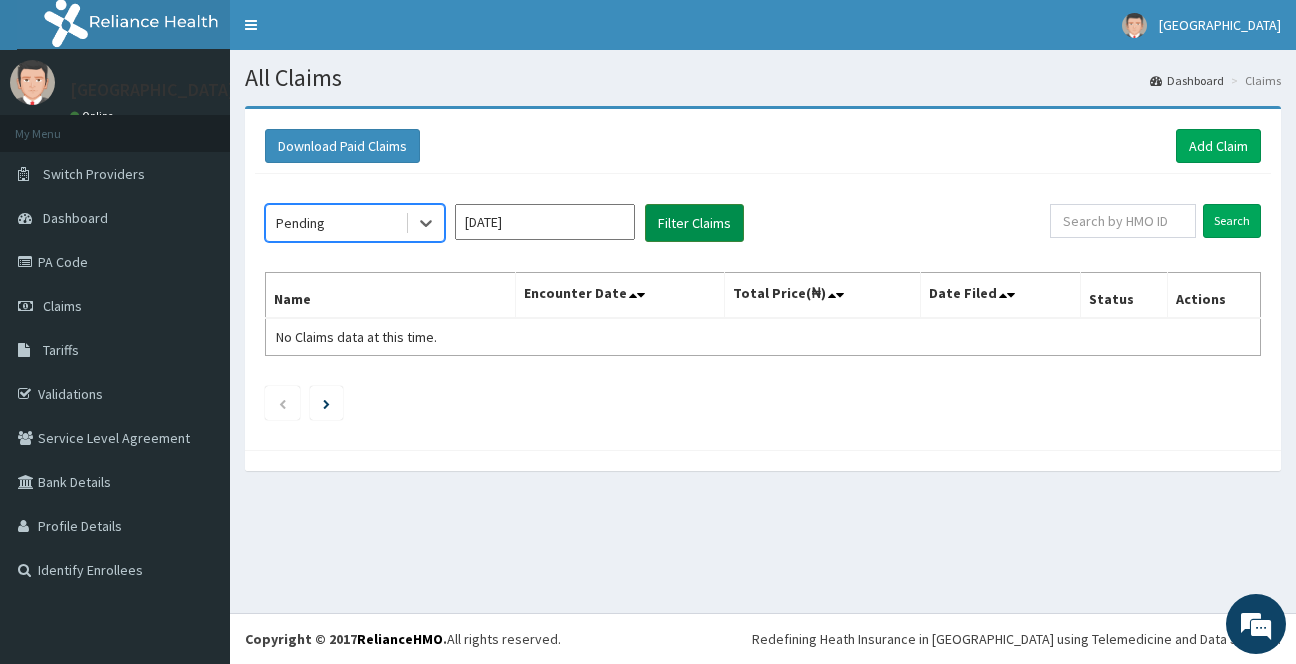 click on "Filter Claims" at bounding box center [694, 223] 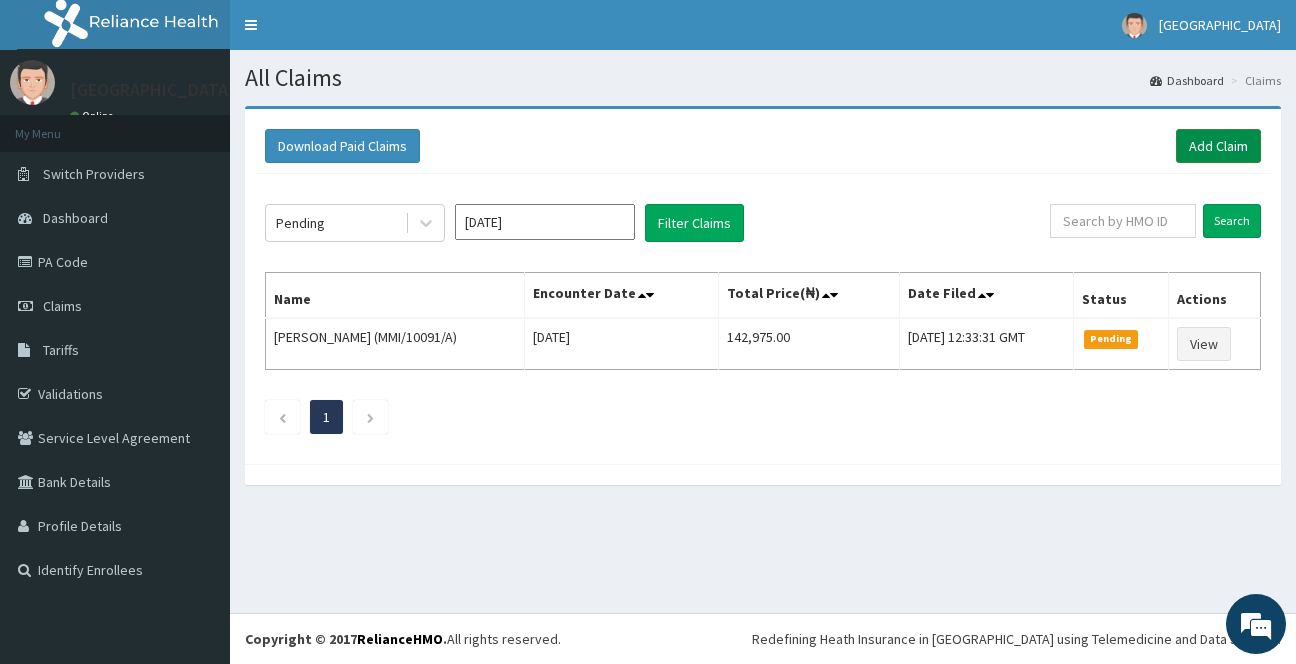 click on "Add Claim" at bounding box center (1218, 146) 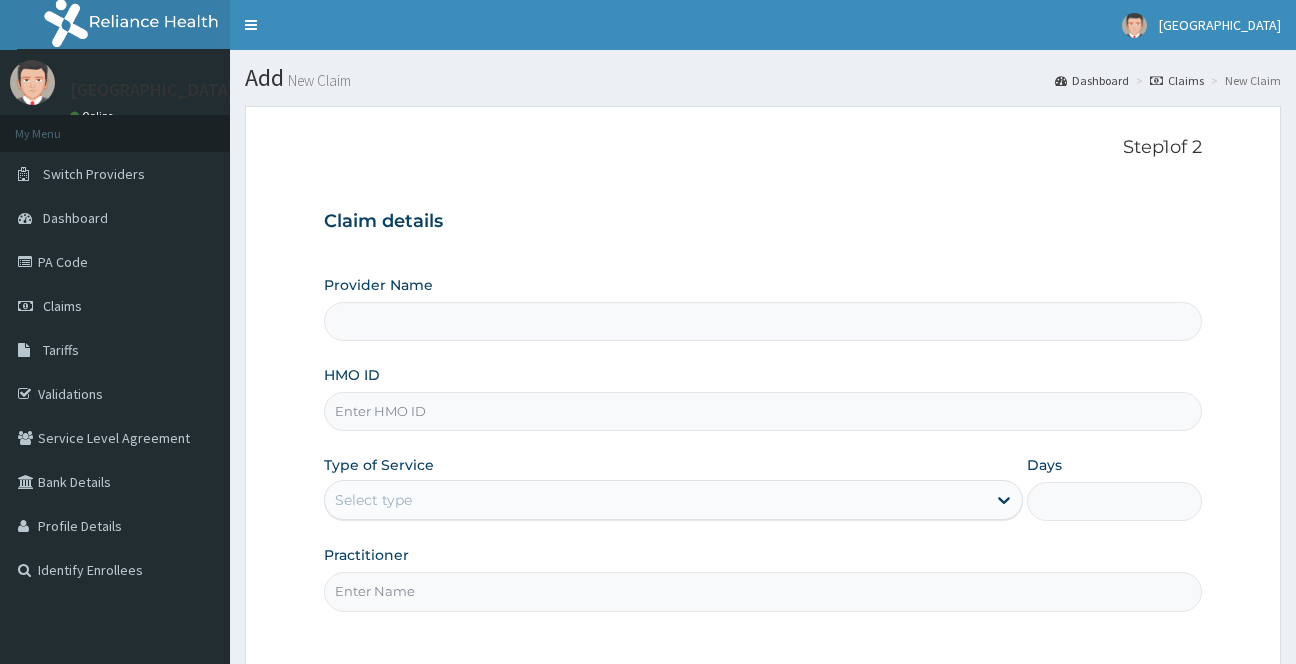 type on "[GEOGRAPHIC_DATA]" 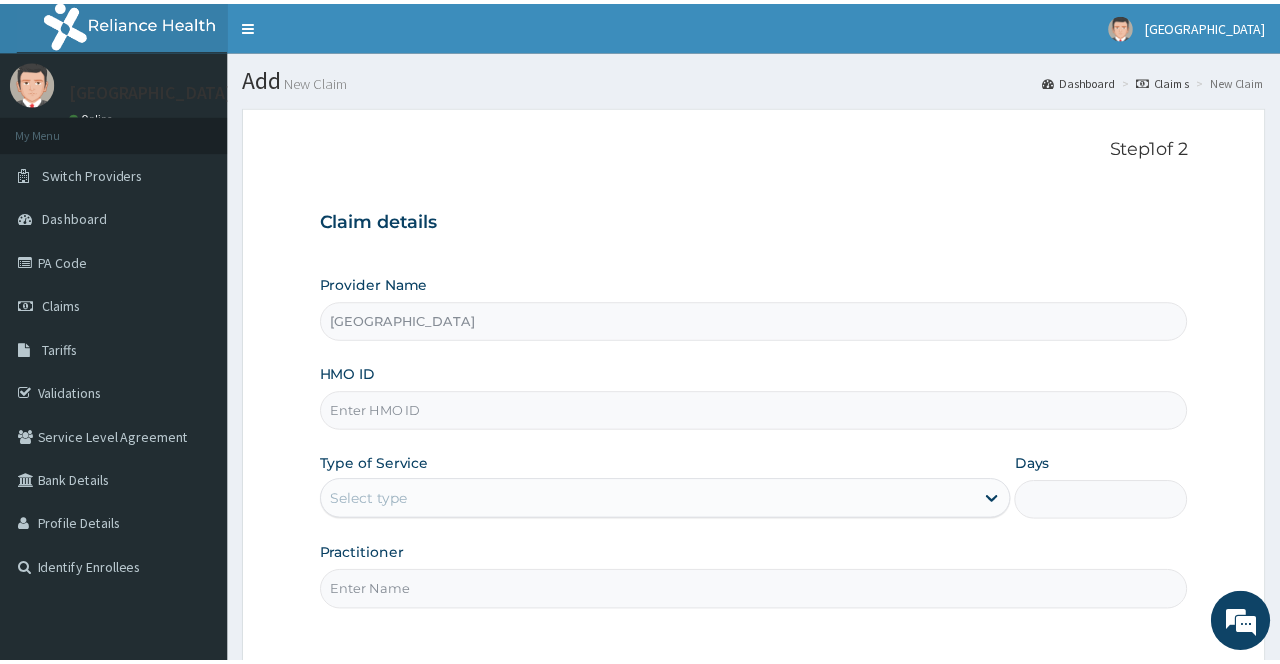 scroll, scrollTop: 0, scrollLeft: 0, axis: both 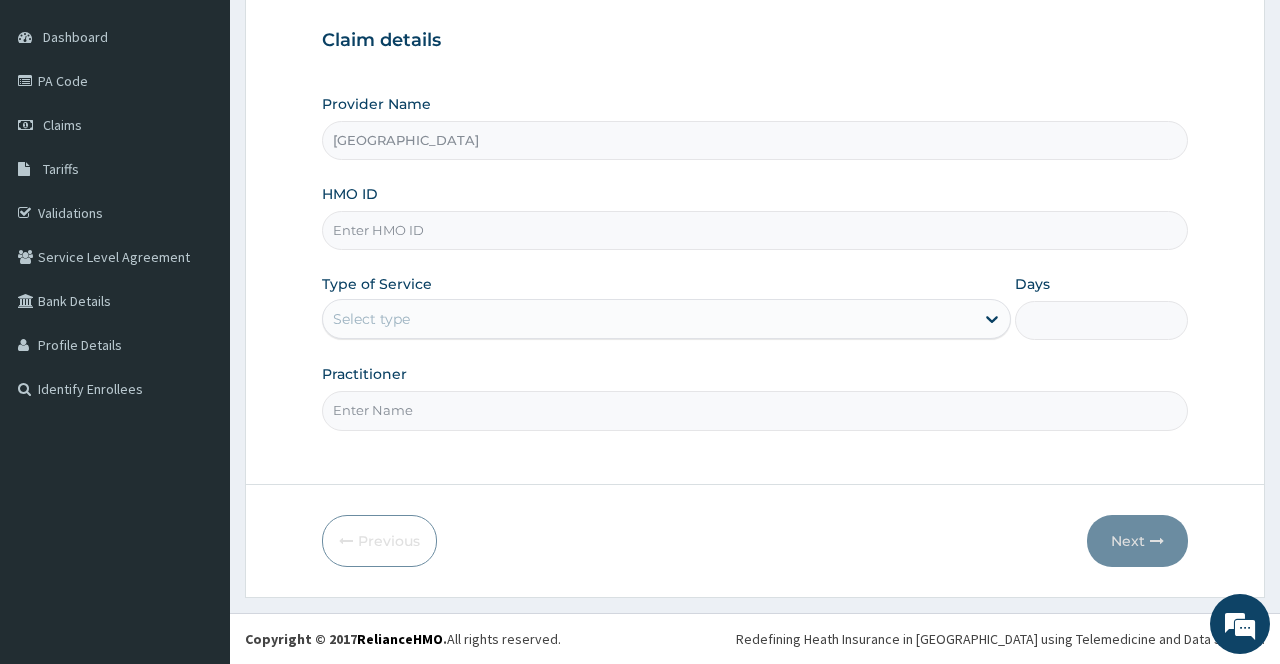 click on "HMO ID" at bounding box center [754, 230] 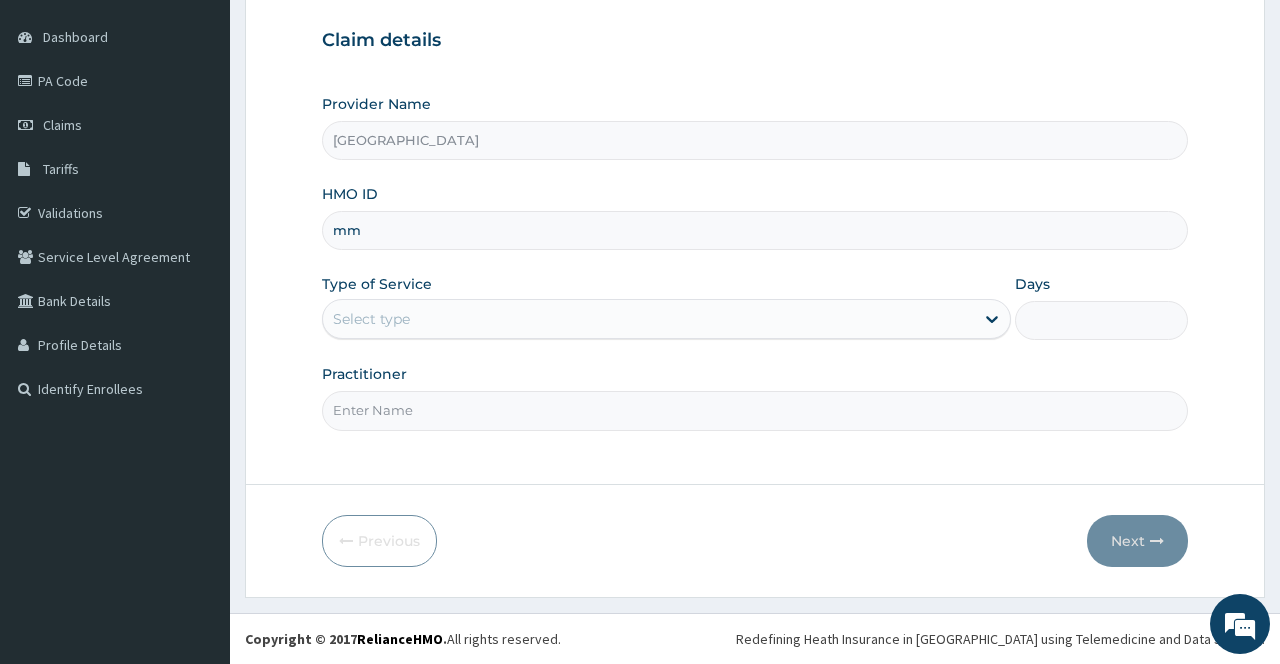 type on "m" 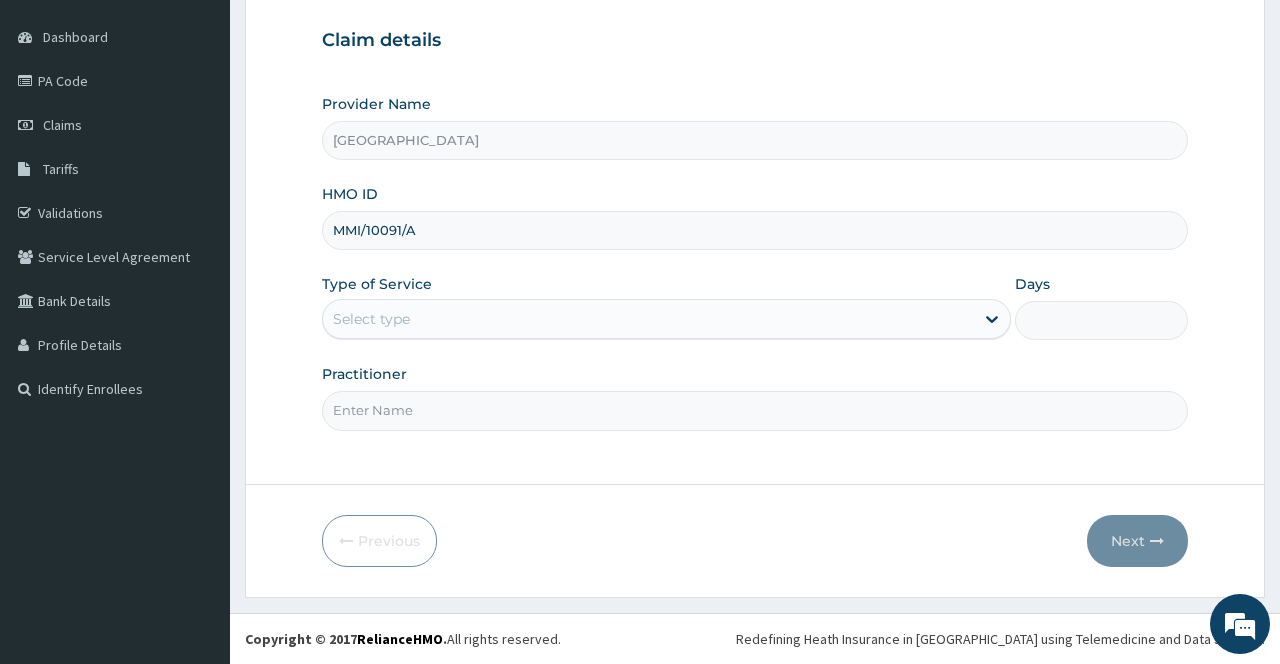 type on "MMI/10091/A" 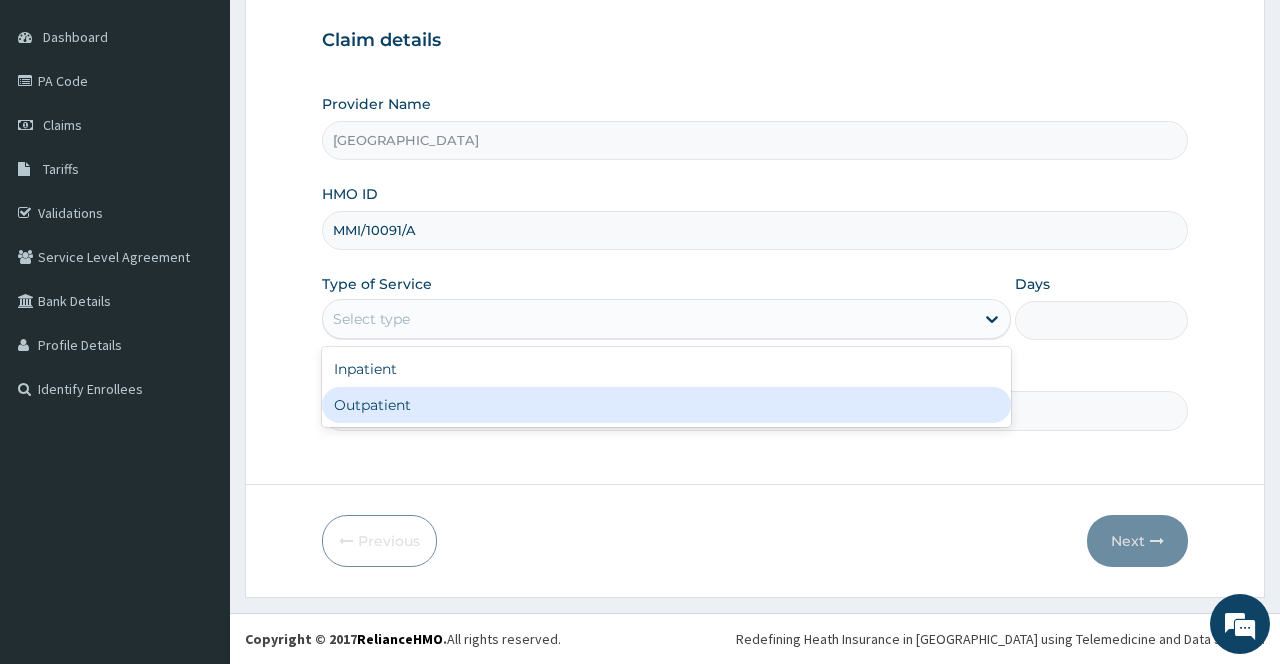 click on "Outpatient" at bounding box center [666, 405] 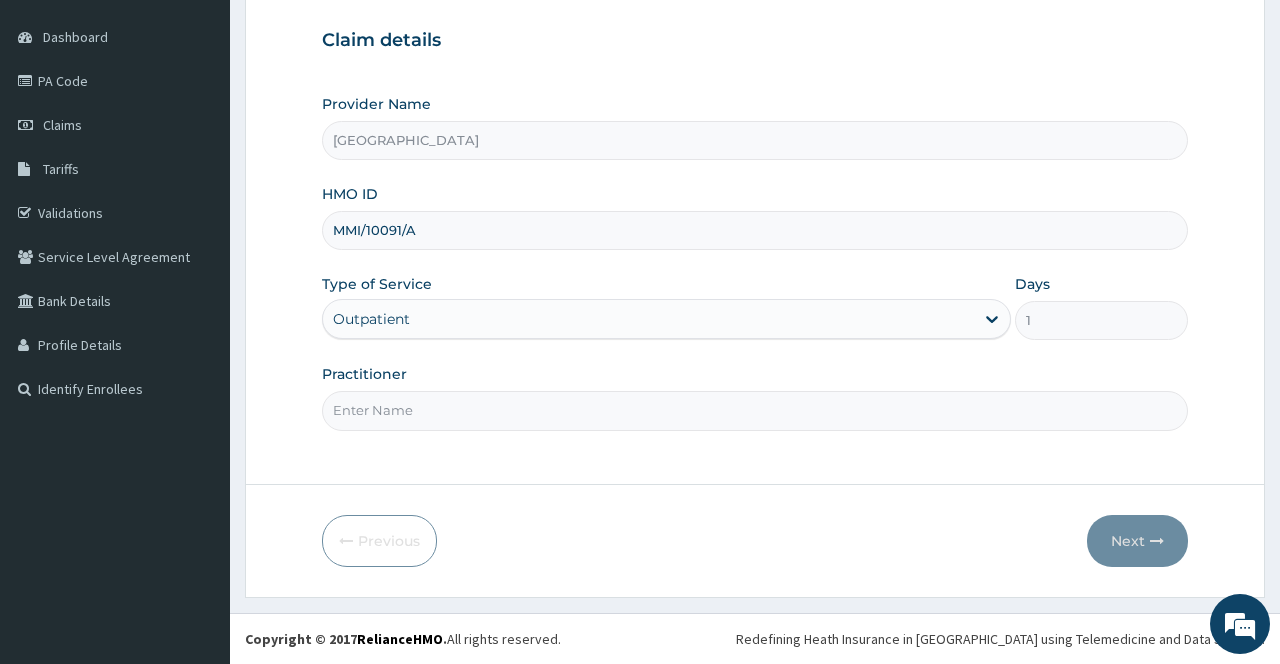 click on "Practitioner" at bounding box center (754, 410) 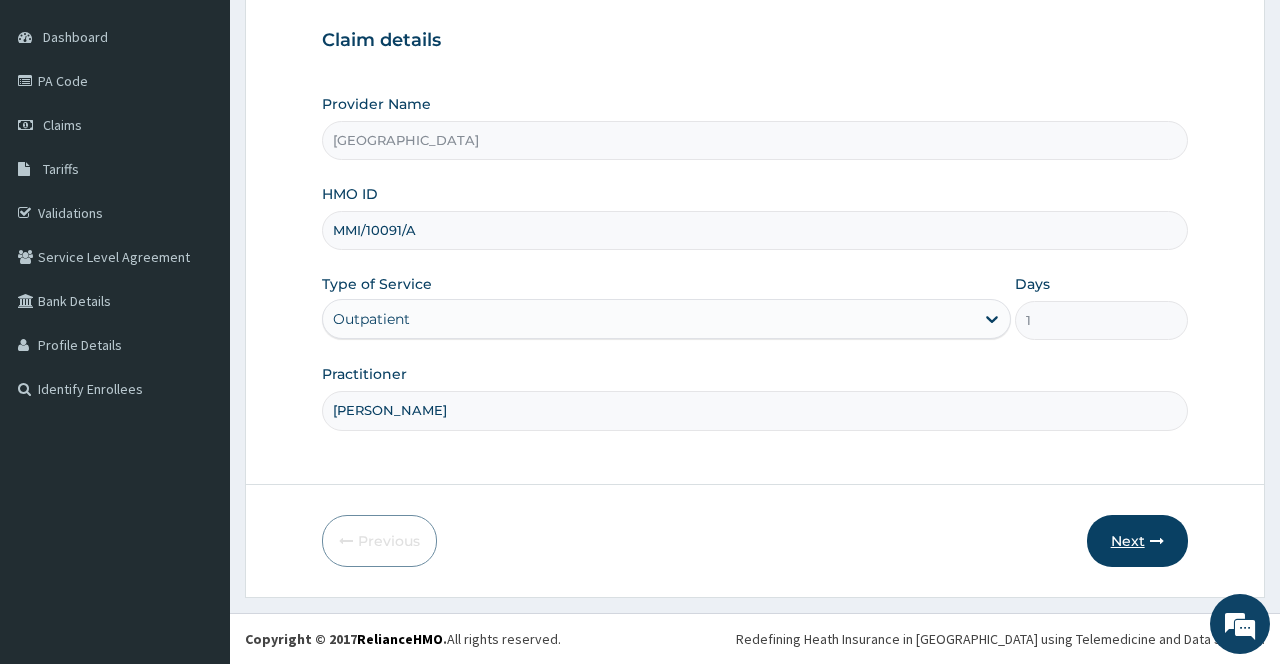 click on "Next" at bounding box center [1137, 541] 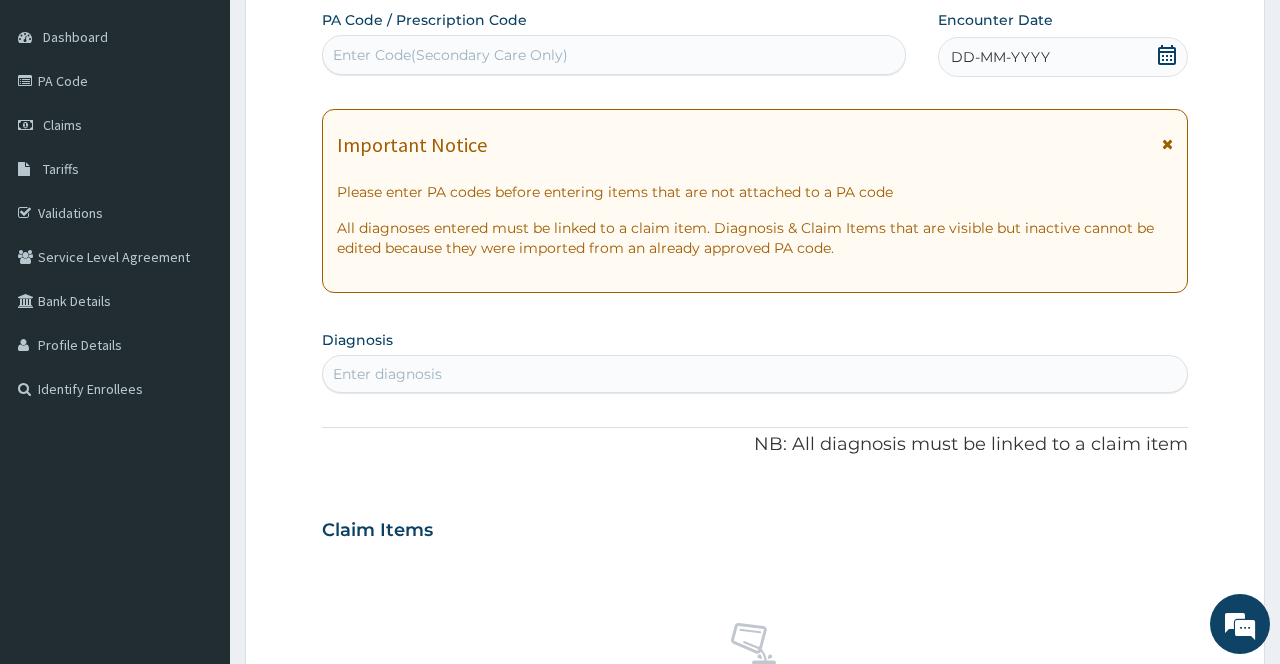 click at bounding box center (1167, 144) 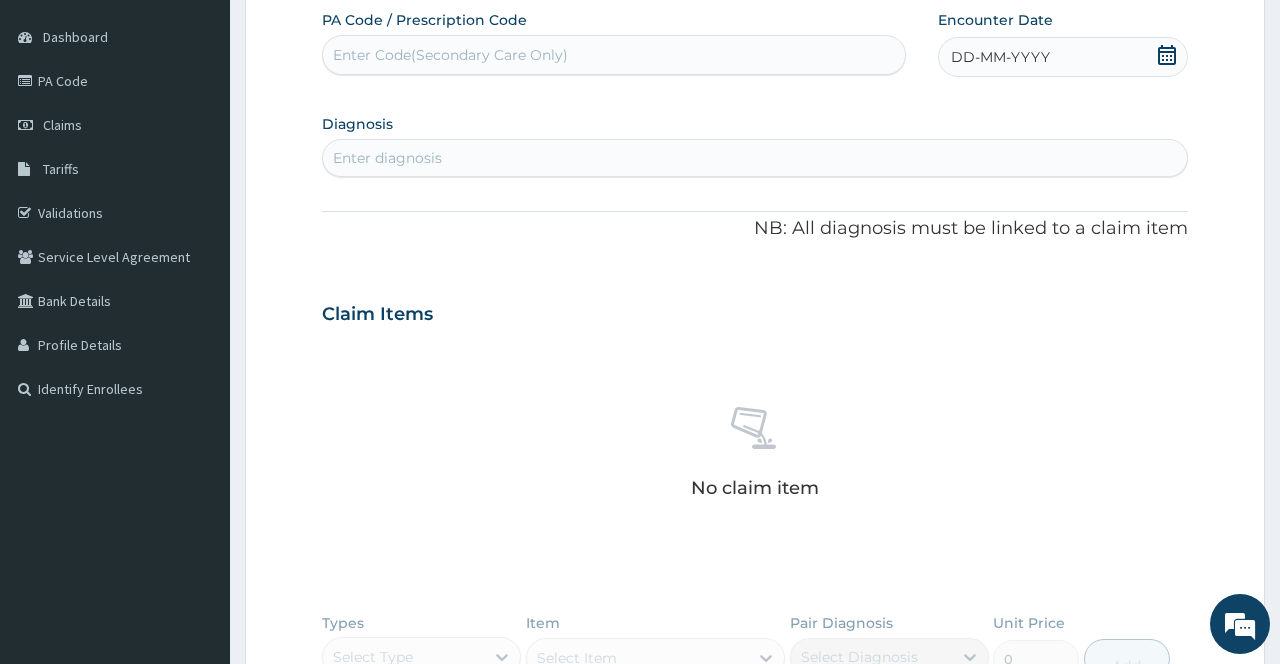 click 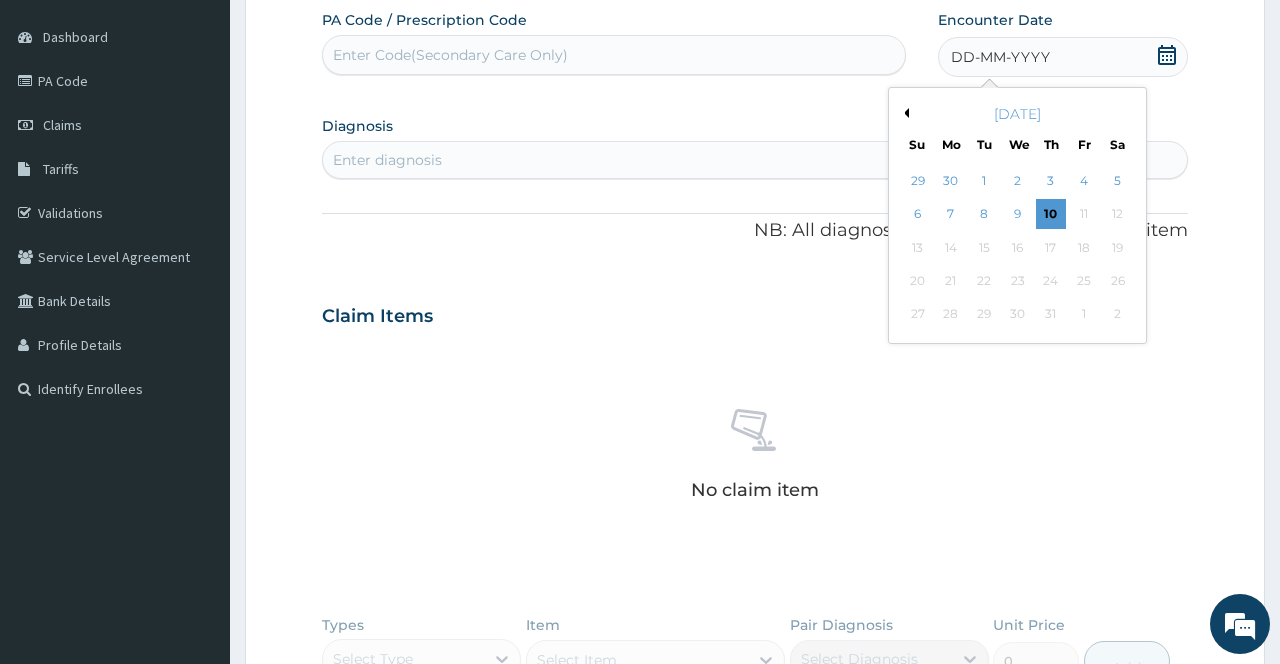 click on "Previous Month" at bounding box center (904, 113) 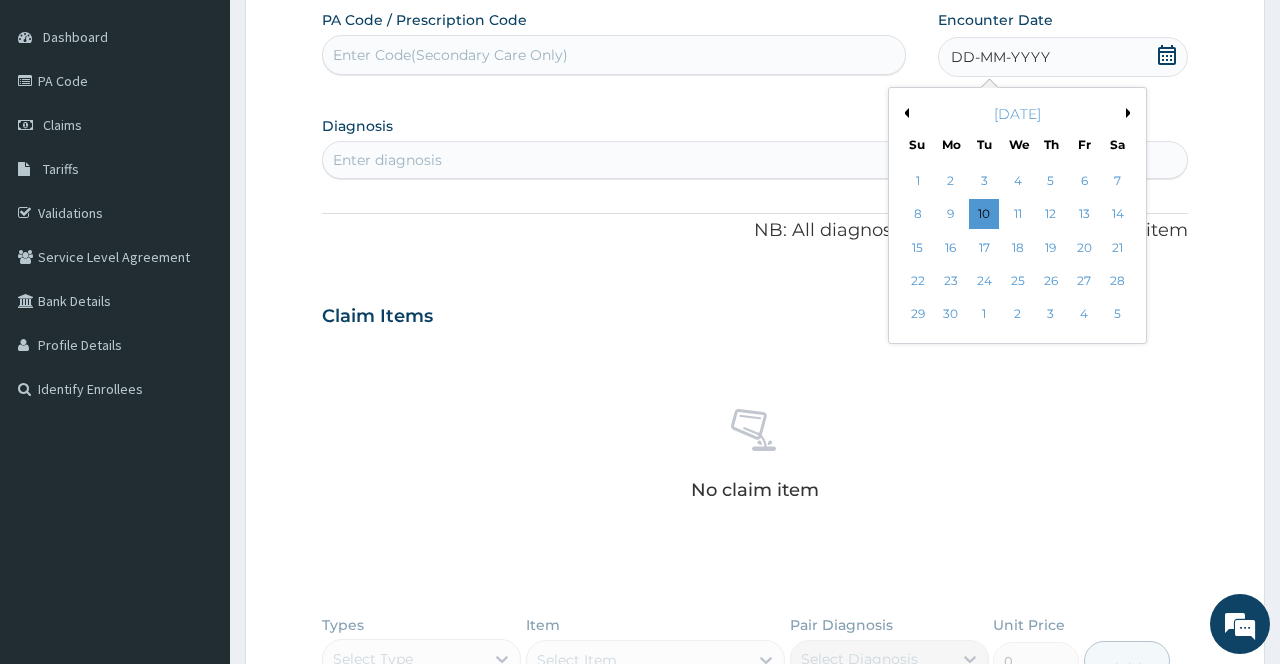 click on "Previous Month" at bounding box center [904, 113] 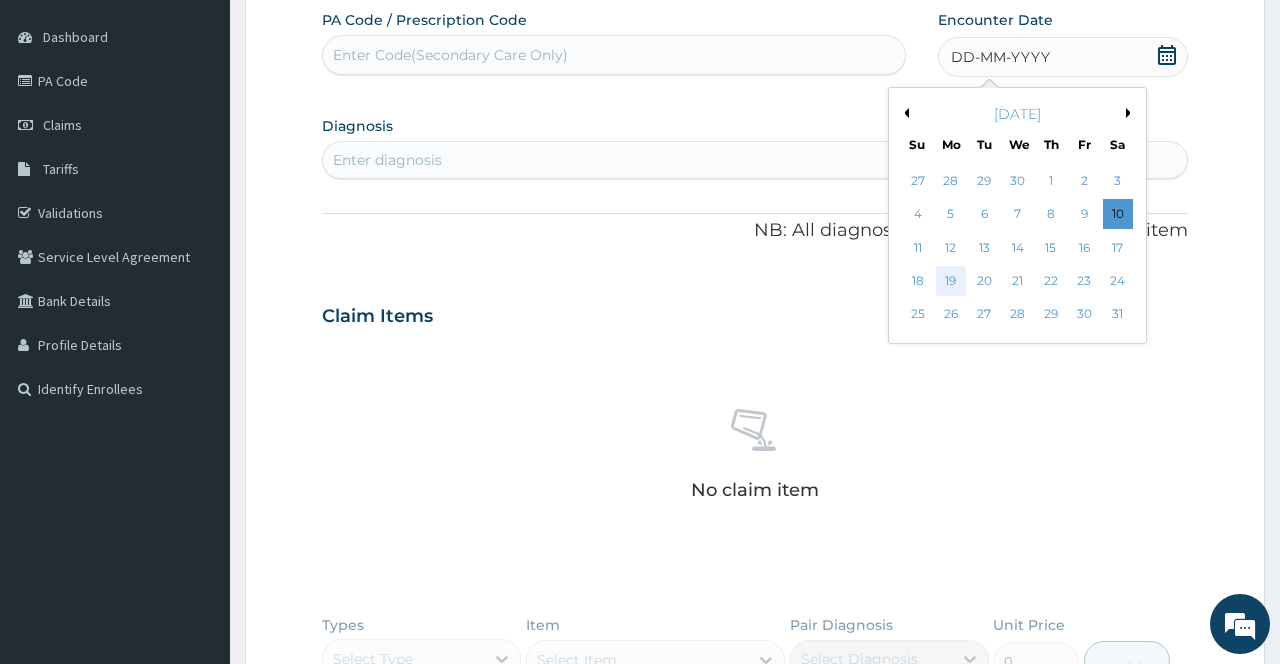 click on "19" at bounding box center (951, 281) 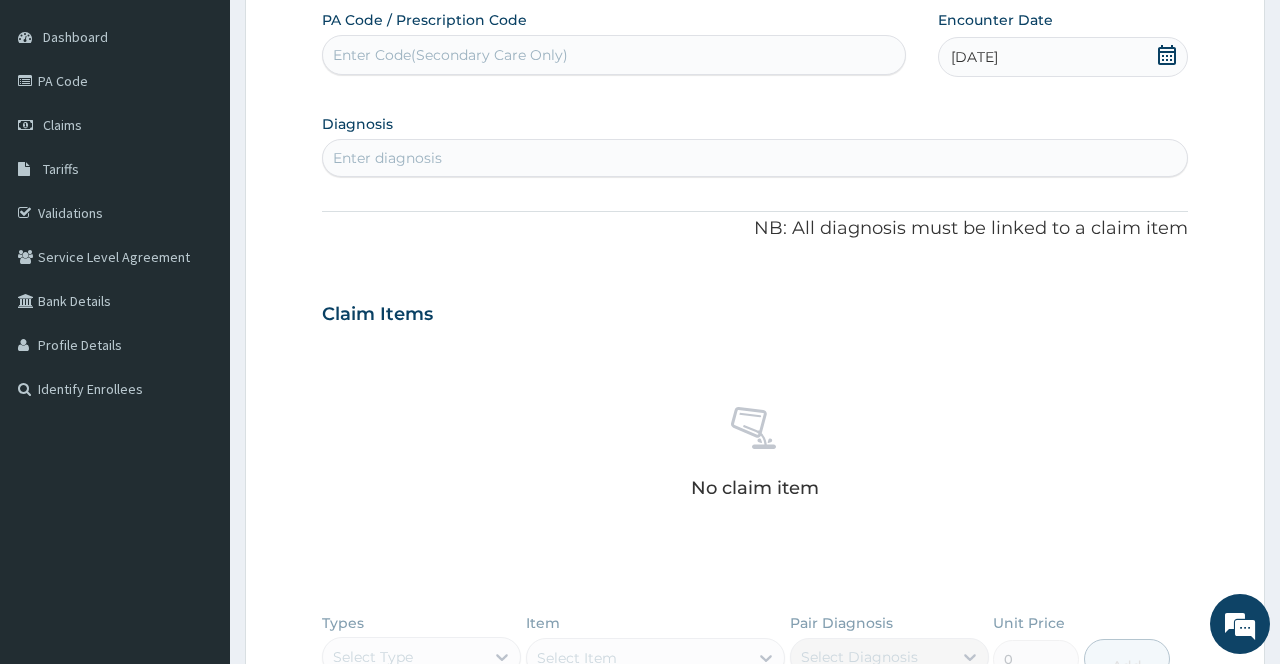 click on "Enter diagnosis" at bounding box center [754, 158] 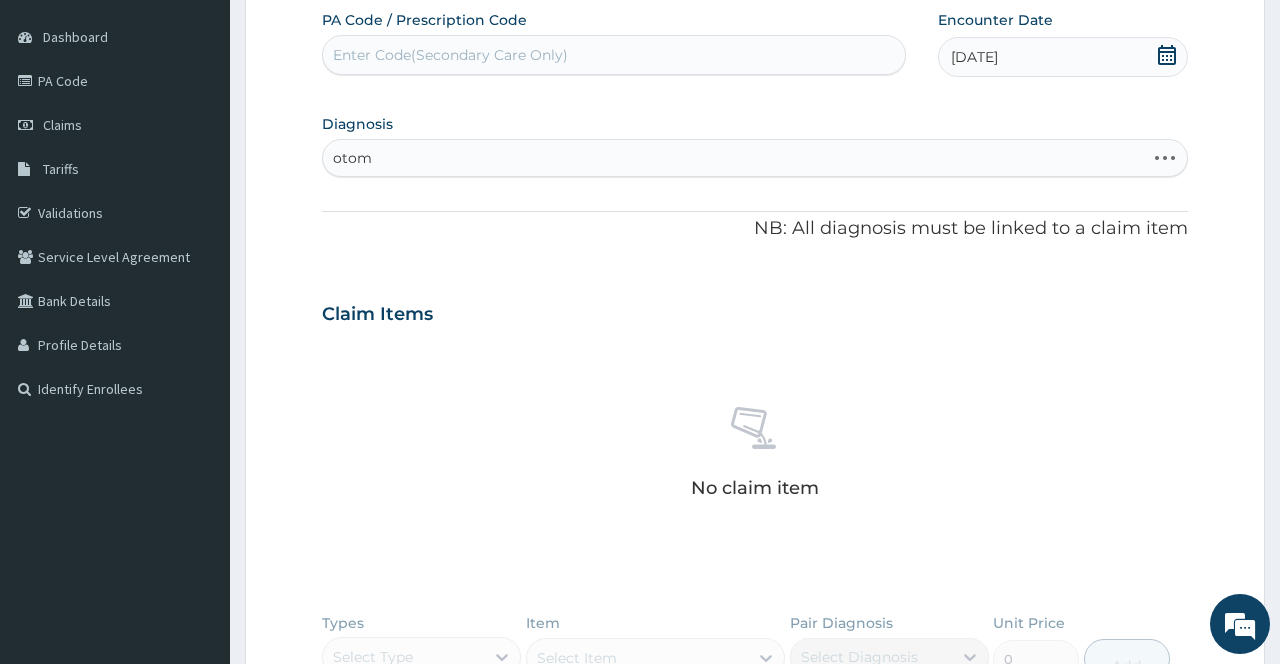 type on "otomy" 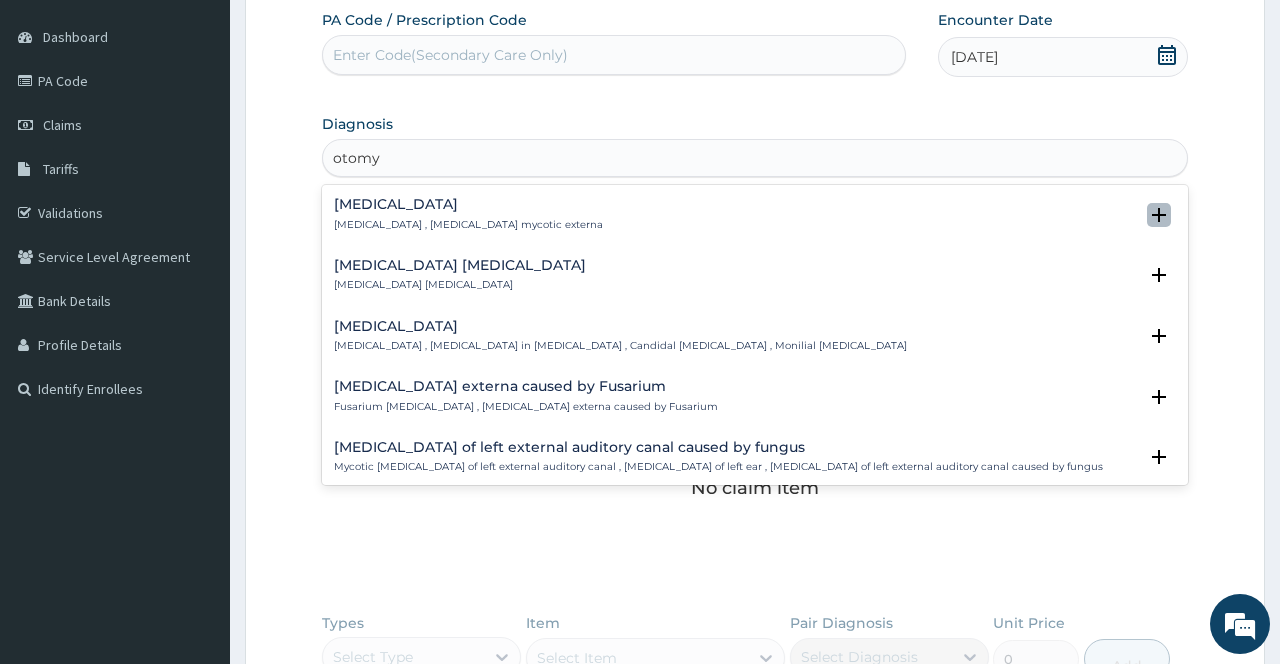 click 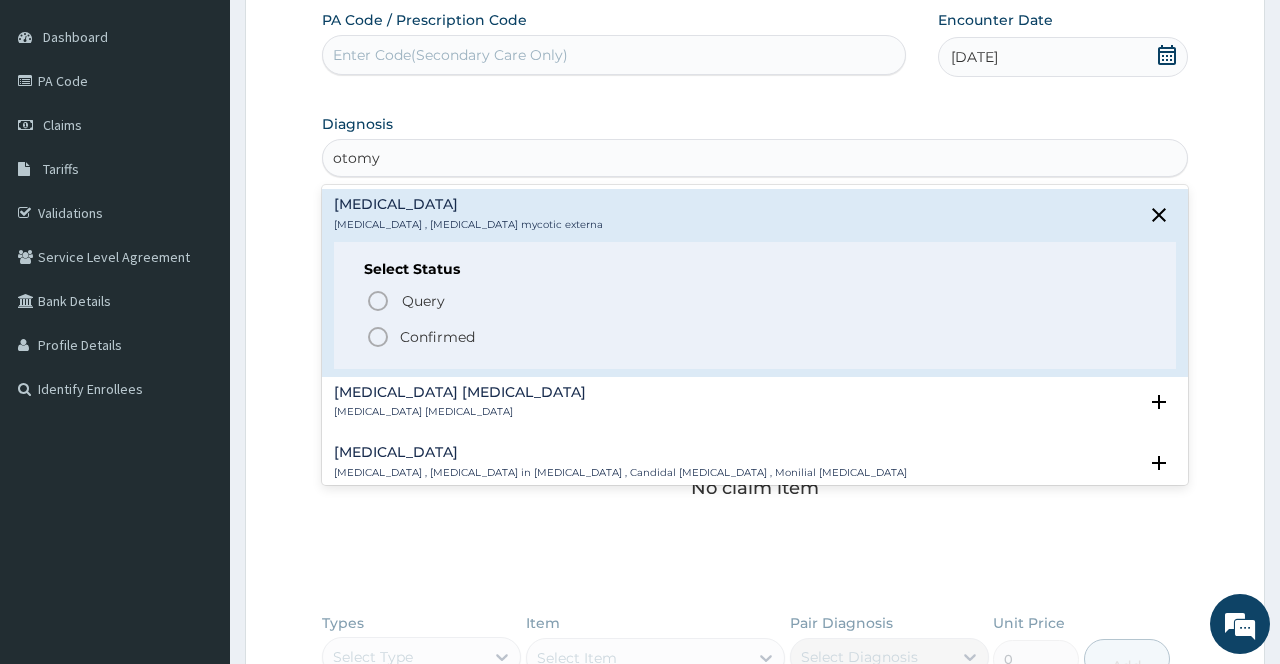 click 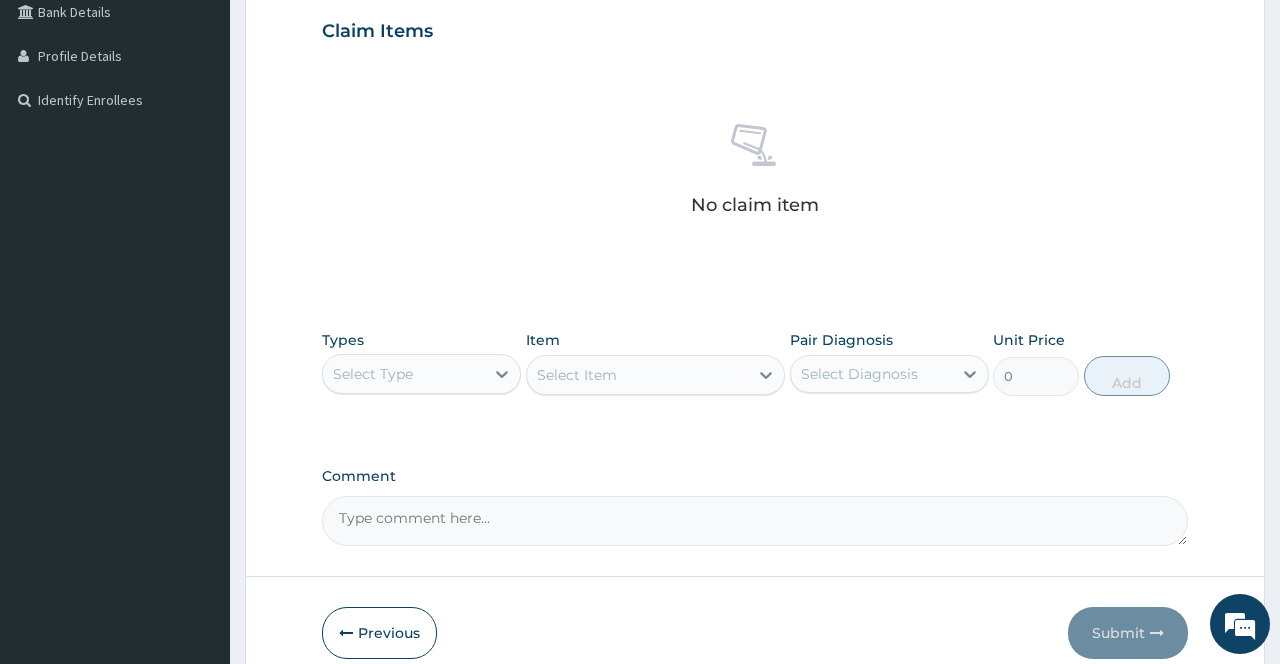 scroll, scrollTop: 474, scrollLeft: 0, axis: vertical 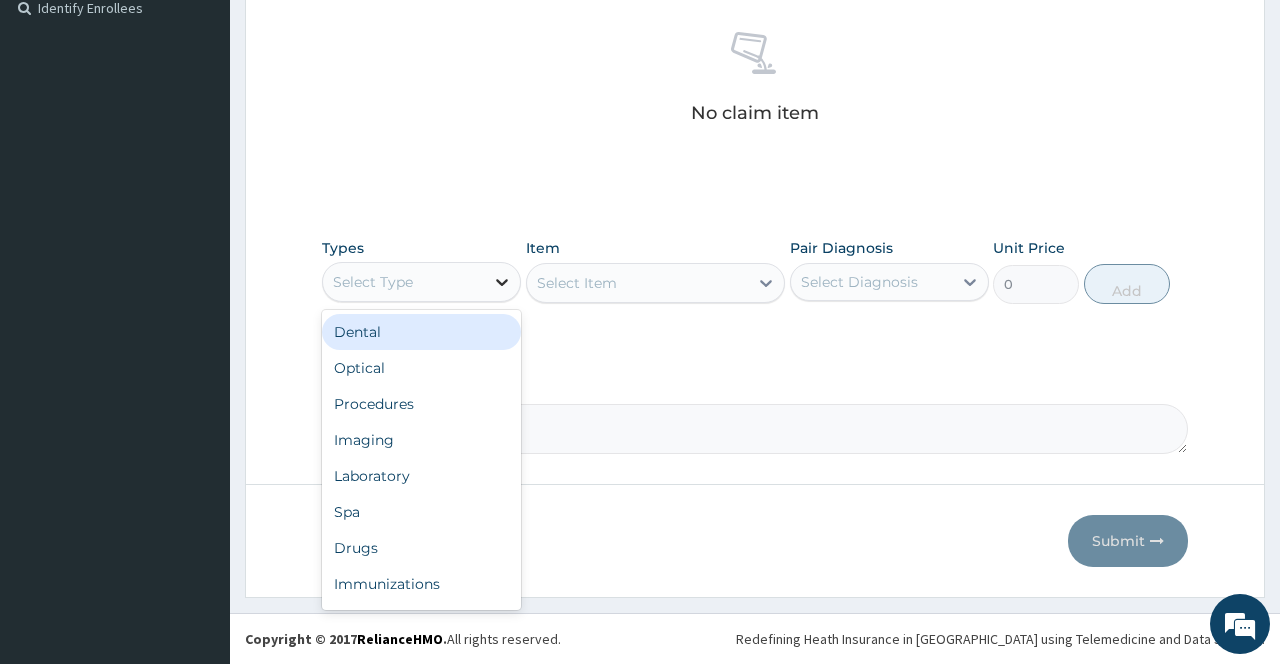 click 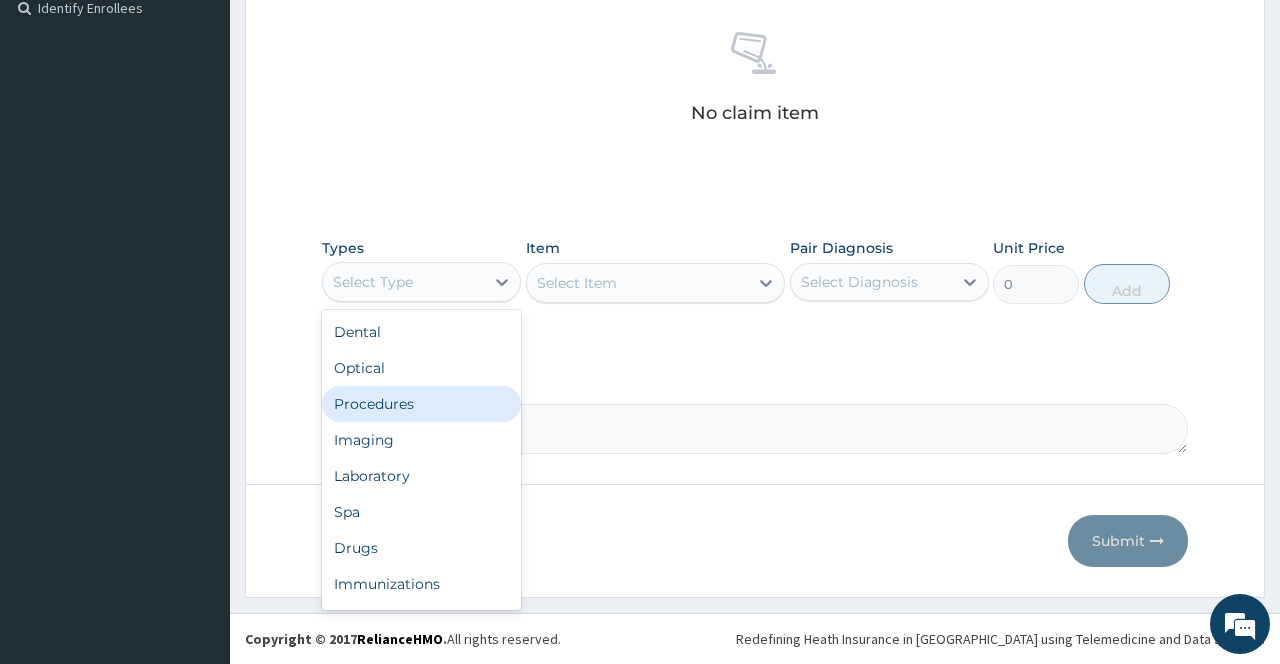 click on "Procedures" at bounding box center [421, 404] 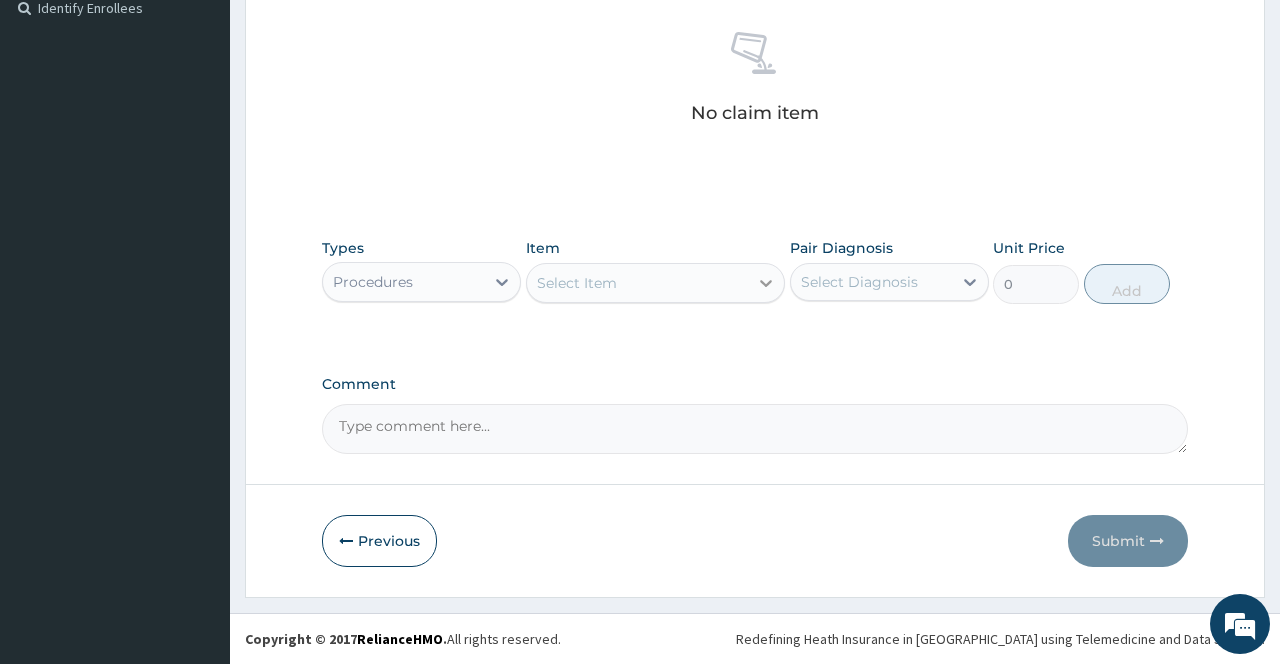 click 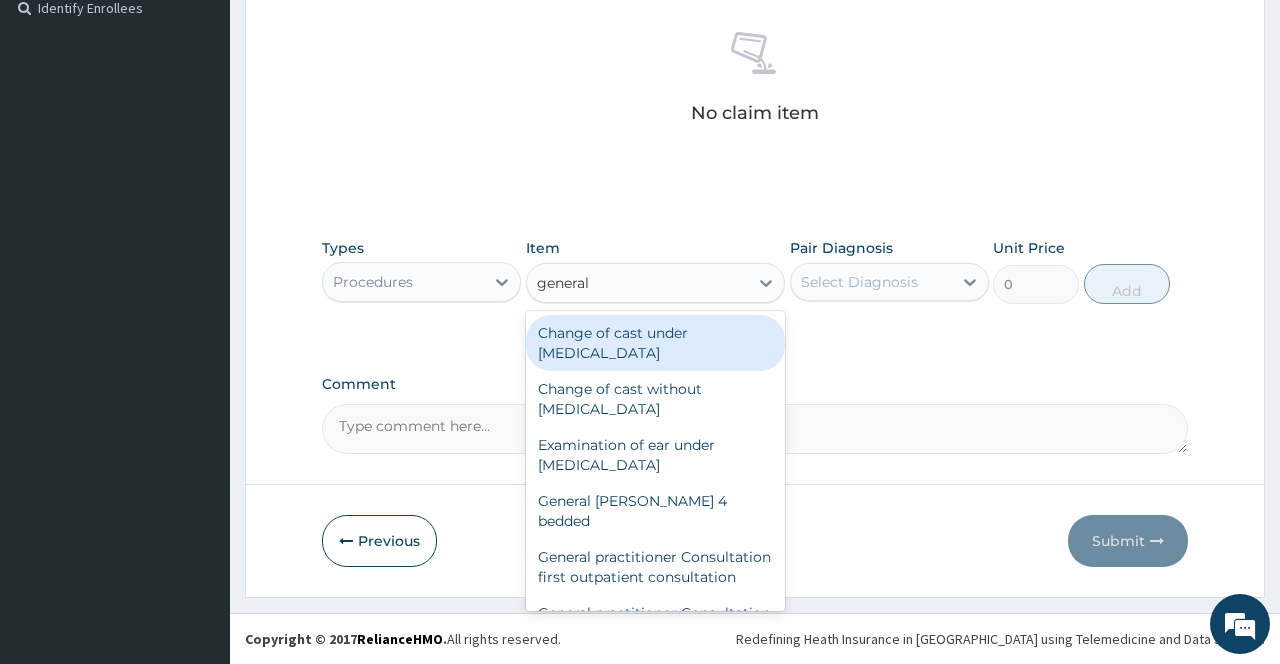 type on "general p" 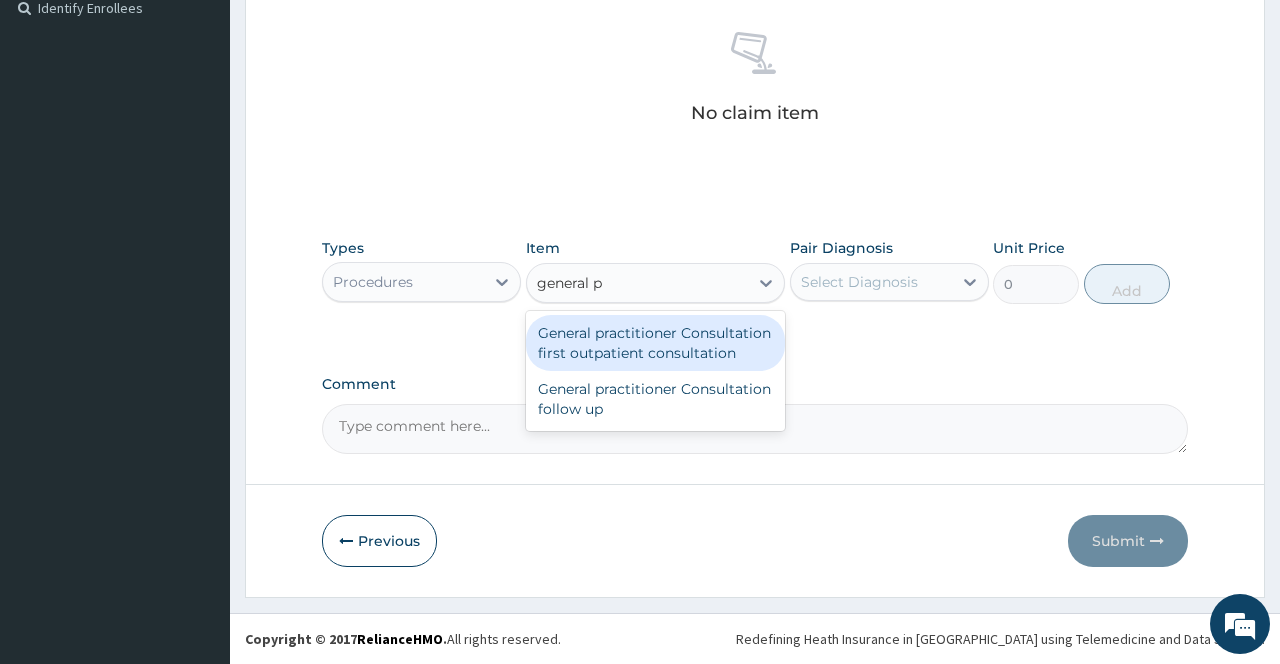 click on "General practitioner Consultation first outpatient consultation" at bounding box center (656, 343) 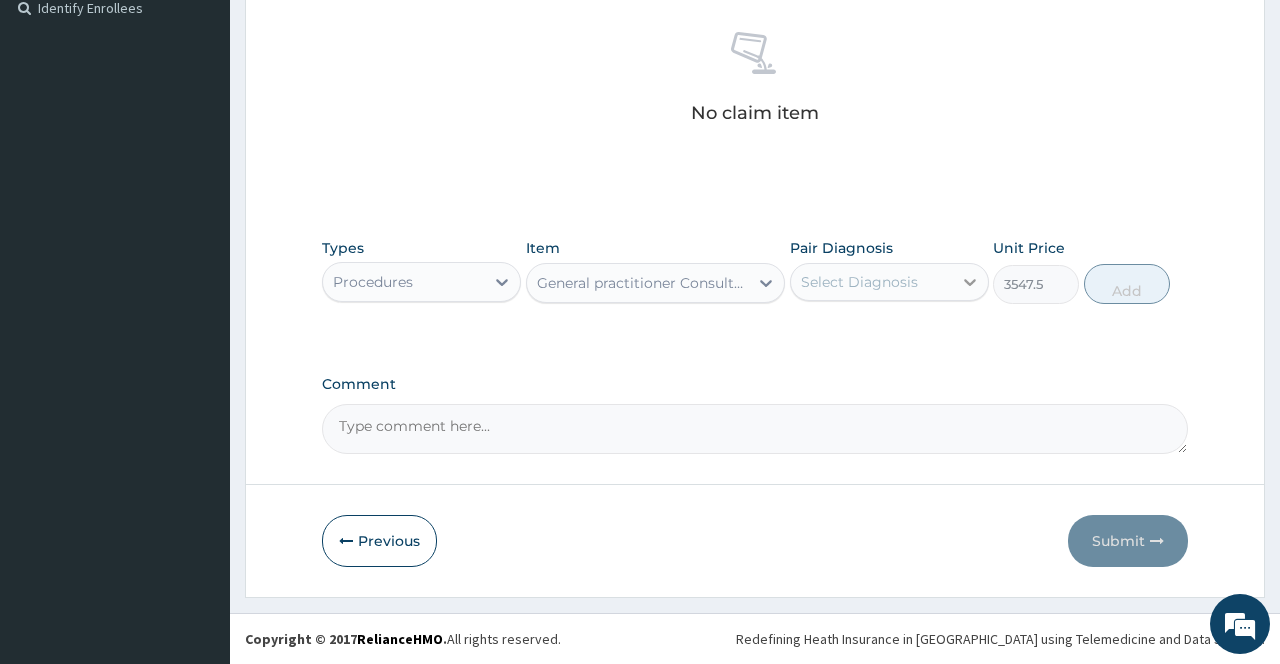click at bounding box center [970, 282] 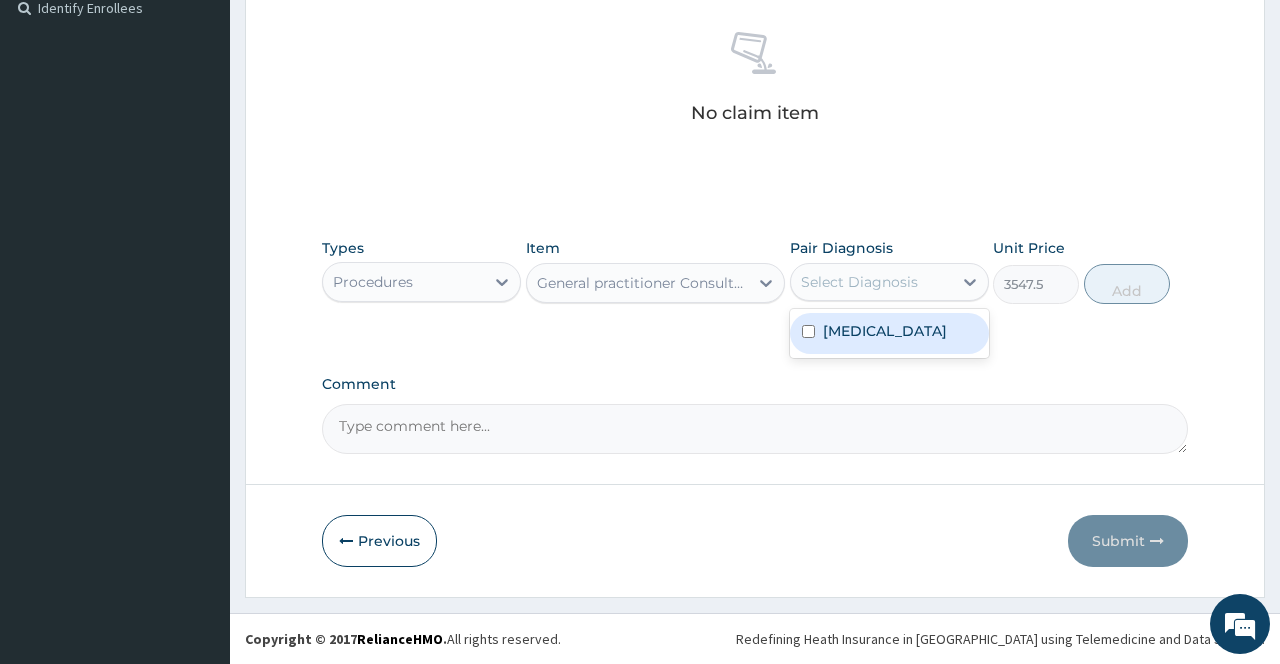 click on "Otomycosis" at bounding box center [885, 331] 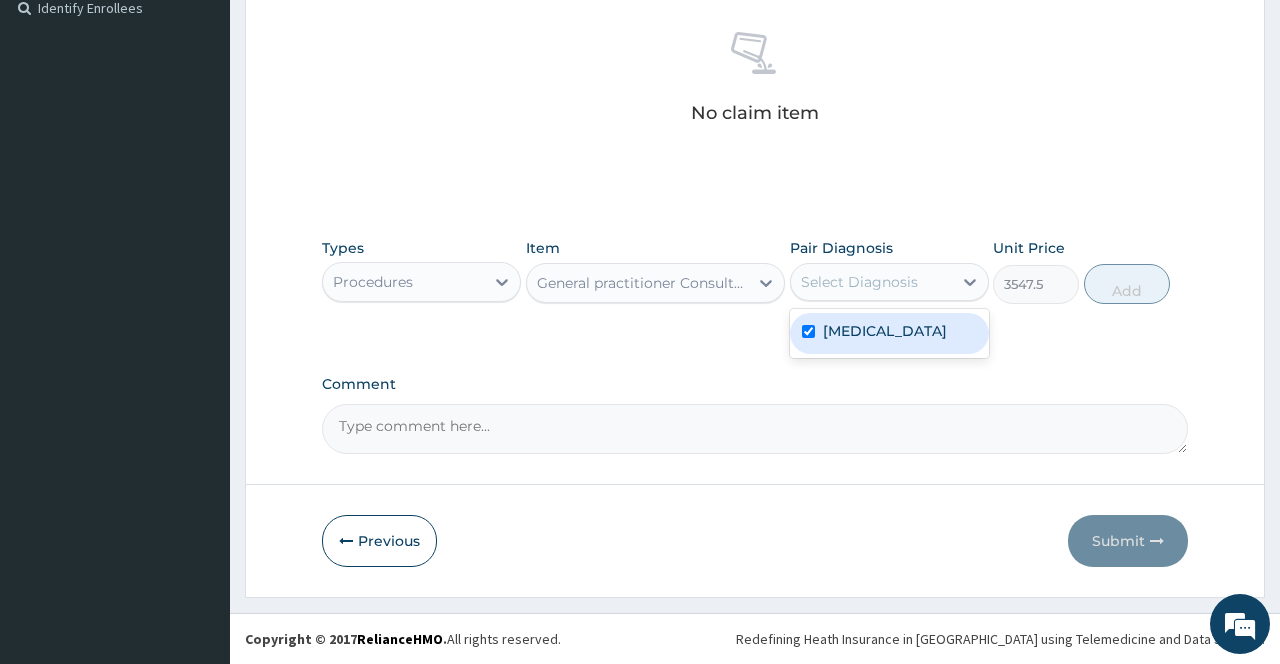 checkbox on "true" 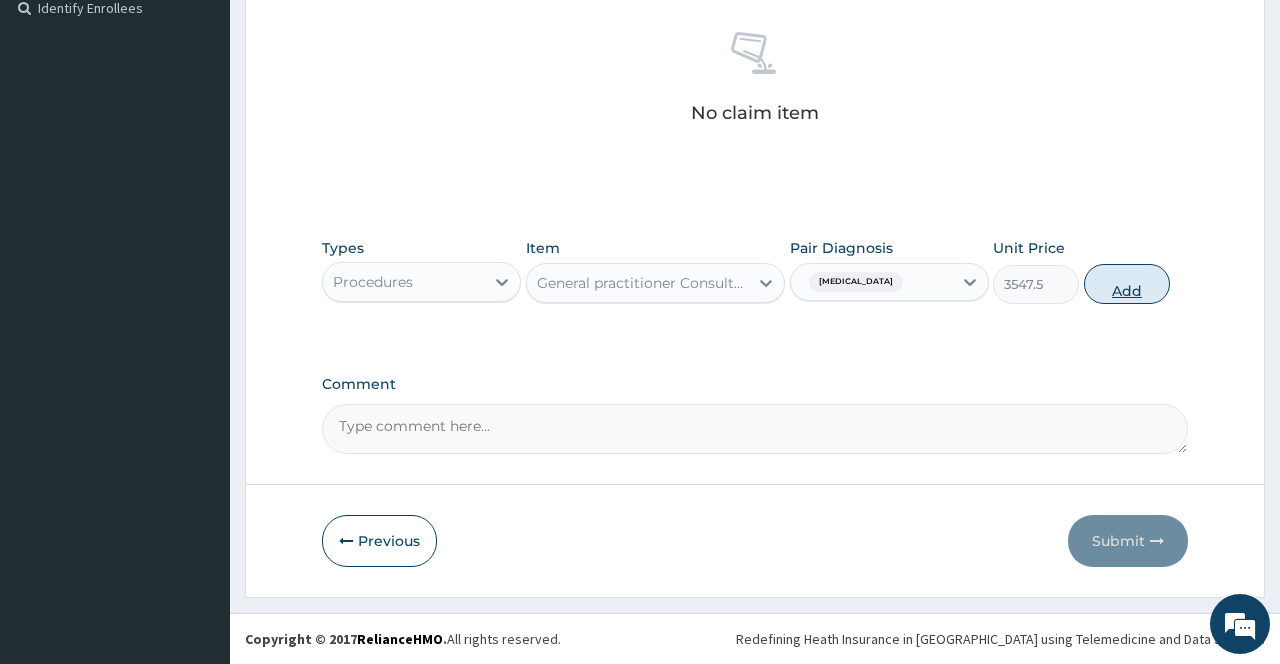 click on "Add" at bounding box center [1127, 284] 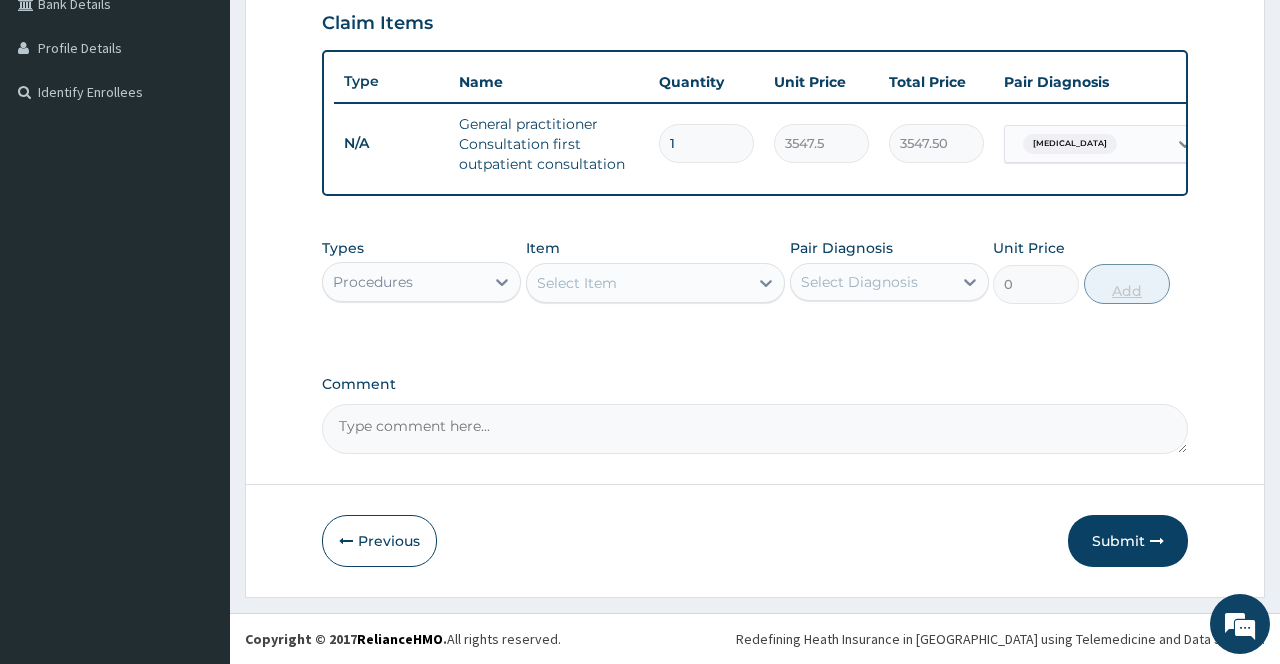 scroll, scrollTop: 494, scrollLeft: 0, axis: vertical 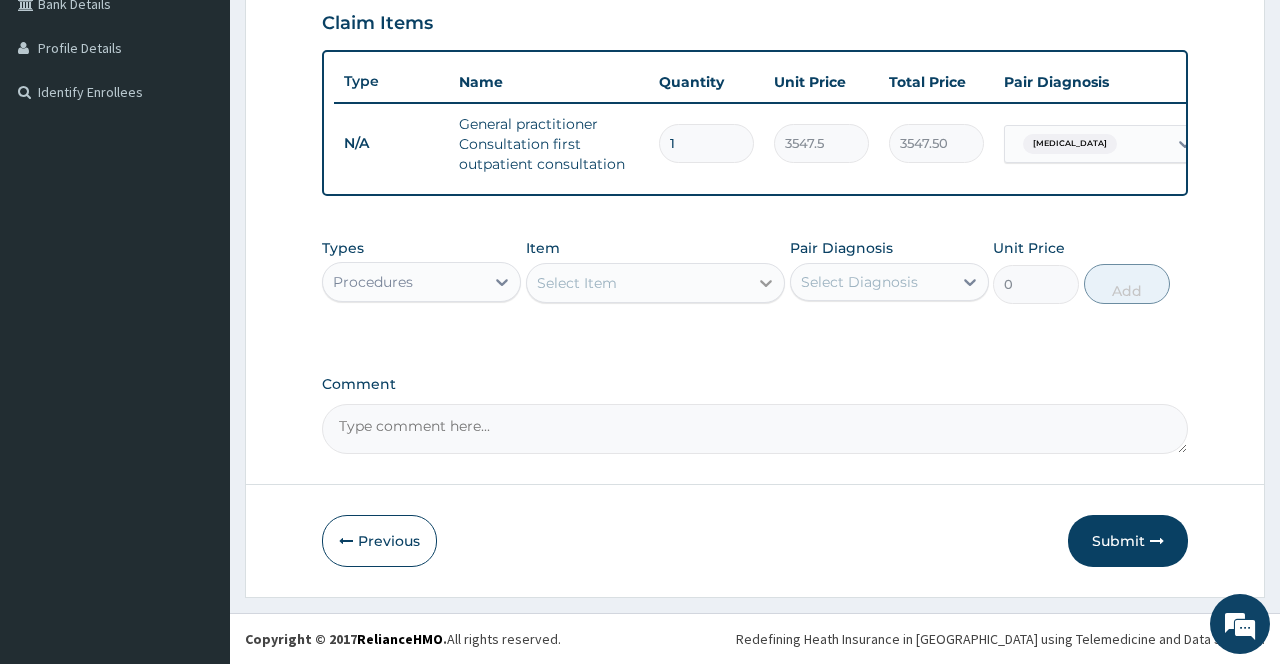 click 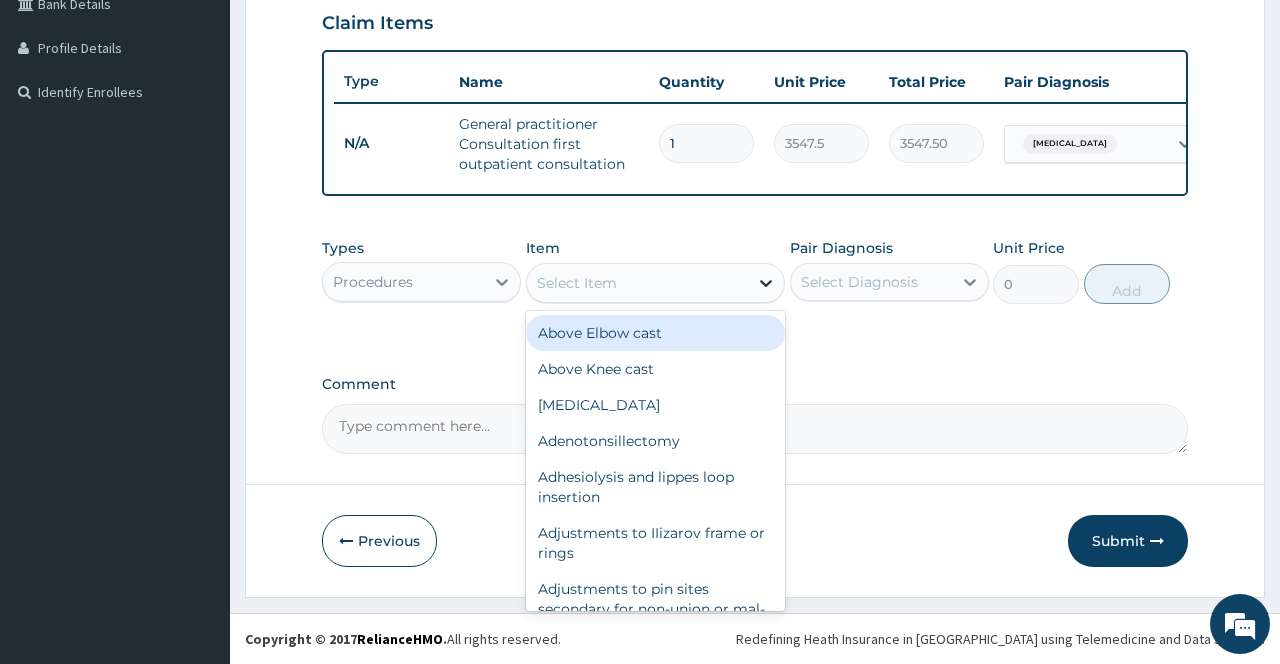 type on "s" 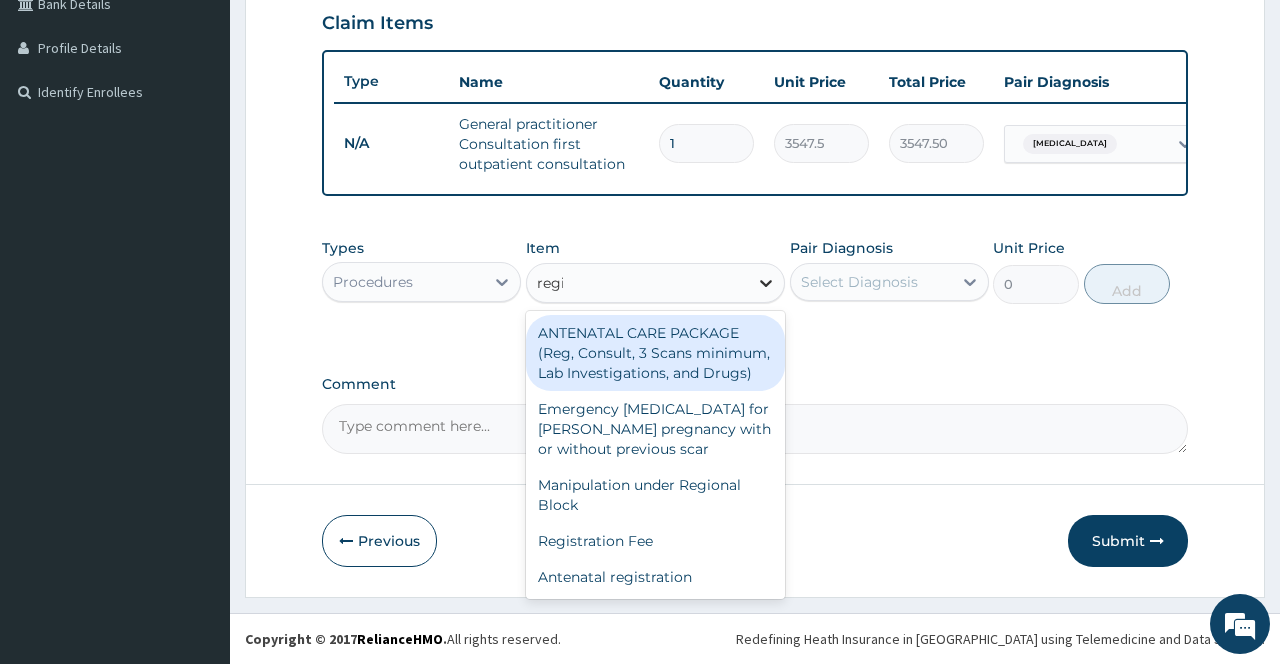 type on "regist" 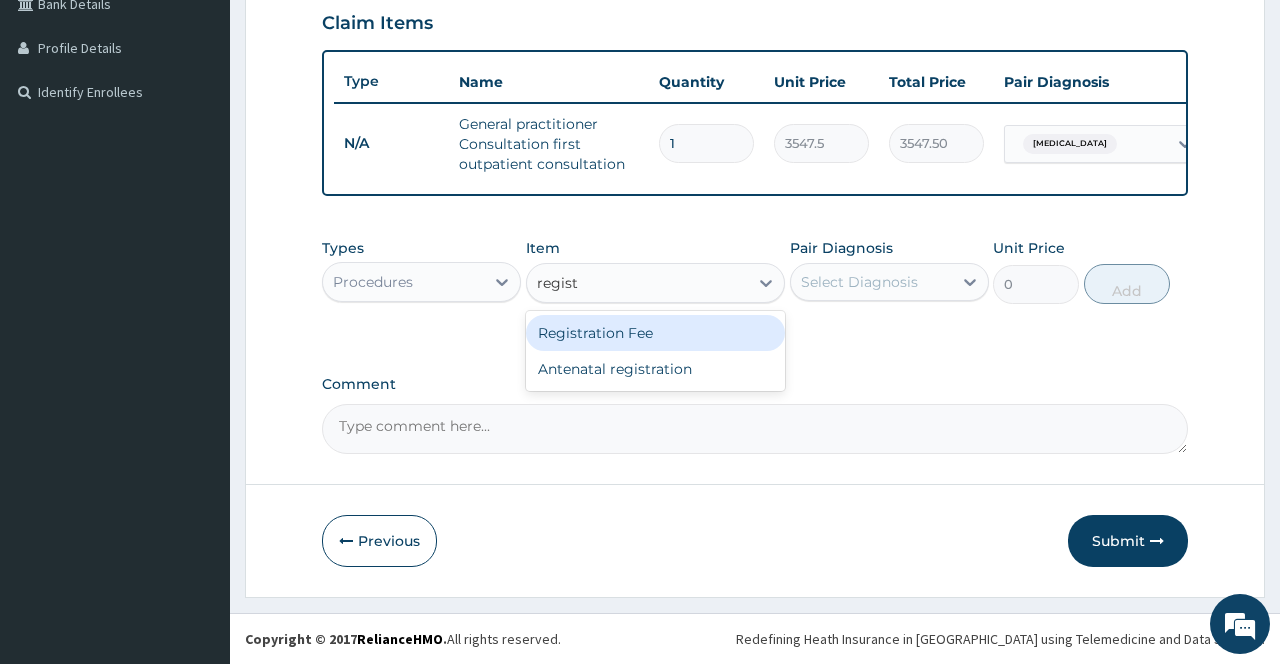 click on "Registration Fee" at bounding box center (656, 333) 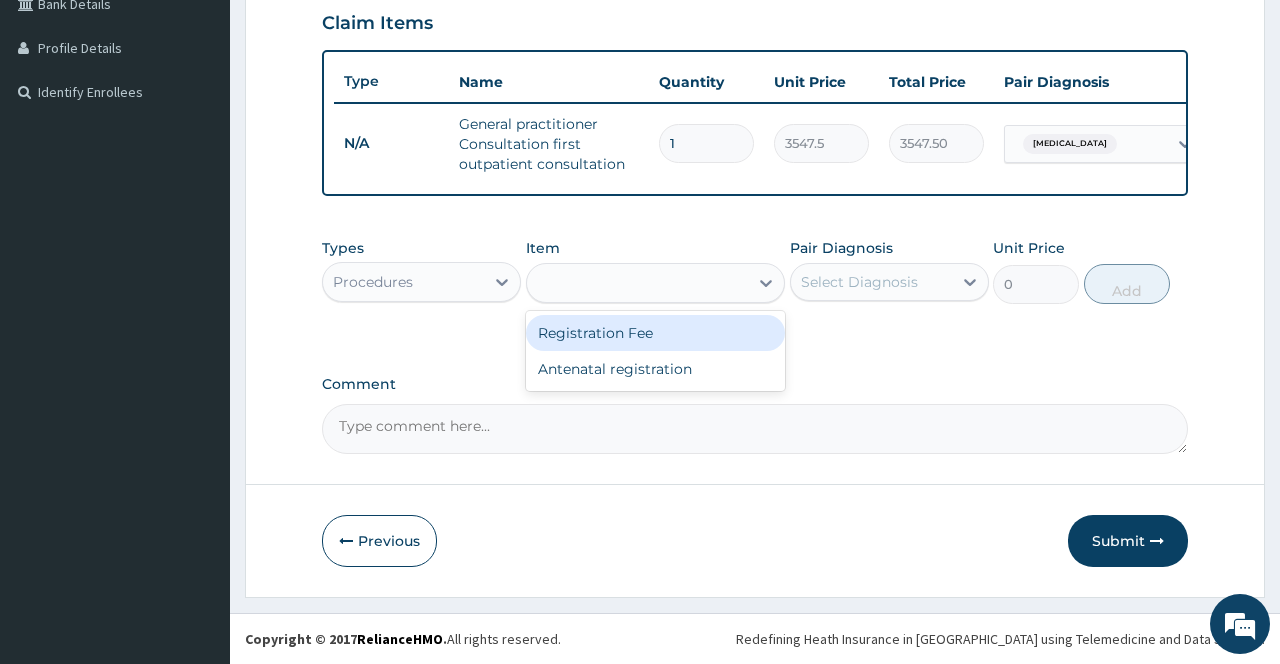 type on "2150" 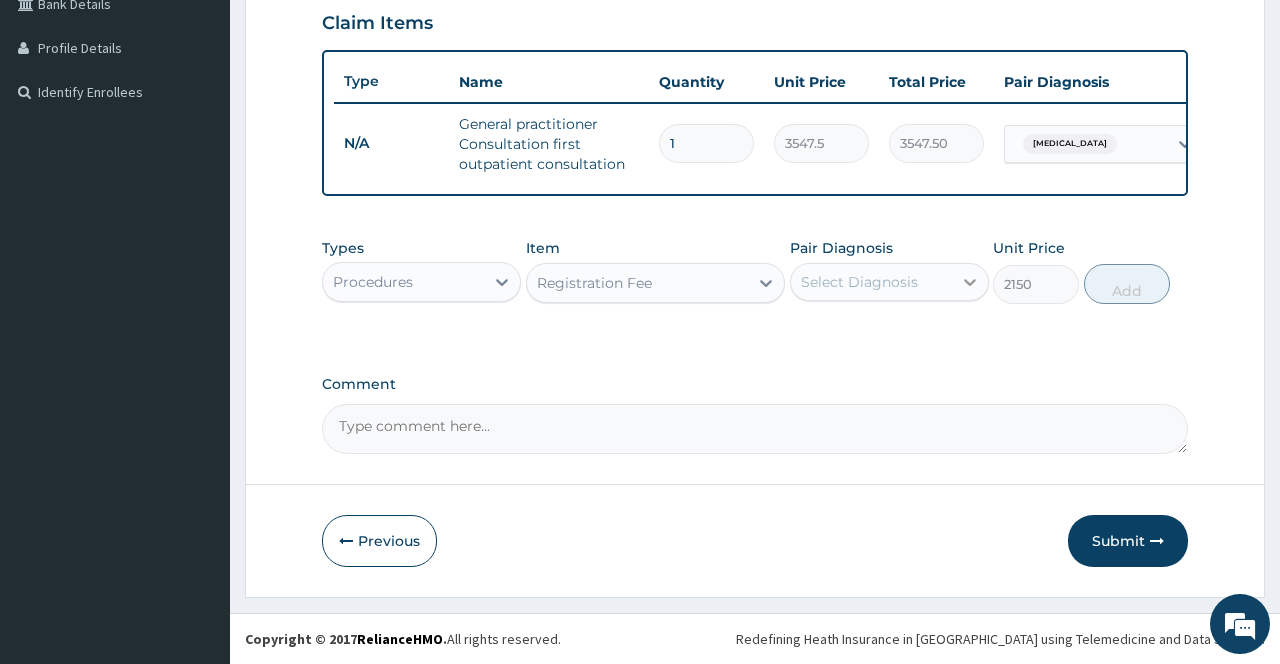 click at bounding box center [970, 282] 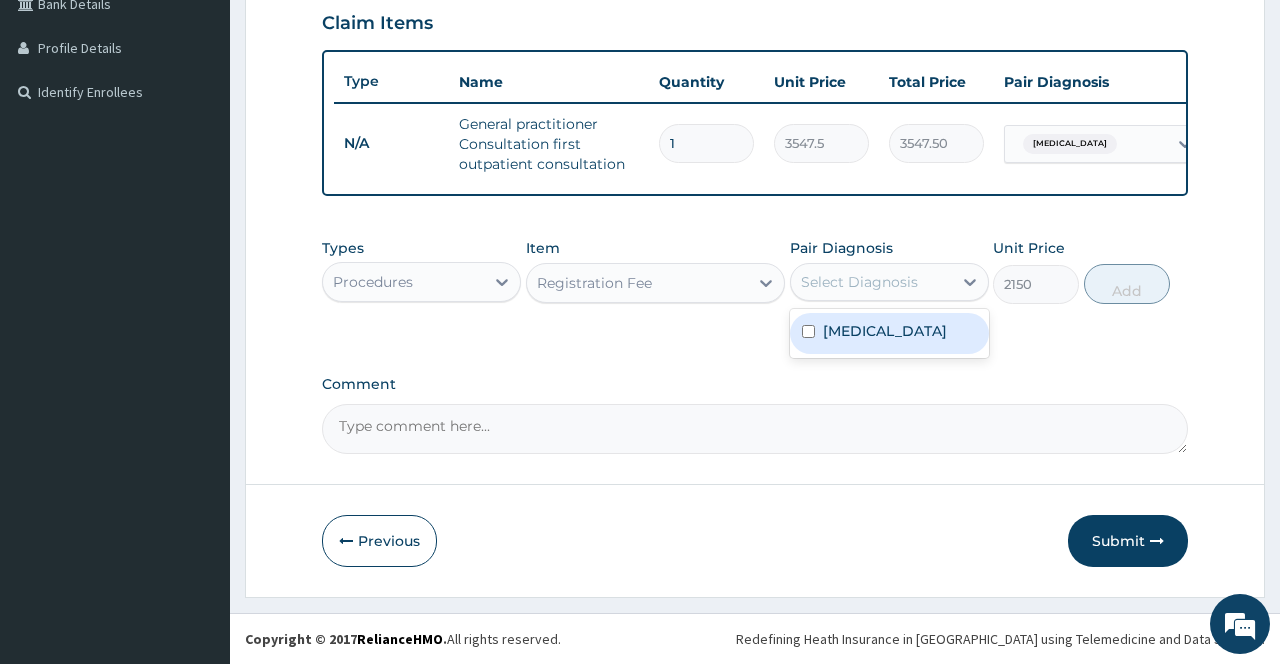 click on "Otomycosis" at bounding box center (885, 331) 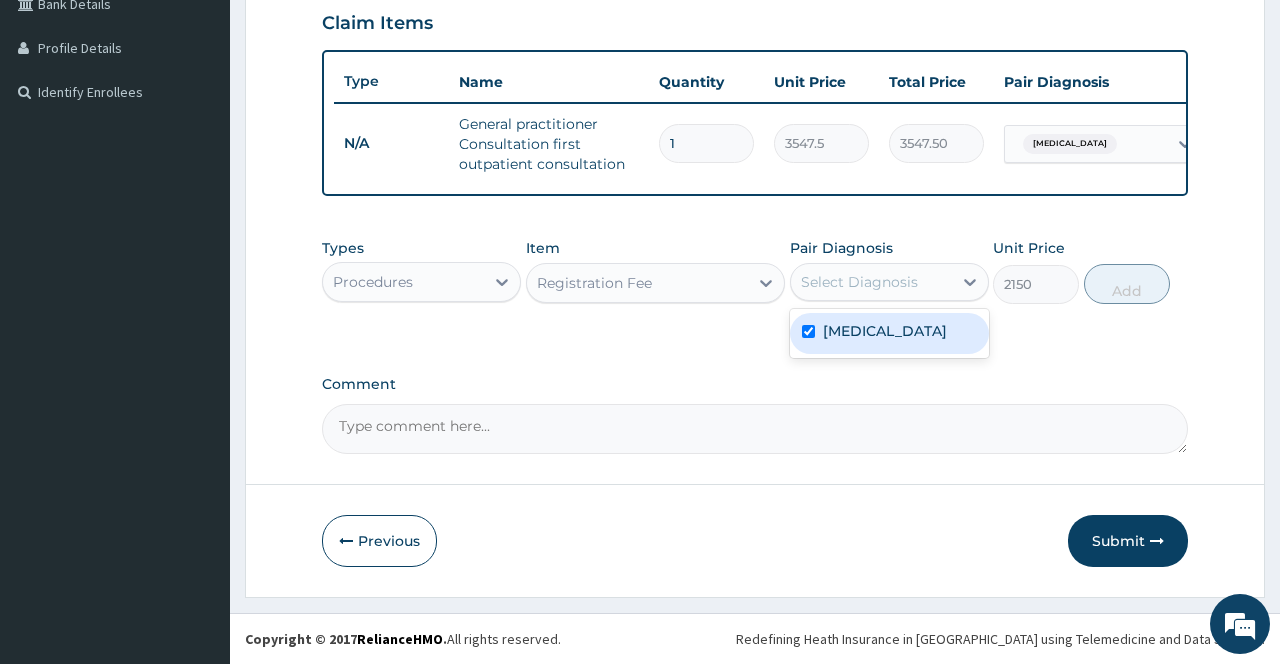 checkbox on "true" 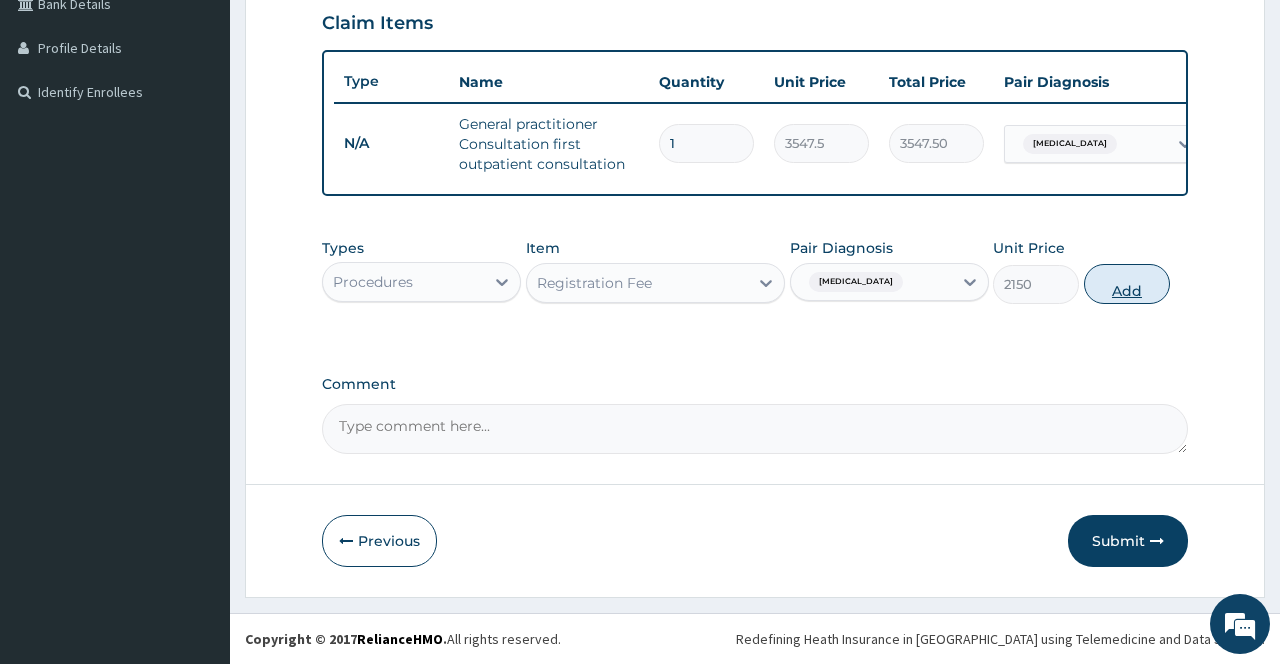 click on "Add" at bounding box center [1127, 284] 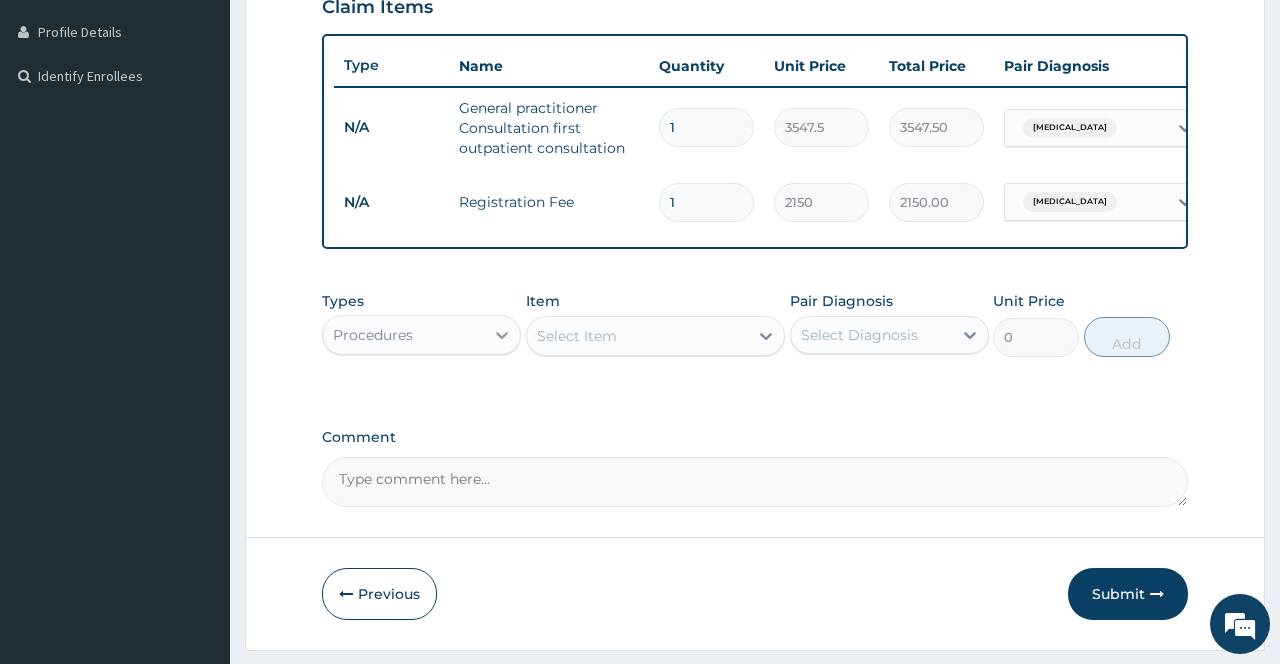 click 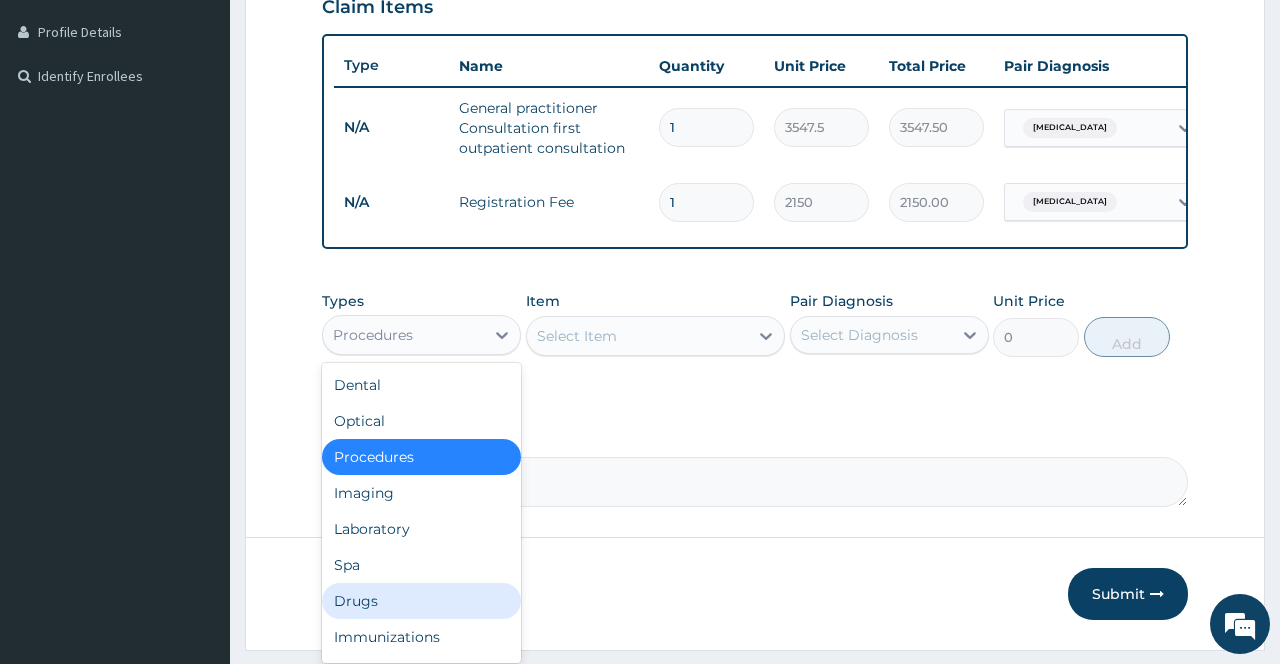 click on "Drugs" at bounding box center (421, 601) 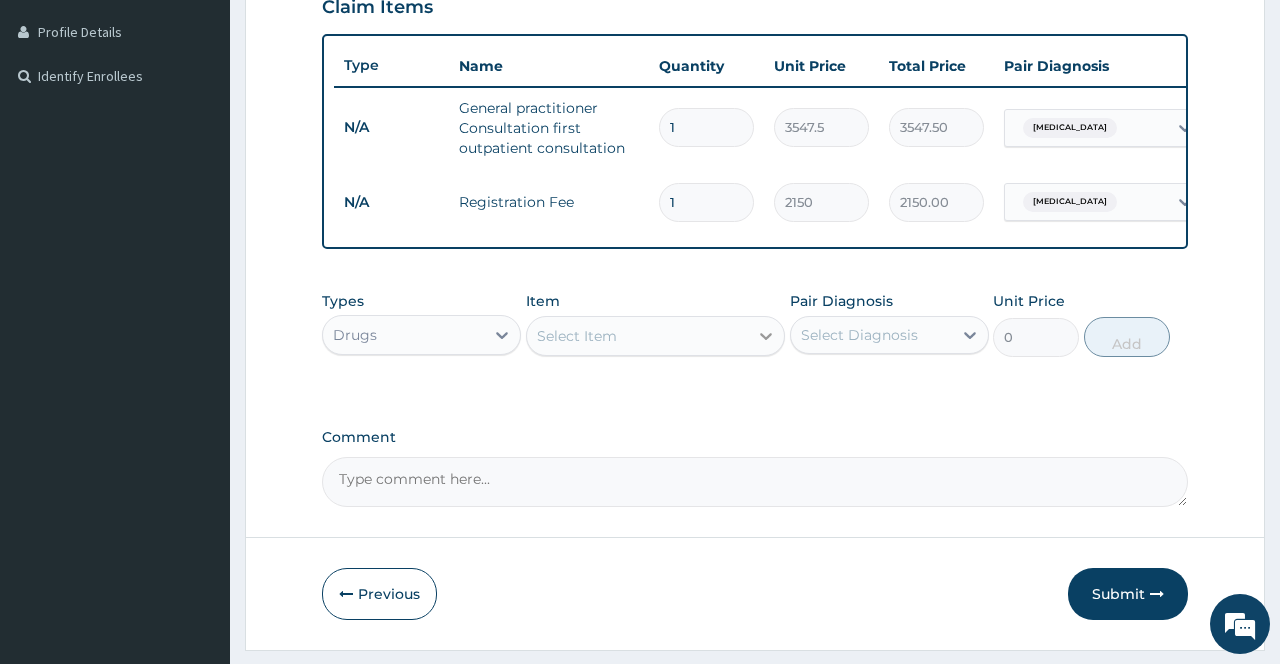click 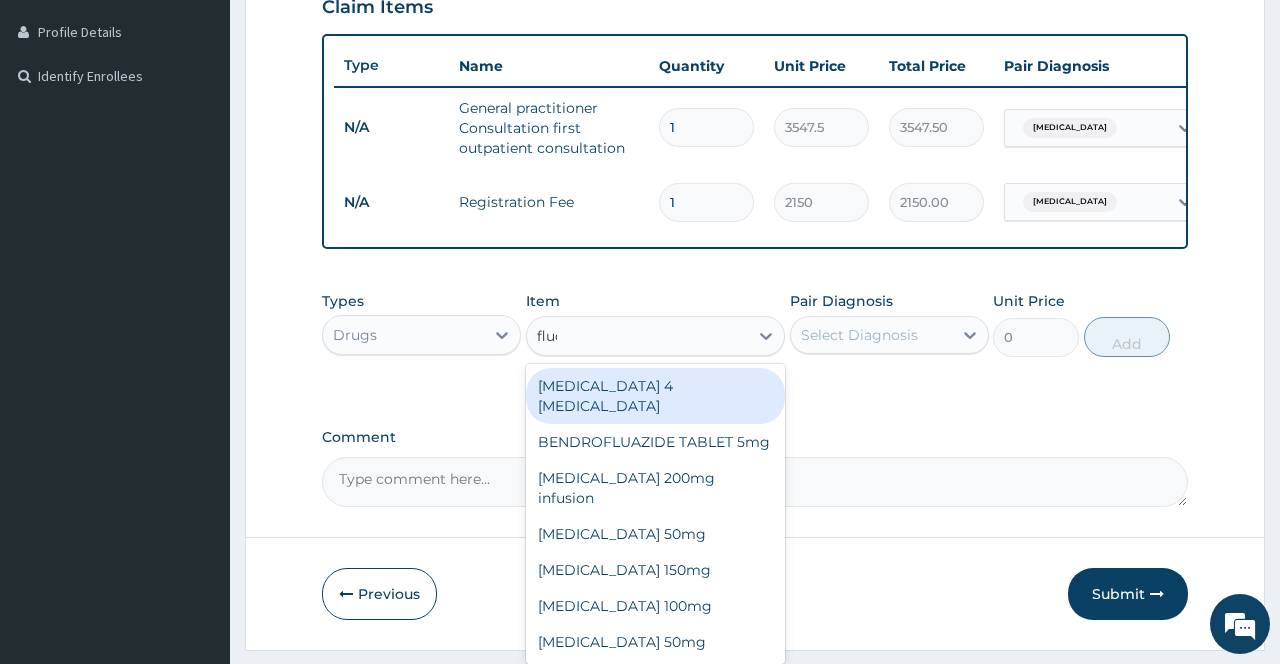 type on "fluco" 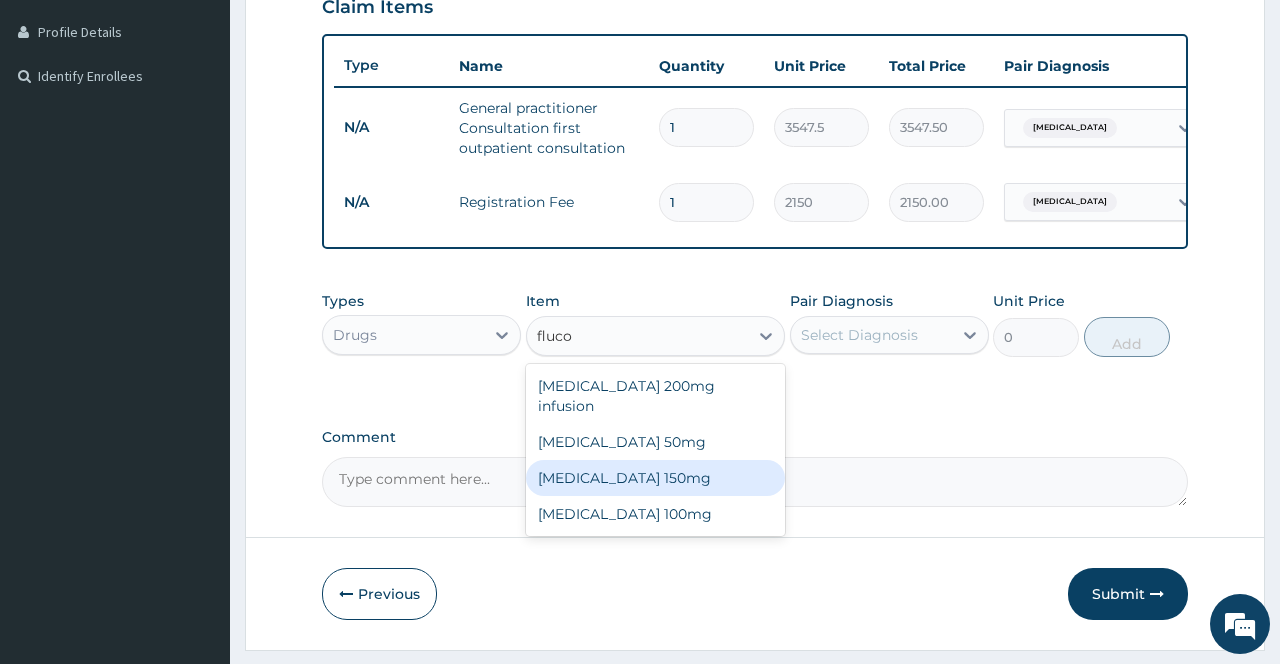 click on "[MEDICAL_DATA] 150mg" at bounding box center (656, 478) 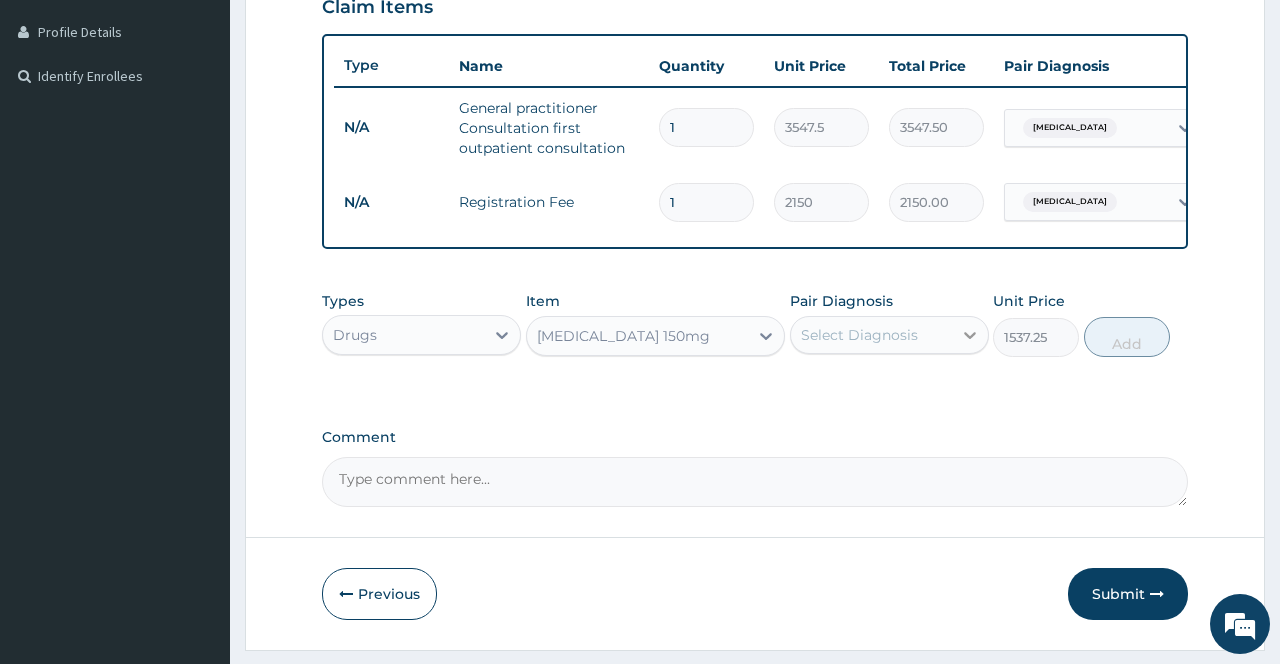 click 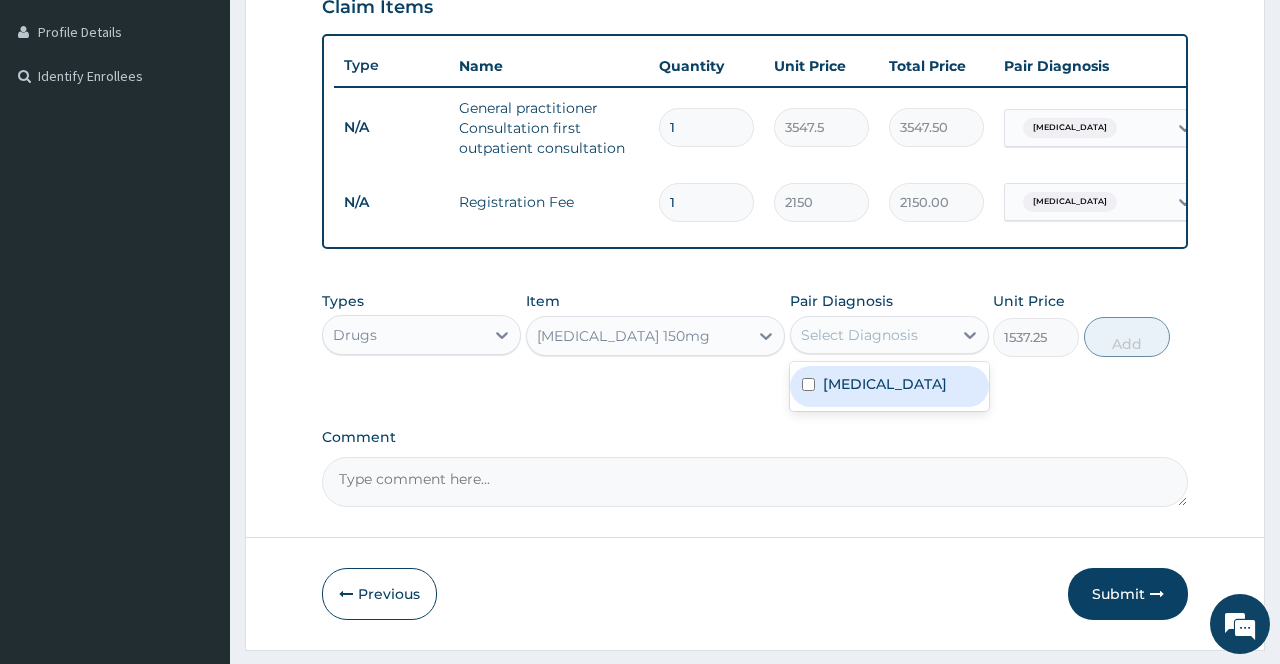 click on "Otomycosis" at bounding box center [885, 384] 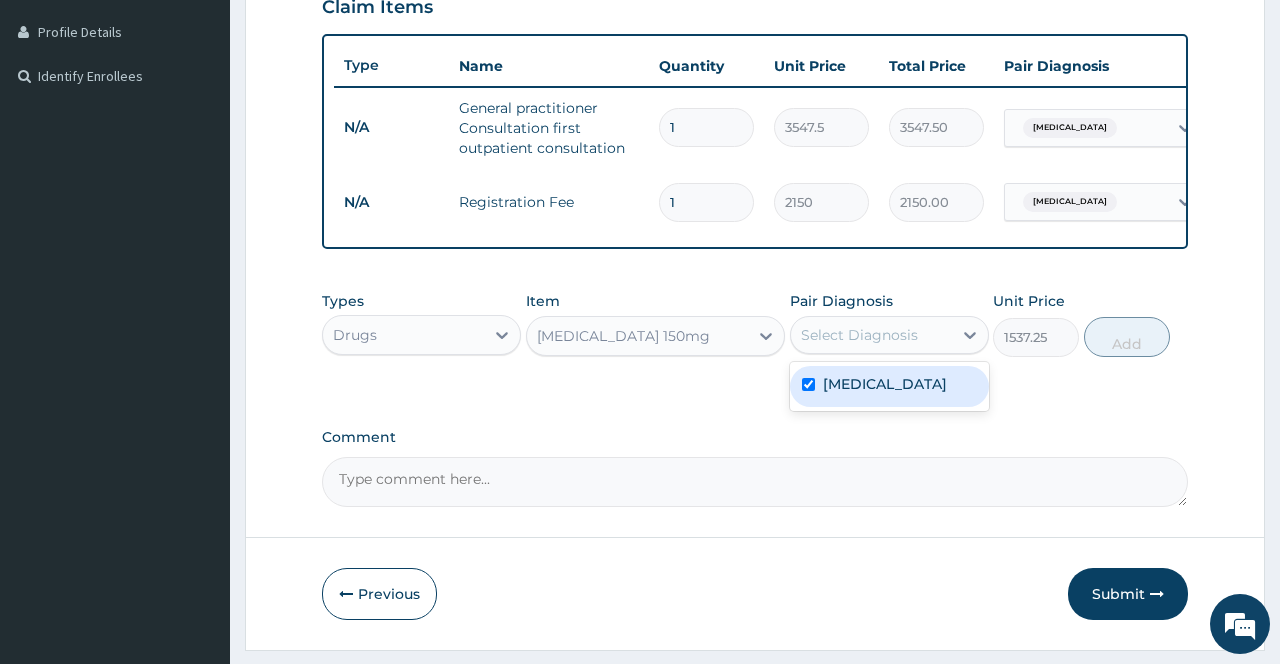 checkbox on "true" 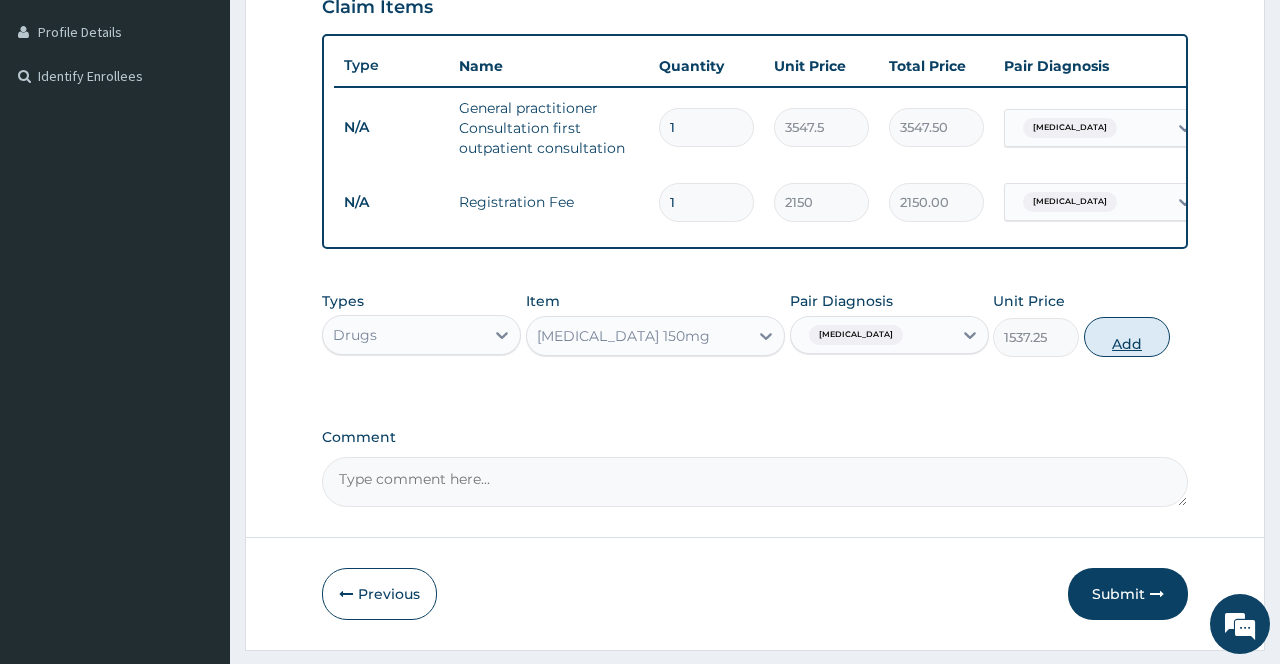 click on "Add" at bounding box center [1127, 337] 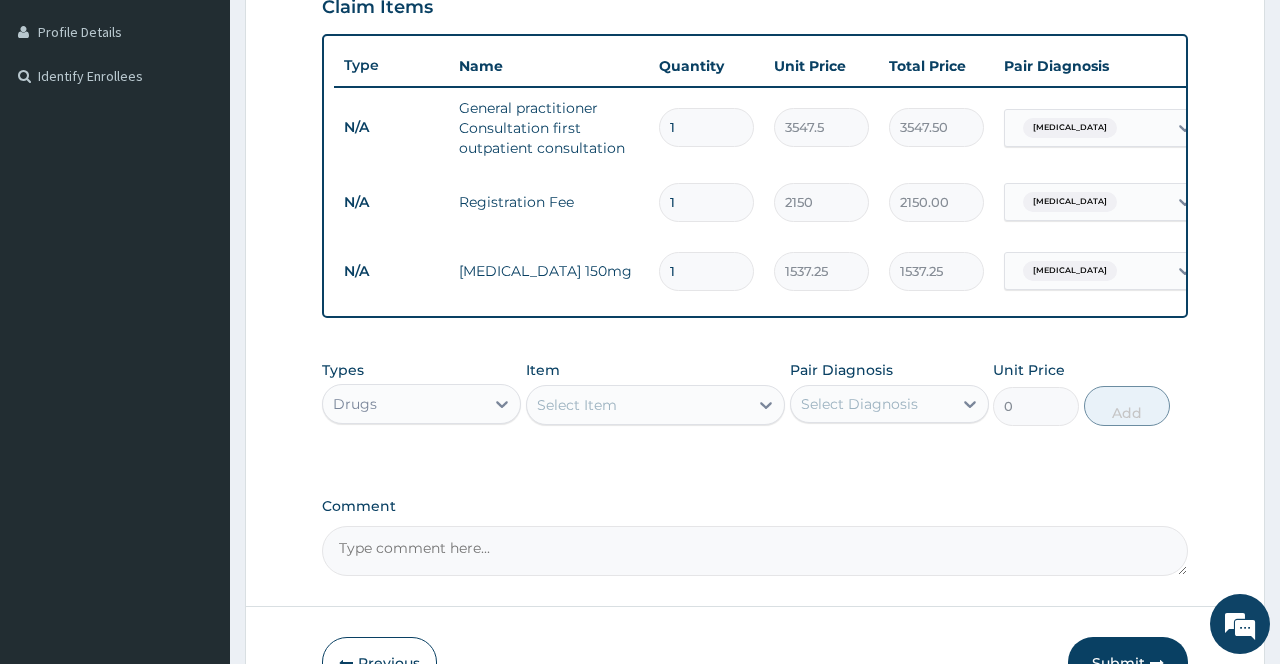 type on "14" 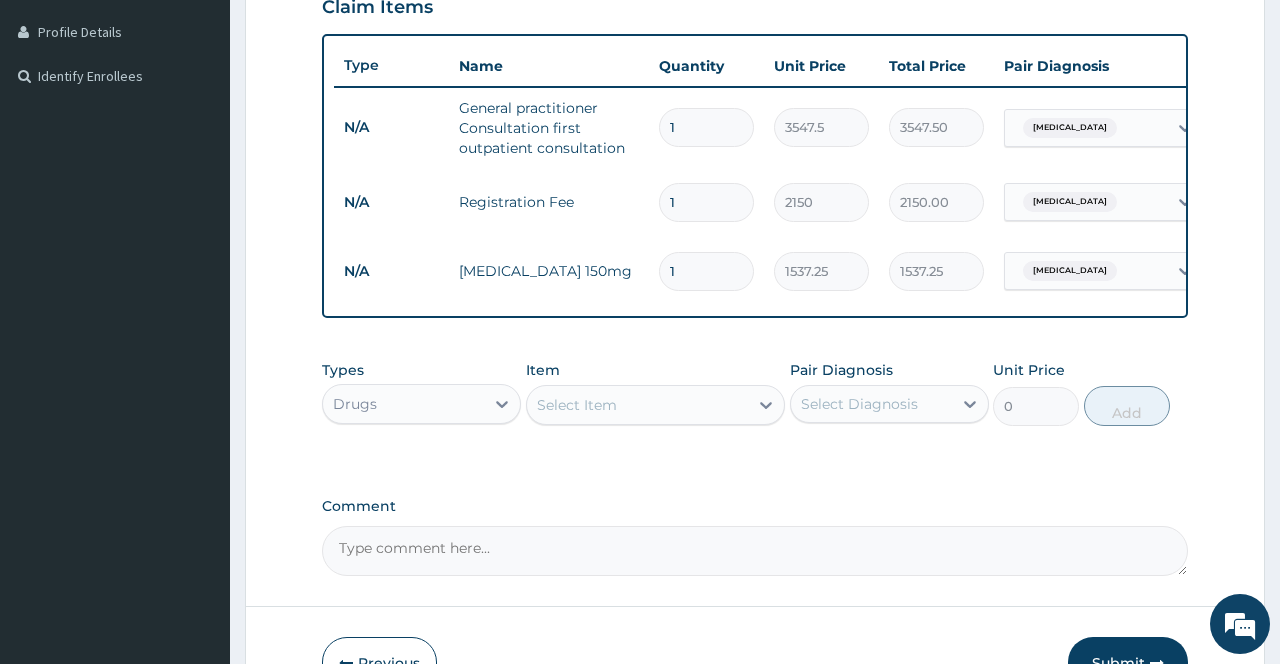 type on "21521.50" 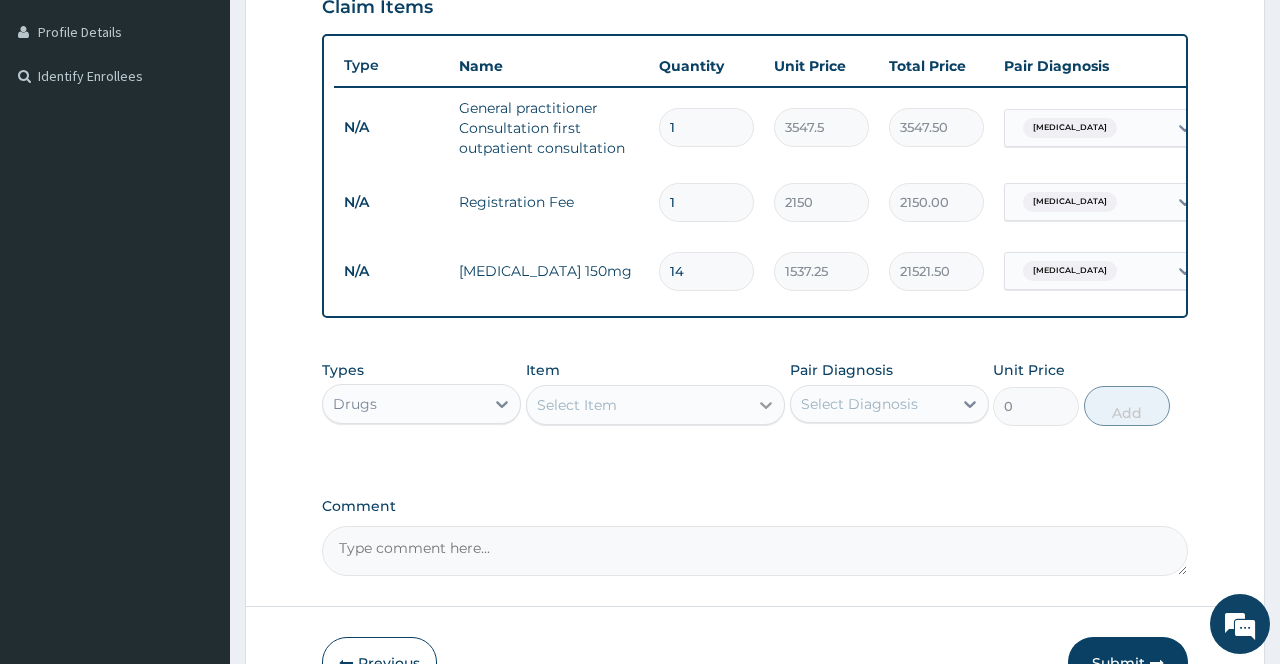 type on "14" 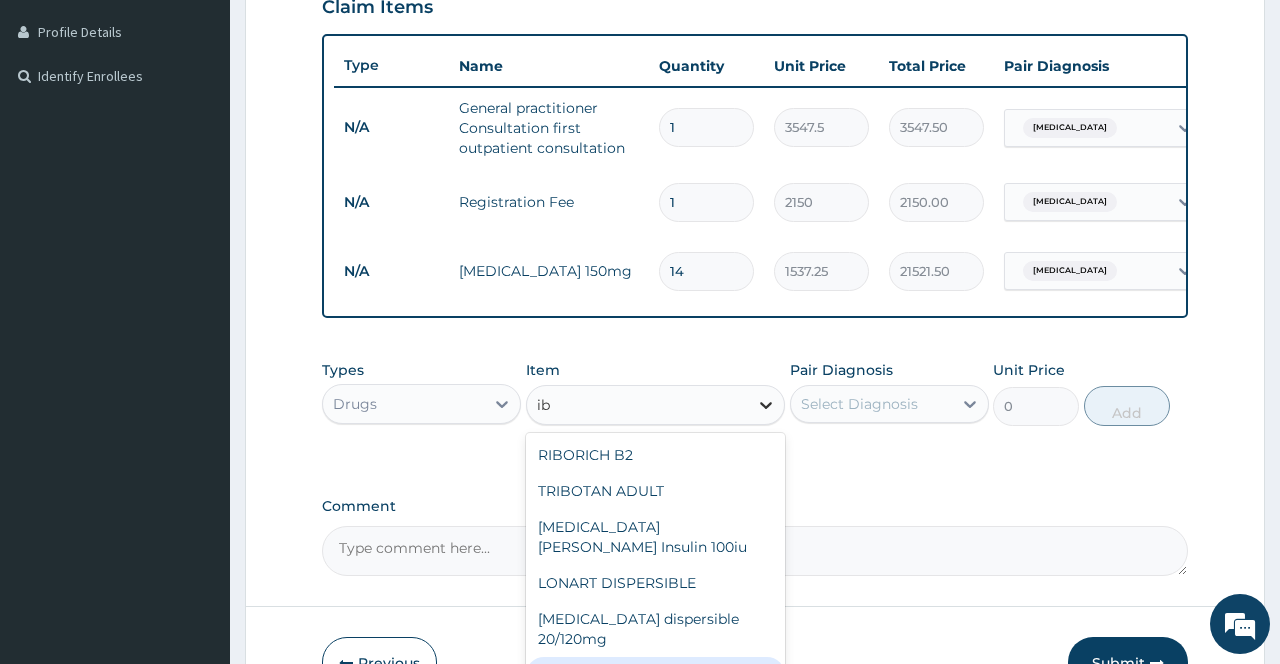 type on "i" 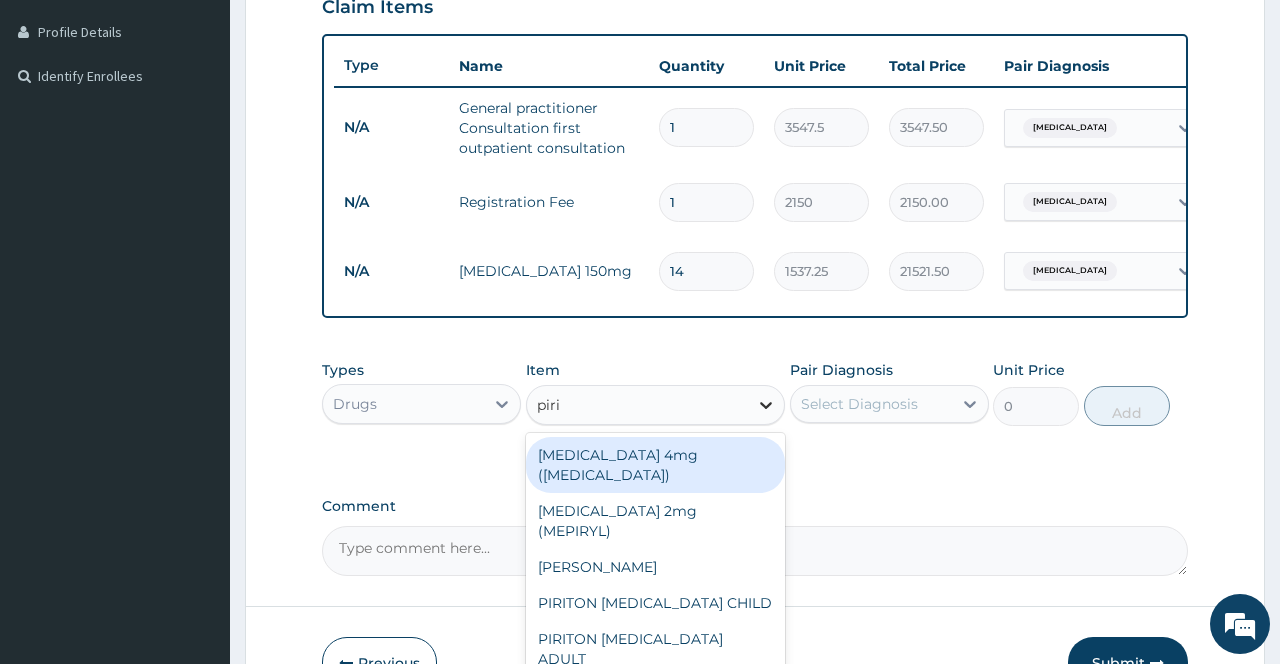 type on "pirit" 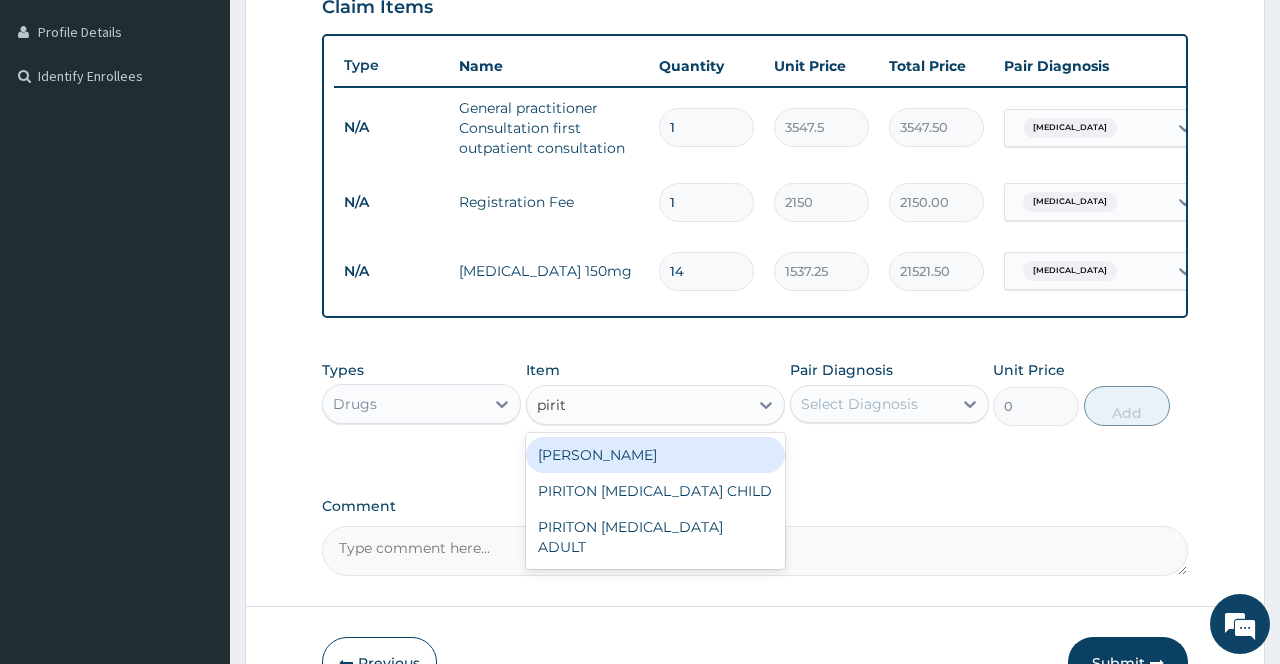 click on "[PERSON_NAME]" at bounding box center [656, 455] 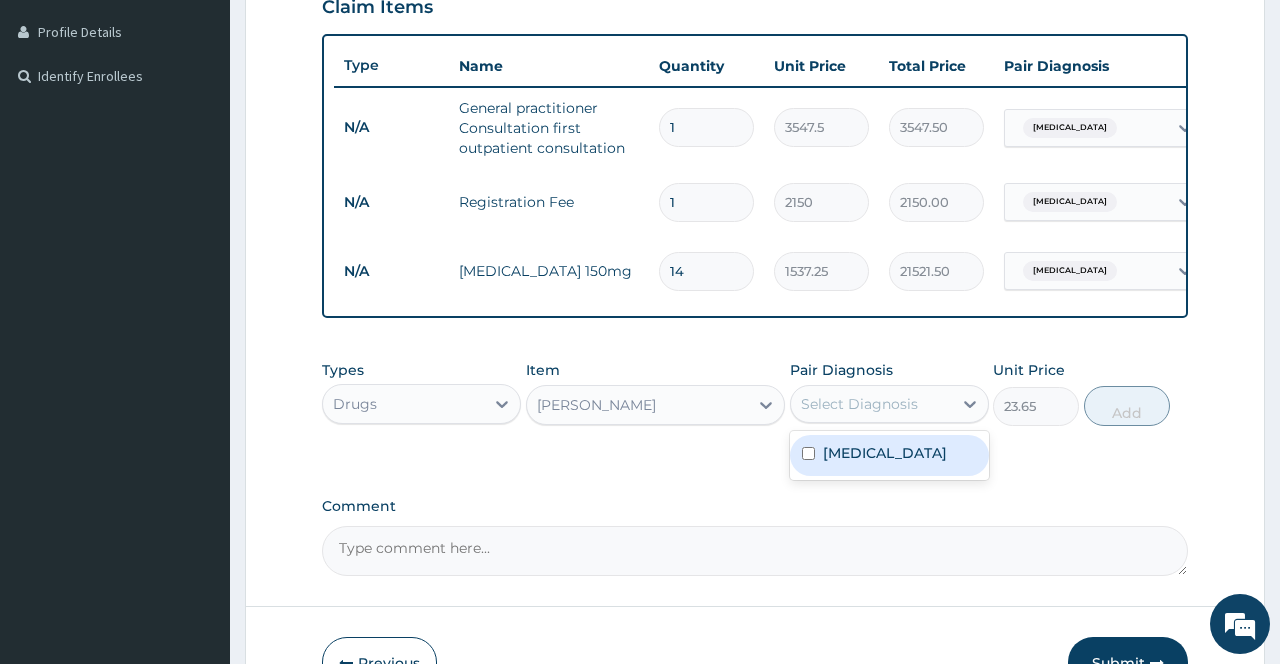 click on "Select Diagnosis" at bounding box center [871, 404] 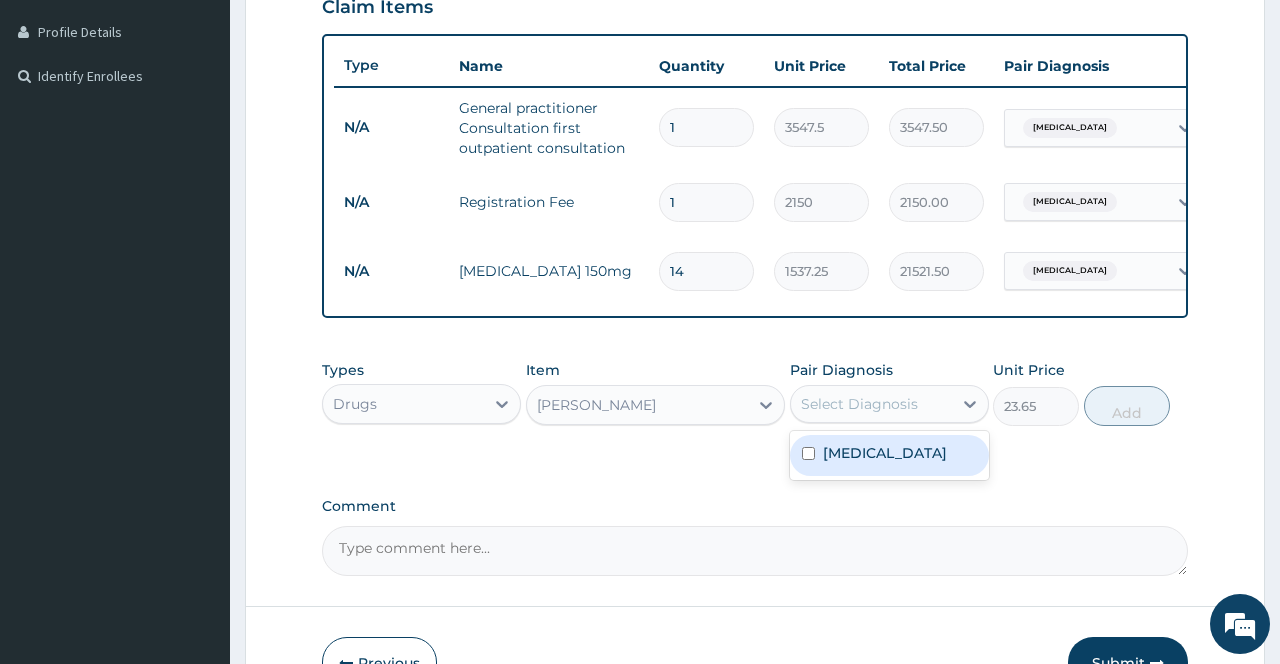 click on "Otomycosis" at bounding box center [889, 455] 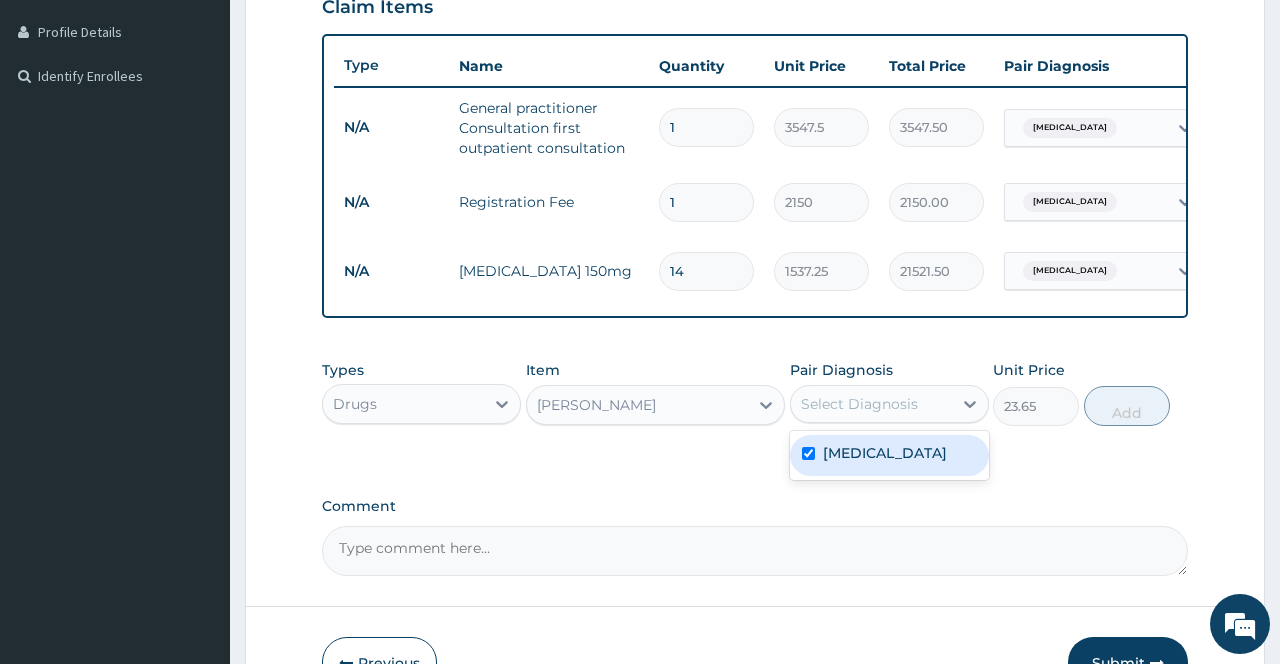 checkbox on "true" 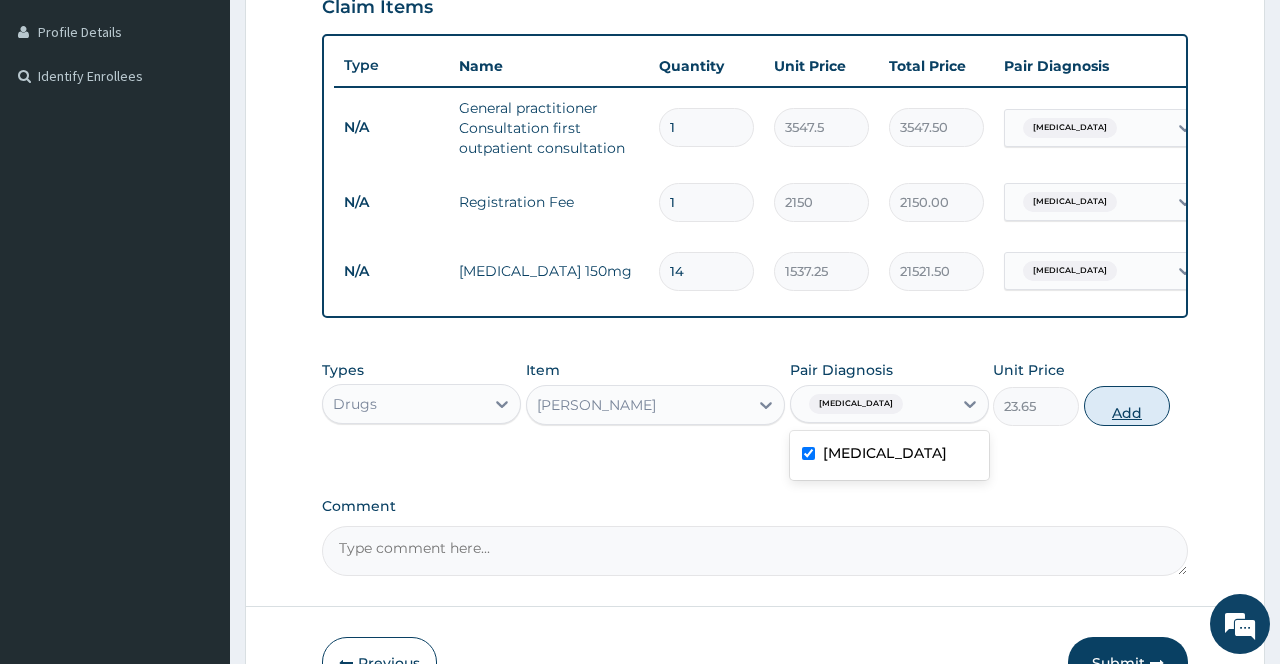 click on "Add" at bounding box center (1127, 406) 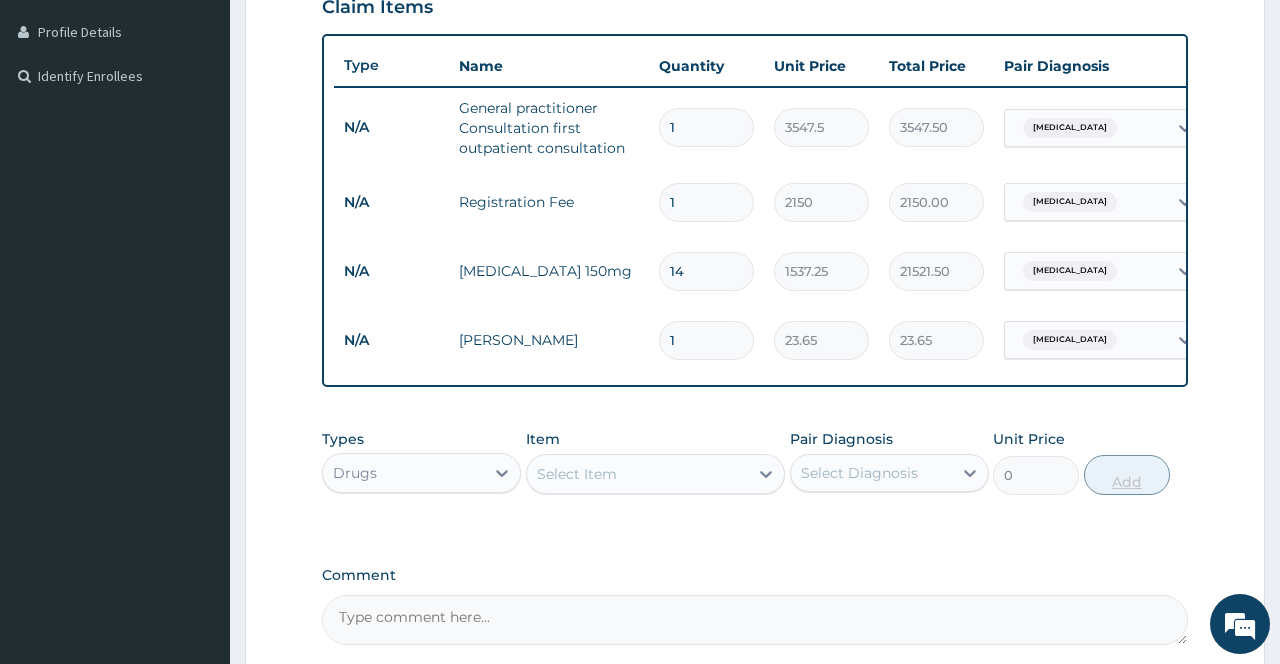 type on "10" 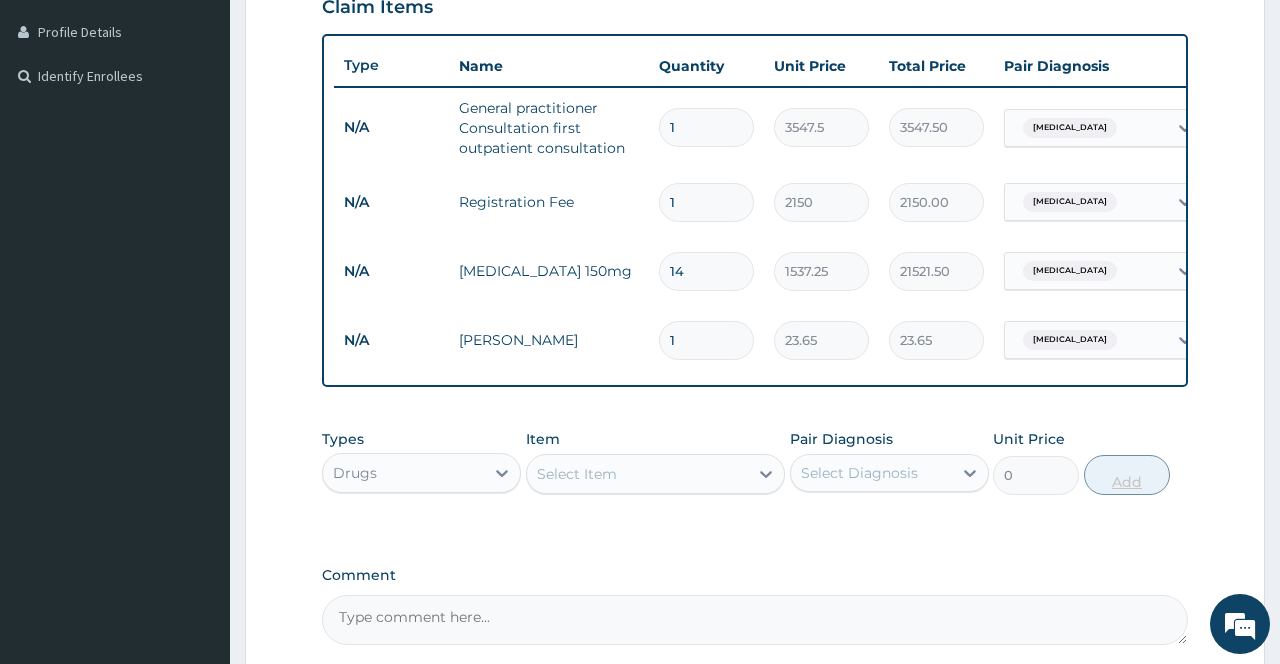 type on "236.50" 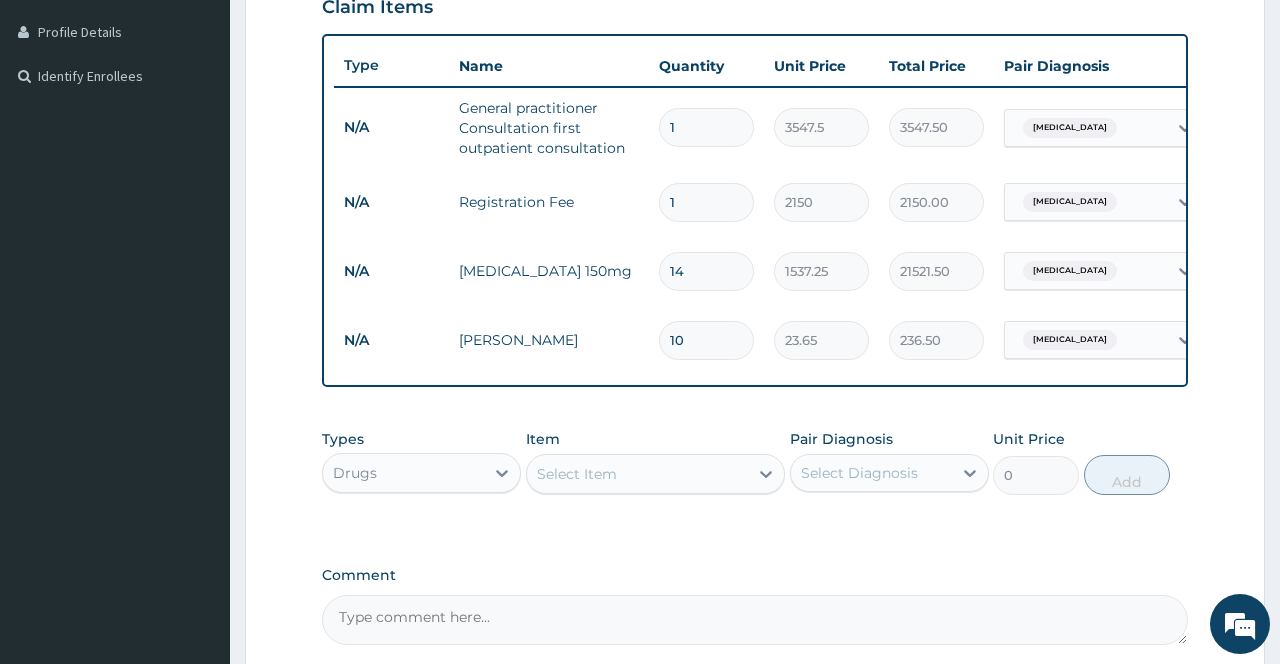 type on "10" 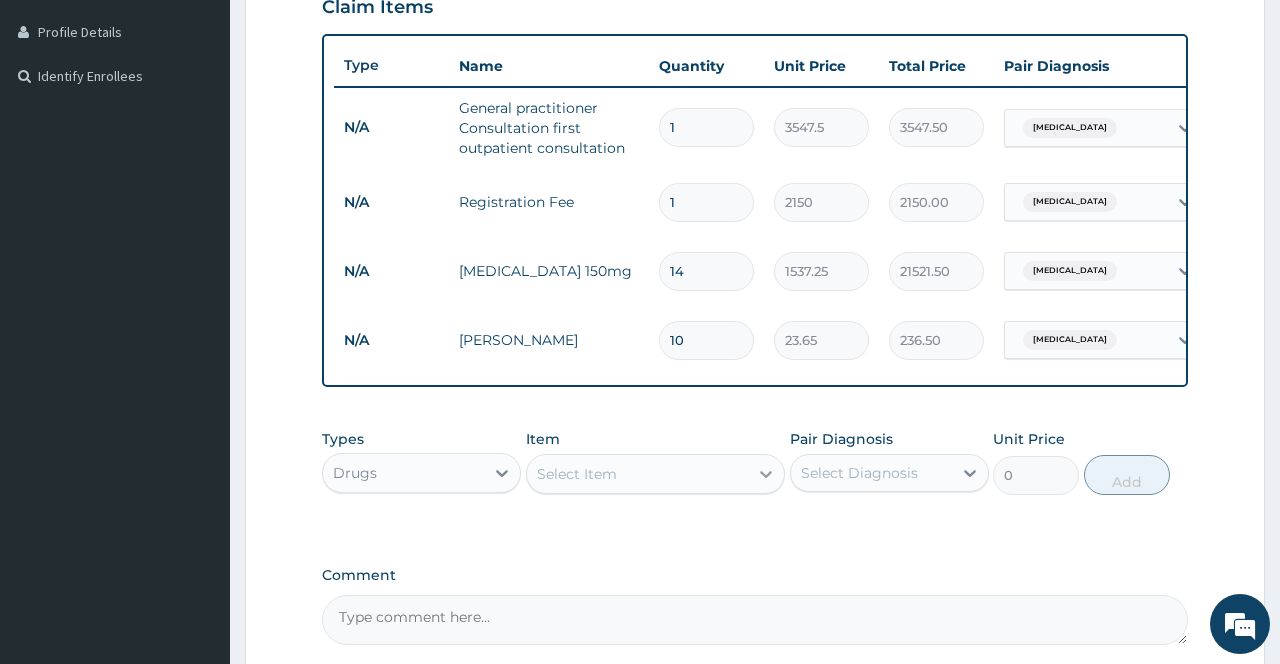 click 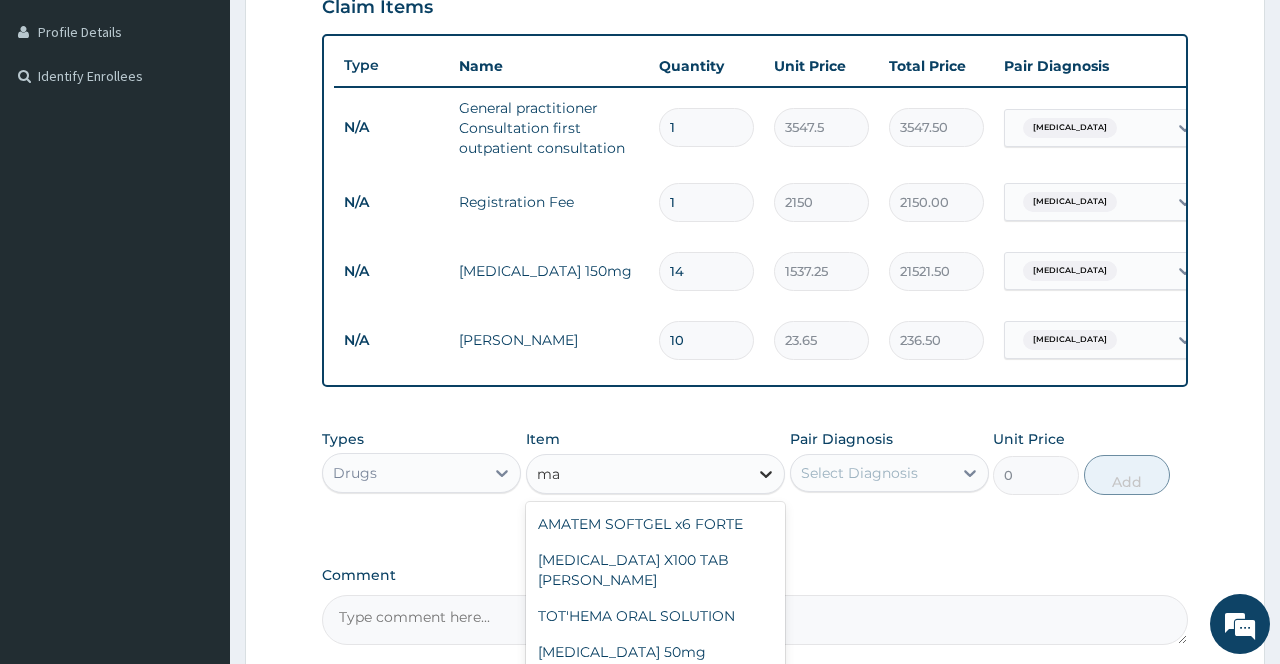 type on "m" 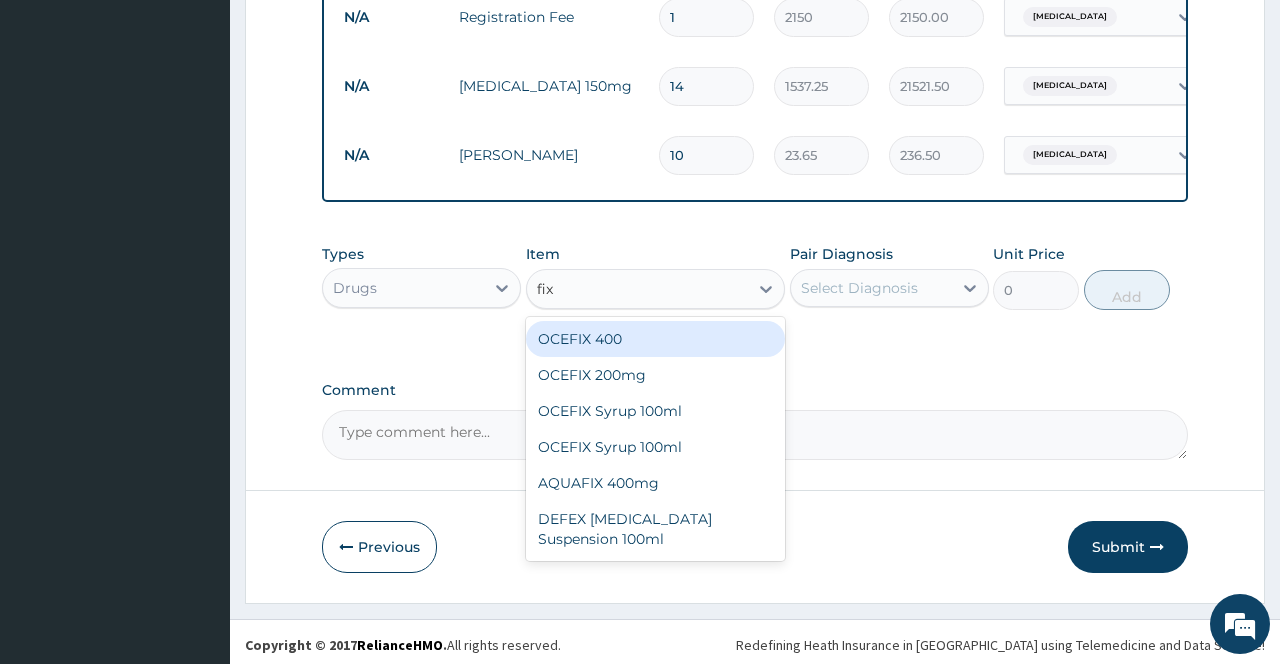 scroll, scrollTop: 701, scrollLeft: 0, axis: vertical 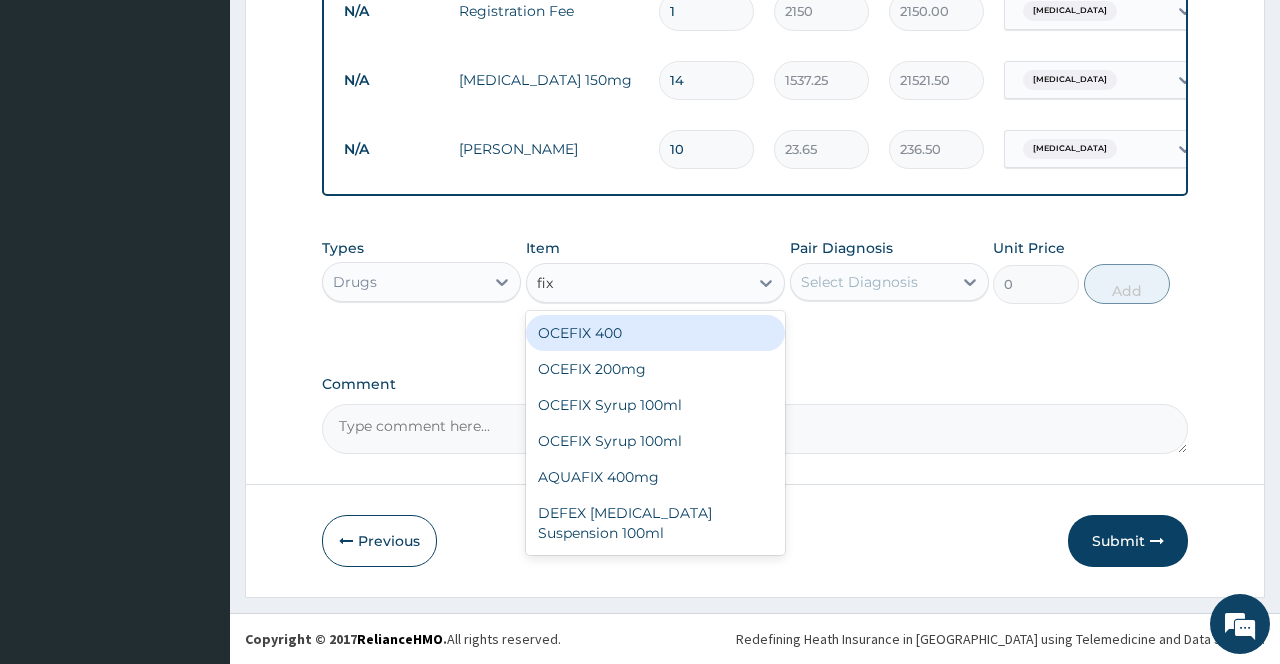 type on "fix" 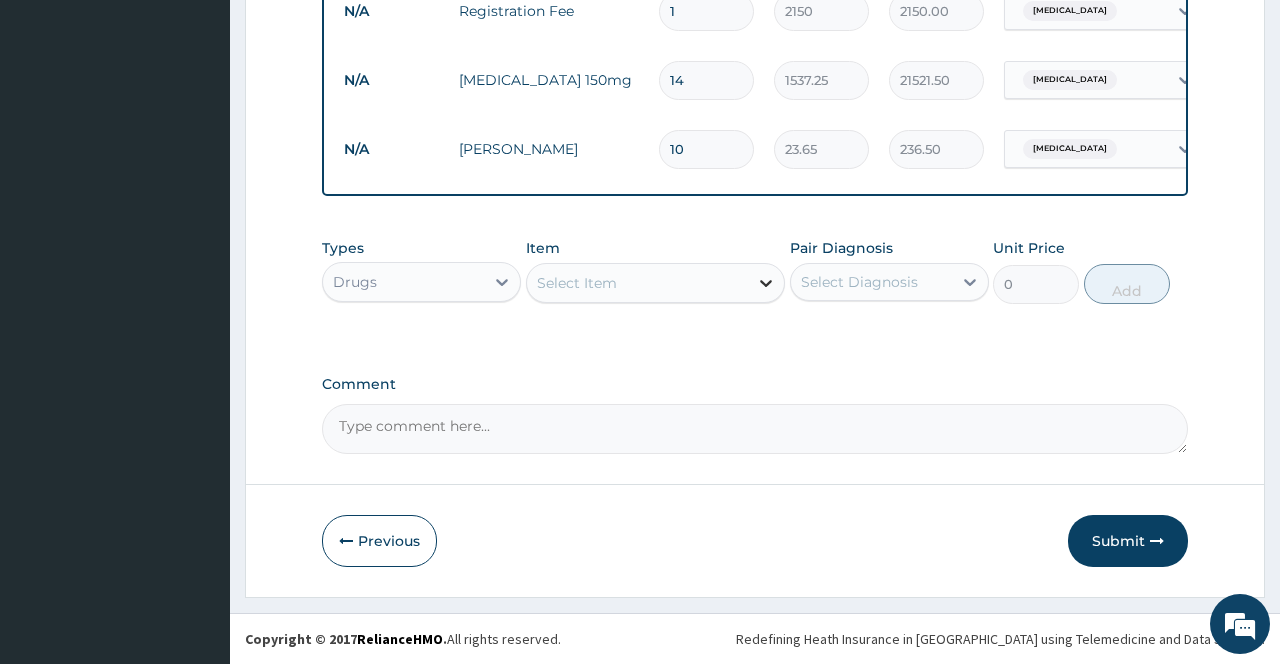 click 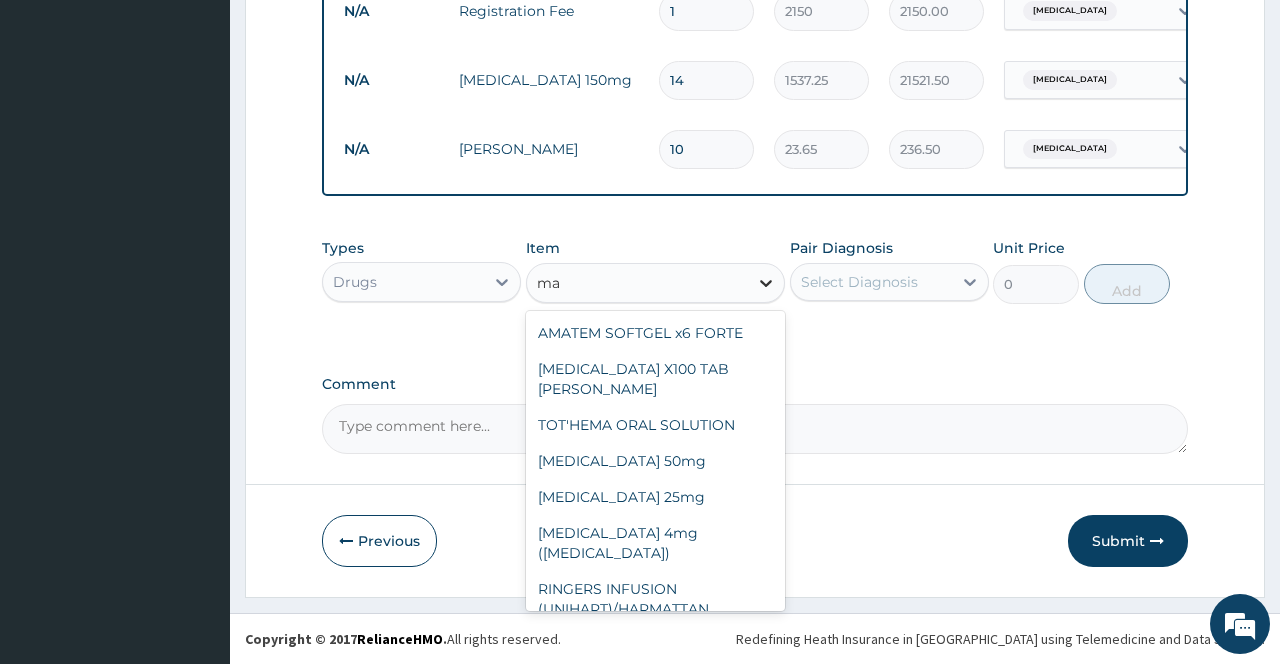 type on "m" 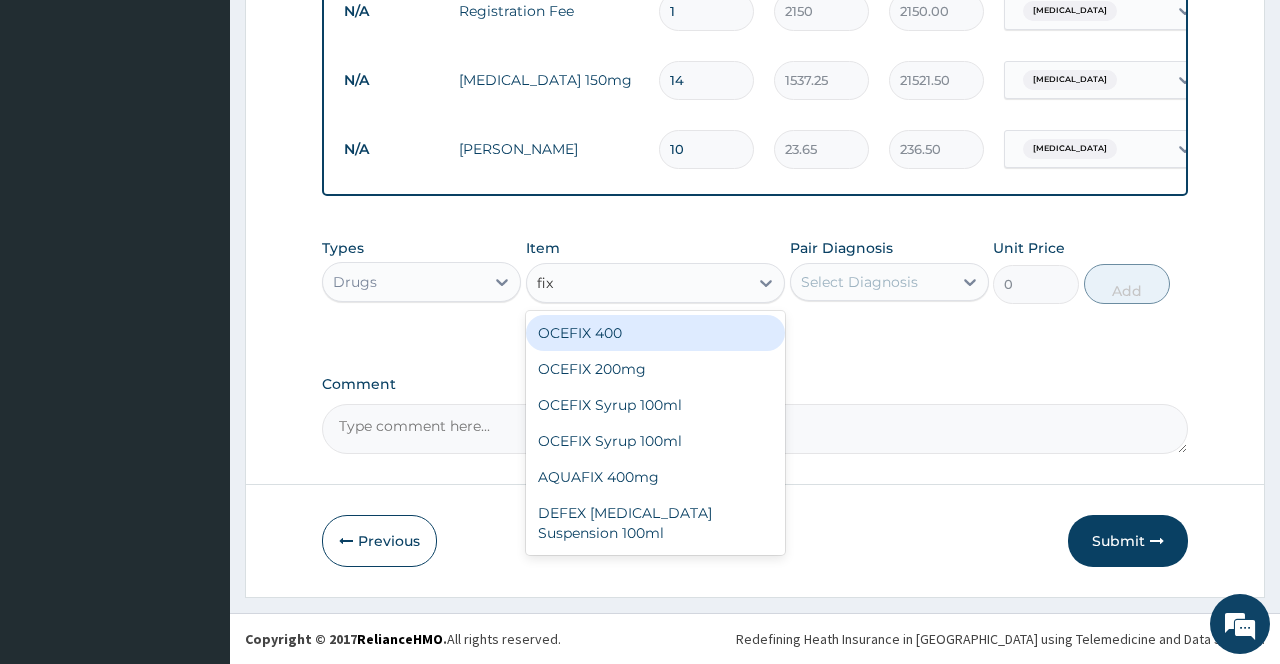 type on "fix" 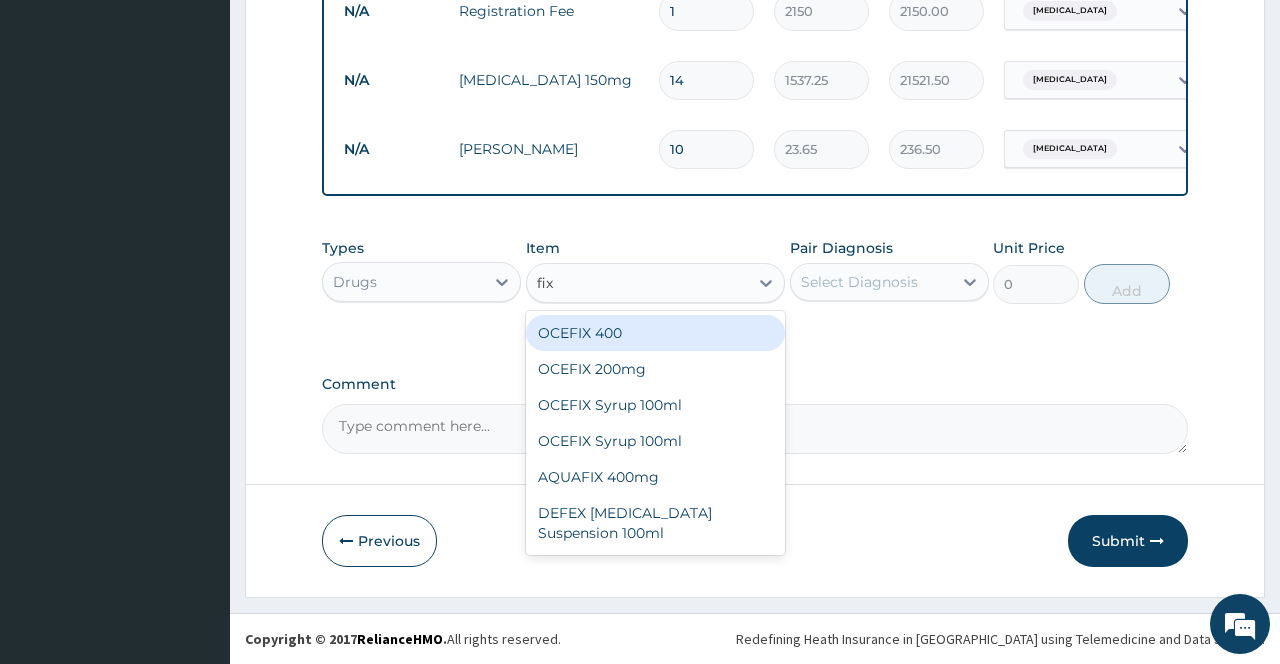 type 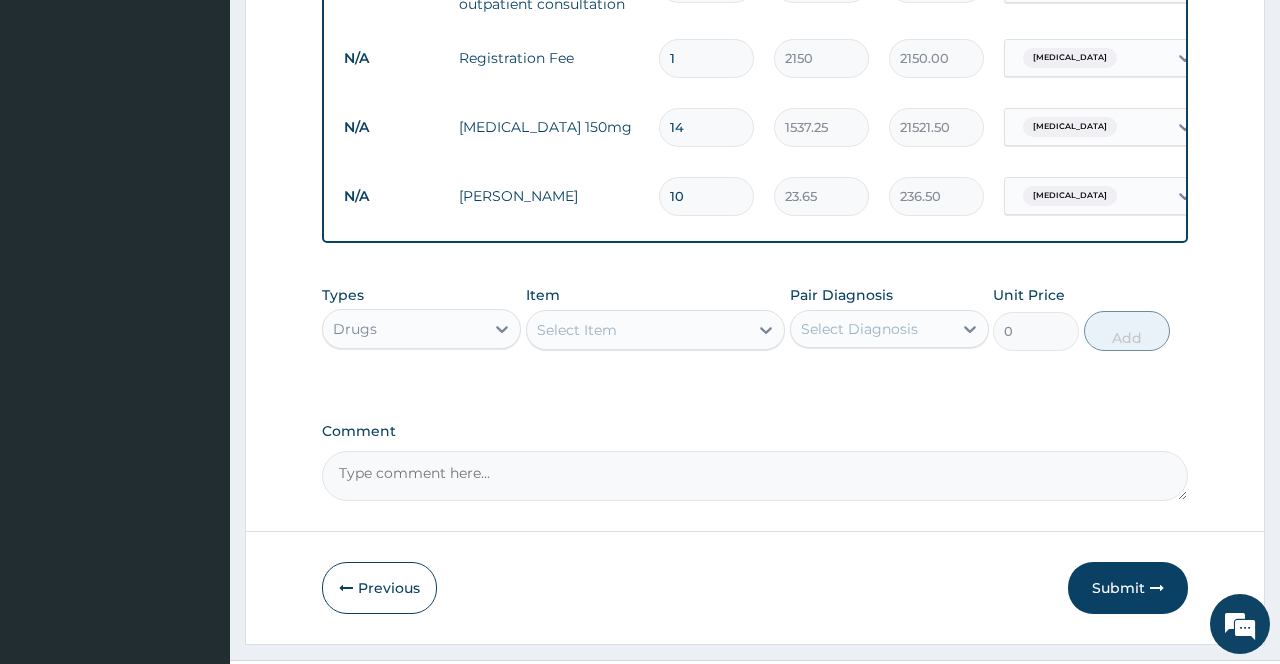 scroll, scrollTop: 701, scrollLeft: 0, axis: vertical 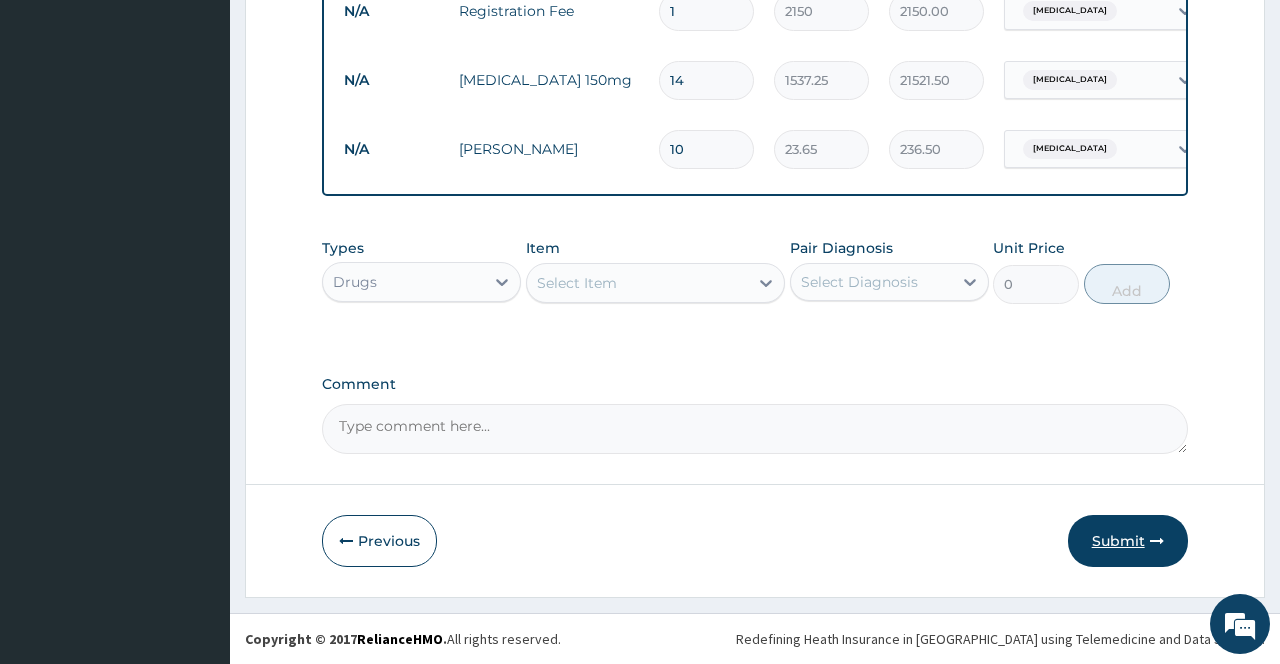 click on "Submit" at bounding box center (1128, 541) 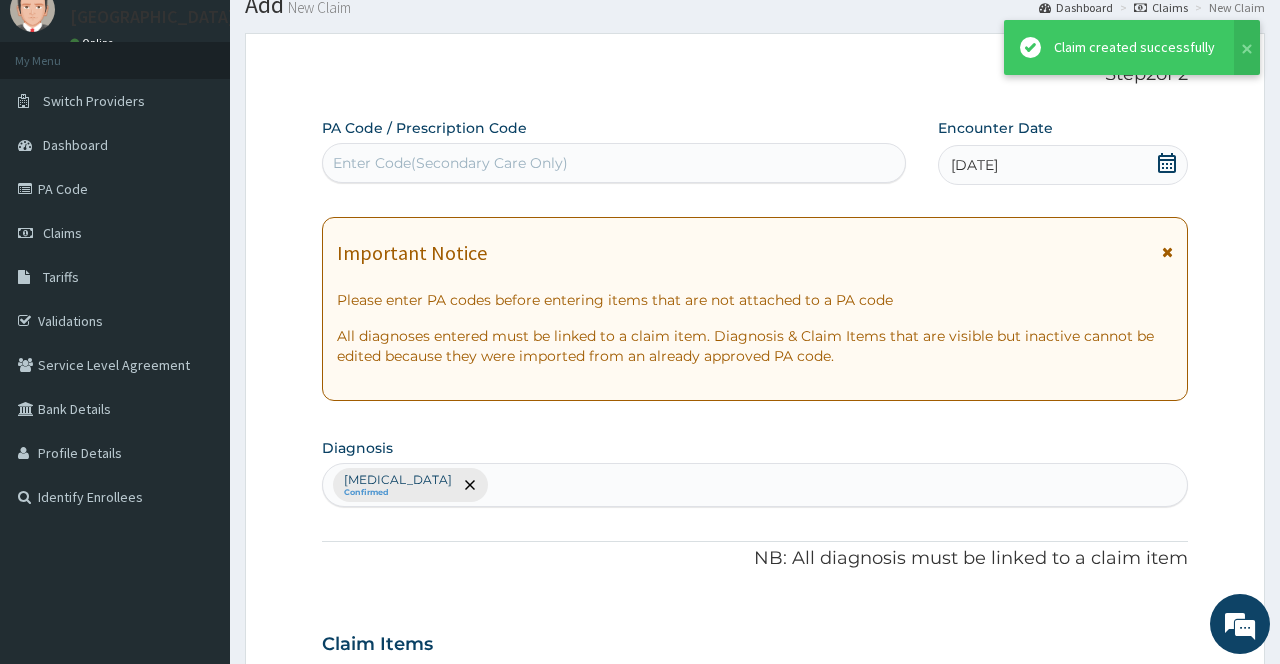 scroll, scrollTop: 701, scrollLeft: 0, axis: vertical 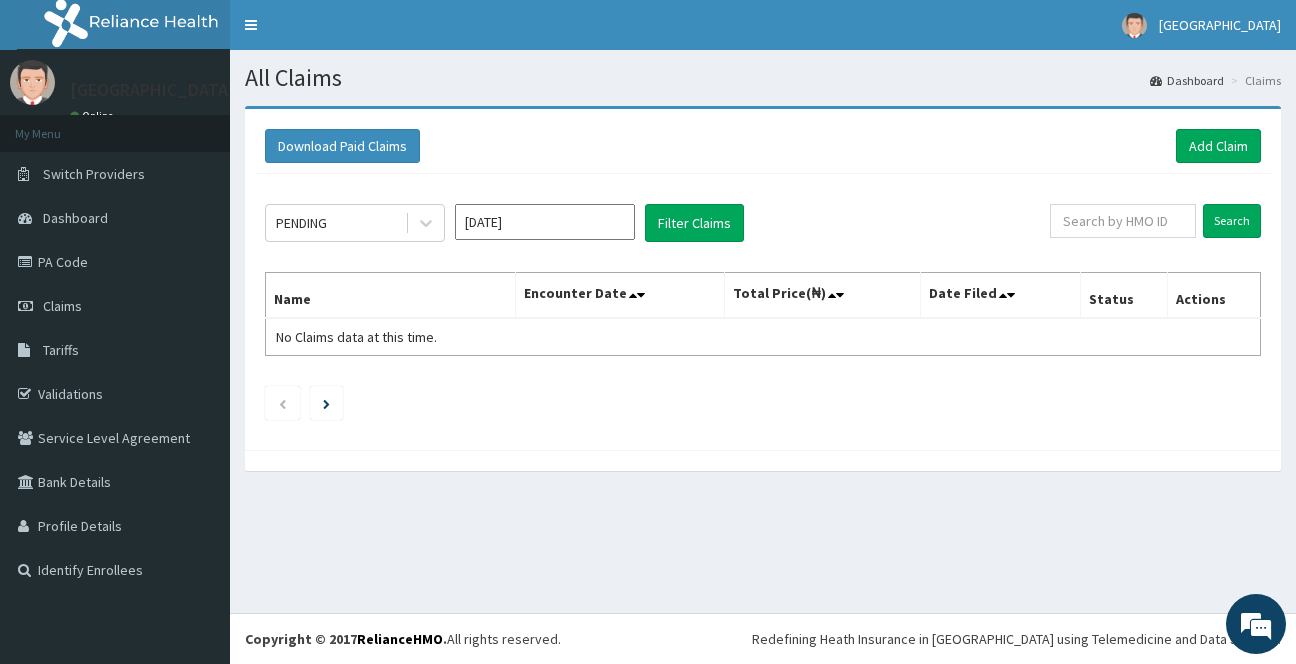 click on "[DATE]" at bounding box center (545, 222) 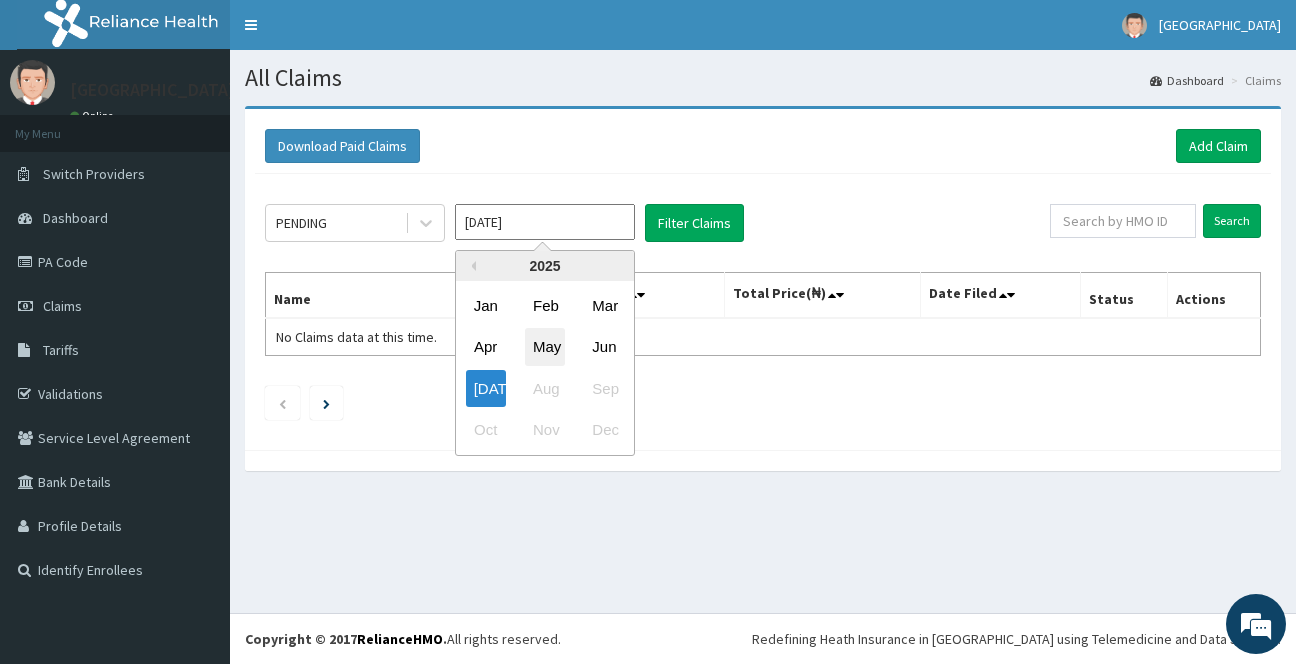 click on "May" at bounding box center (545, 347) 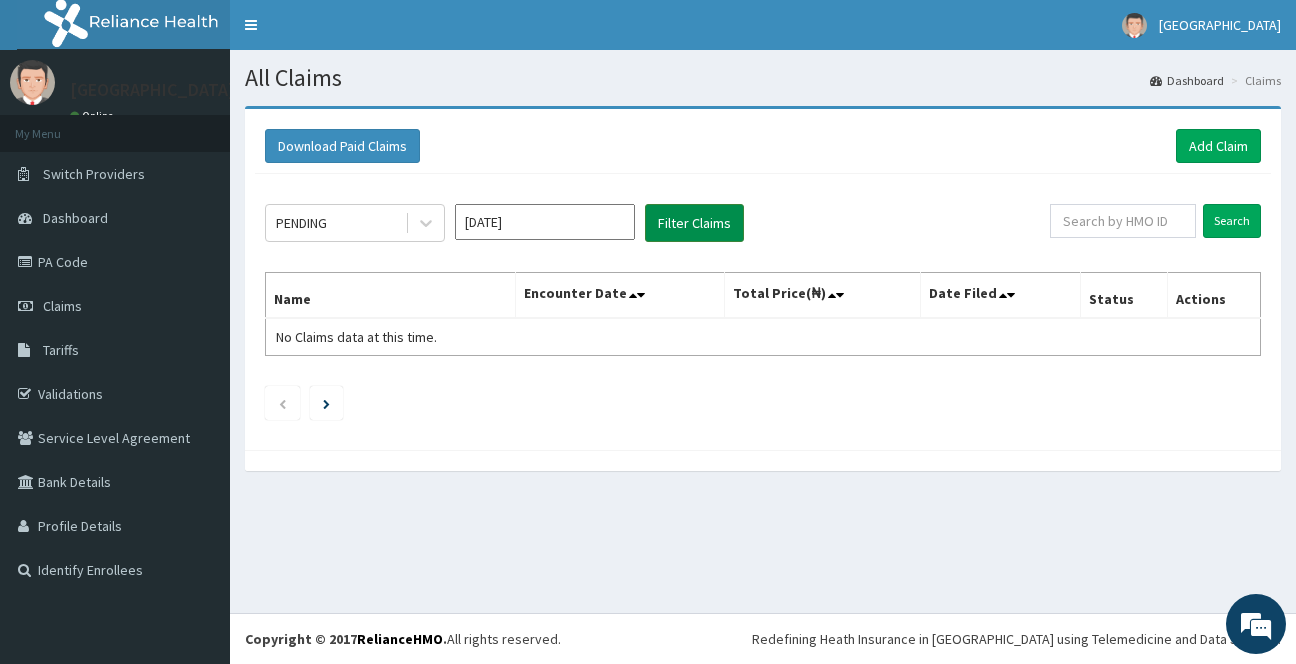 click on "Filter Claims" at bounding box center [694, 223] 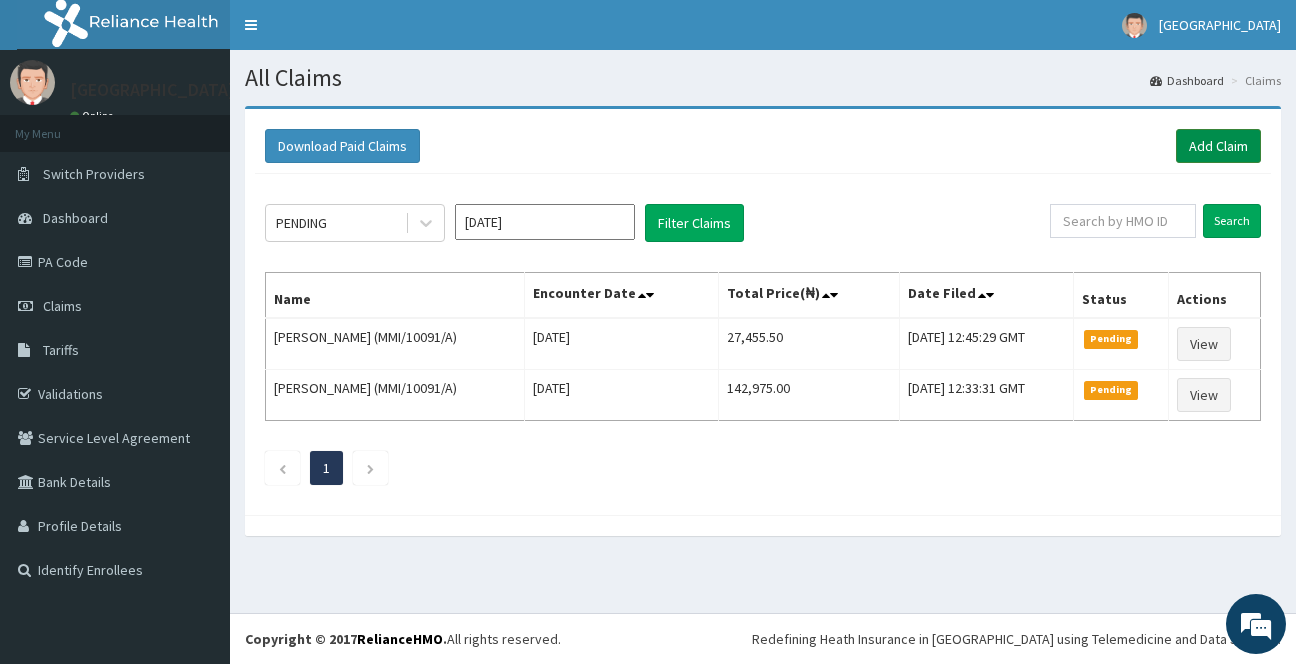 click on "Add Claim" at bounding box center (1218, 146) 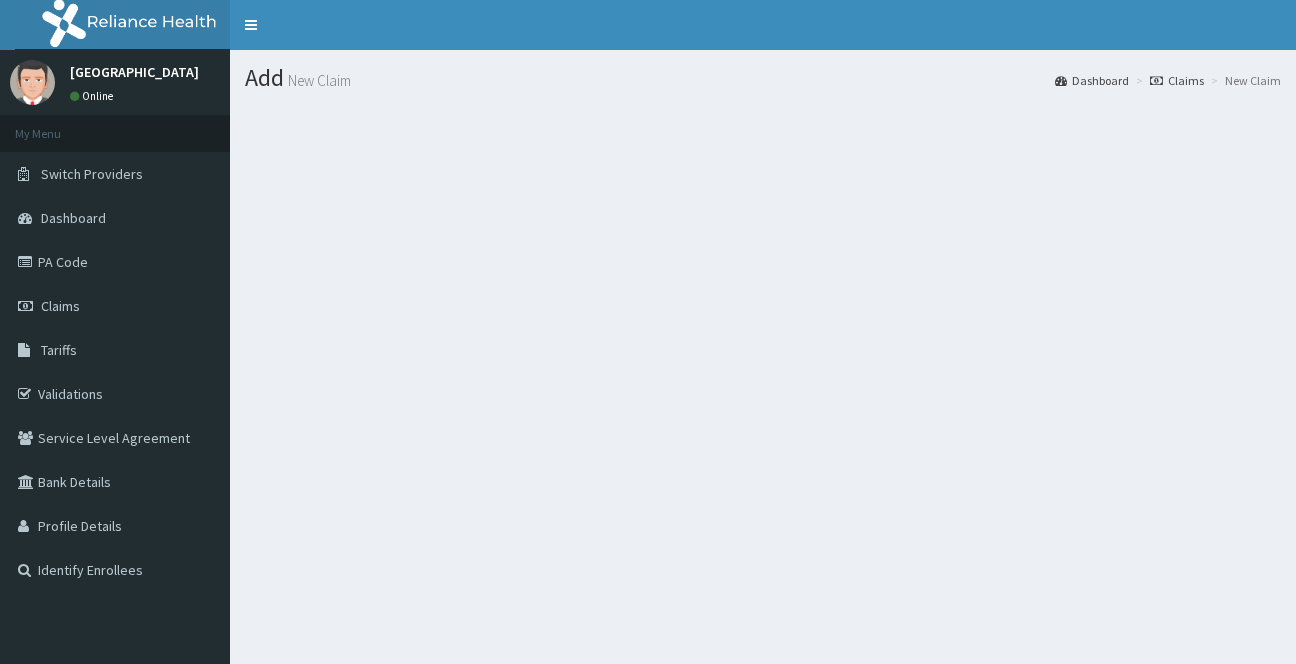 scroll, scrollTop: 0, scrollLeft: 0, axis: both 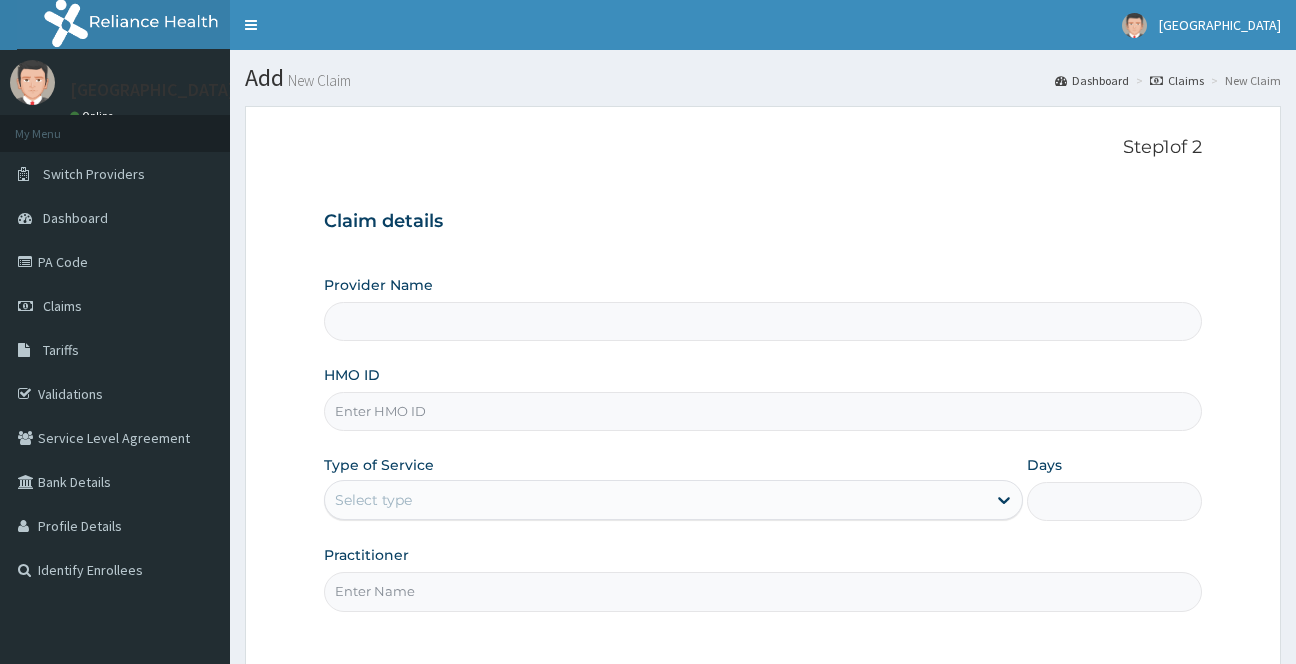 type on "[GEOGRAPHIC_DATA]" 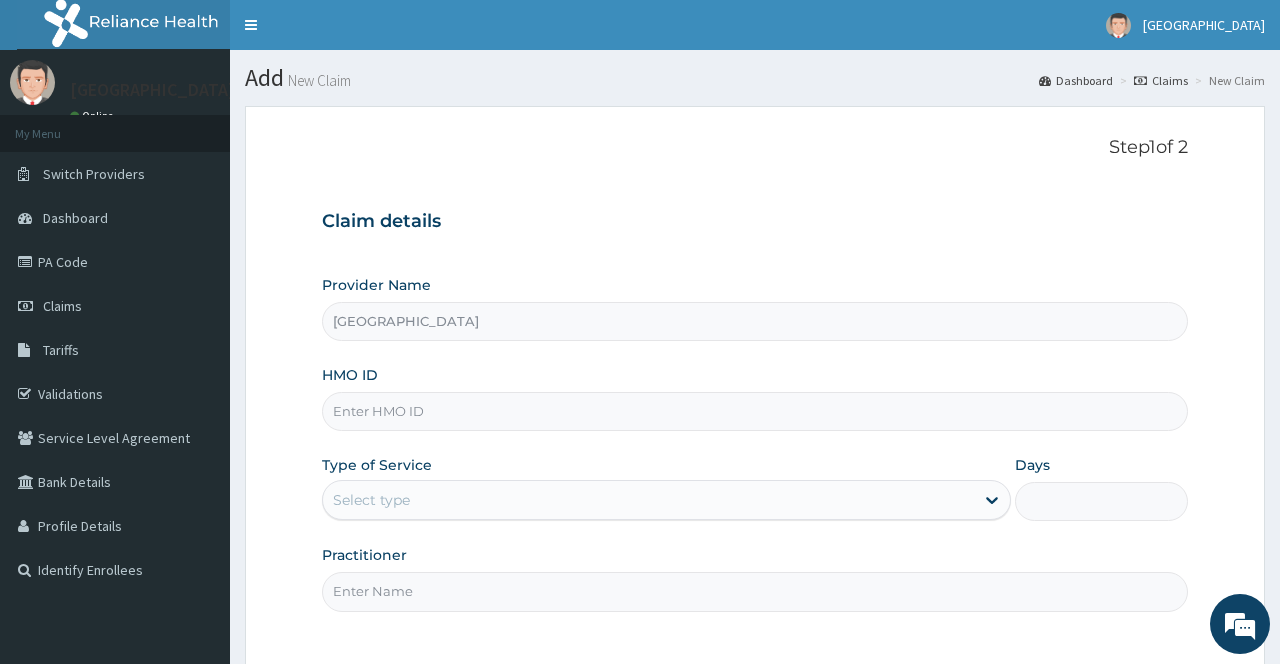 click on "HMO ID" at bounding box center [754, 411] 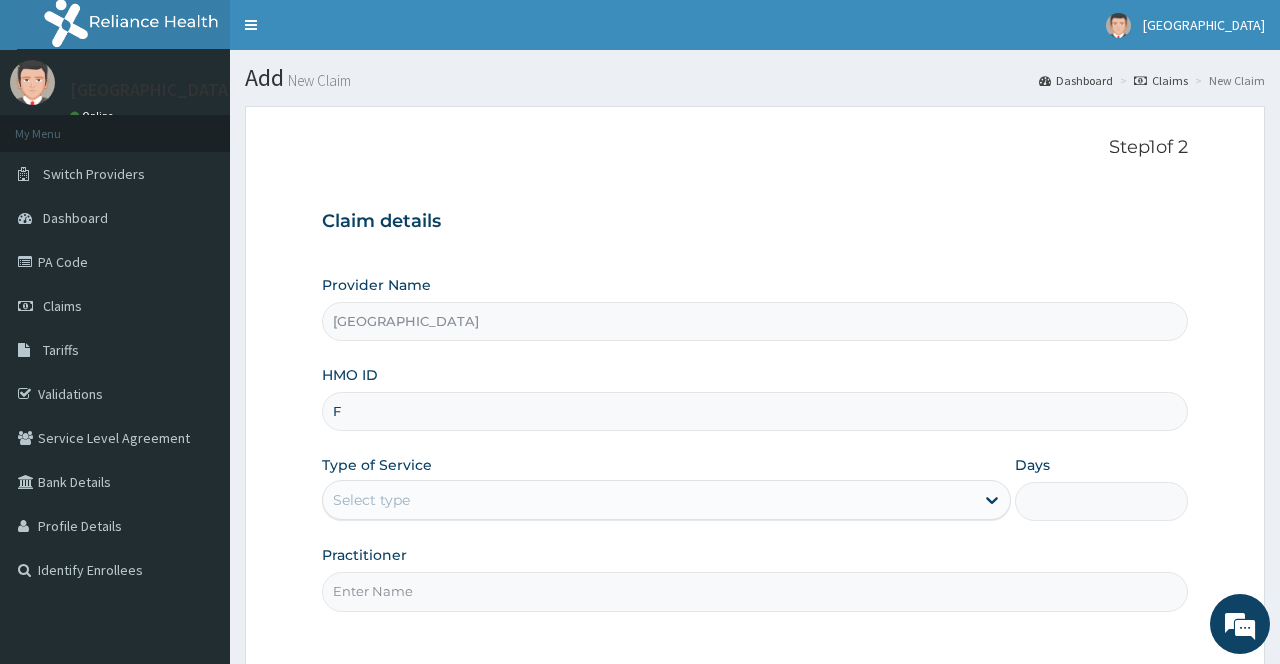 scroll, scrollTop: 0, scrollLeft: 0, axis: both 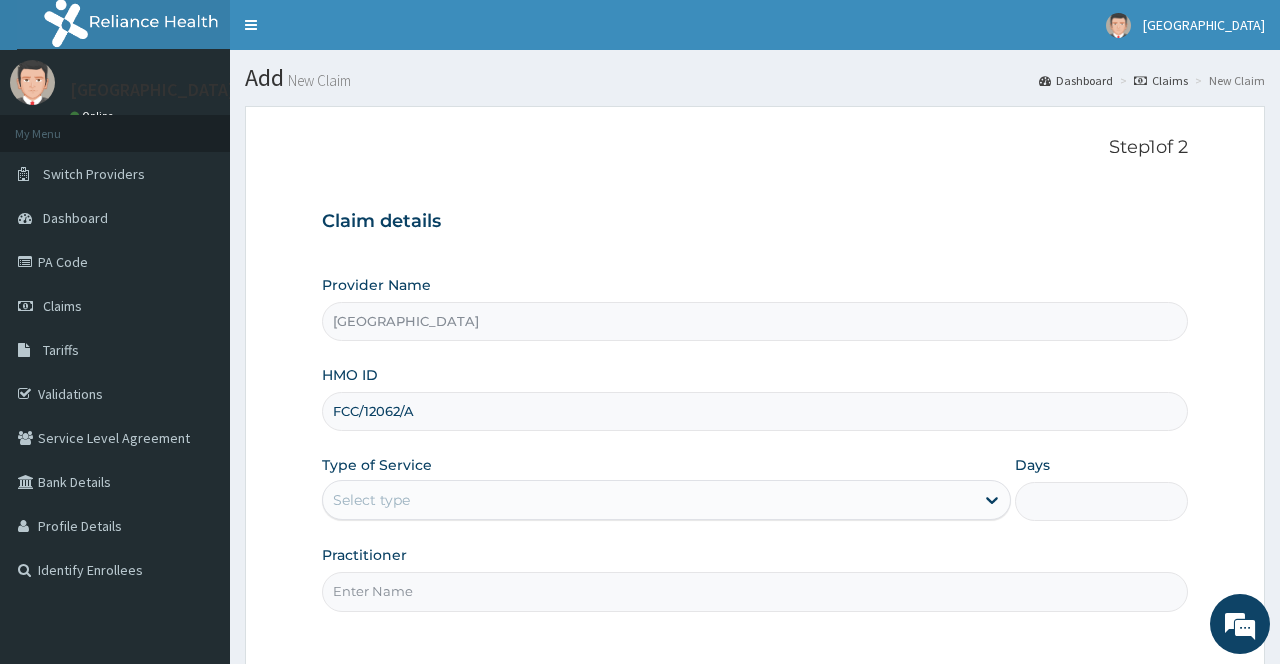 type on "FCC/12062/A" 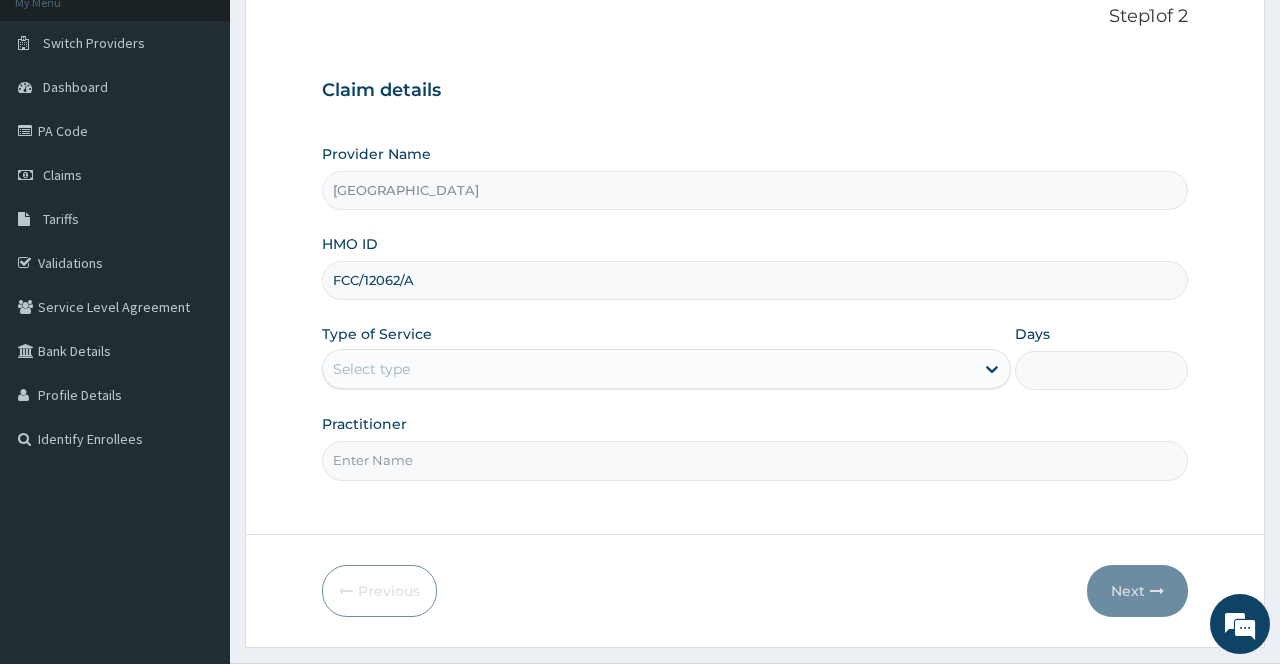 scroll, scrollTop: 181, scrollLeft: 0, axis: vertical 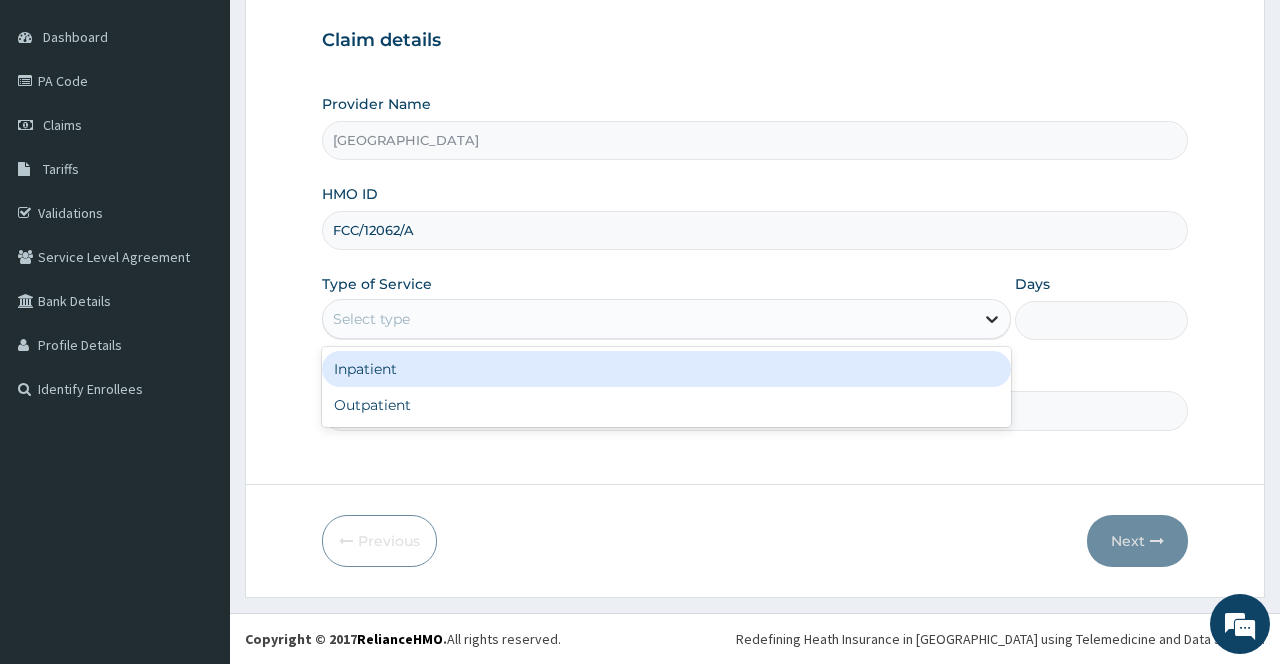 click 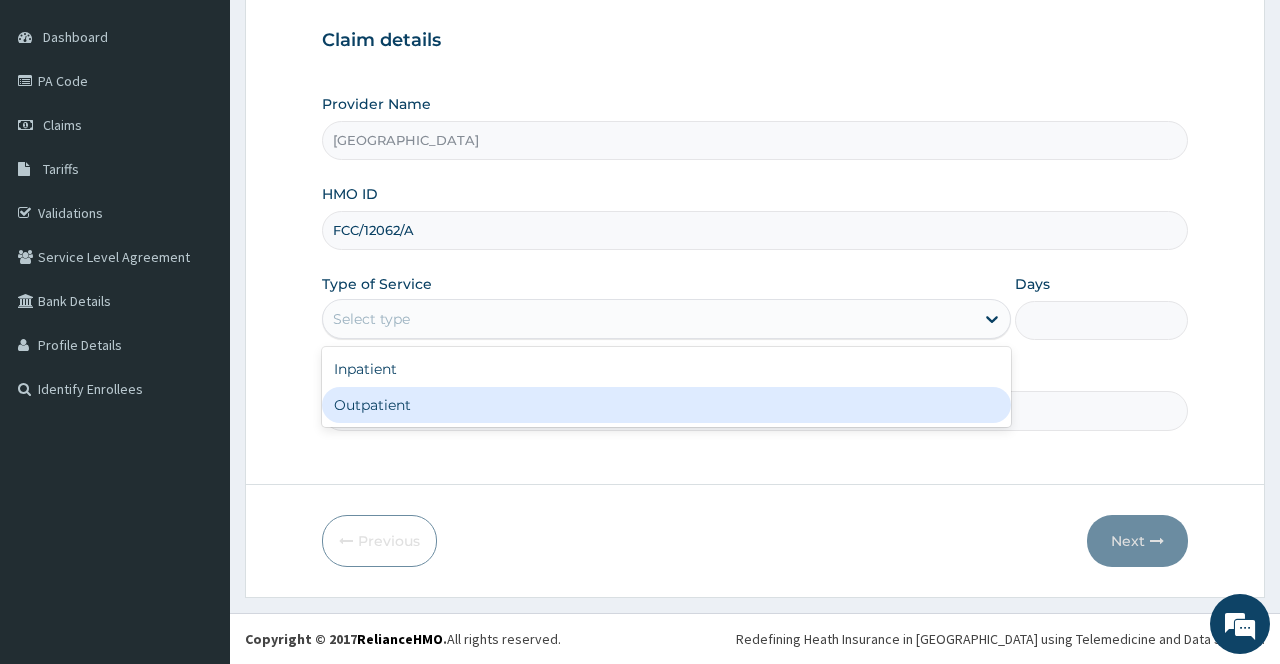 click on "Outpatient" at bounding box center [666, 405] 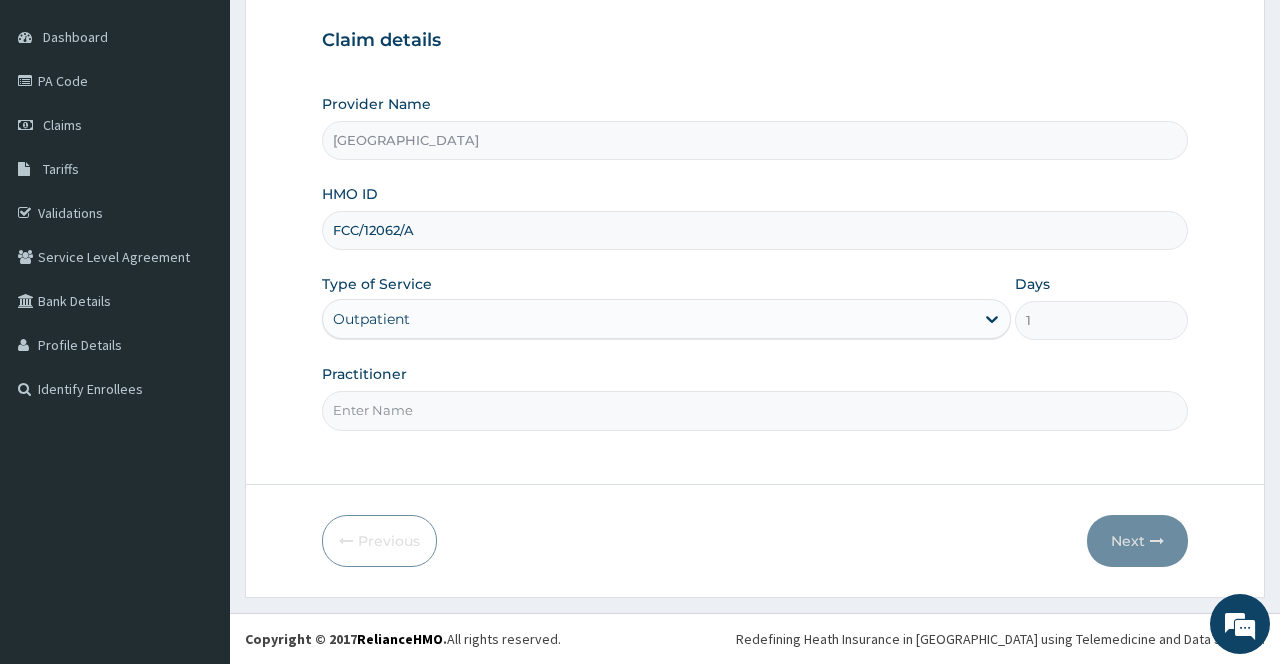 click on "Practitioner" at bounding box center [754, 410] 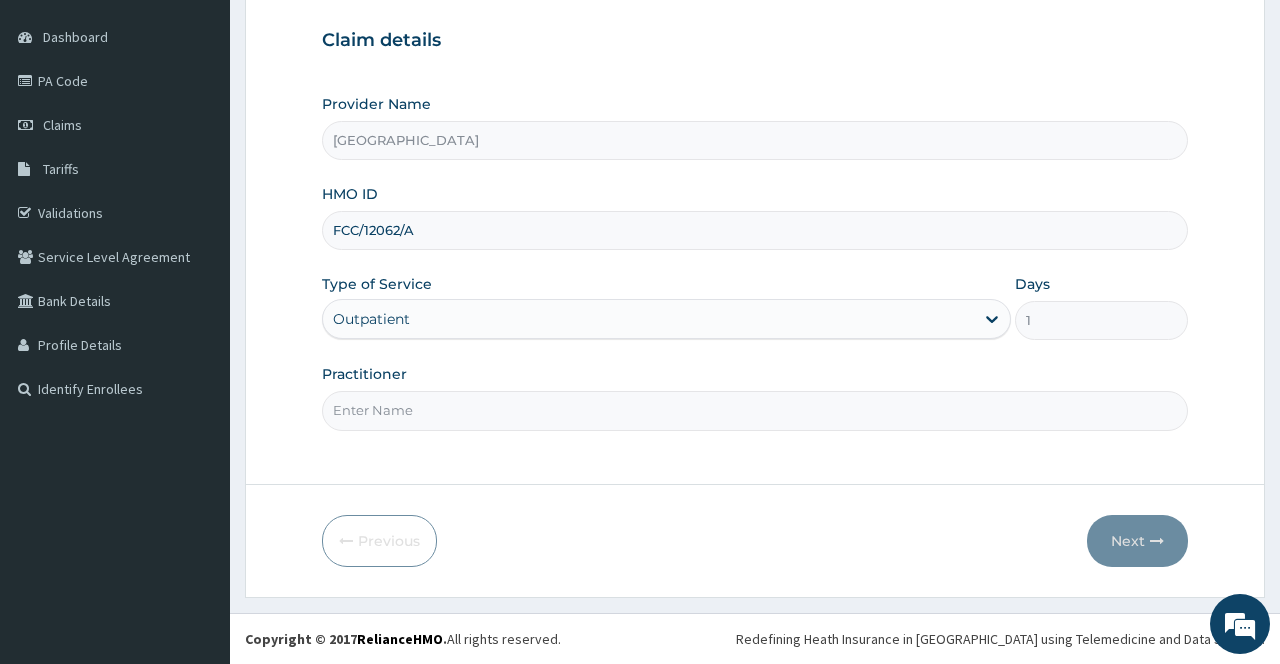 type on "[PERSON_NAME]" 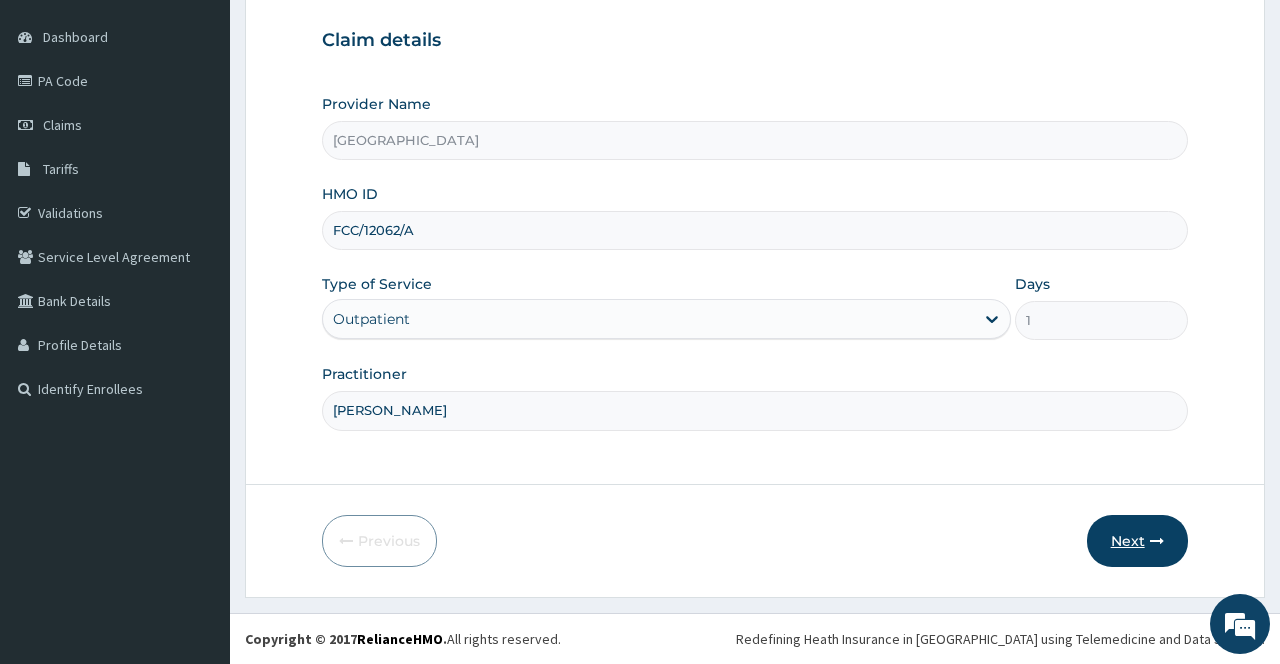 click on "Next" at bounding box center (1137, 541) 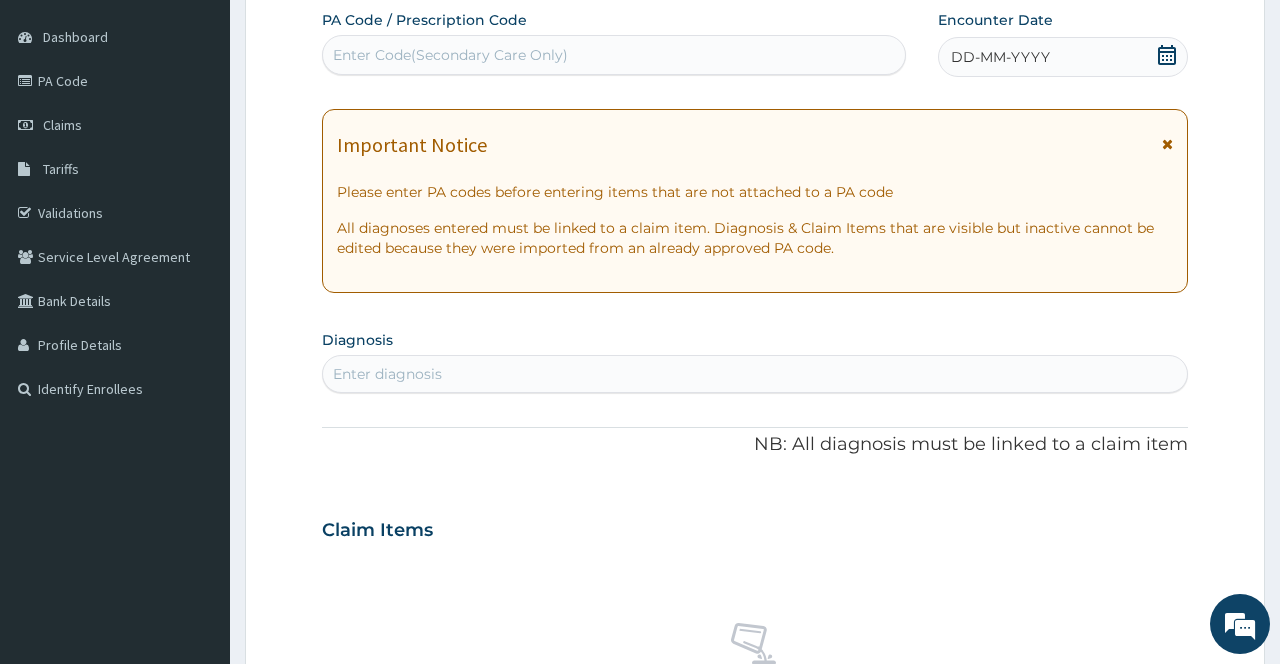 click at bounding box center (1167, 144) 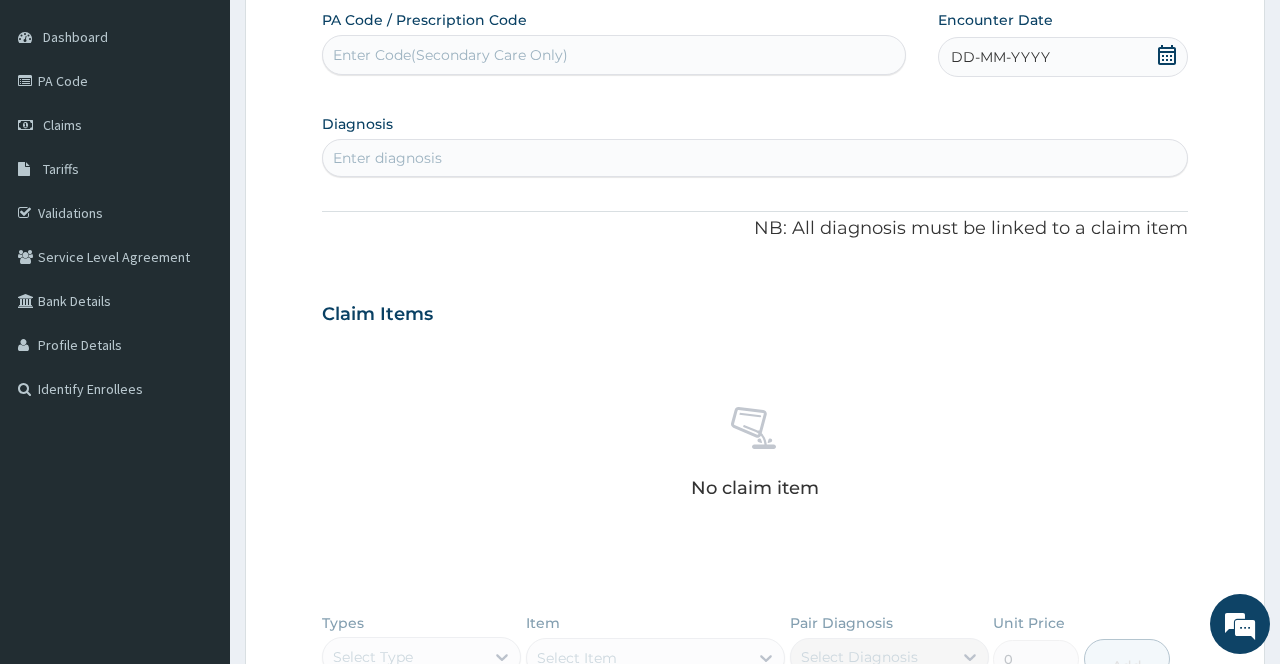click 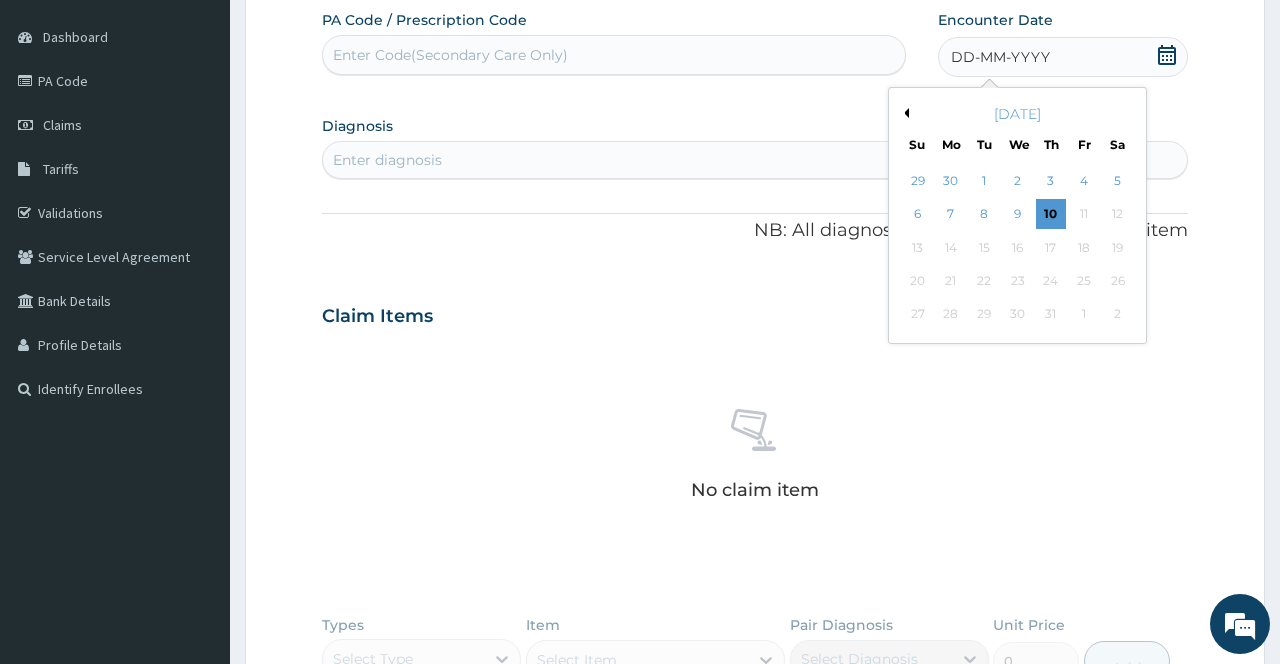 click on "Previous Month" at bounding box center [904, 113] 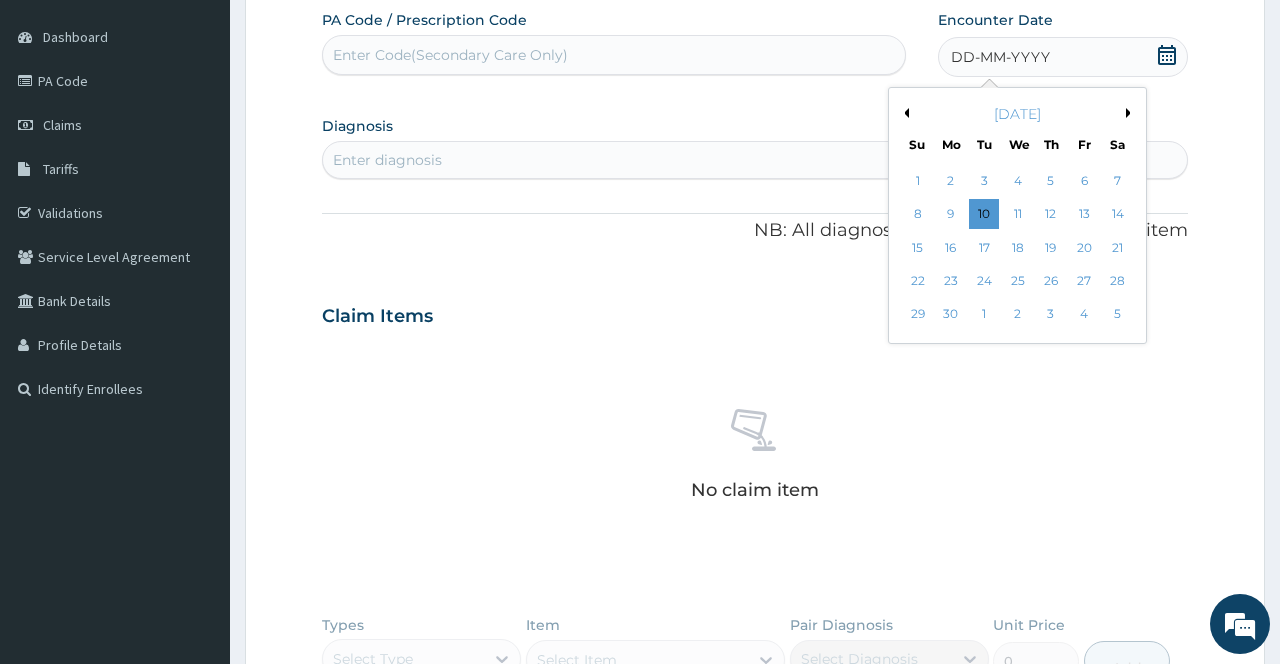click on "Previous Month" at bounding box center [904, 113] 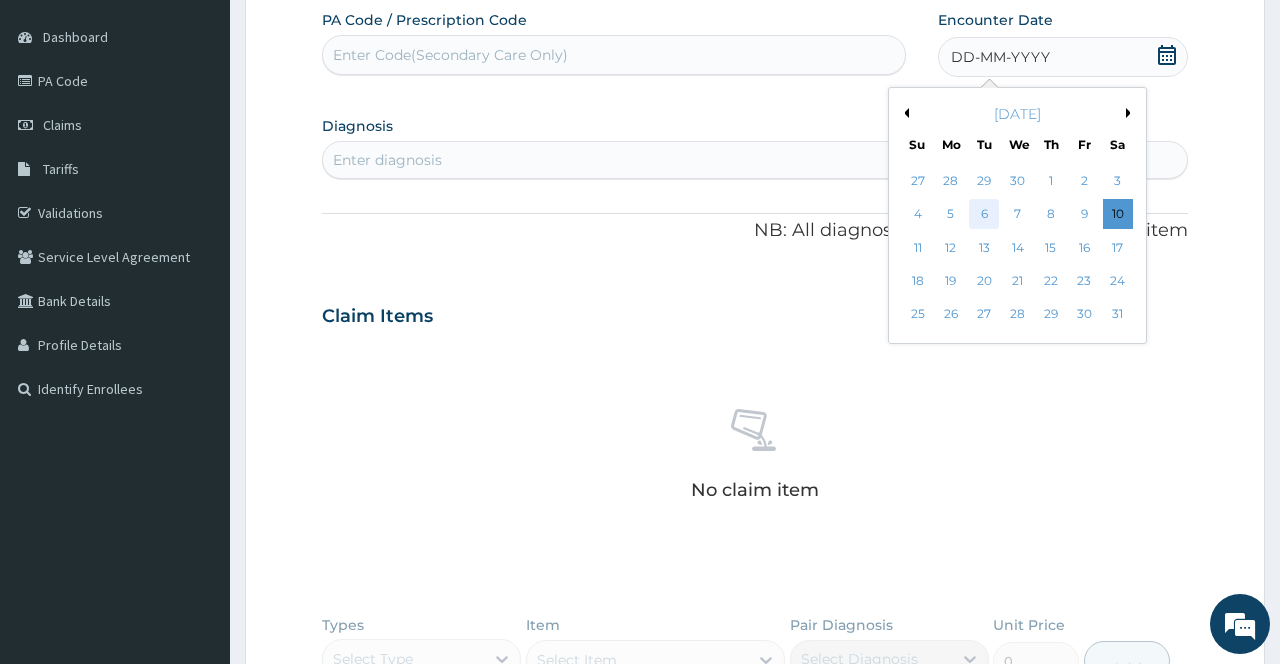 click on "6" at bounding box center (984, 215) 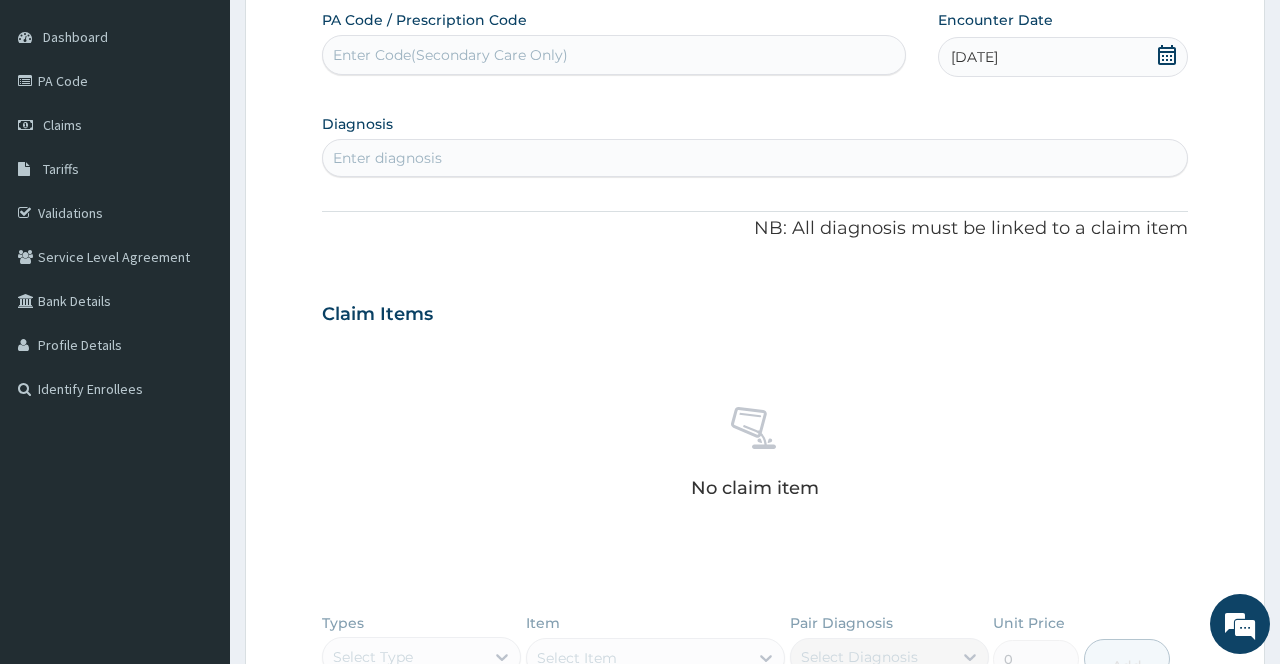 click on "Claim Items" at bounding box center (754, 310) 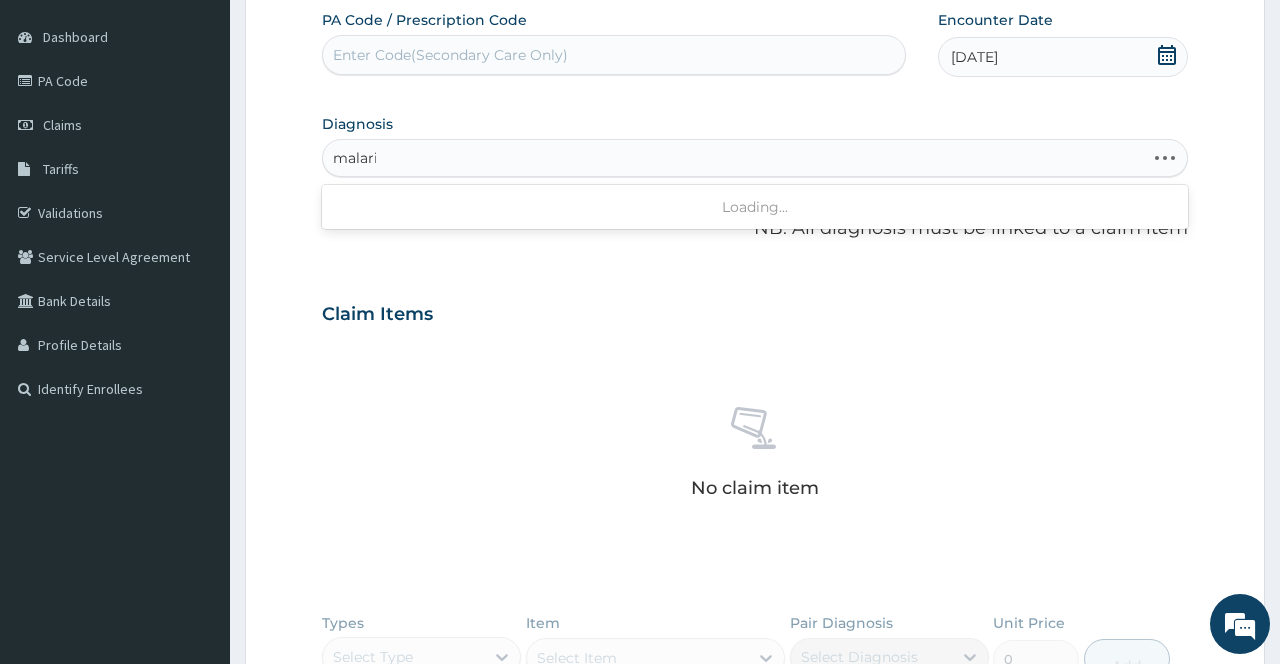 type on "[MEDICAL_DATA]" 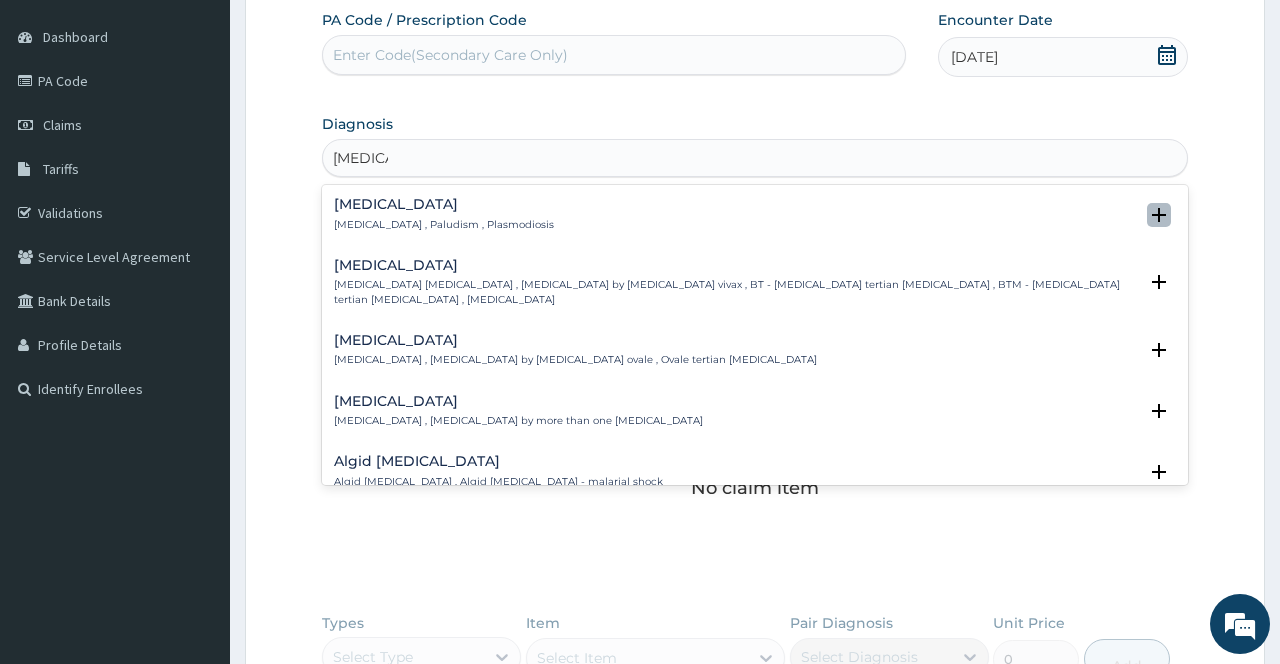 click 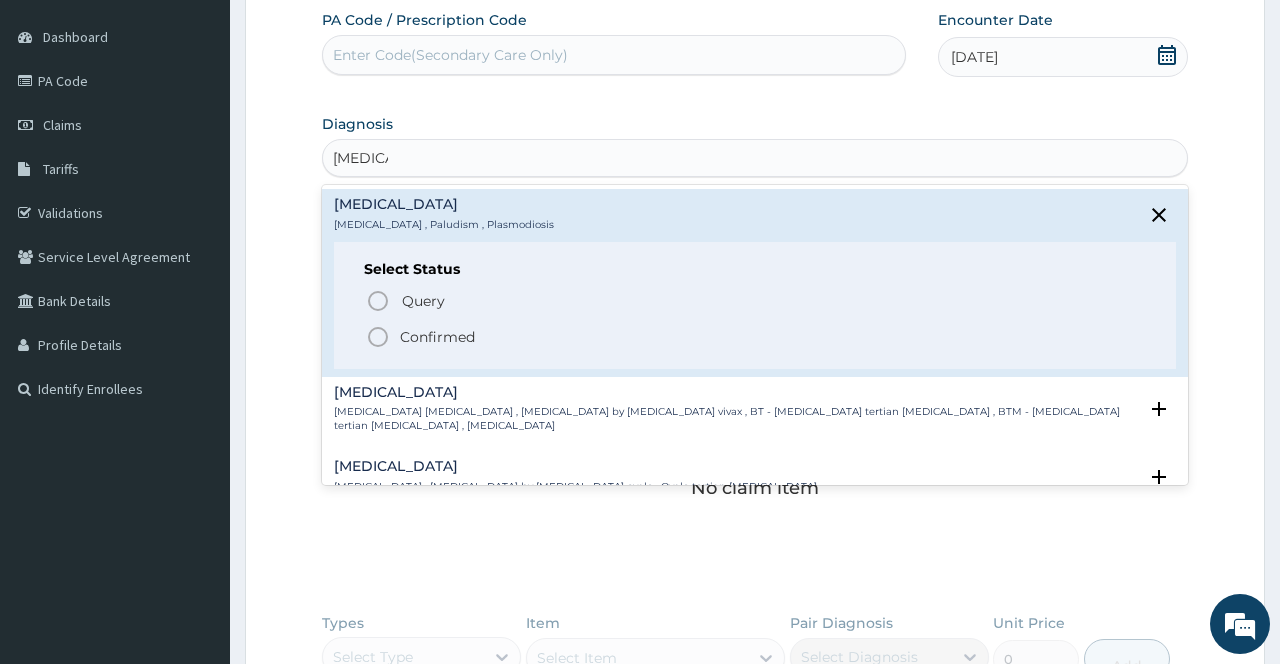 click 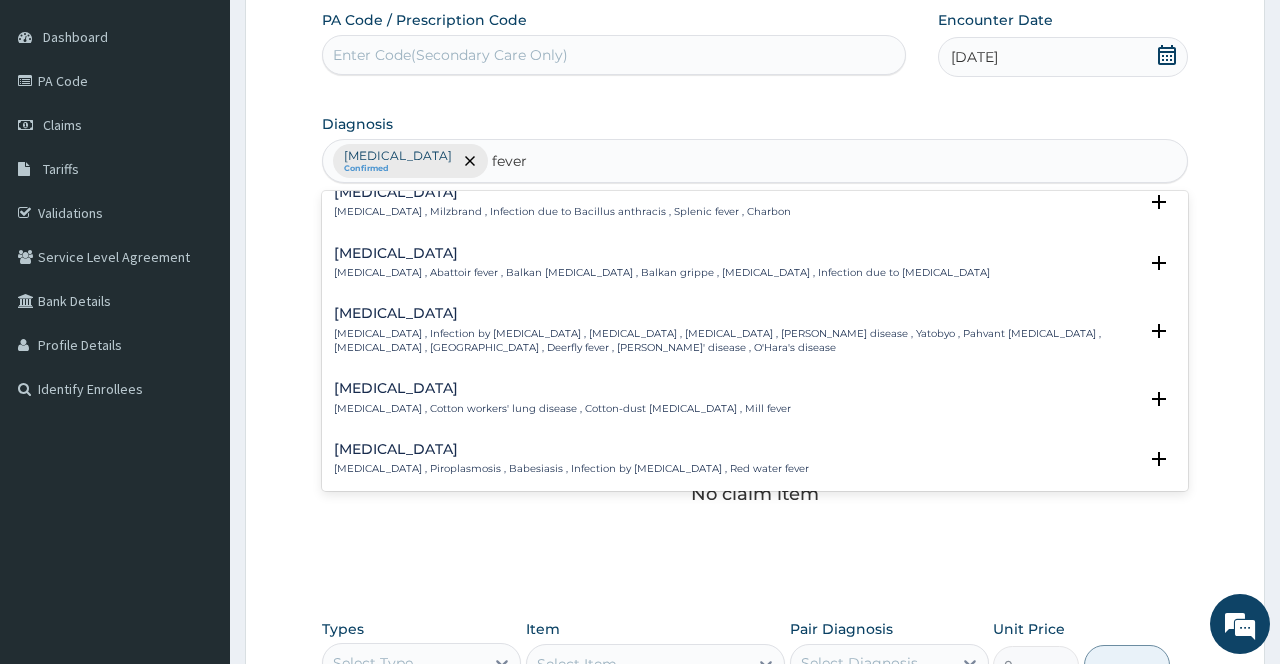 scroll, scrollTop: 280, scrollLeft: 0, axis: vertical 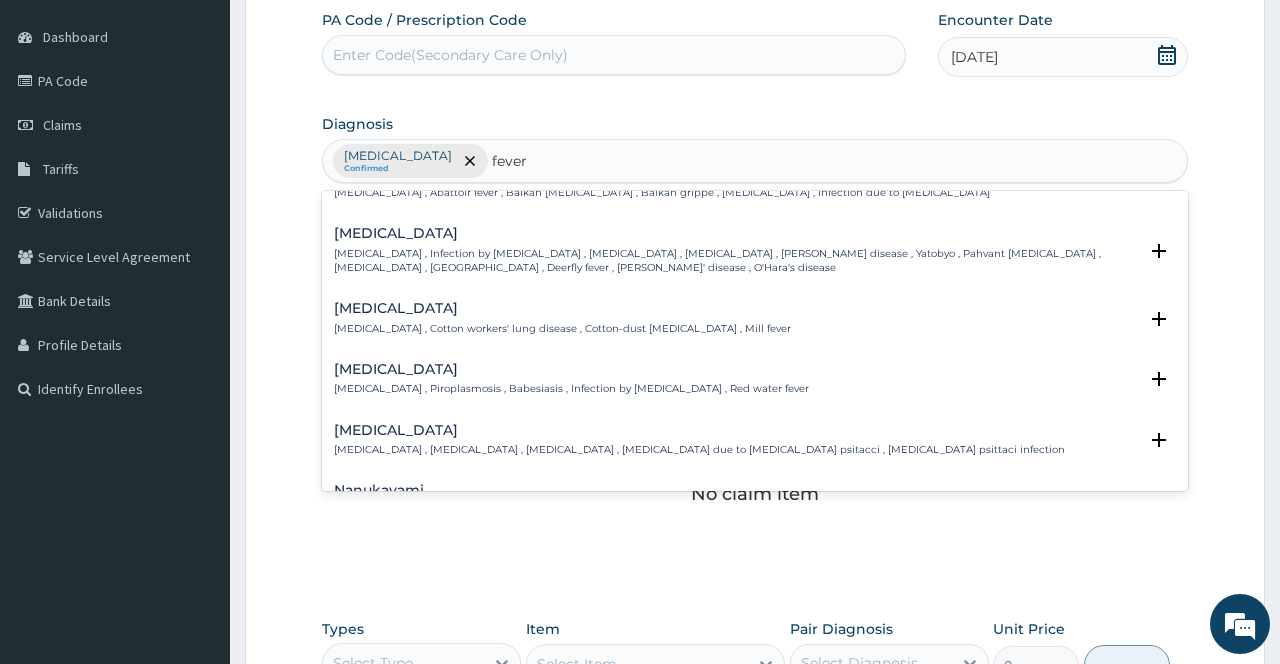 type on "fever" 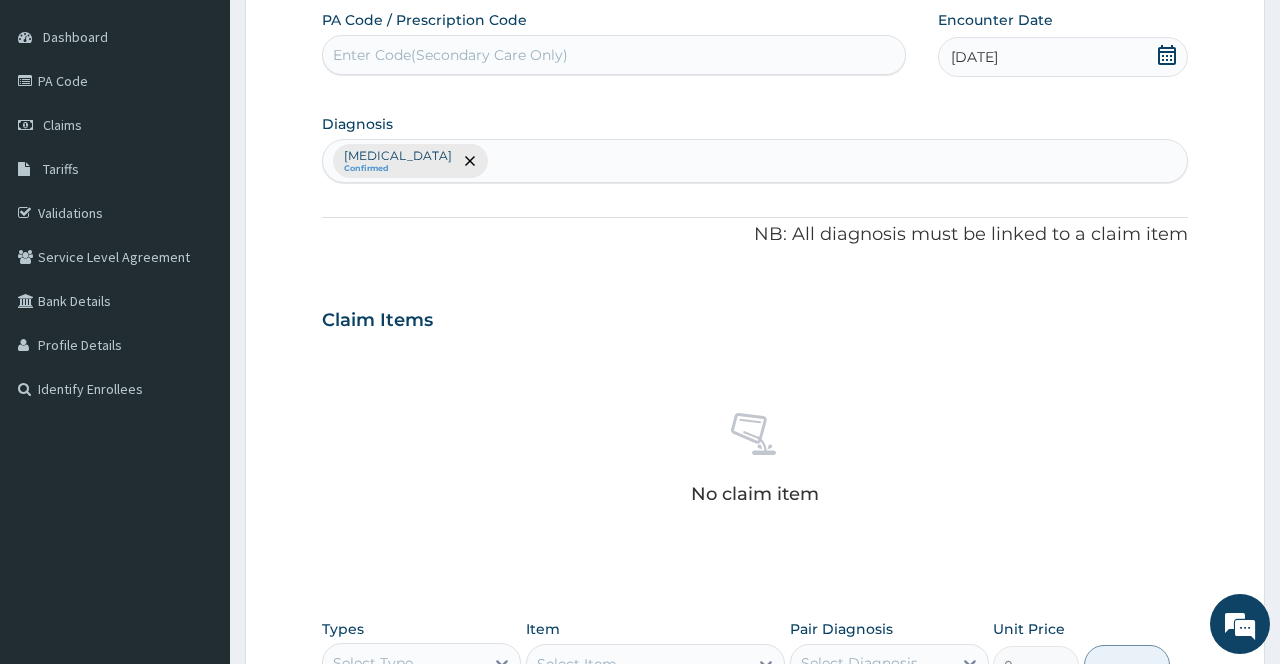 click on "Step  2  of 2 PA Code / Prescription Code Enter Code(Secondary Care Only) Encounter Date 06-05-2025 Diagnosis Malaria Confirmed NB: All diagnosis must be linked to a claim item Claim Items No claim item Types Select Type Item Select Item Pair Diagnosis Select Diagnosis Unit Price 0 Add Comment     Previous   Submit" at bounding box center (755, 451) 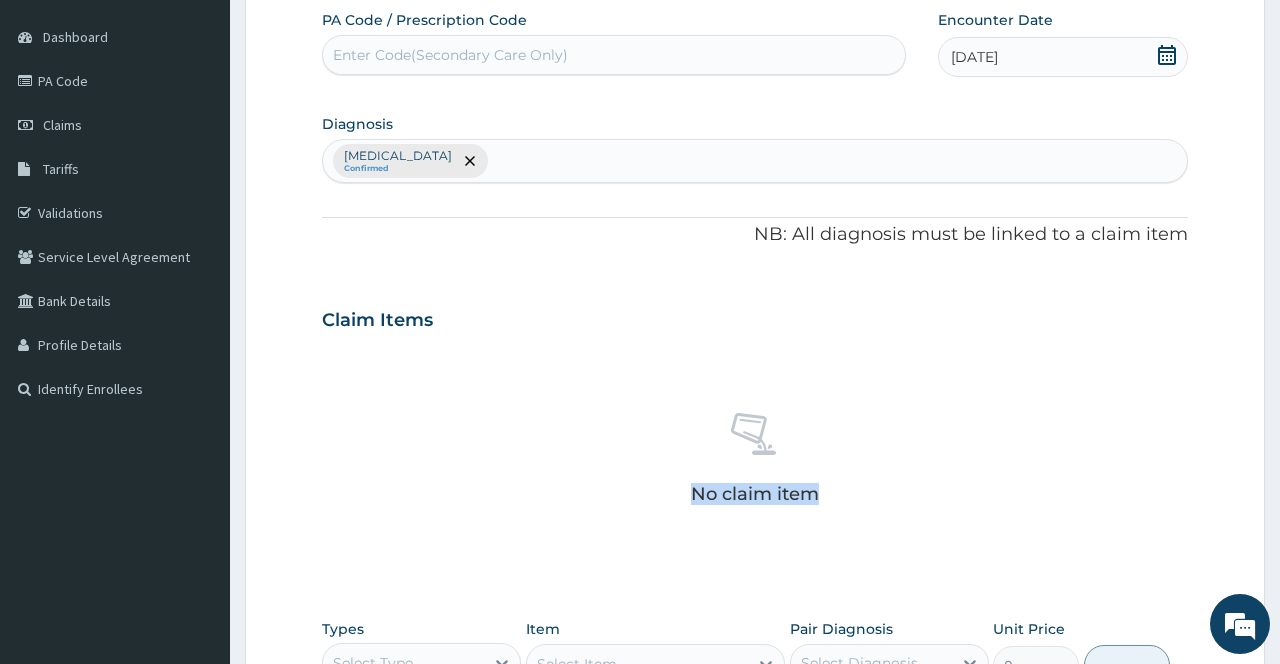 click on "Step  2  of 2 PA Code / Prescription Code Enter Code(Secondary Care Only) Encounter Date 06-05-2025 Diagnosis Malaria Confirmed NB: All diagnosis must be linked to a claim item Claim Items No claim item Types Select Type Item Select Item Pair Diagnosis Select Diagnosis Unit Price 0 Add Comment     Previous   Submit" at bounding box center (755, 451) 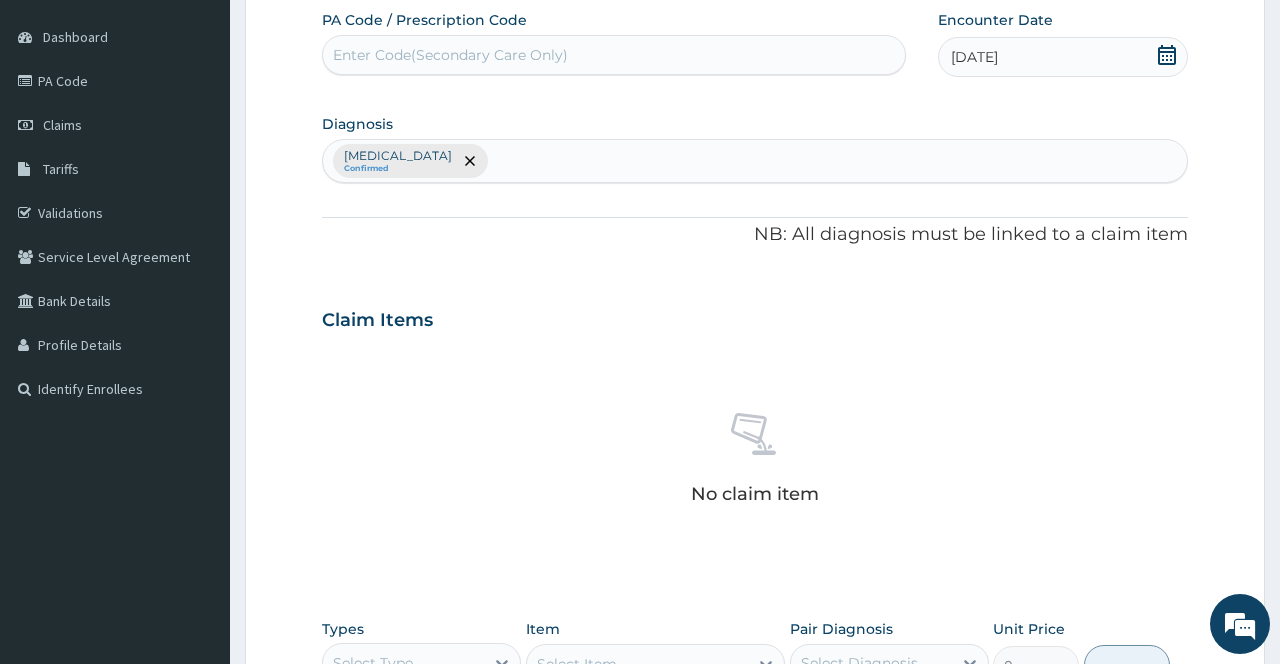 click on "Malaria Confirmed" at bounding box center [754, 161] 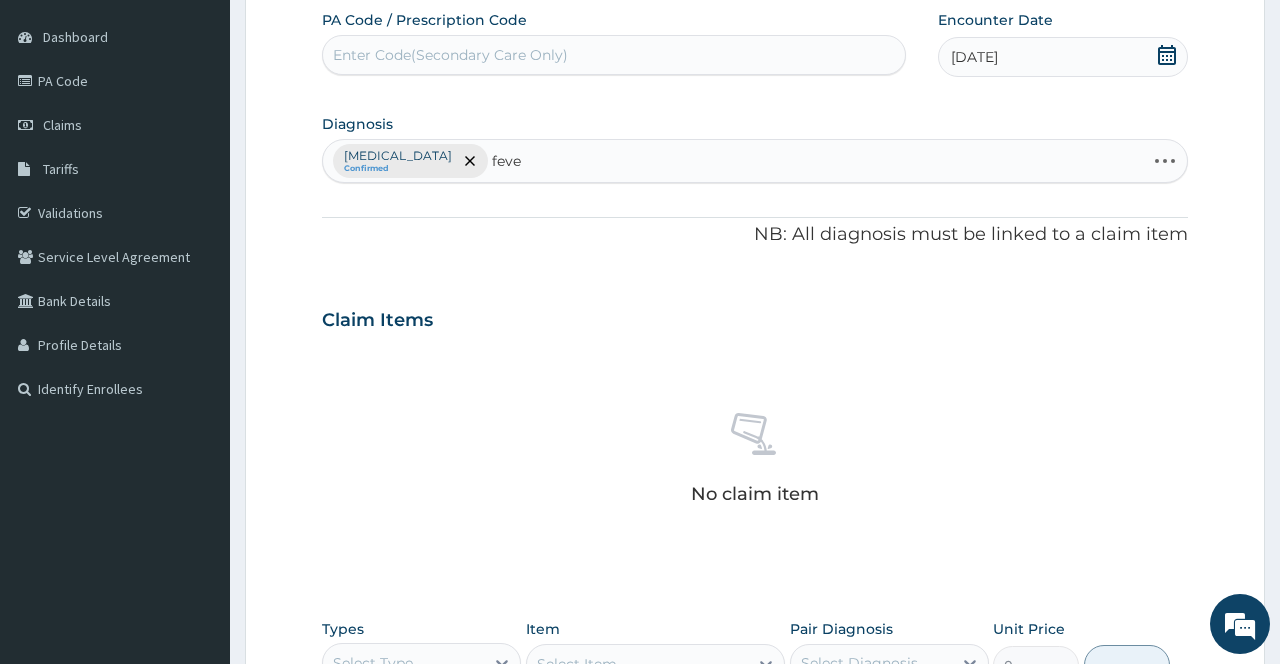 type on "fever" 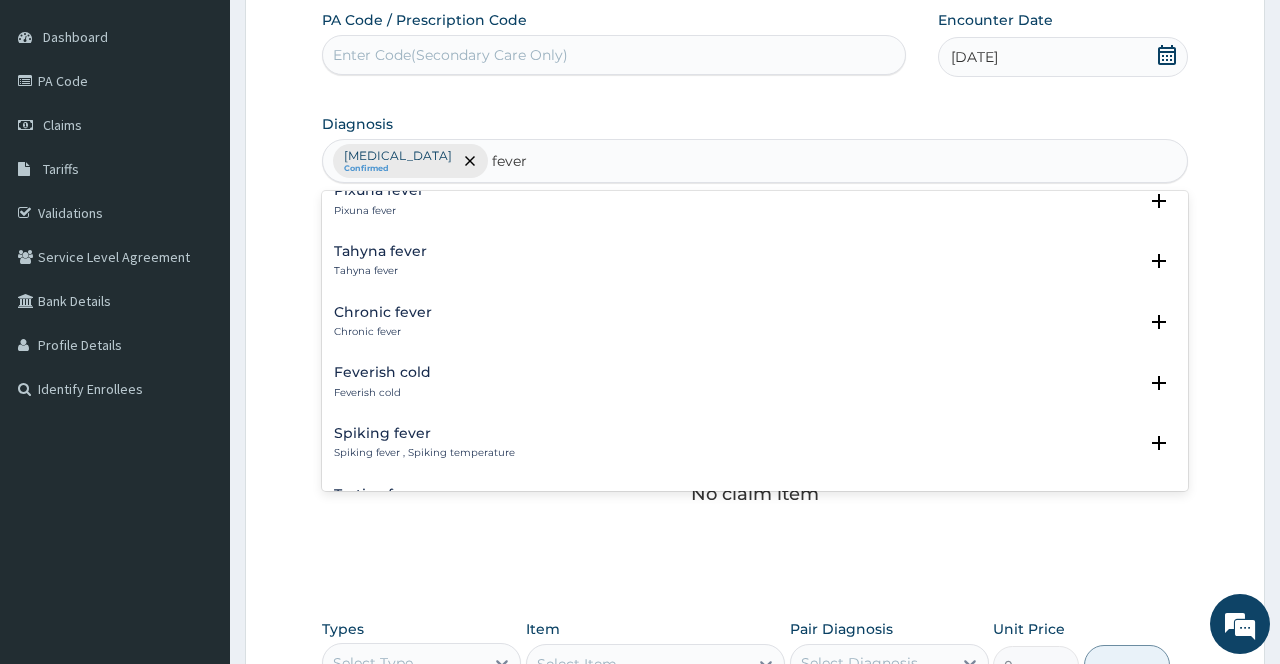 scroll, scrollTop: 1680, scrollLeft: 0, axis: vertical 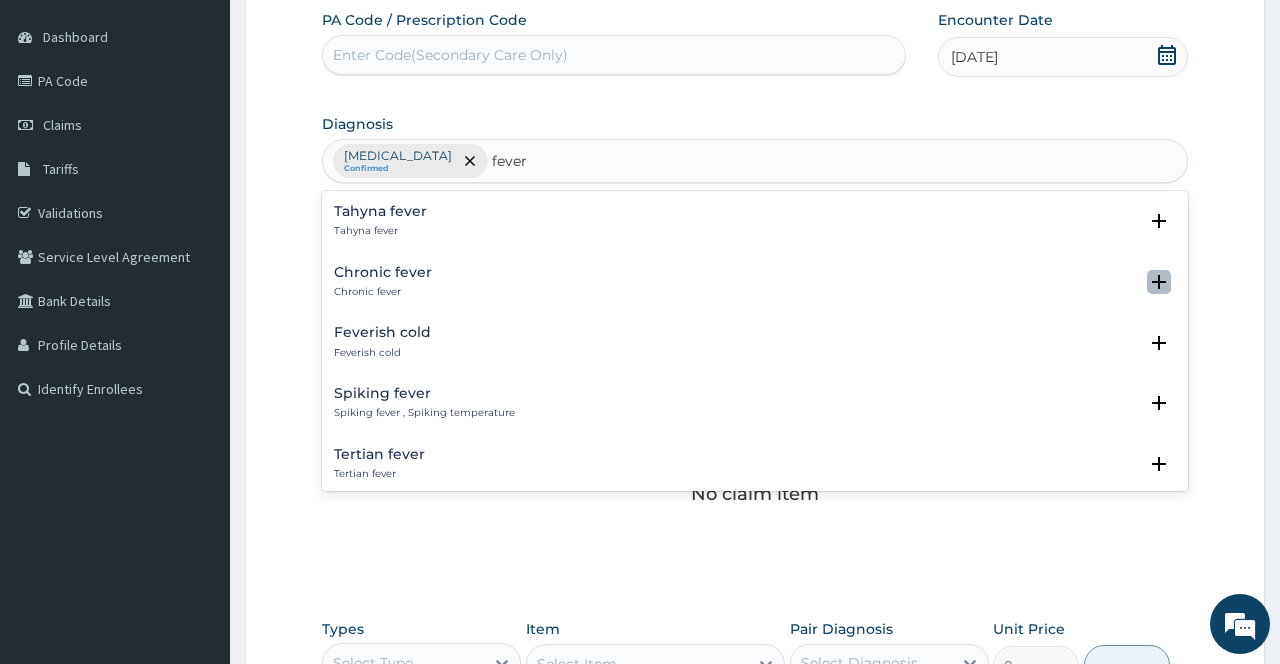 click 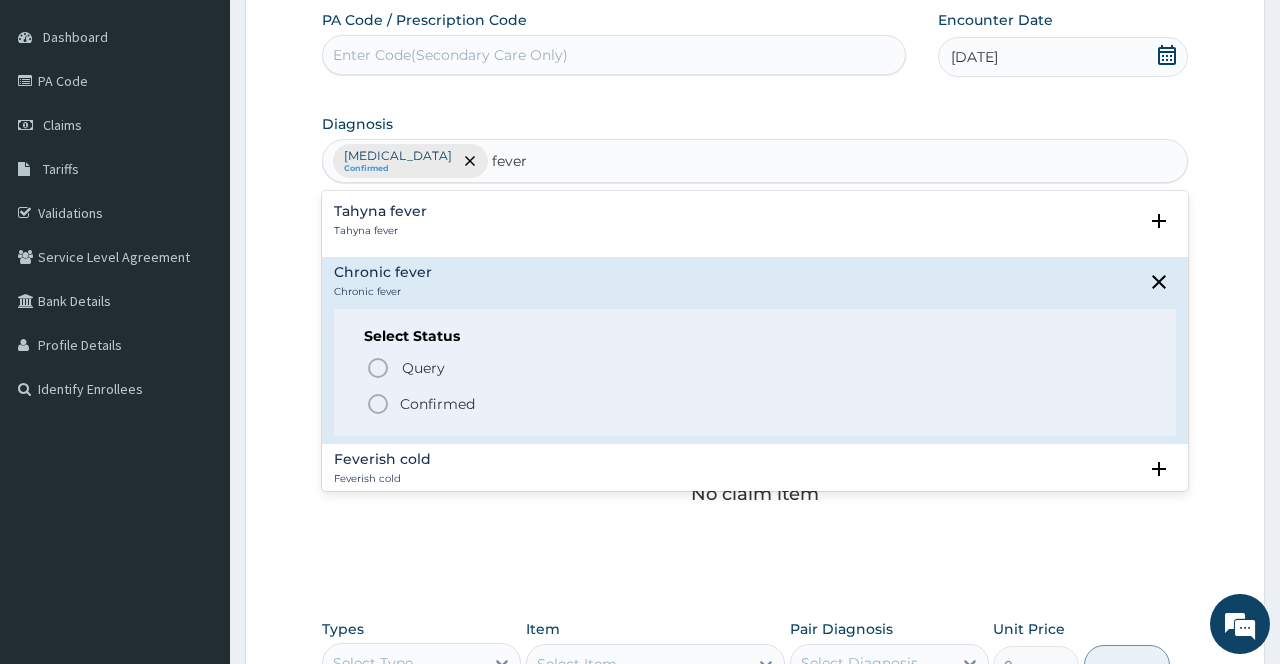 click 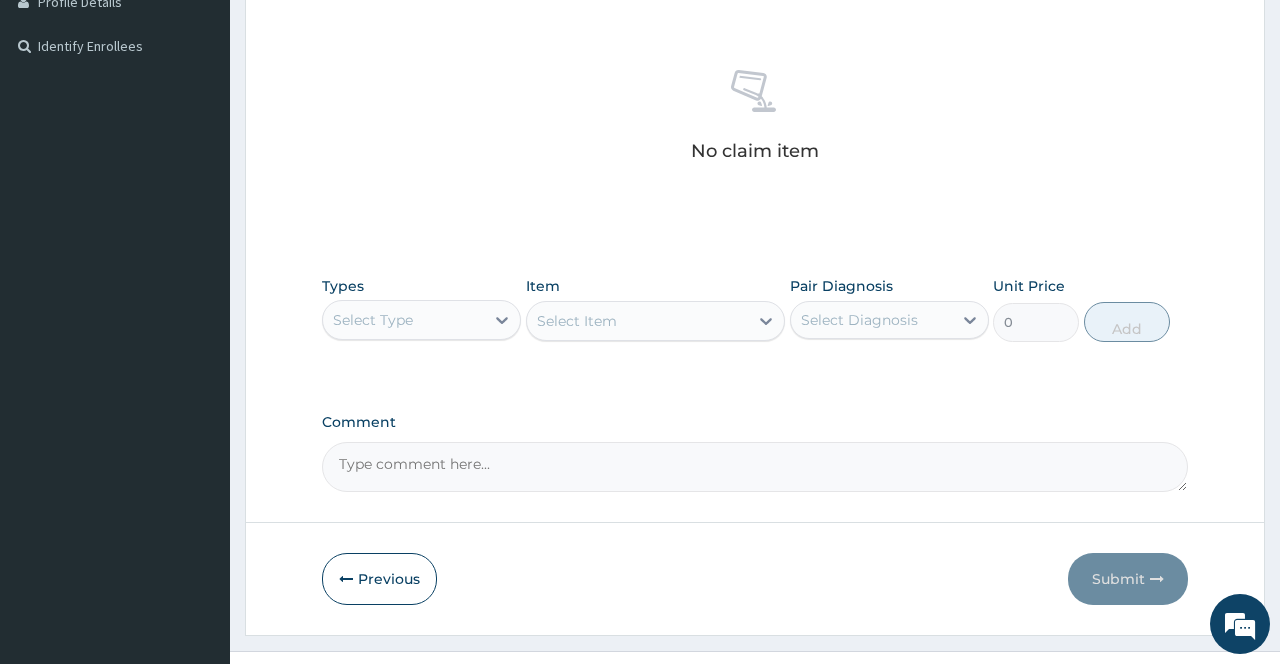 scroll, scrollTop: 562, scrollLeft: 0, axis: vertical 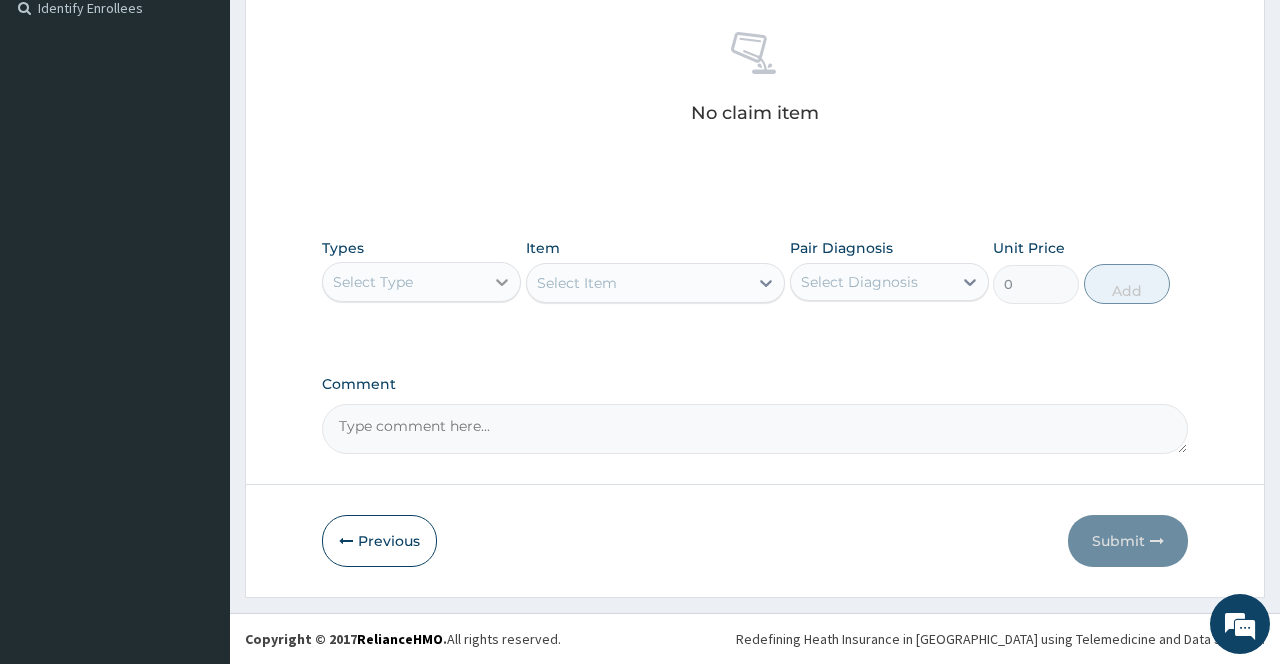 click 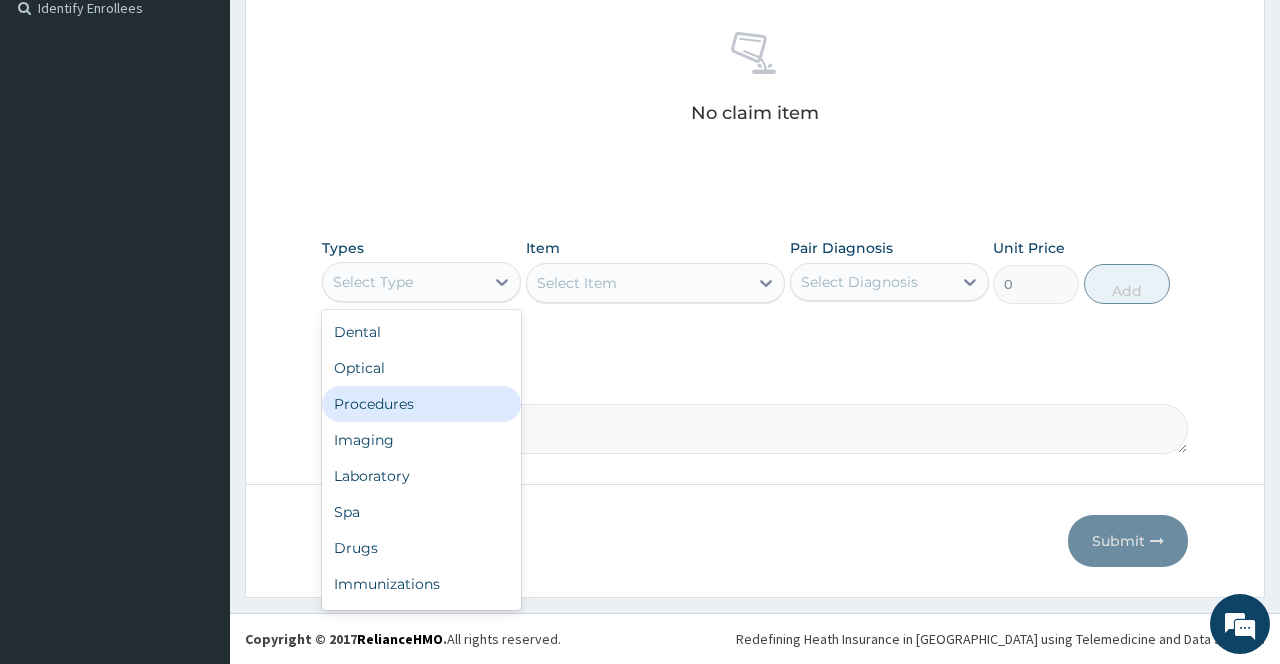 click on "Procedures" at bounding box center (421, 404) 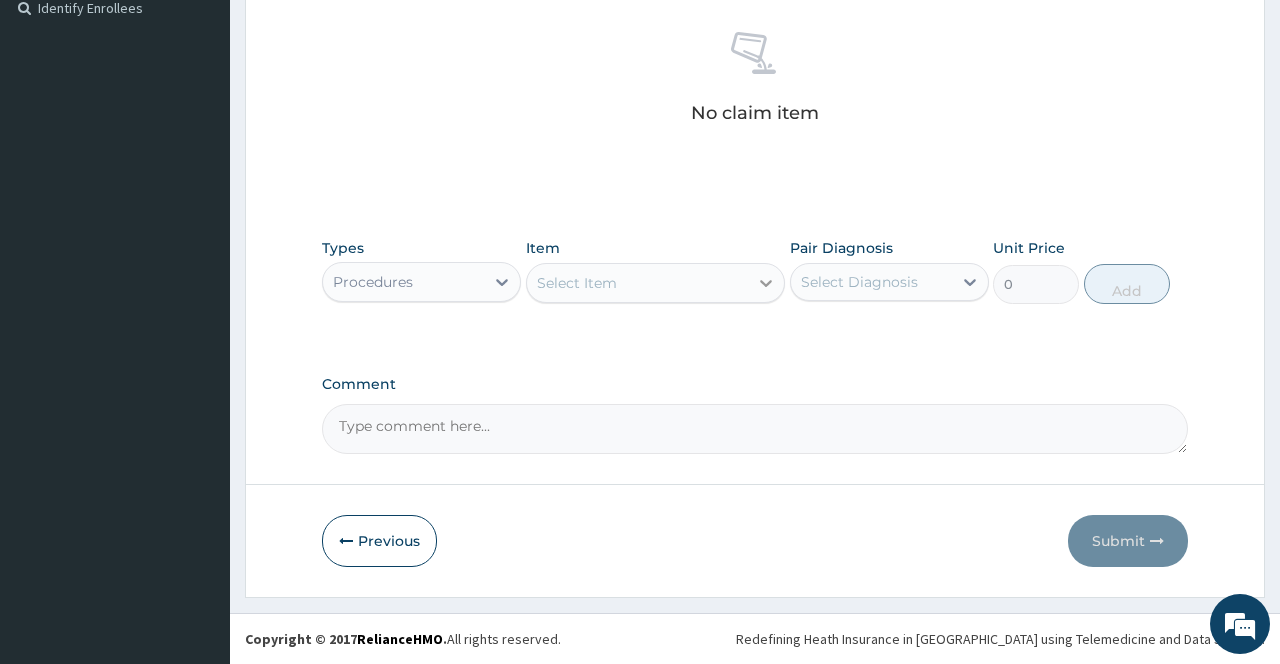 click 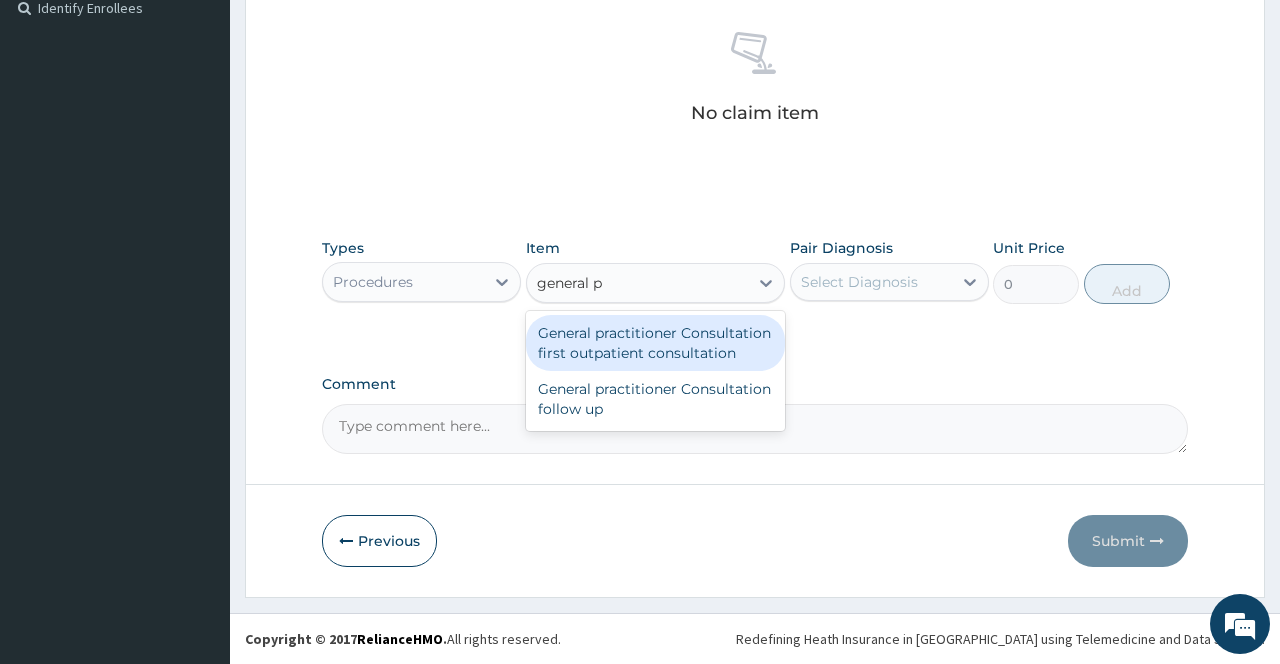 type on "general pr" 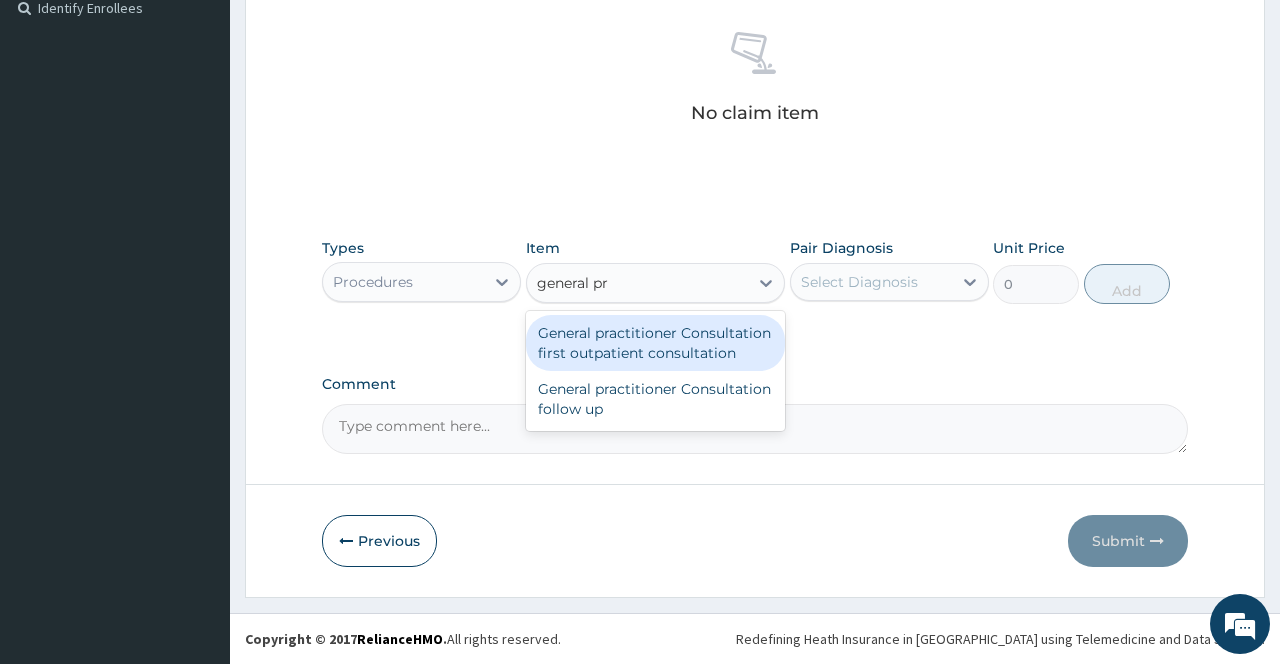 click on "General practitioner Consultation first outpatient consultation" at bounding box center (656, 343) 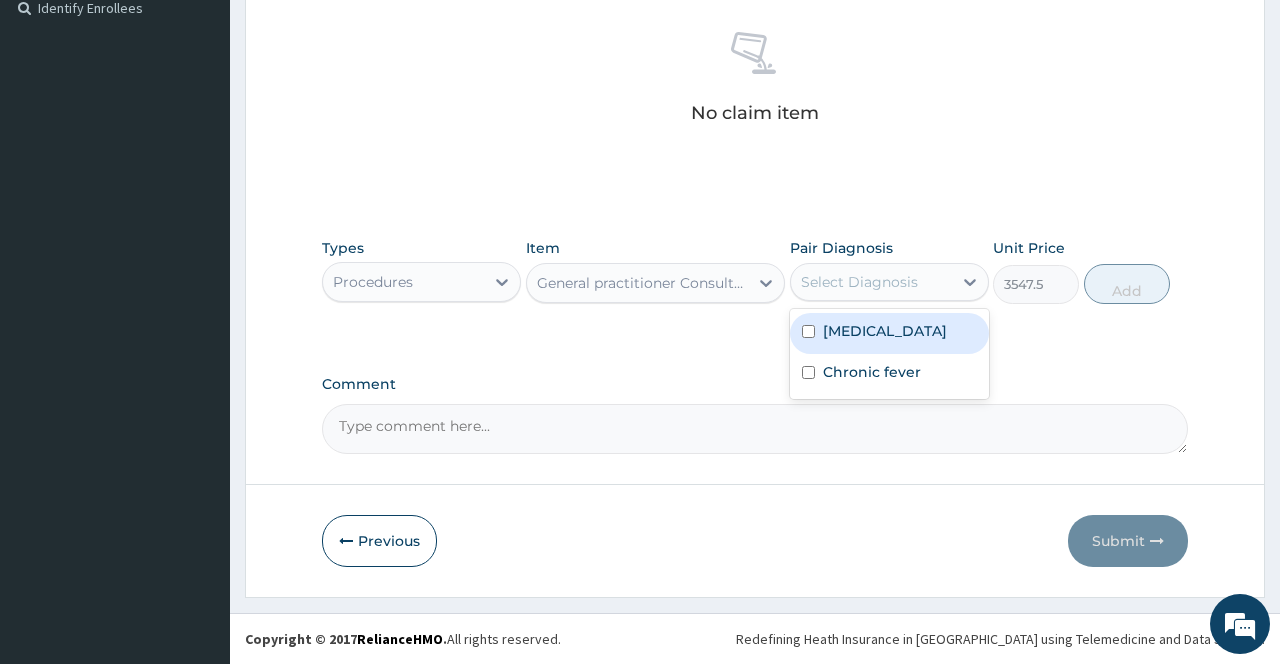 click on "Select Diagnosis" at bounding box center (871, 282) 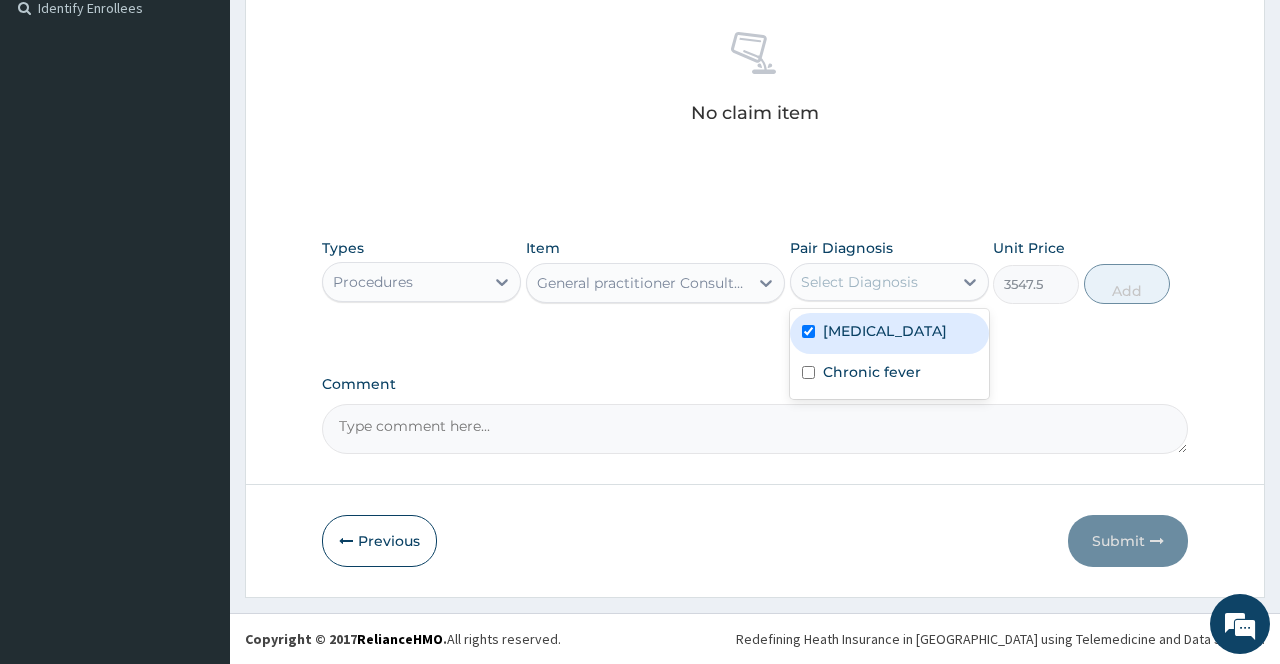 checkbox on "true" 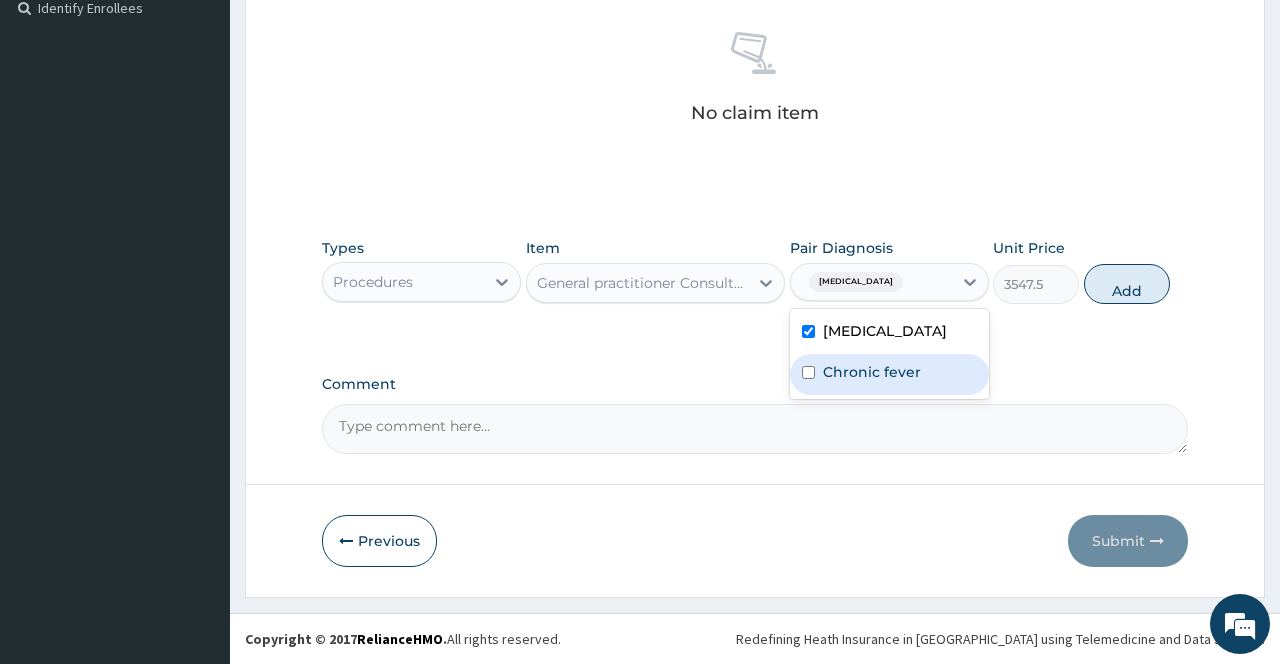 click on "Chronic fever" at bounding box center (872, 372) 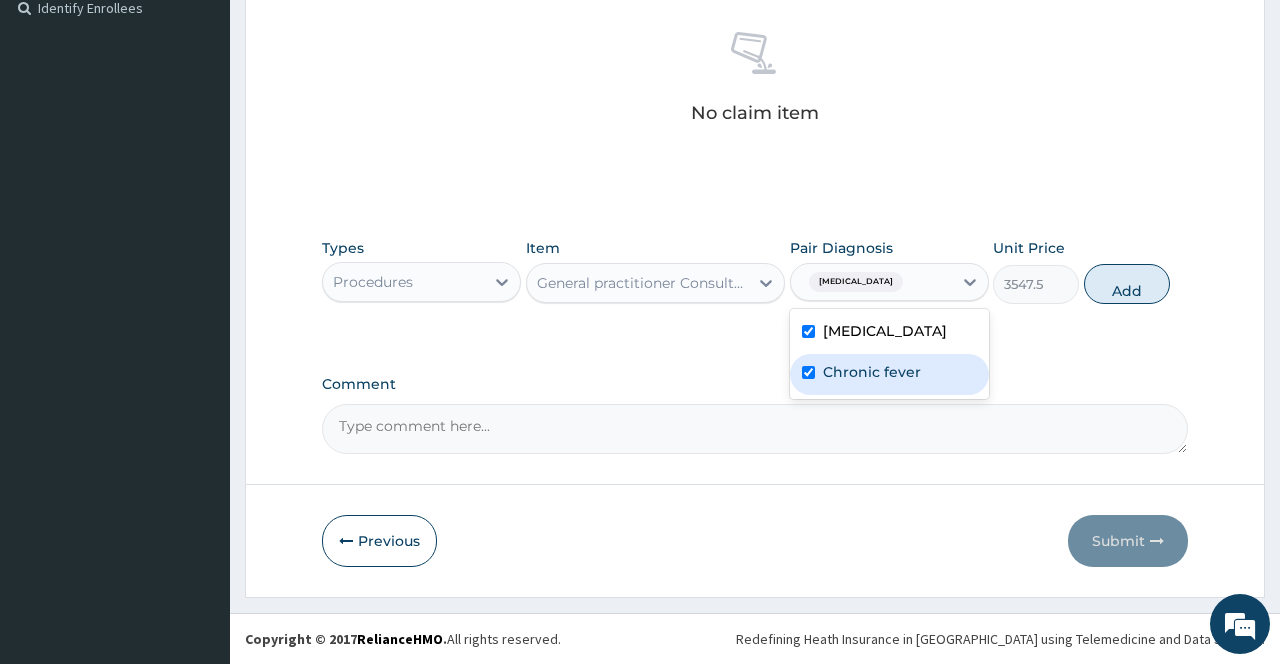 checkbox on "true" 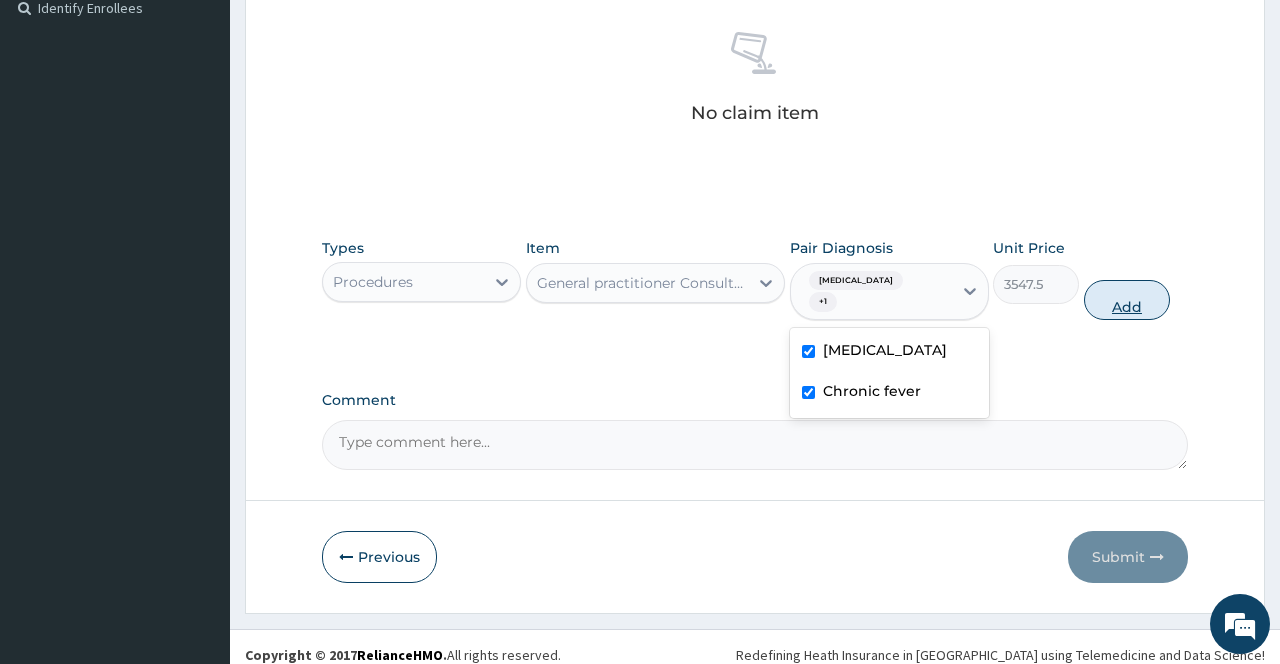 click on "Add" at bounding box center [1127, 300] 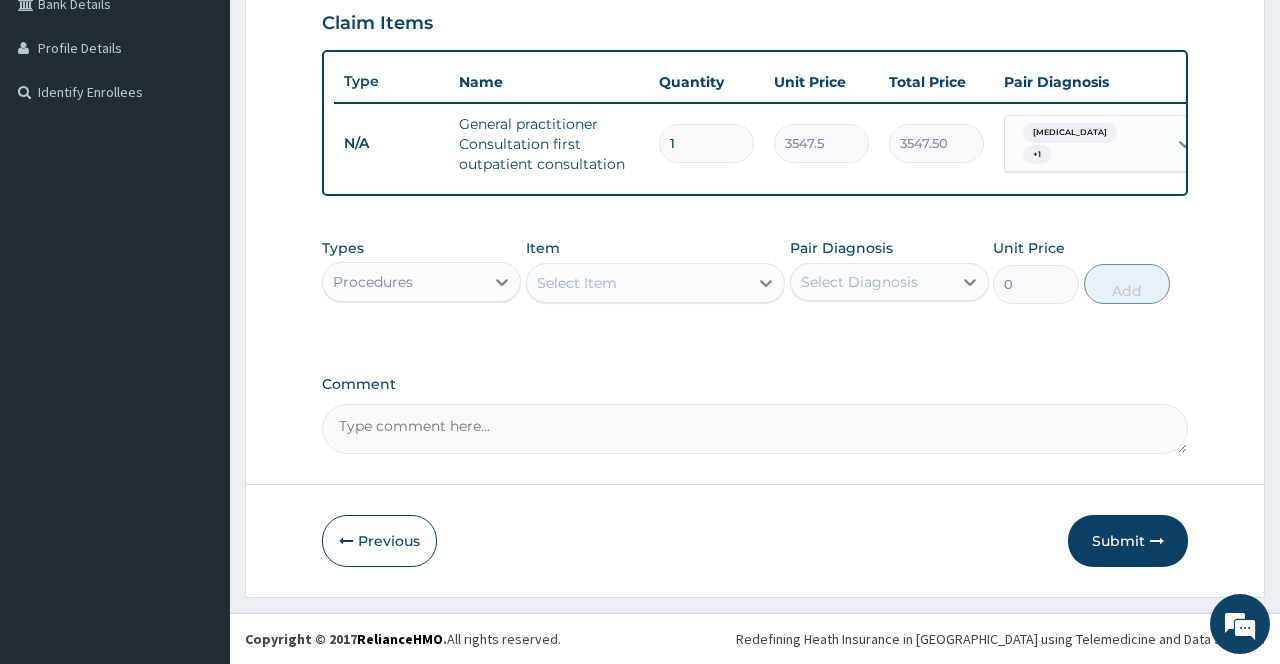 scroll, scrollTop: 494, scrollLeft: 0, axis: vertical 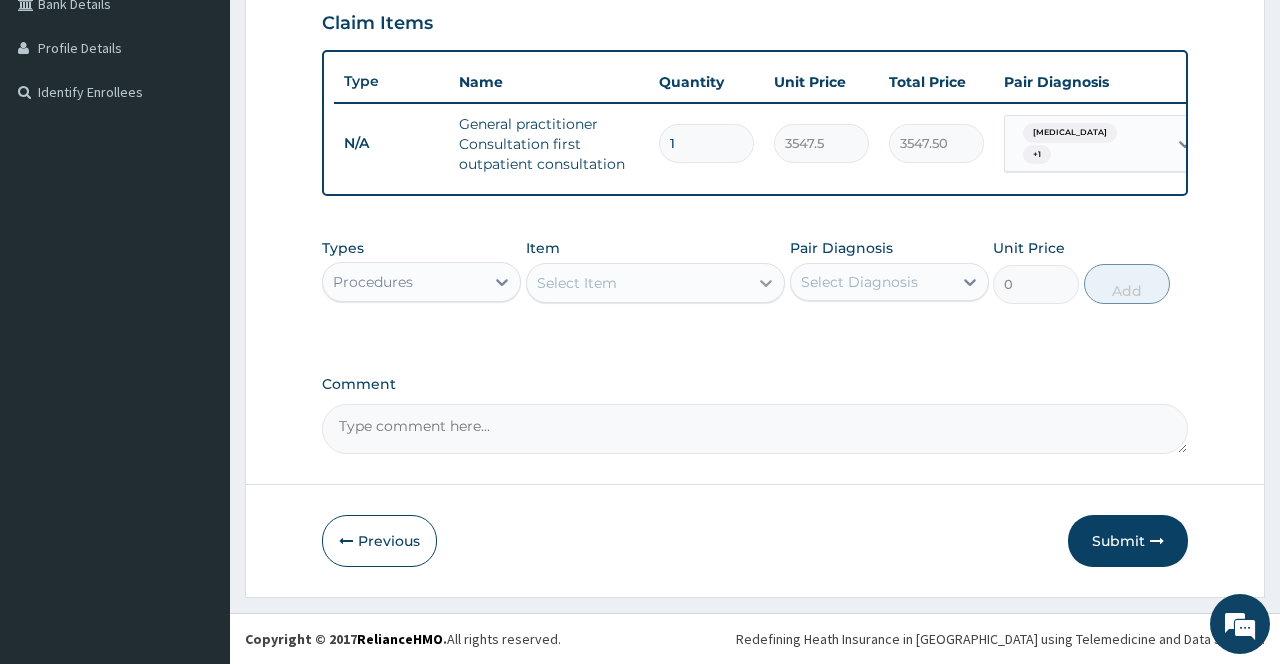click 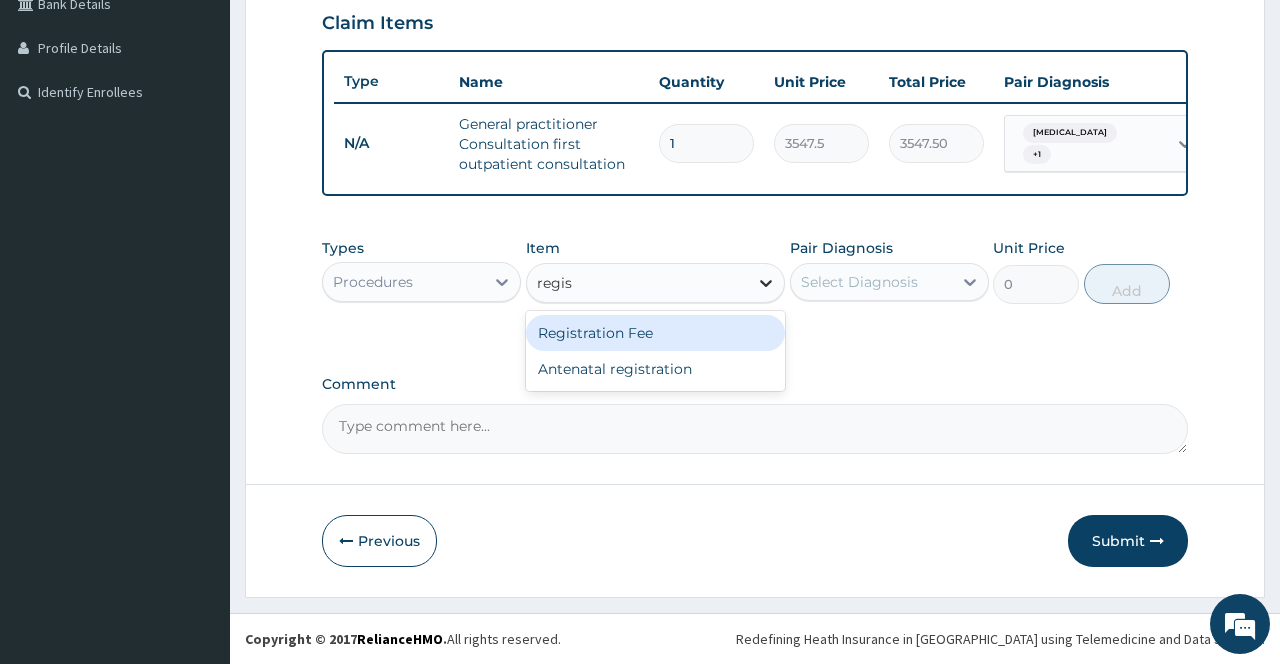 type on "regist" 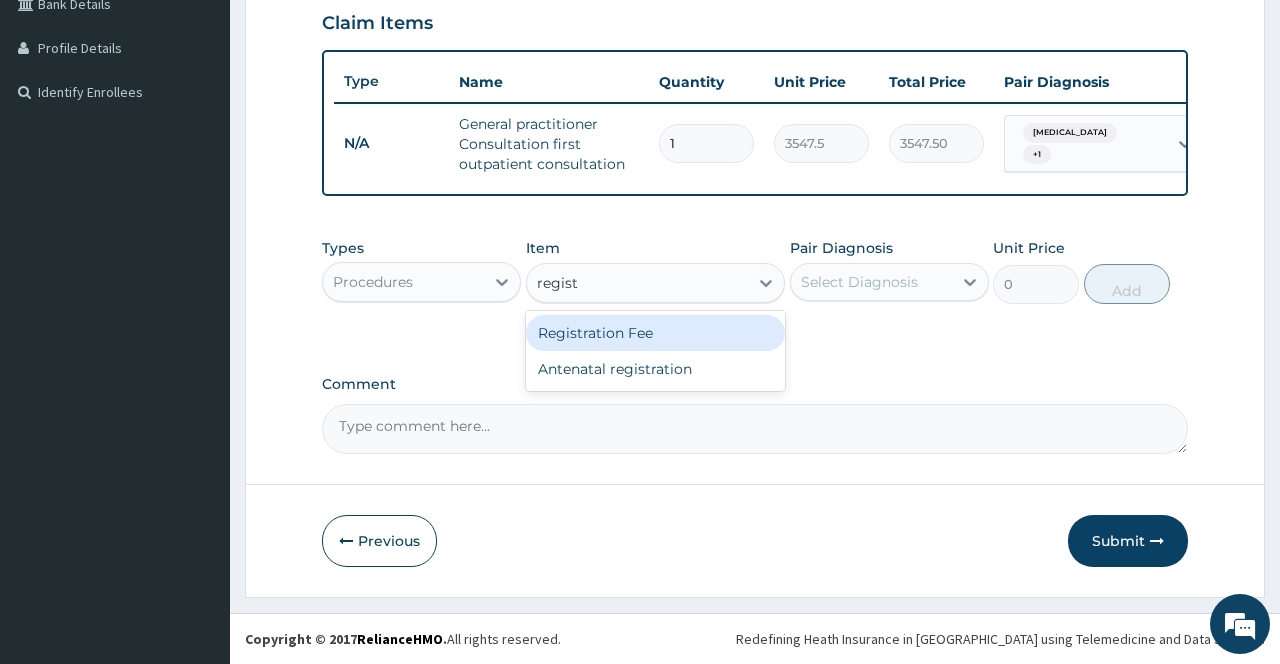 click on "Registration Fee" at bounding box center (656, 333) 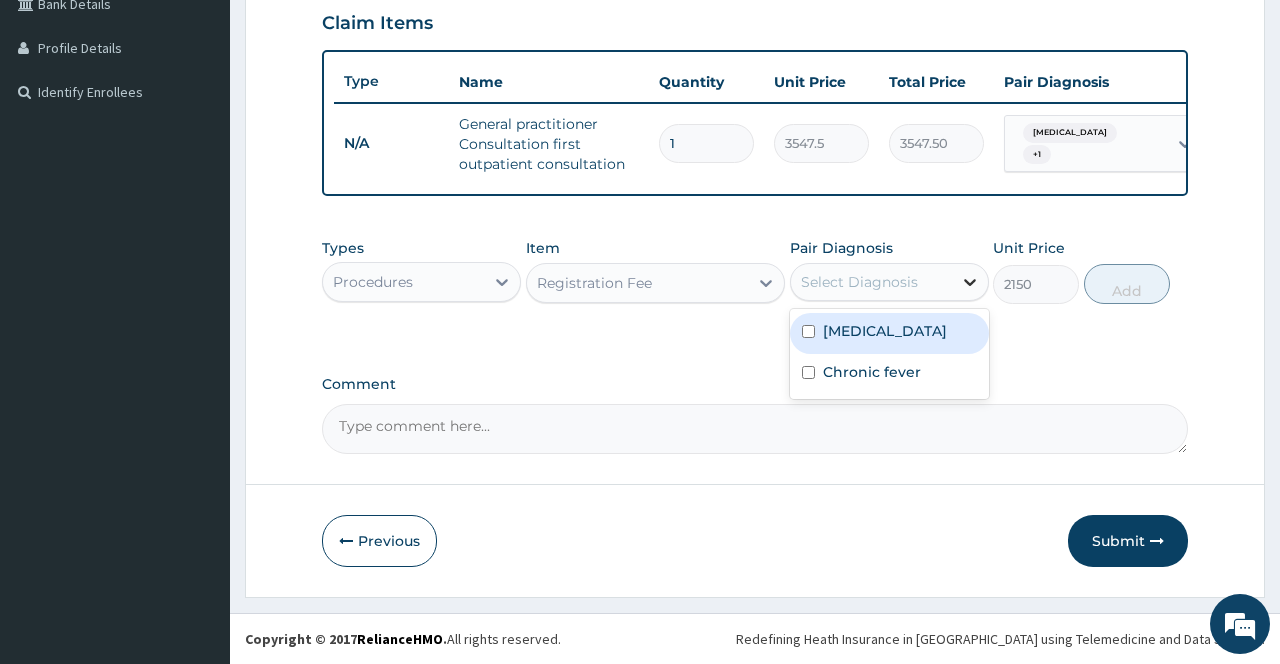 click at bounding box center (970, 282) 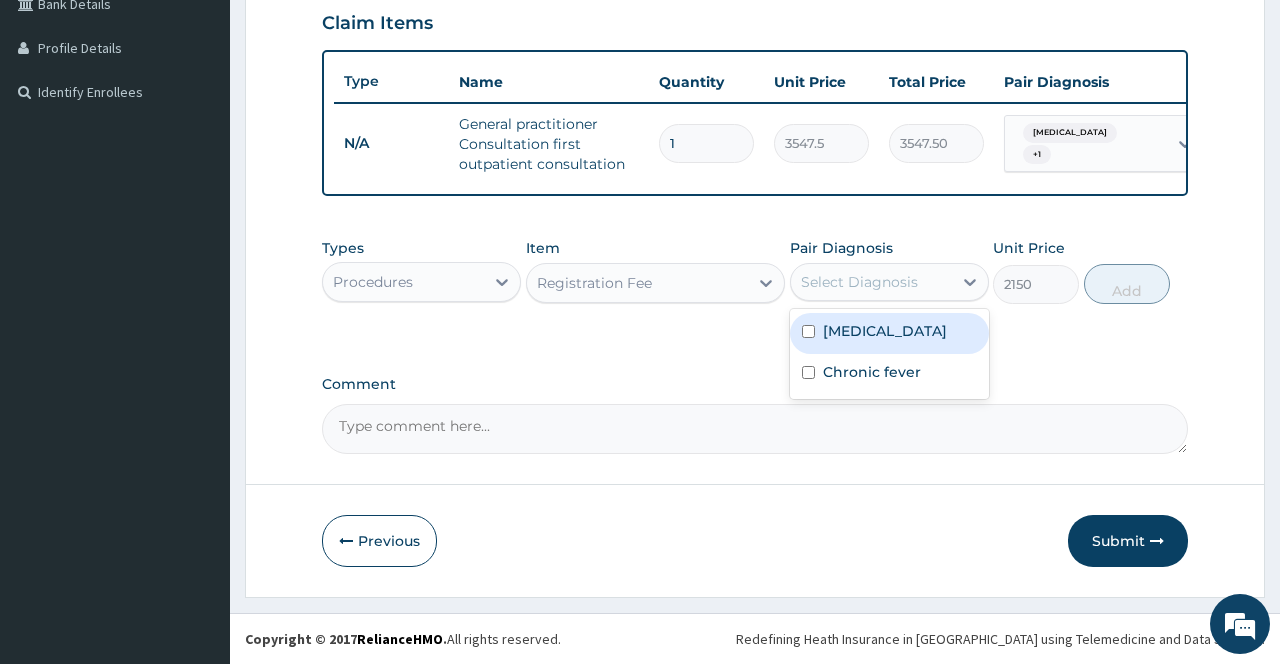 click on "[MEDICAL_DATA]" at bounding box center (889, 333) 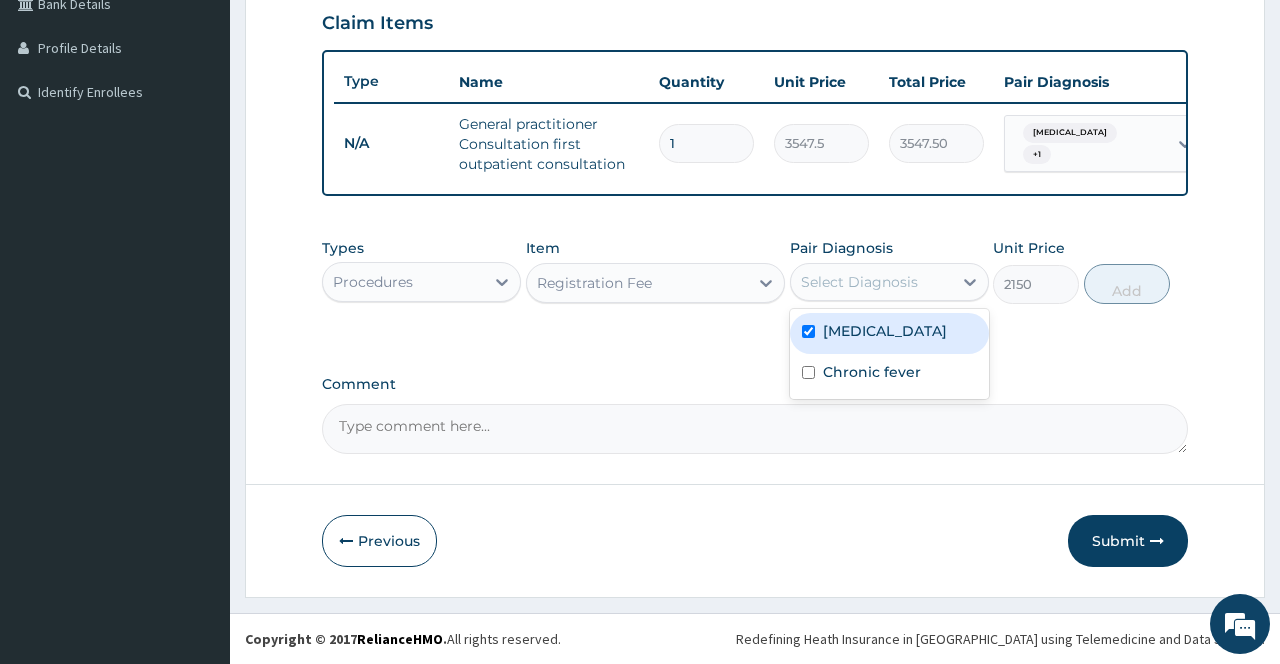 checkbox on "true" 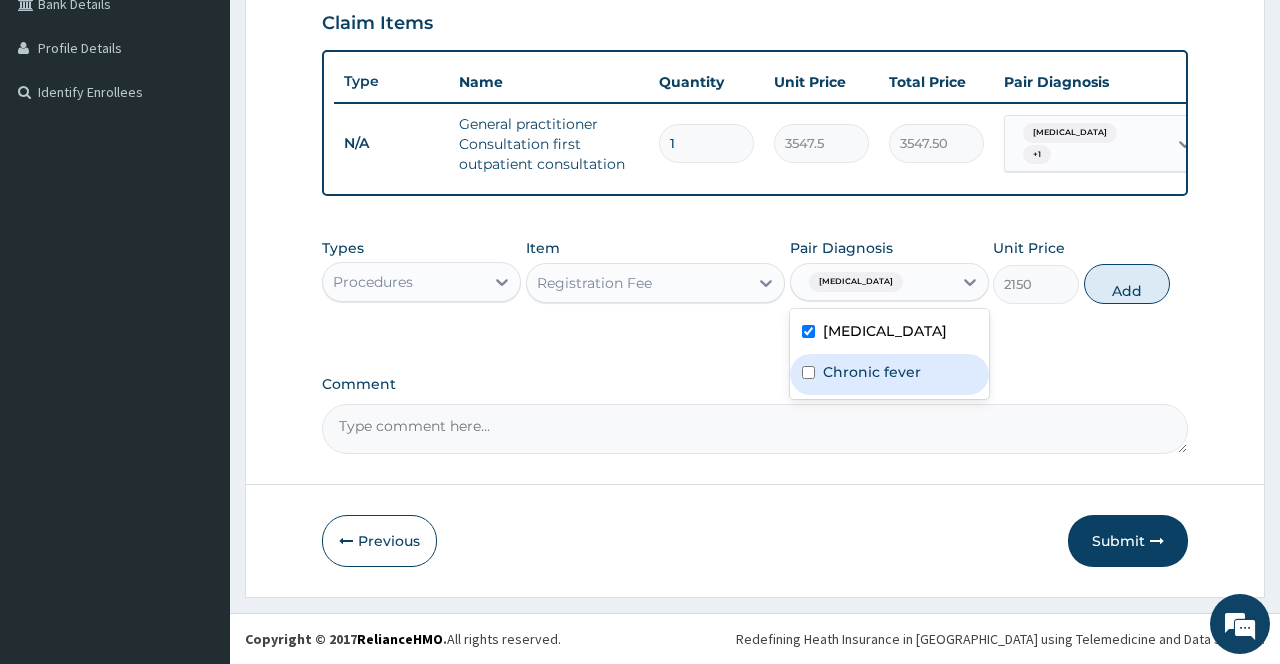 click on "Chronic fever" at bounding box center [872, 372] 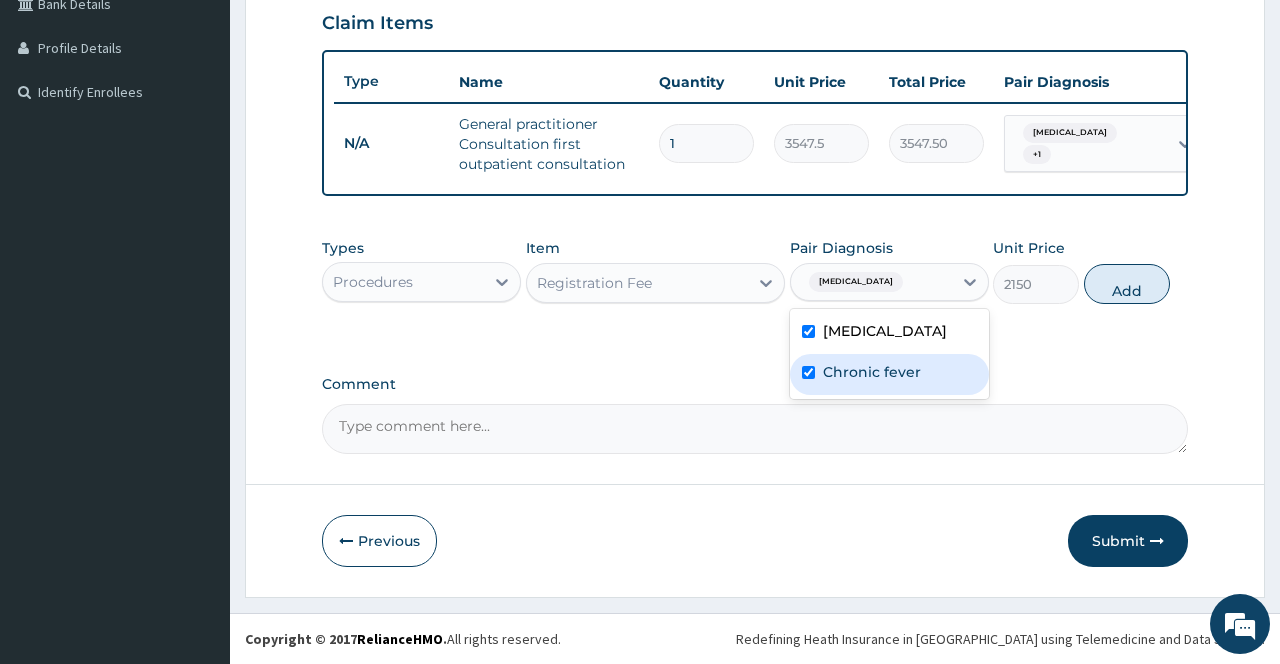 checkbox on "true" 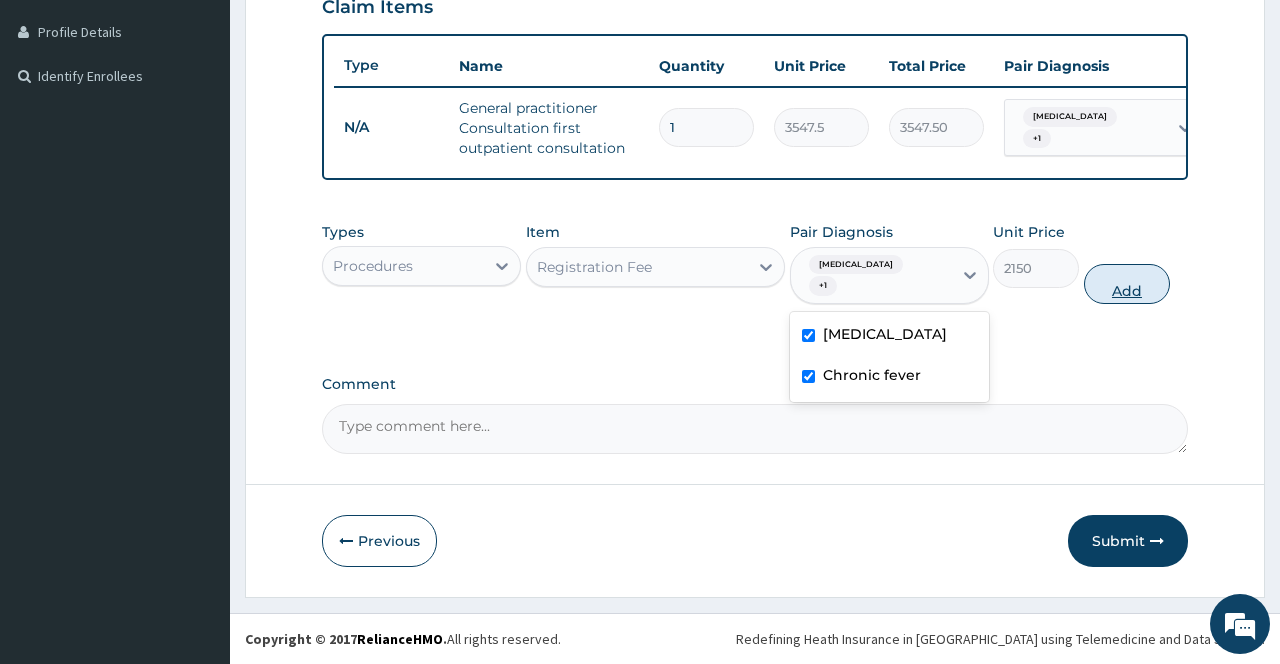 click on "Add" at bounding box center [1127, 284] 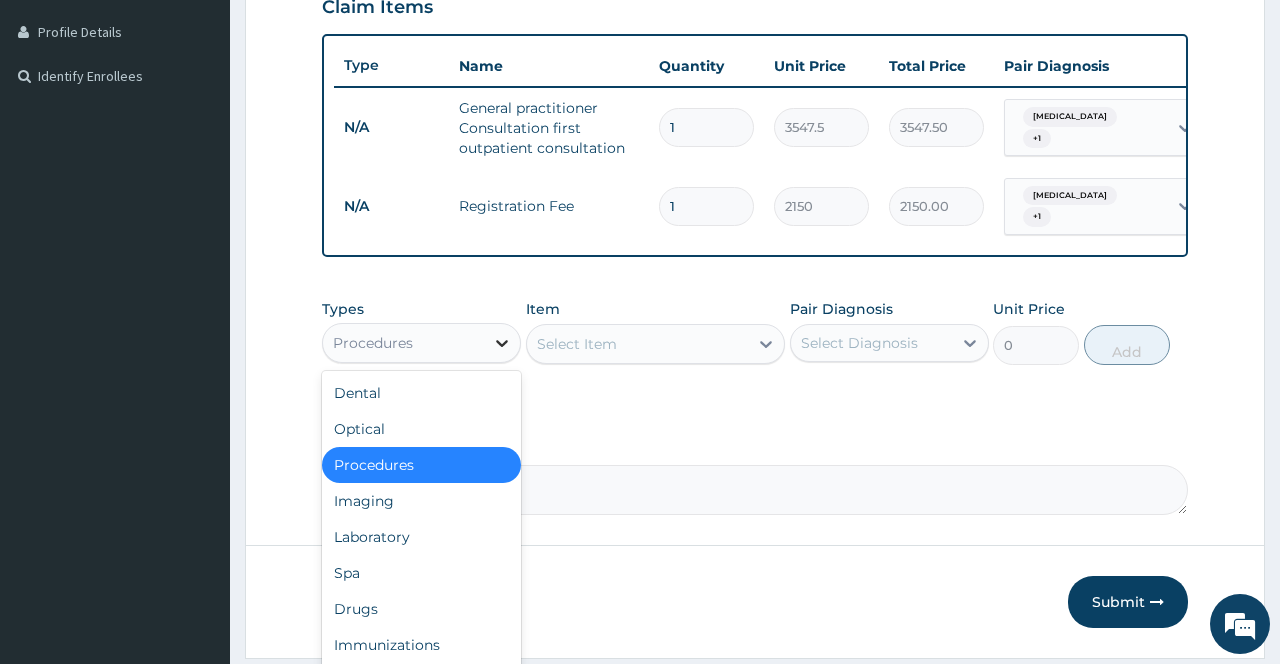 click 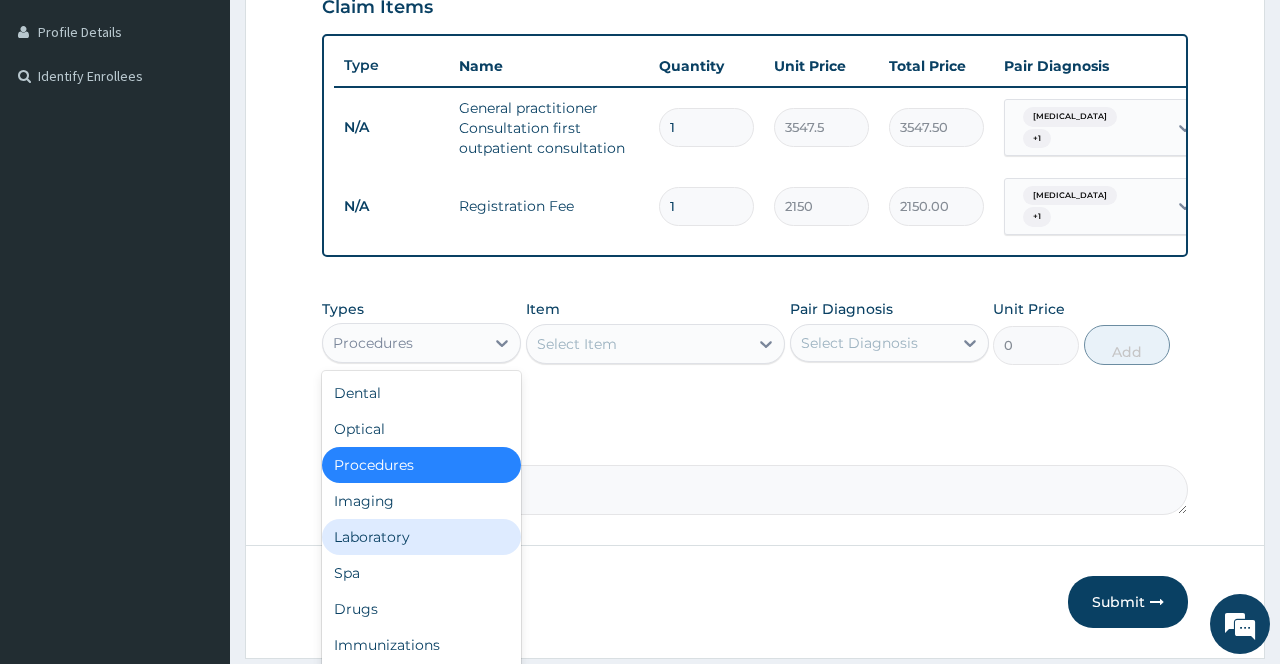 click on "Laboratory" at bounding box center [421, 537] 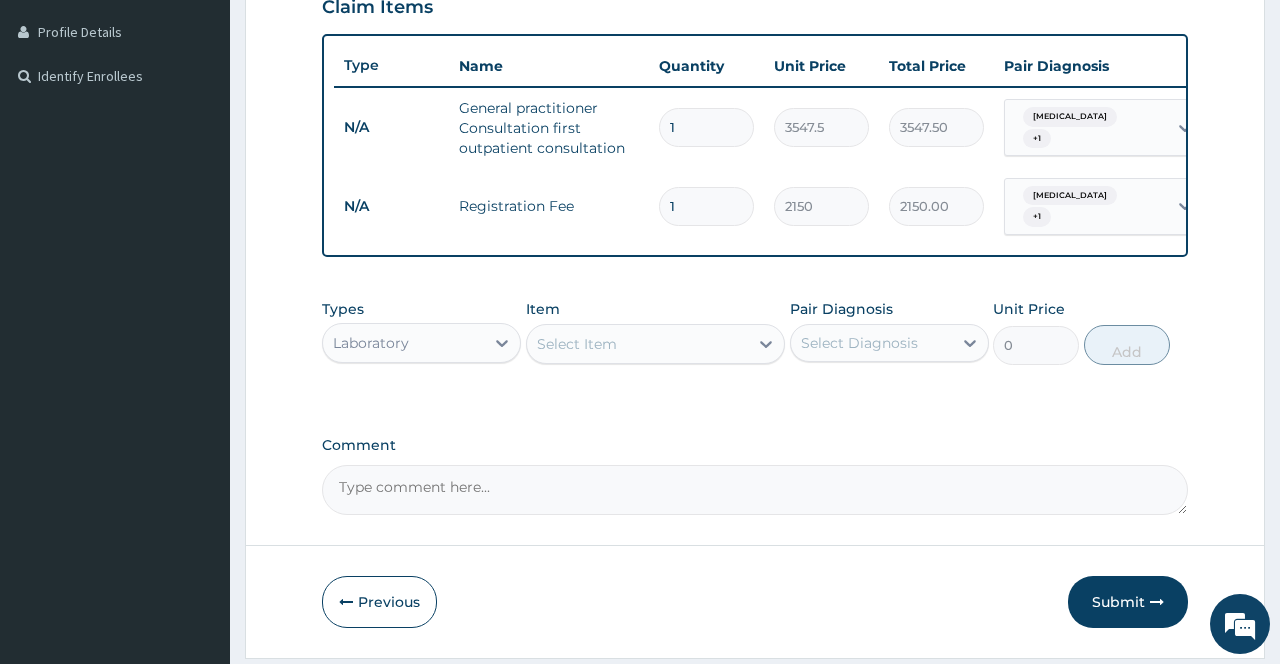 click 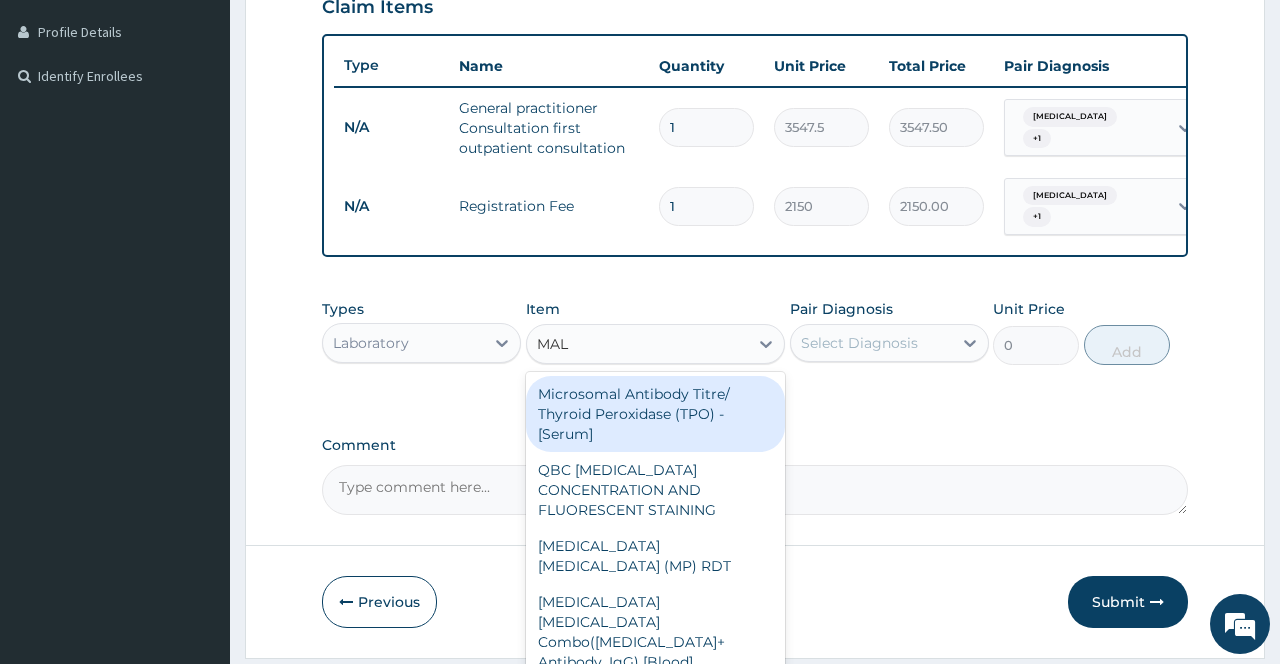 type on "MALA" 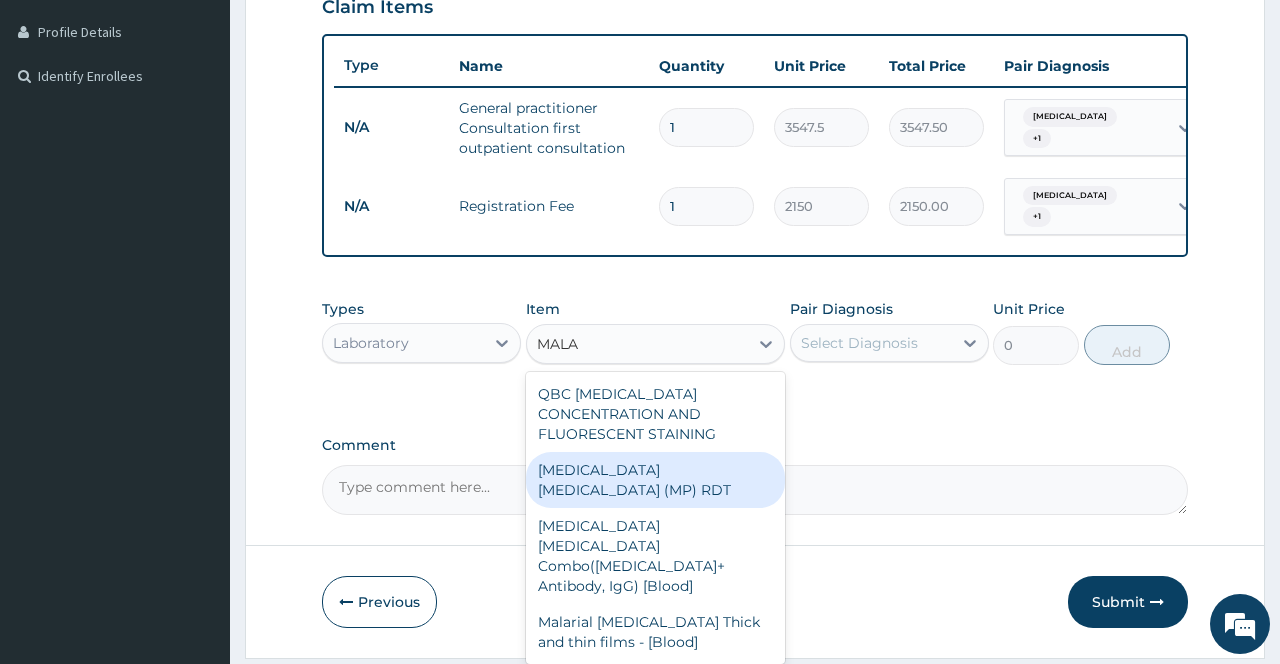 click on "[MEDICAL_DATA] [MEDICAL_DATA] (MP) RDT" at bounding box center (656, 480) 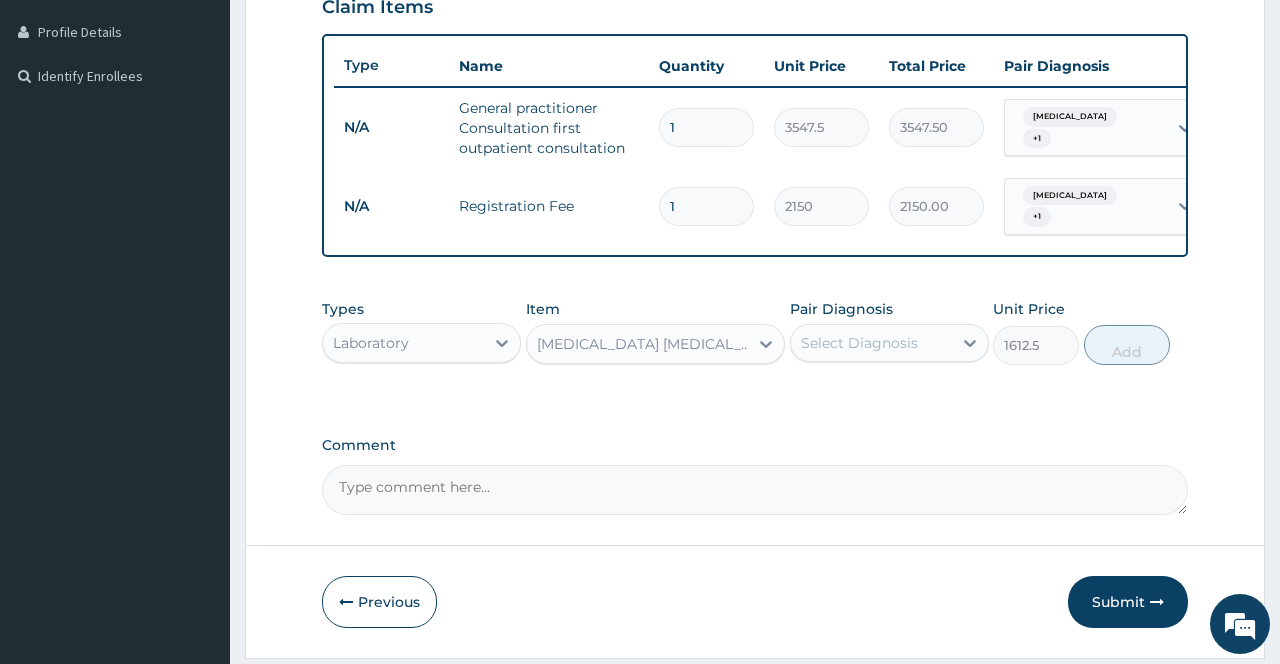 click on "Select Diagnosis" at bounding box center [871, 343] 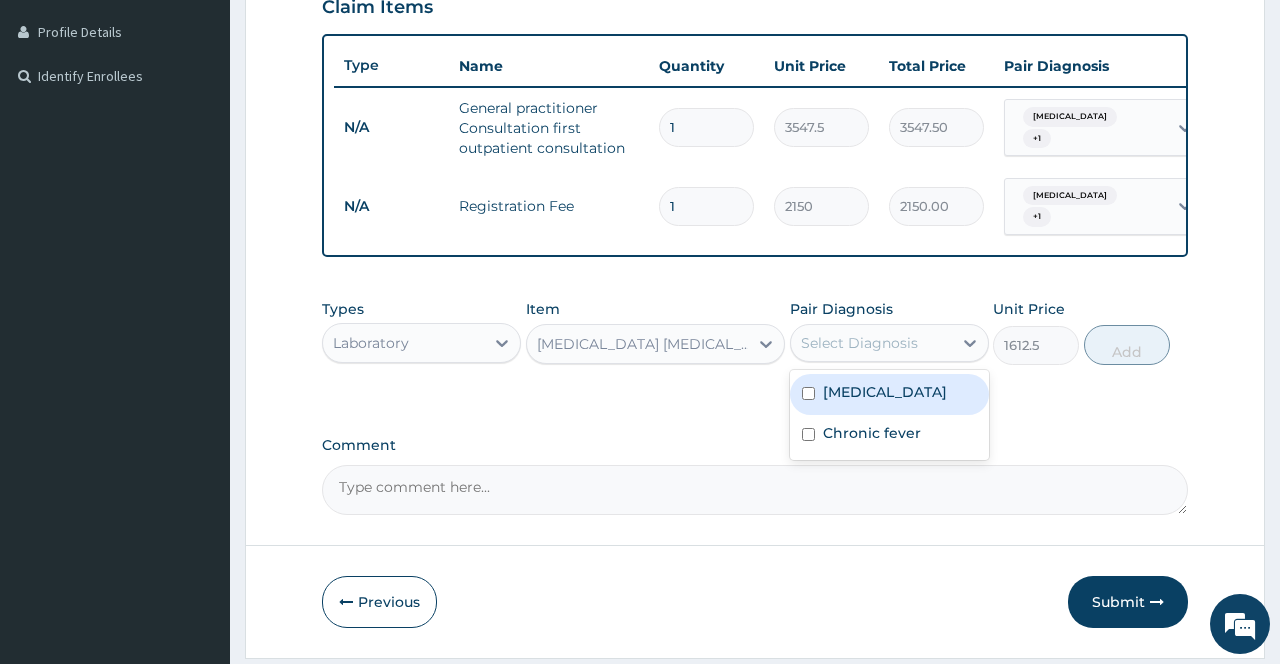 click on "[MEDICAL_DATA]" at bounding box center (885, 392) 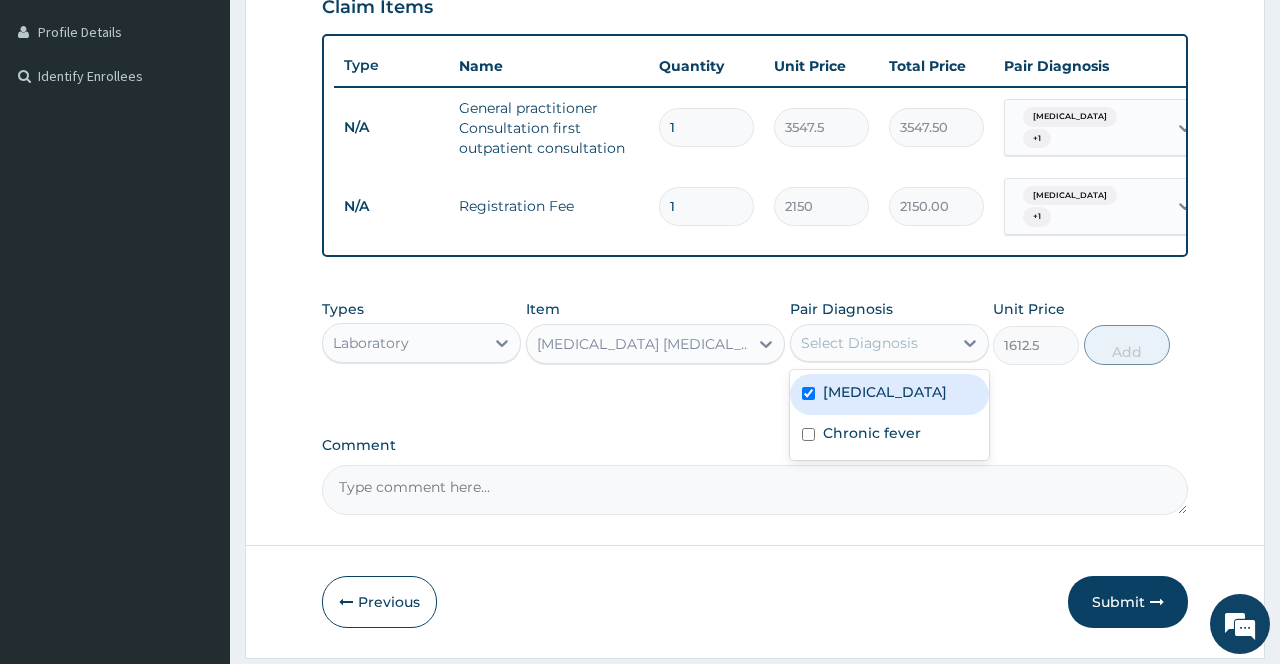 checkbox on "true" 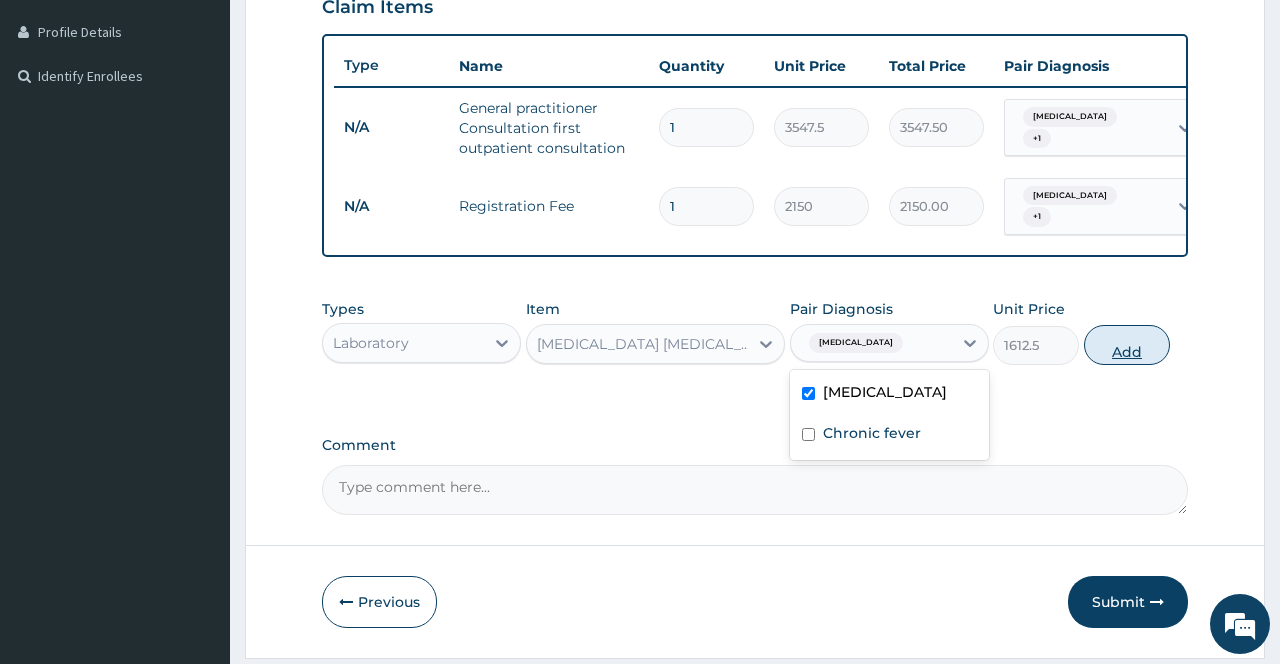 click on "Add" at bounding box center [1127, 345] 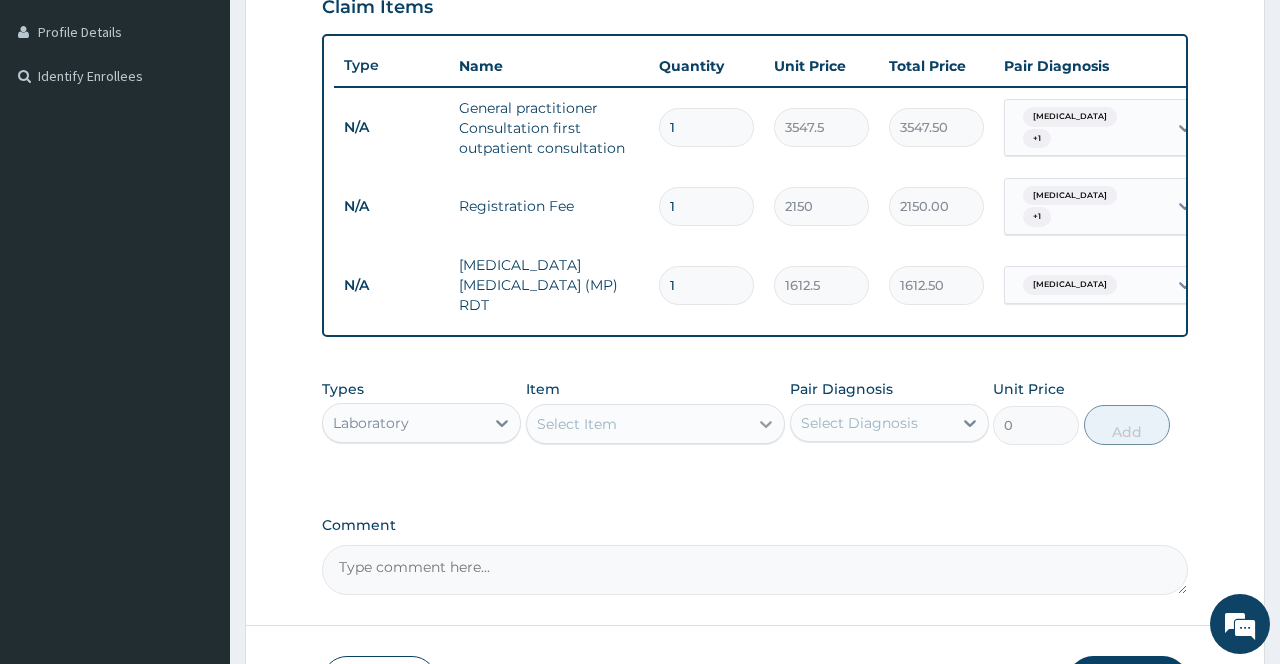 click 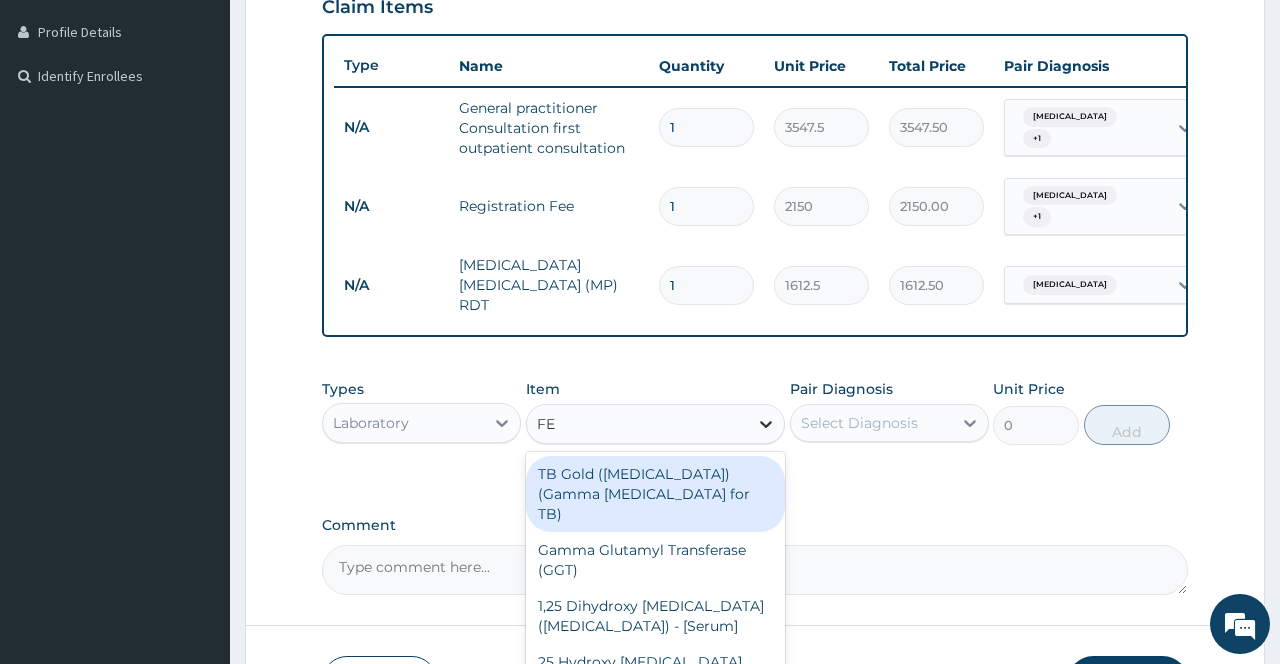 type on "F" 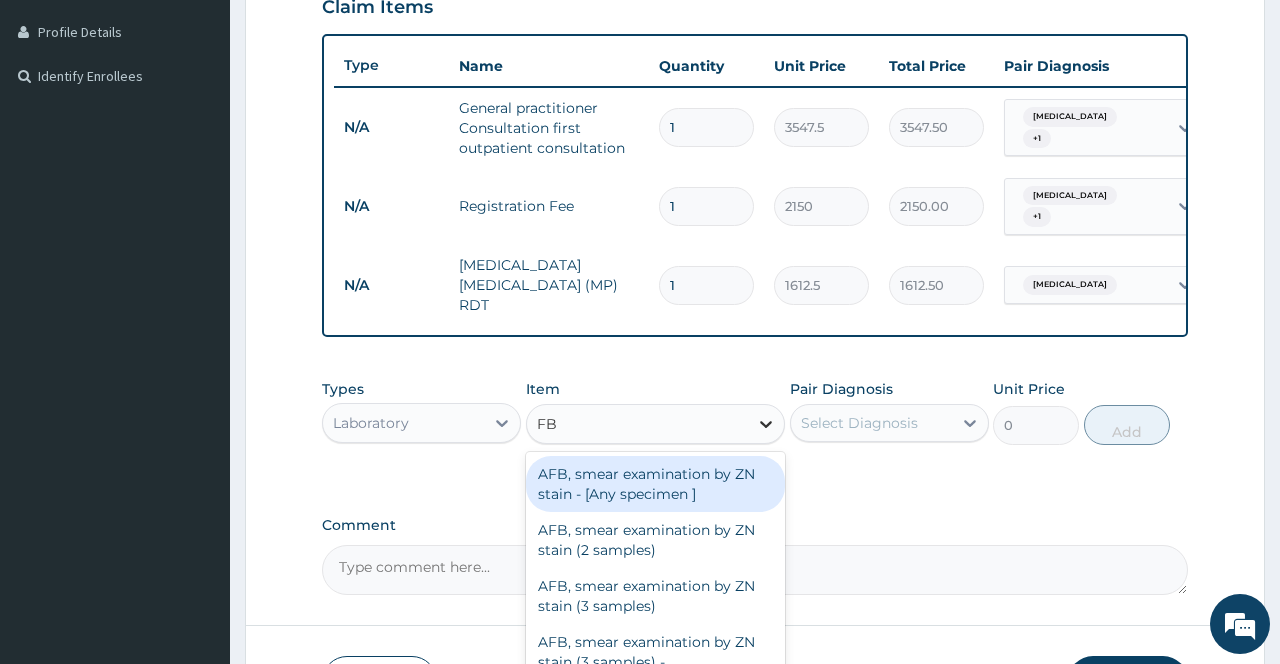 type on "FBC" 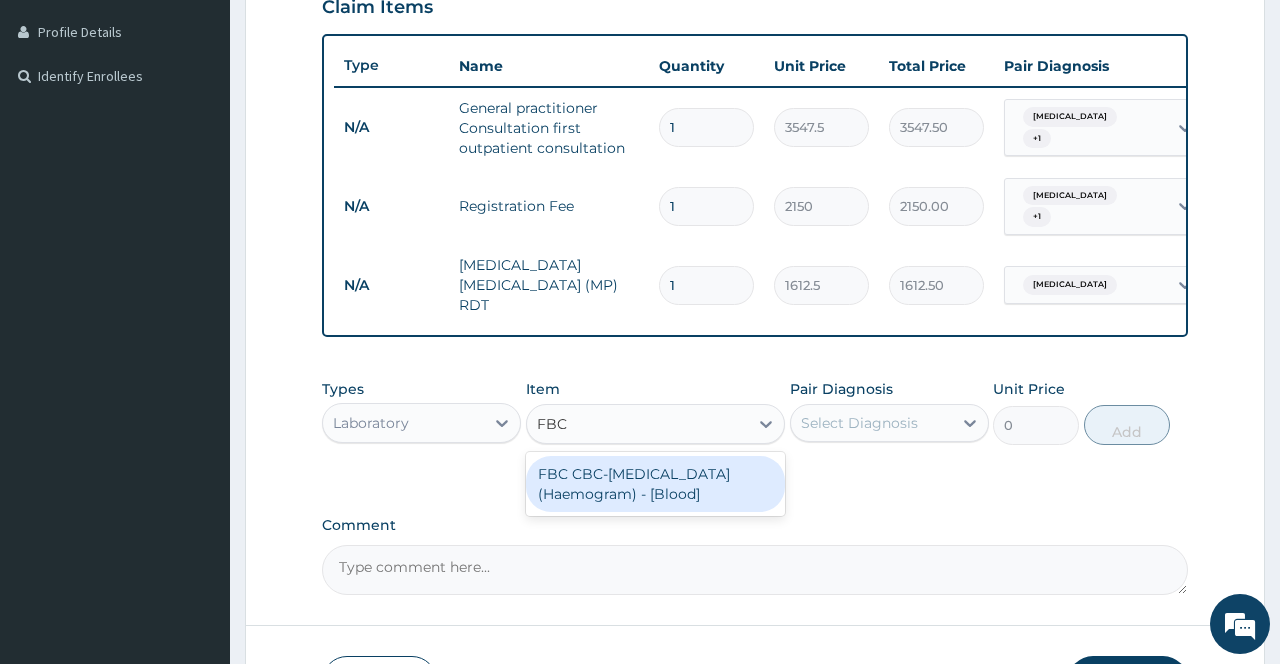 click on "FBC CBC-[MEDICAL_DATA] (Haemogram) - [Blood]" at bounding box center [656, 484] 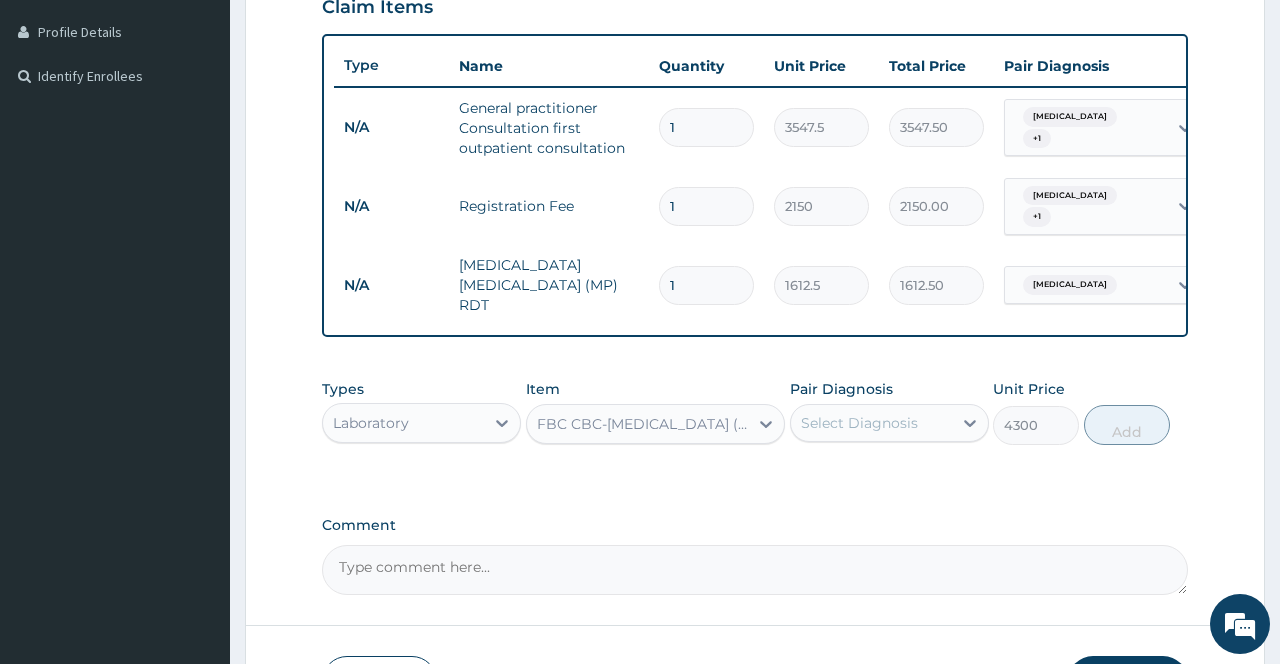 click on "Select Diagnosis" at bounding box center (859, 423) 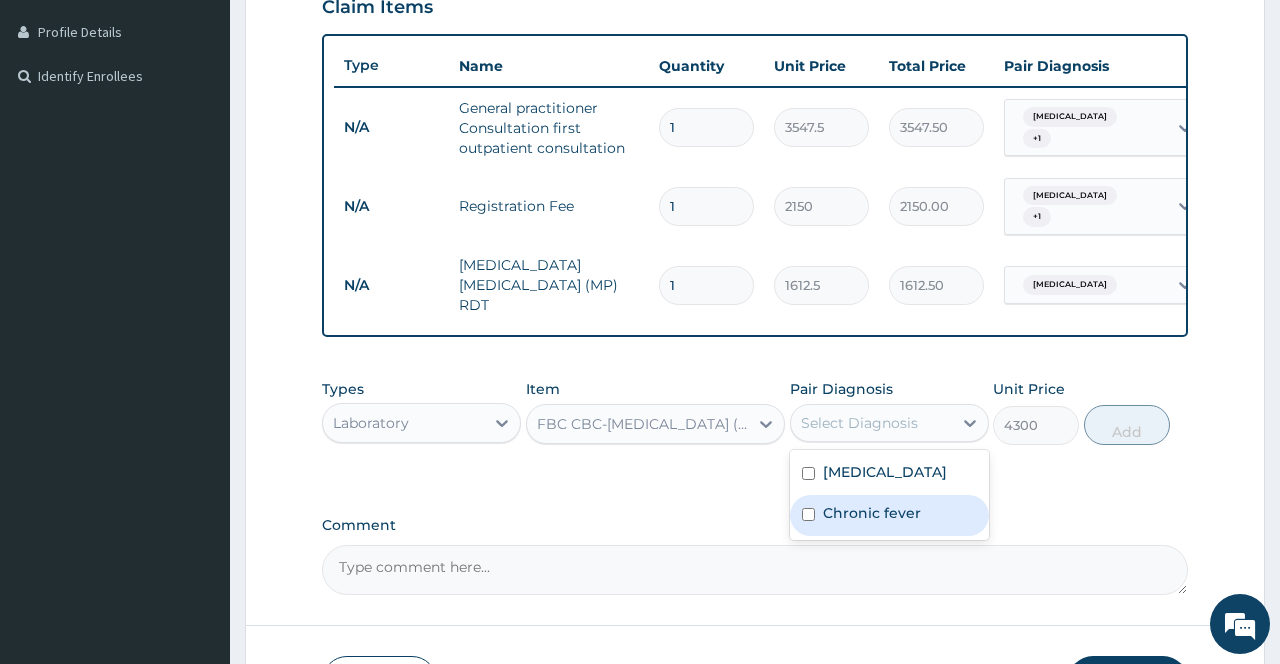 click on "Chronic fever" at bounding box center (889, 515) 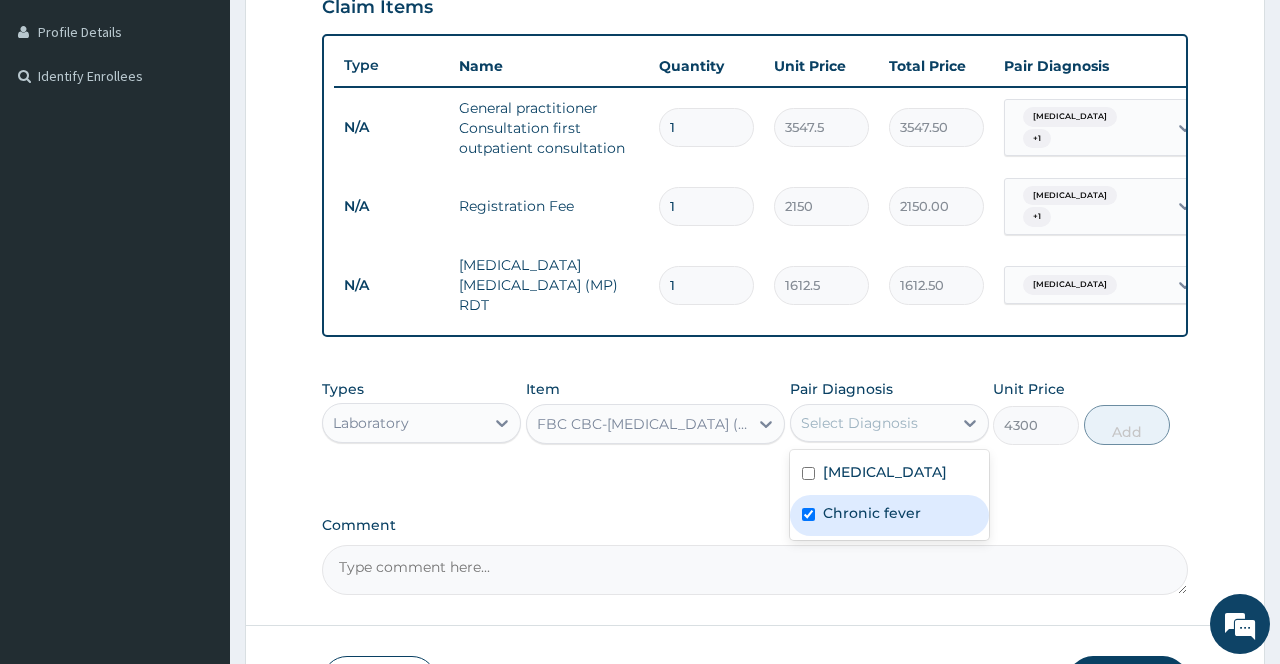 checkbox on "true" 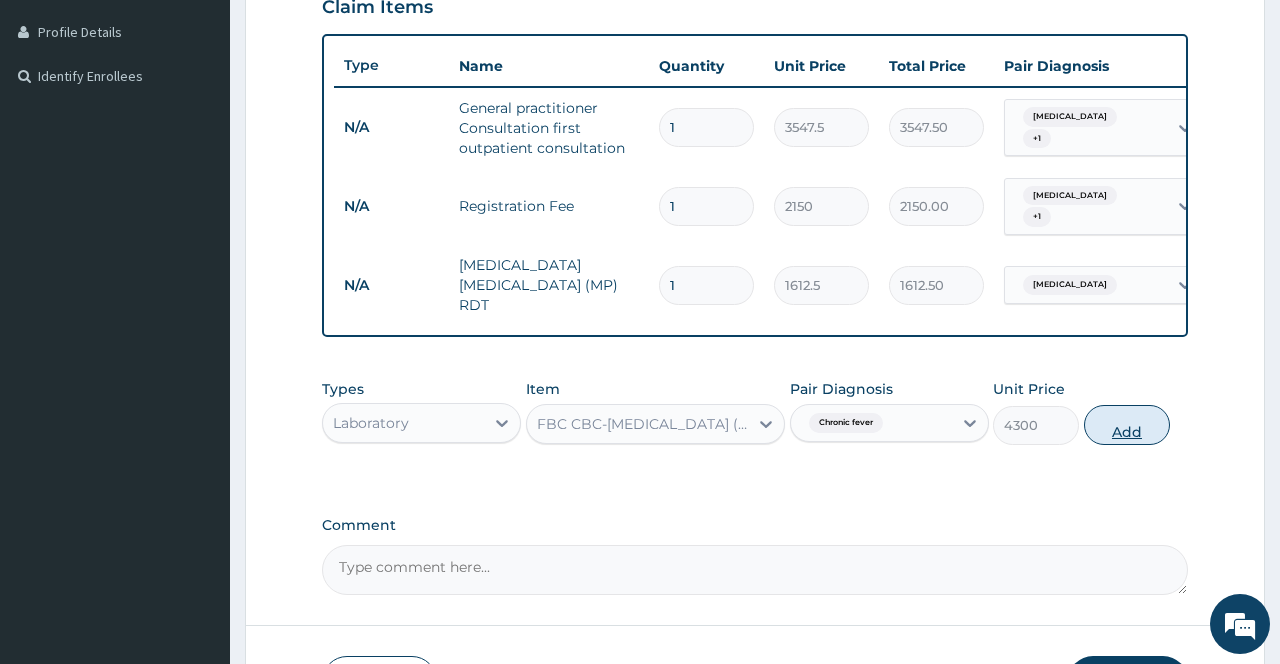click on "Add" at bounding box center (1127, 425) 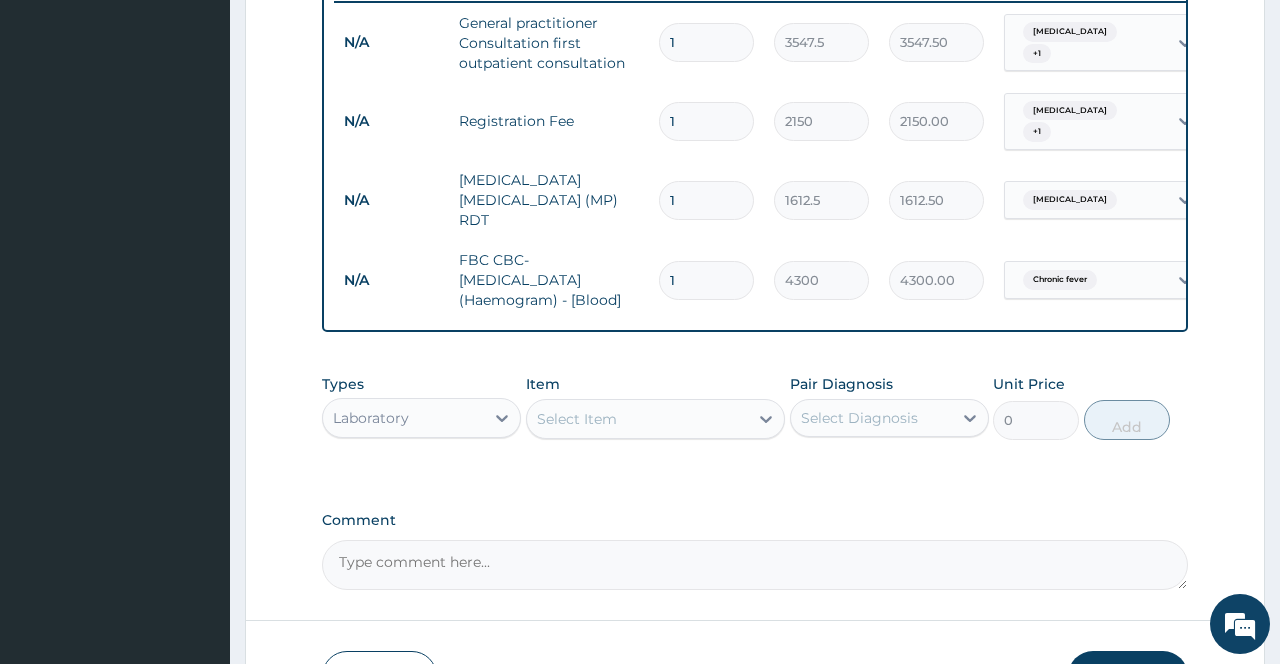 scroll, scrollTop: 633, scrollLeft: 0, axis: vertical 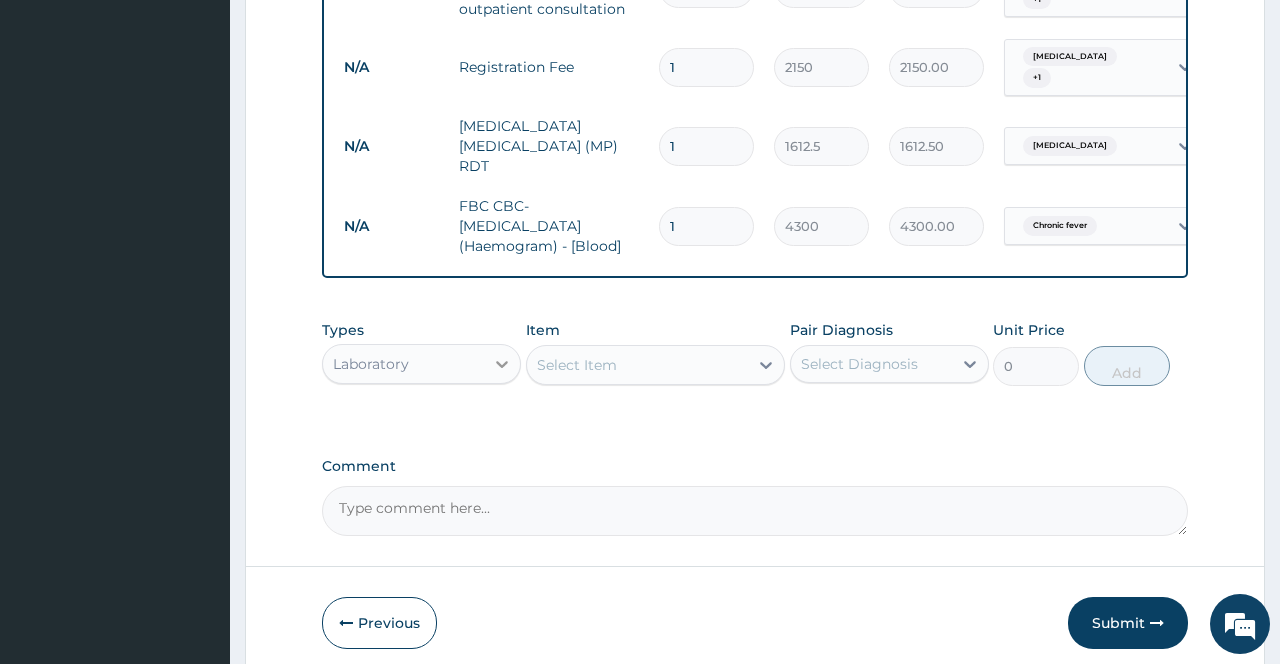 click 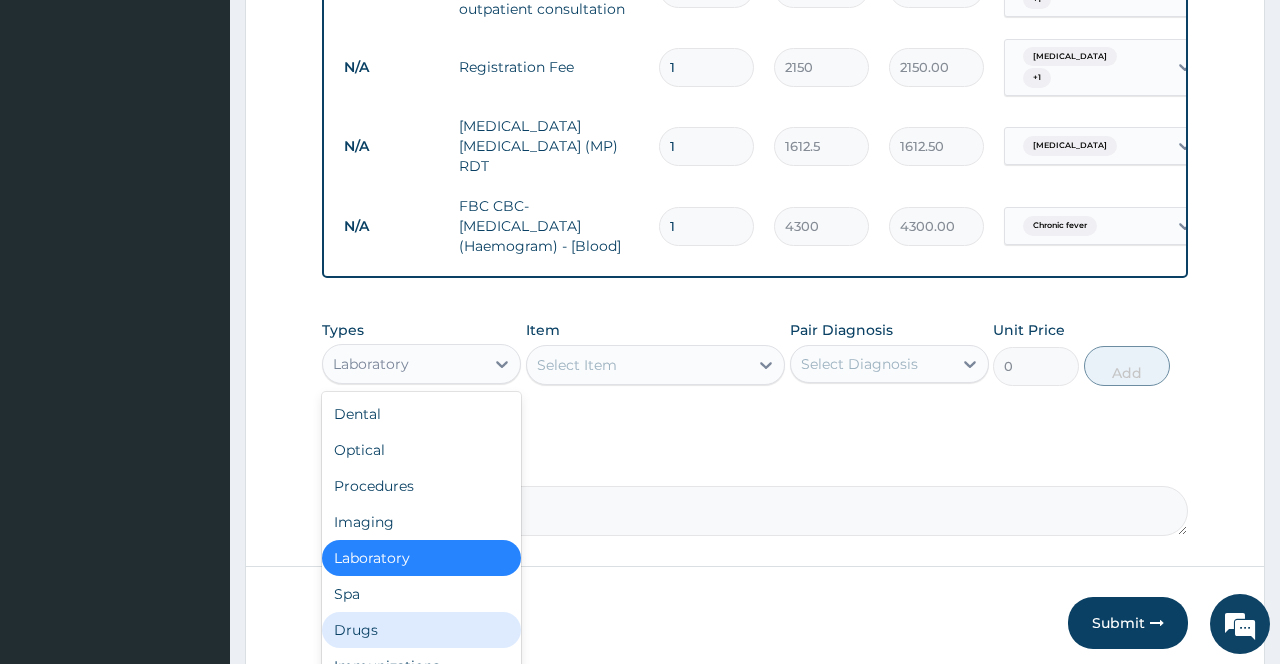 click on "Drugs" at bounding box center [421, 630] 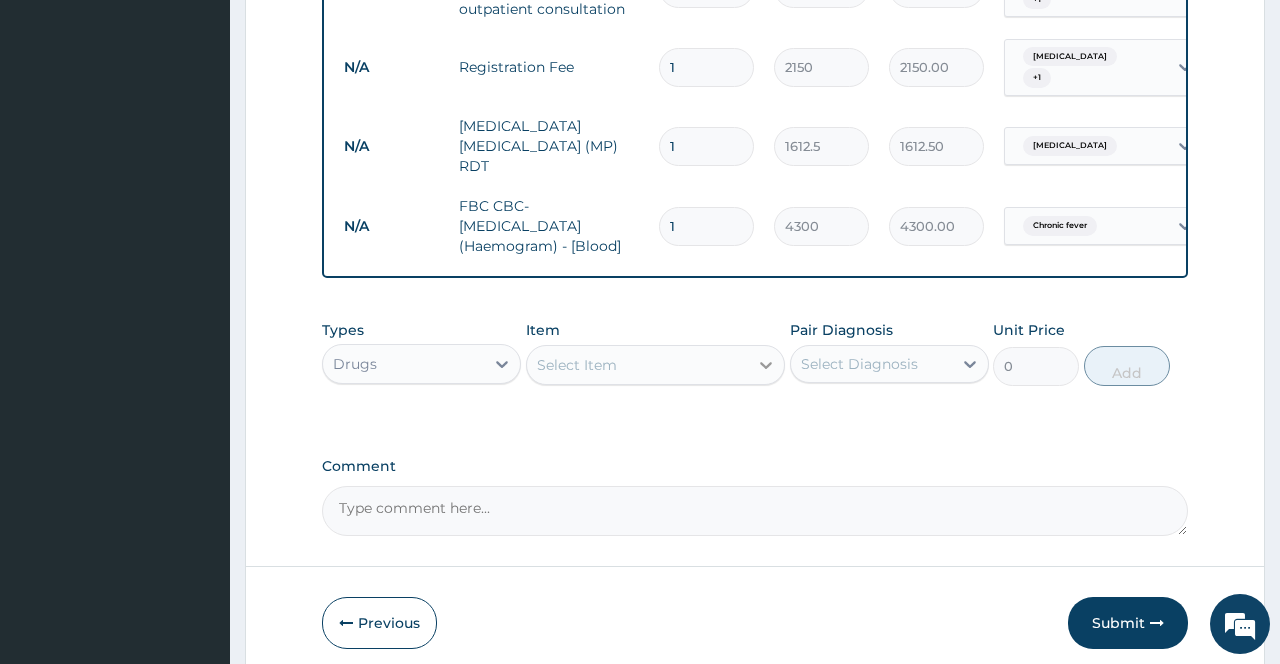 click 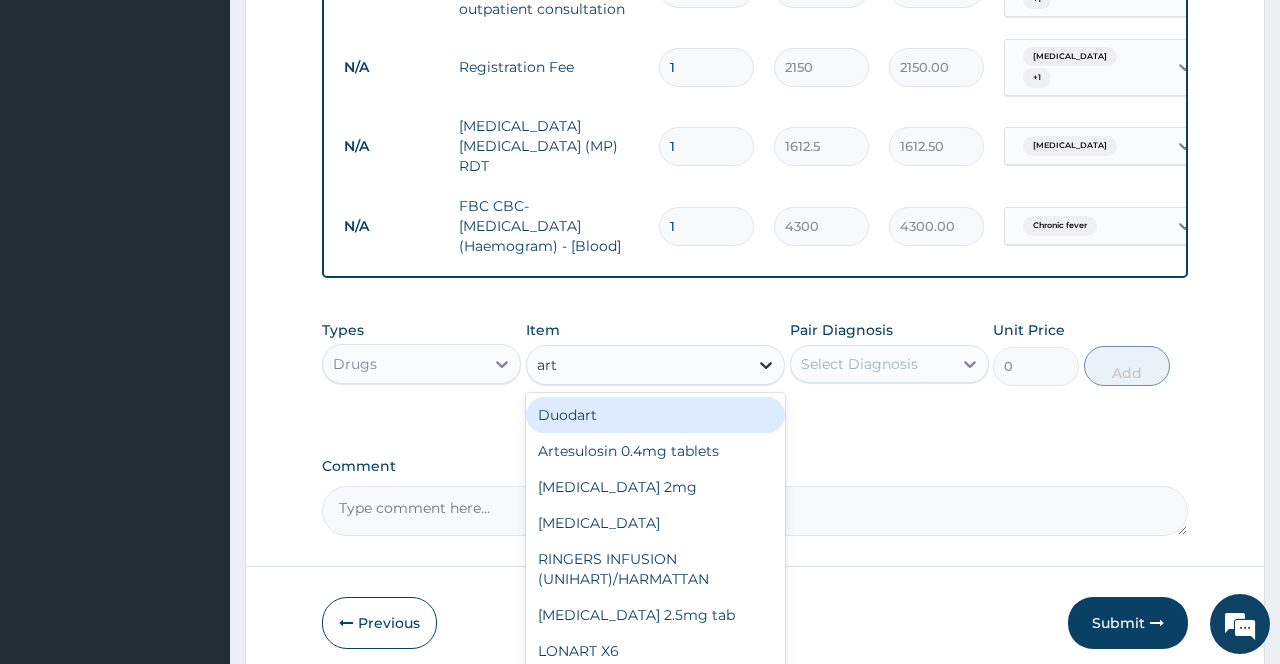 type on "arte" 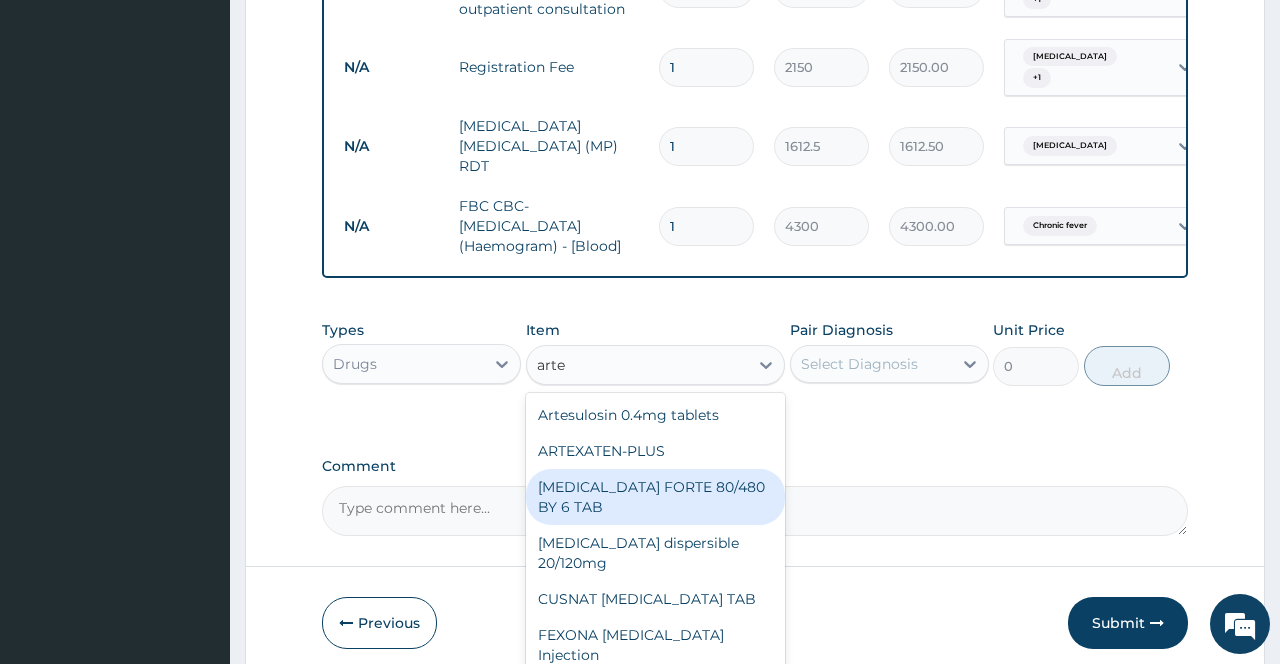 click on "COARTEM FORTE 80/480 BY 6 TAB" at bounding box center (656, 497) 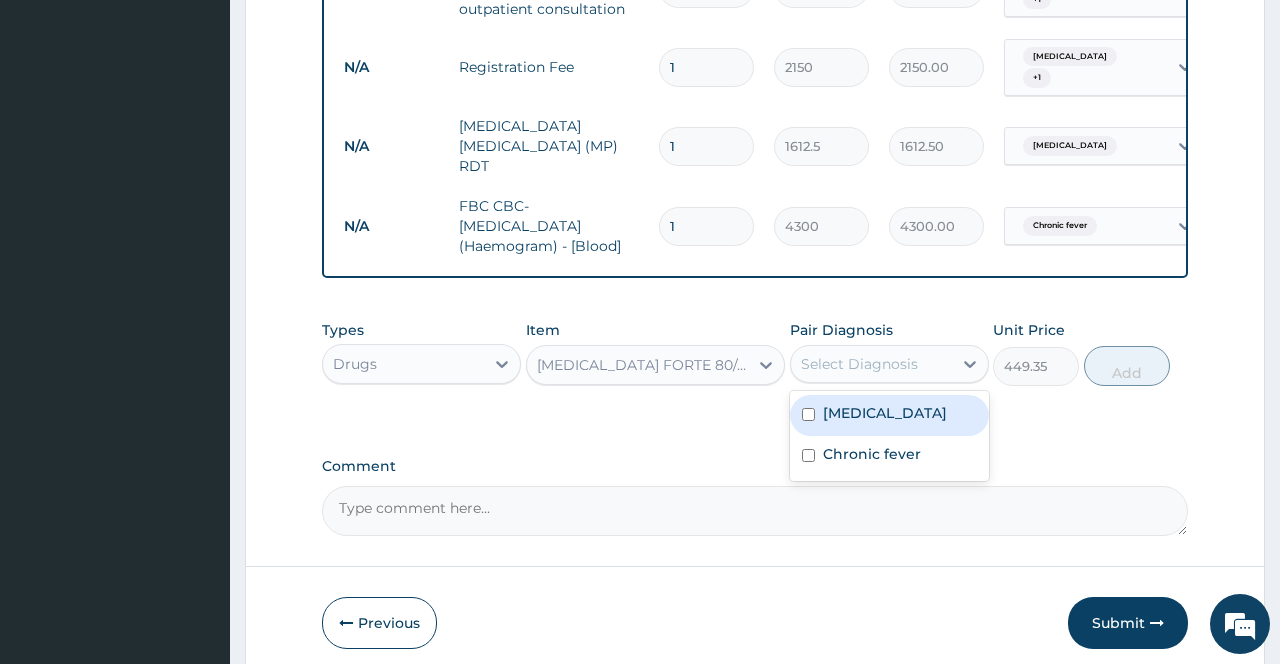 click on "Select Diagnosis" at bounding box center (871, 364) 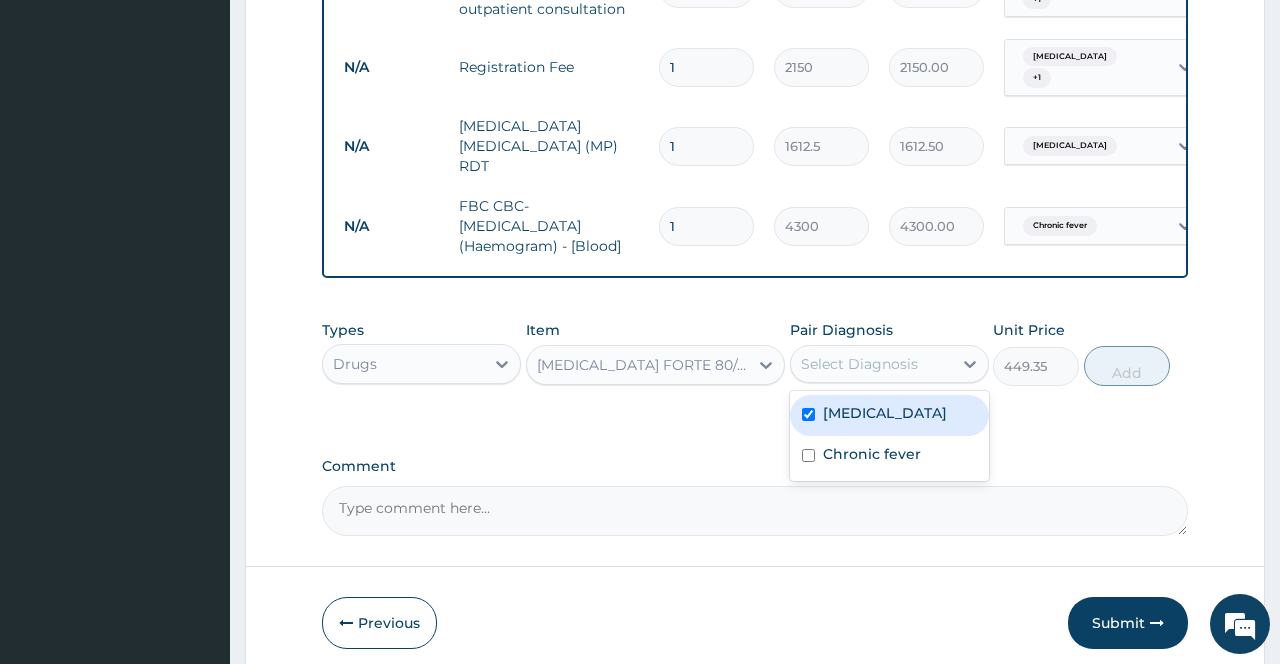 checkbox on "true" 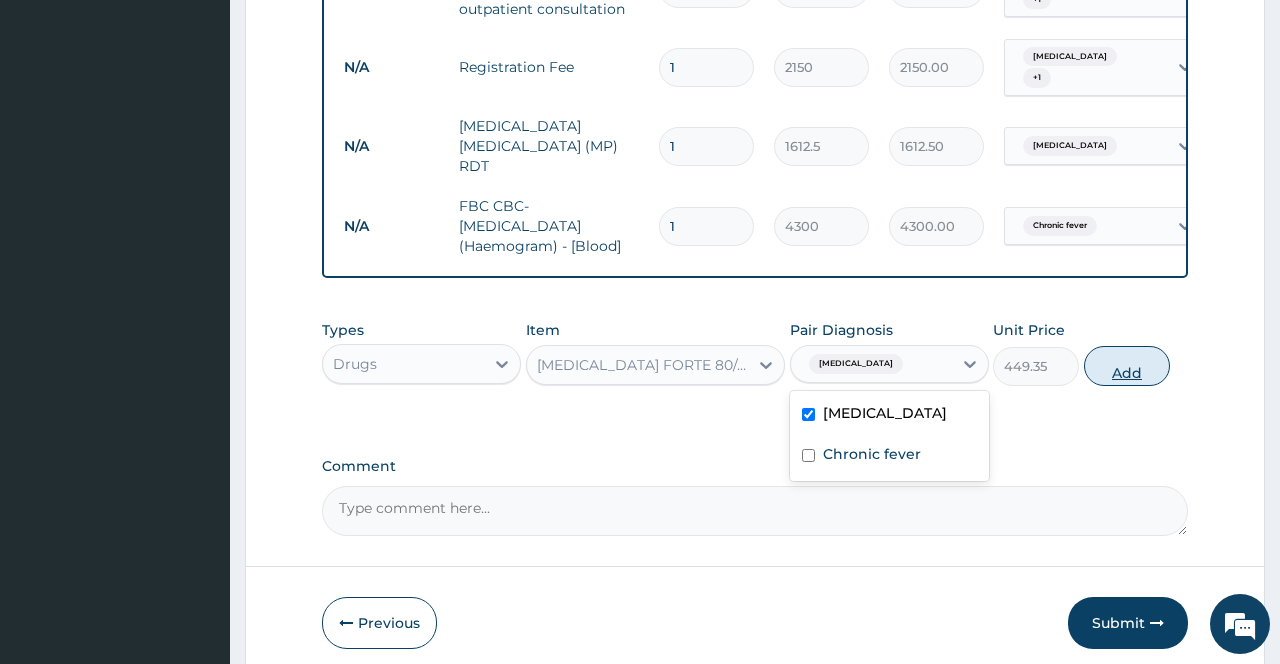 click on "Add" at bounding box center [1127, 366] 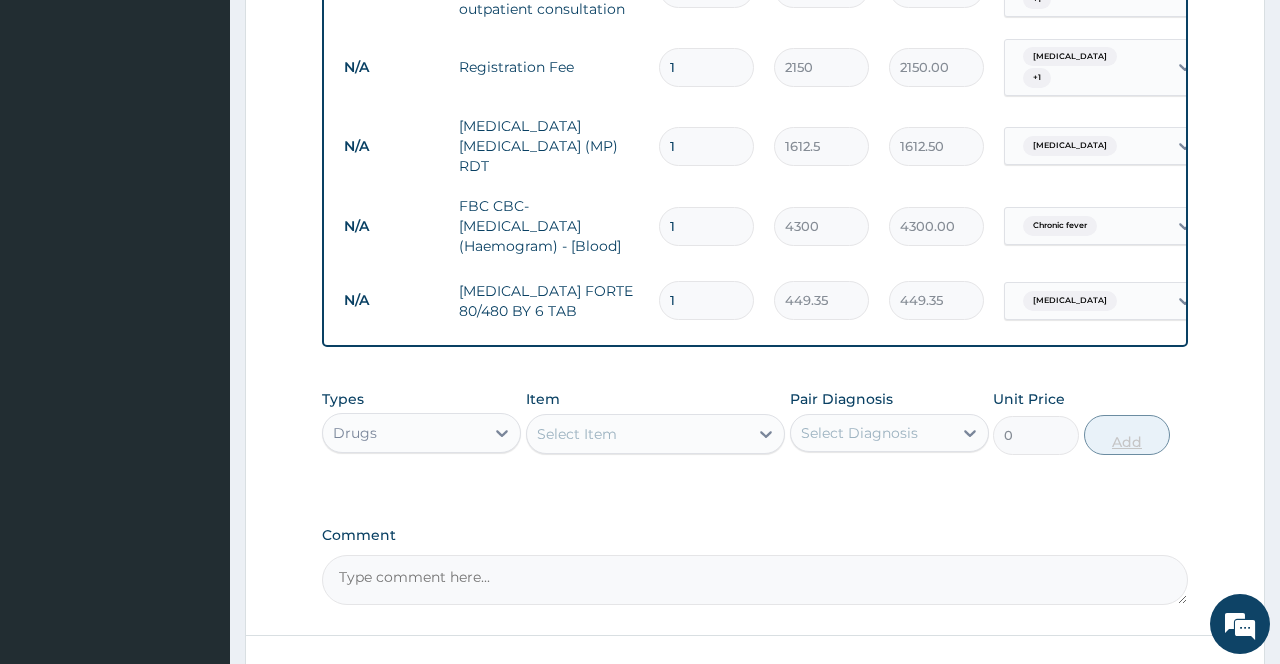type 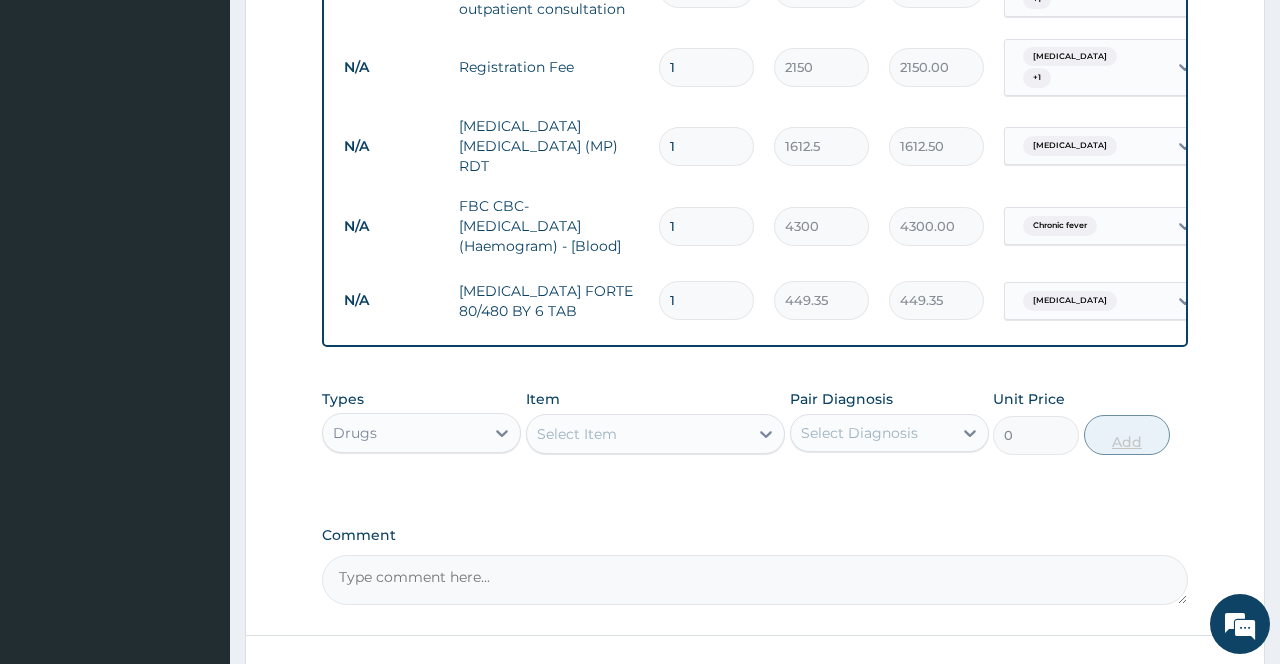 type on "0.00" 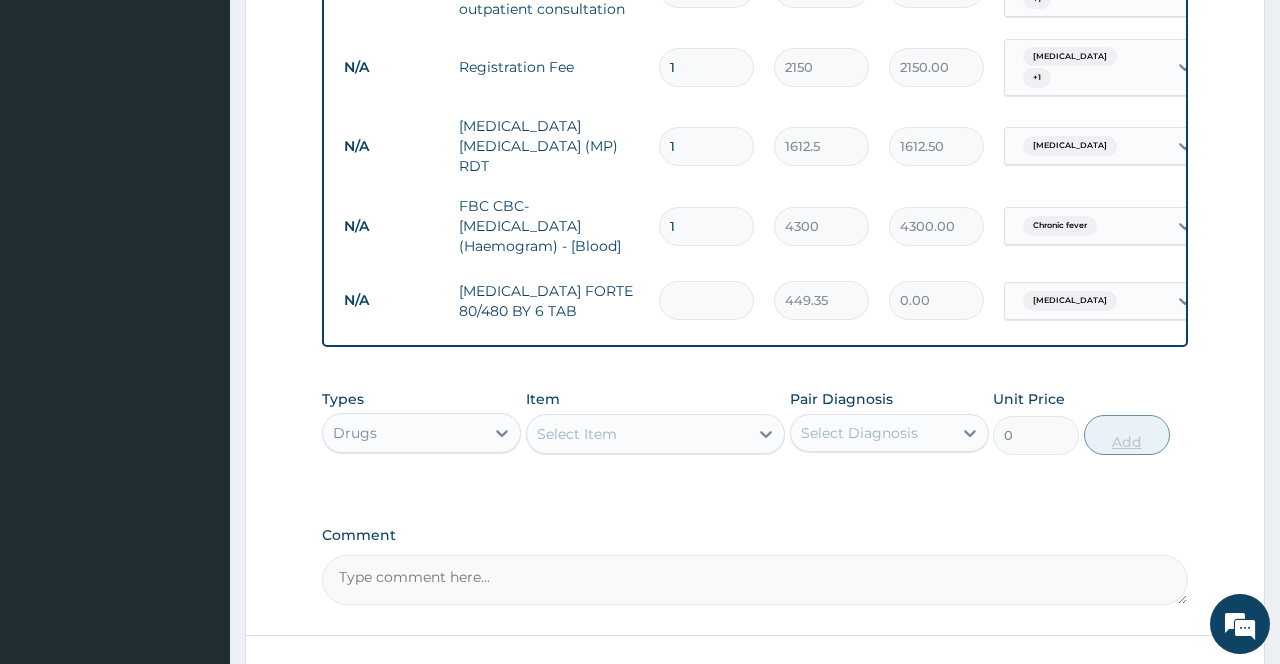 type on "6" 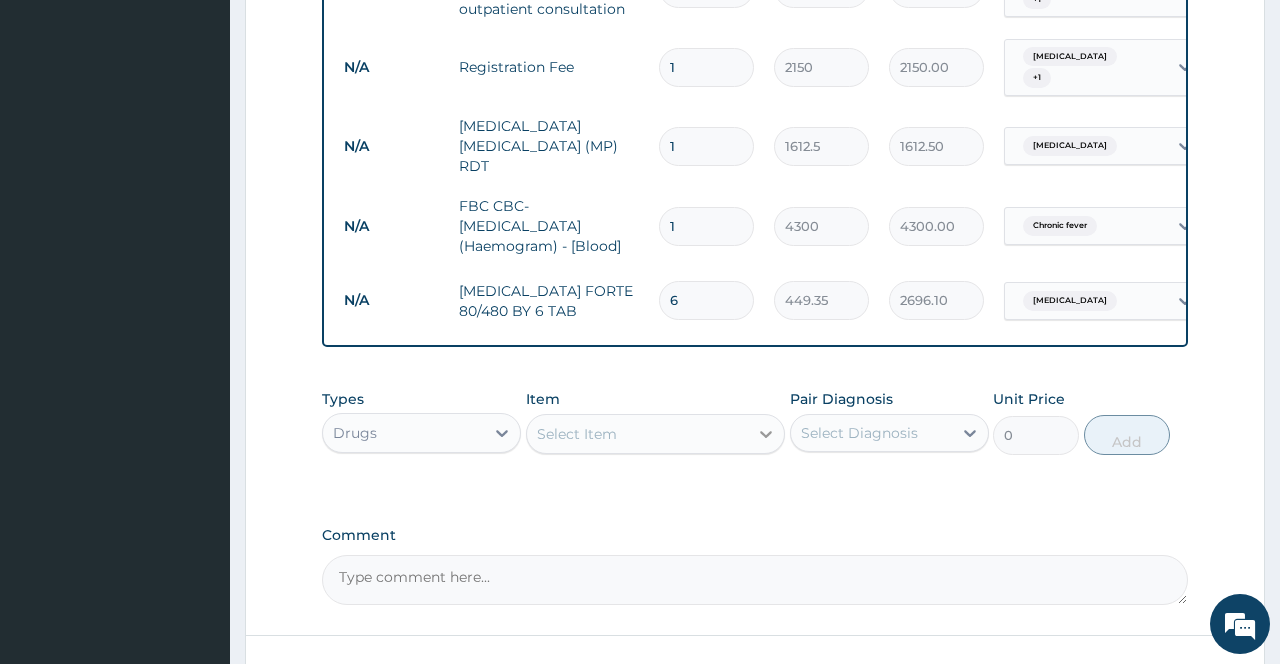 type on "6" 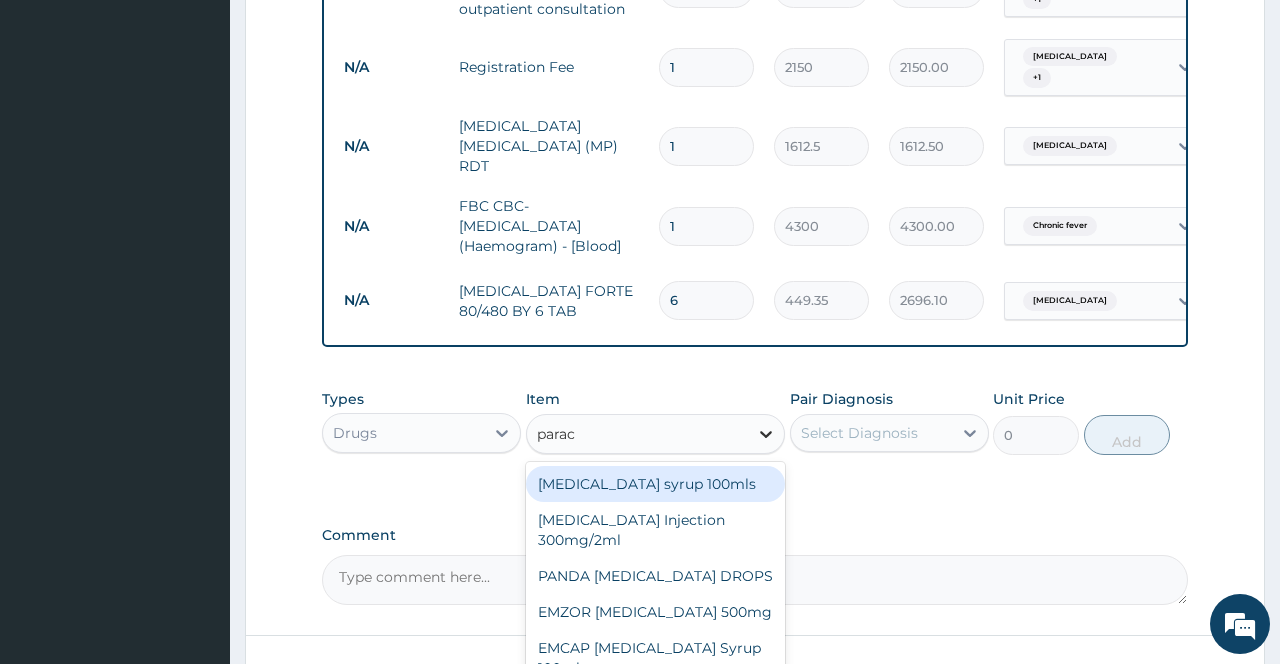 type on "parace" 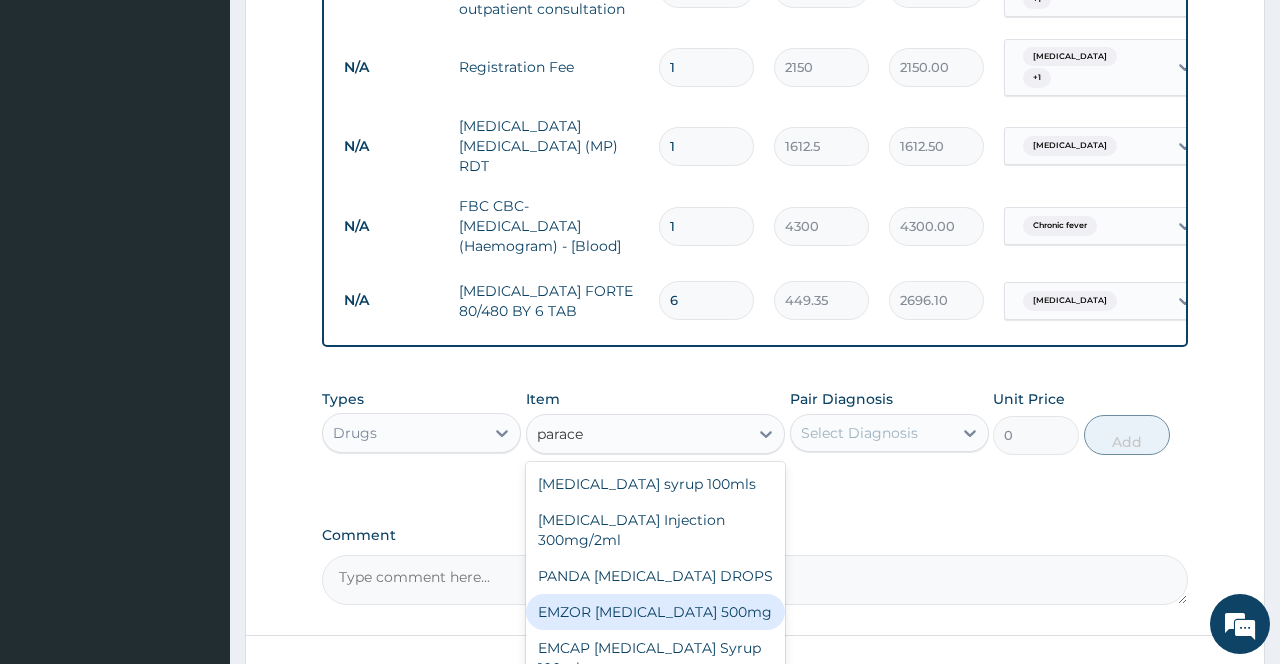 click on "EMZOR PARACETAMOL 500mg" at bounding box center (656, 612) 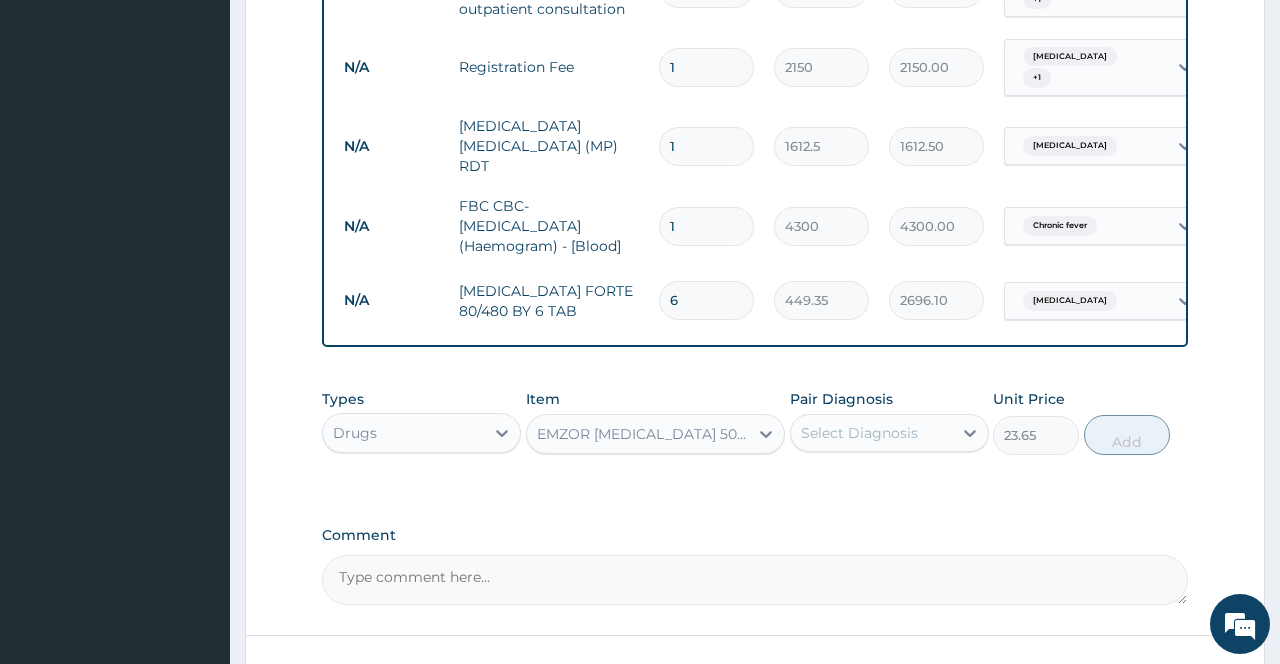 click on "Select Diagnosis" at bounding box center (871, 433) 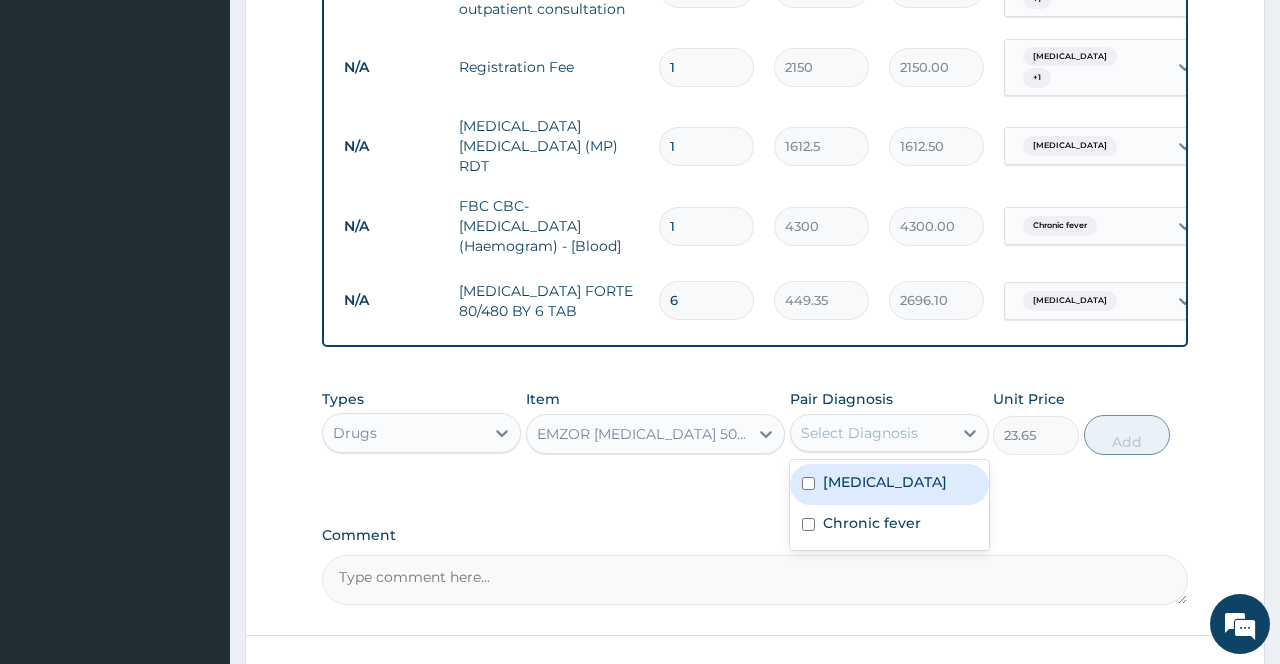 click on "[MEDICAL_DATA]" at bounding box center (889, 484) 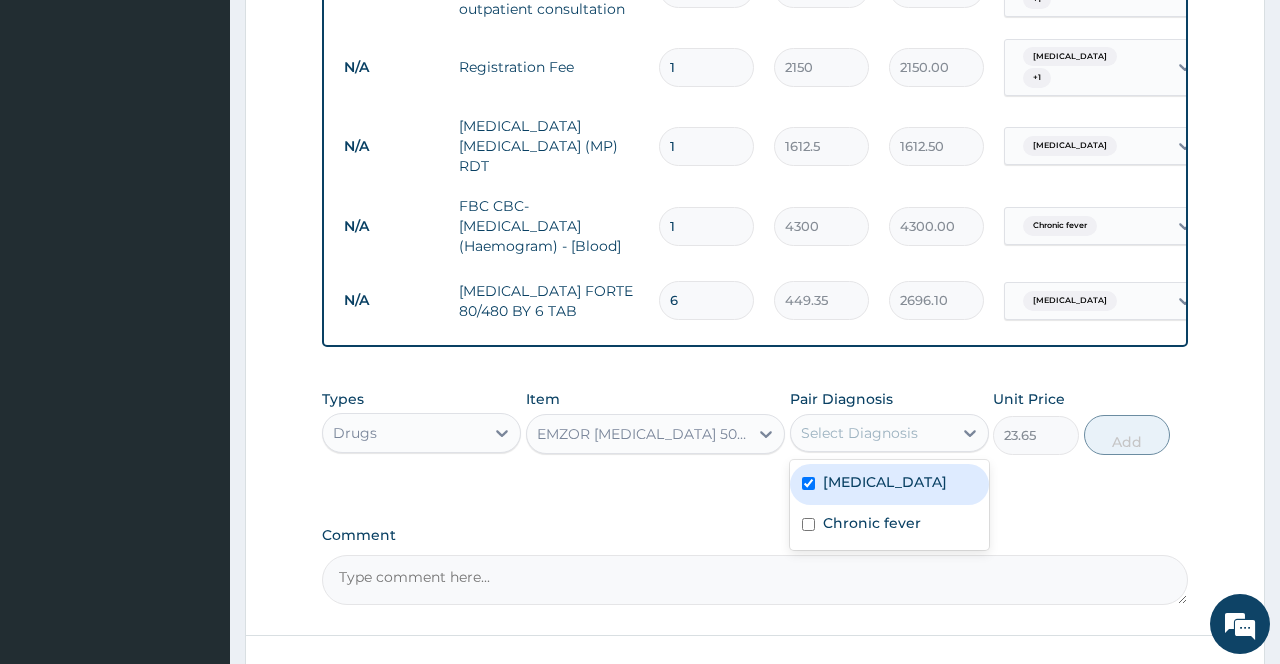 checkbox on "true" 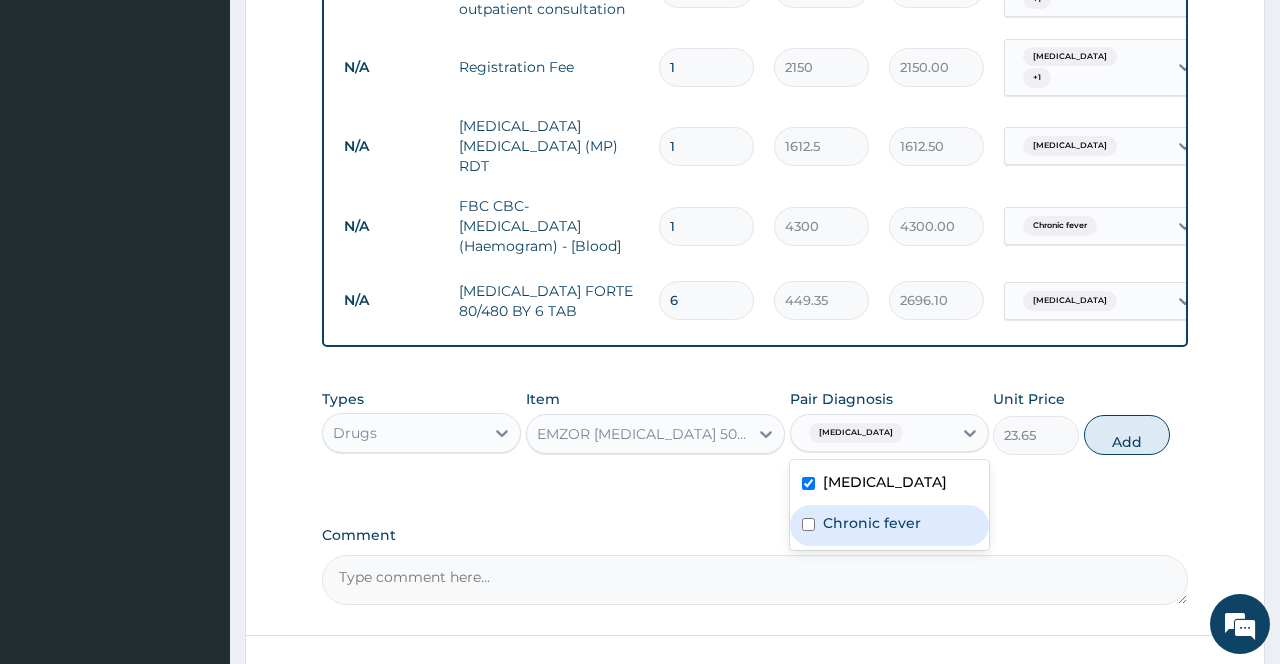 click on "Chronic fever" at bounding box center (872, 523) 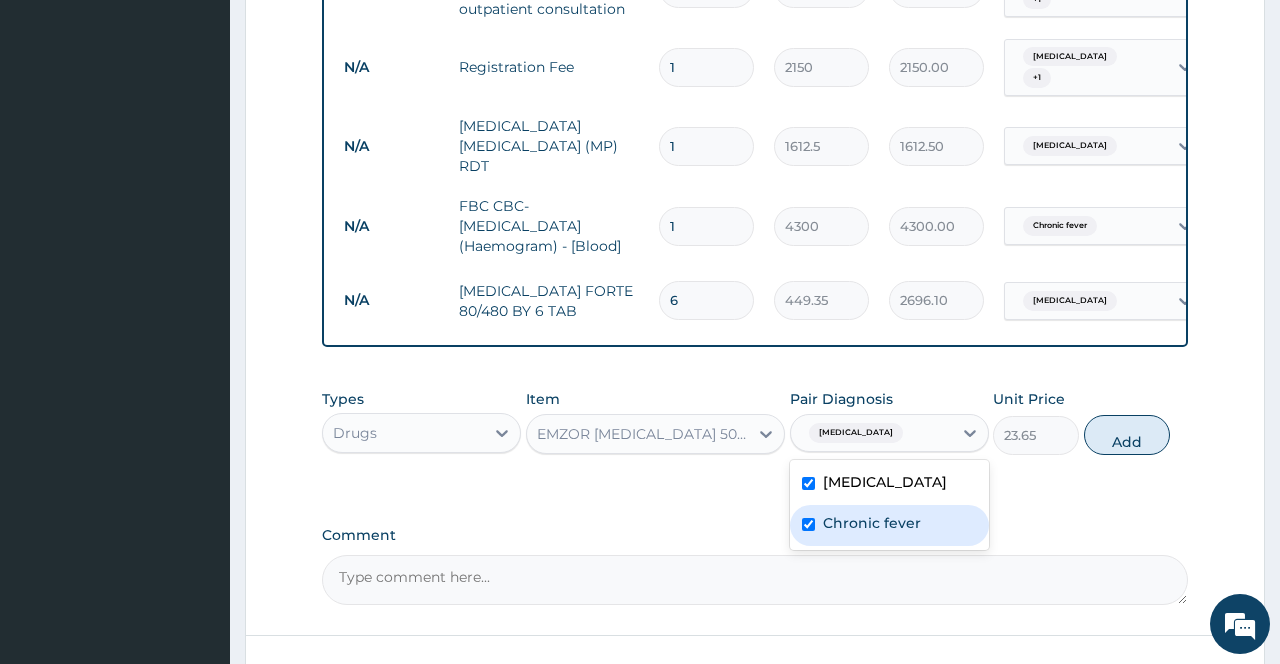 checkbox on "true" 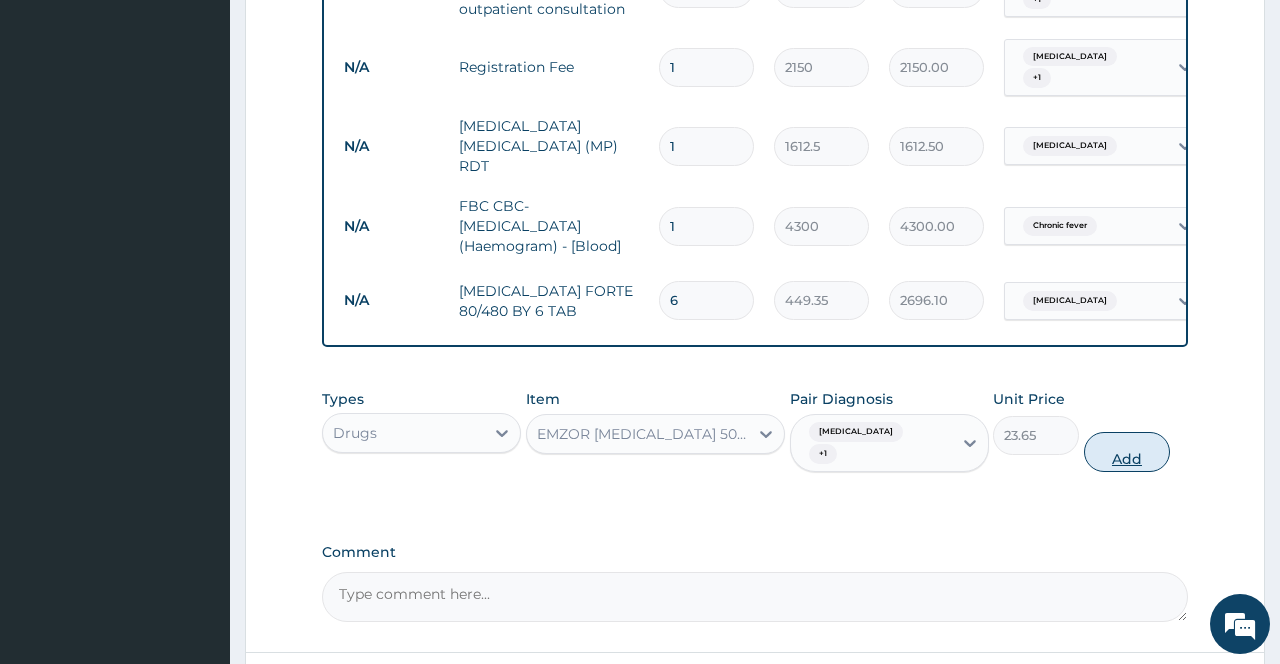 click on "Add" at bounding box center (1127, 452) 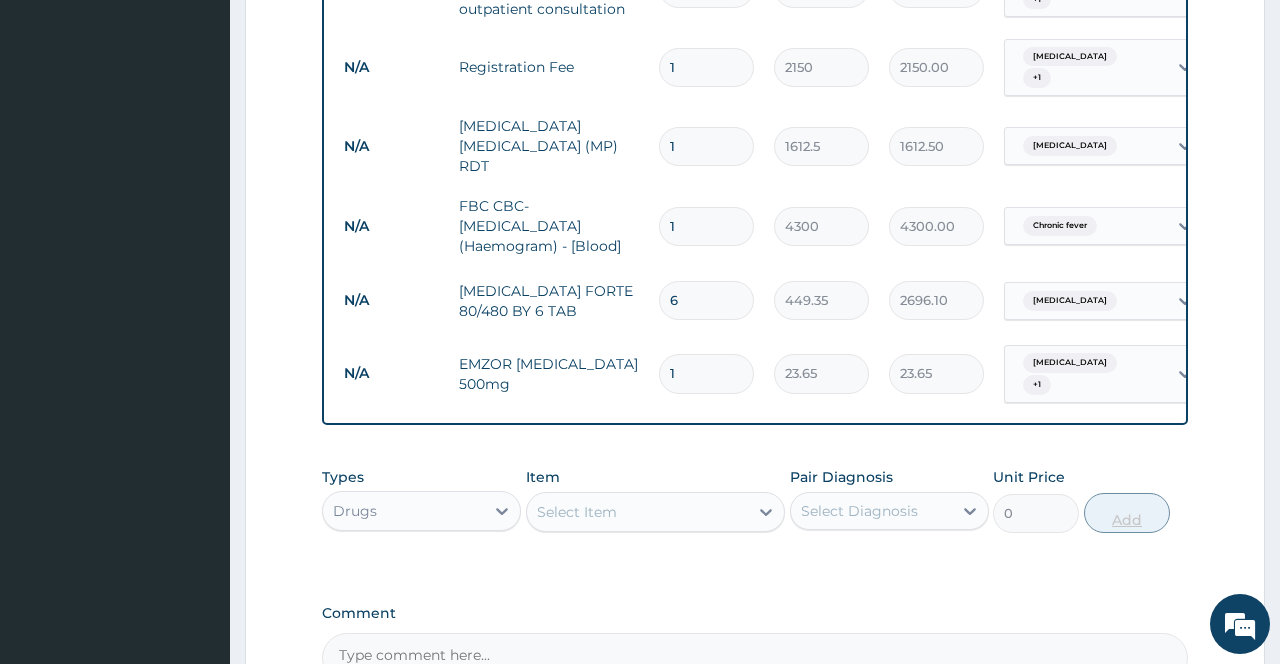 type on "18" 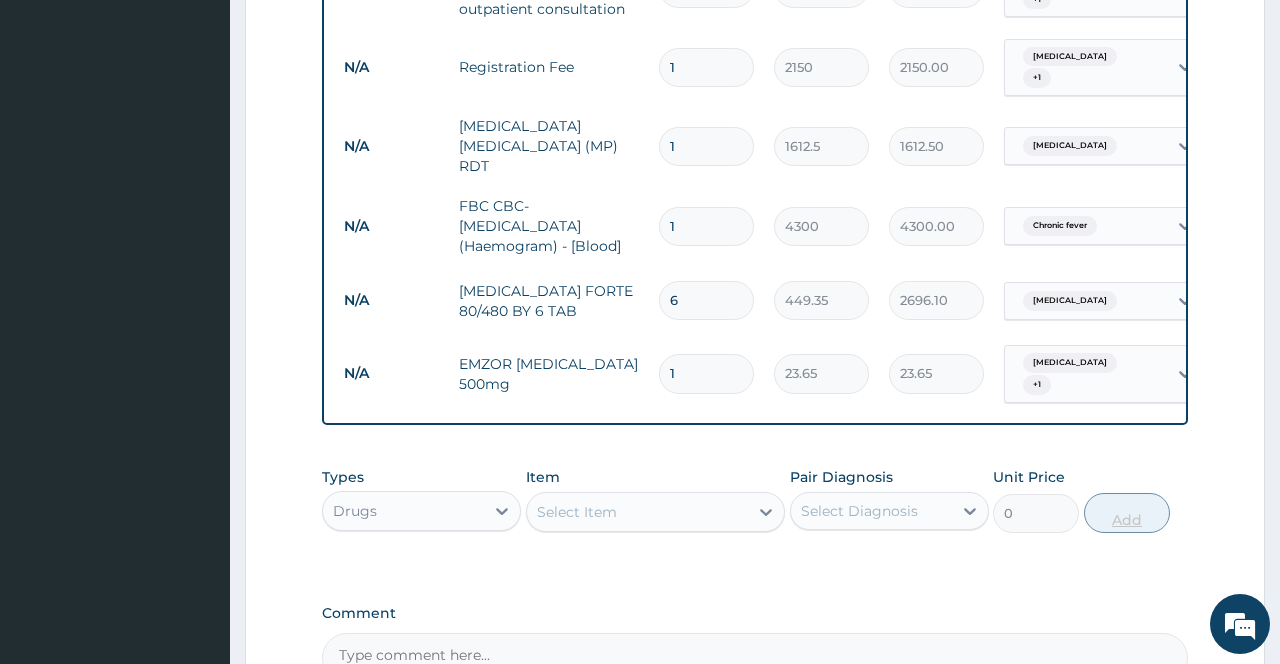 type on "425.70" 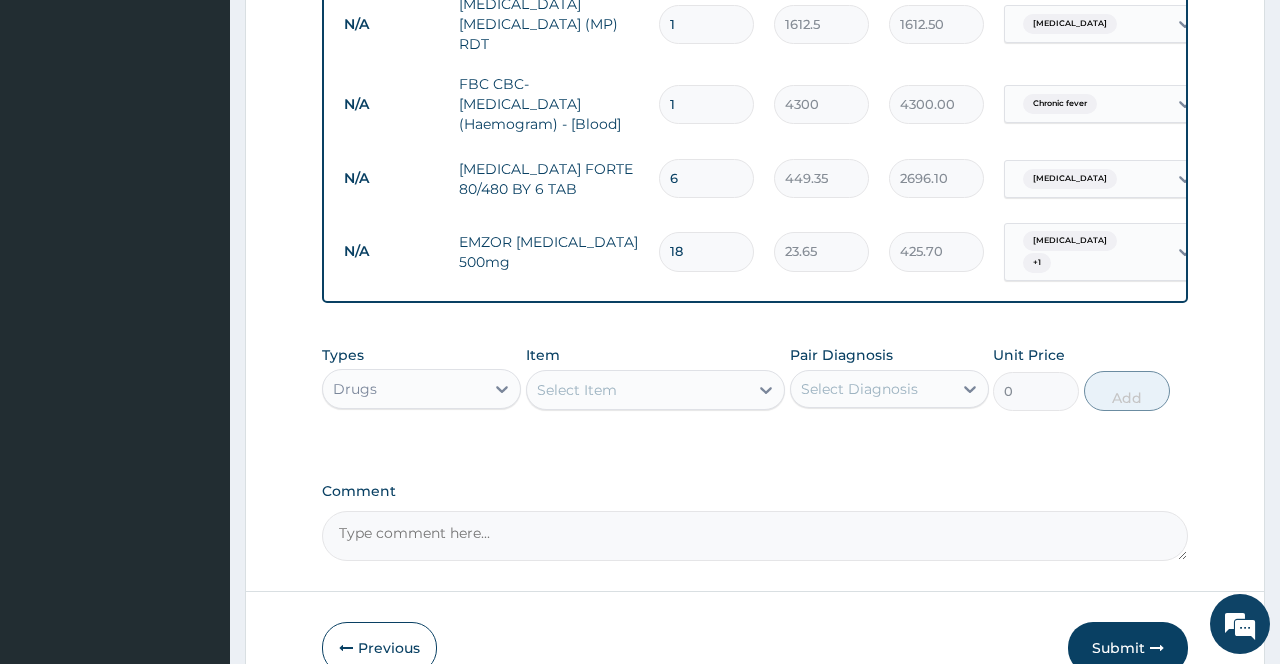 scroll, scrollTop: 767, scrollLeft: 0, axis: vertical 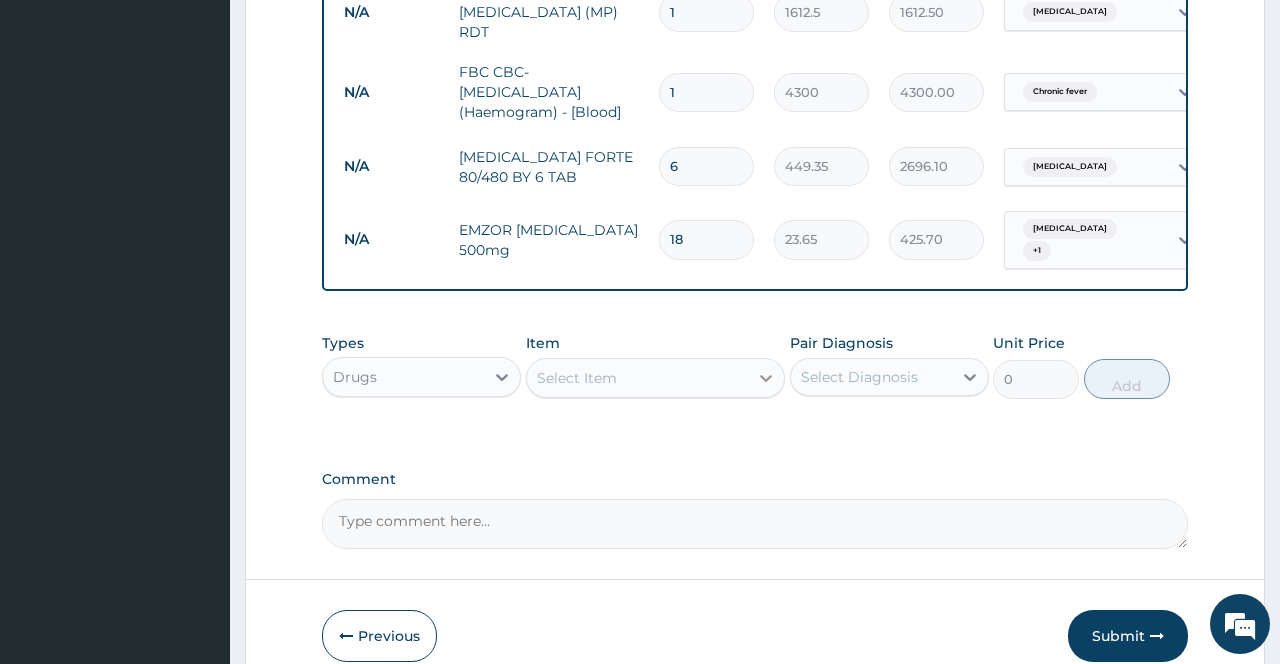 type on "18" 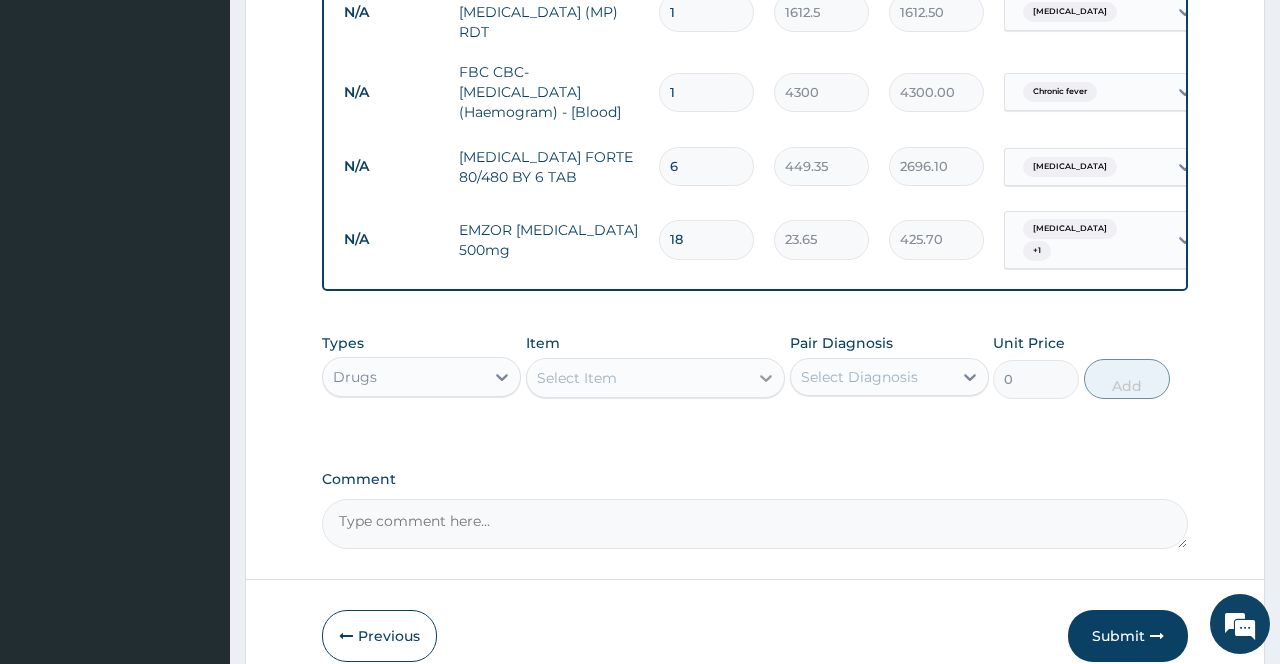 click at bounding box center [766, 378] 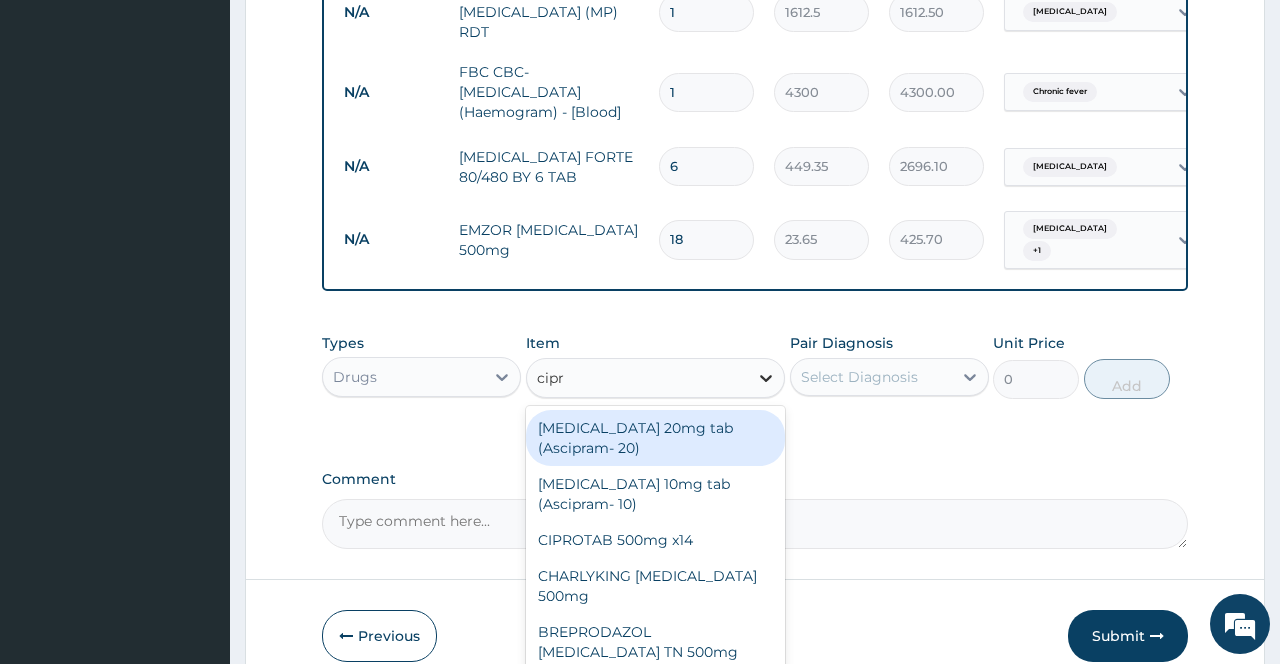 type on "cipro" 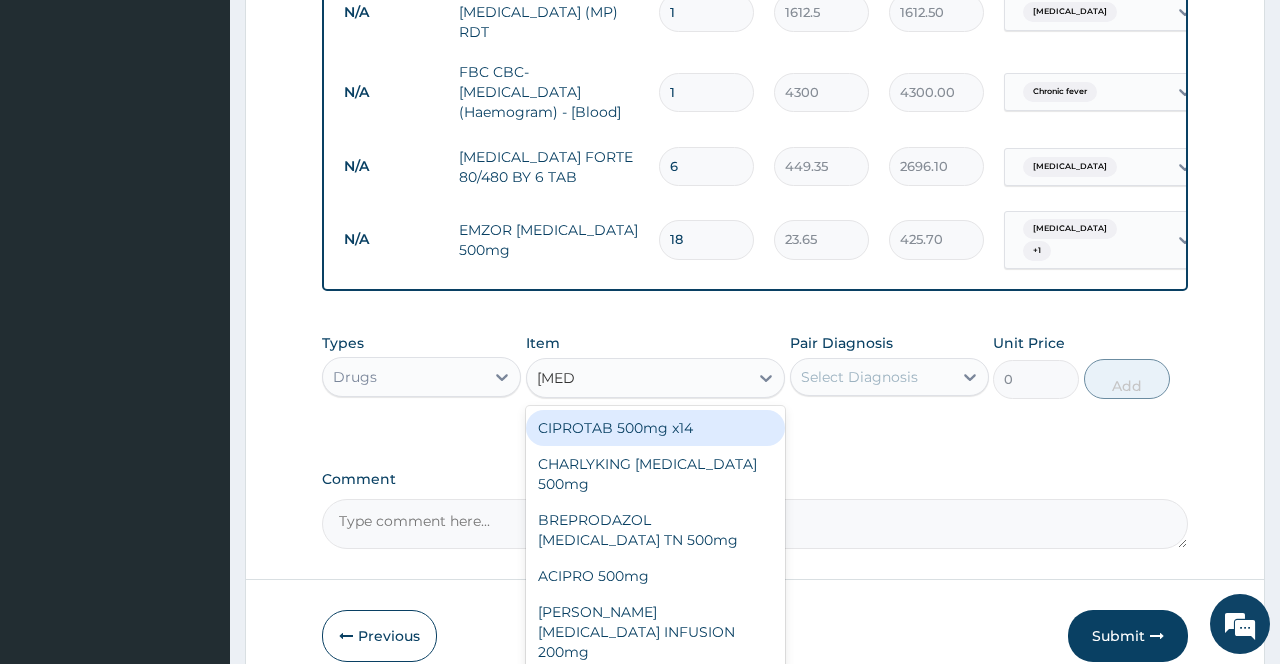 click on "CIPROTAB 500mg x14" at bounding box center (656, 428) 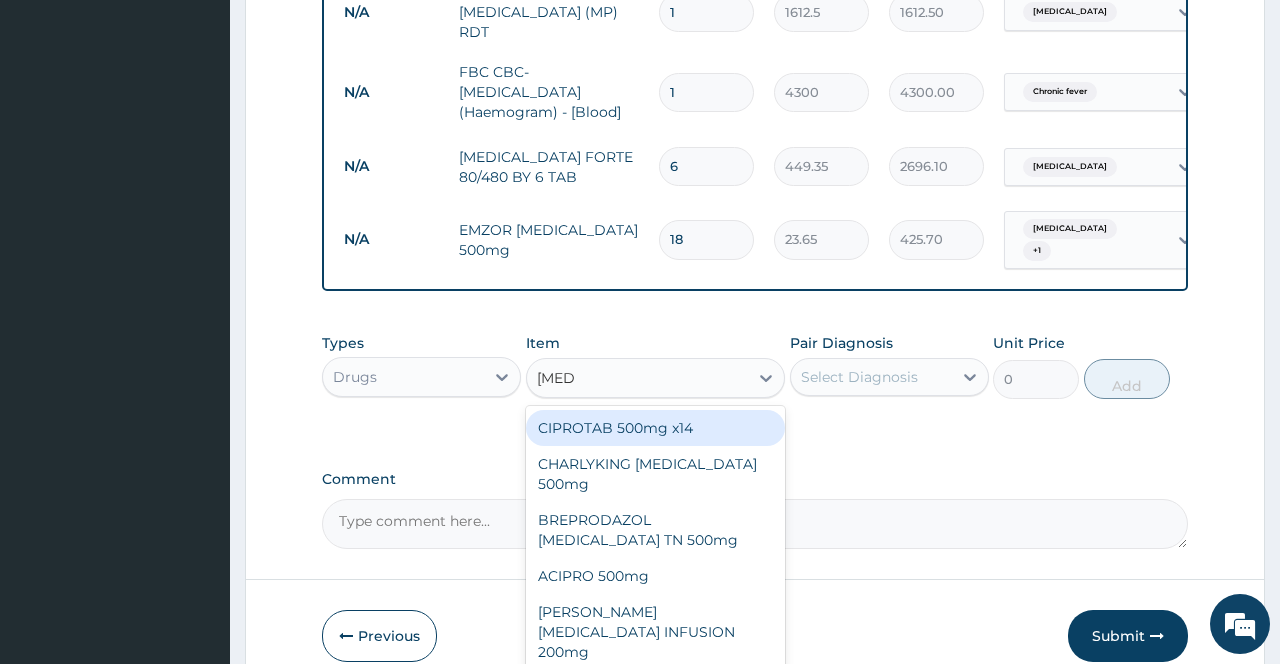 type 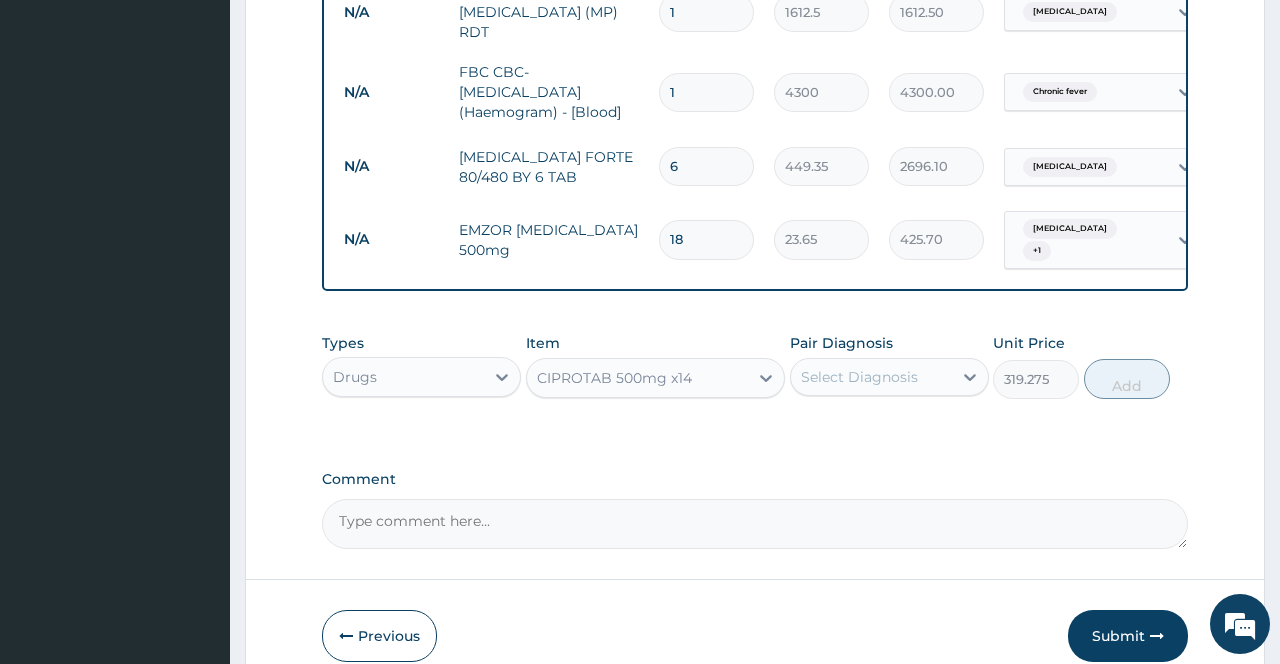 click on "Select Diagnosis" at bounding box center [871, 377] 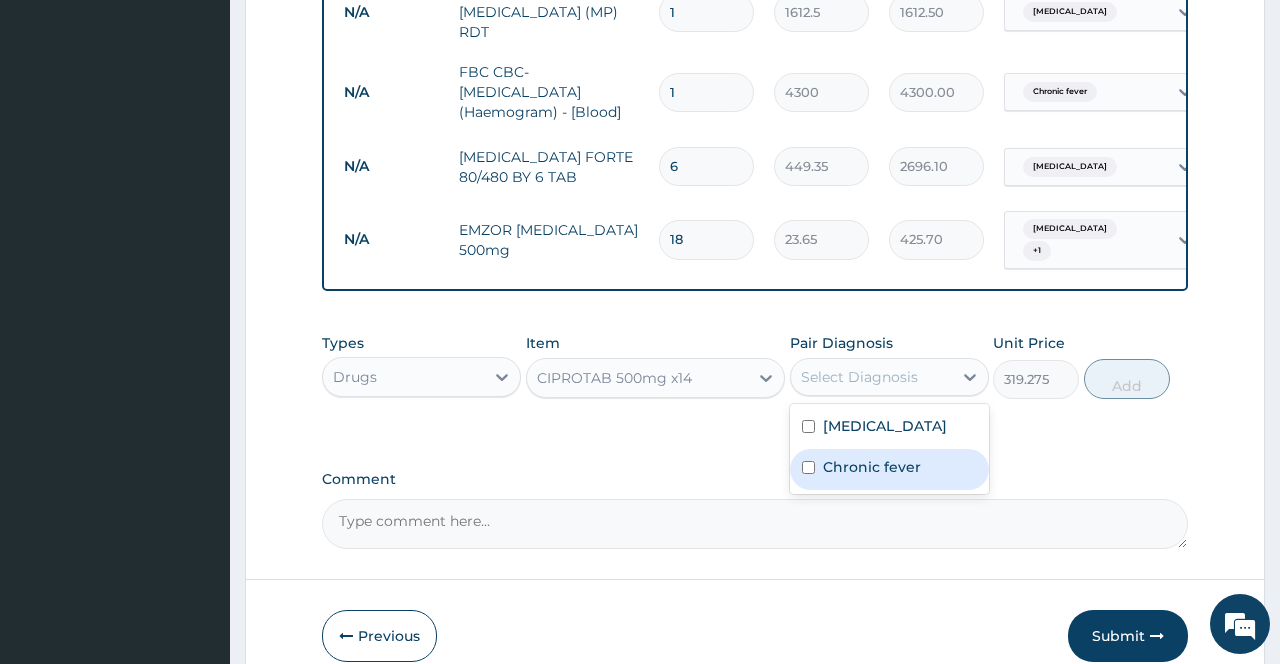 click on "Chronic fever" at bounding box center (872, 467) 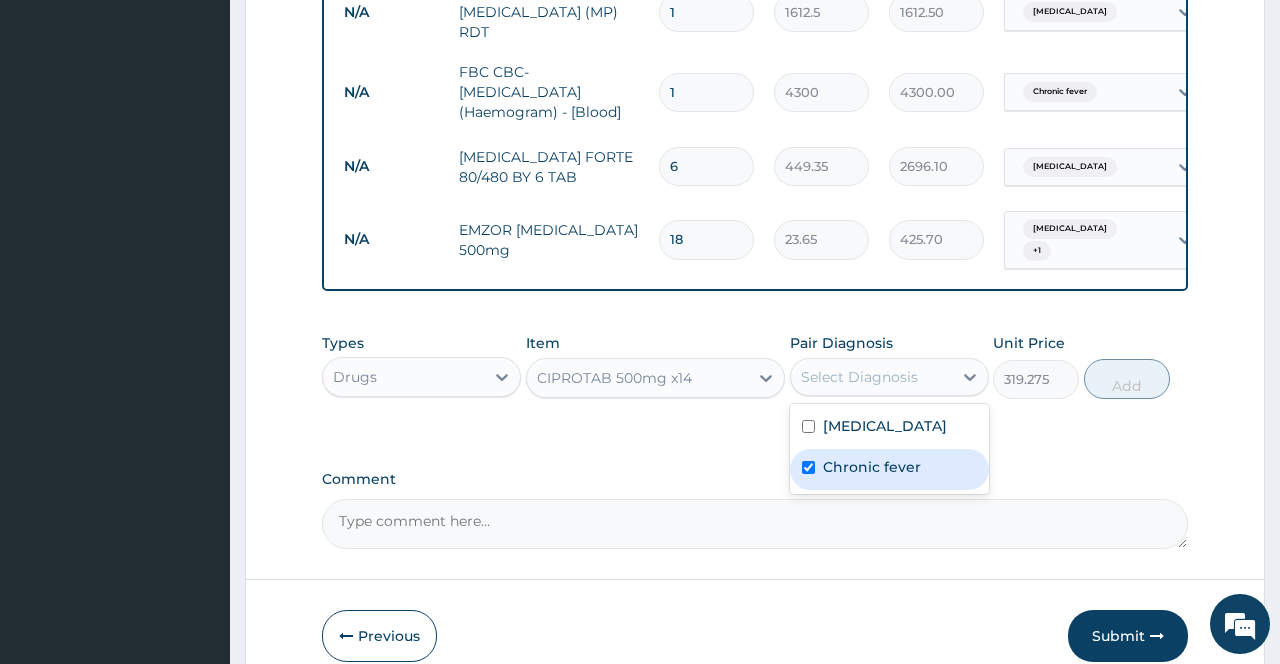 checkbox on "true" 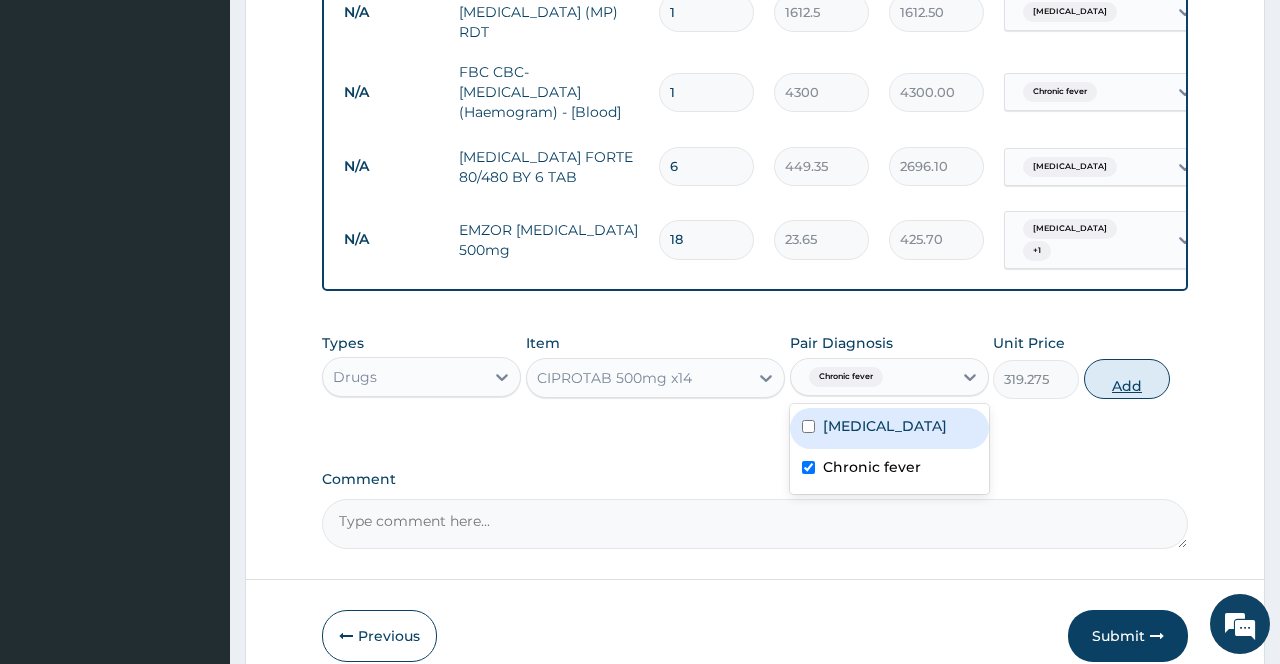 click on "Add" at bounding box center (1127, 379) 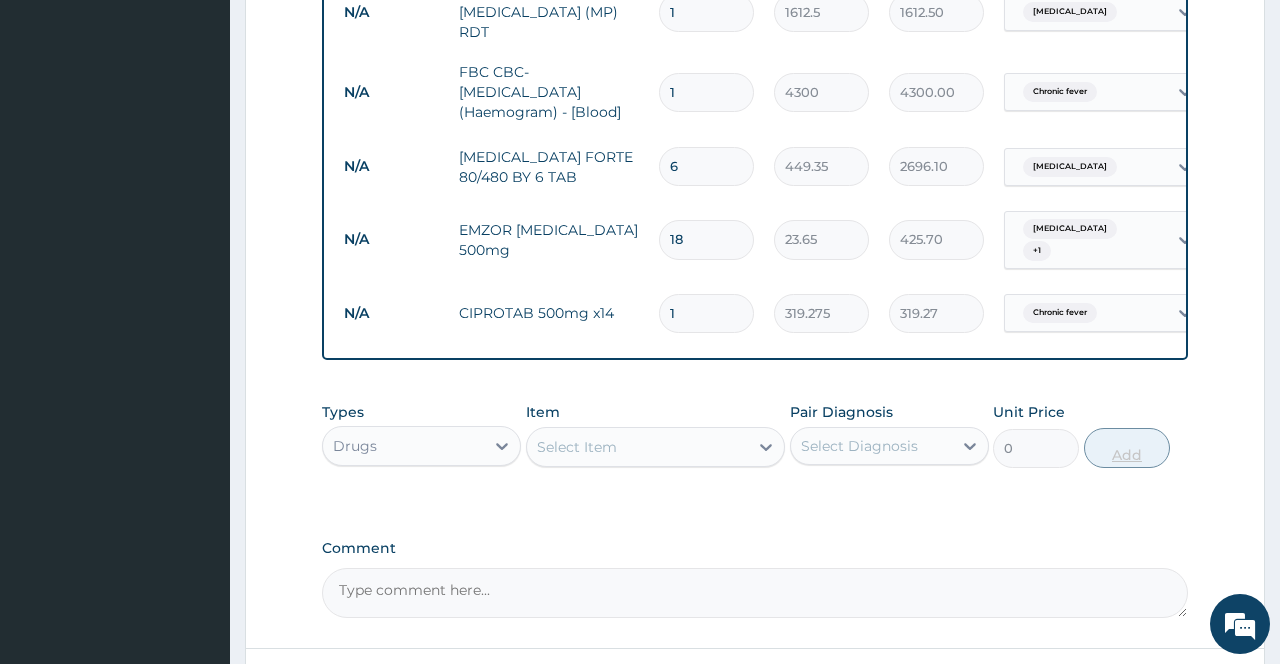 type on "14" 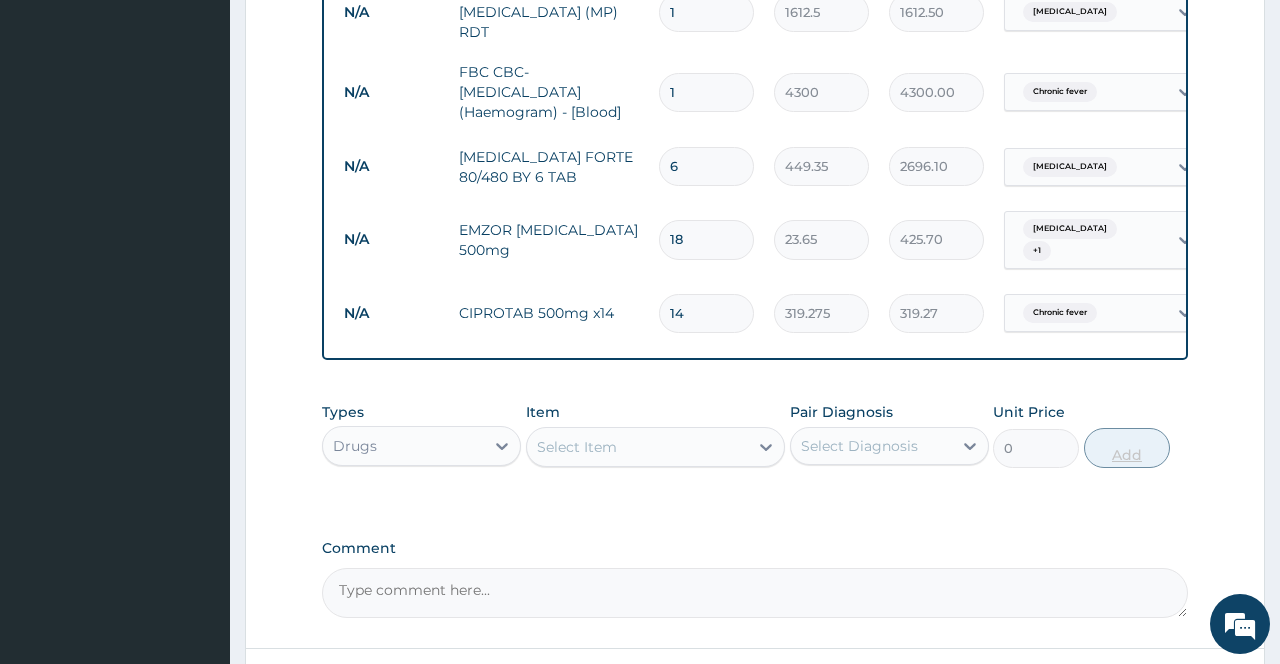 type on "4469.85" 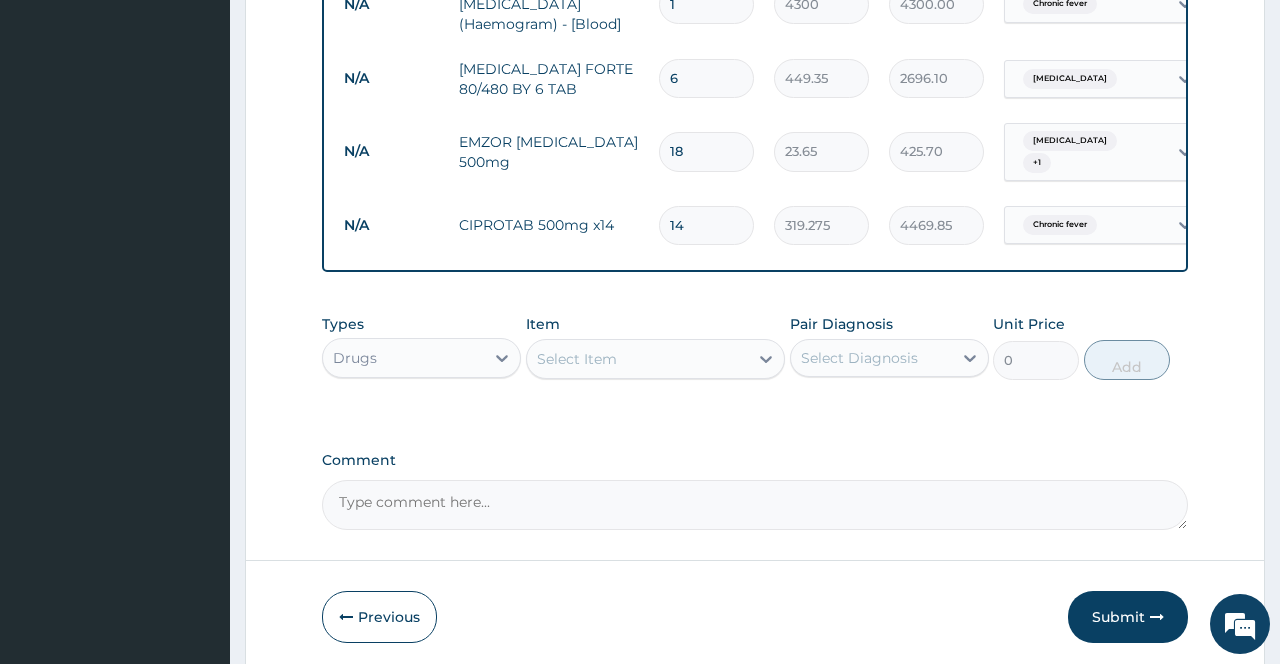 scroll, scrollTop: 860, scrollLeft: 0, axis: vertical 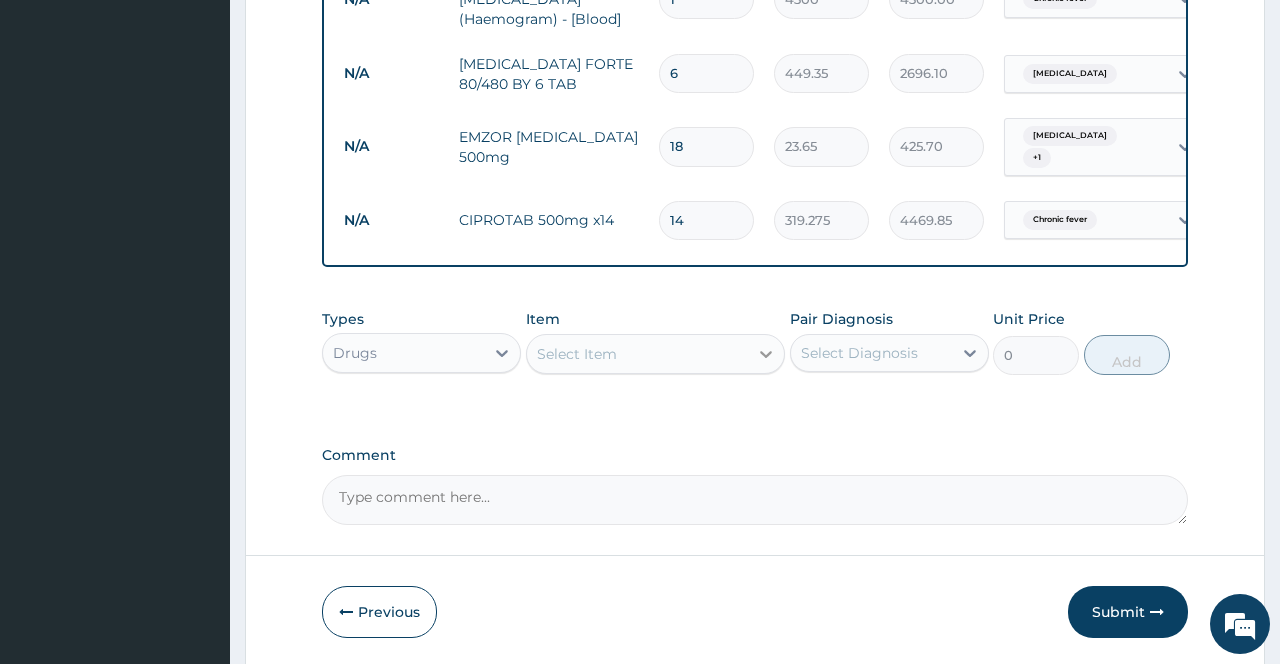 type on "14" 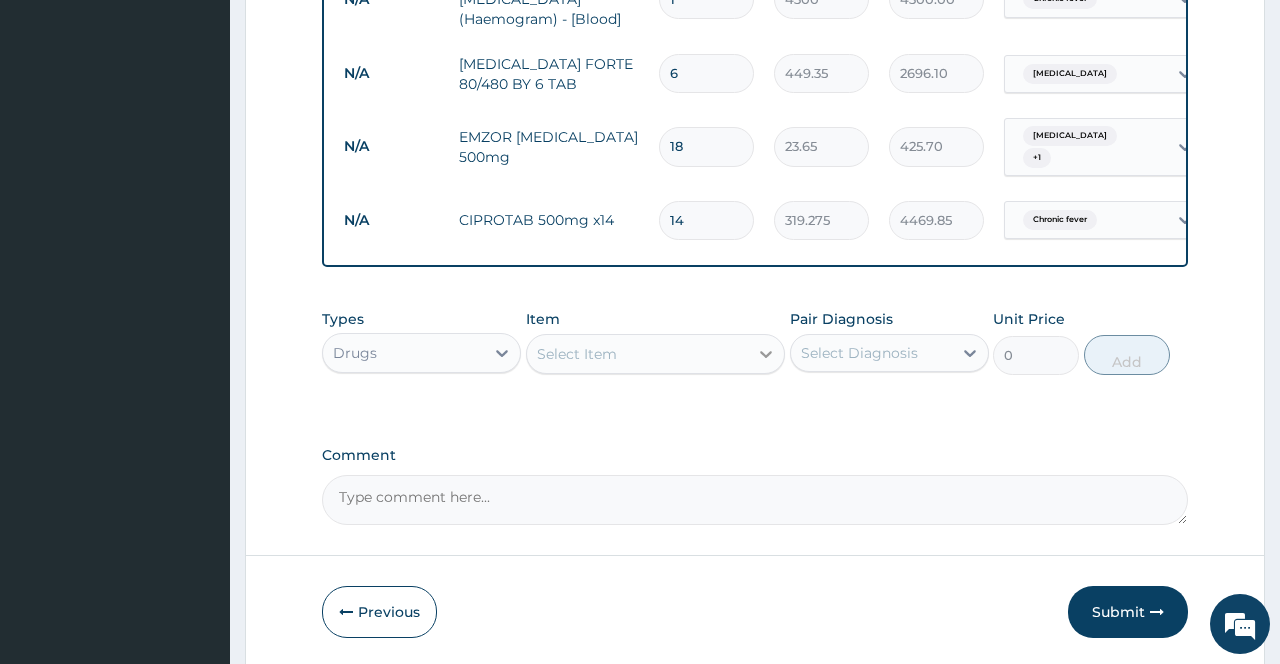 click 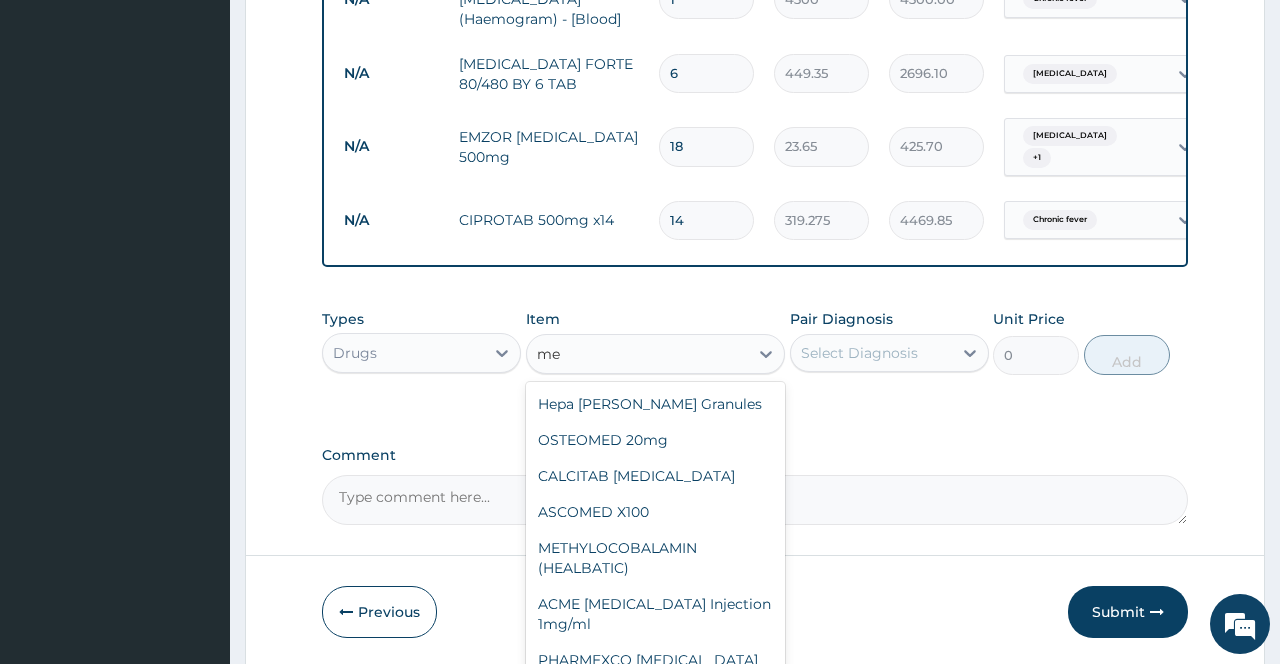 type on "m" 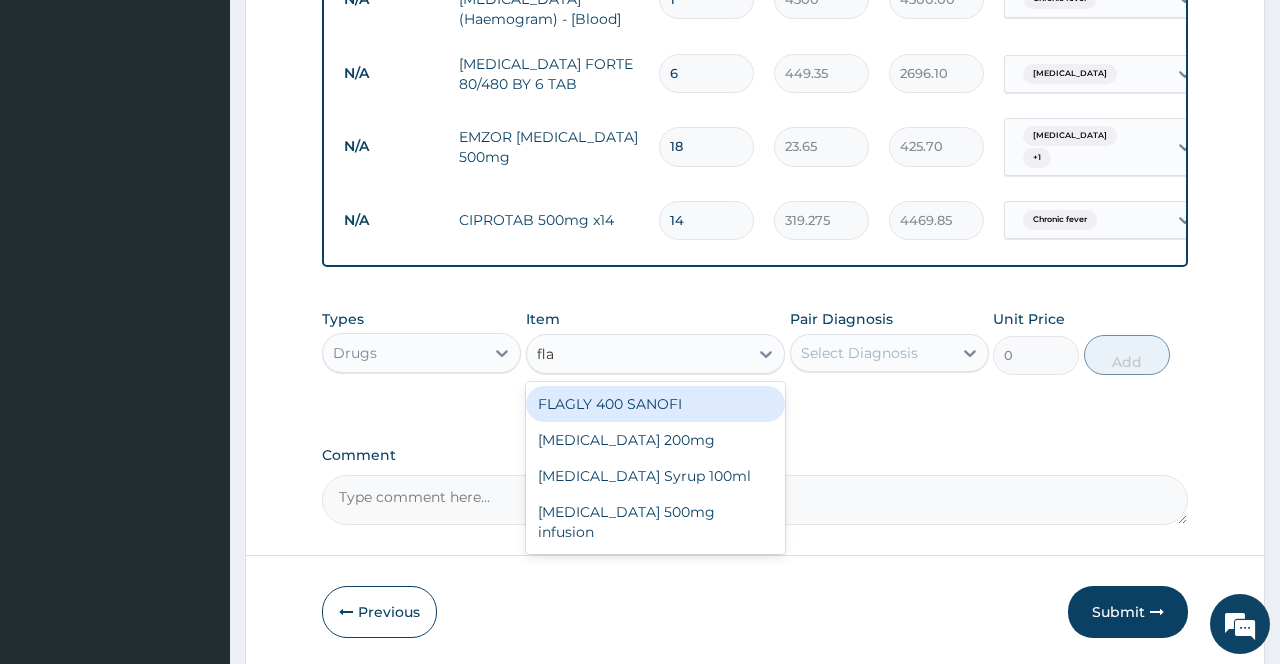 type on "flag" 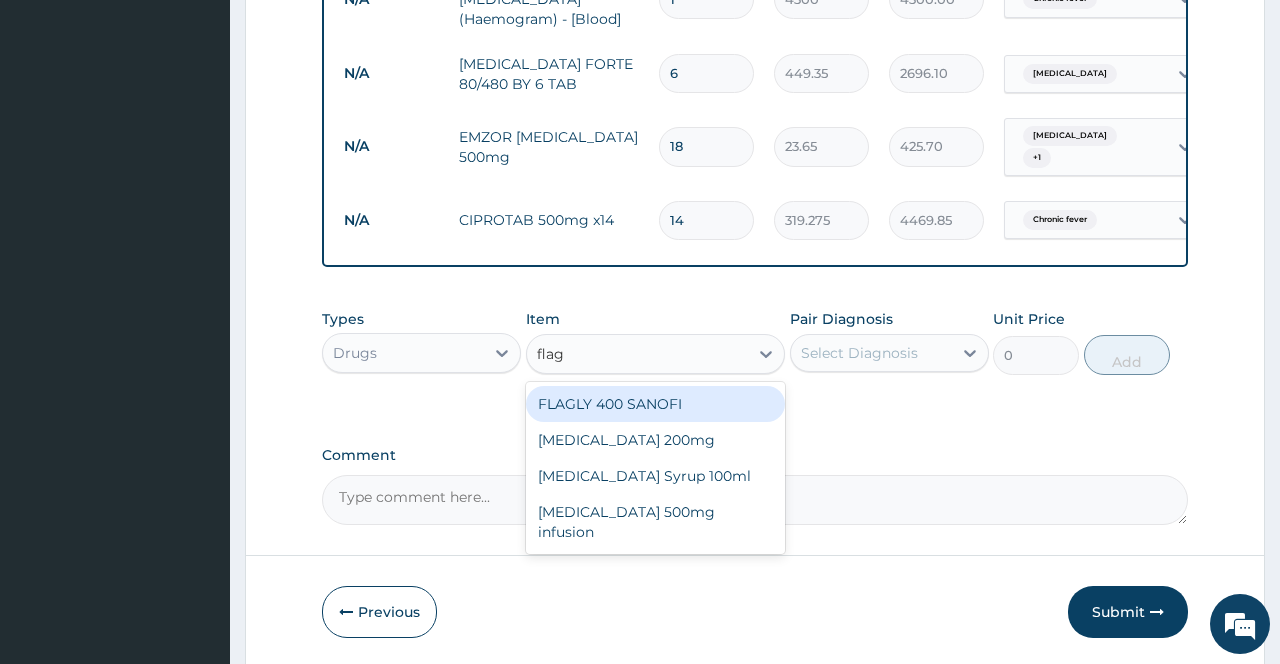 click on "FLAGLY 400 SANOFI" at bounding box center (656, 404) 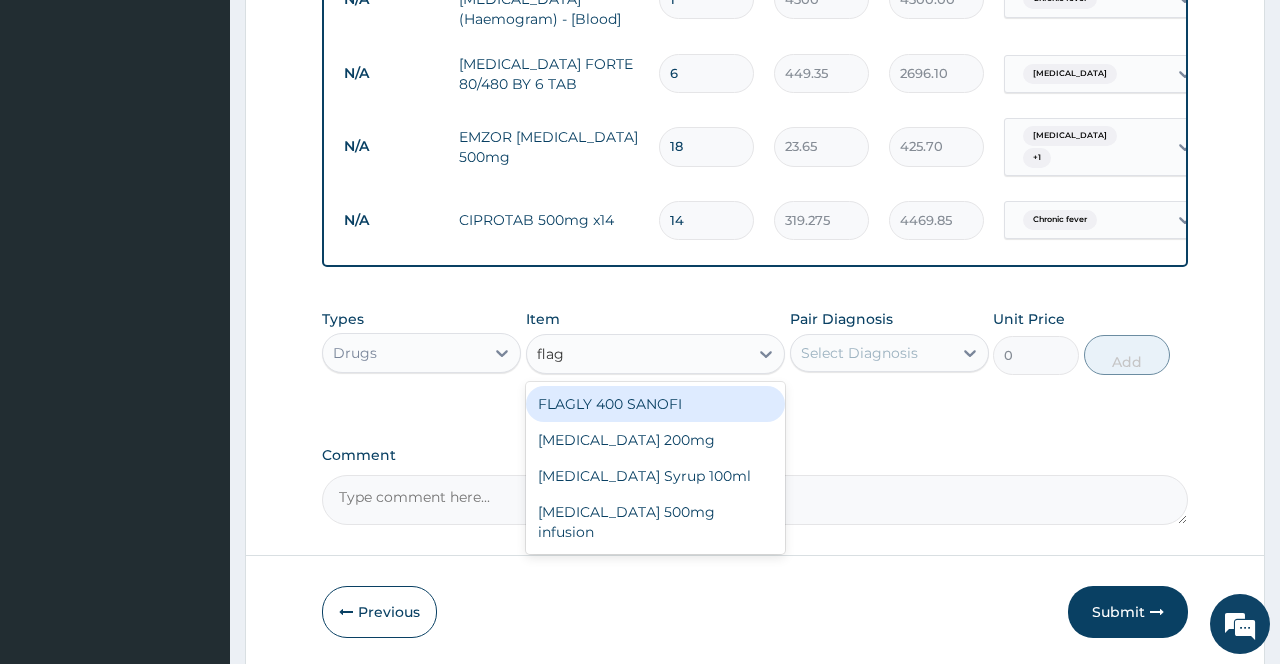 type 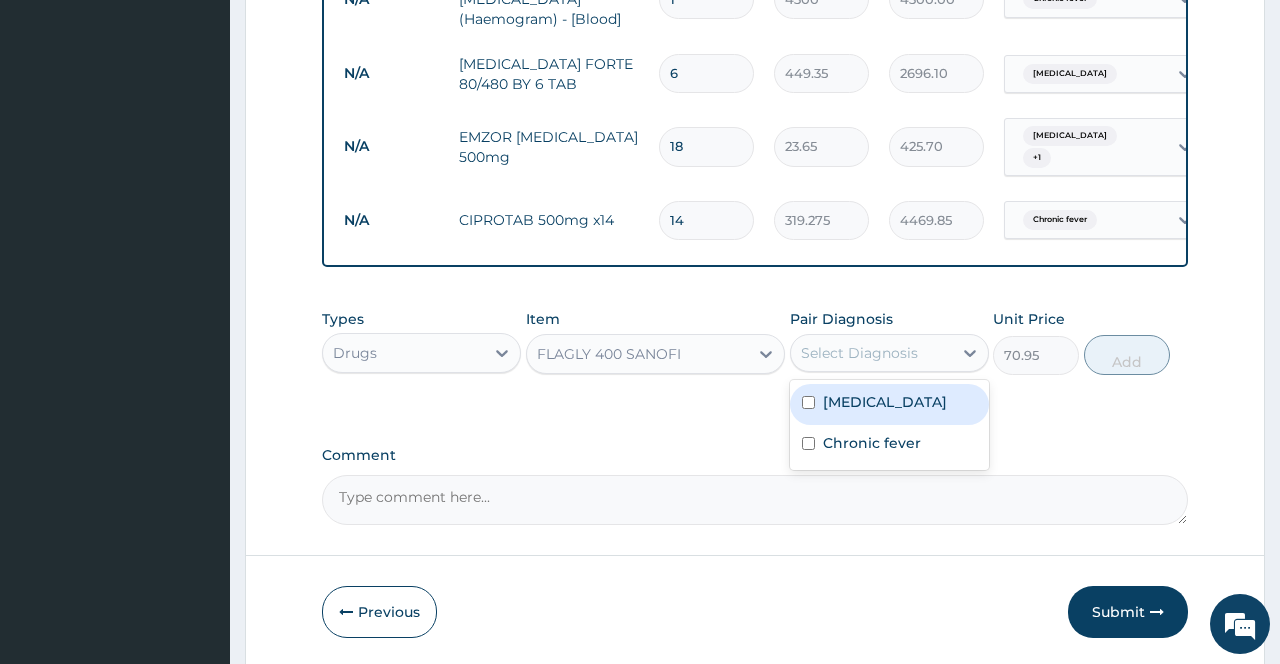 click on "Select Diagnosis" at bounding box center (859, 353) 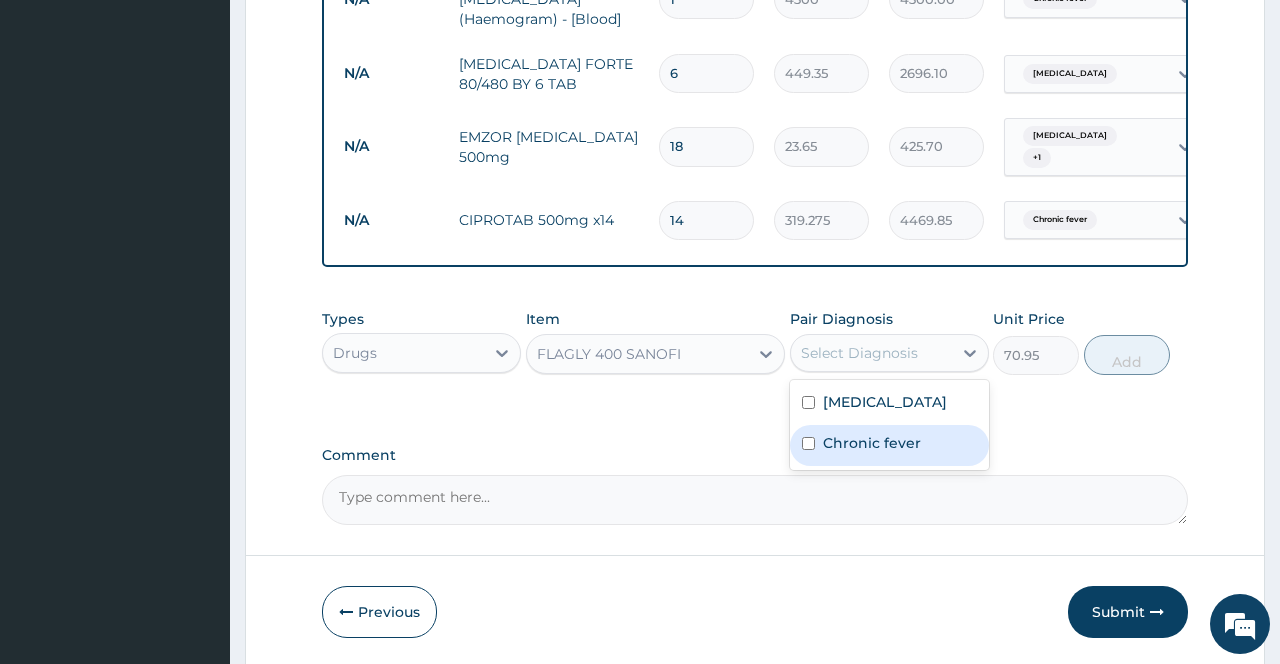 click on "Chronic fever" at bounding box center (872, 443) 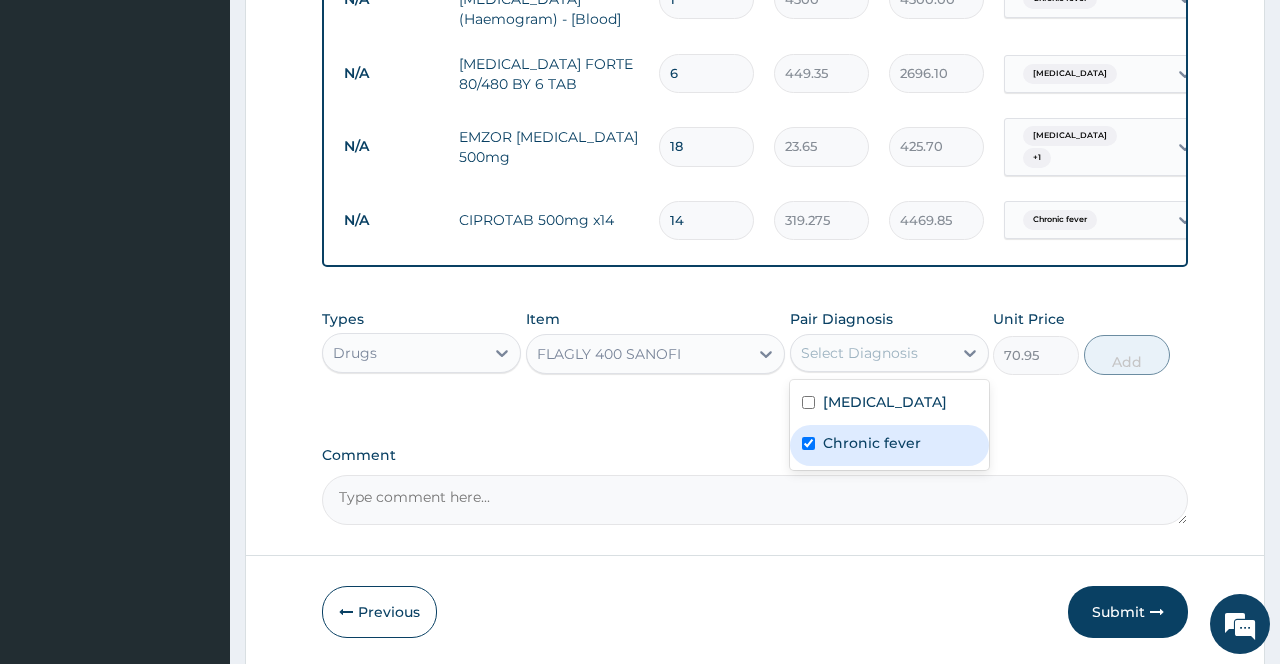 checkbox on "true" 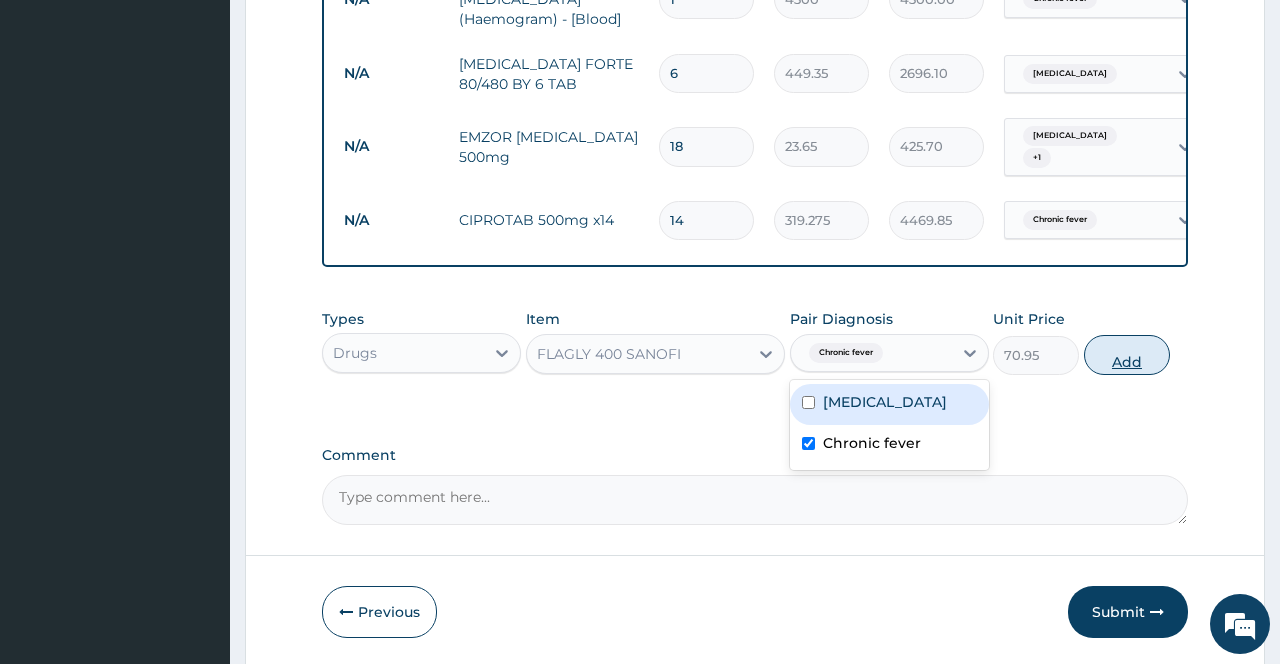 click on "Add" at bounding box center (1127, 355) 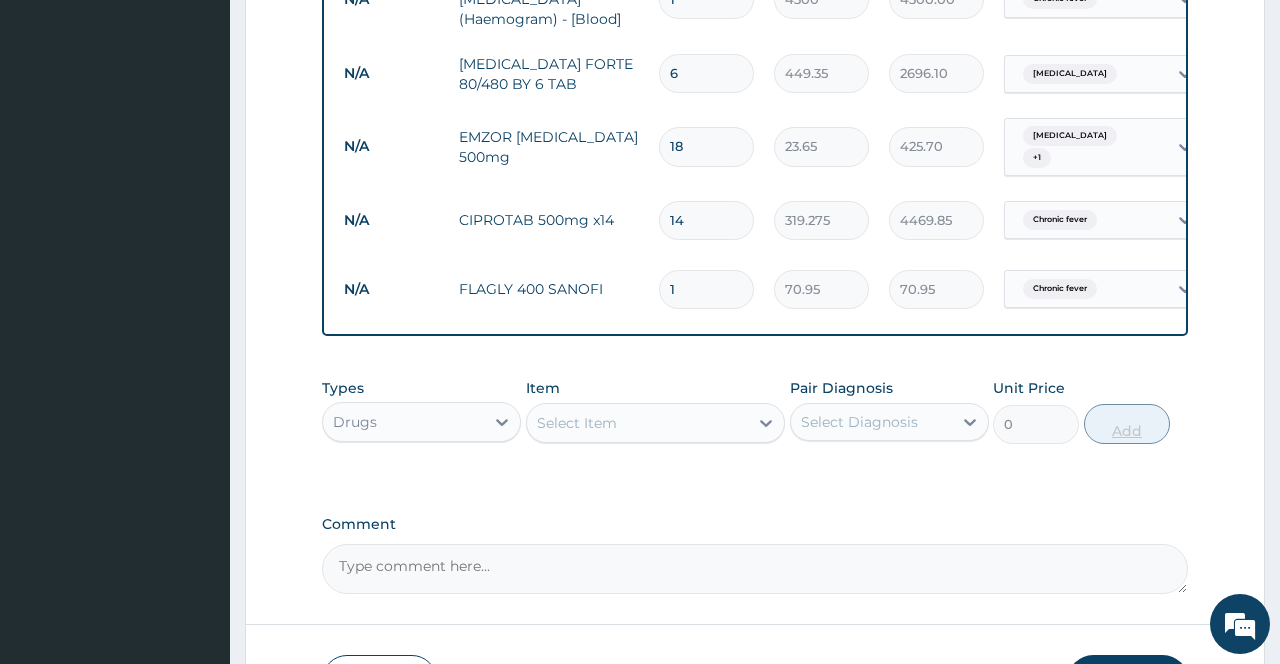 type on "15" 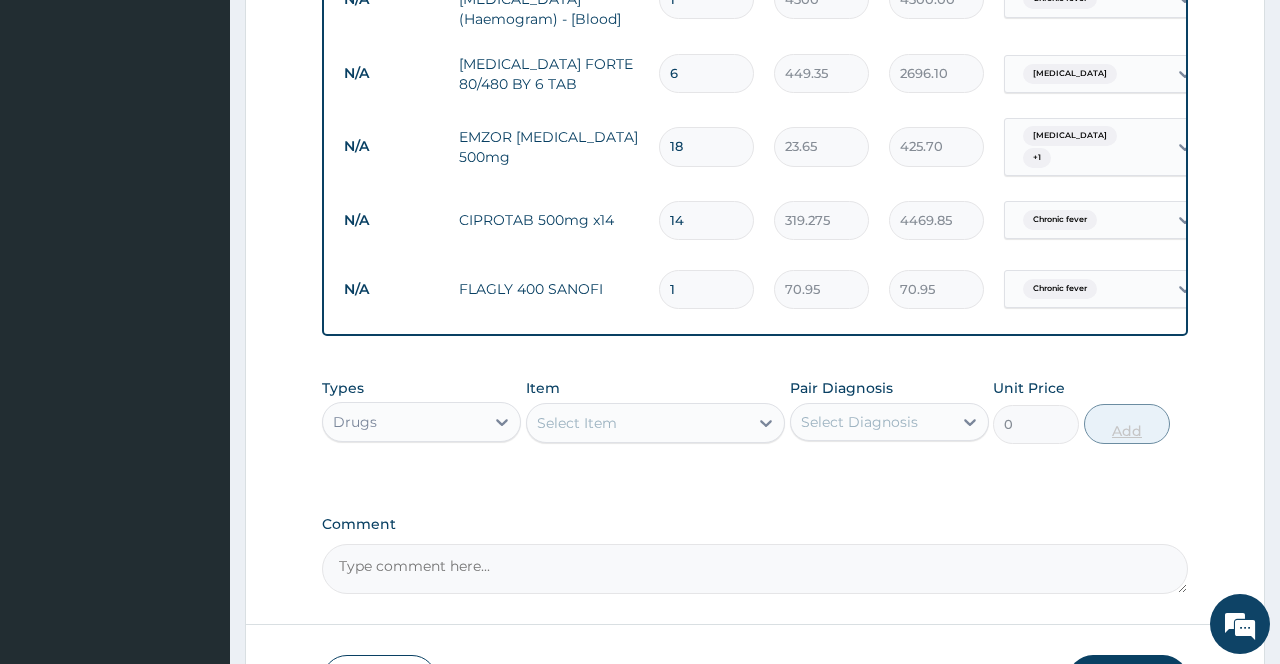 type on "1064.25" 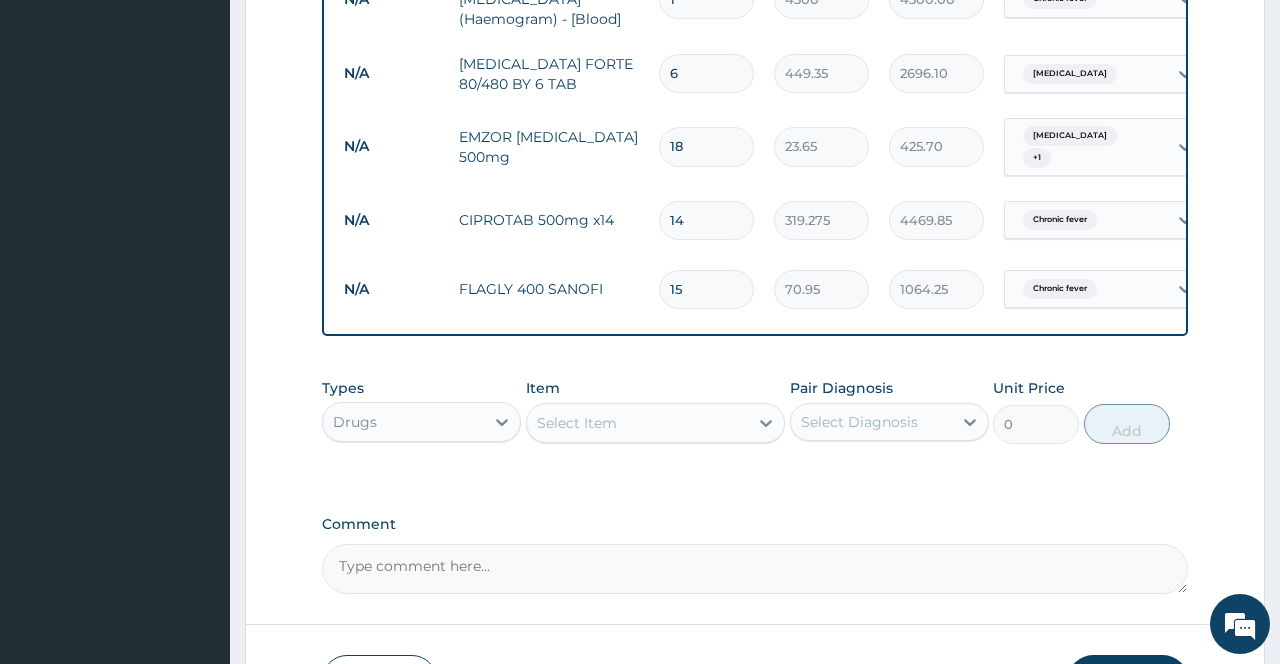 type on "15" 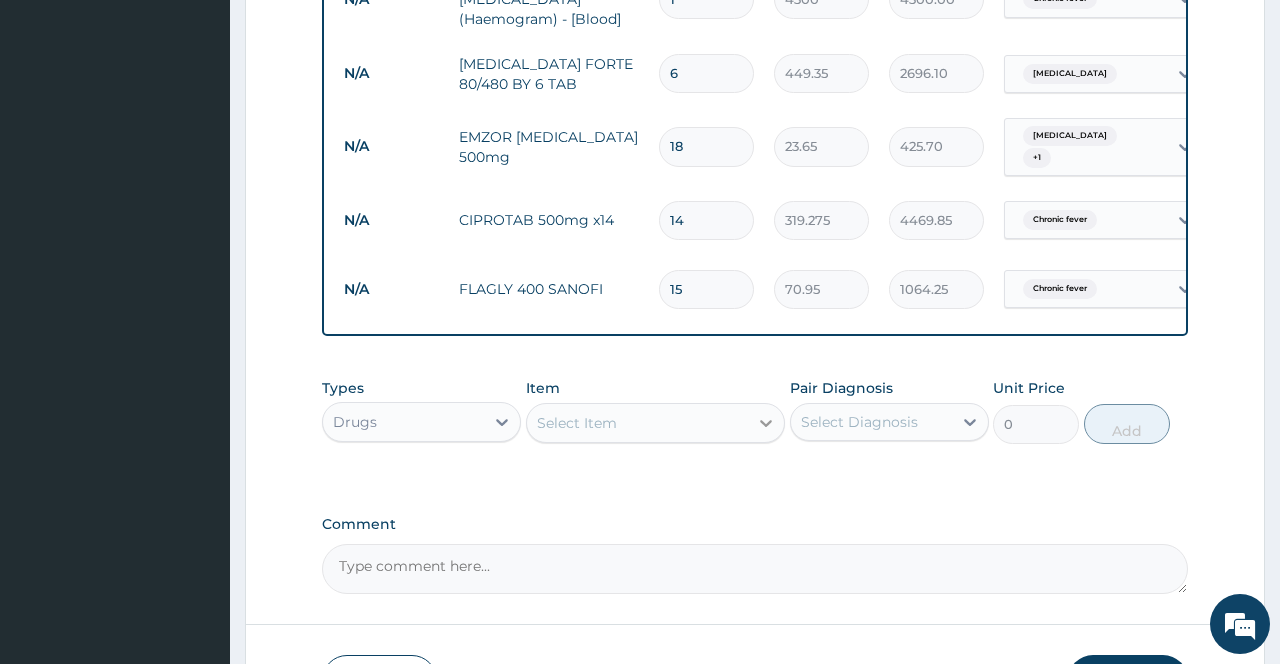 click 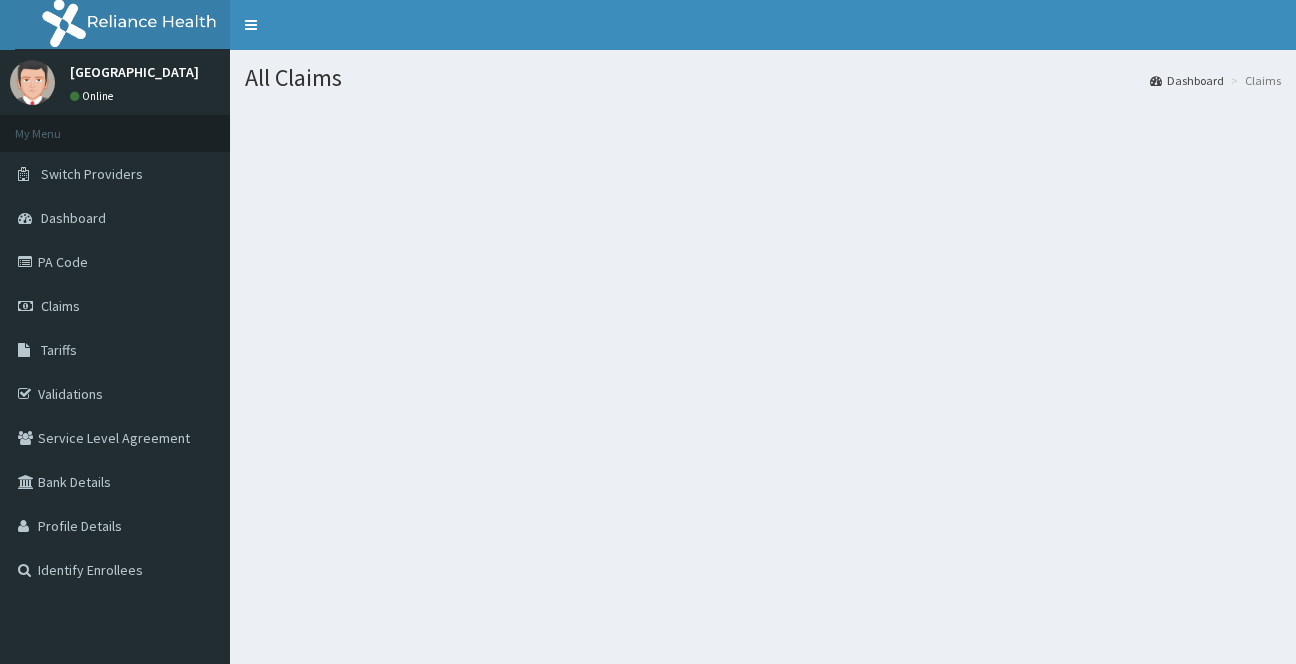 scroll, scrollTop: 0, scrollLeft: 0, axis: both 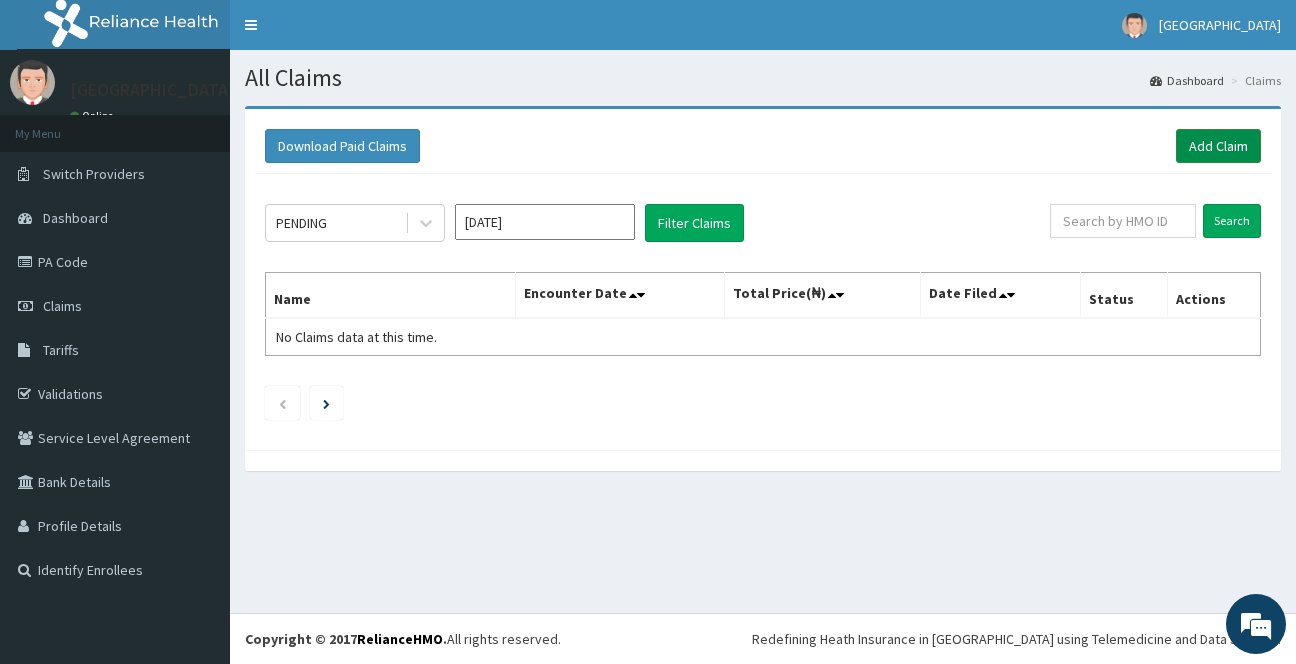 click on "Add Claim" at bounding box center [1218, 146] 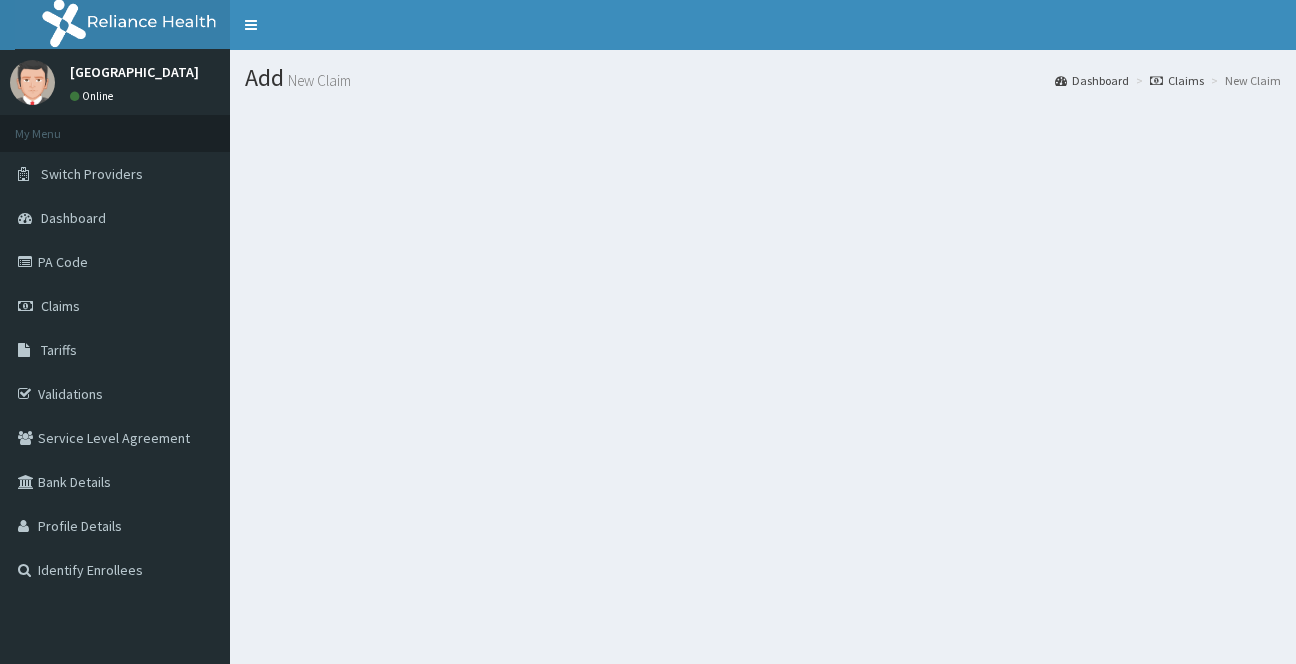 scroll, scrollTop: 0, scrollLeft: 0, axis: both 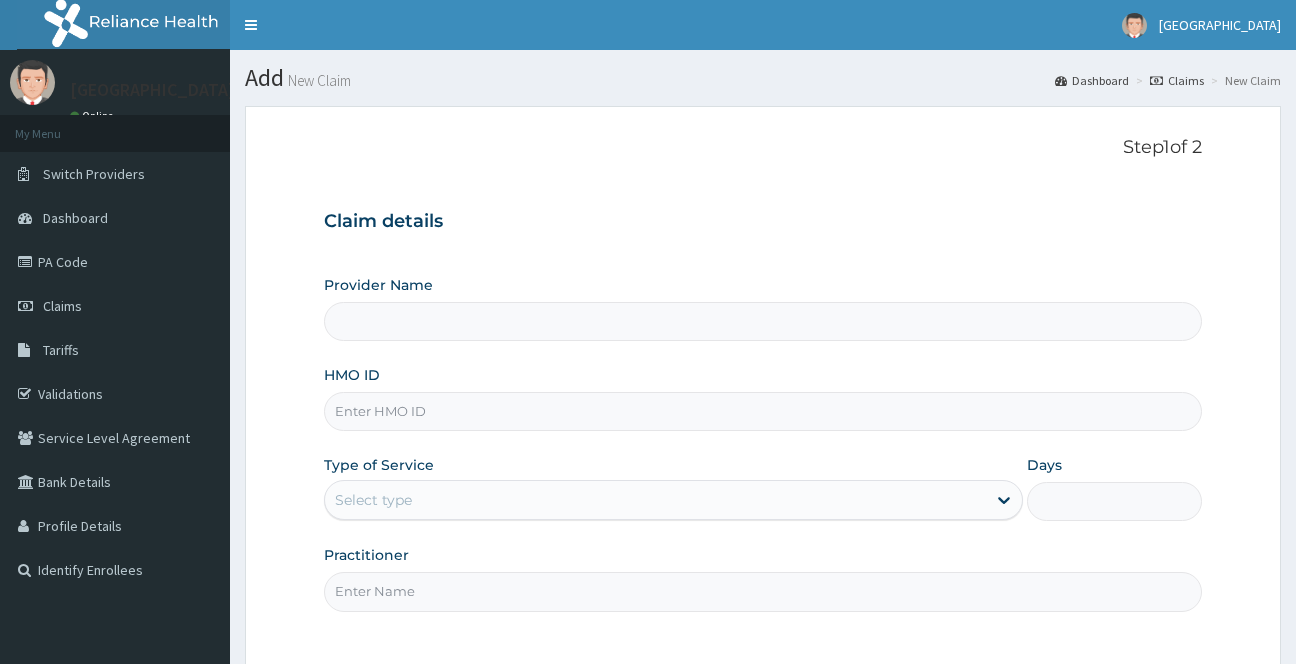 type on "[GEOGRAPHIC_DATA]" 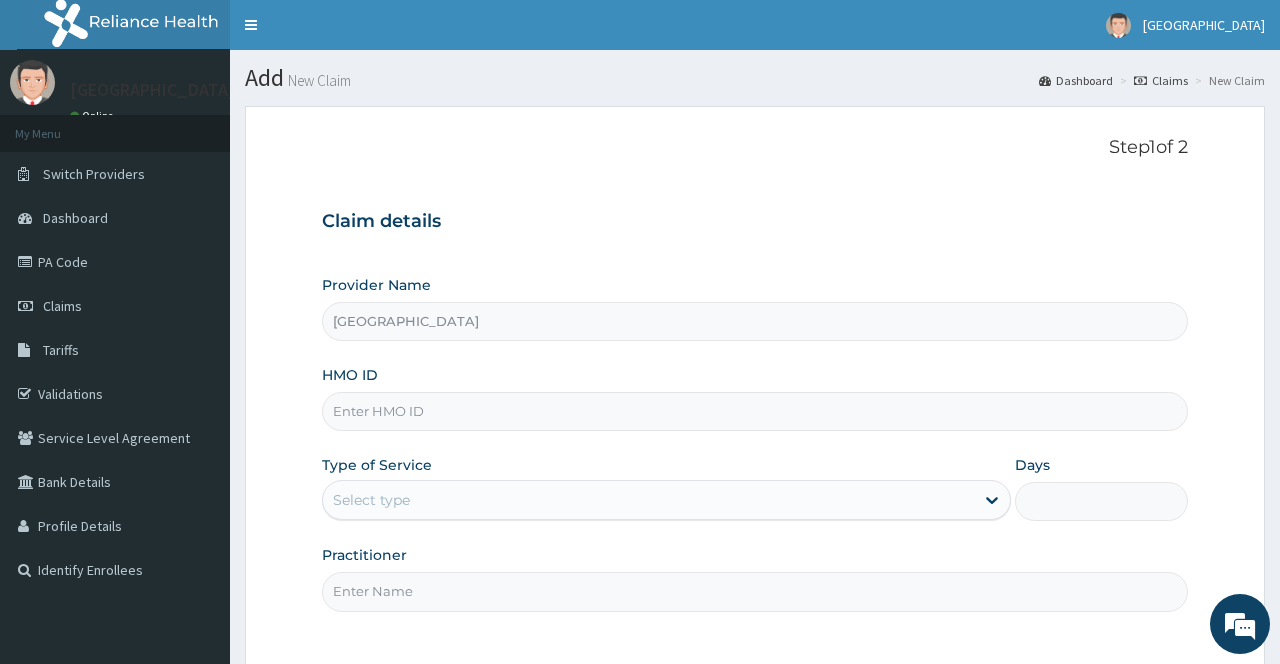 scroll, scrollTop: 0, scrollLeft: 0, axis: both 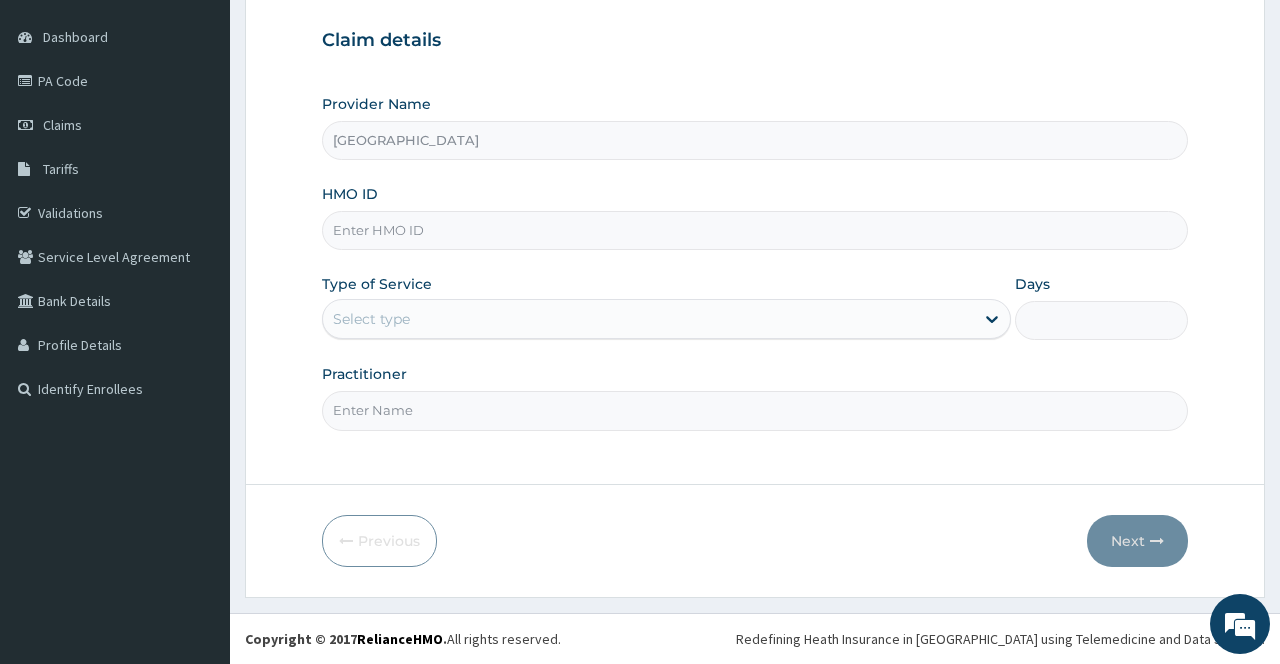 click on "HMO ID" at bounding box center (754, 230) 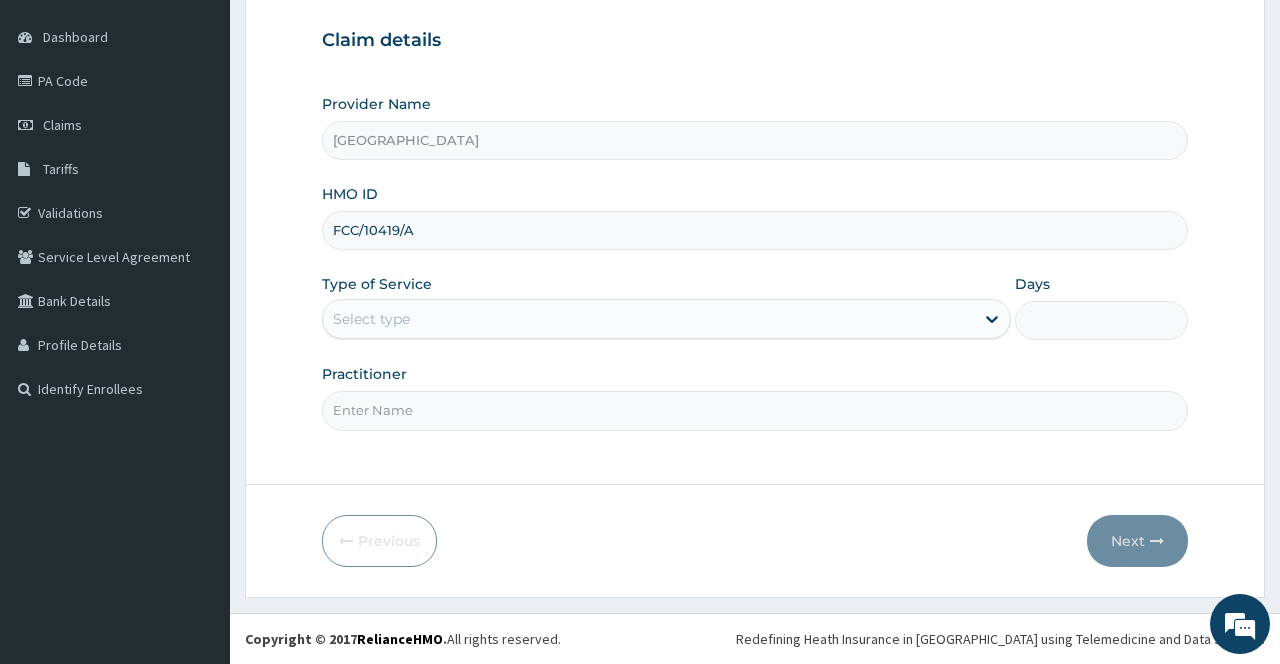 type on "FCC/10419/A" 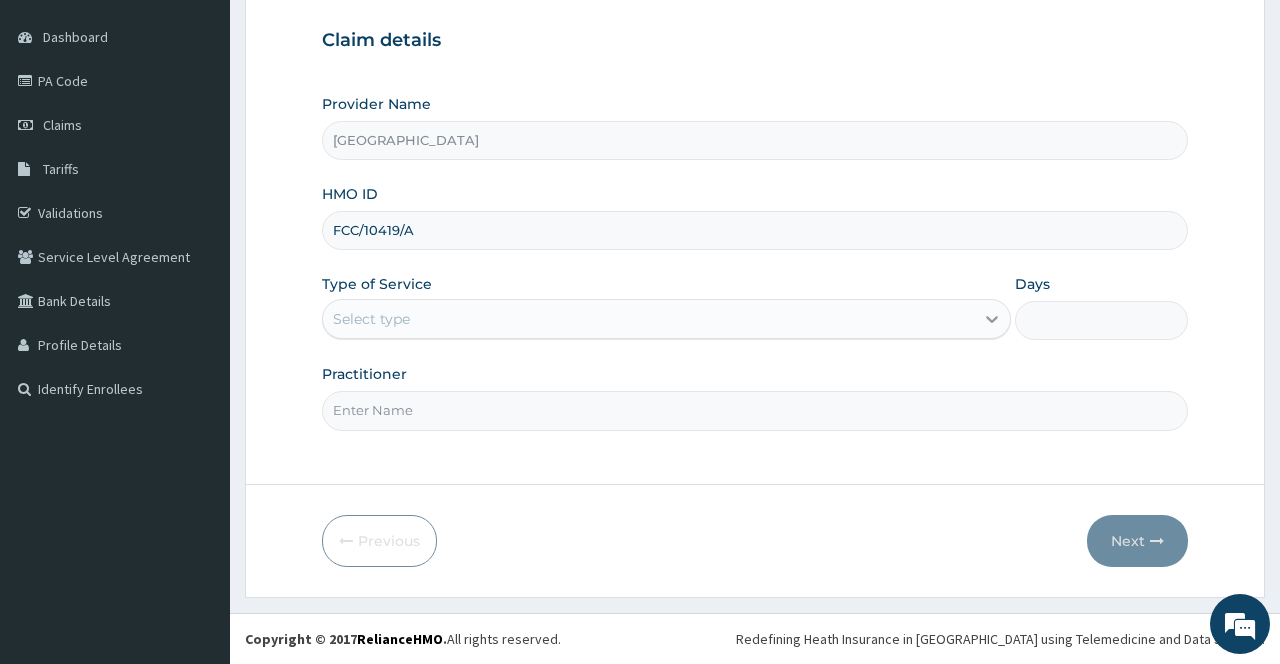click 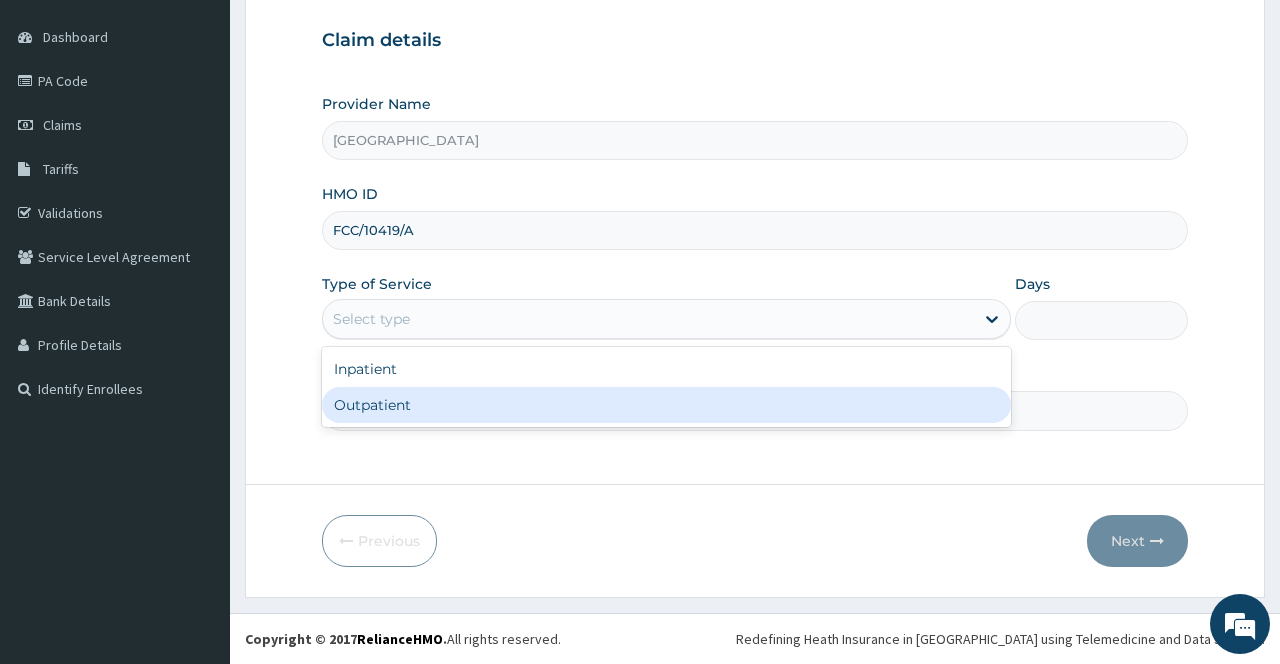 click on "Outpatient" at bounding box center [666, 405] 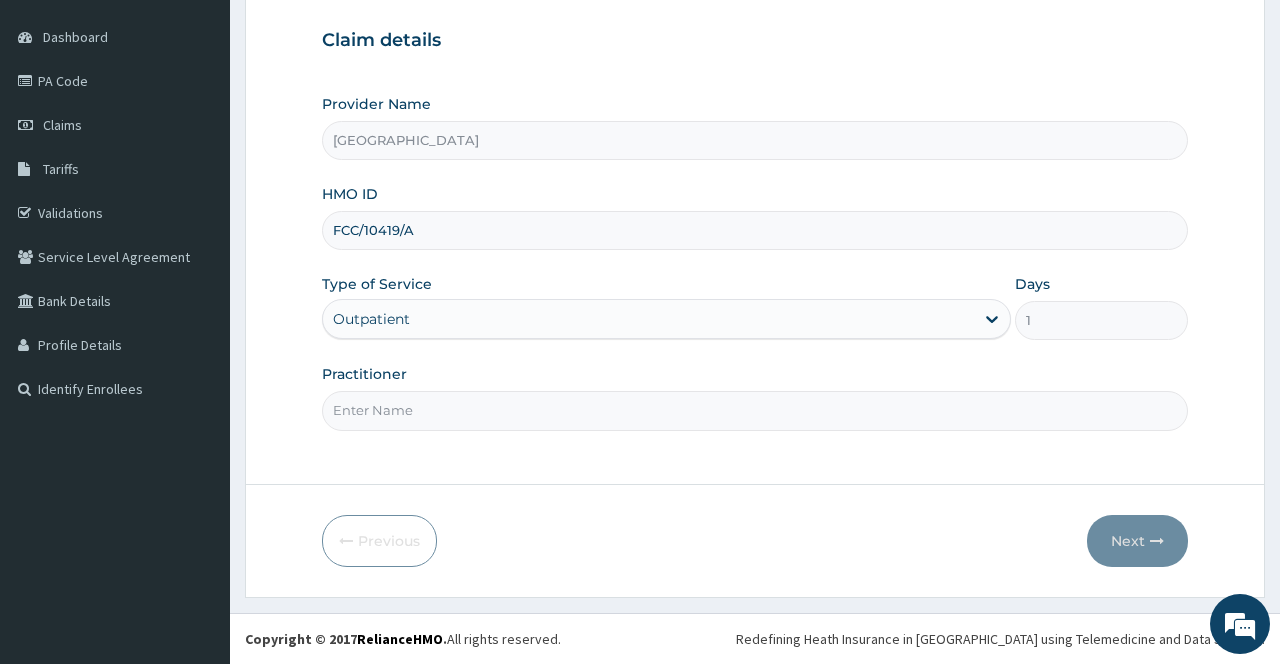 click on "Practitioner" at bounding box center (754, 410) 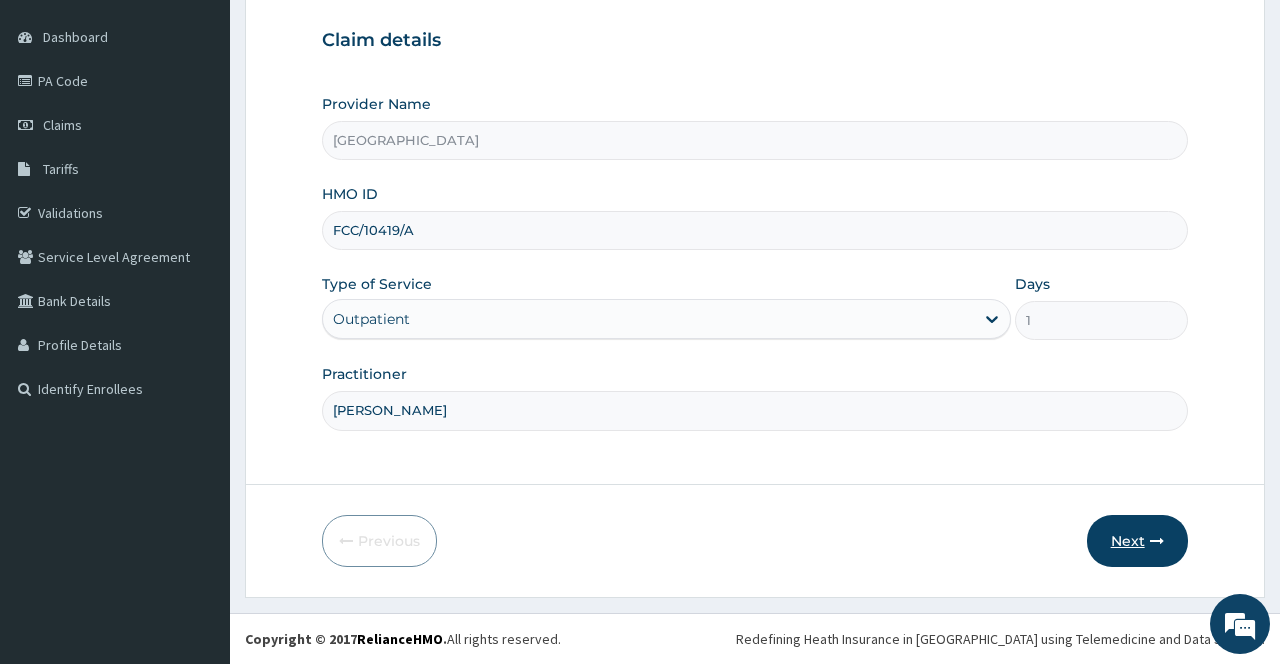 click on "Next" at bounding box center (1137, 541) 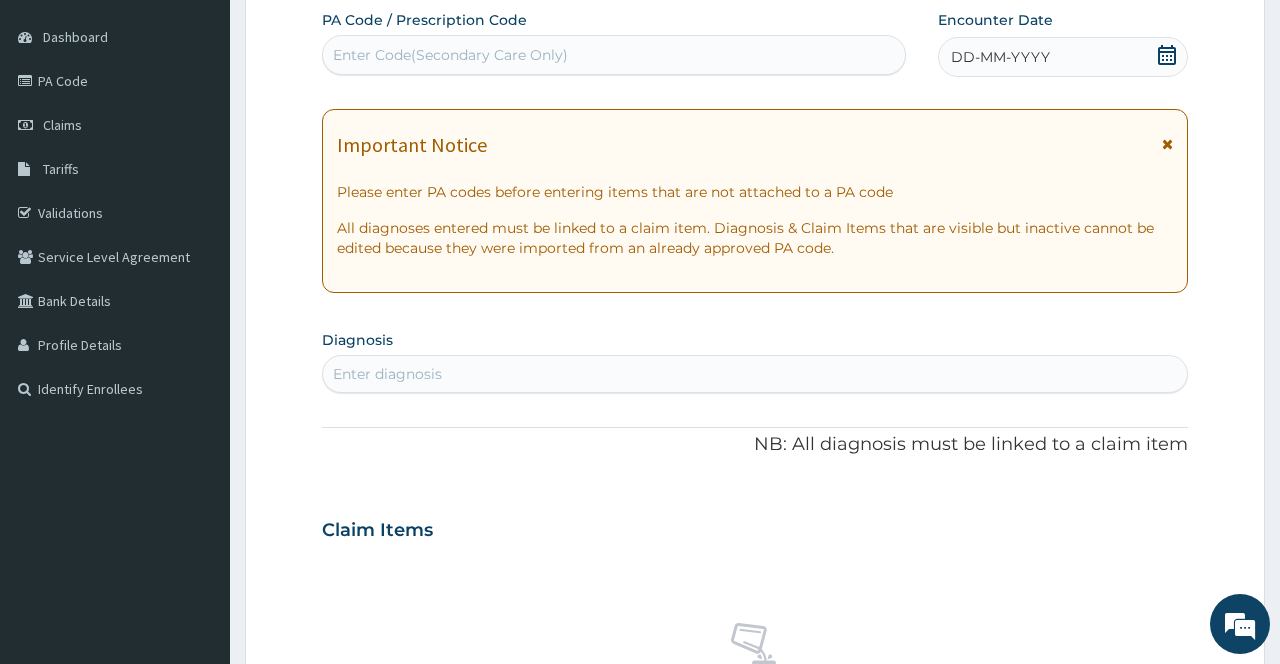 click at bounding box center [1167, 144] 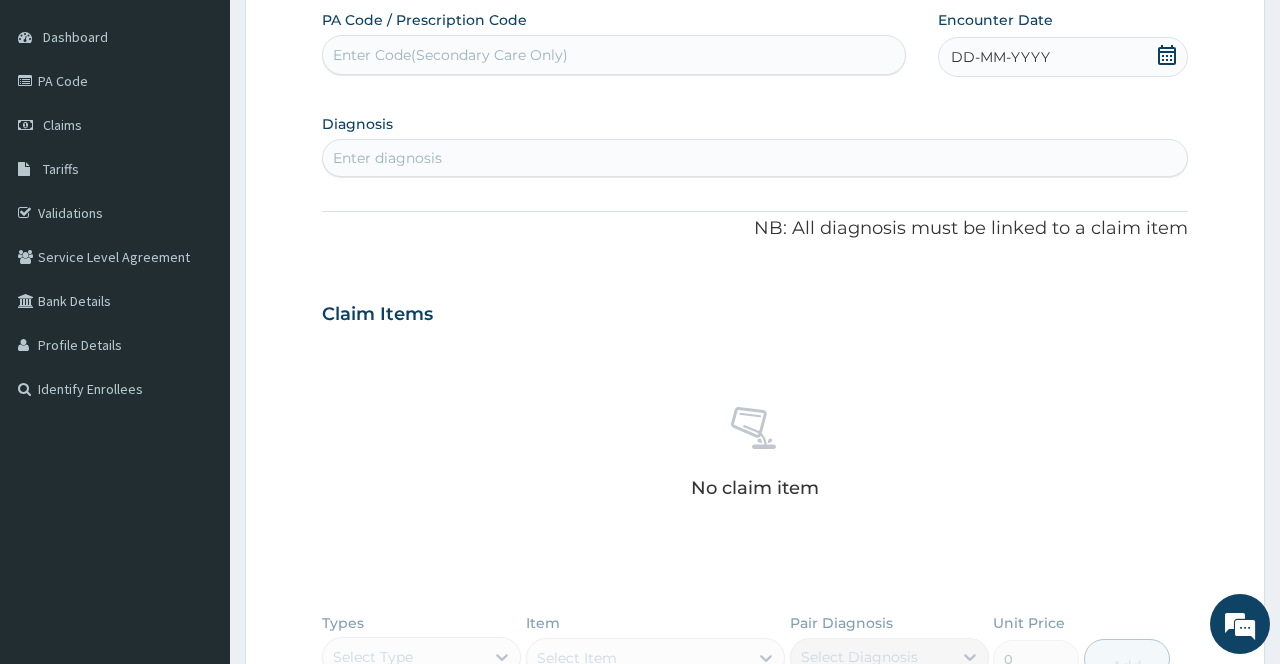 click 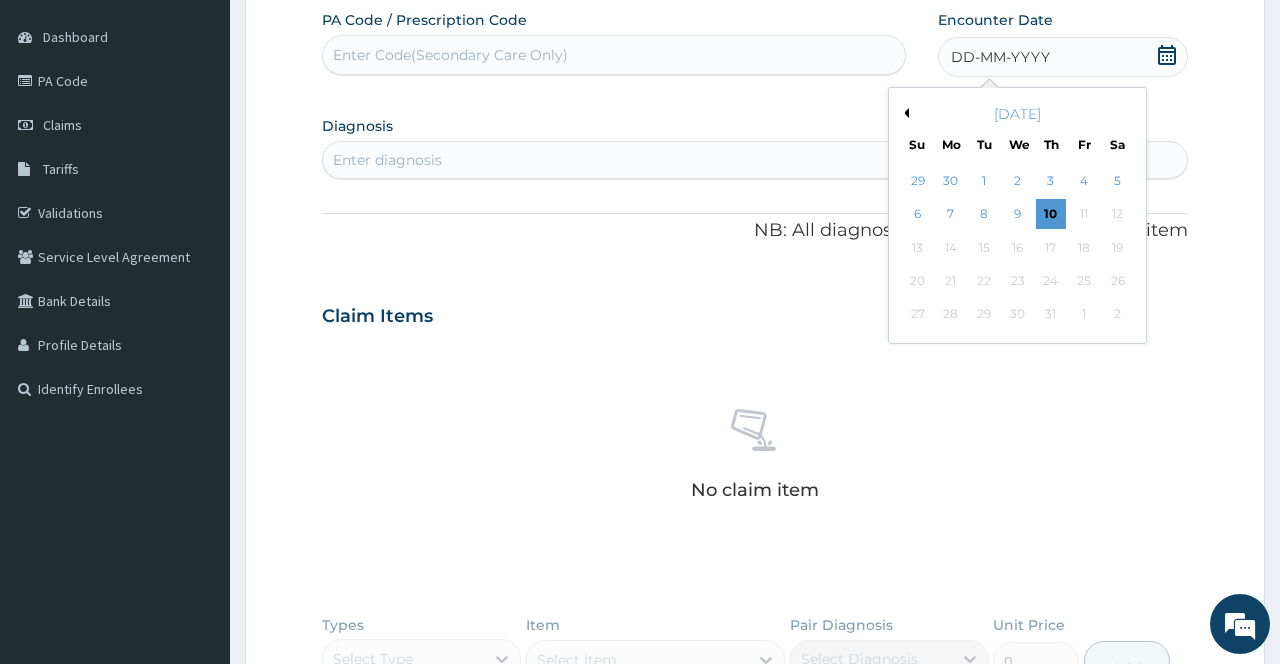 click on "Previous Month" at bounding box center [904, 113] 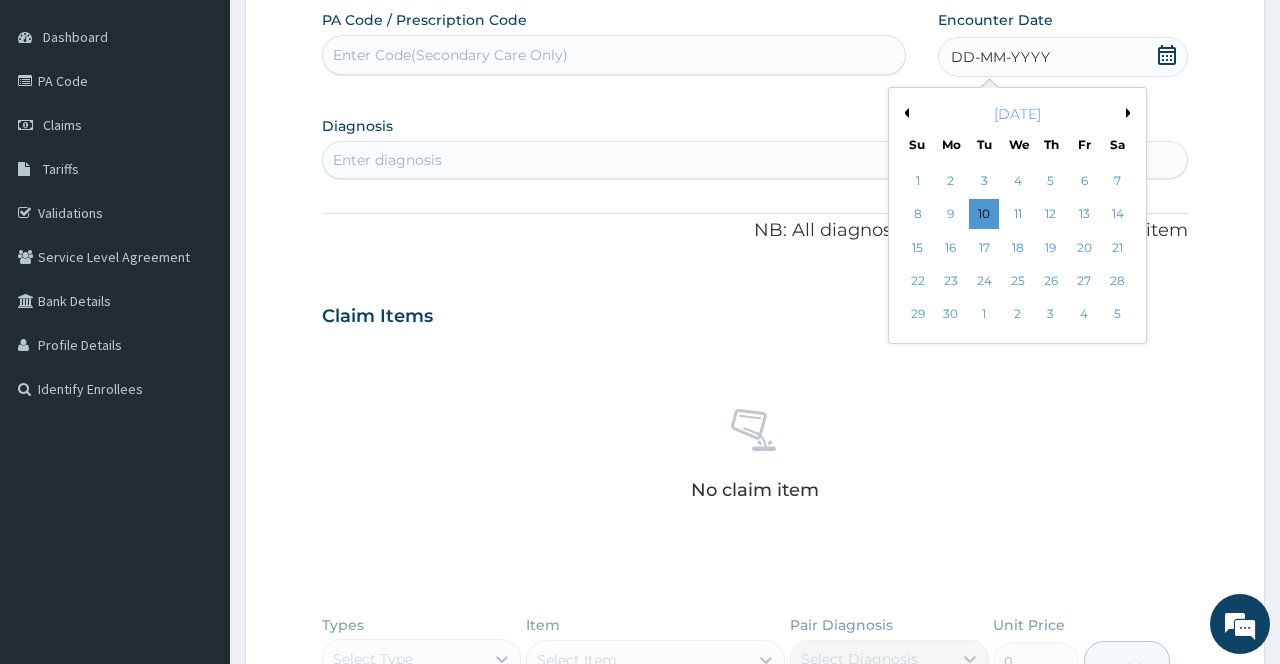 click on "Previous Month" at bounding box center (904, 113) 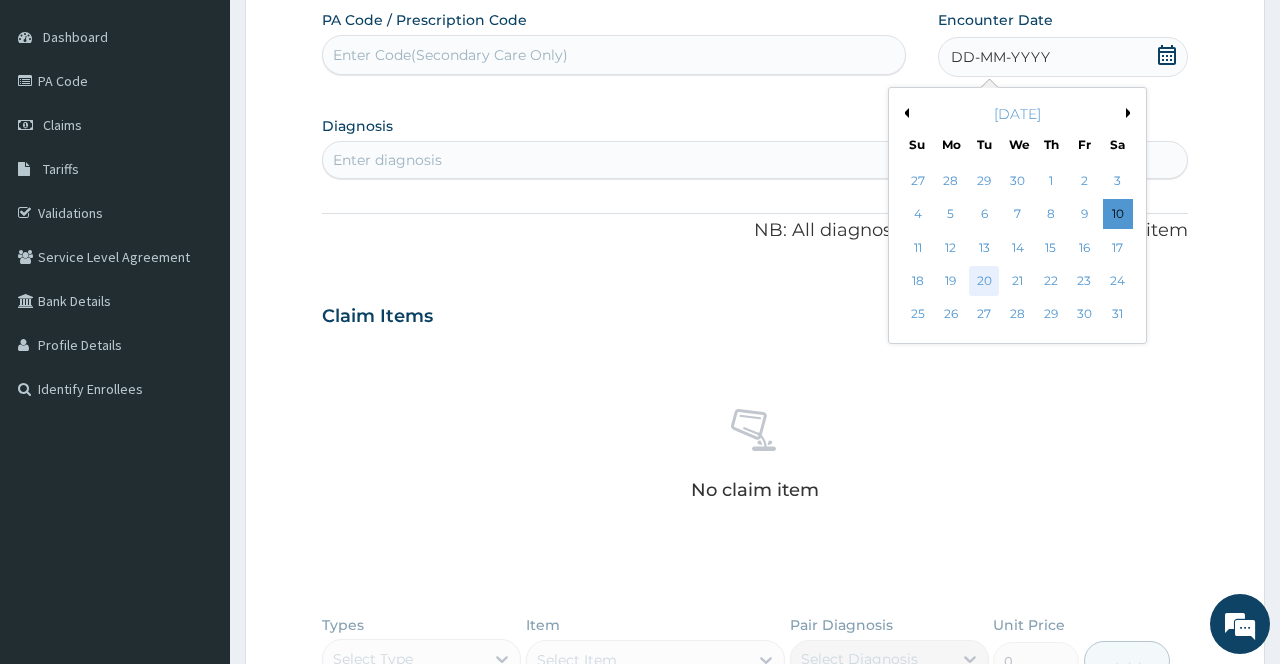 click on "20" at bounding box center (984, 281) 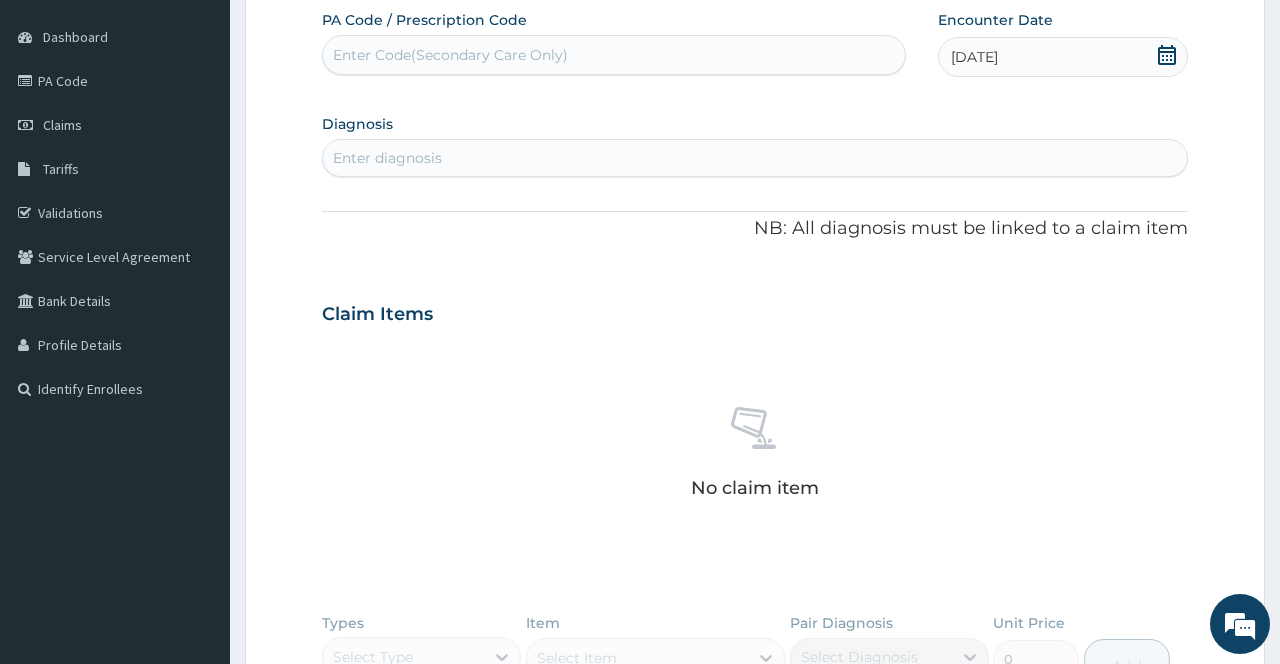 click on "Enter diagnosis" at bounding box center (754, 158) 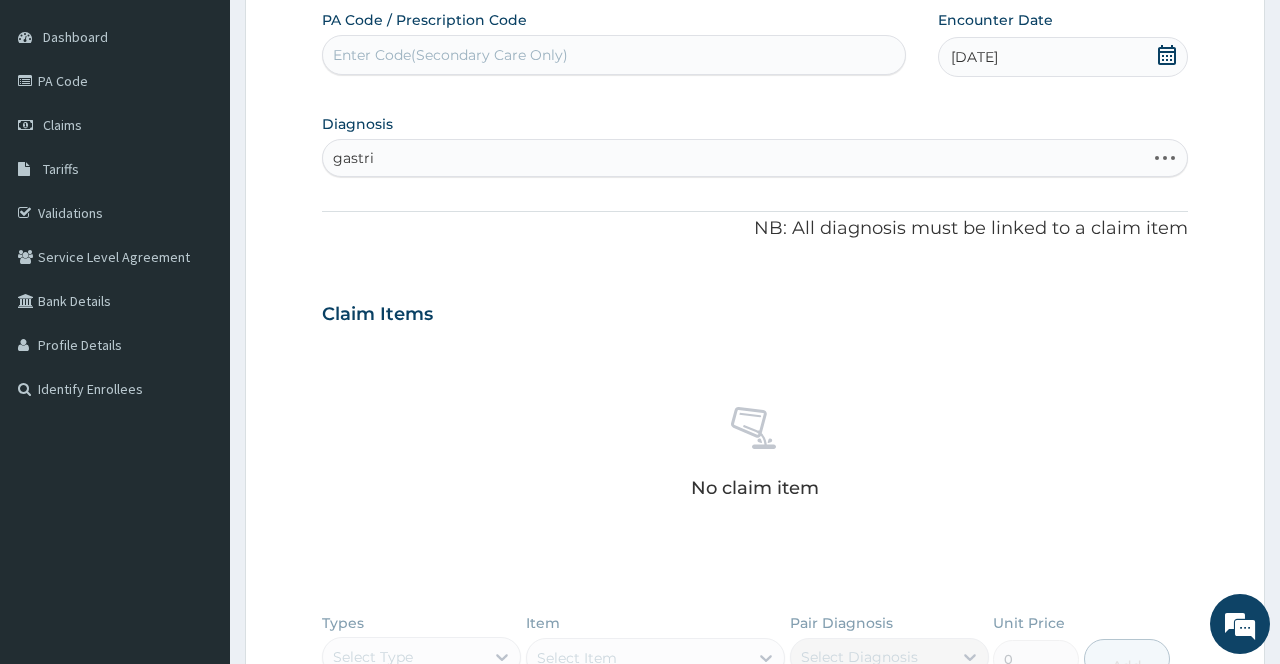 type on "gastrit" 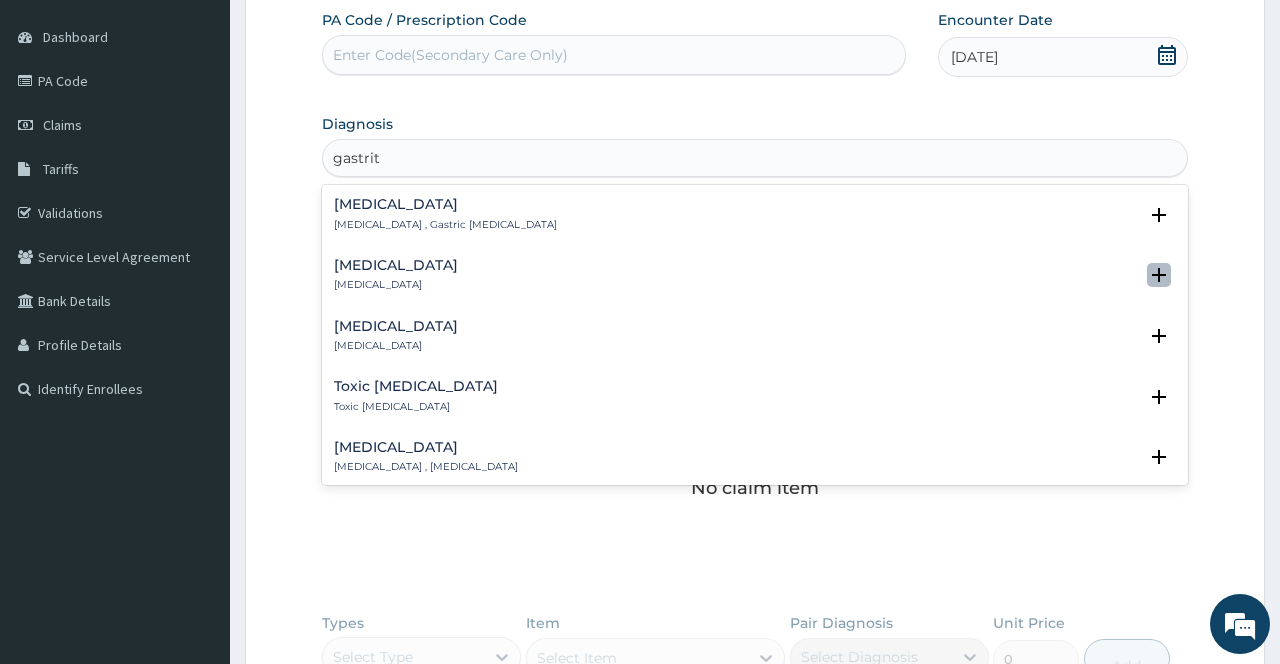 click at bounding box center [1159, 275] 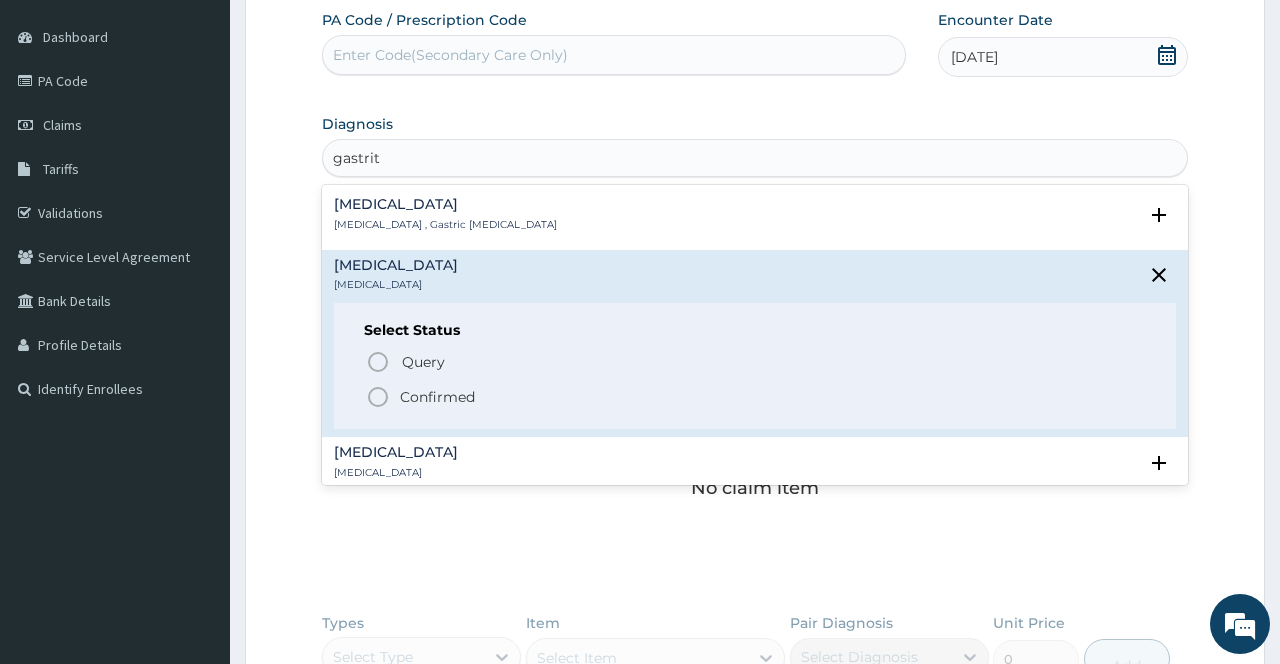 click 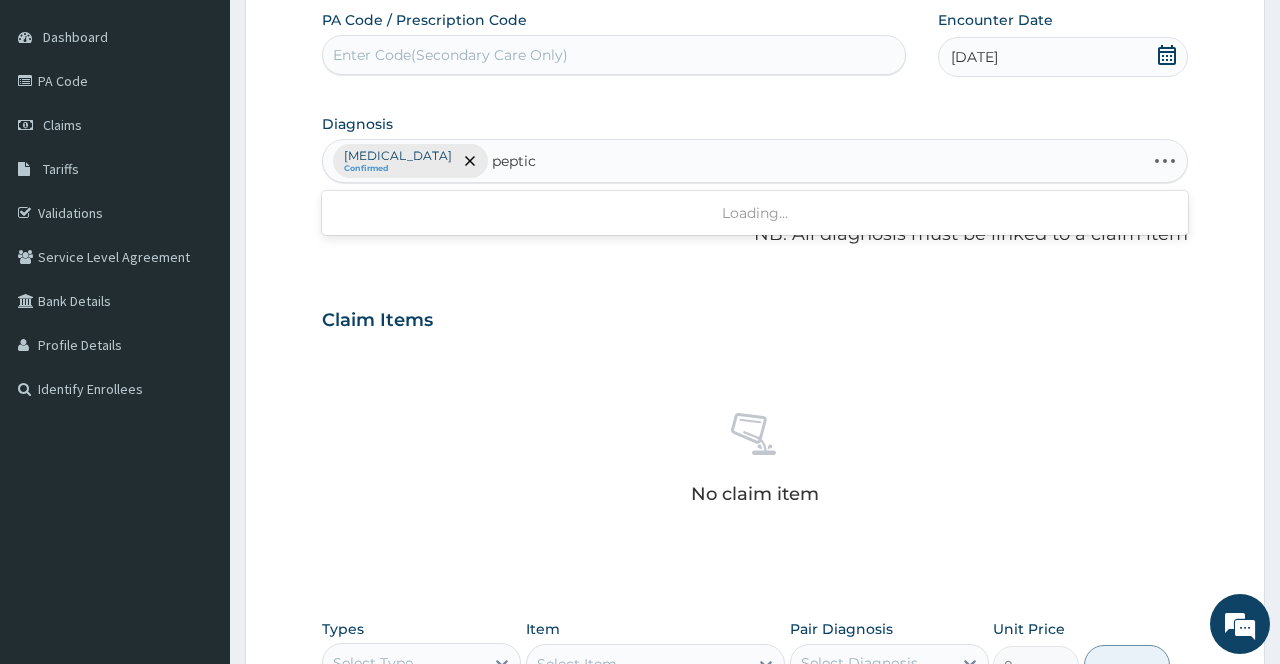 type on "peptic u" 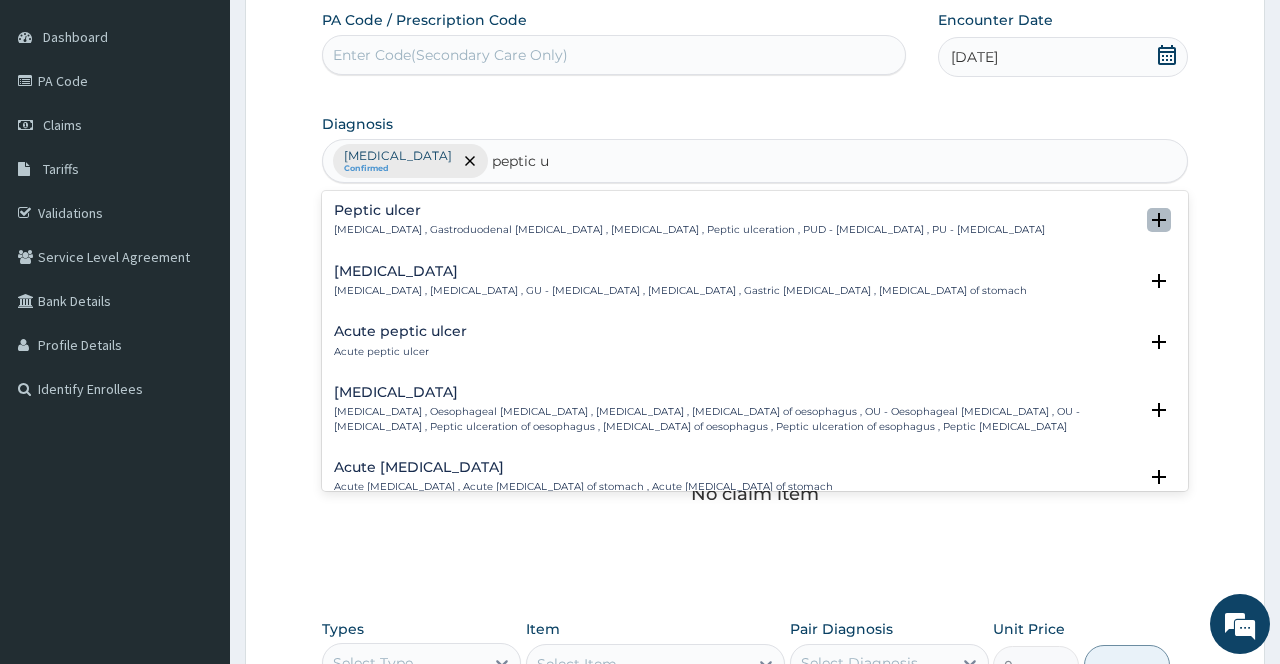 click 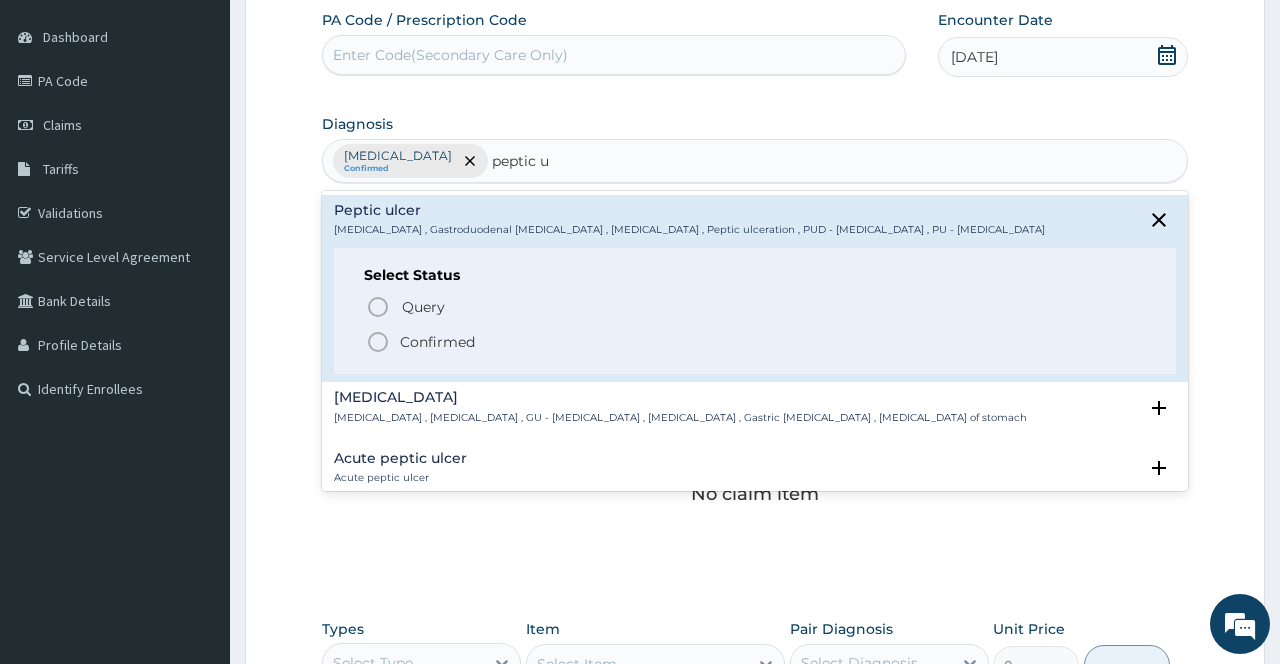 click on "[MEDICAL_DATA] [MEDICAL_DATA] , [MEDICAL_DATA] , GU - [MEDICAL_DATA] , [MEDICAL_DATA] , Gastric [MEDICAL_DATA] , [MEDICAL_DATA] of stomach Select Status Query Query covers suspected (?), Keep in view (kiv), Ruled out (r/o) Confirmed" at bounding box center (754, 412) 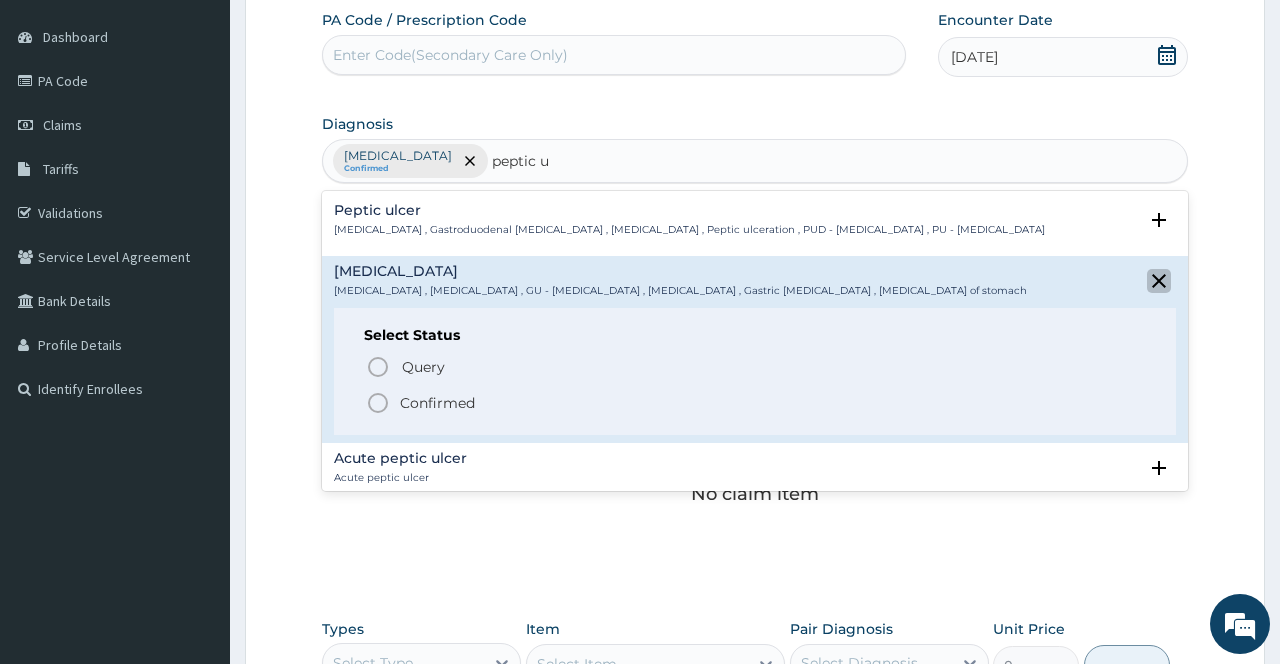click 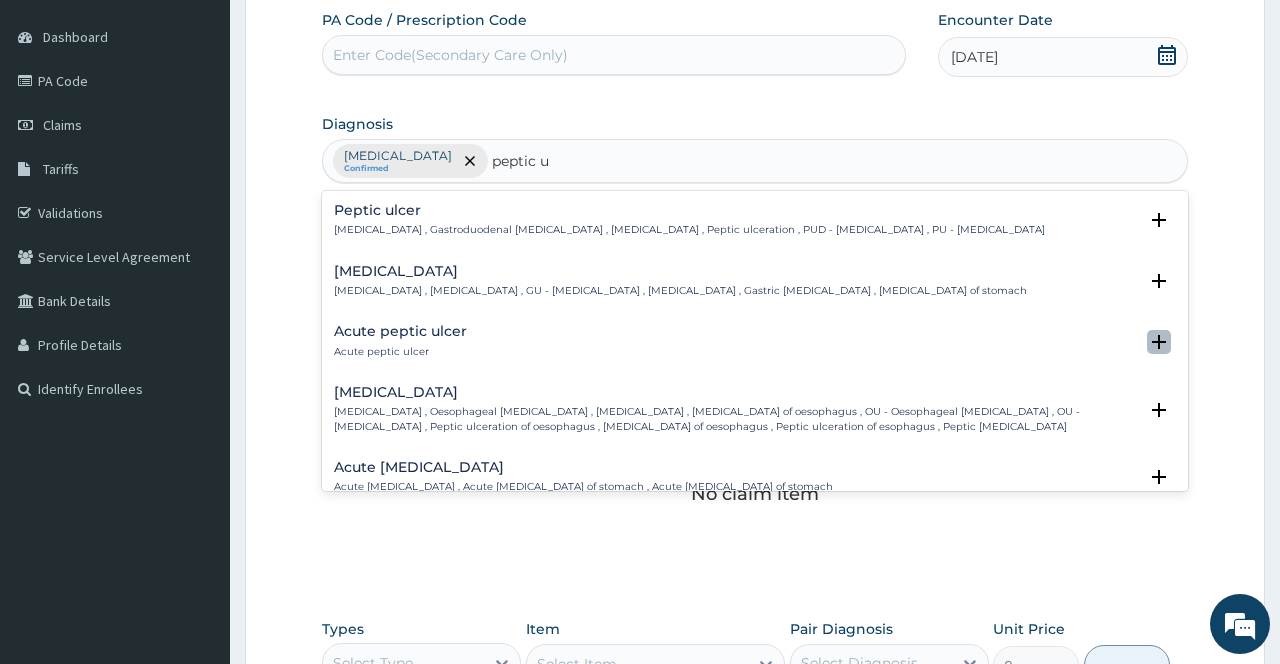 click 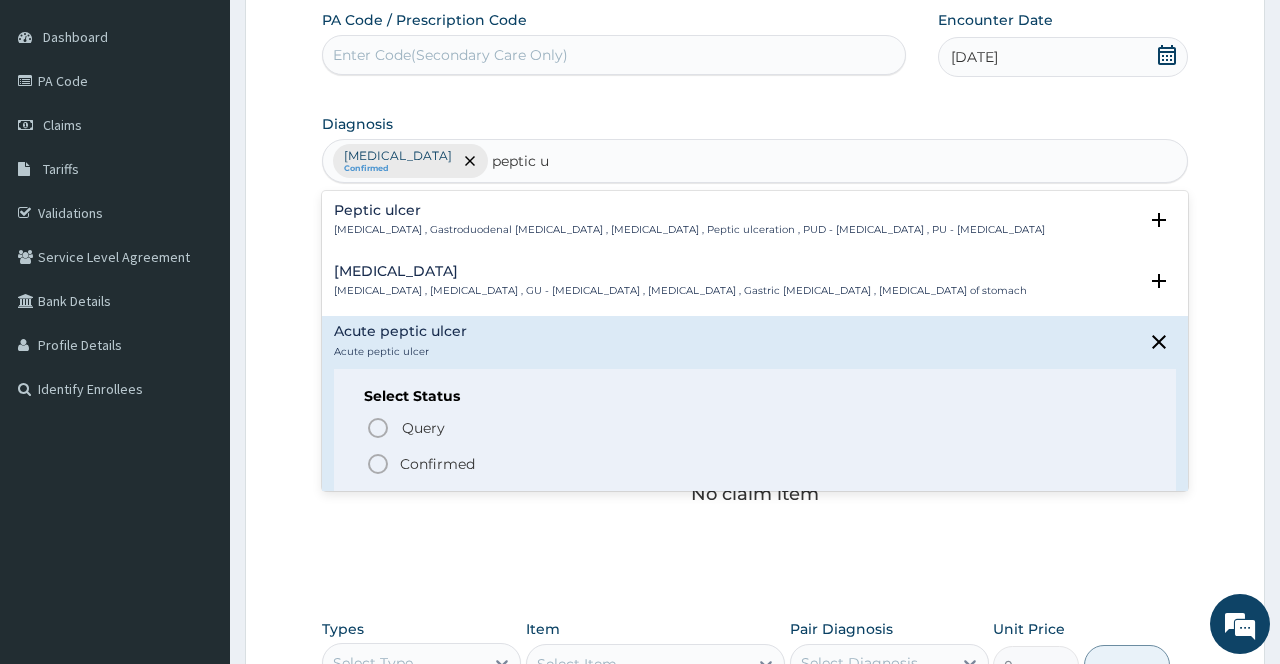 click 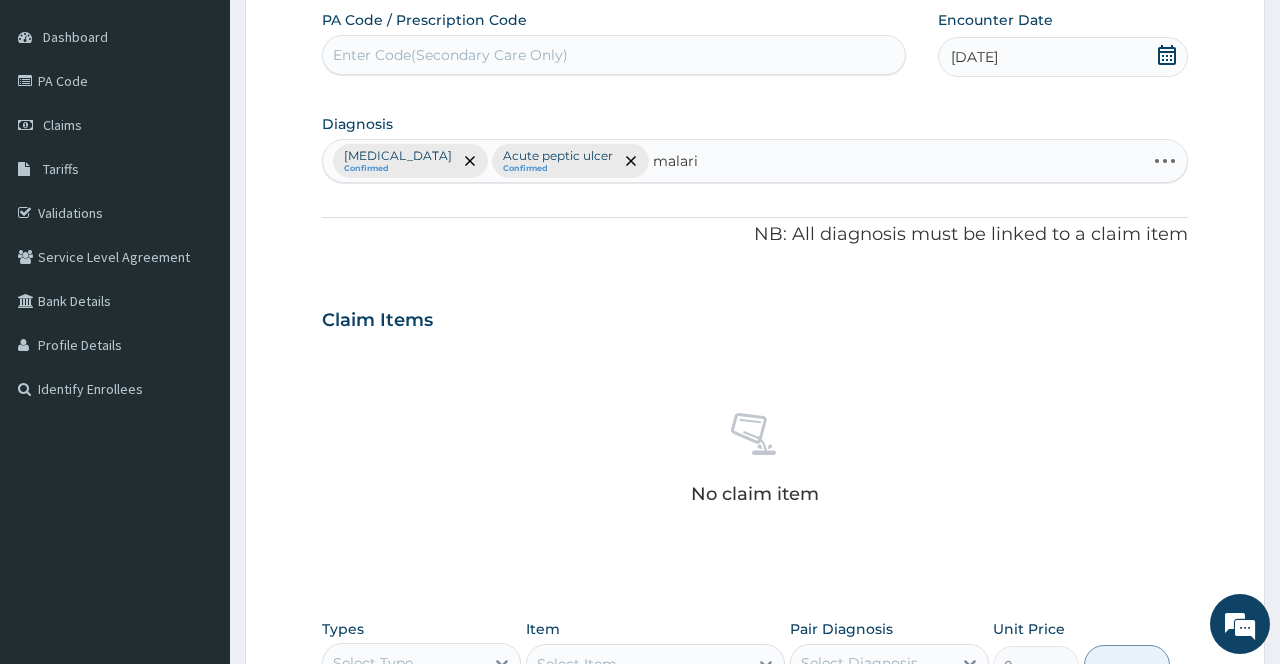 type on "[MEDICAL_DATA]" 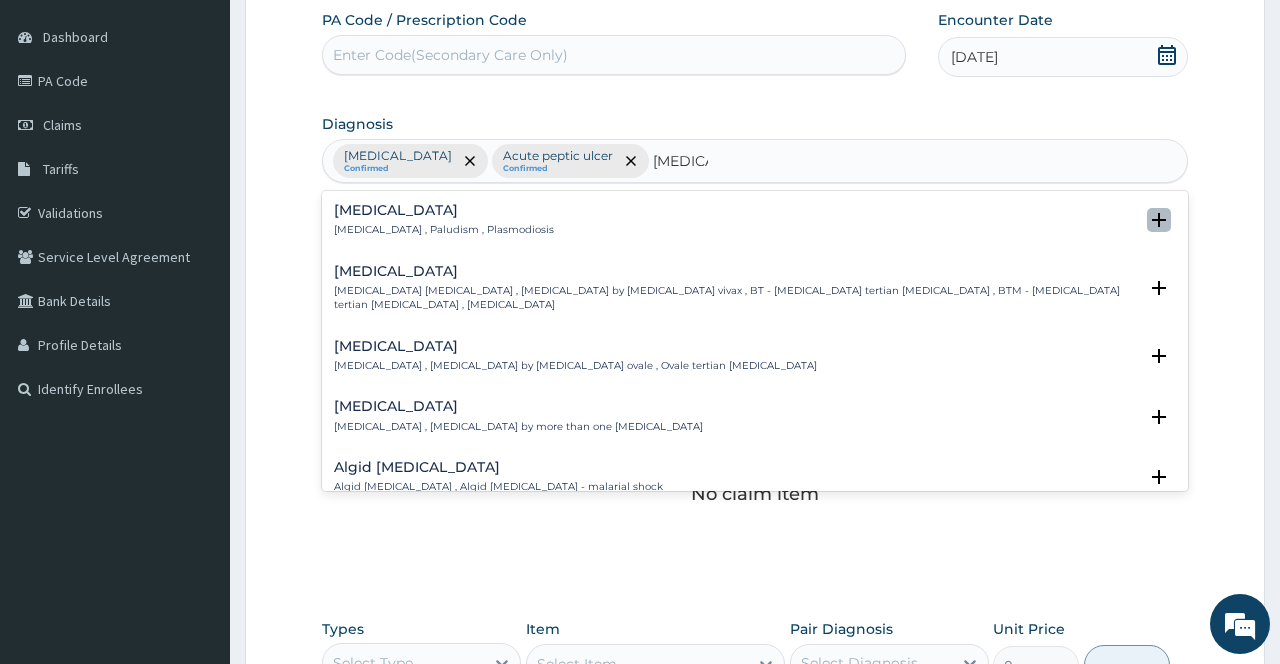 click 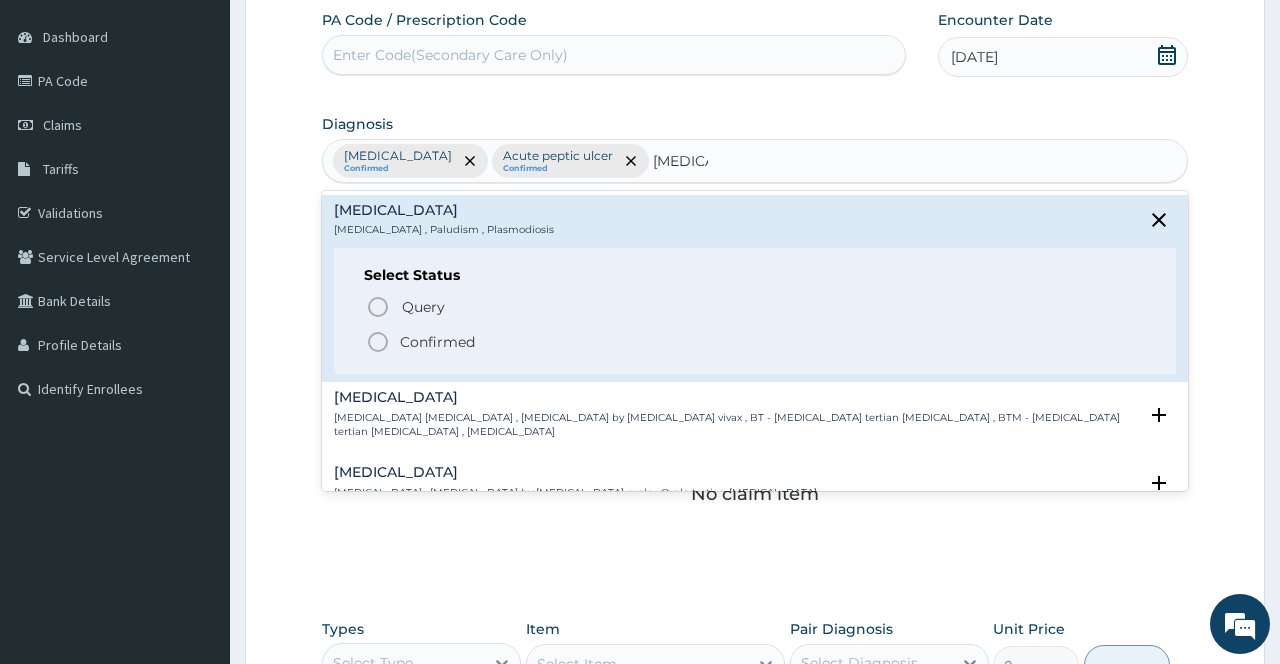 click 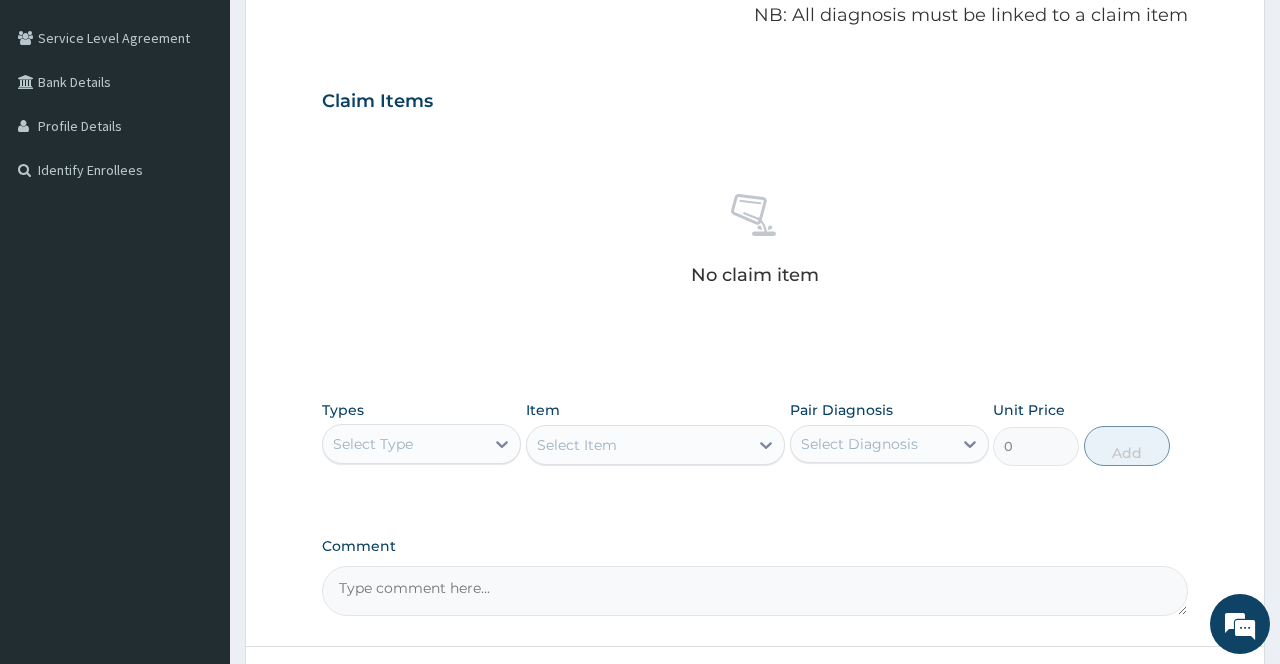 scroll, scrollTop: 562, scrollLeft: 0, axis: vertical 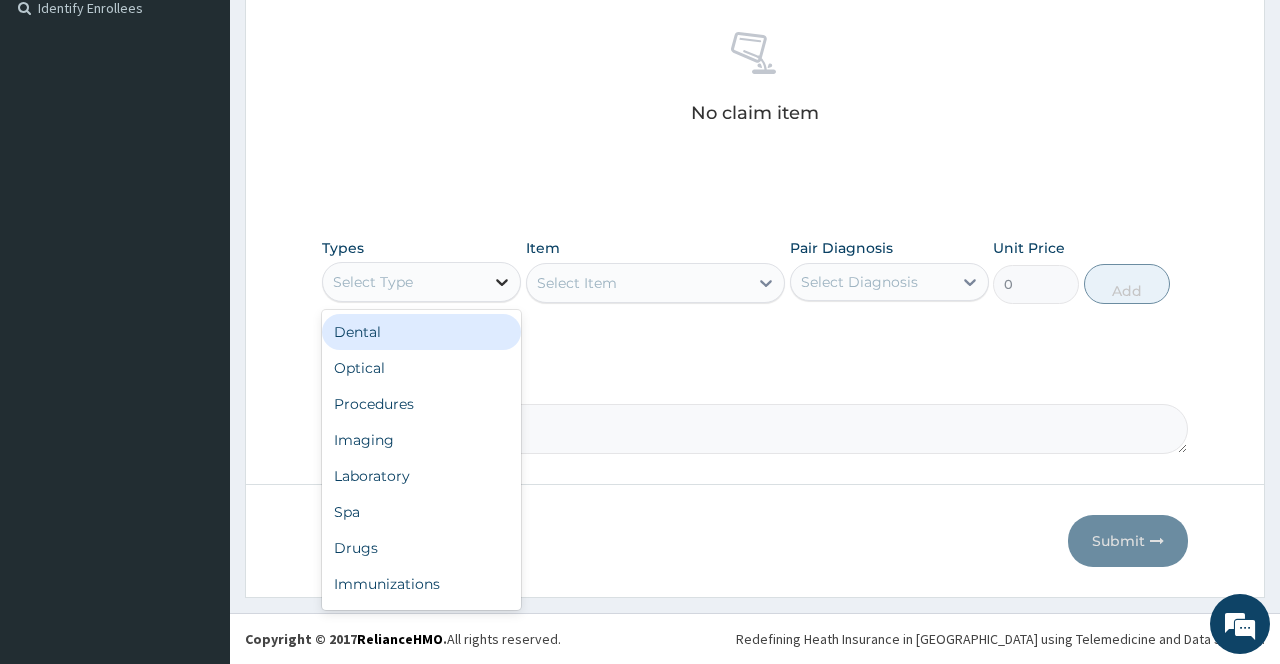 click 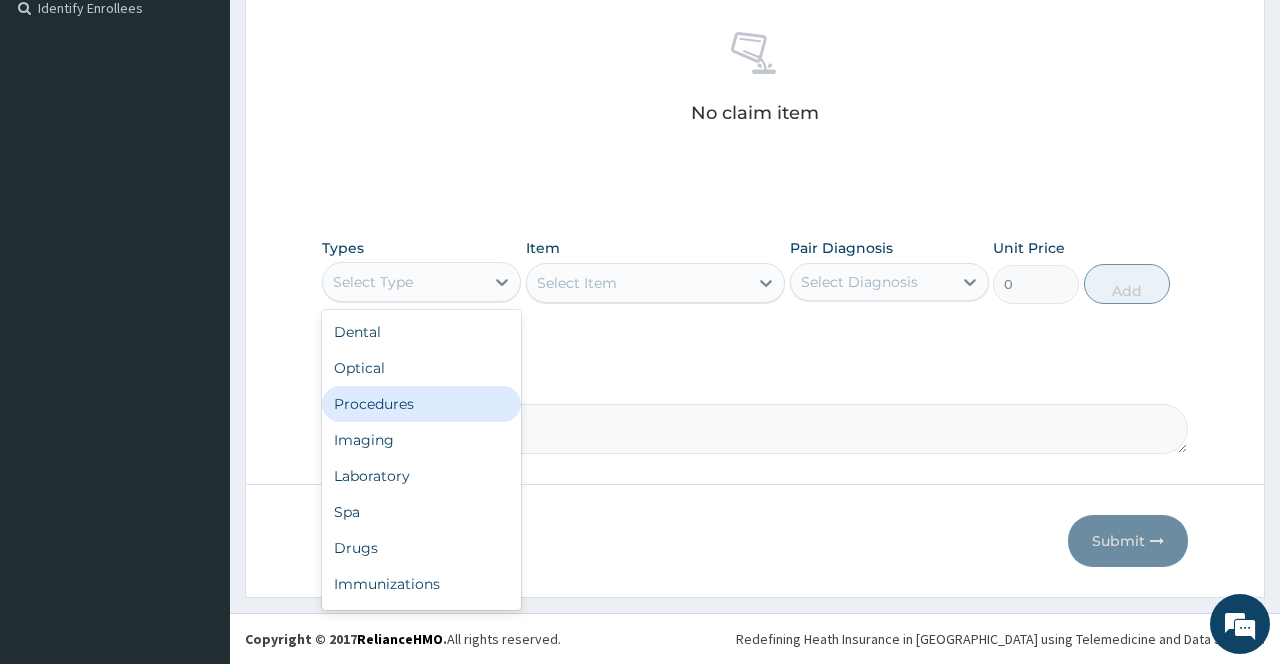 click on "Procedures" at bounding box center (421, 404) 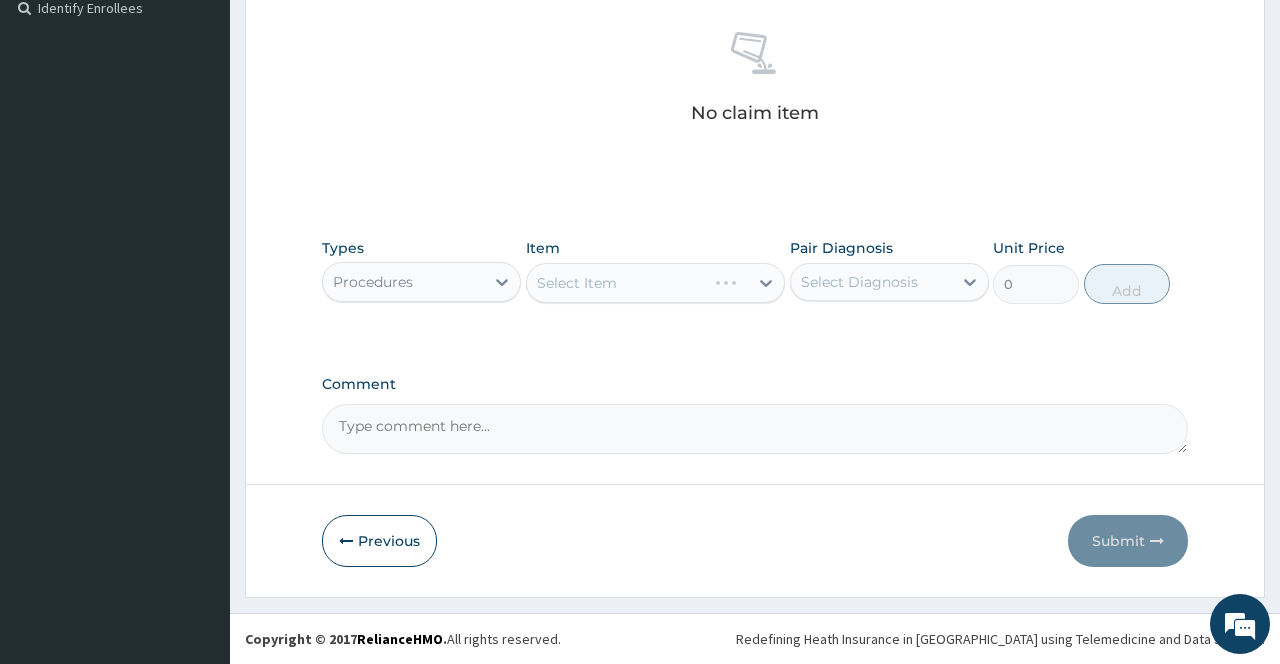 click on "Select Item" at bounding box center [656, 283] 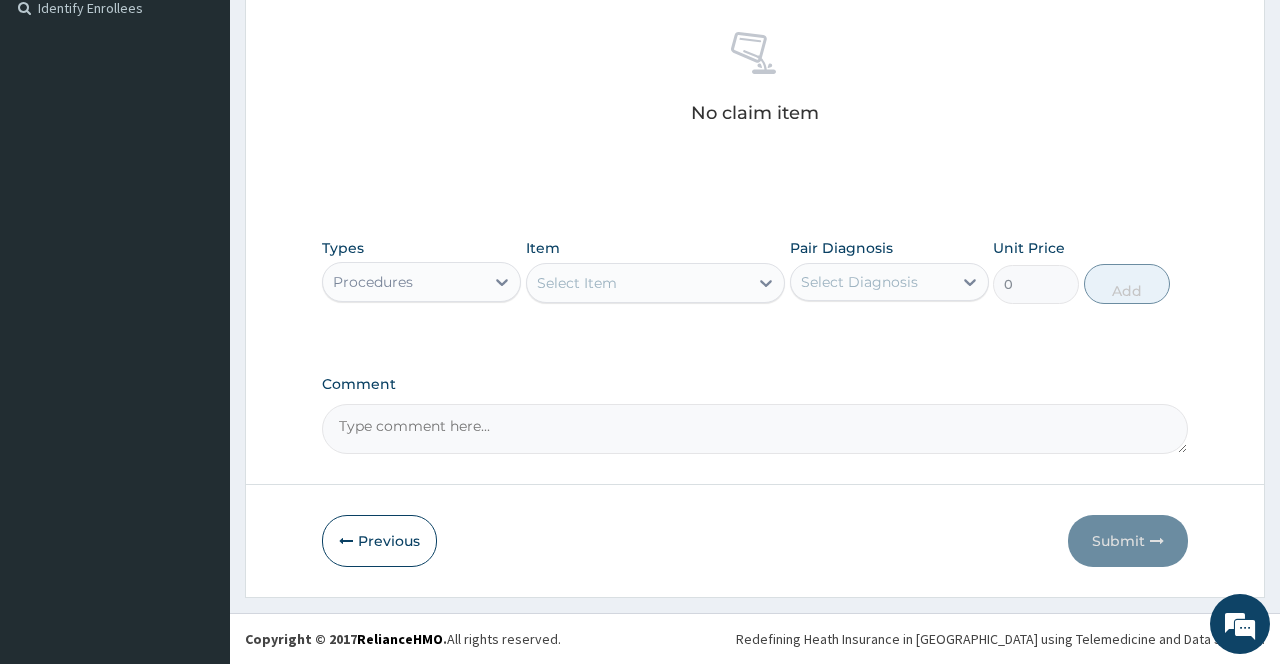 click 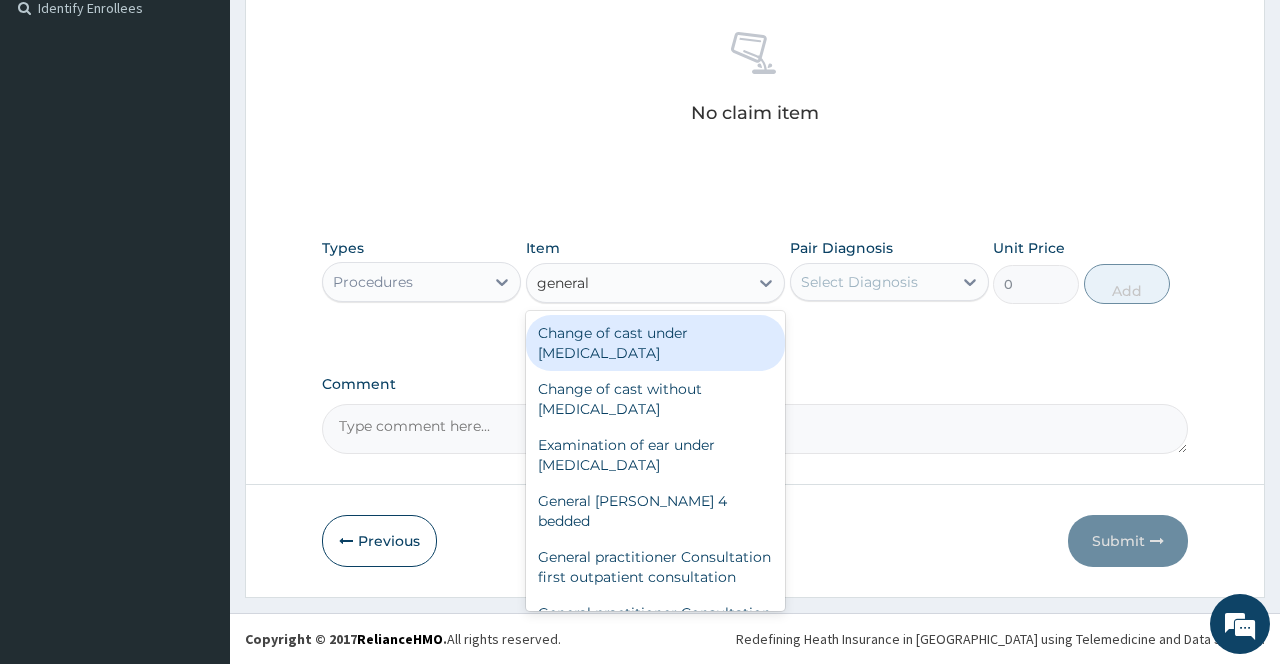 type on "general p" 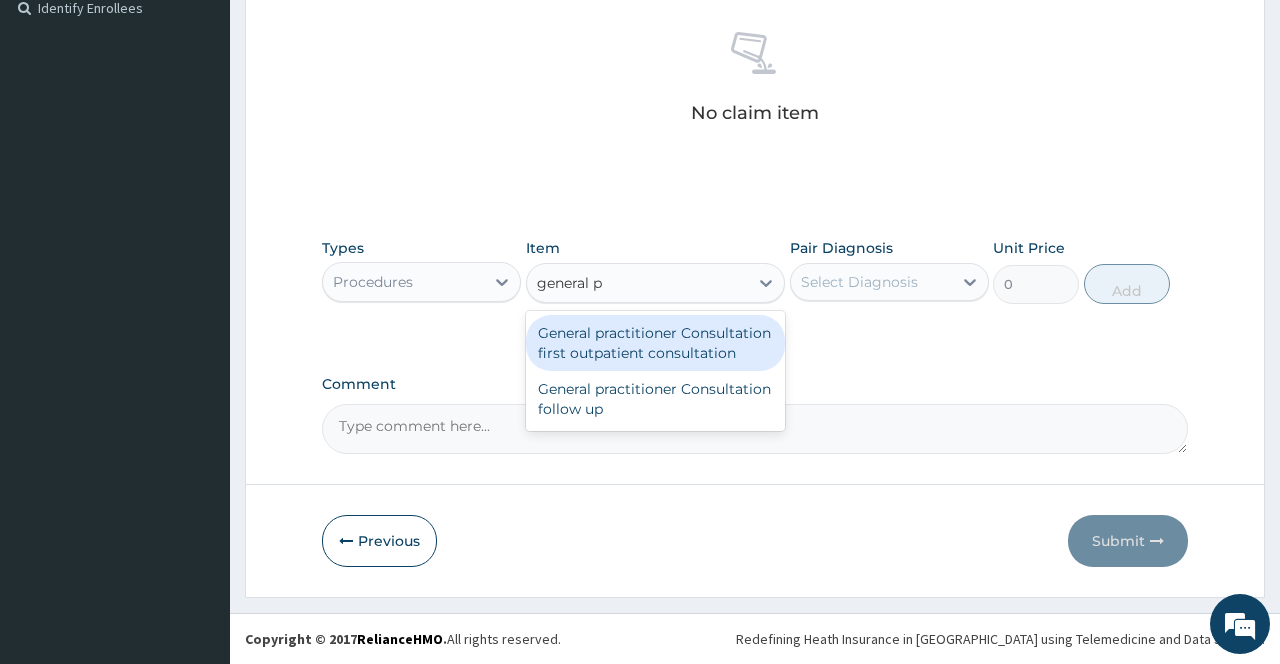 click on "General practitioner Consultation first outpatient consultation" at bounding box center [656, 343] 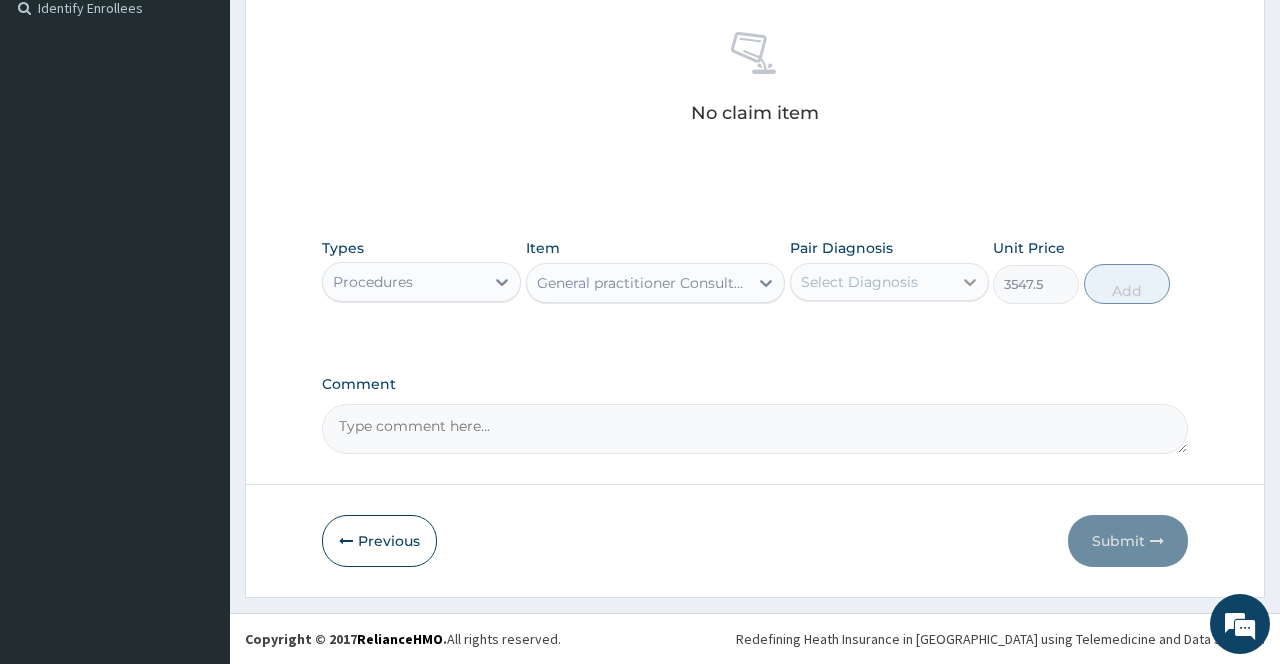 click at bounding box center [970, 282] 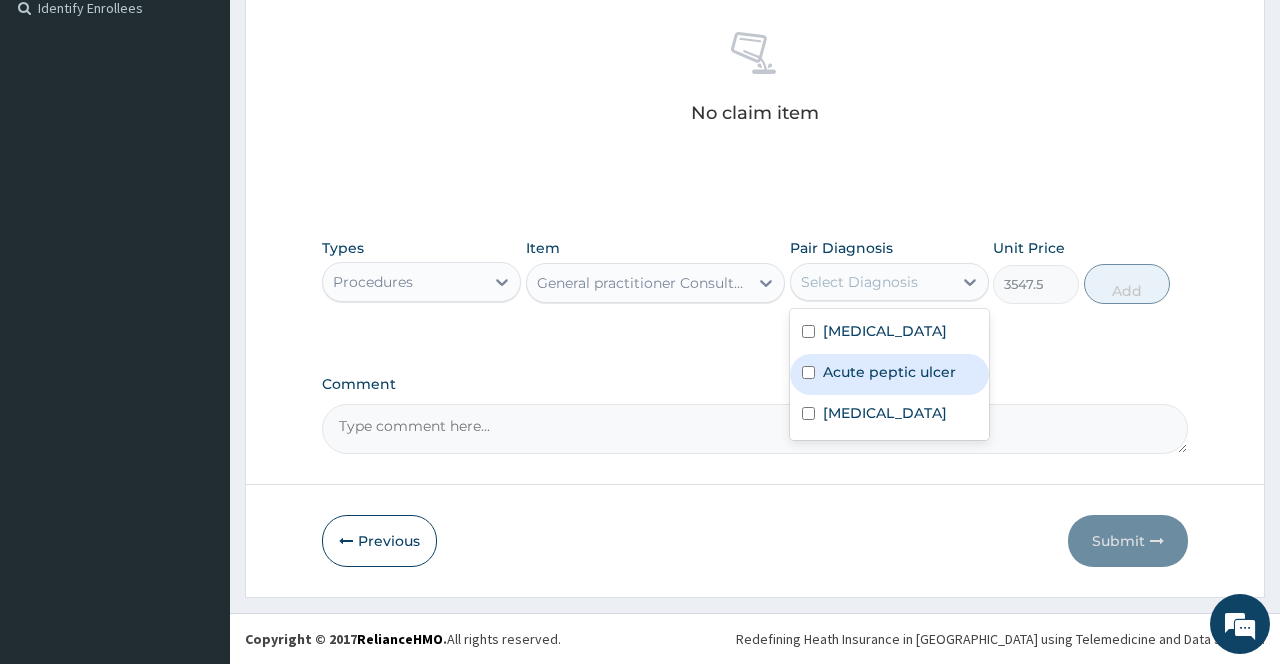 drag, startPoint x: 867, startPoint y: 329, endPoint x: 840, endPoint y: 374, distance: 52.478565 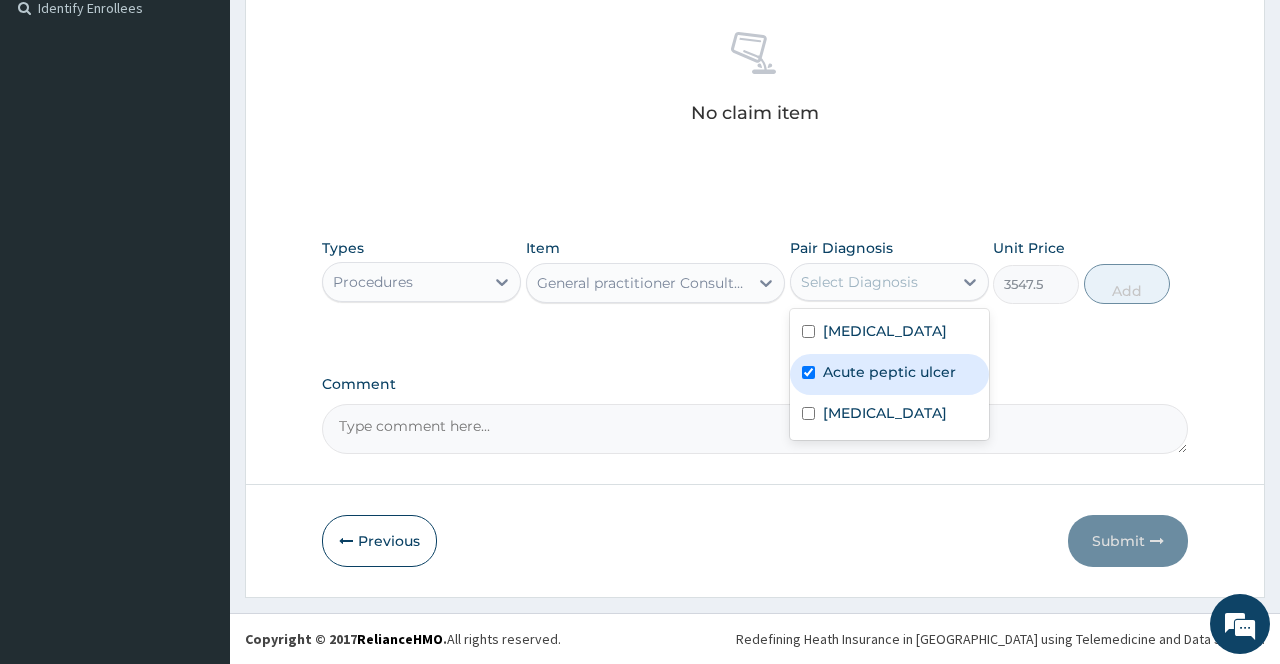 checkbox on "true" 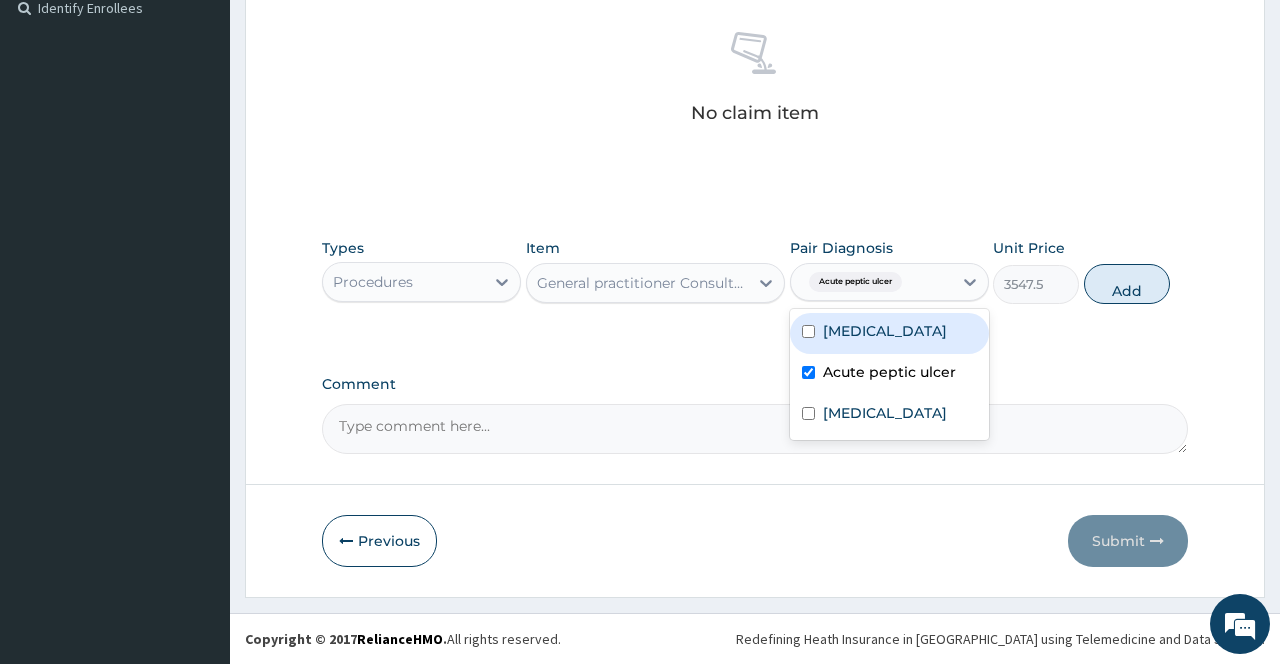 click on "[MEDICAL_DATA]" at bounding box center [889, 333] 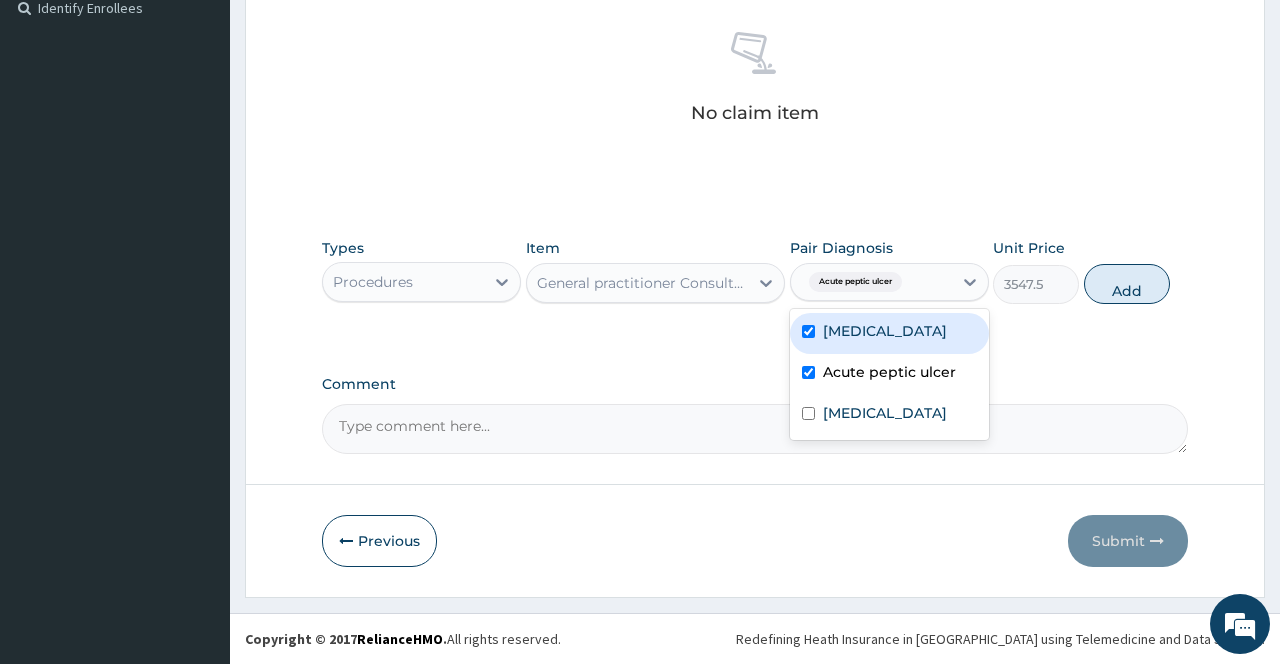 checkbox on "true" 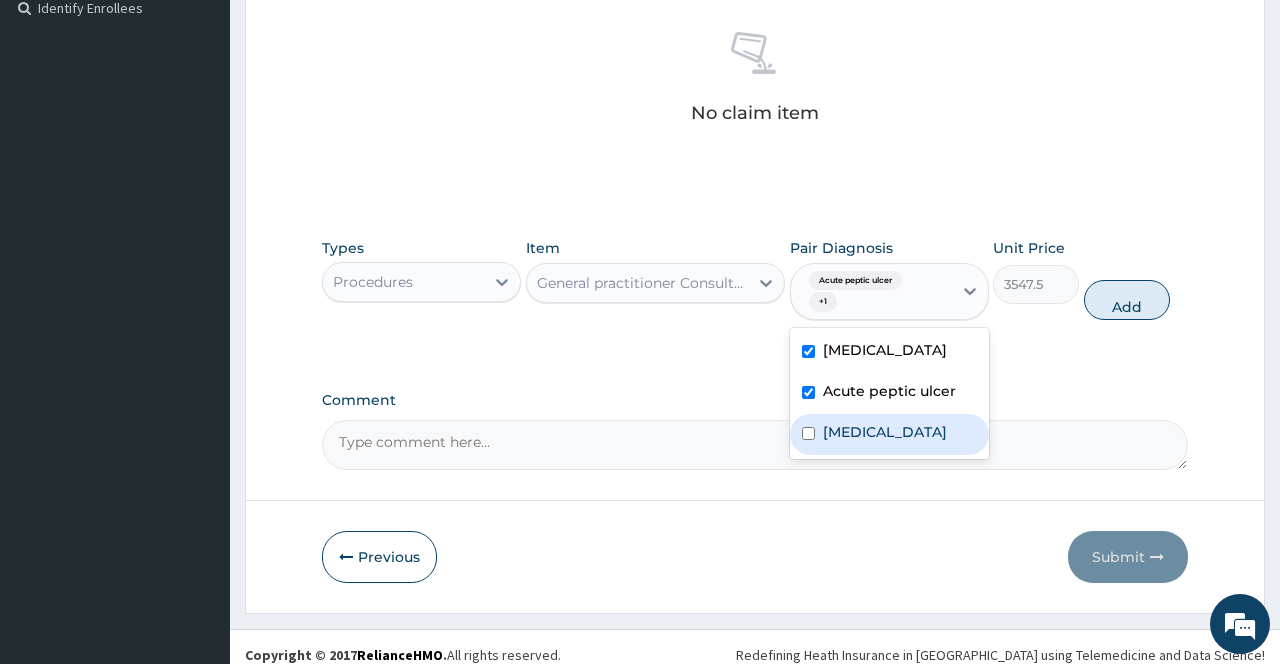 click on "[MEDICAL_DATA]" at bounding box center (889, 434) 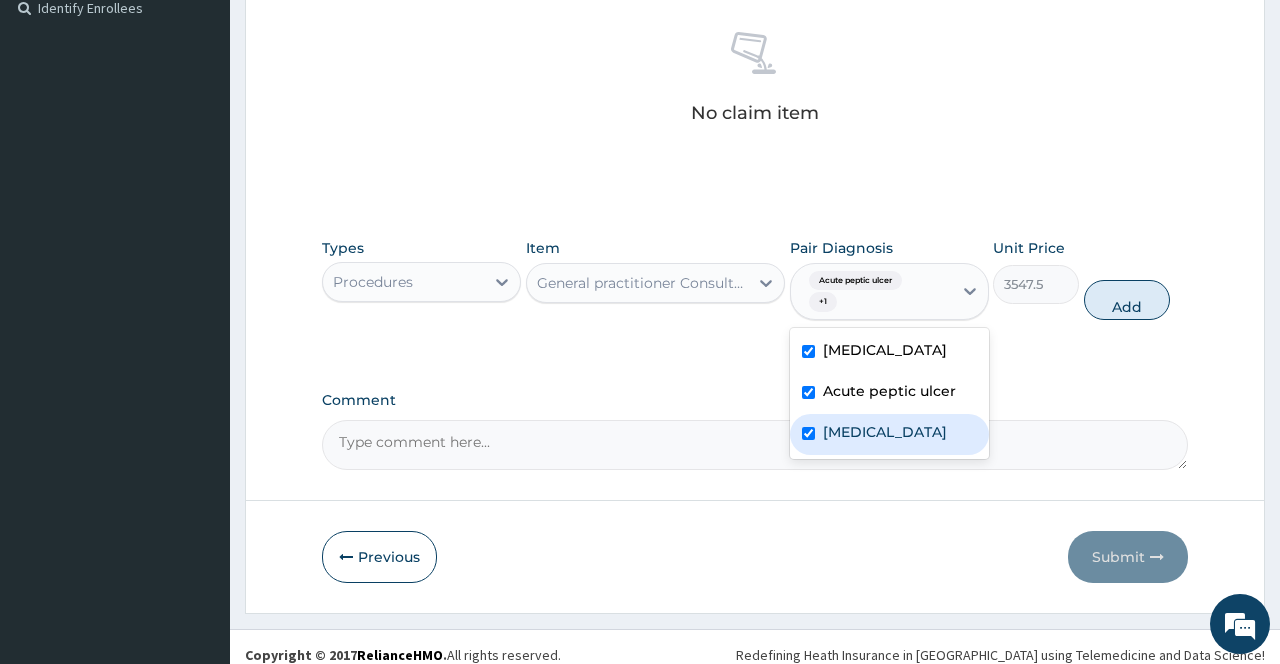 checkbox on "true" 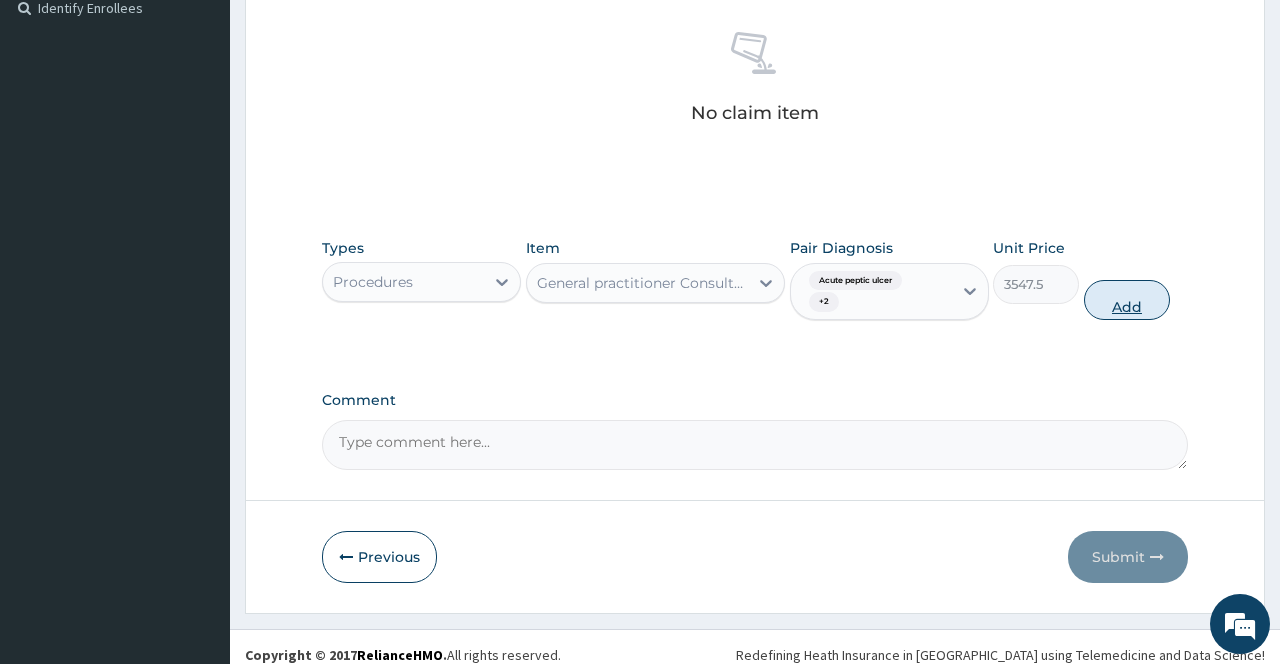 click on "Add" at bounding box center (1127, 300) 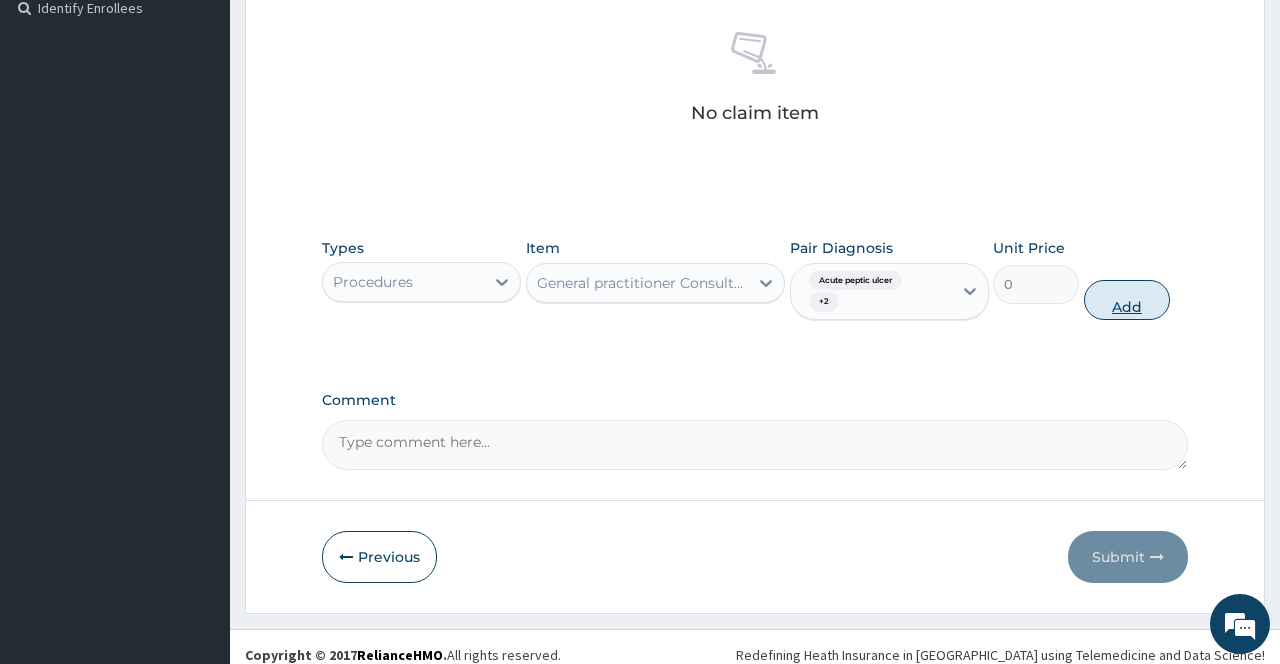 scroll, scrollTop: 494, scrollLeft: 0, axis: vertical 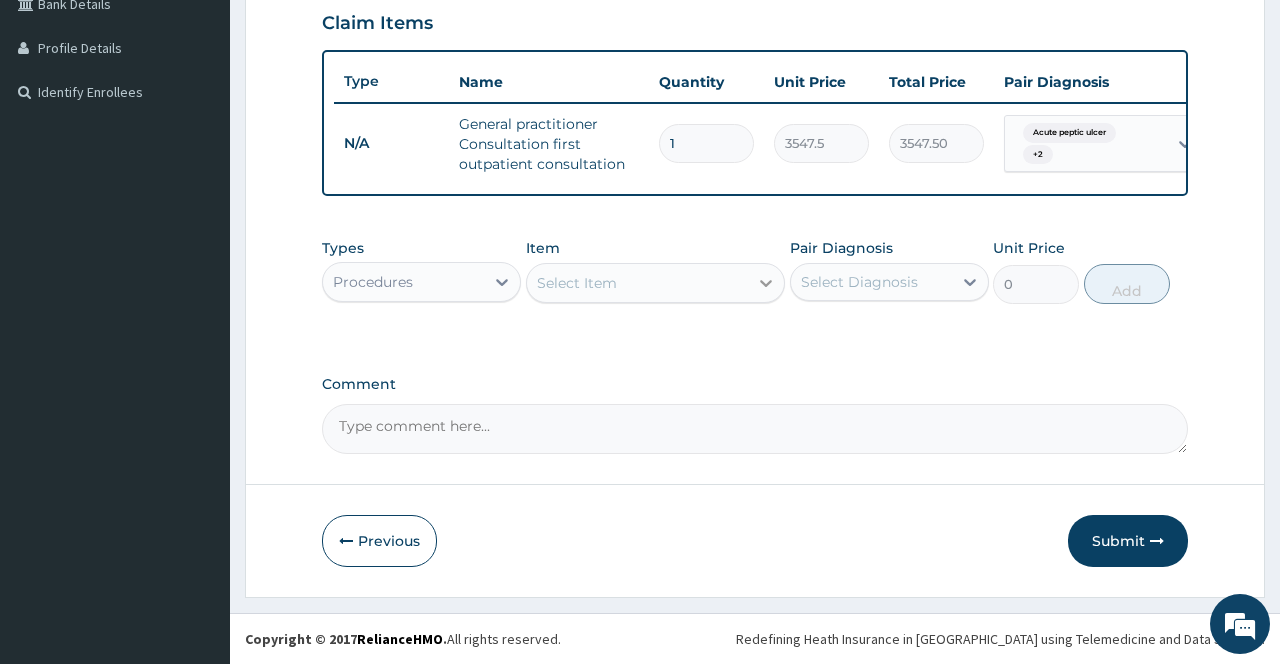 click 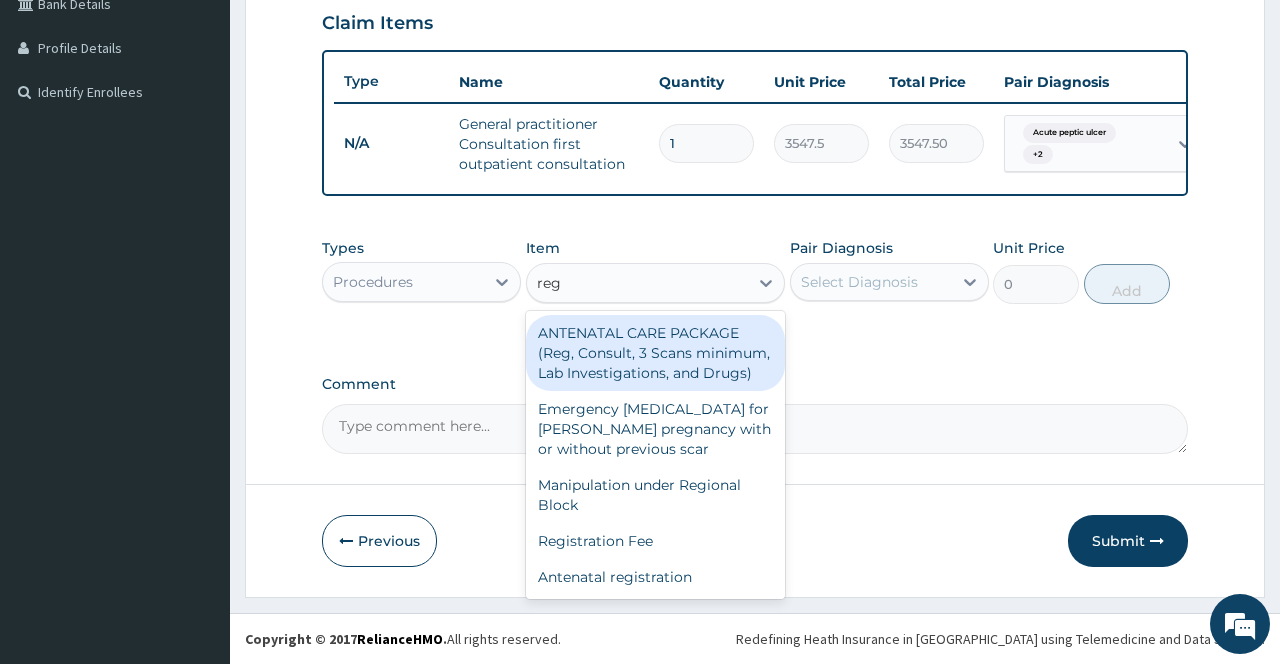 type on "regi" 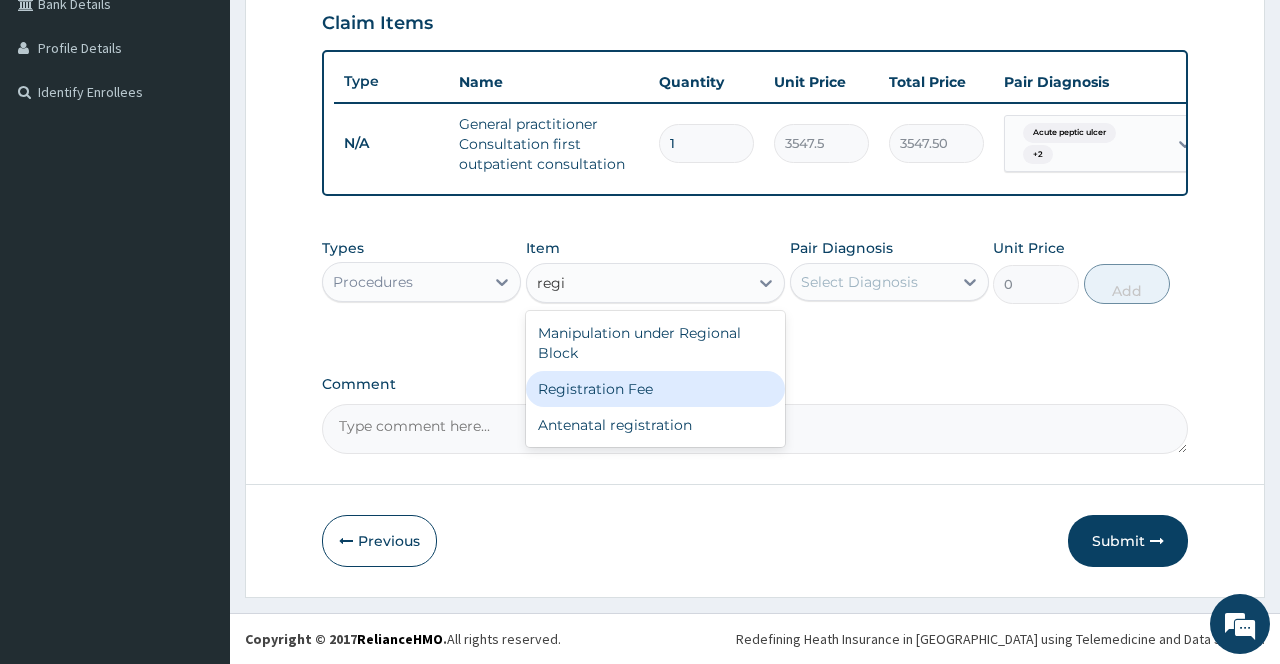 click on "Registration Fee" at bounding box center [656, 389] 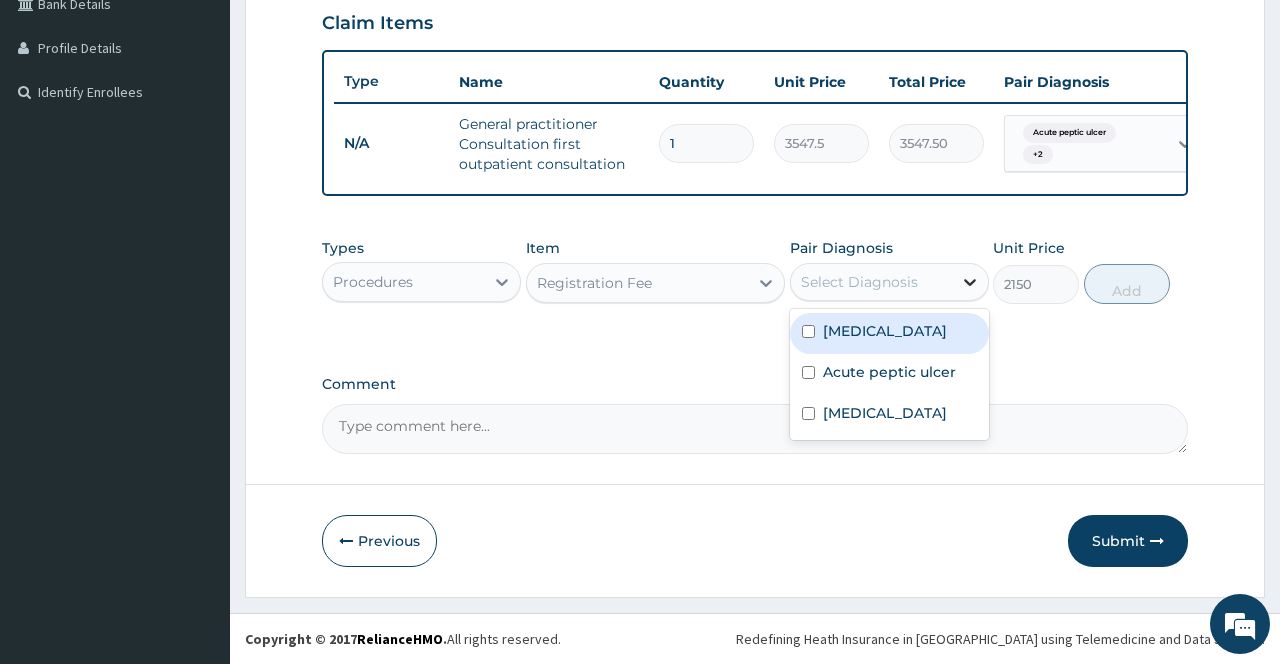 click at bounding box center [970, 282] 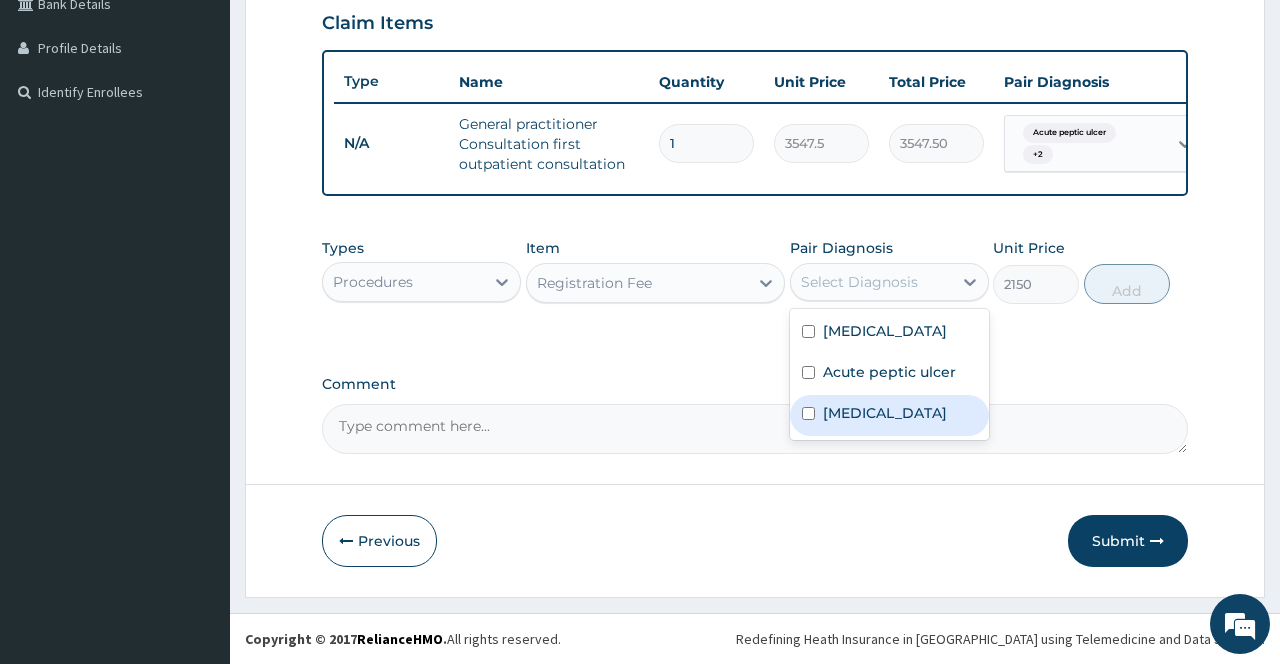 click on "[MEDICAL_DATA]" at bounding box center (885, 413) 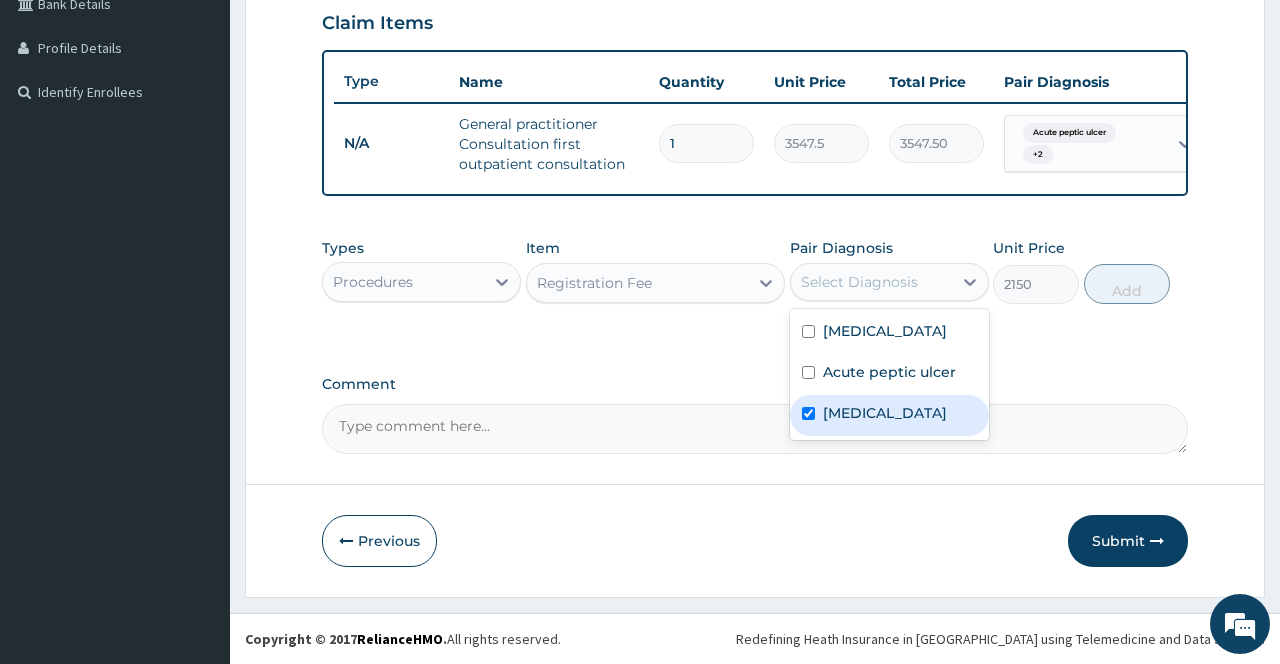 checkbox on "true" 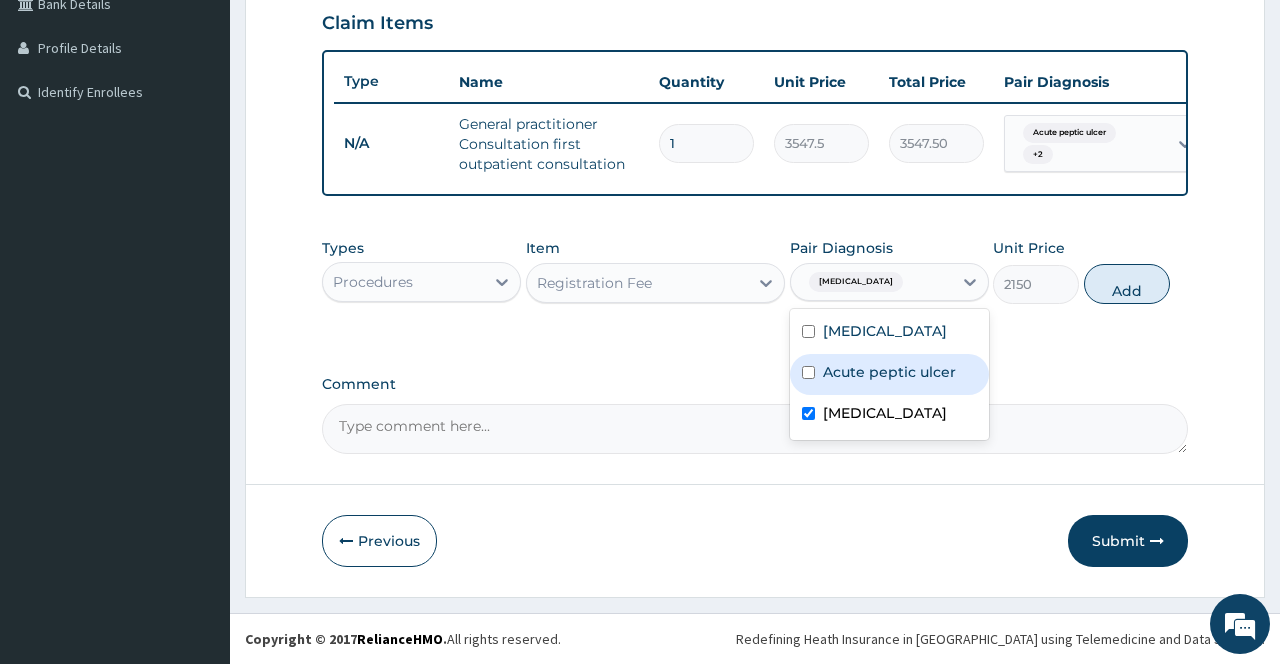 click at bounding box center [808, 372] 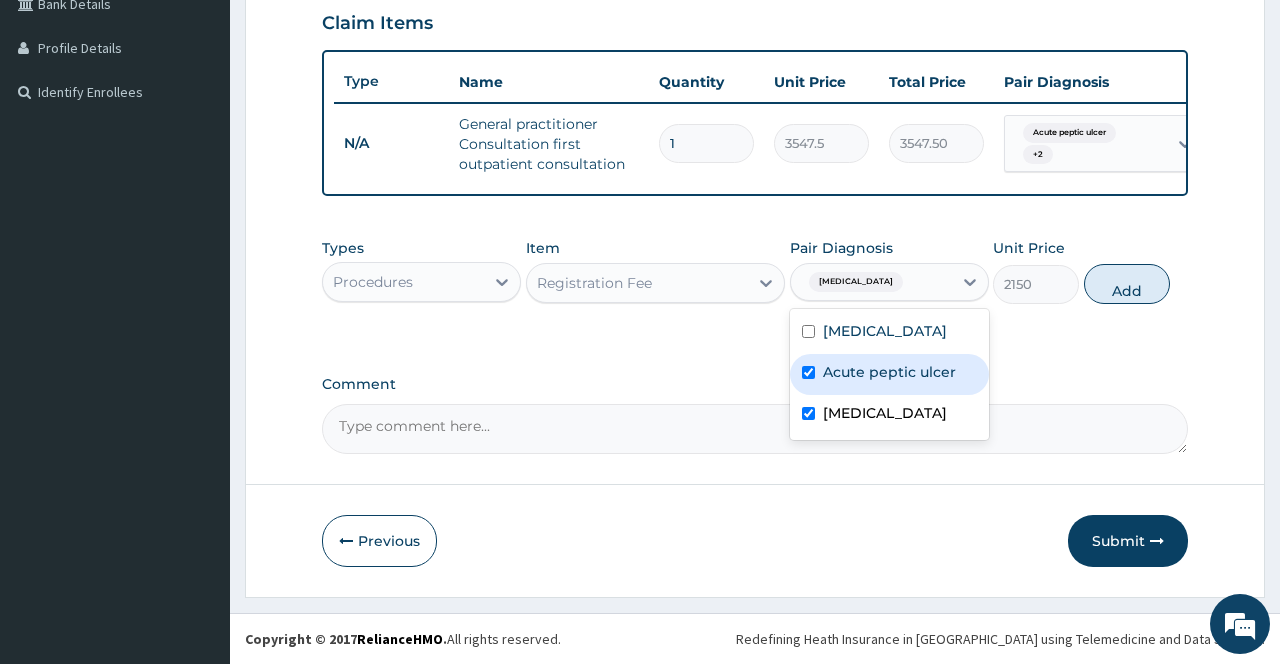 checkbox on "true" 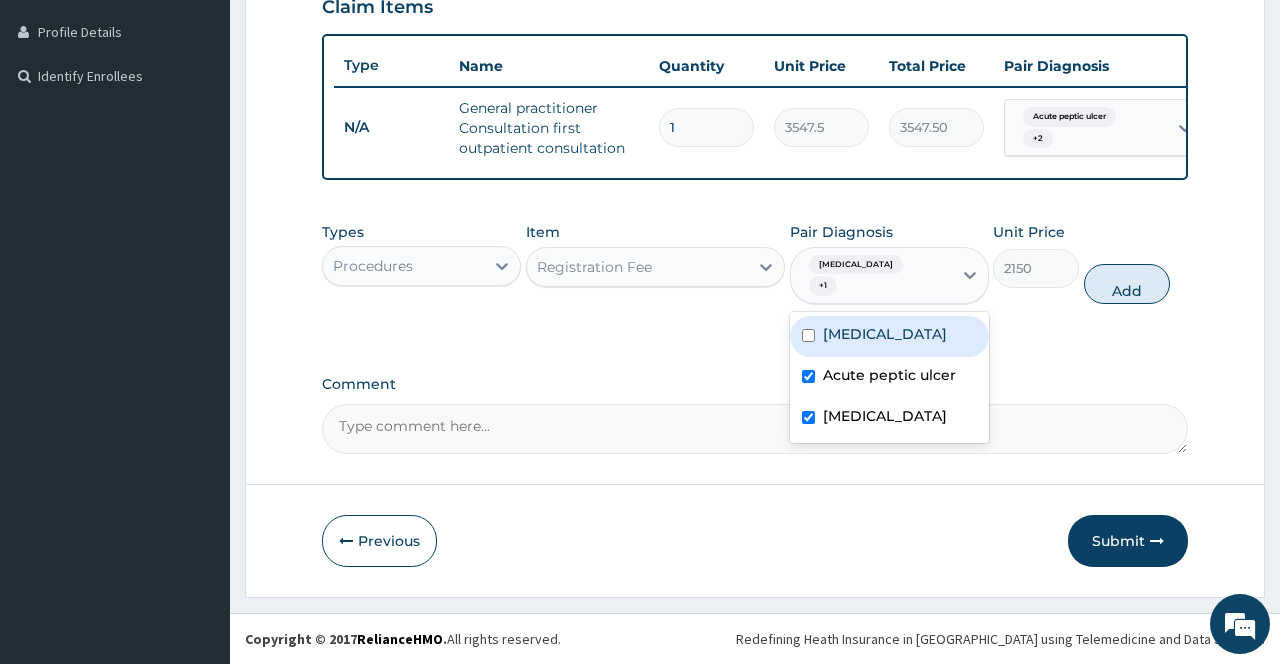 click on "[MEDICAL_DATA]" at bounding box center (889, 336) 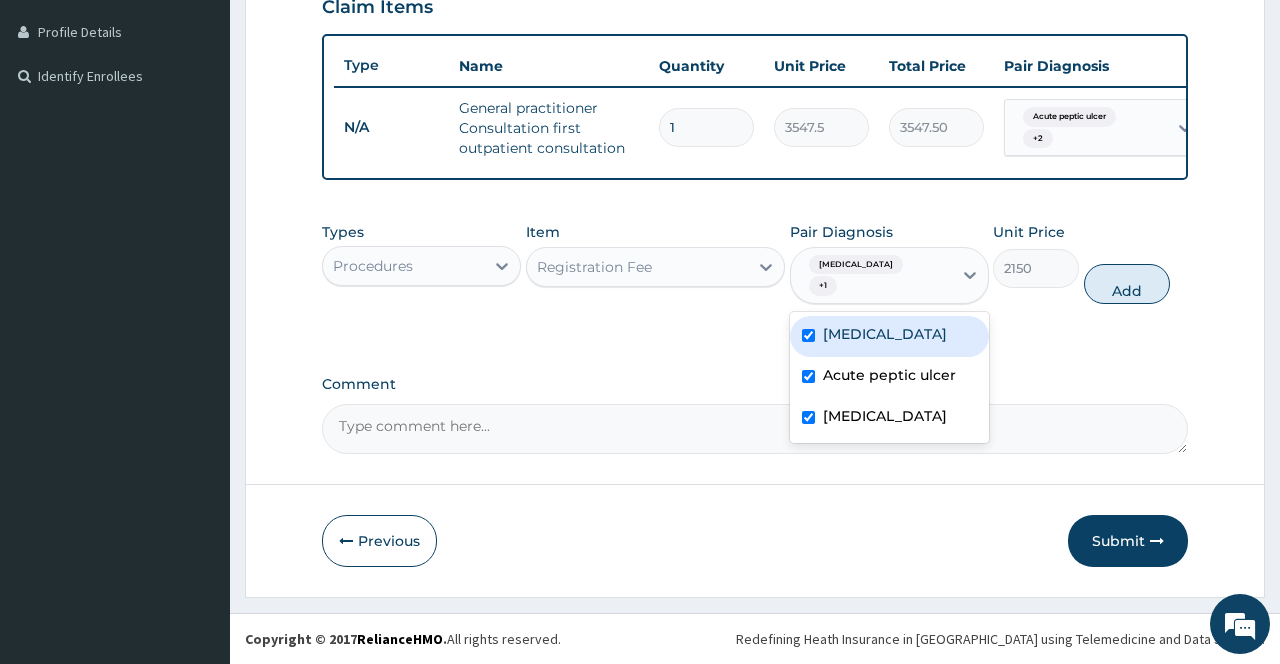 checkbox on "true" 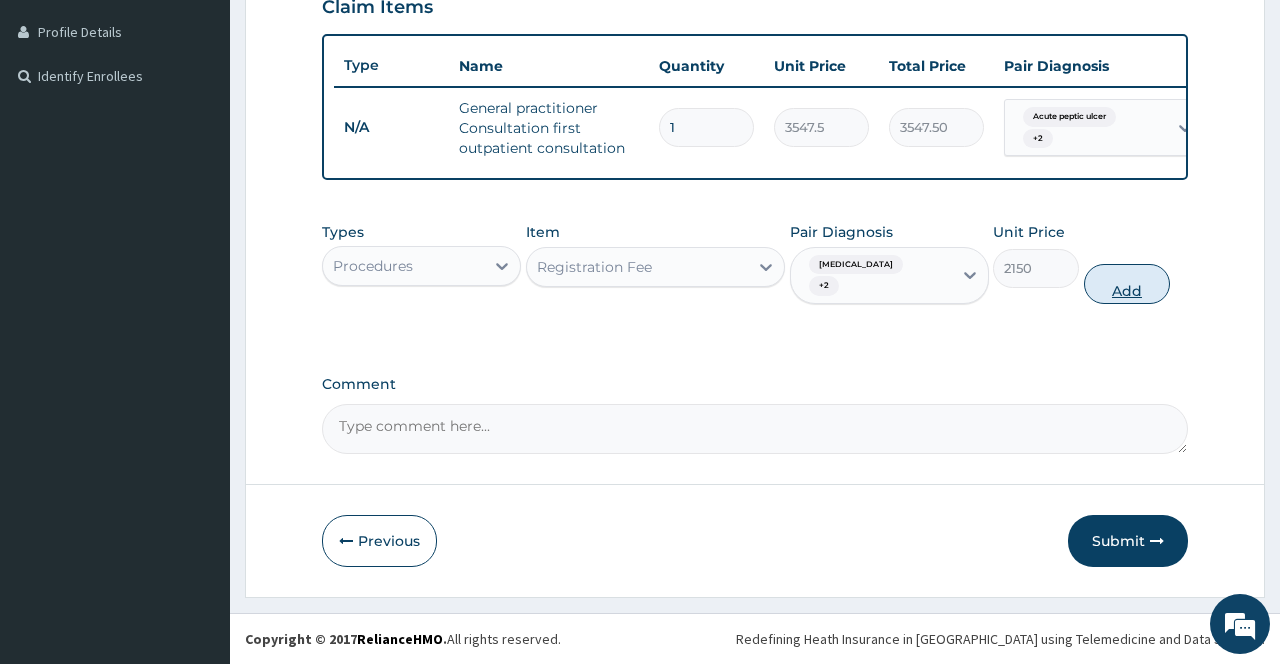 click on "Add" at bounding box center (1127, 284) 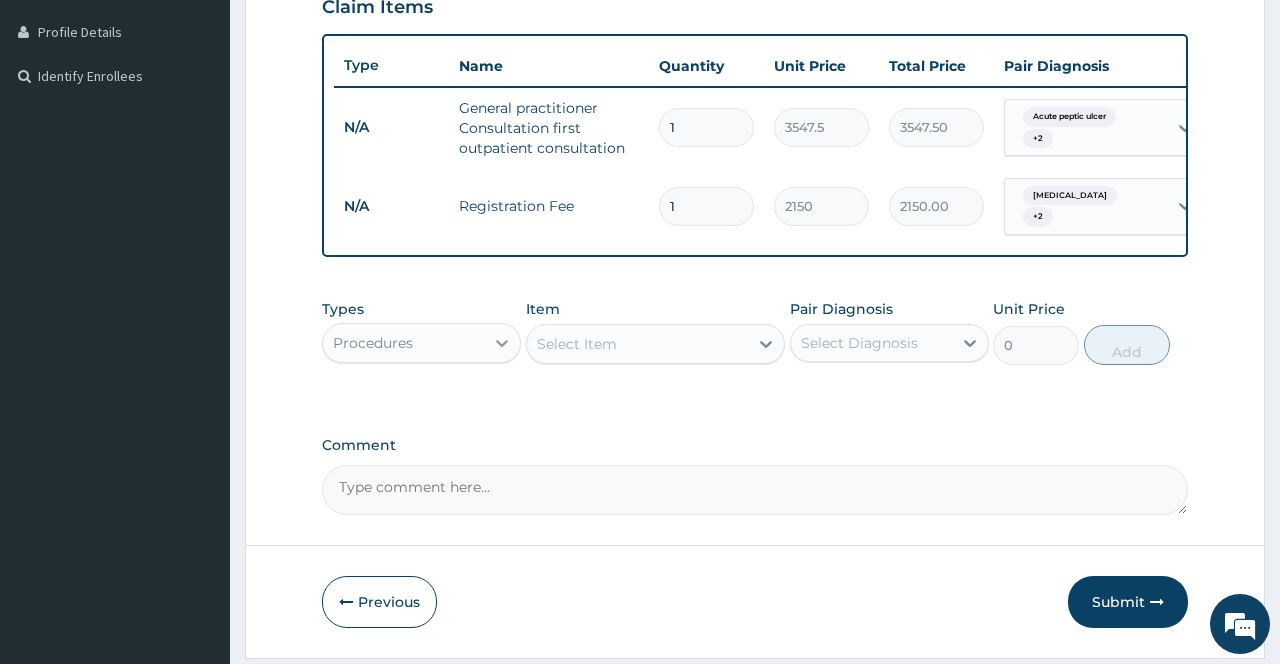click 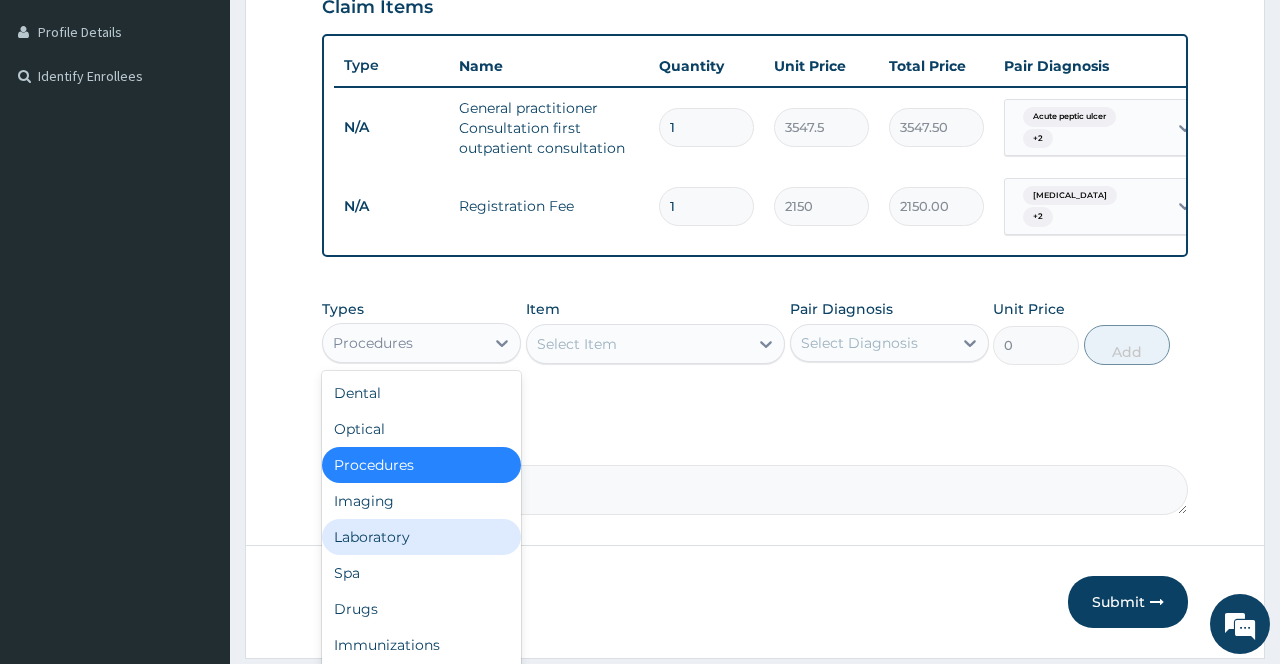 click on "Laboratory" at bounding box center [421, 537] 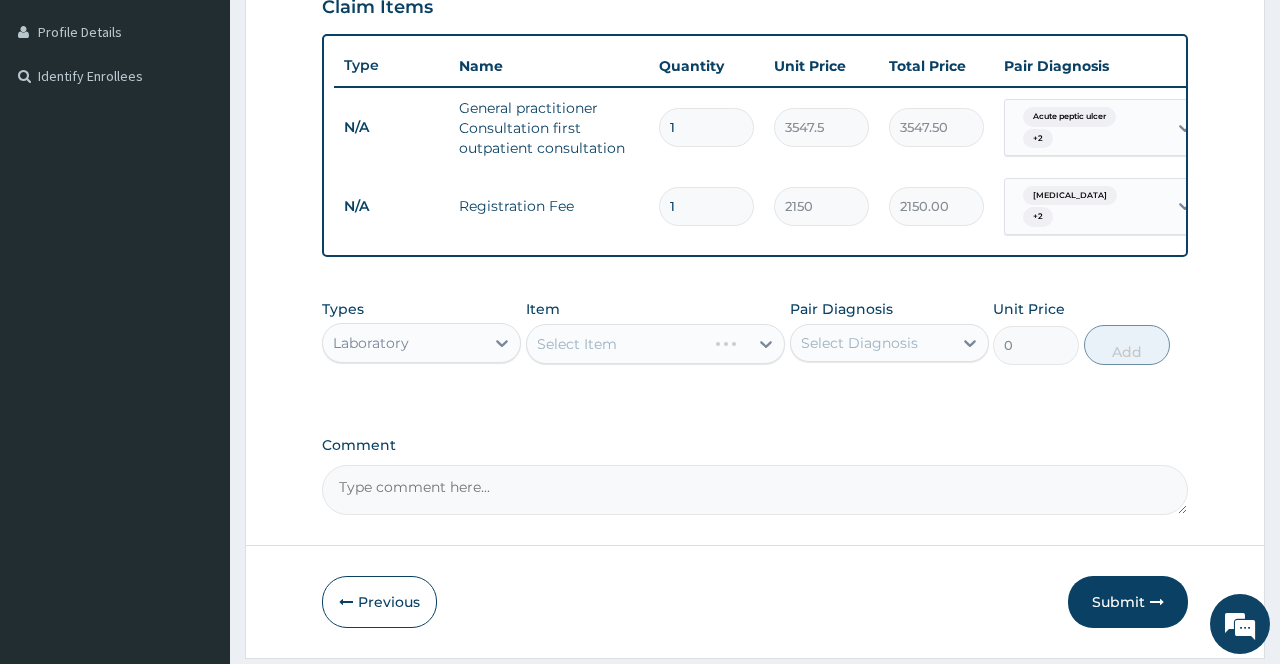 click on "Select Item" at bounding box center (656, 344) 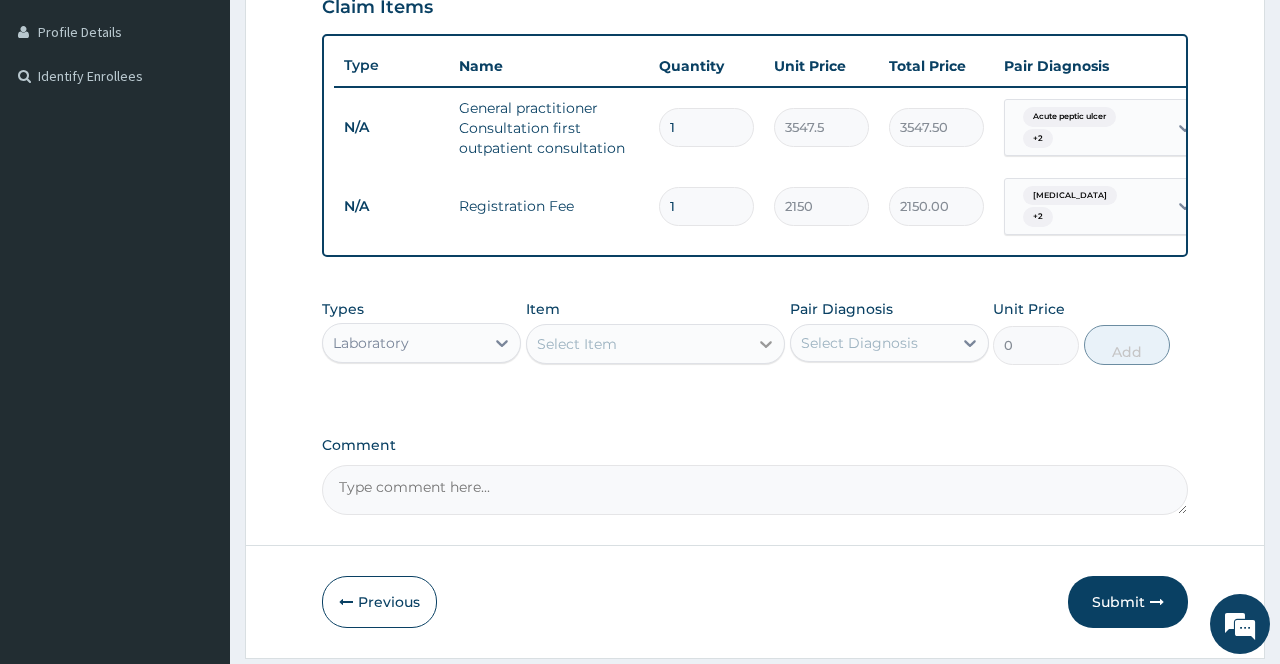 click 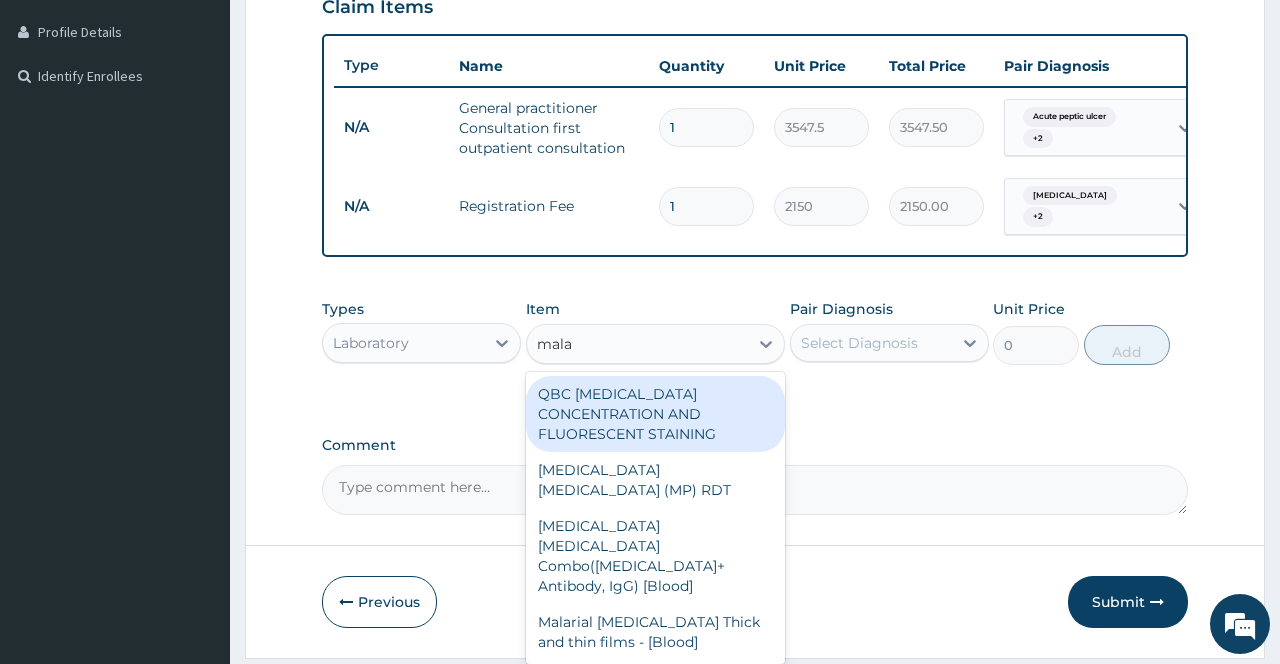 type on "malar" 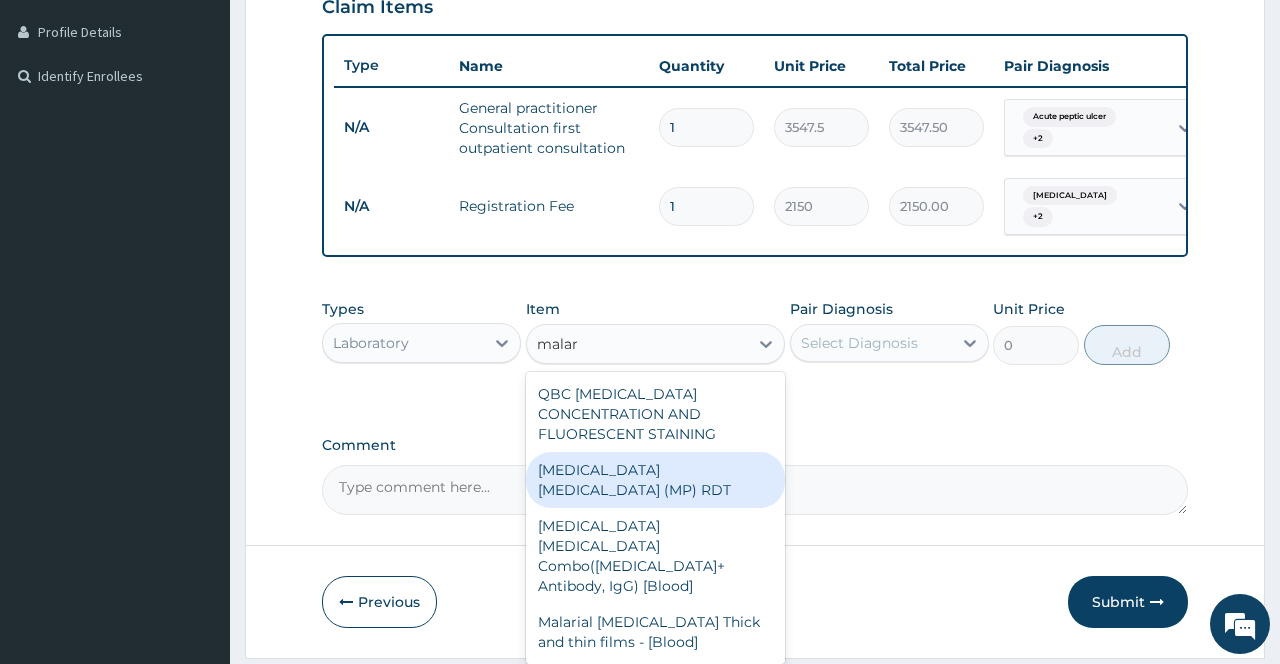click on "[MEDICAL_DATA] [MEDICAL_DATA] (MP) RDT" at bounding box center [656, 480] 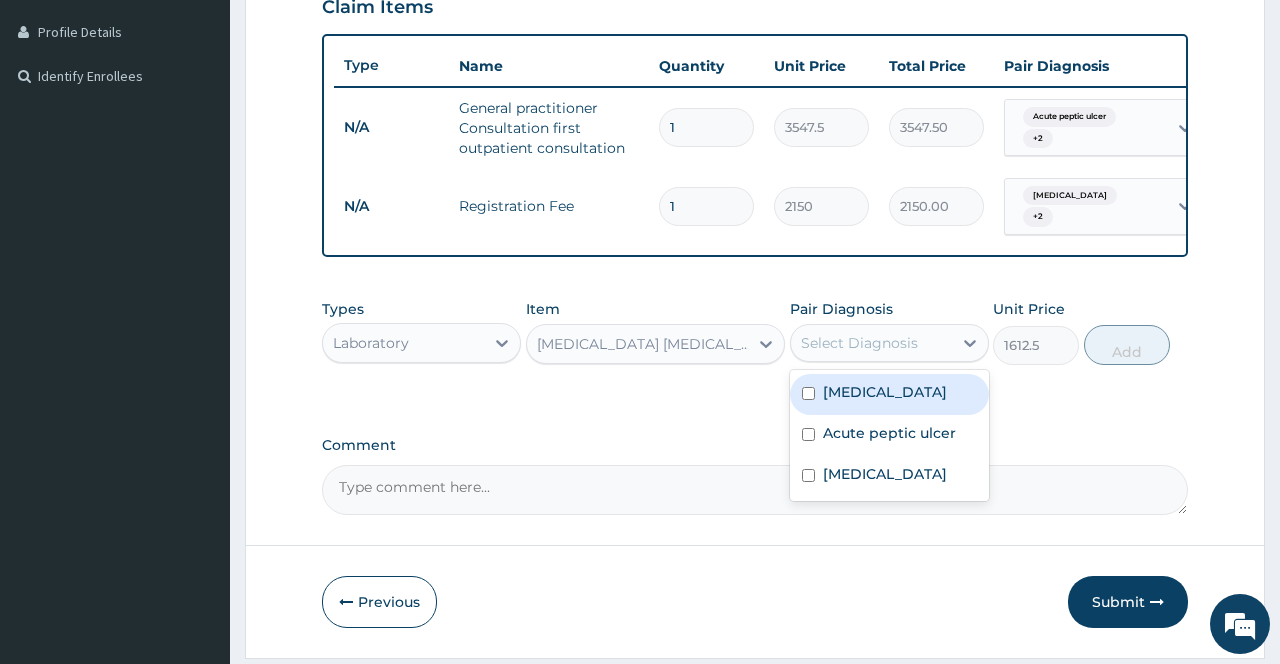 click on "Select Diagnosis" at bounding box center (871, 343) 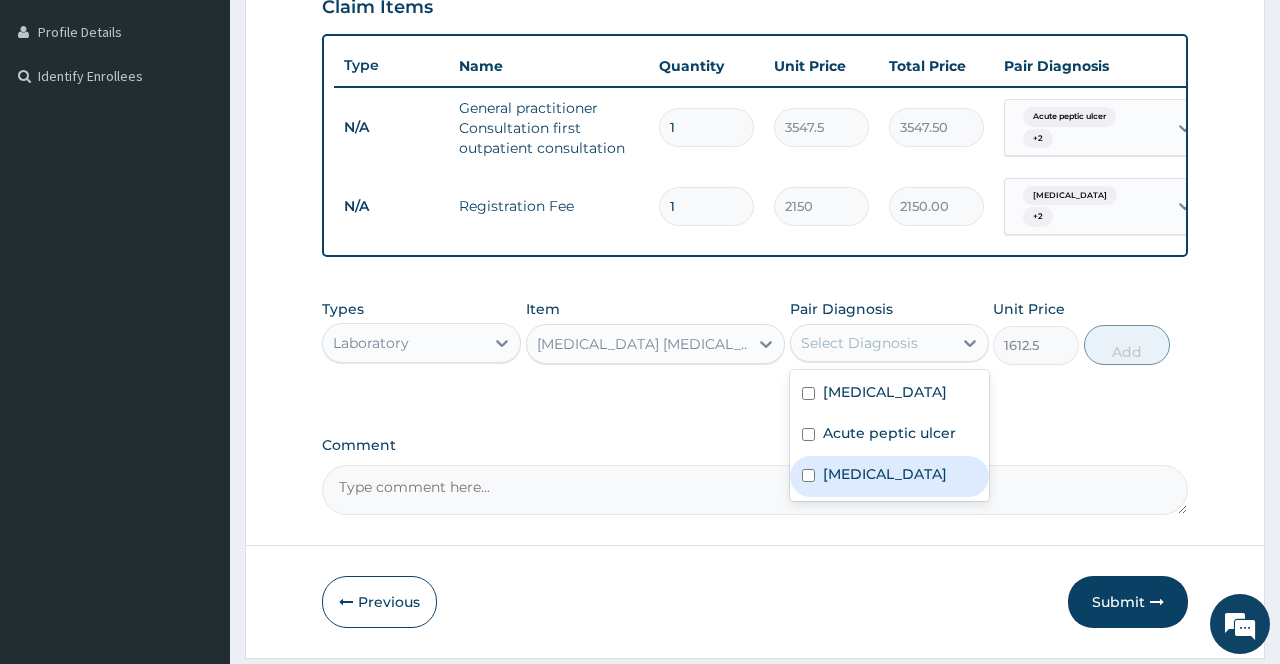 click on "[MEDICAL_DATA]" at bounding box center (885, 474) 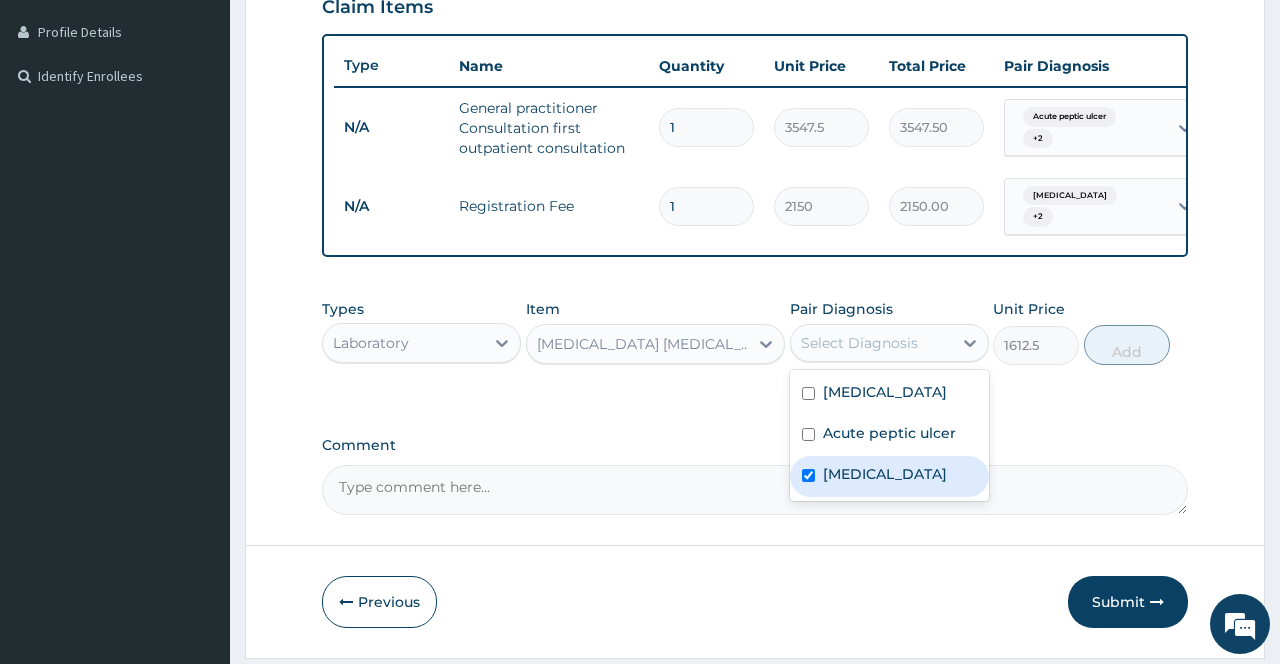 checkbox on "true" 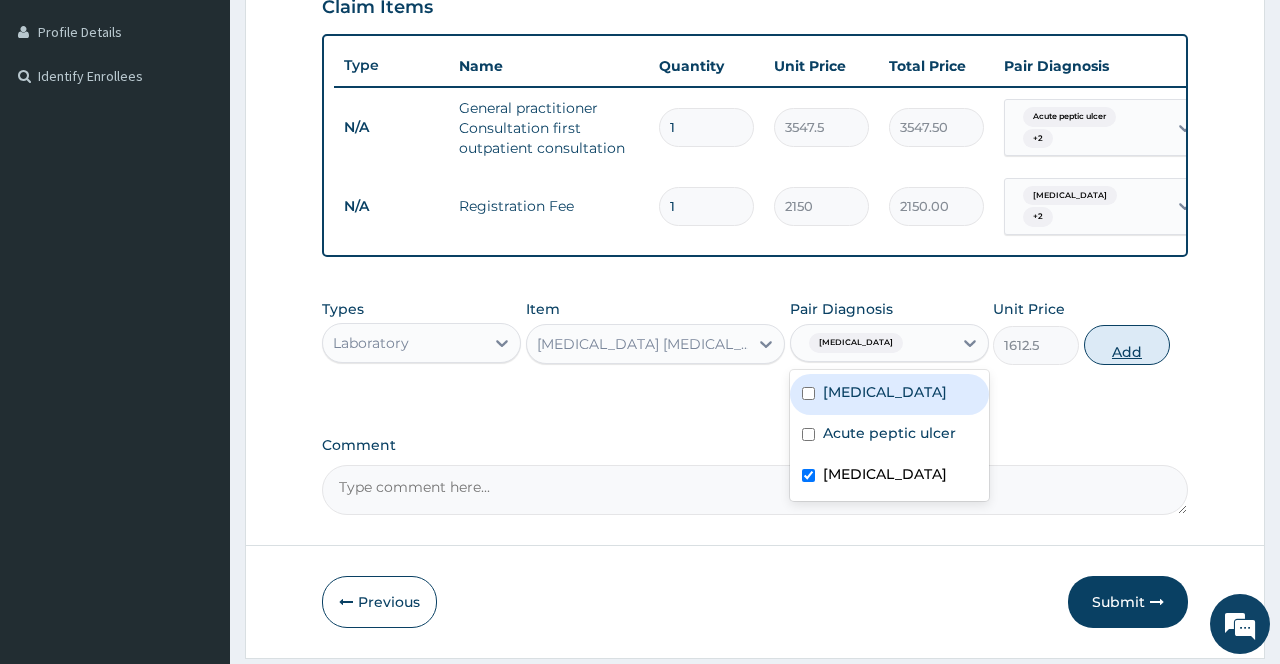 click on "Add" at bounding box center (1127, 345) 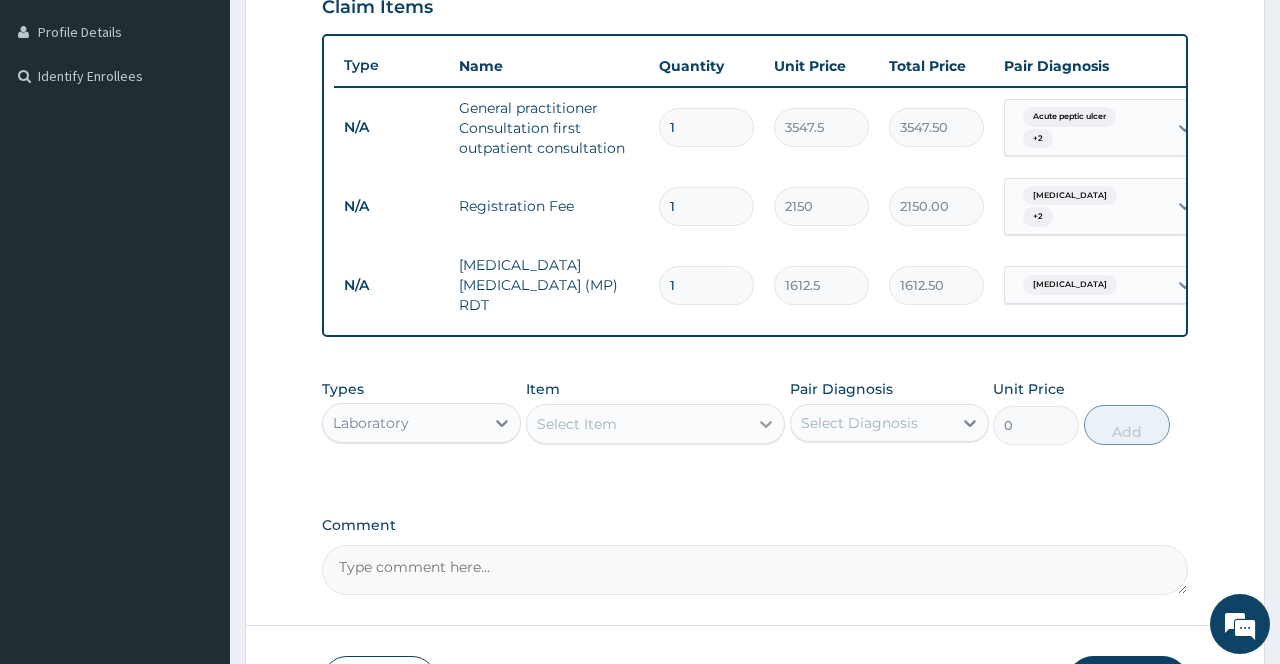 click 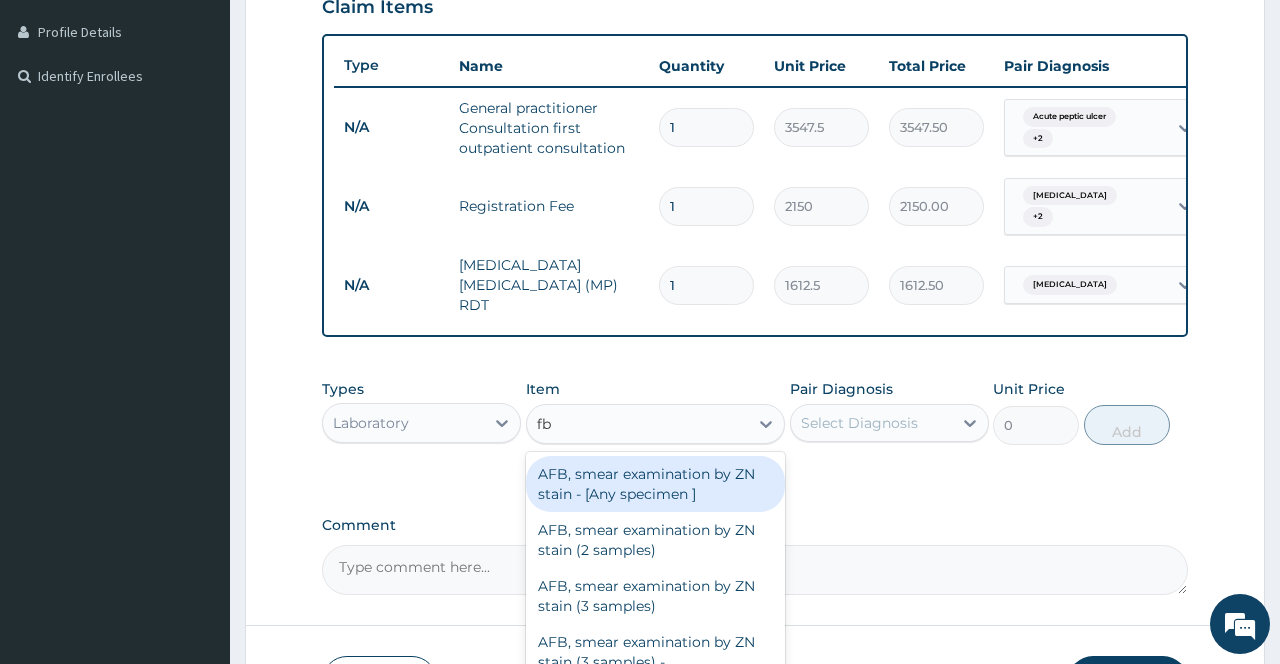 type on "fbc" 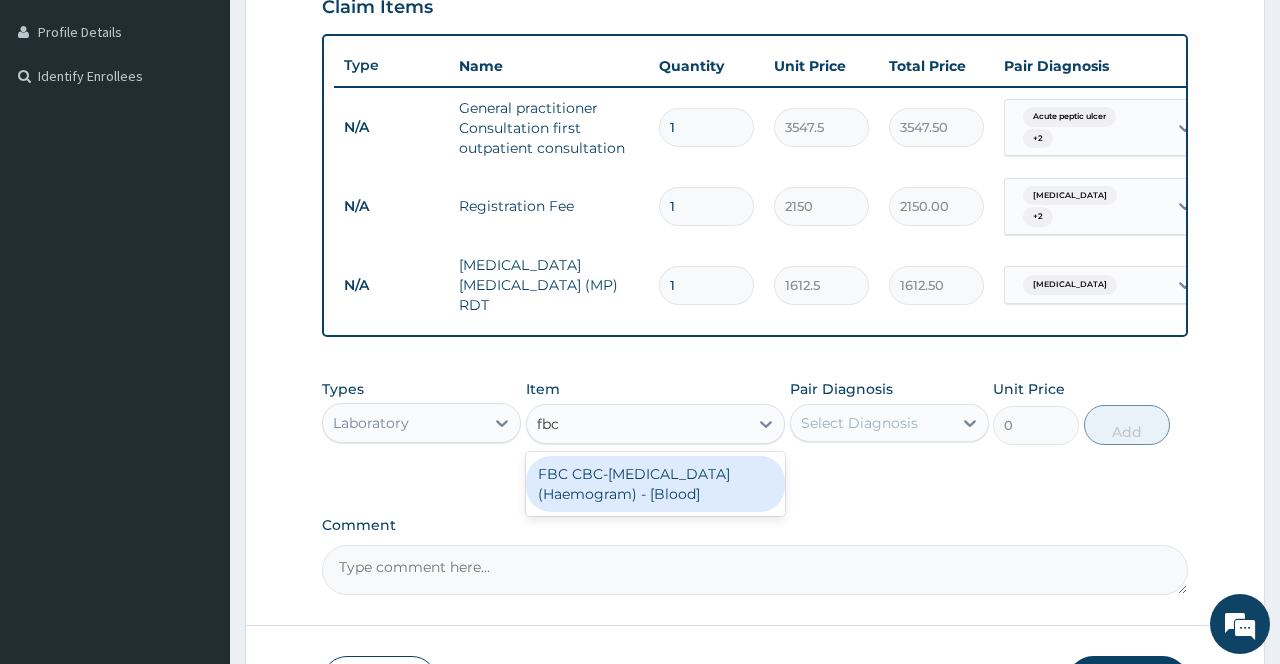 click on "FBC CBC-[MEDICAL_DATA] (Haemogram) - [Blood]" at bounding box center (656, 484) 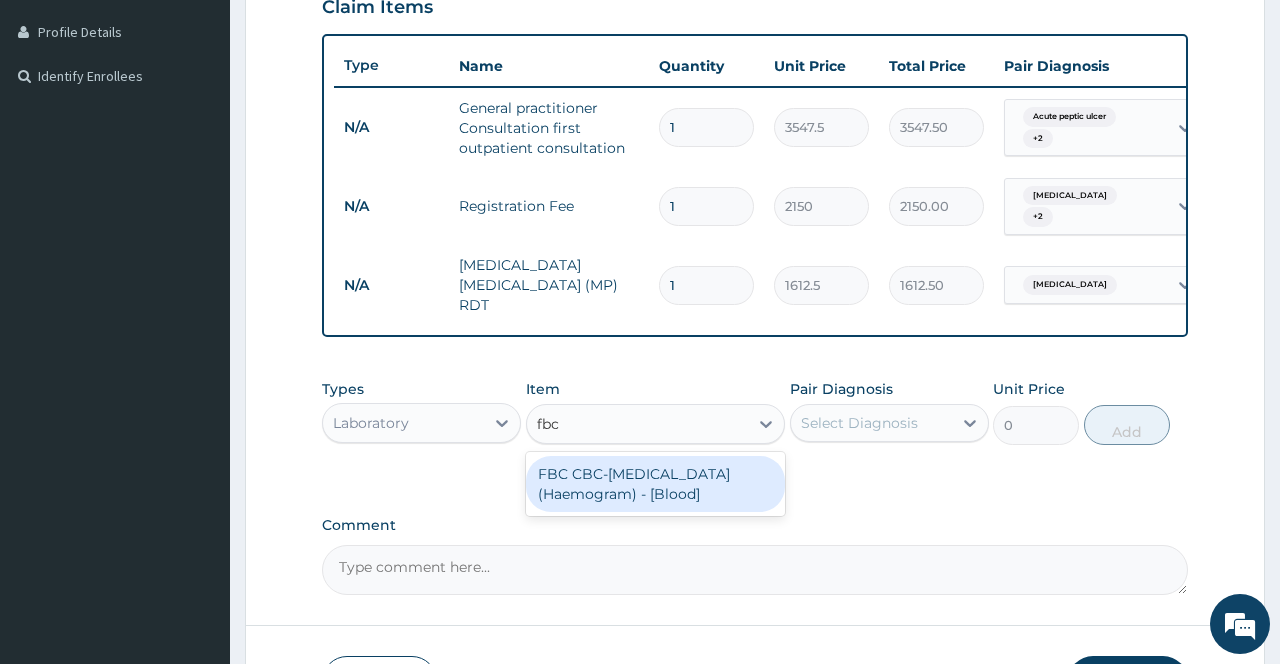 type 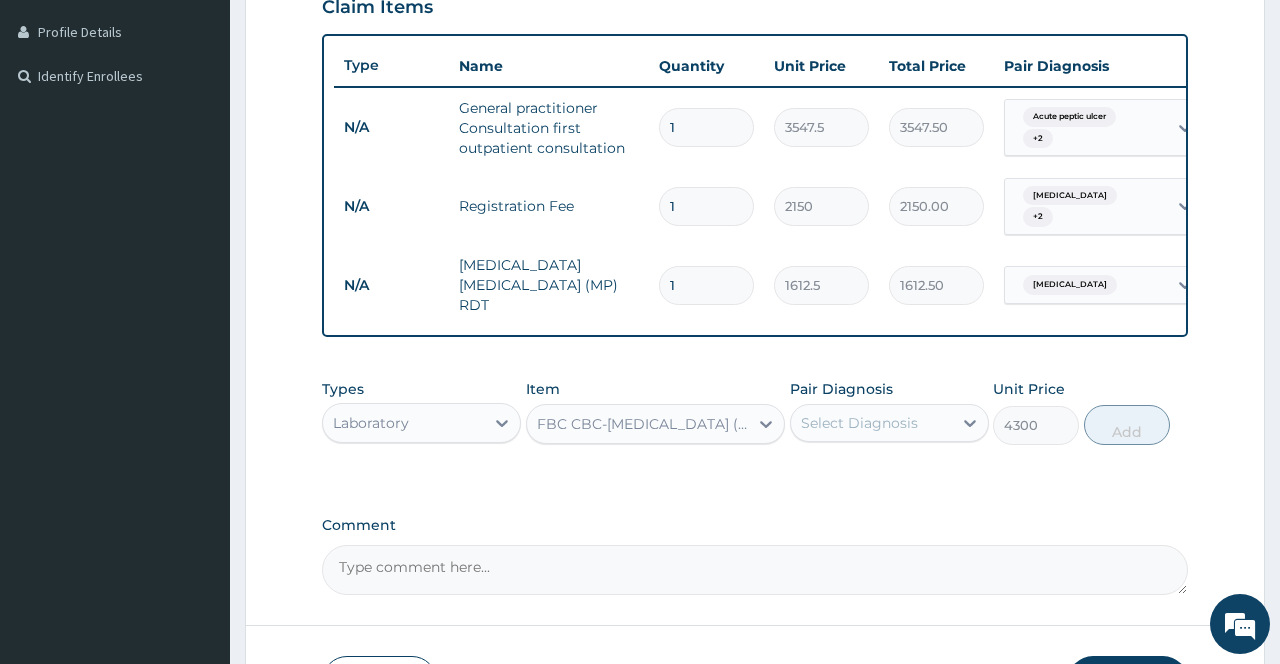 click on "Select Diagnosis" at bounding box center [871, 423] 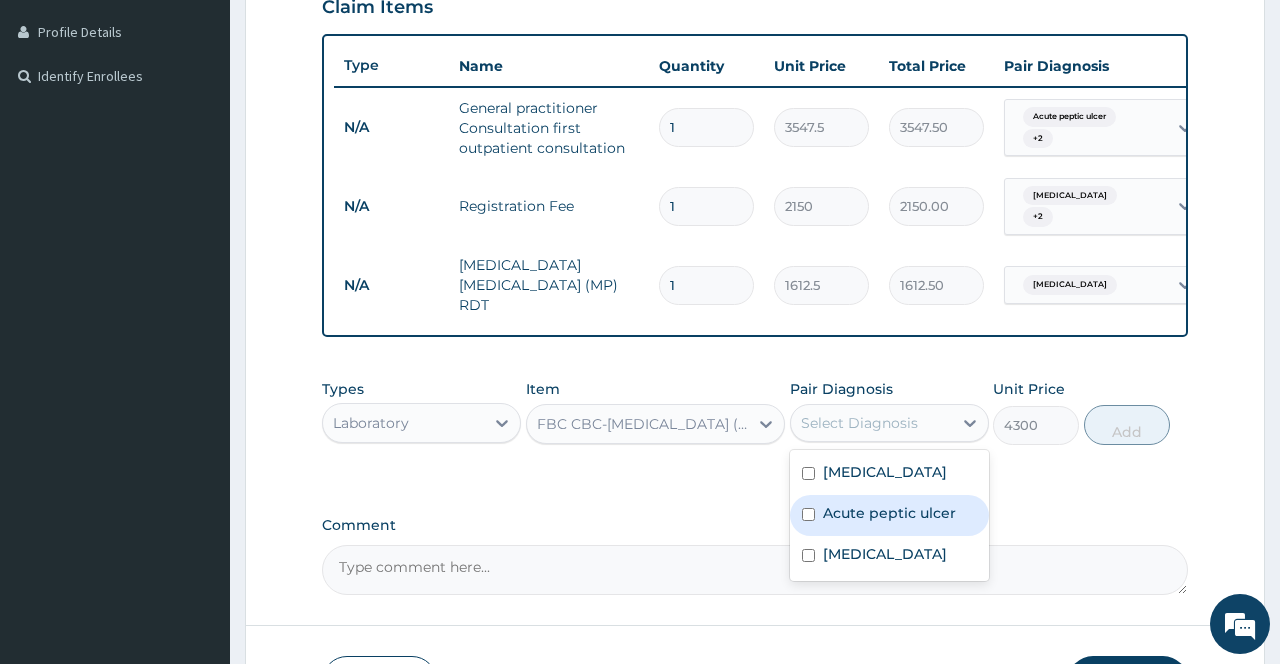 click on "Acute peptic ulcer" at bounding box center [889, 513] 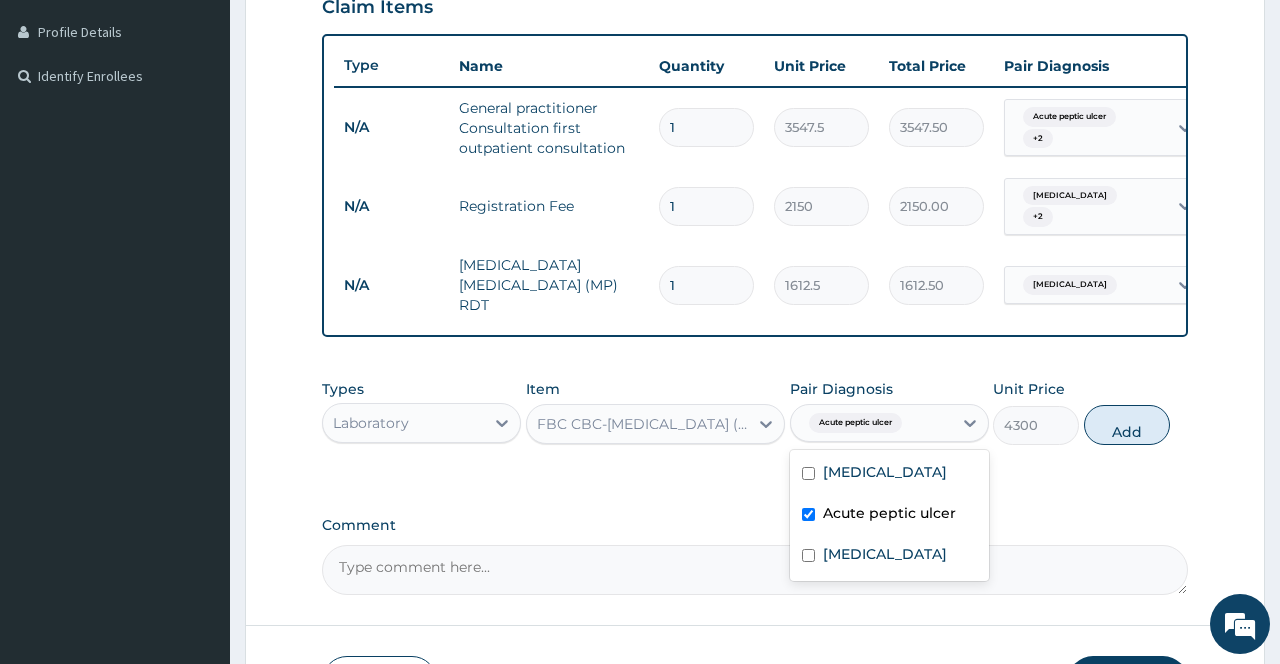 click on "Acute peptic ulcer" at bounding box center (889, 513) 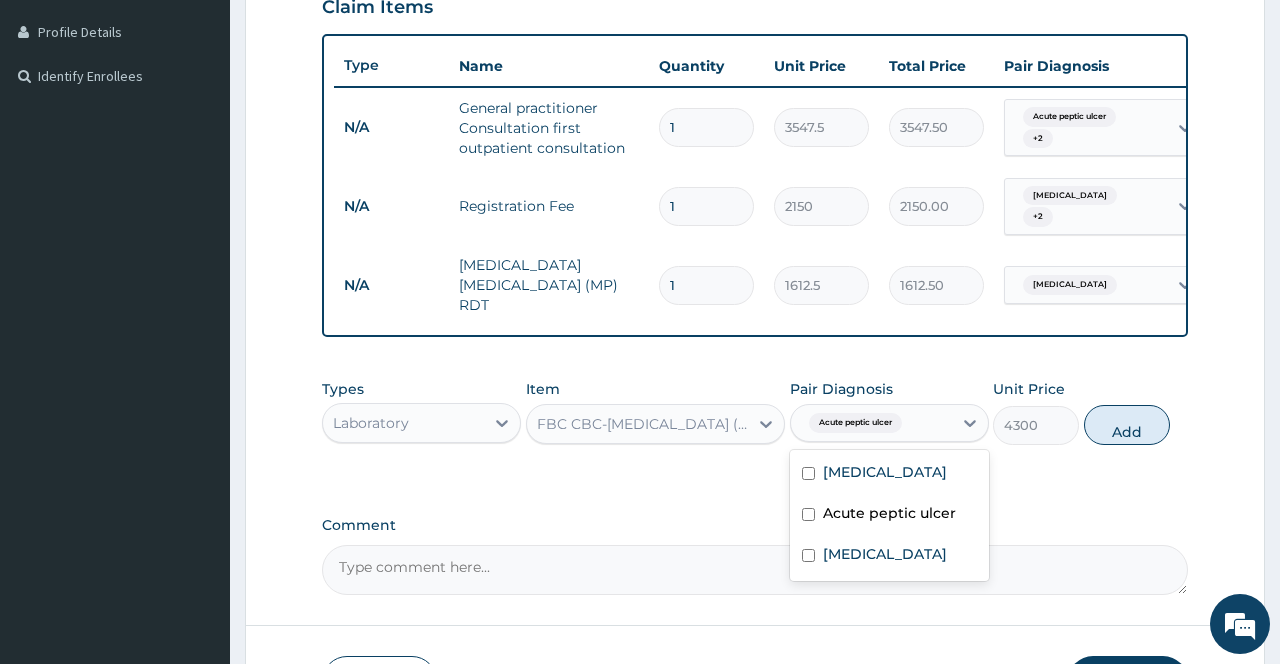 checkbox on "false" 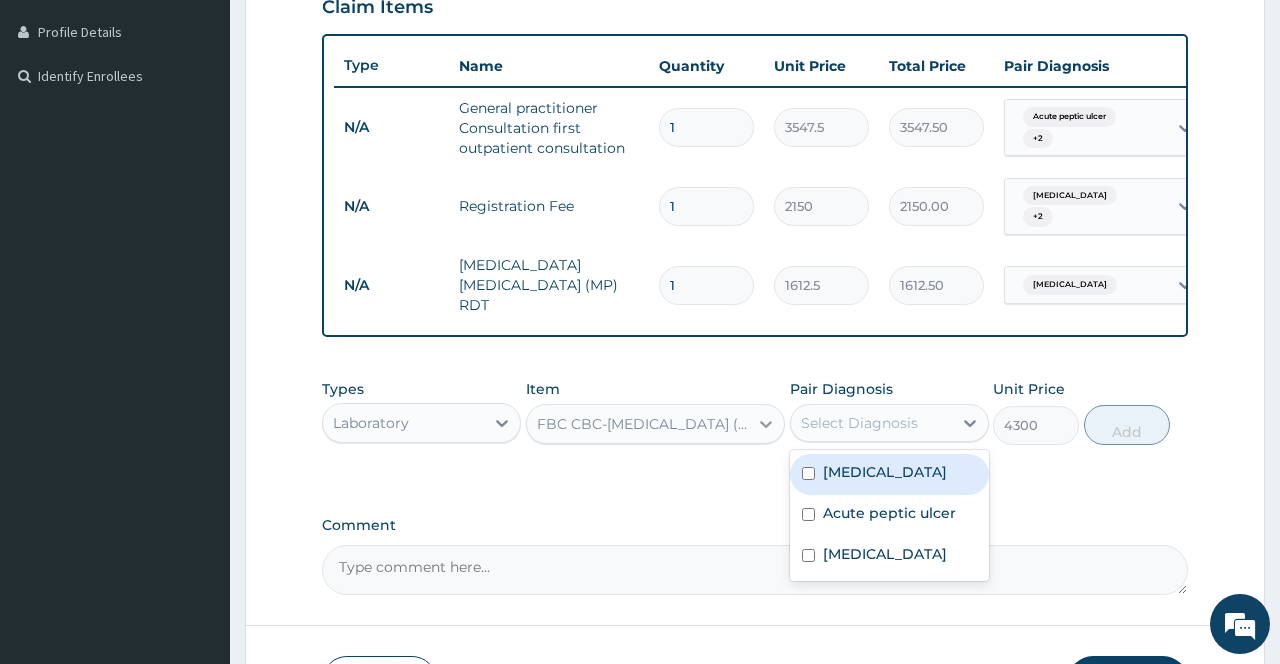 click 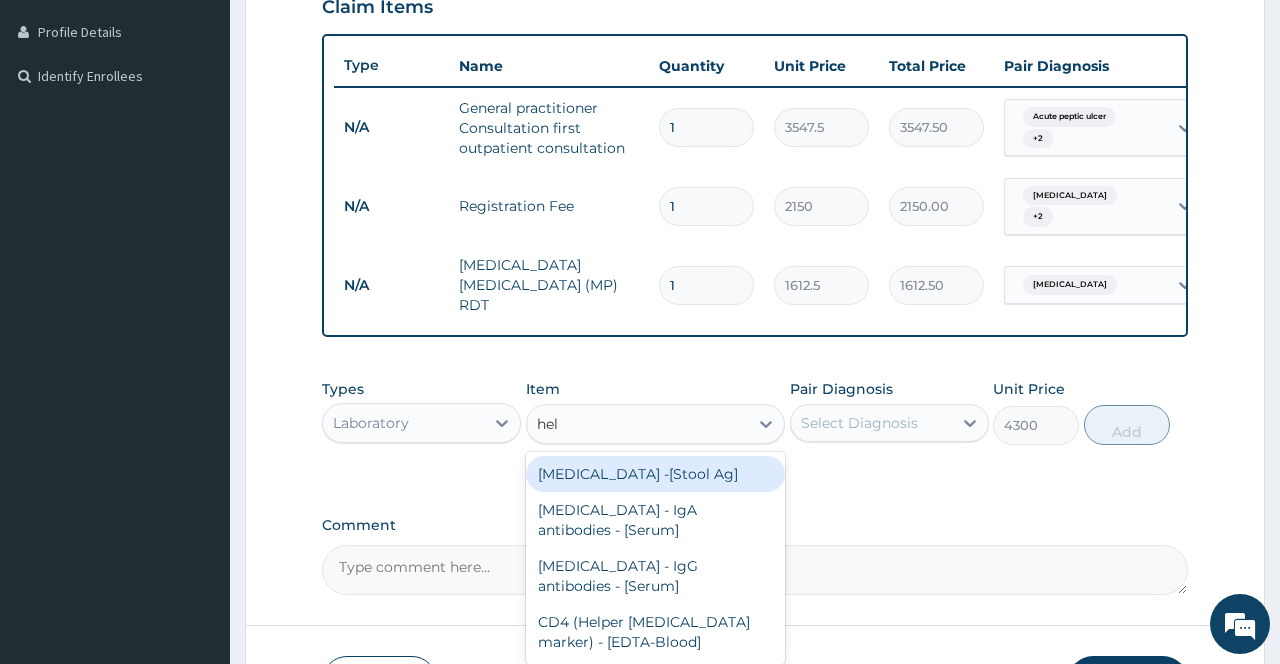 scroll, scrollTop: 0, scrollLeft: 0, axis: both 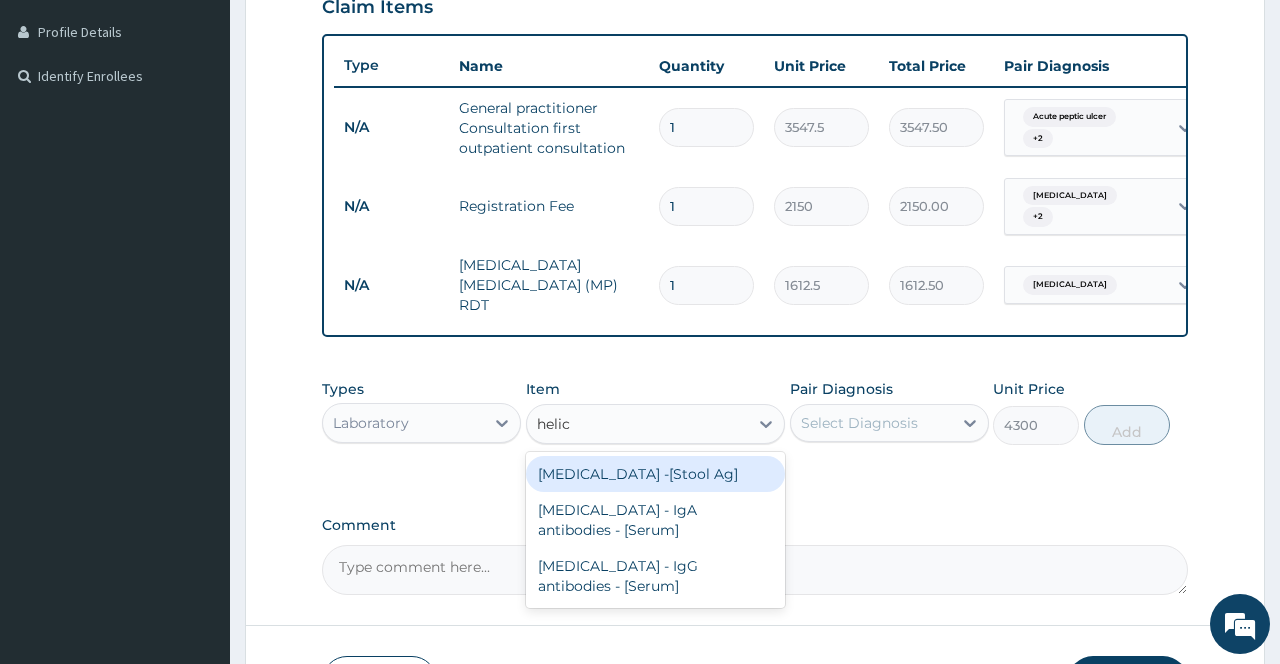 type on "helico" 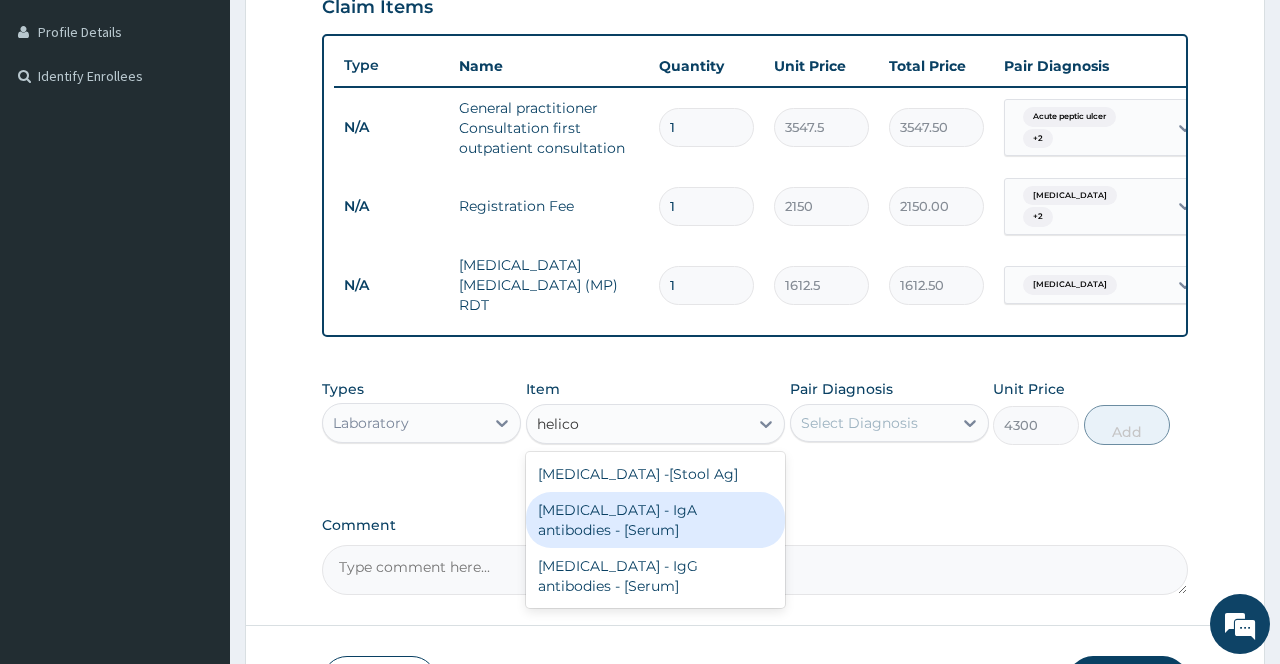 click on "[MEDICAL_DATA] - IgA antibodies - [Serum]" at bounding box center (656, 520) 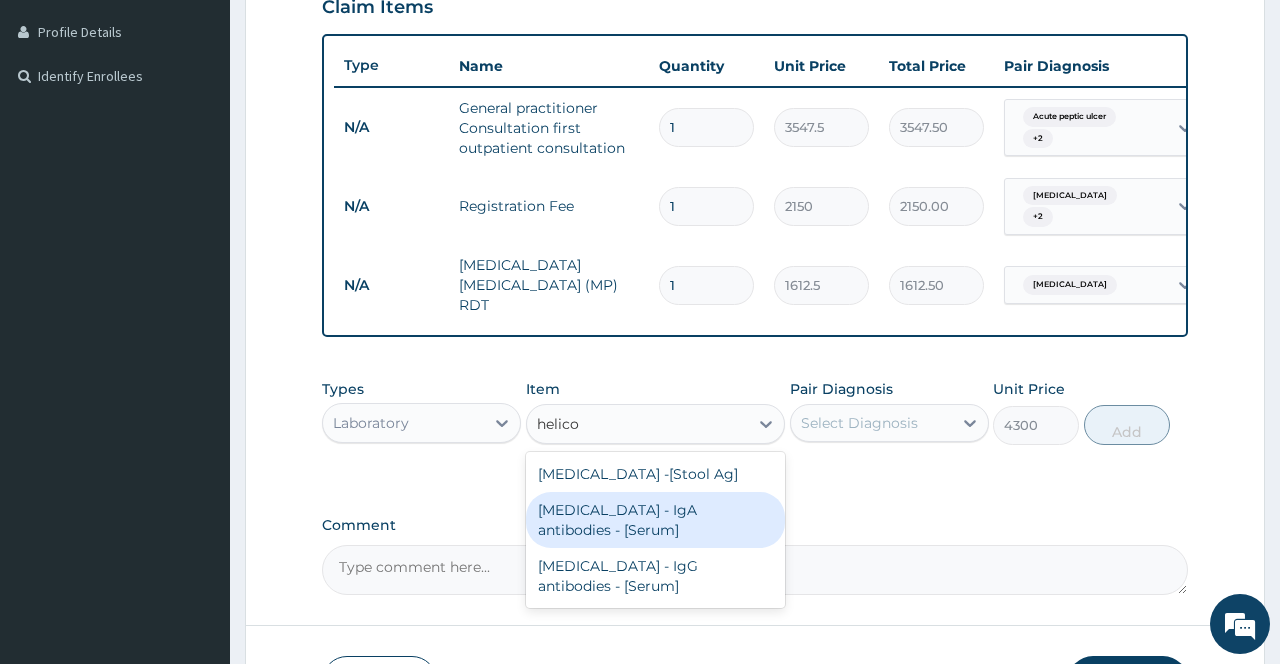type 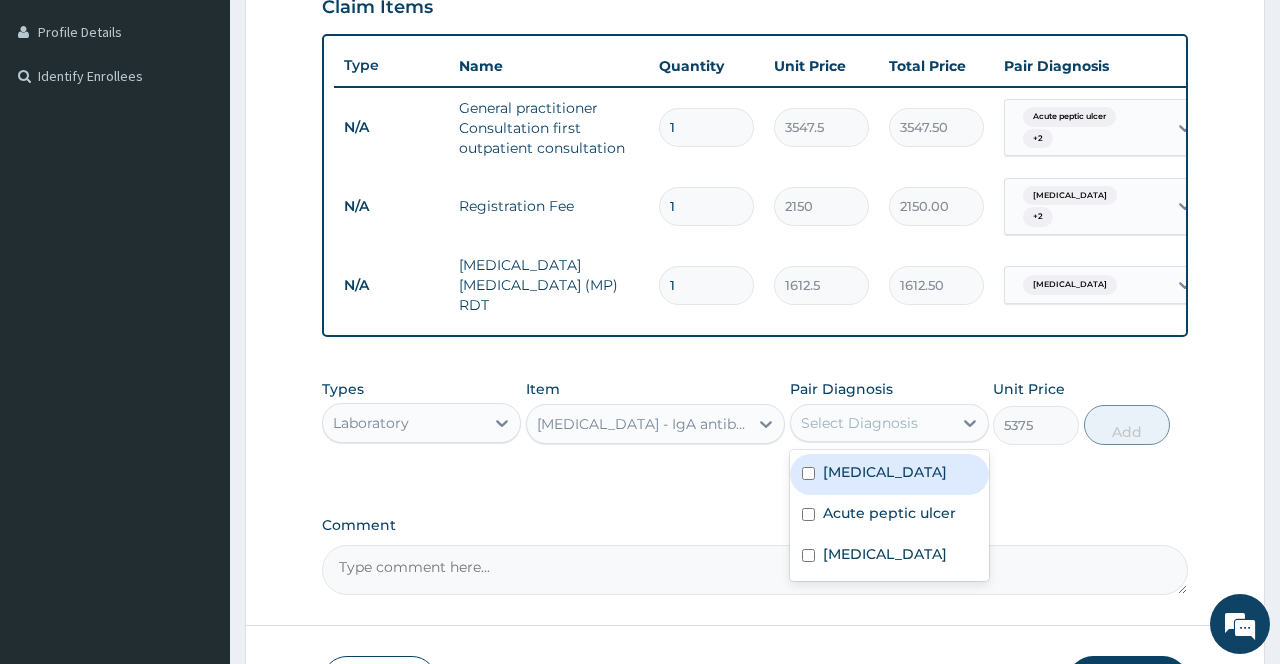 click on "Select Diagnosis" at bounding box center (871, 423) 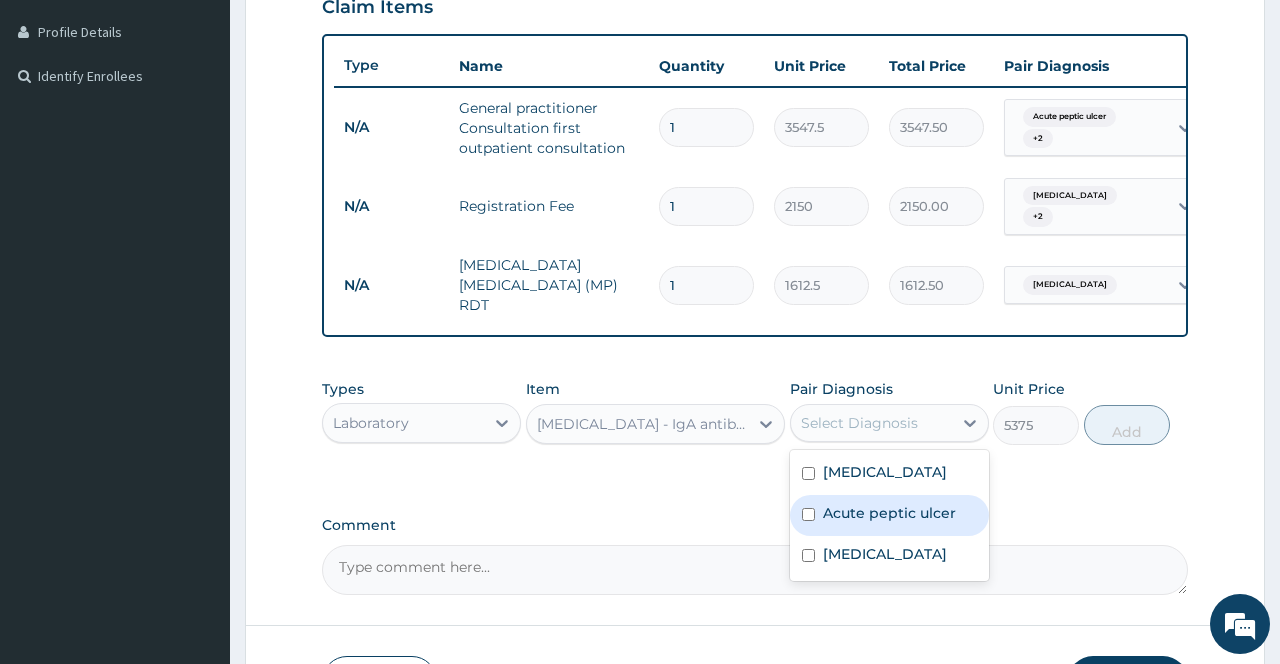 click on "Acute peptic ulcer" at bounding box center [889, 513] 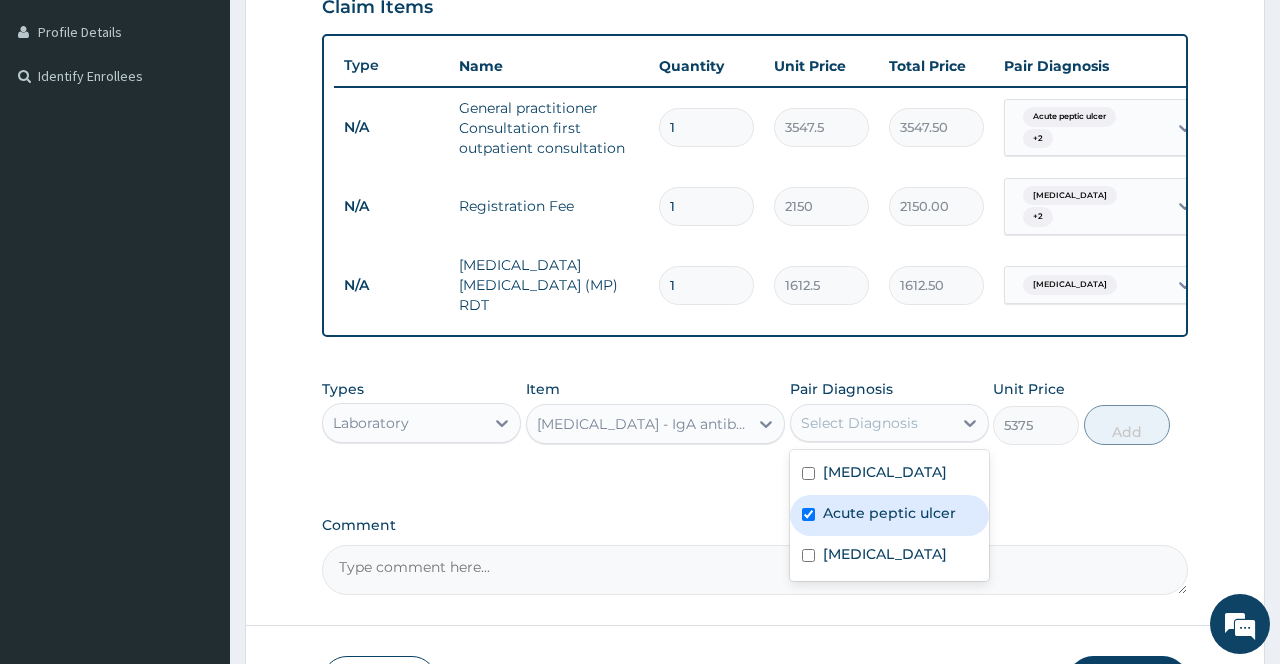 checkbox on "true" 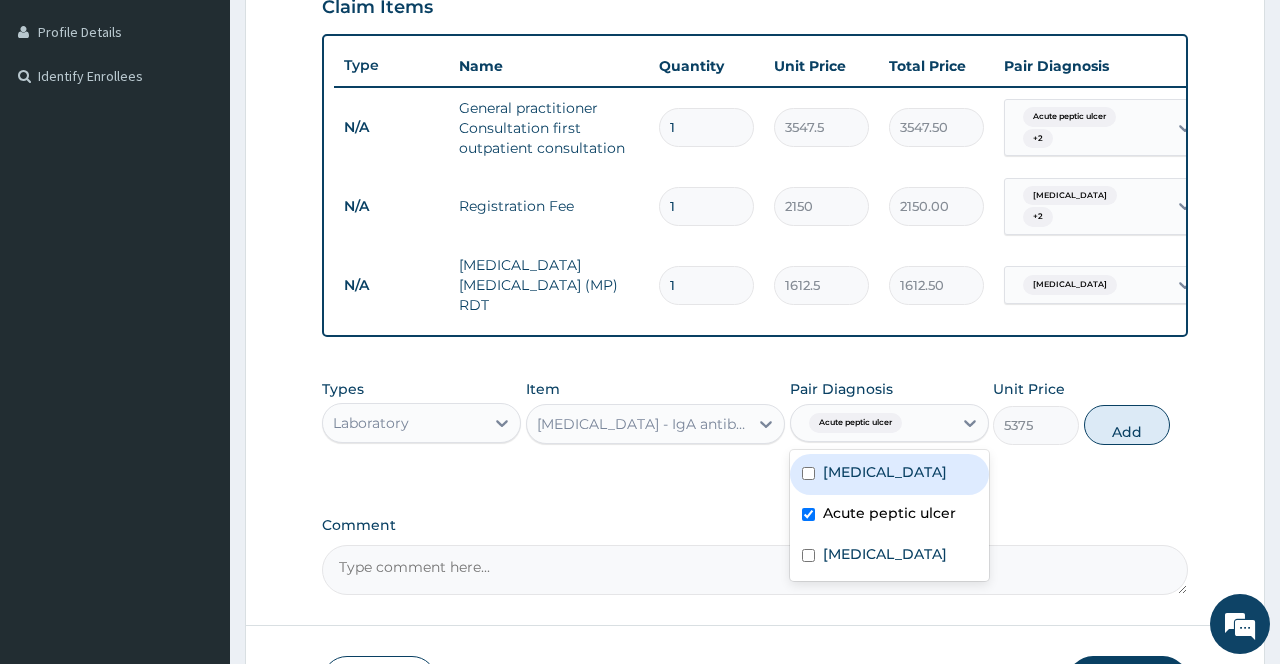 click on "[MEDICAL_DATA]" at bounding box center [885, 472] 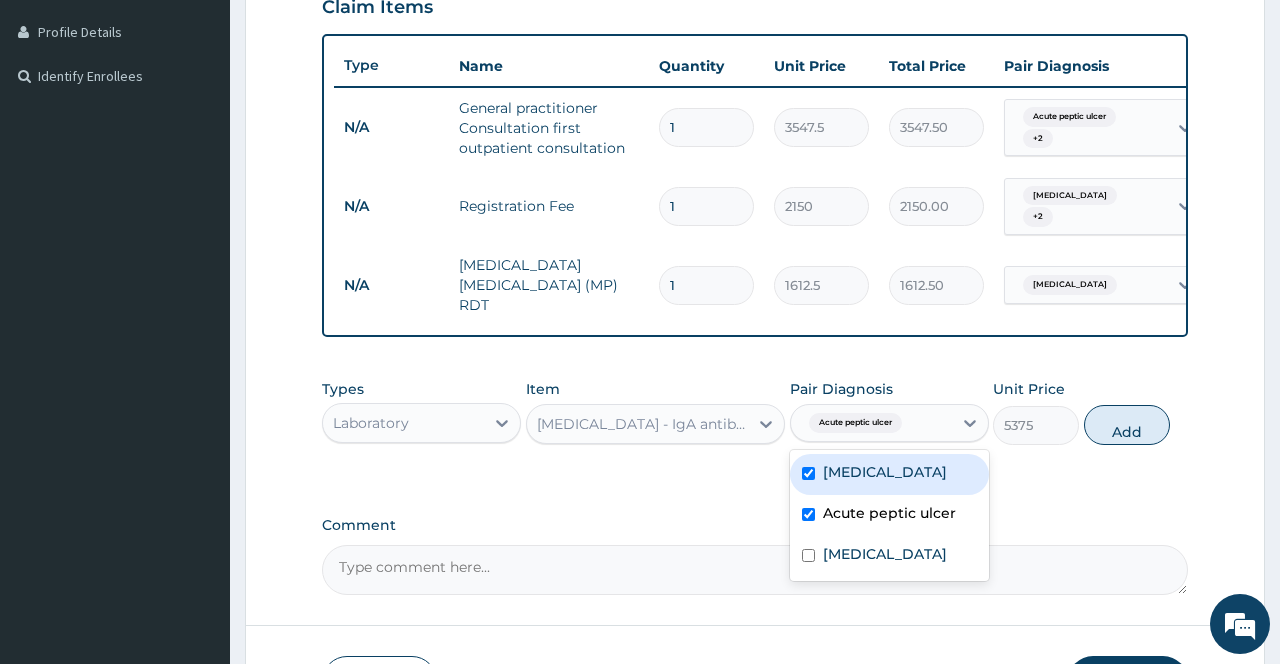 checkbox on "true" 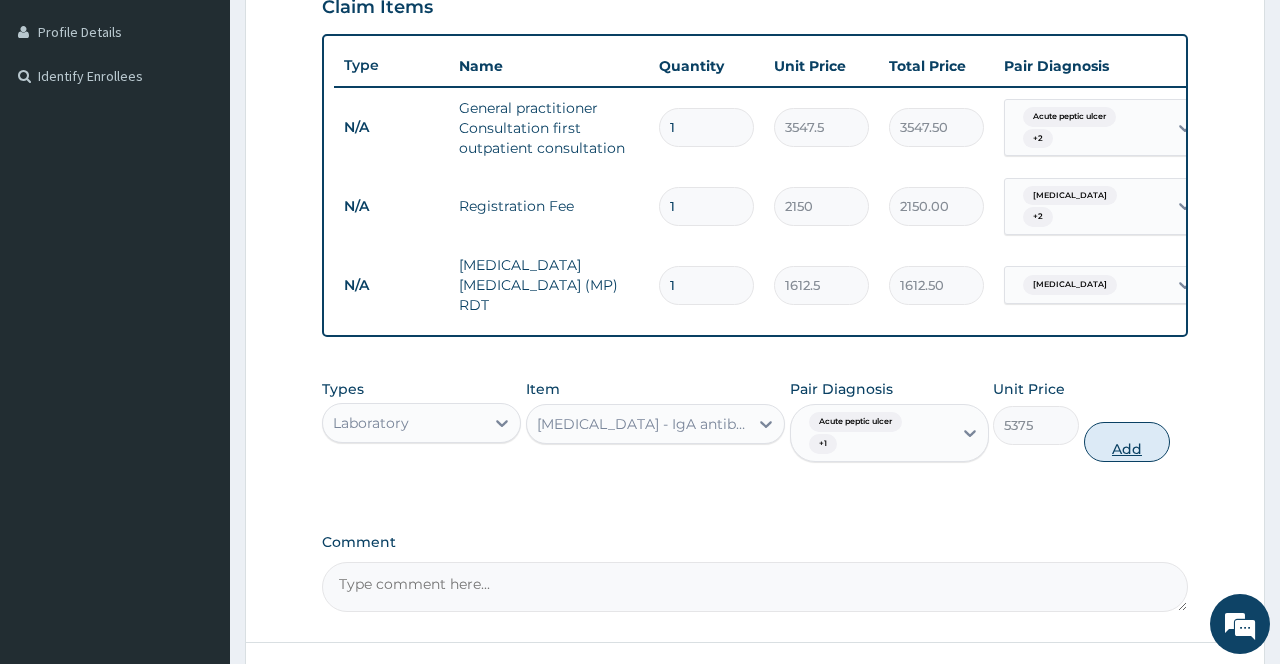click on "Add" at bounding box center (1127, 442) 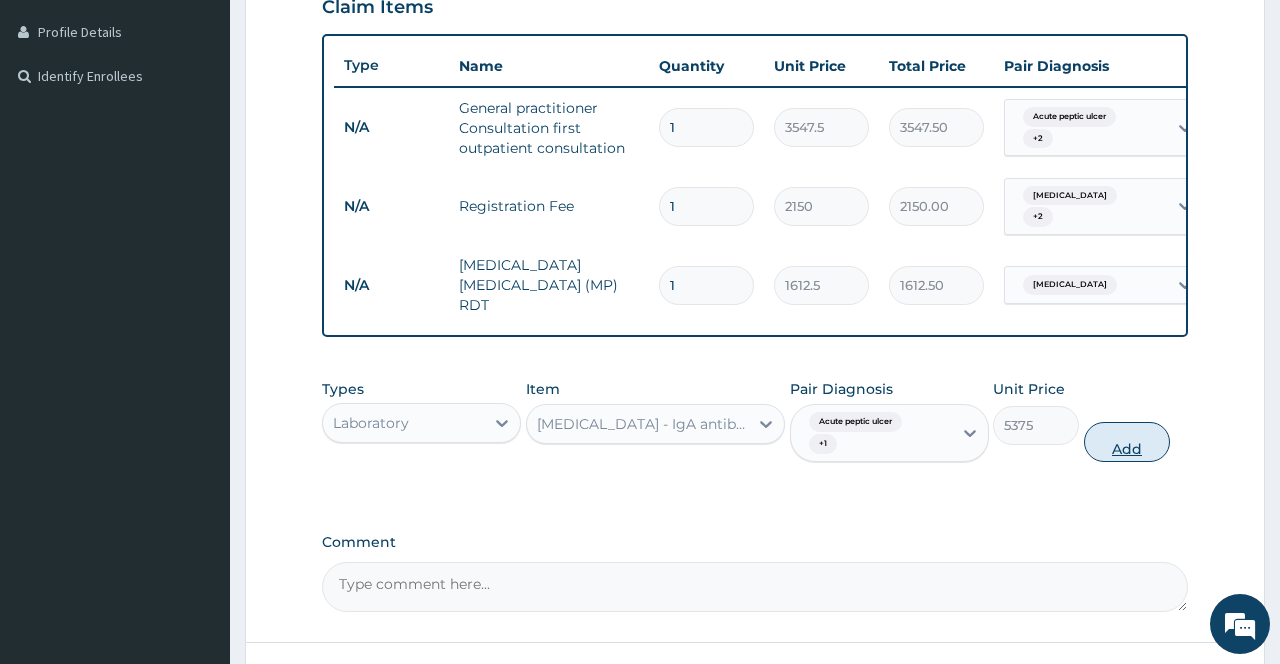 type on "0" 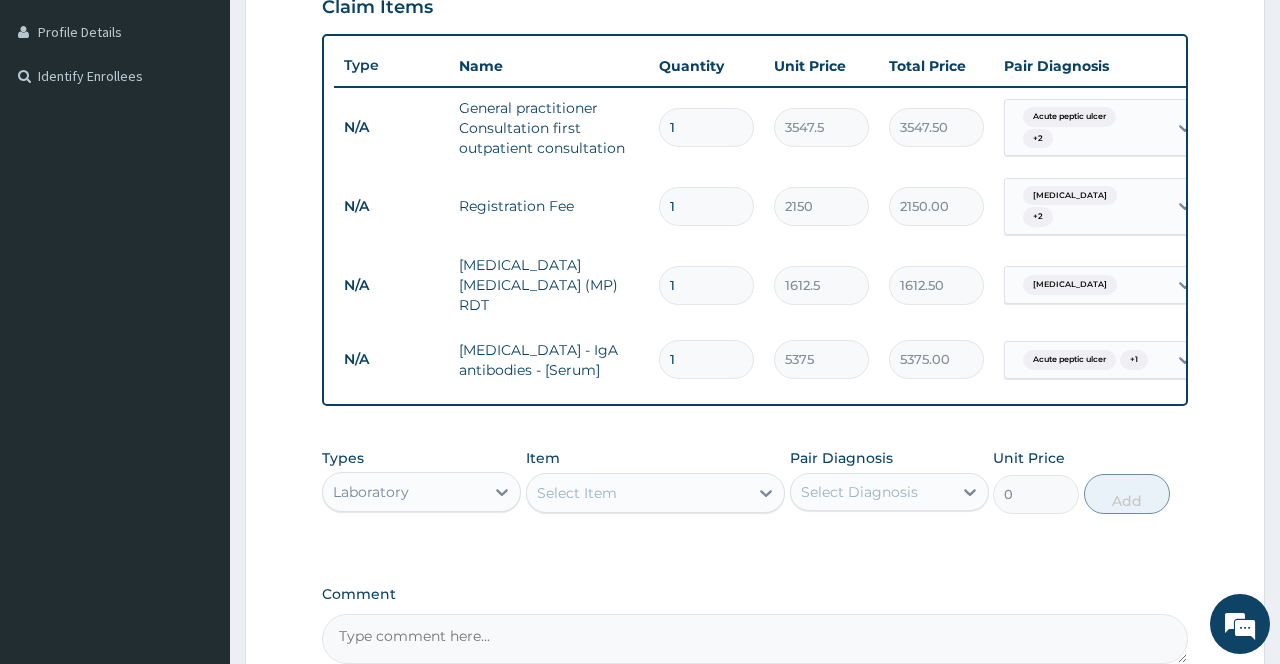 scroll, scrollTop: 541, scrollLeft: 0, axis: vertical 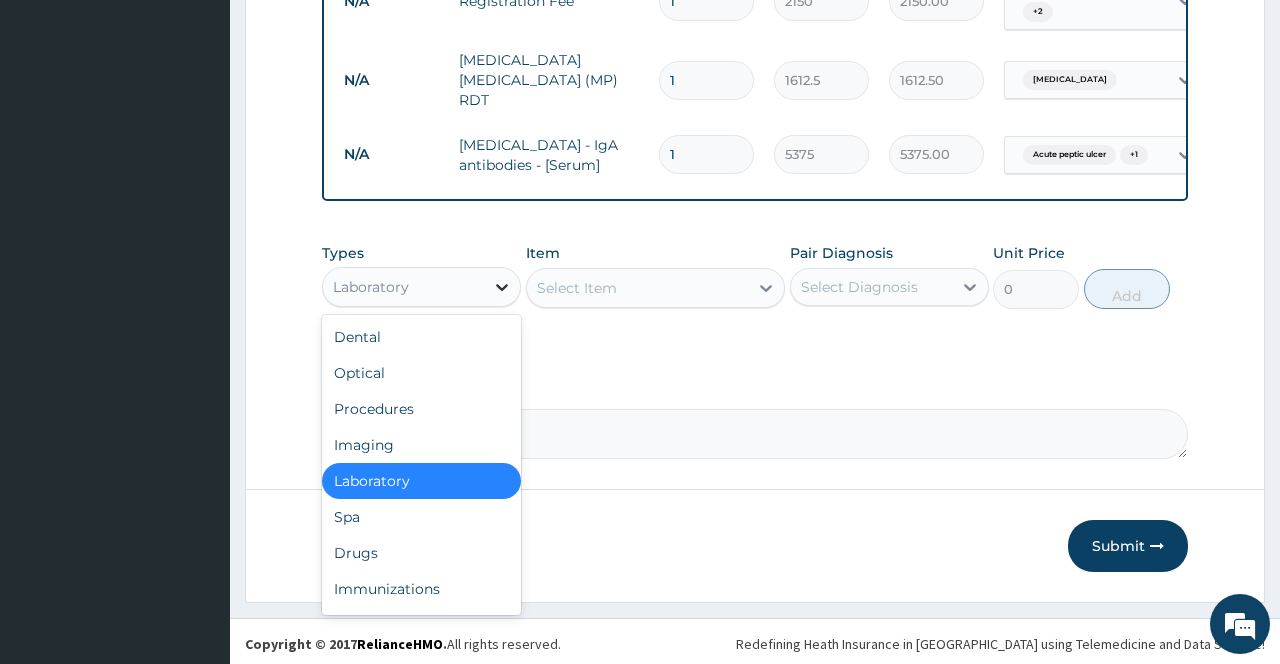 click 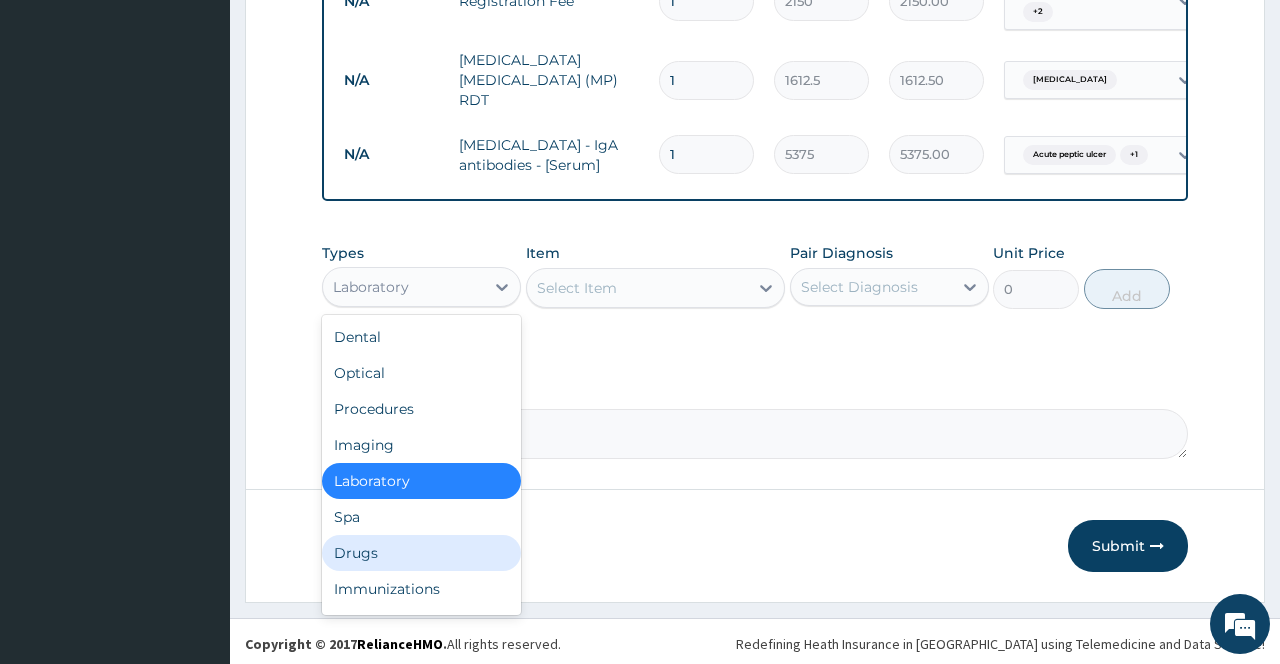 click on "Drugs" at bounding box center [421, 553] 